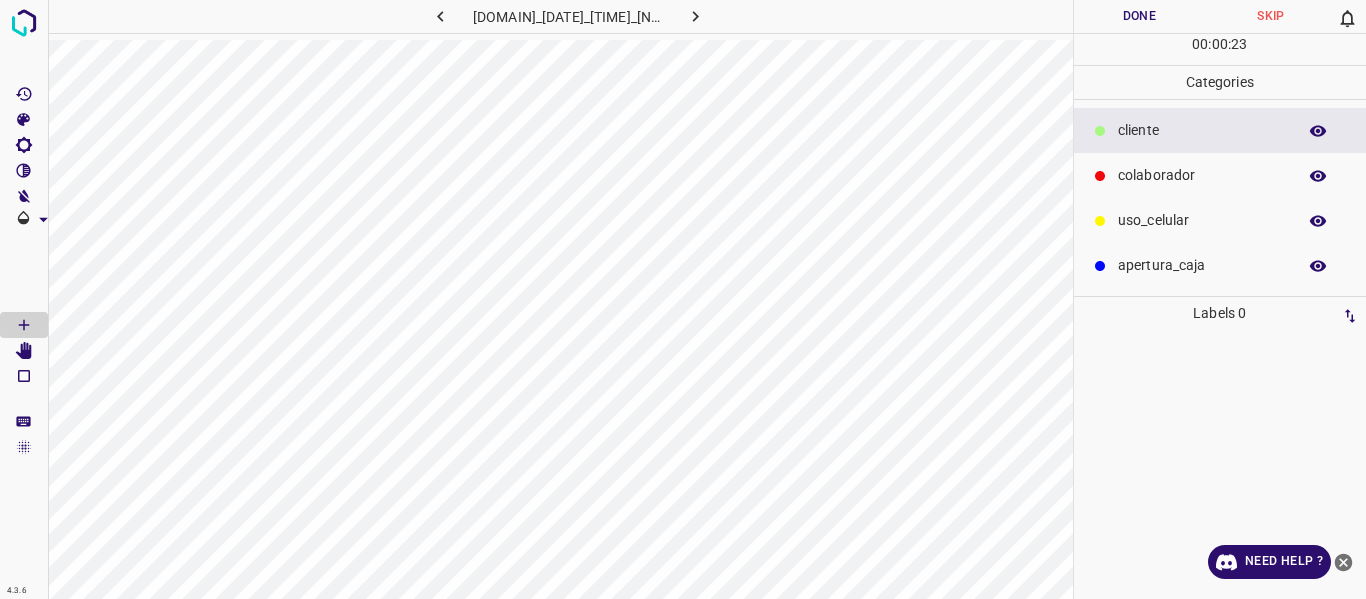 scroll, scrollTop: 0, scrollLeft: 0, axis: both 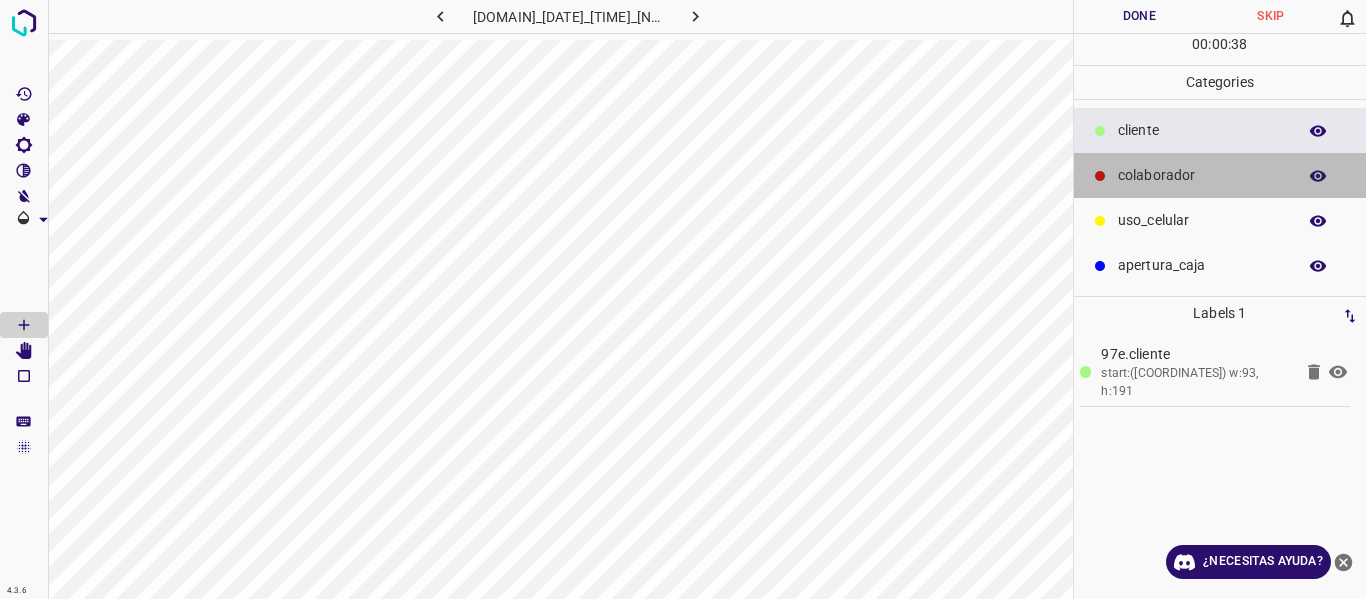 click on "colaborador" at bounding box center [1220, 175] 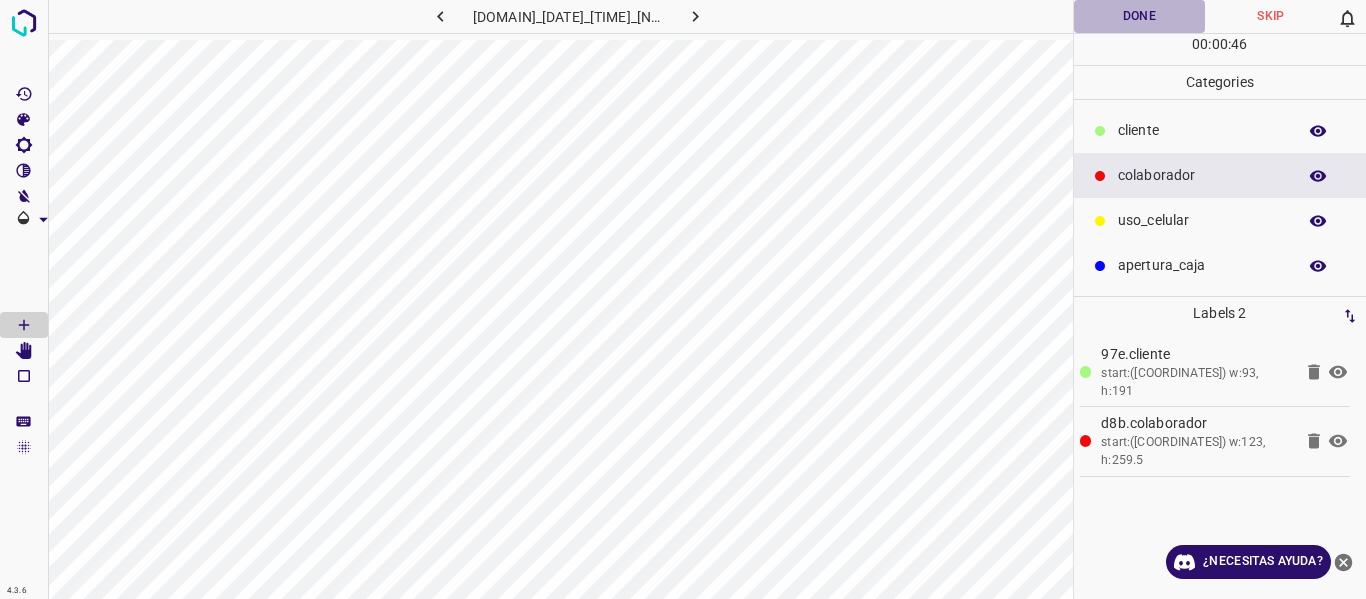 click on "Done" at bounding box center (1140, 16) 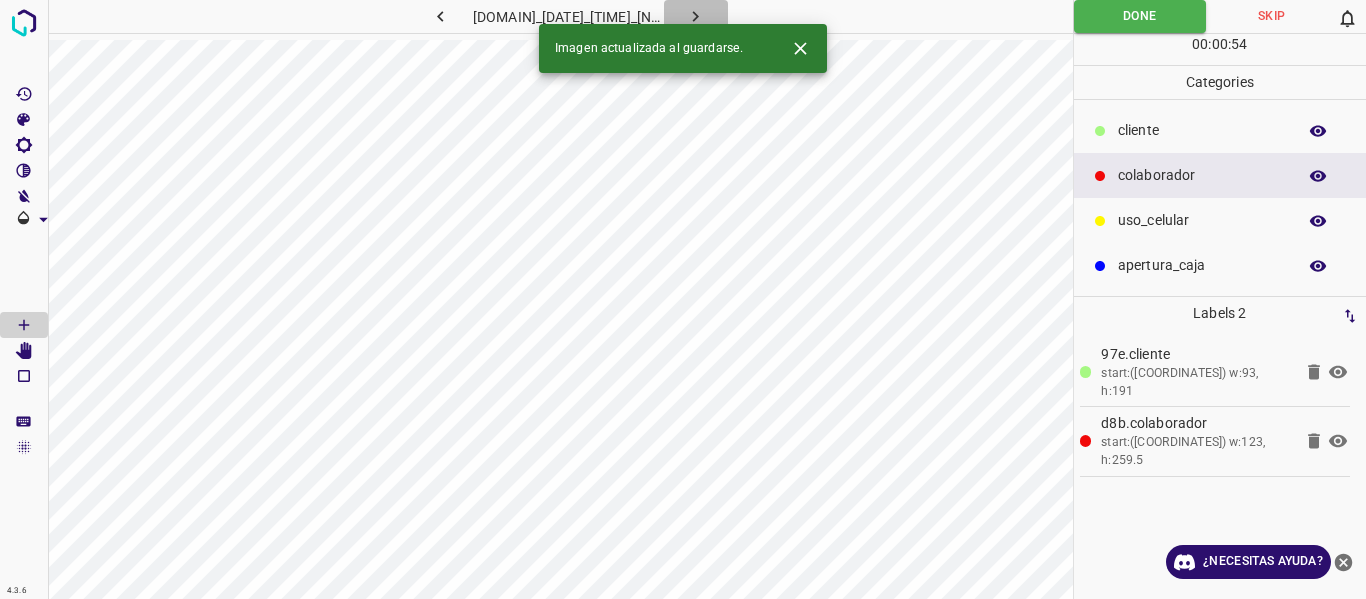 click at bounding box center (696, 16) 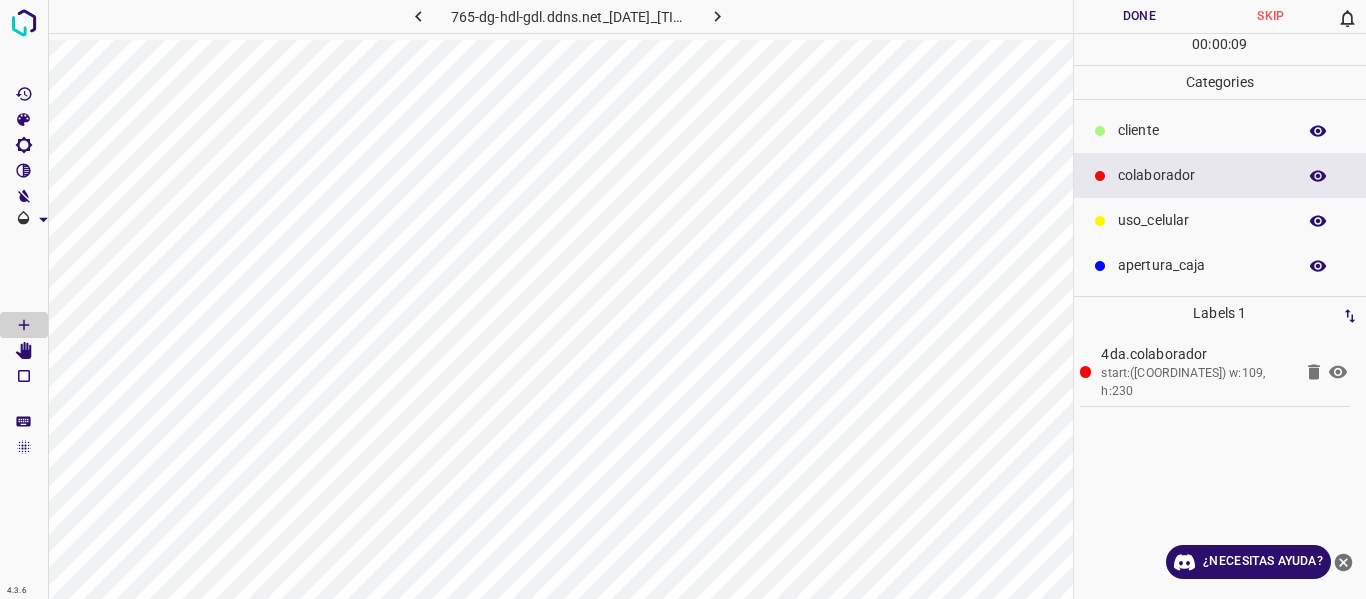 click on "colaborador" at bounding box center (1202, 175) 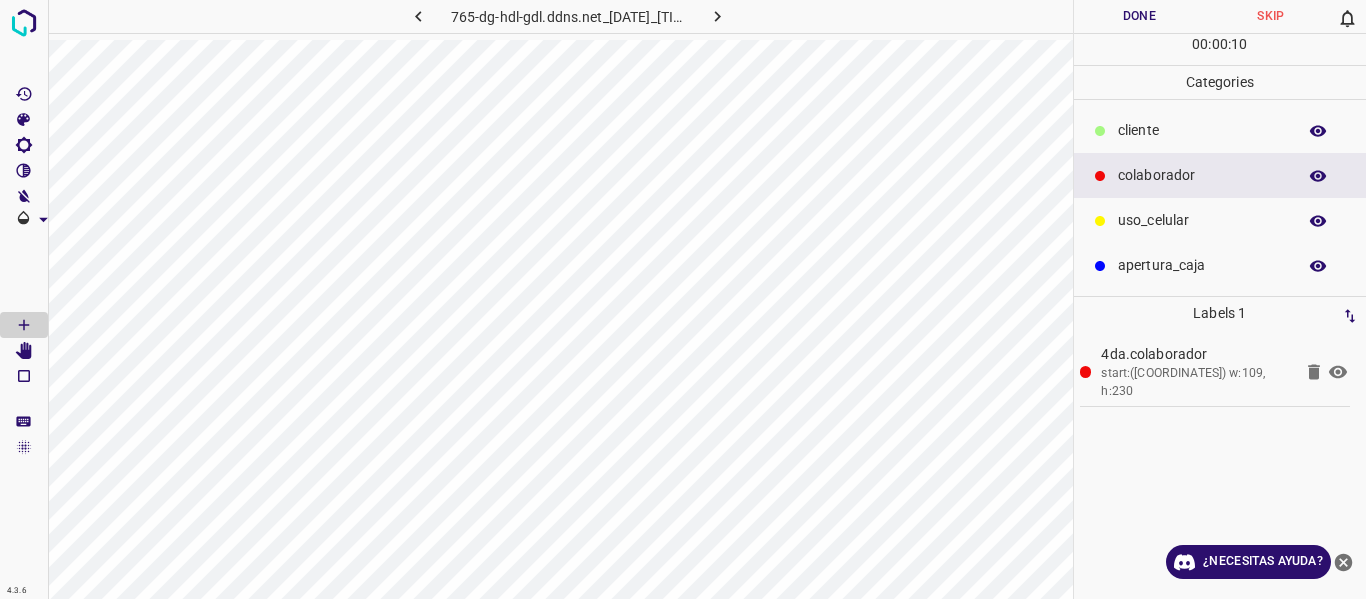 click on "​​cliente" at bounding box center (1202, 130) 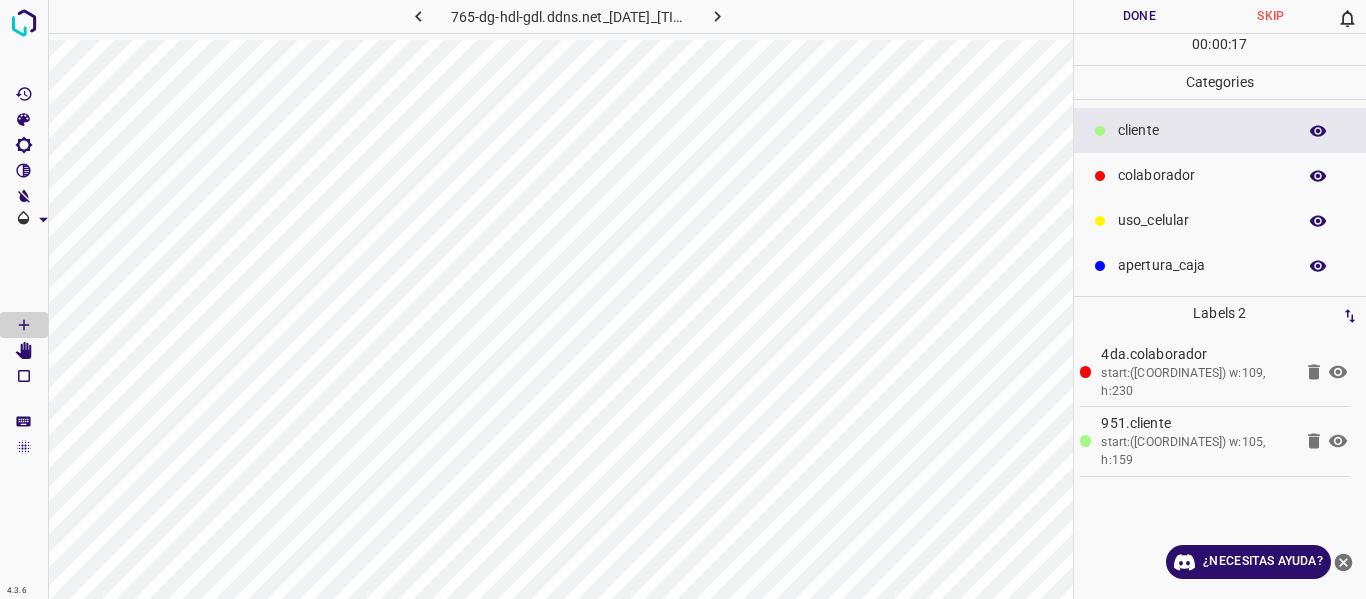 click on "Done" at bounding box center (1140, 16) 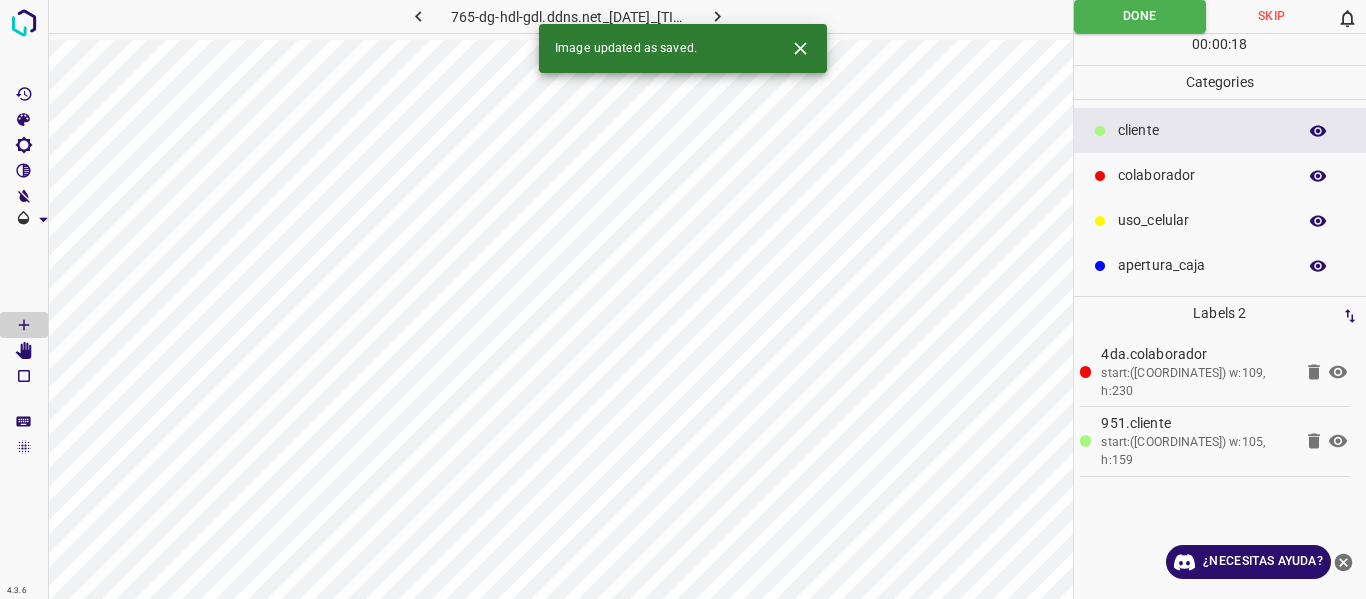 click at bounding box center (718, 16) 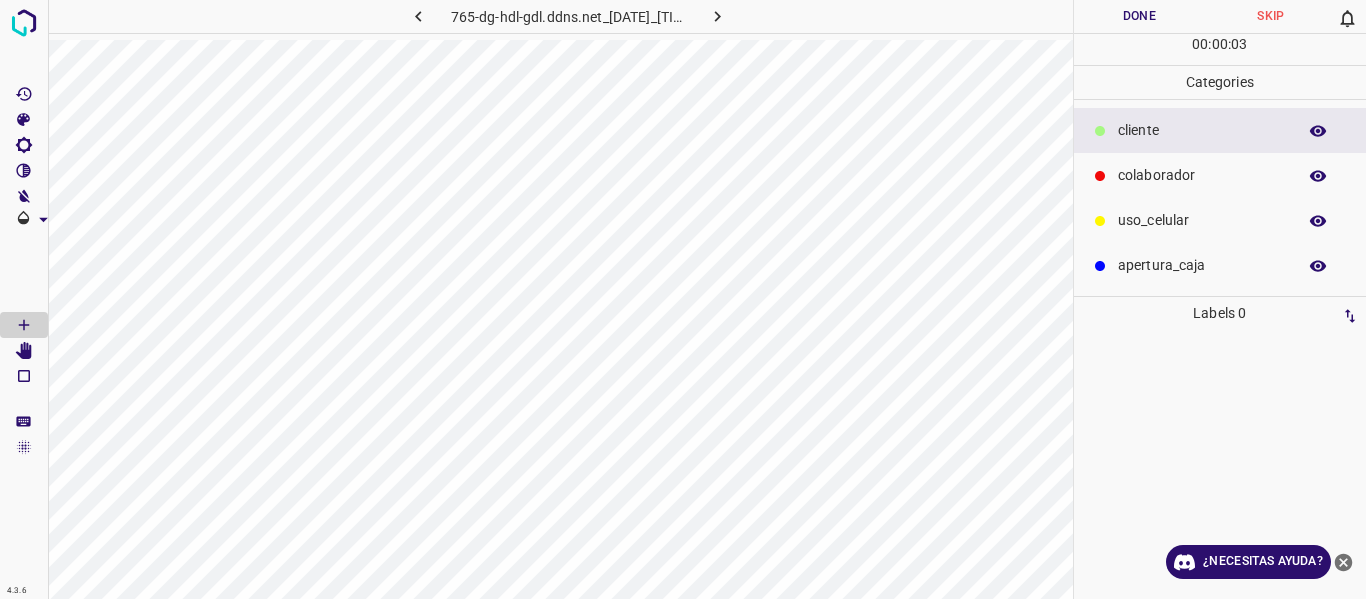 click on "Done" at bounding box center [1140, 16] 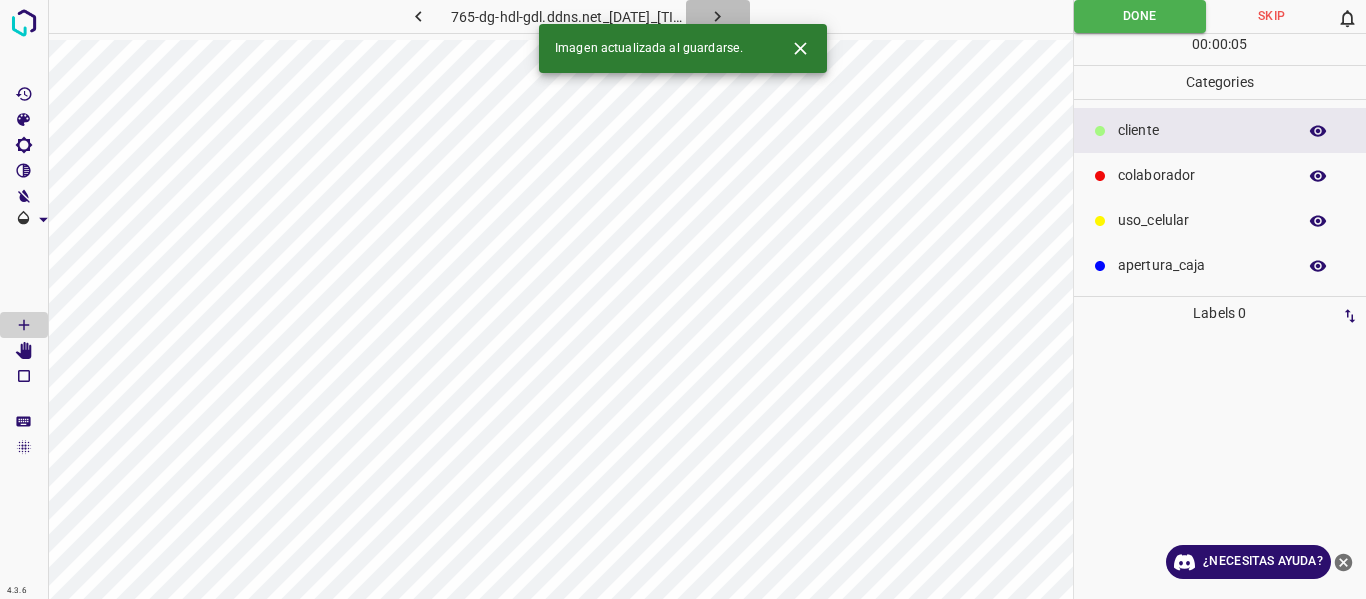 click at bounding box center [718, 16] 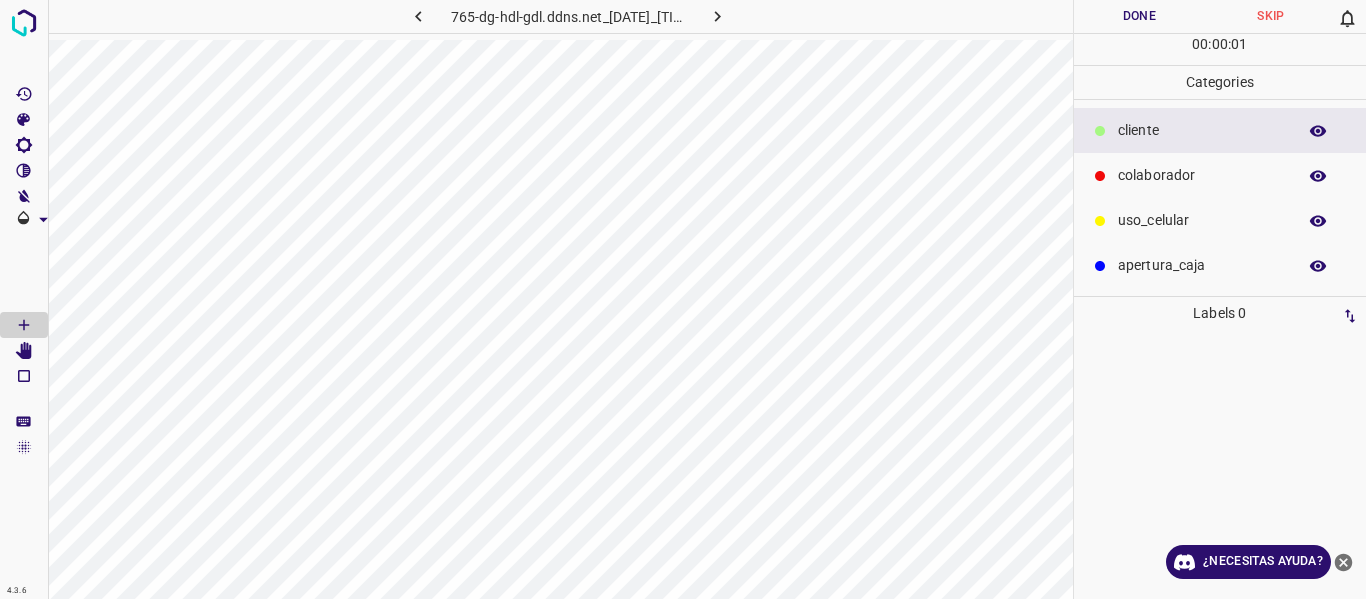 drag, startPoint x: 1138, startPoint y: 176, endPoint x: 1093, endPoint y: 188, distance: 46.572525 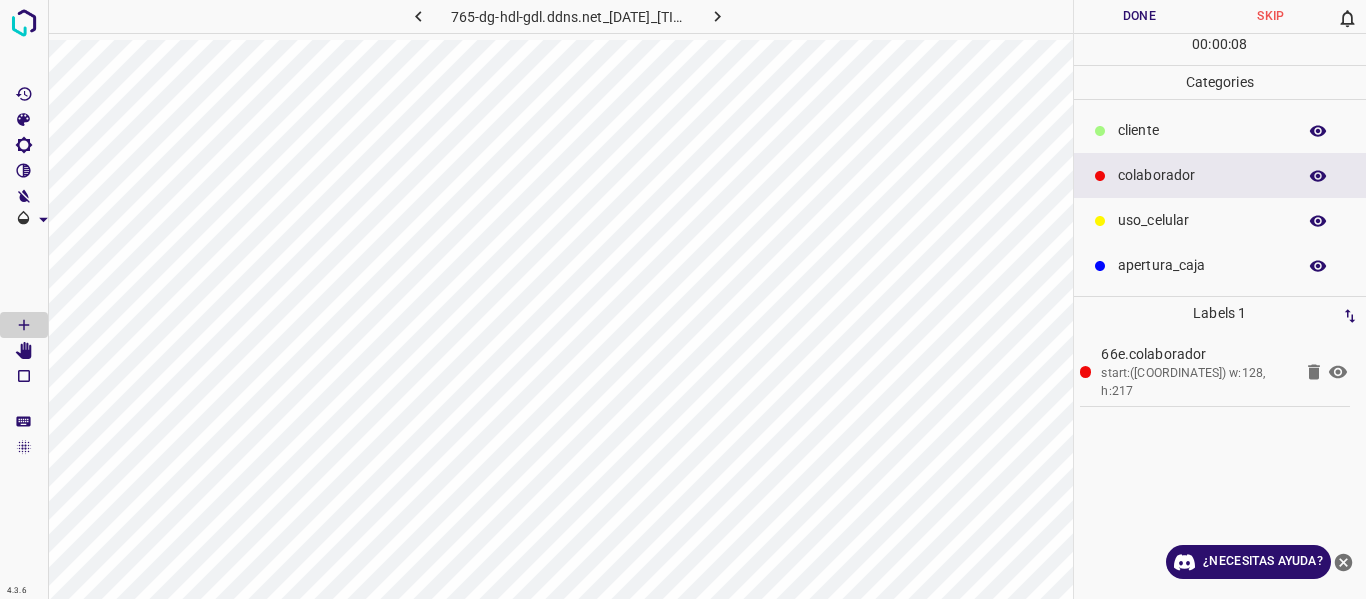 click on "uso_celular" at bounding box center (1202, 130) 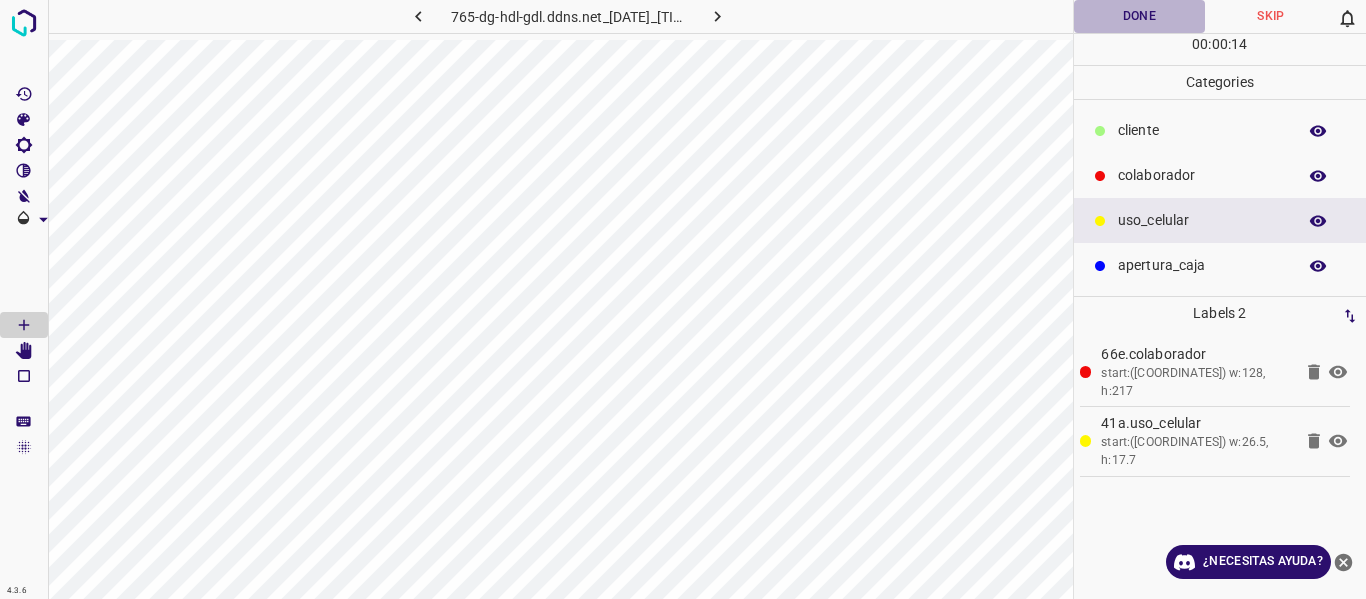 click on "Done" at bounding box center (1140, 16) 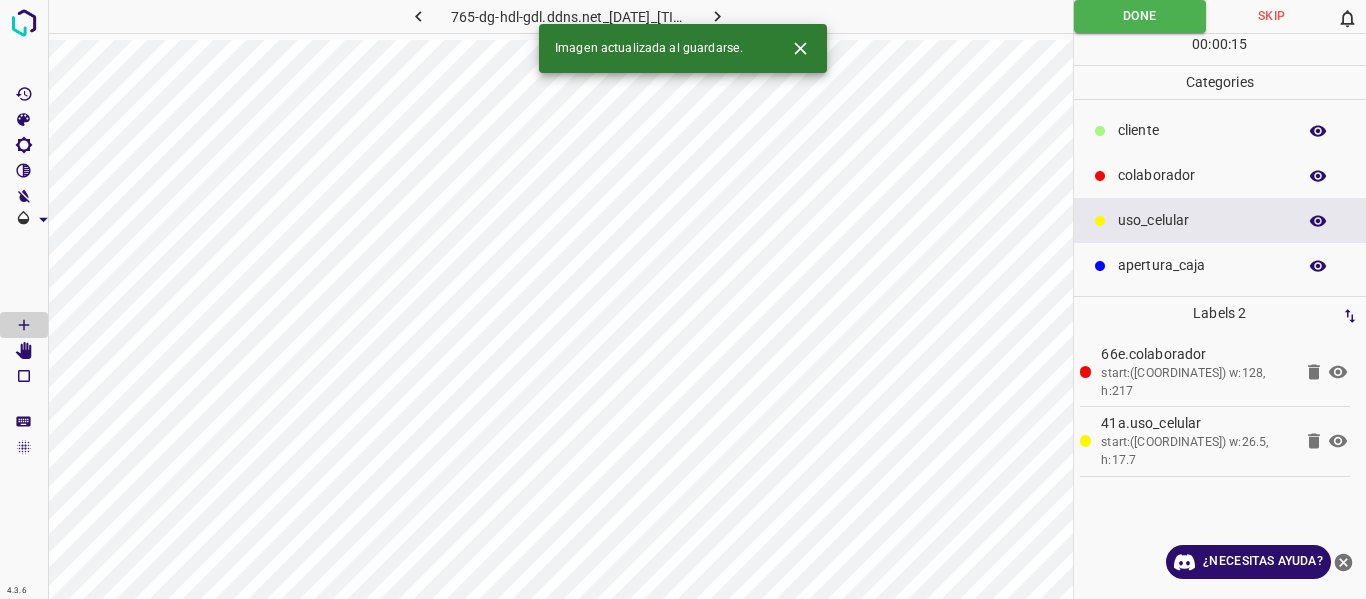click at bounding box center (717, 16) 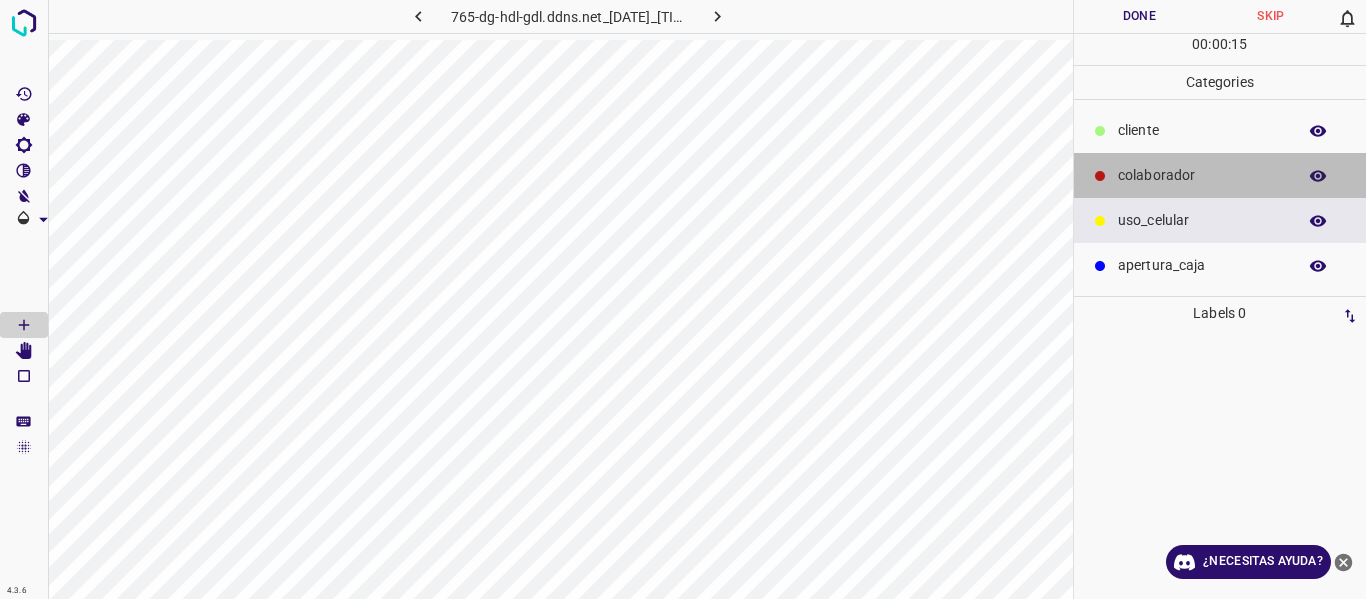 drag, startPoint x: 1182, startPoint y: 172, endPoint x: 1125, endPoint y: 185, distance: 58.463665 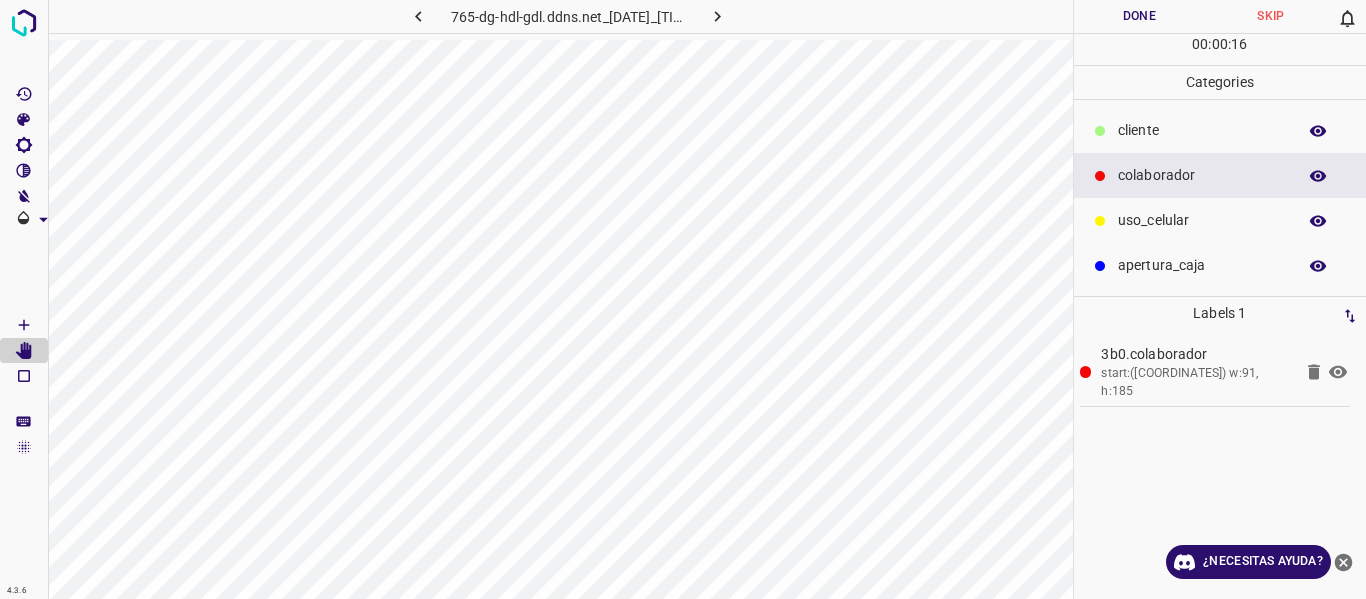 click on "Done" at bounding box center (1140, 16) 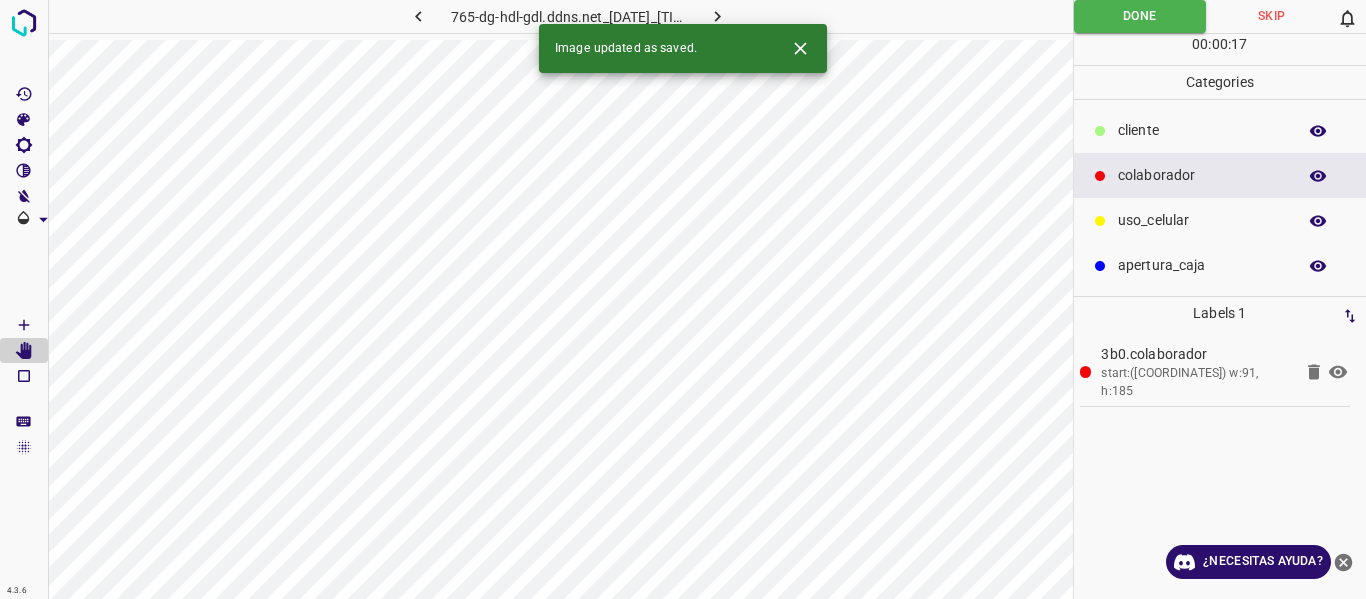 click at bounding box center (718, 16) 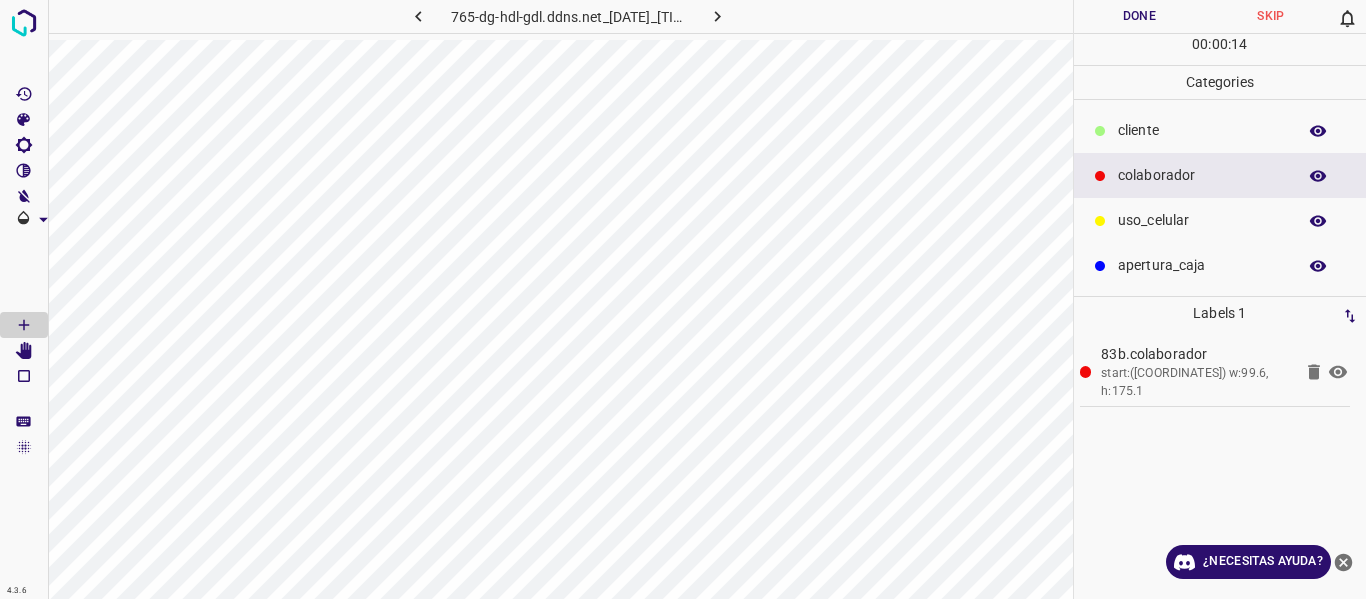 click on "​​cliente" at bounding box center [1202, 130] 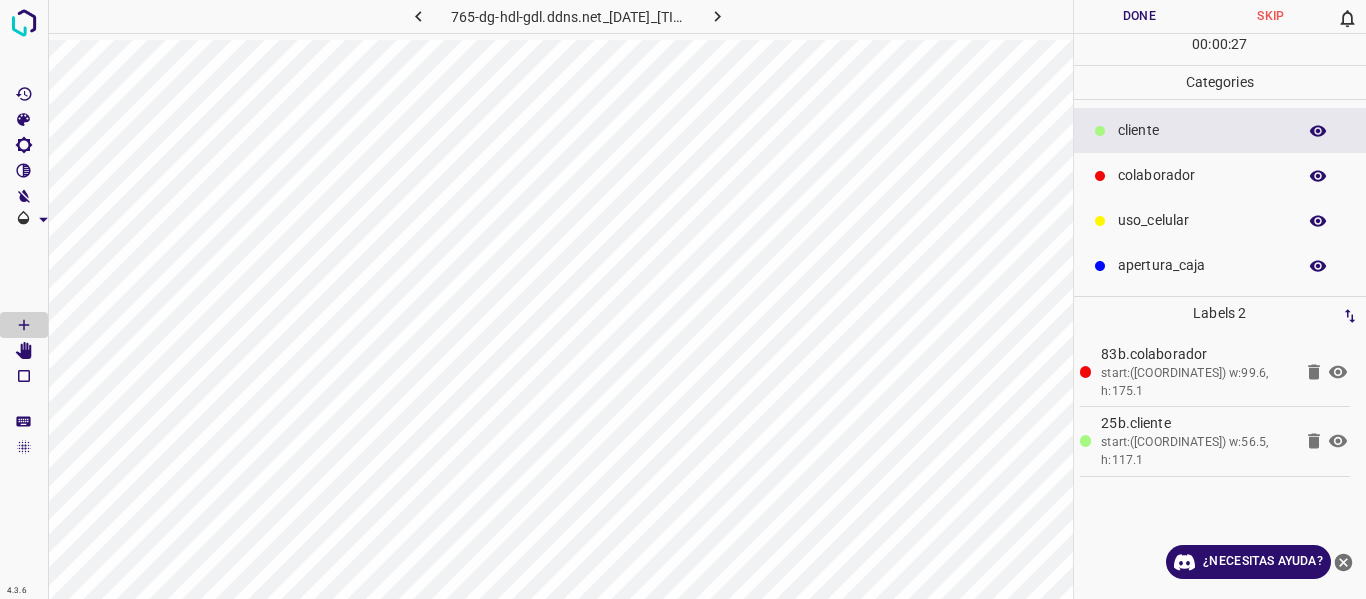 click on "00   : 00   : 27" at bounding box center [1220, 49] 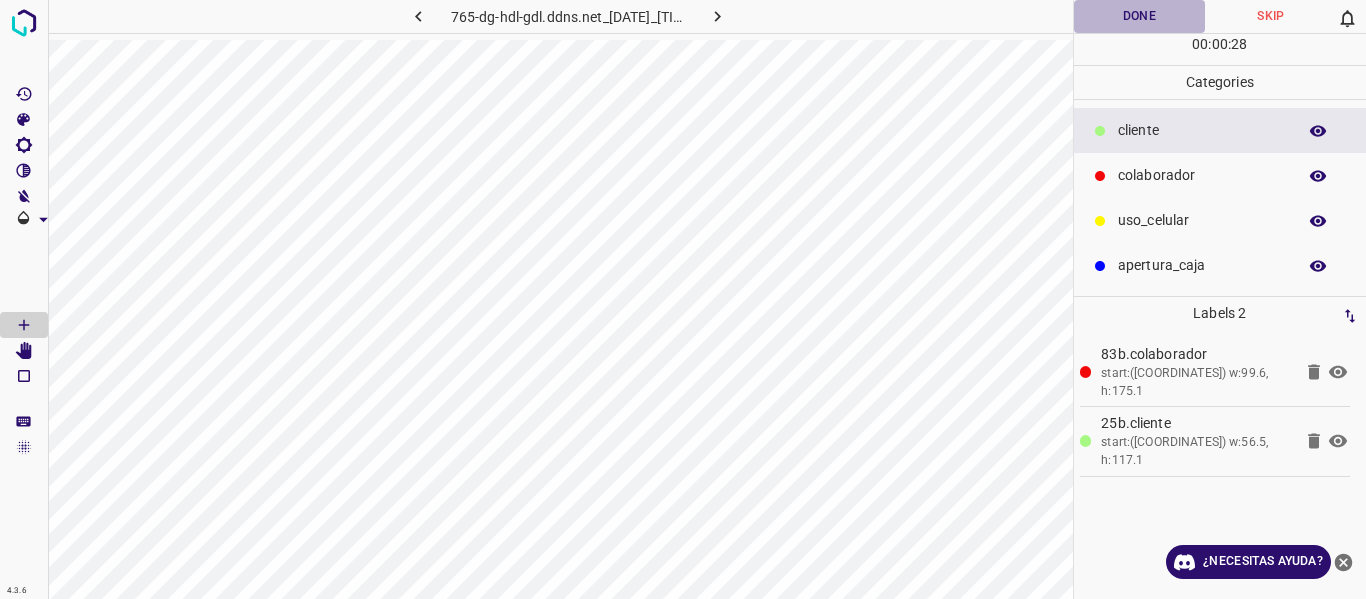 click on "Done" at bounding box center [1140, 16] 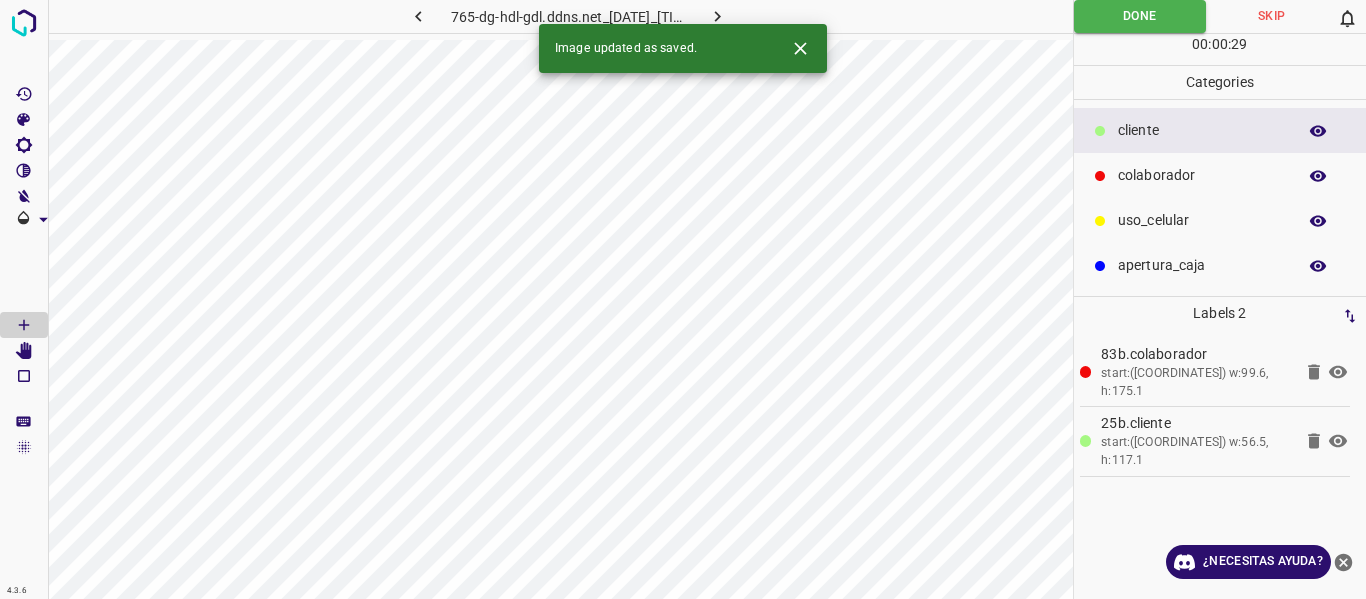 click at bounding box center [717, 16] 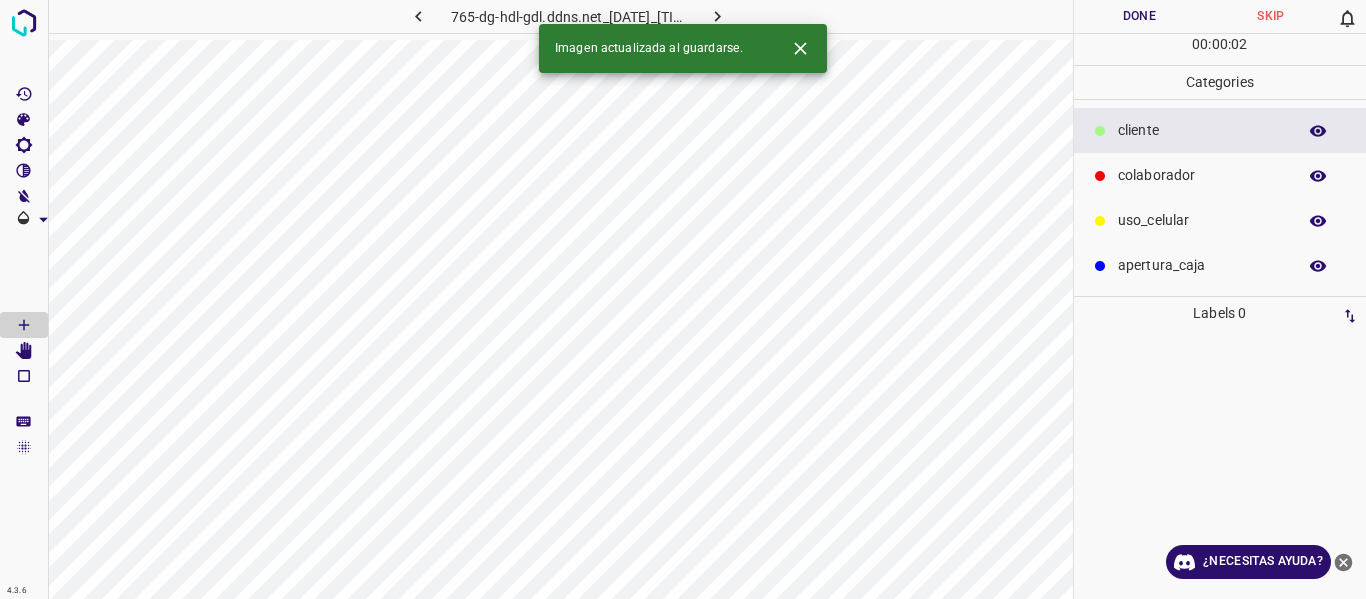 click on "colaborador" at bounding box center [1202, 130] 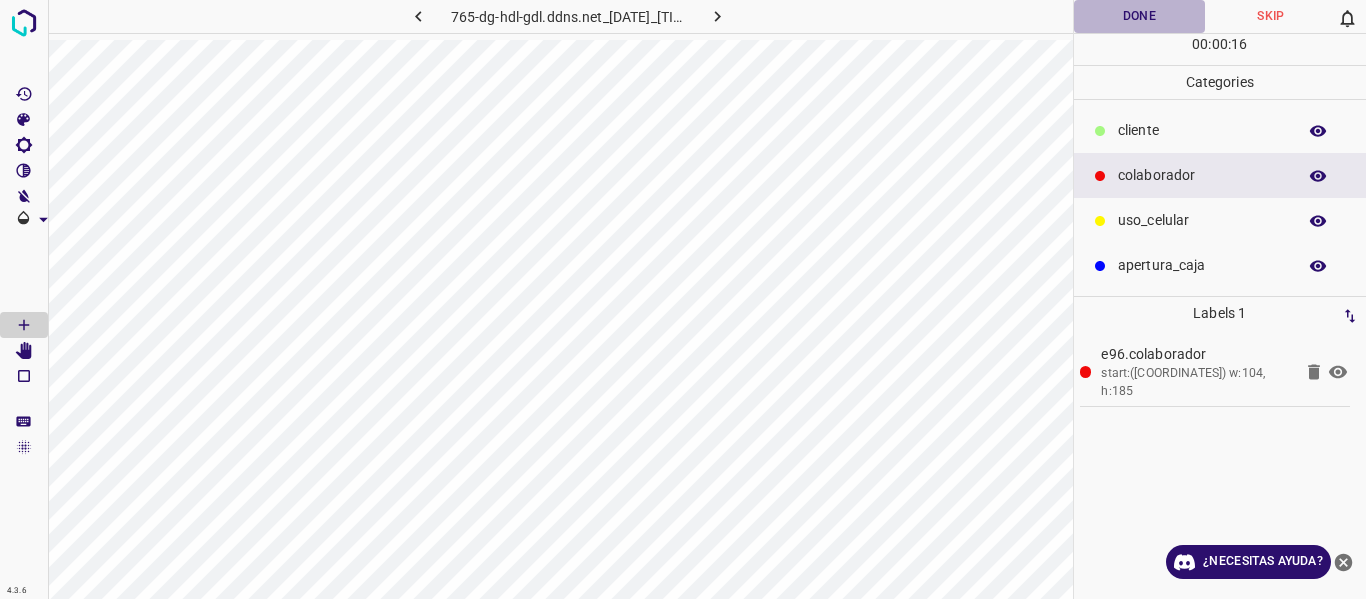 click on "Done" at bounding box center (1140, 16) 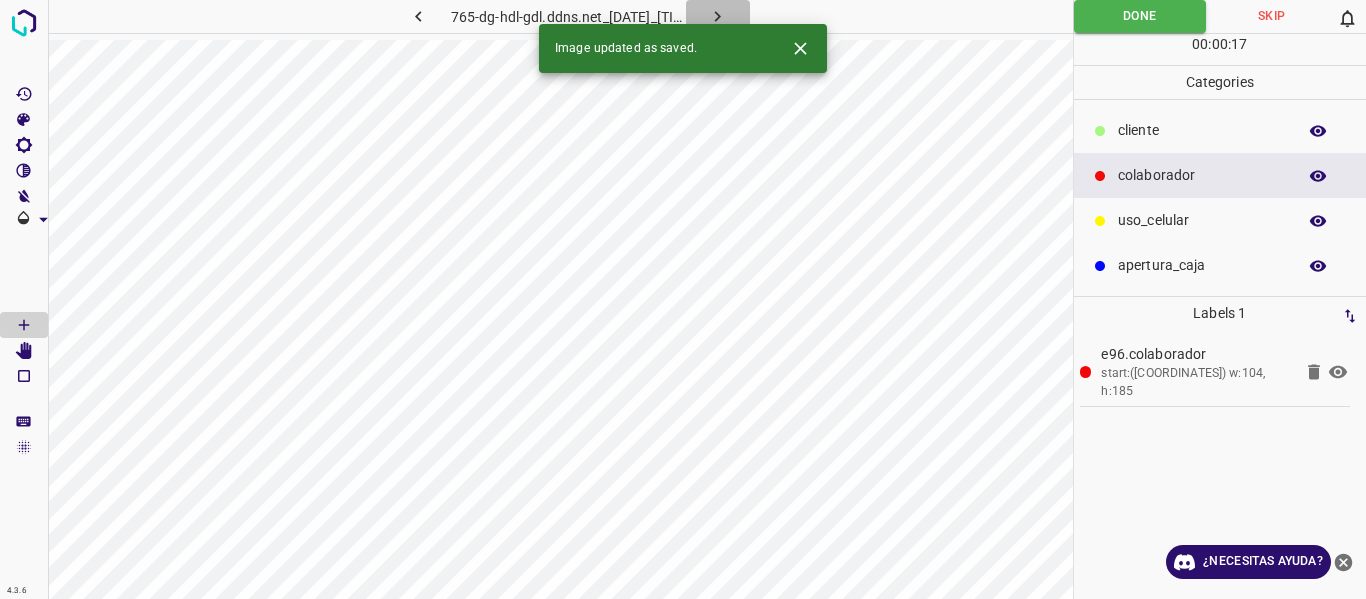 click at bounding box center (718, 16) 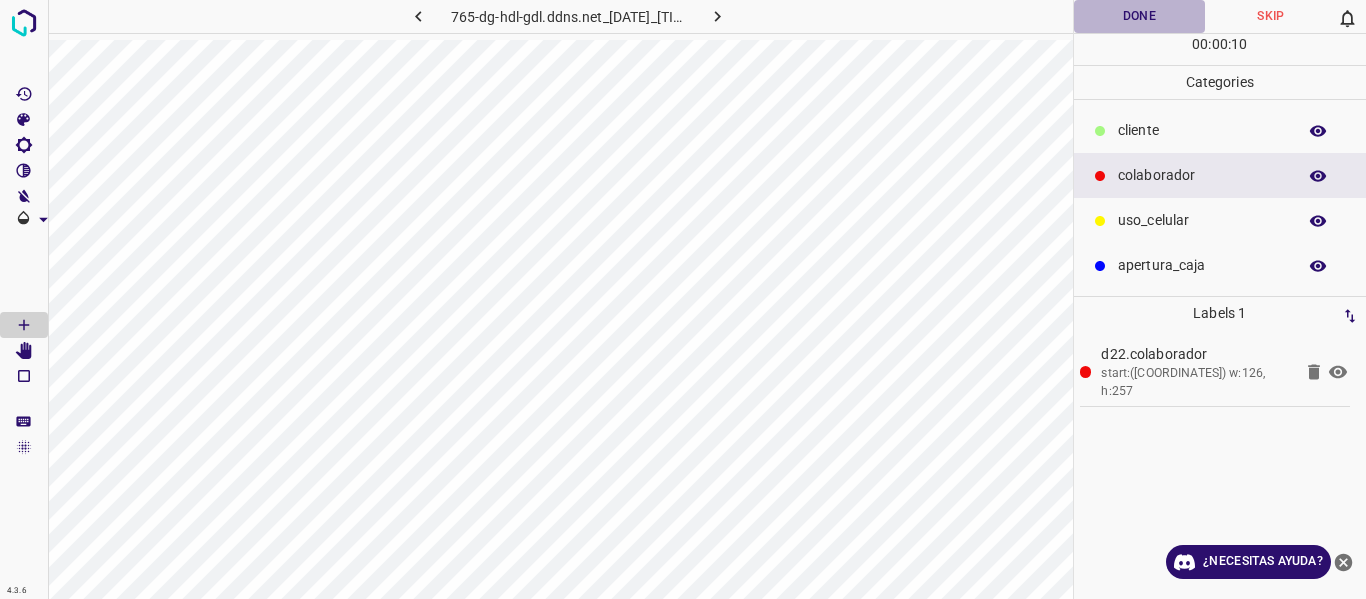 click on "Done" at bounding box center (1140, 16) 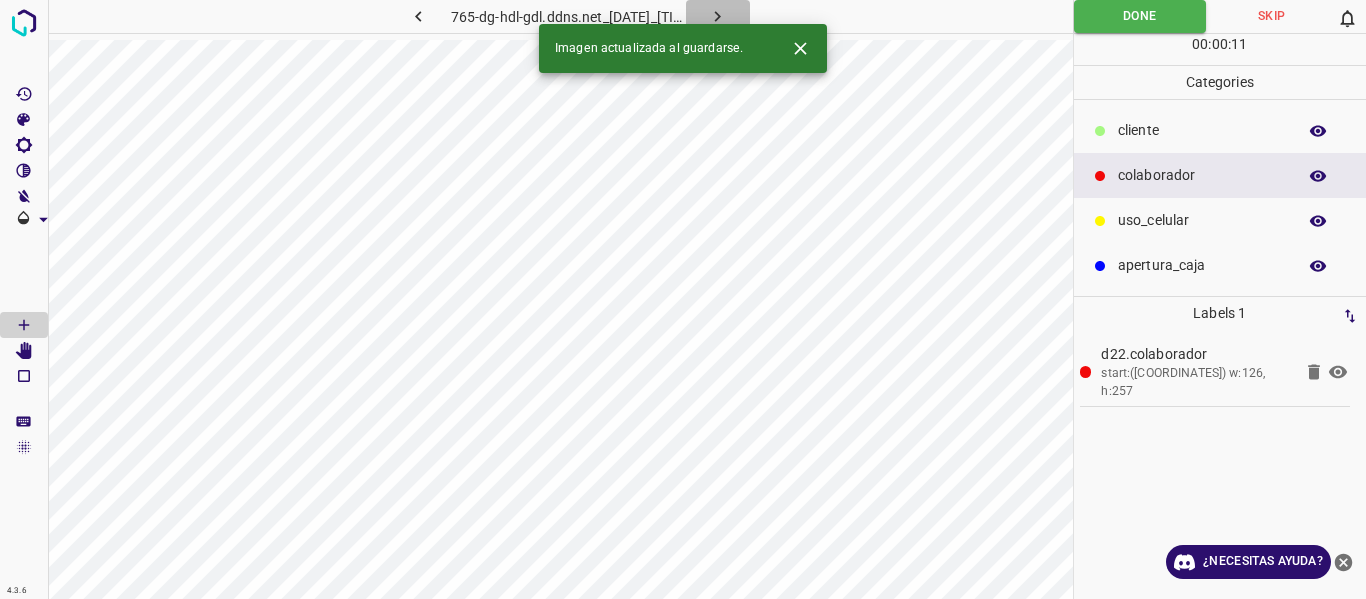 click at bounding box center (718, 16) 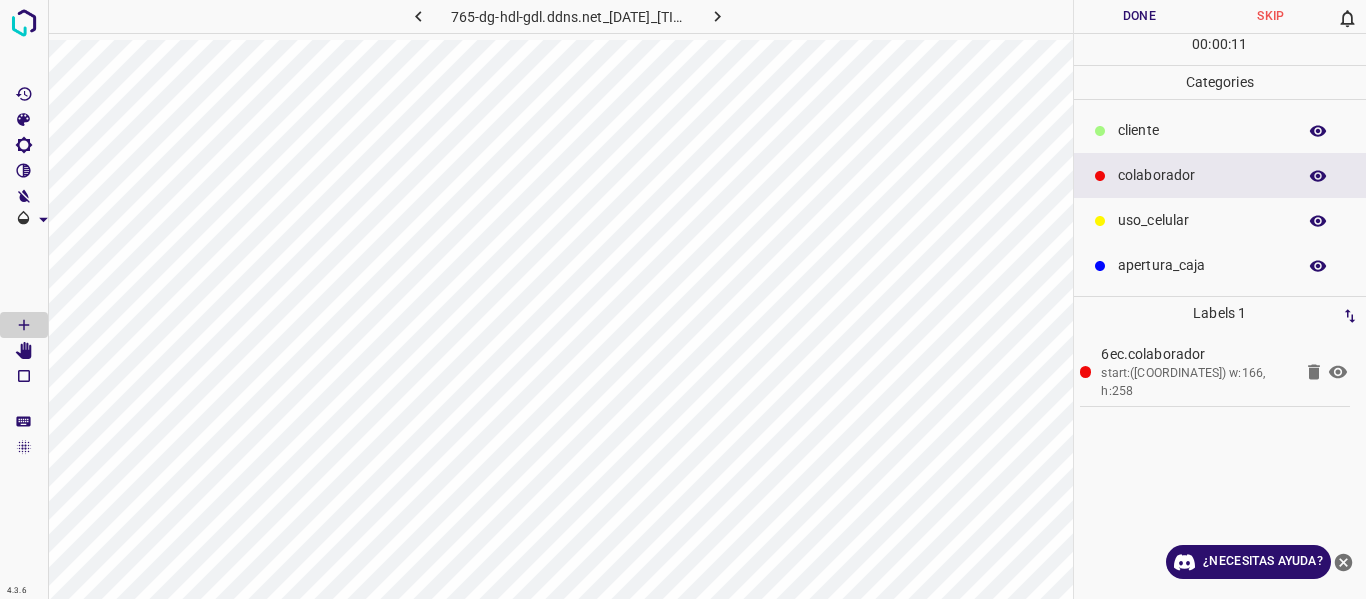 click on "Done" at bounding box center [1140, 16] 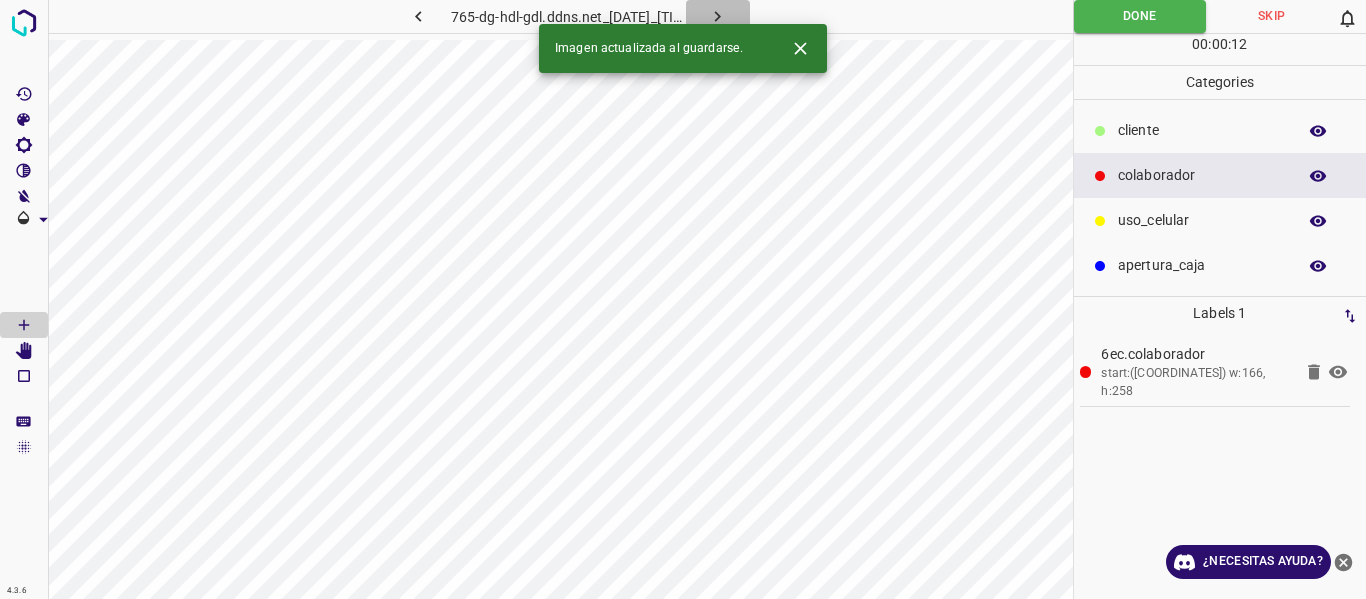 click at bounding box center (717, 16) 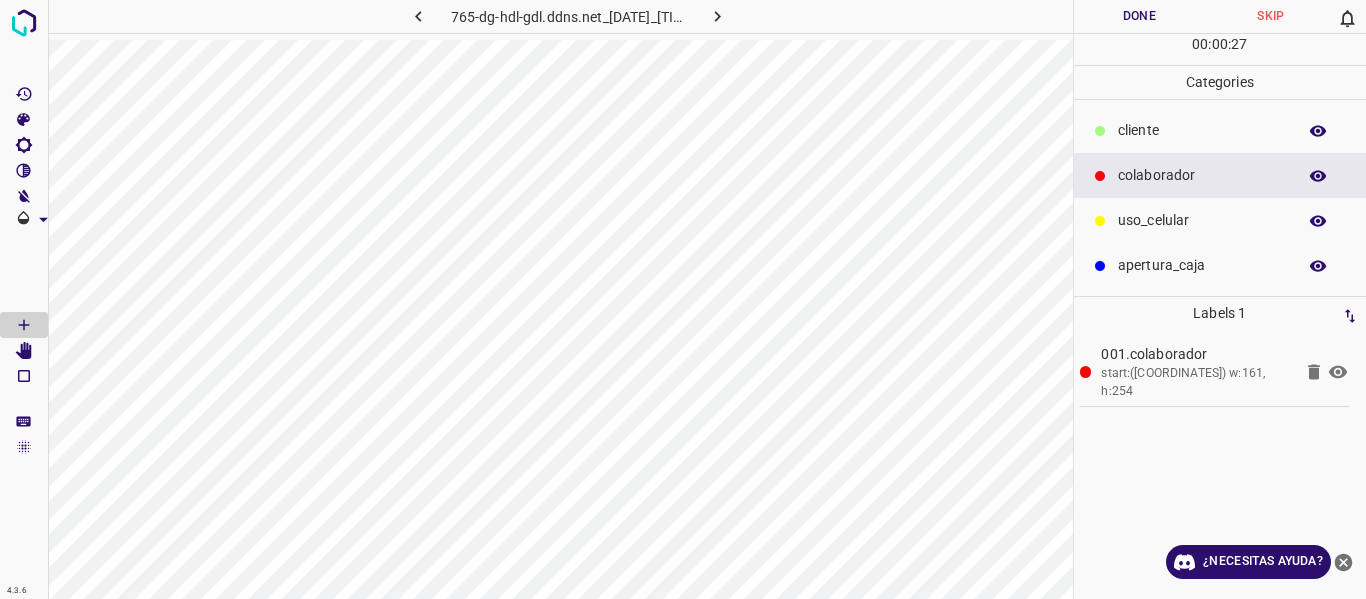 drag, startPoint x: 1365, startPoint y: 129, endPoint x: 1133, endPoint y: 18, distance: 257.1867 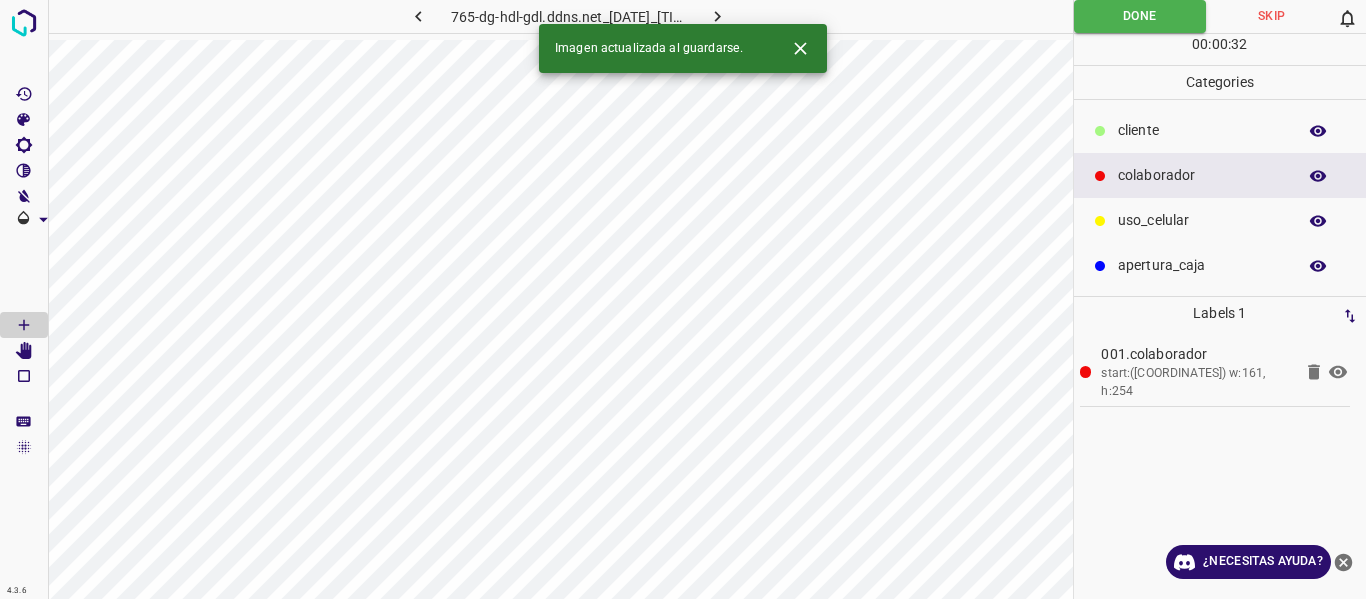 click at bounding box center [718, 16] 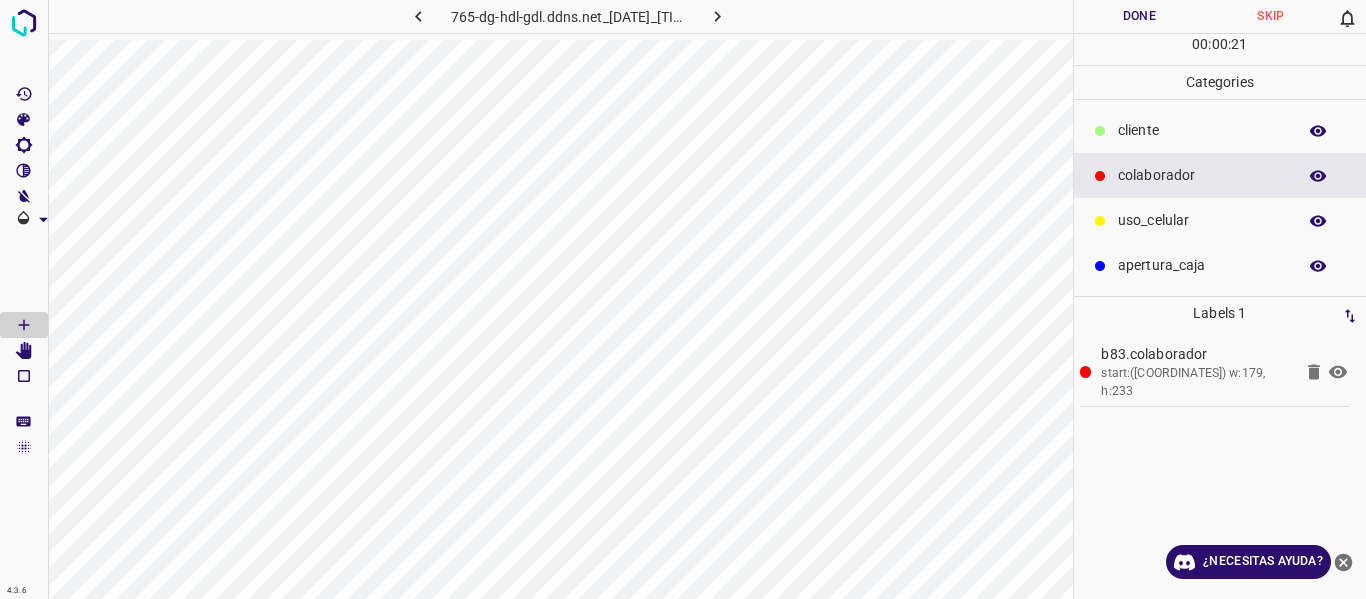 click on "Done" at bounding box center (1140, 16) 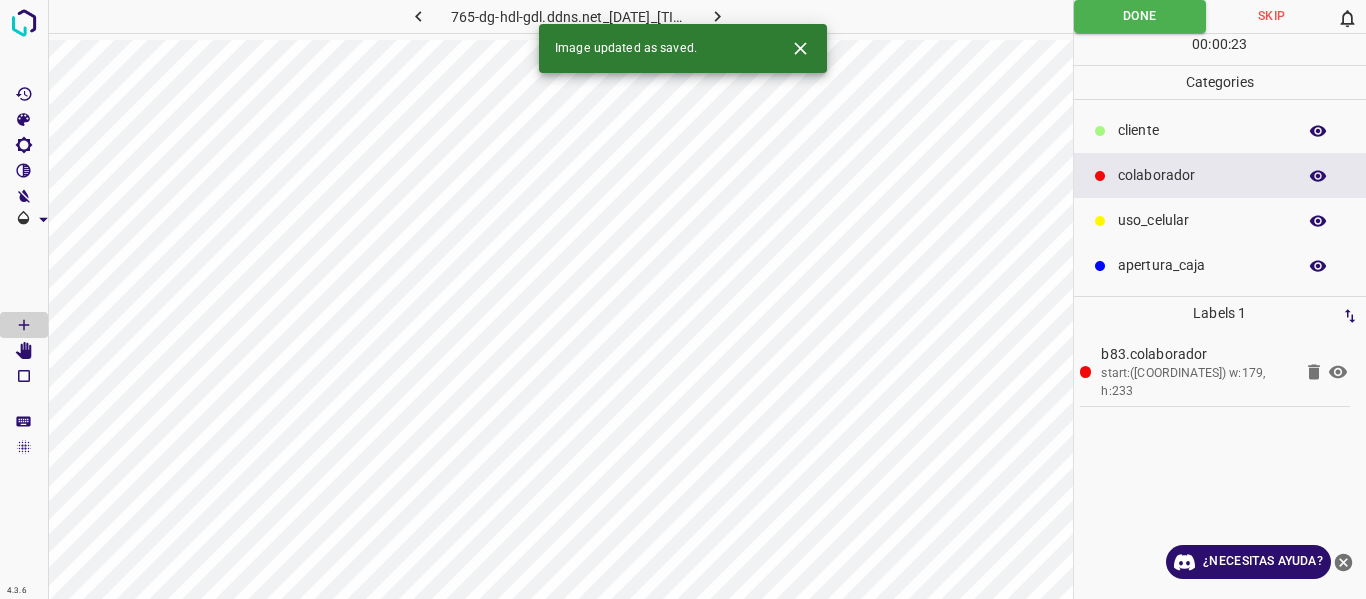 click at bounding box center (717, 16) 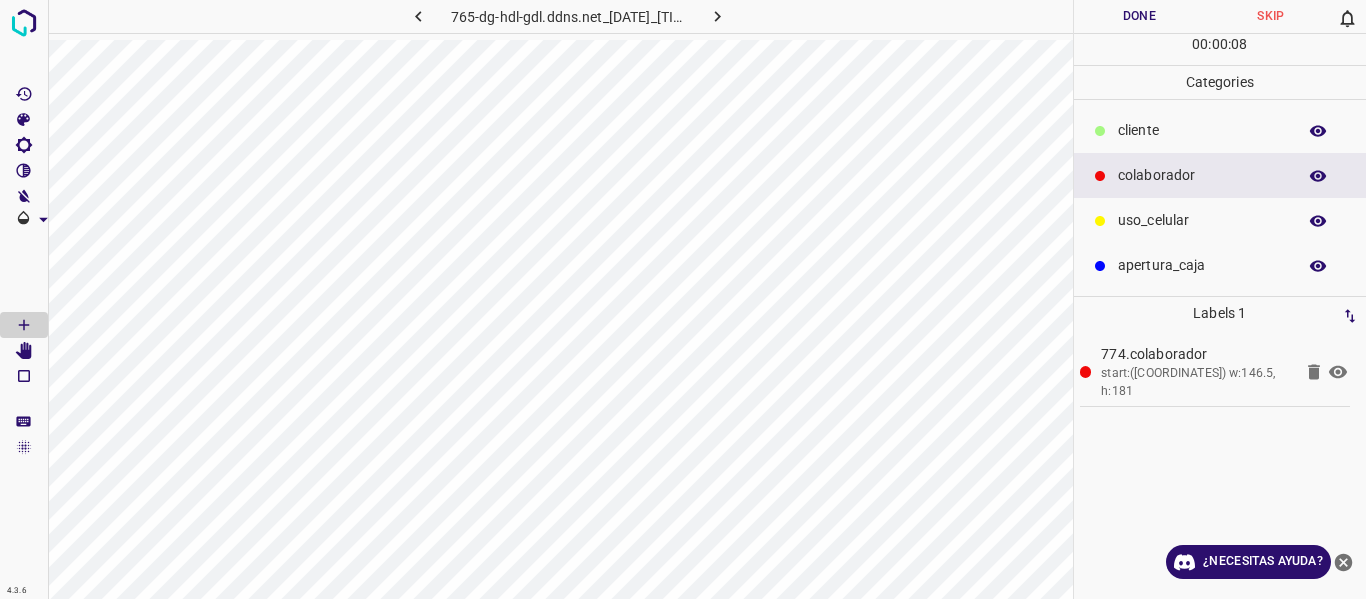 click on "​​cliente" at bounding box center [1220, 130] 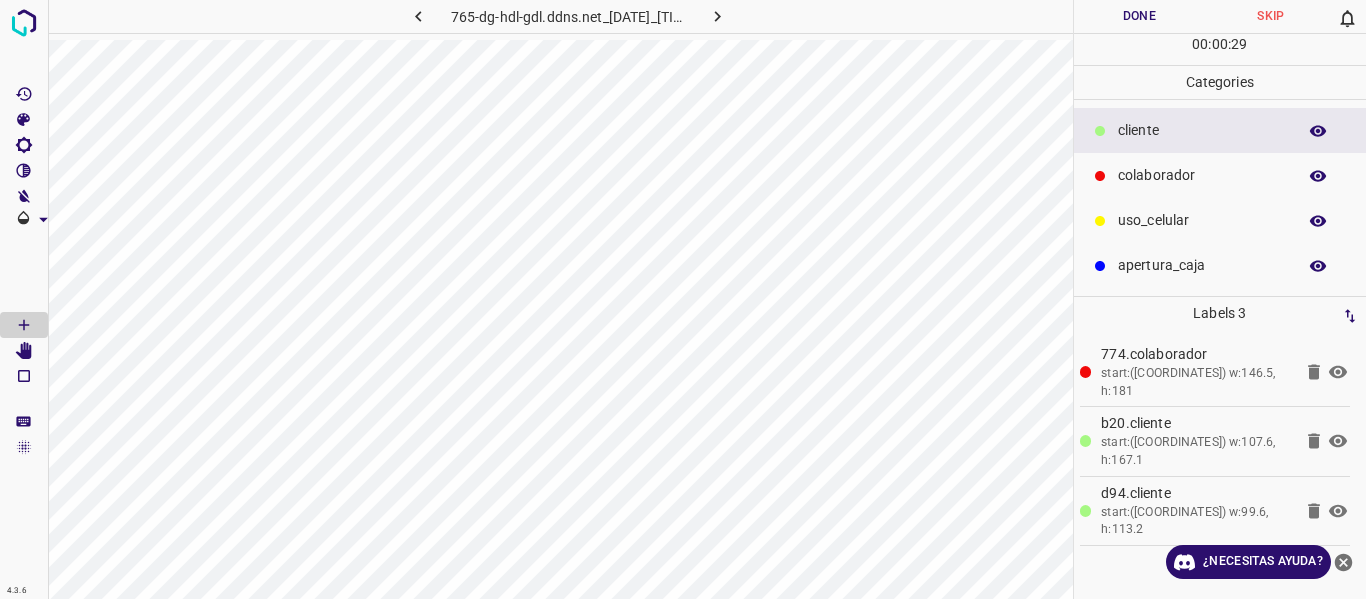 click on "Done" at bounding box center [1140, 16] 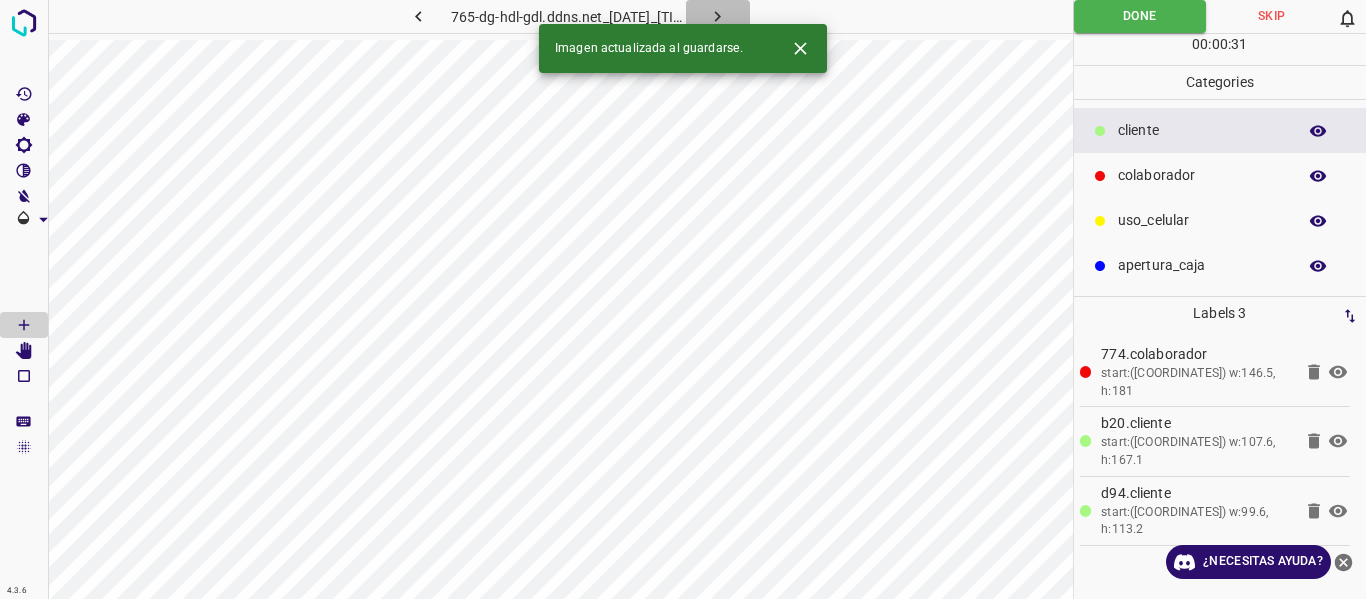 click at bounding box center [717, 16] 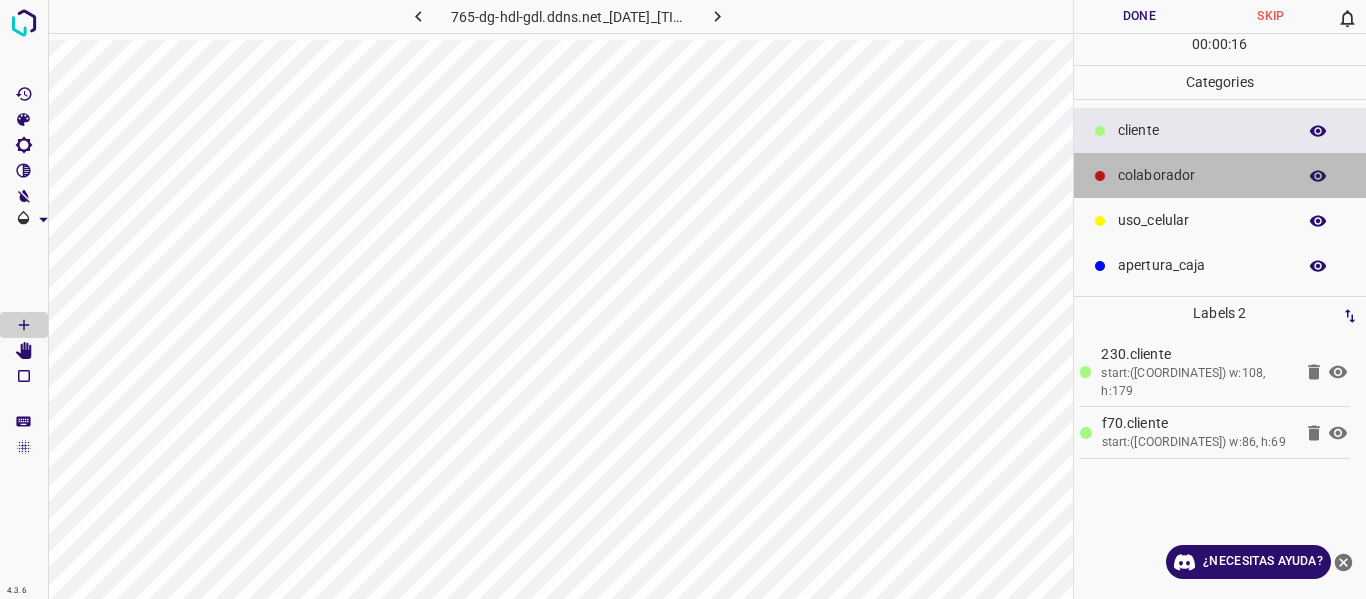 click on "colaborador" at bounding box center [1220, 175] 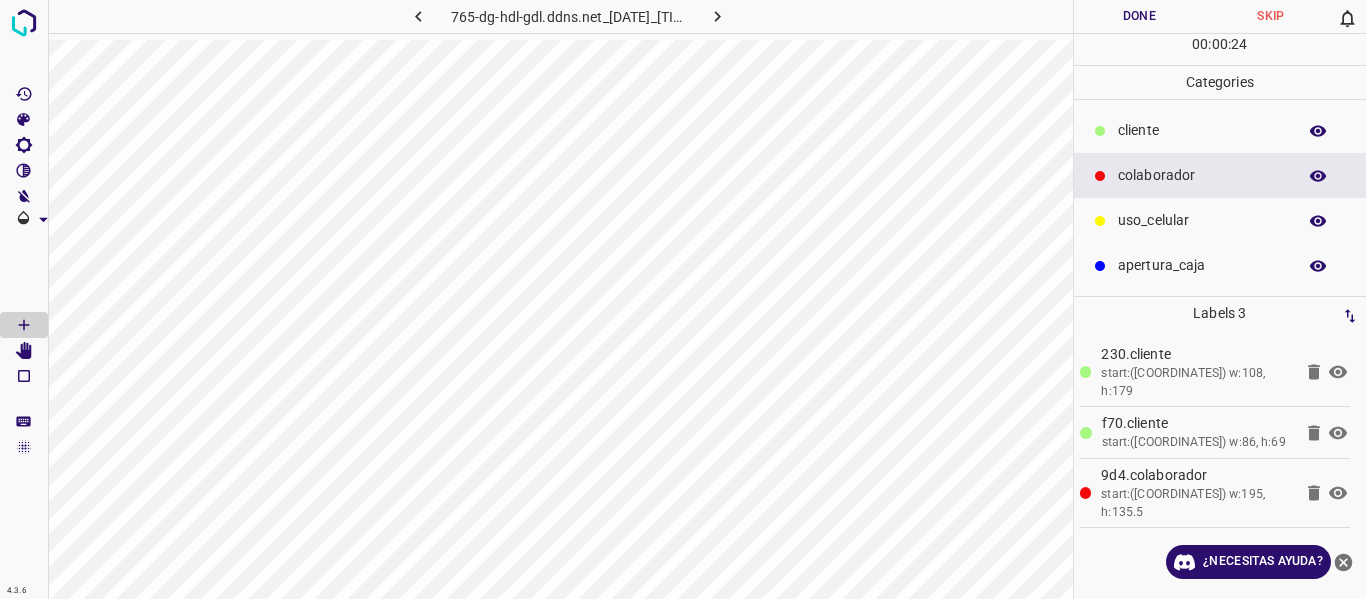 click on "Done" at bounding box center (1140, 16) 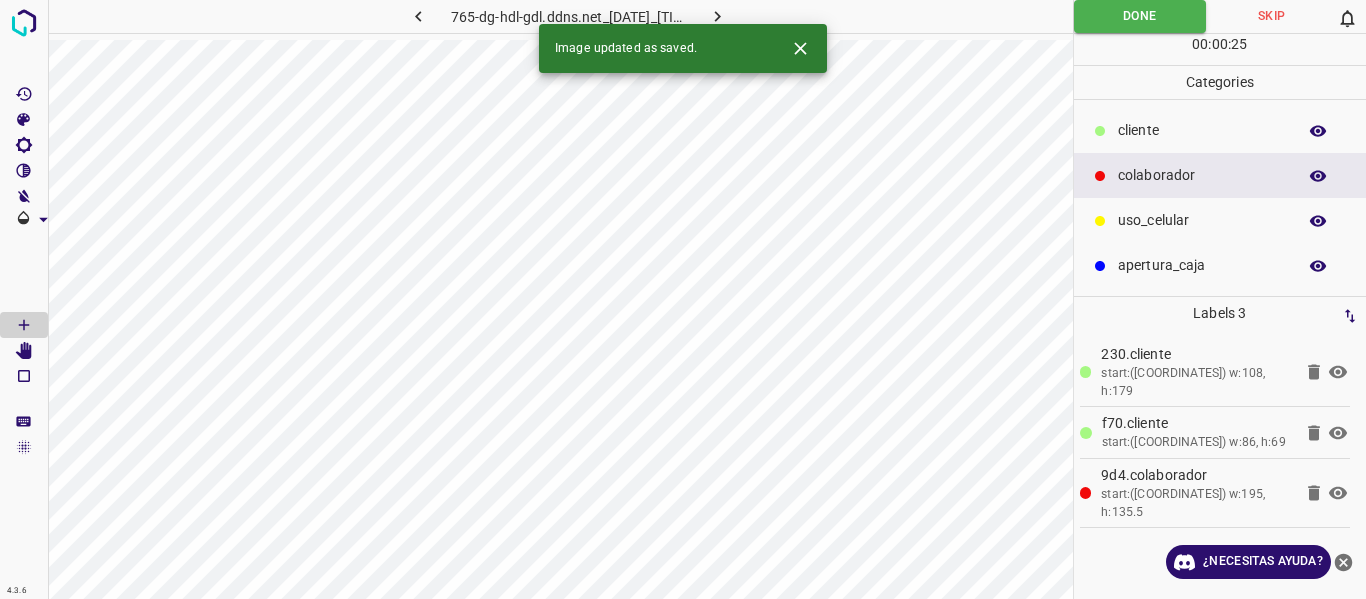 click at bounding box center (717, 16) 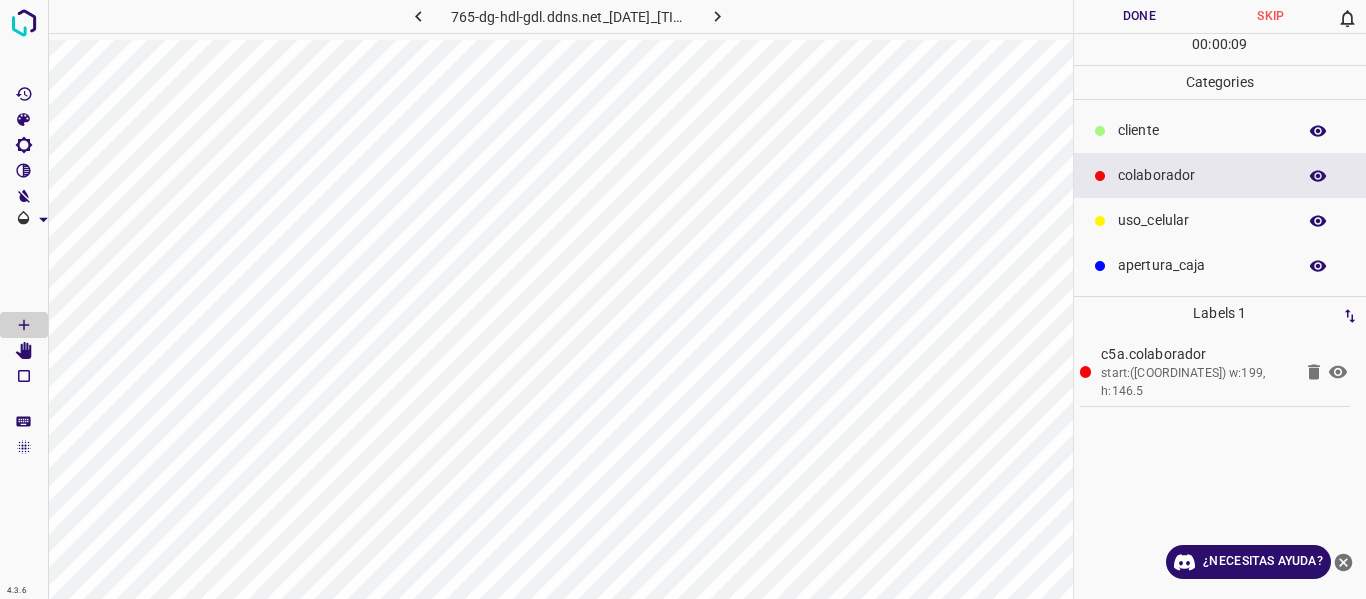 click on "​​cliente" at bounding box center (1220, 130) 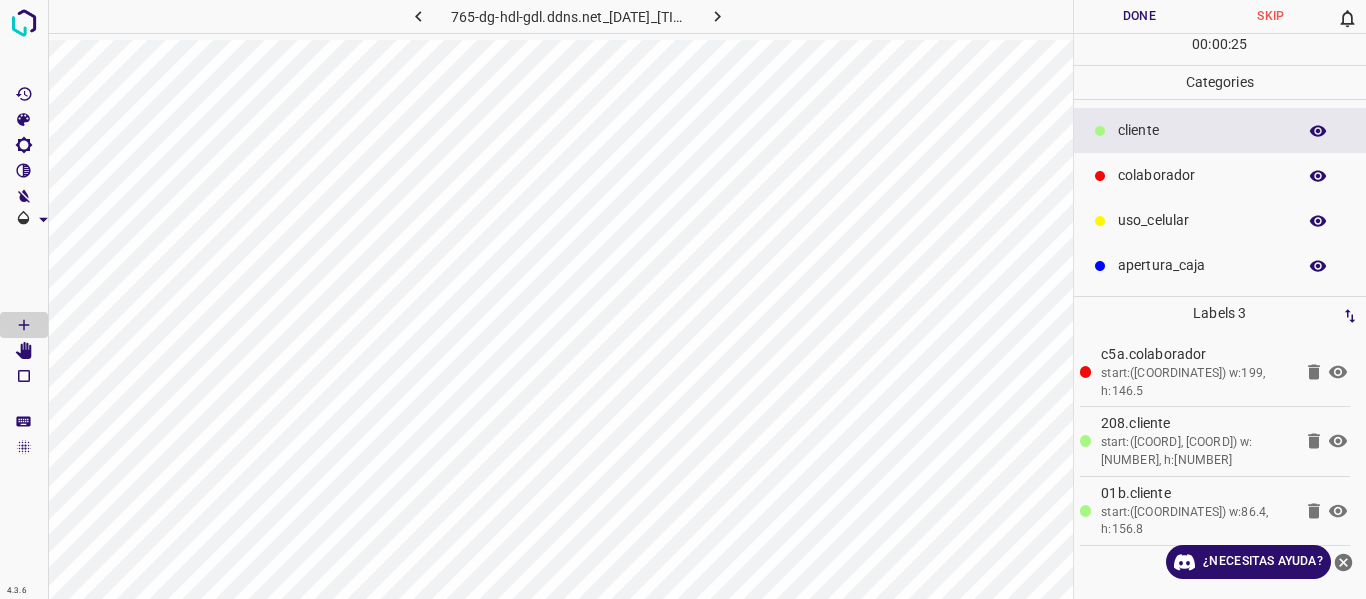 click on "Done" at bounding box center [1140, 16] 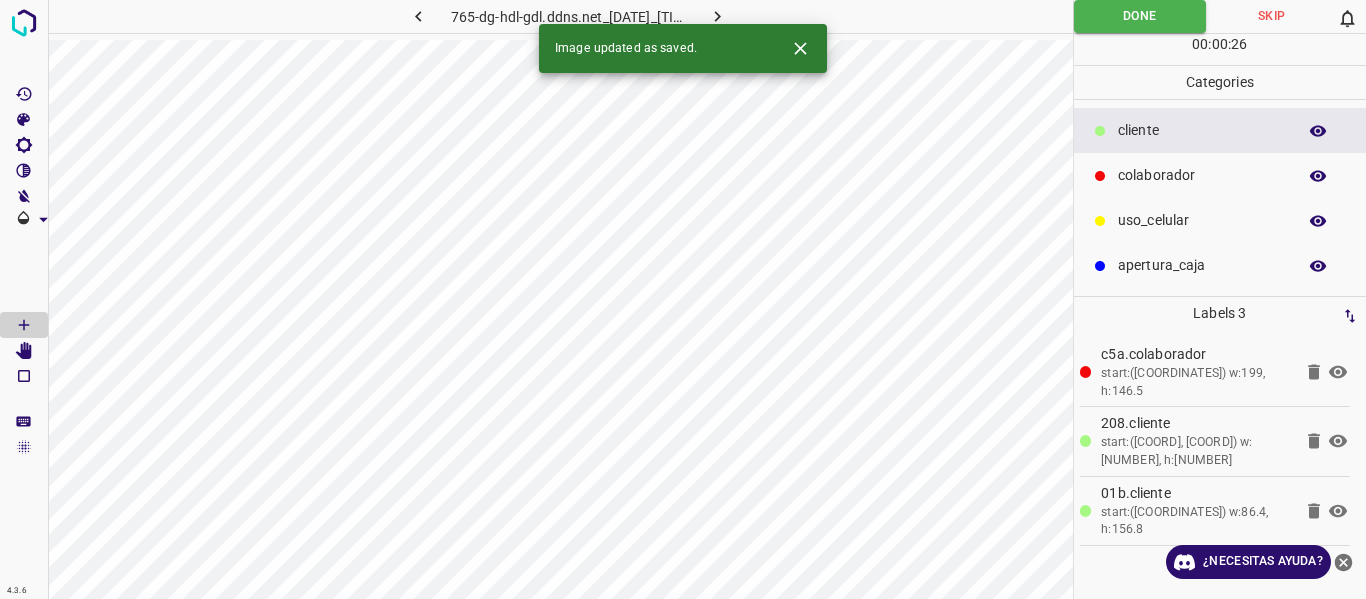 click at bounding box center (718, 16) 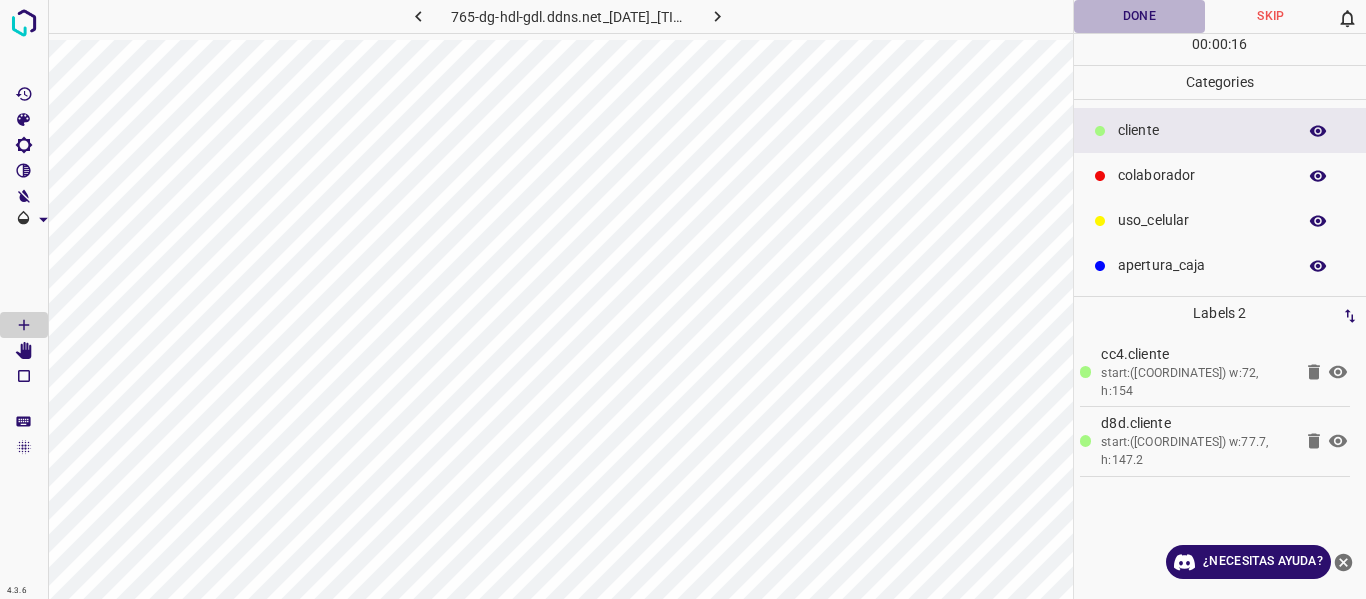 click on "Done" at bounding box center [1140, 16] 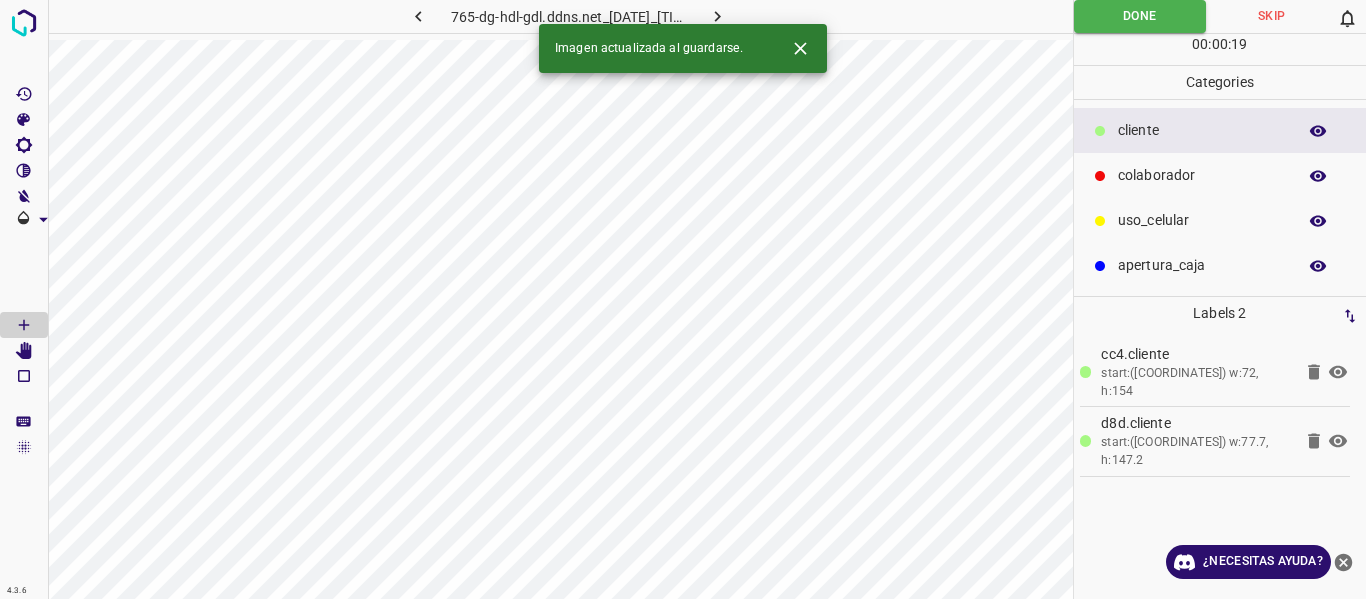 click at bounding box center (1100, 131) 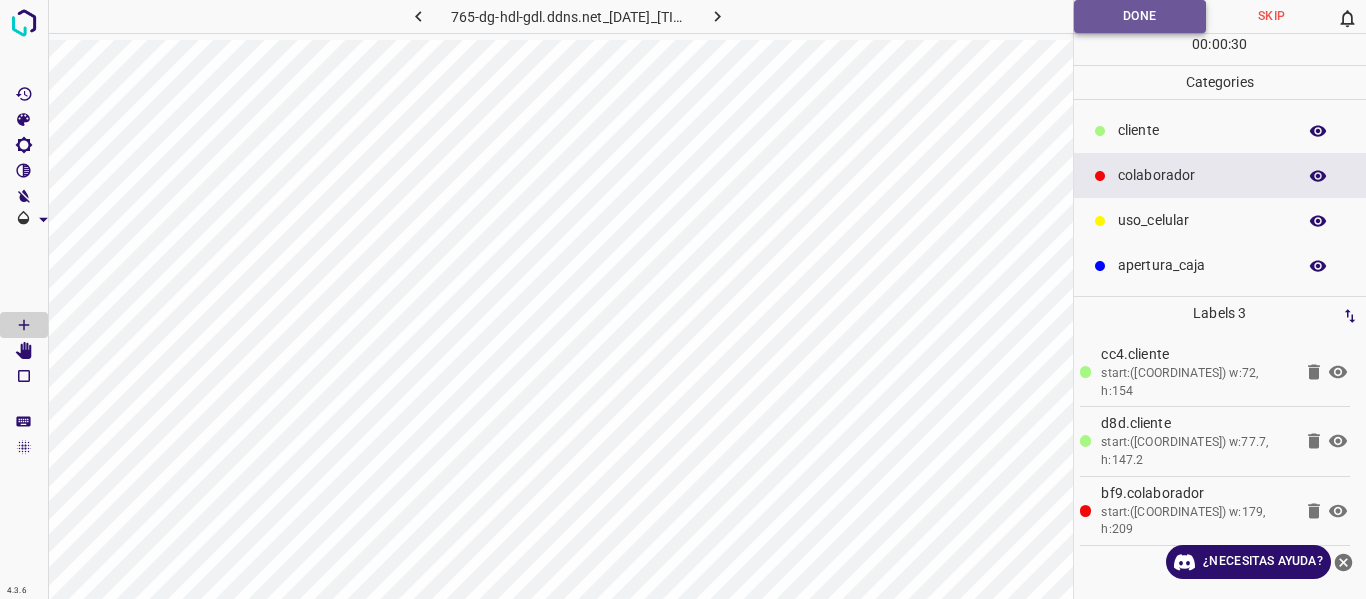 click on "Done" at bounding box center (1140, 16) 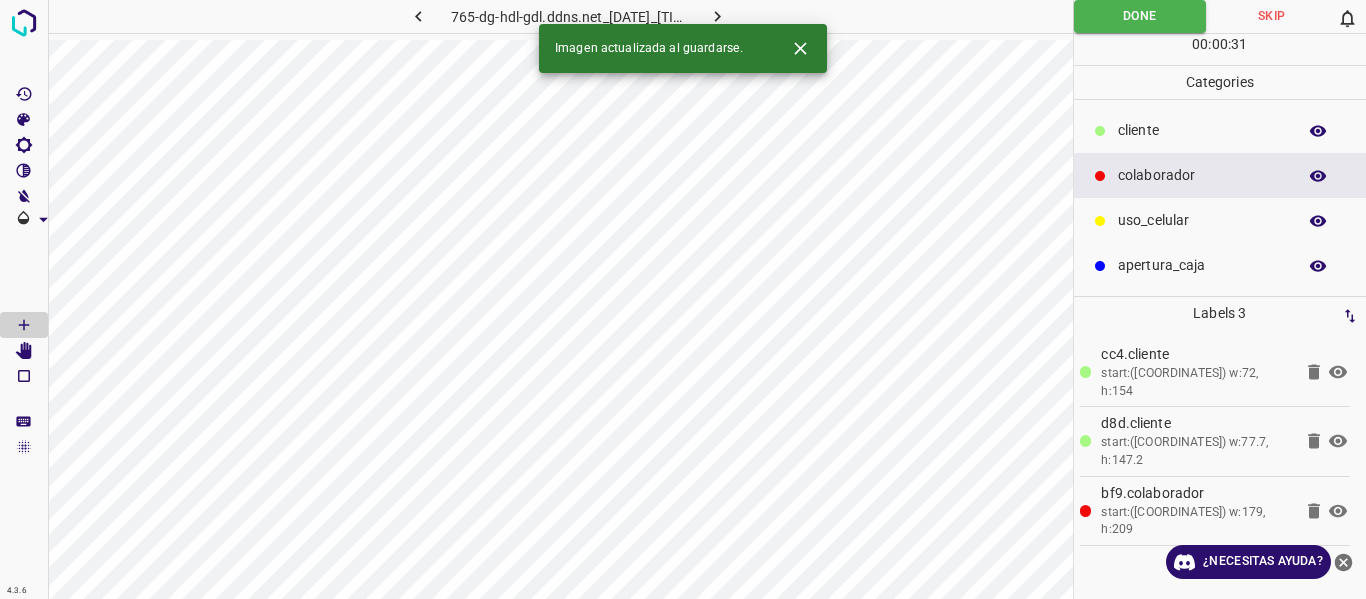click at bounding box center (717, 16) 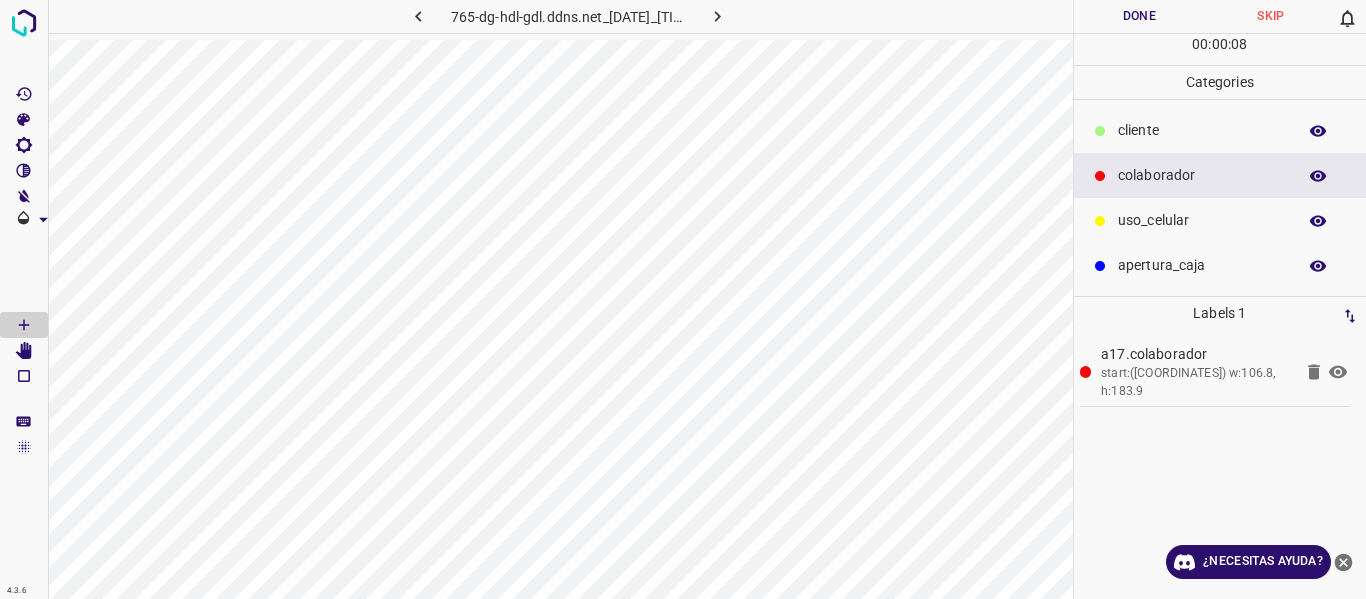 click on "​​cliente" at bounding box center (1220, 130) 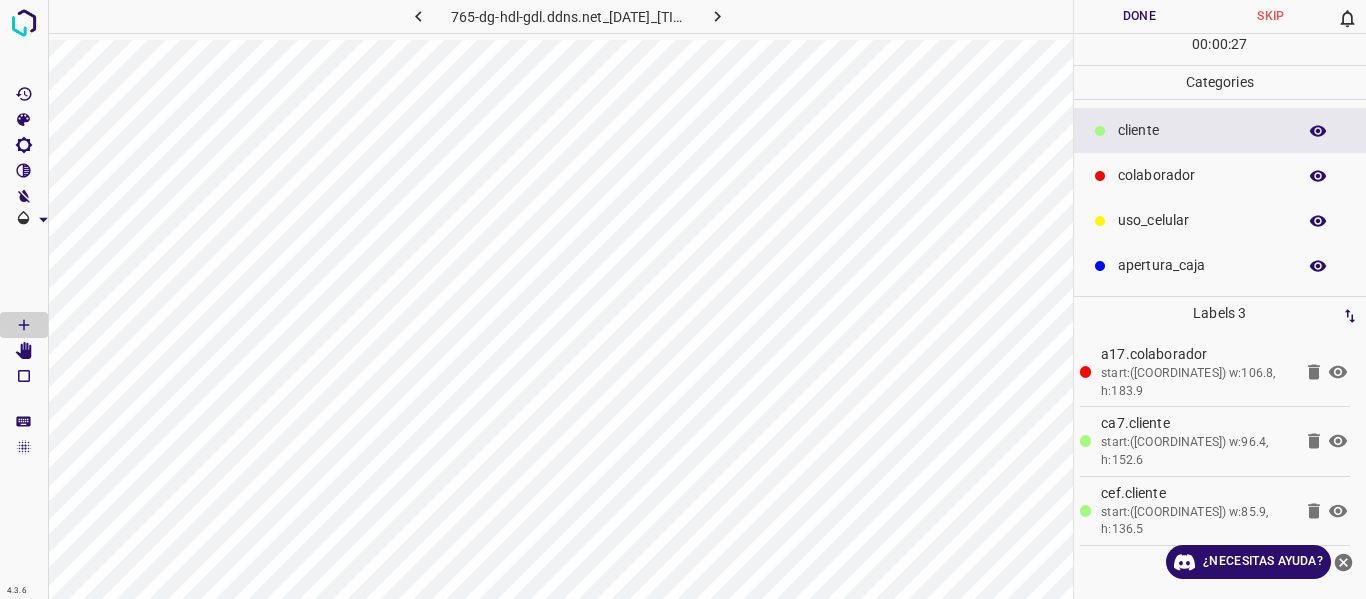 click on "Done" at bounding box center [1140, 16] 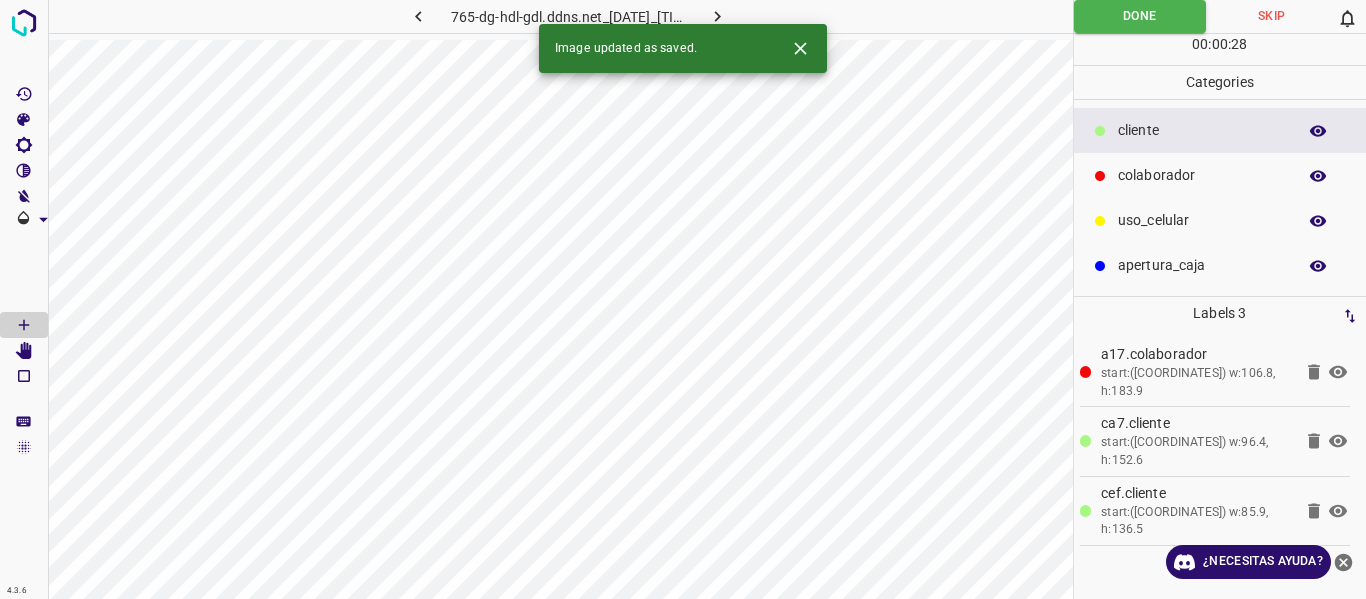 click at bounding box center (718, 16) 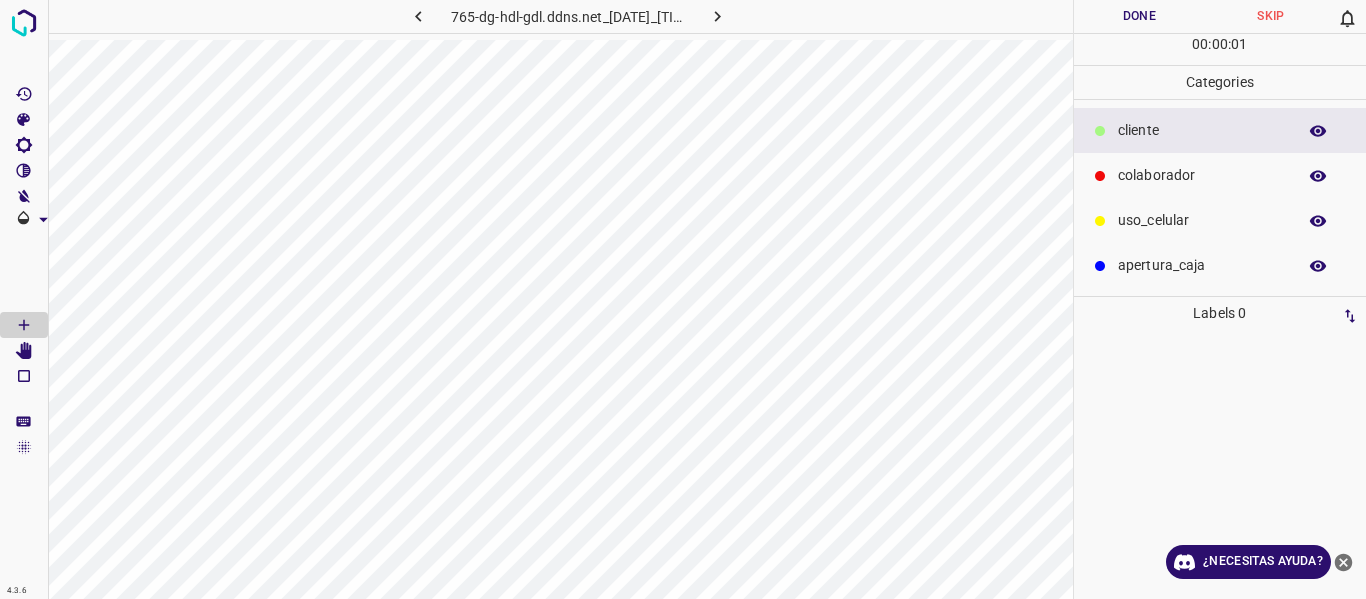click on "colaborador" at bounding box center [1202, 130] 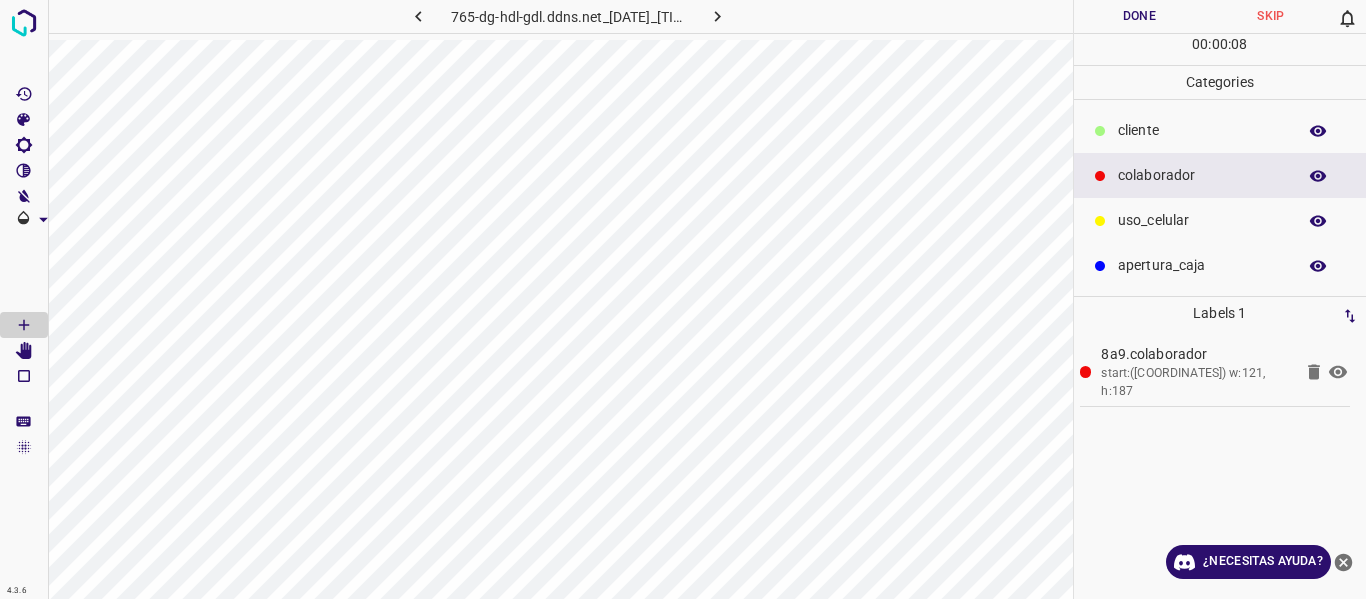 click on "Done" at bounding box center [1140, 16] 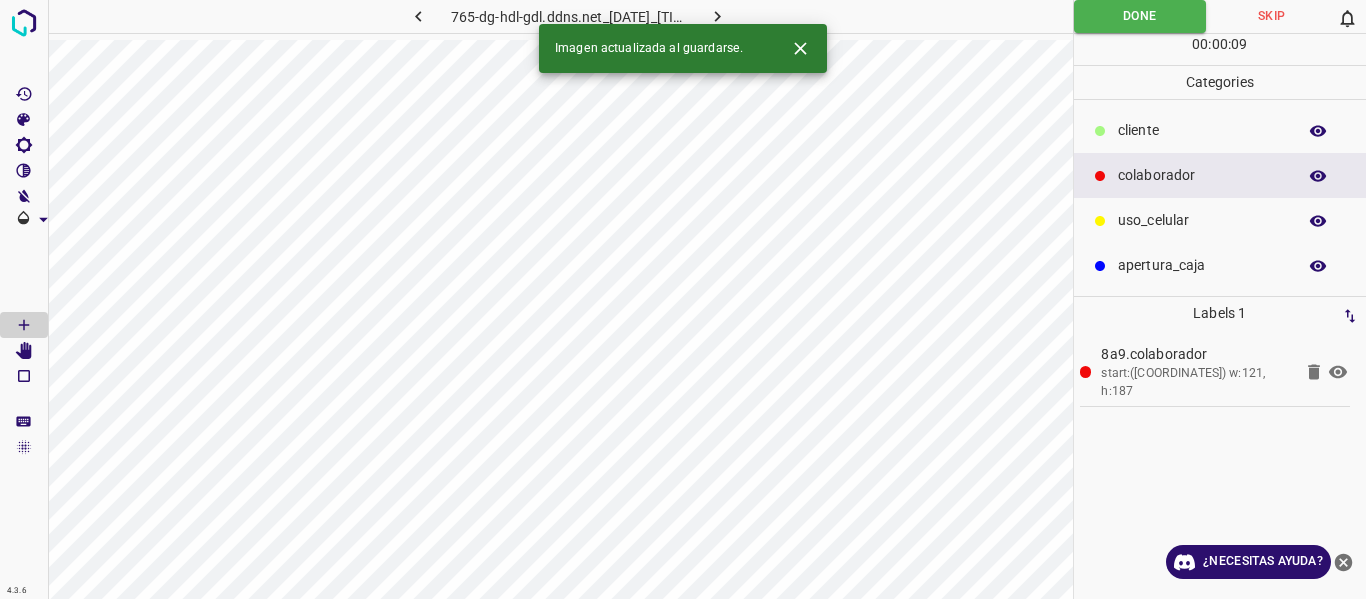 click at bounding box center [717, 16] 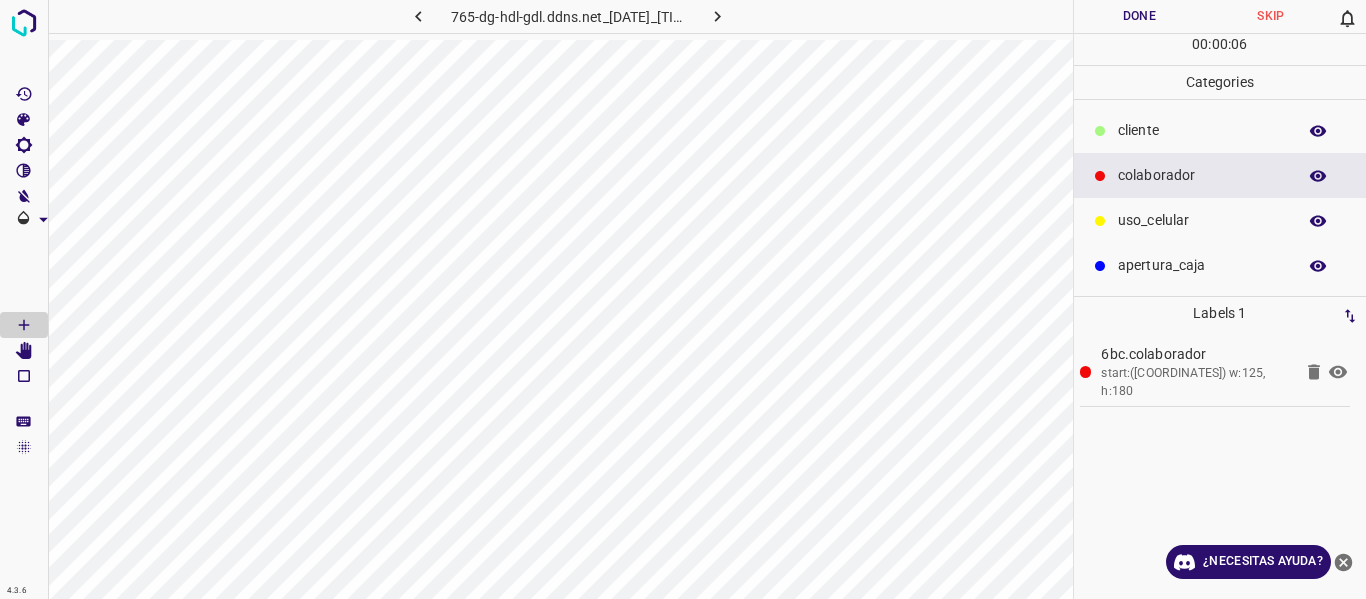 click on "Done" at bounding box center (1140, 16) 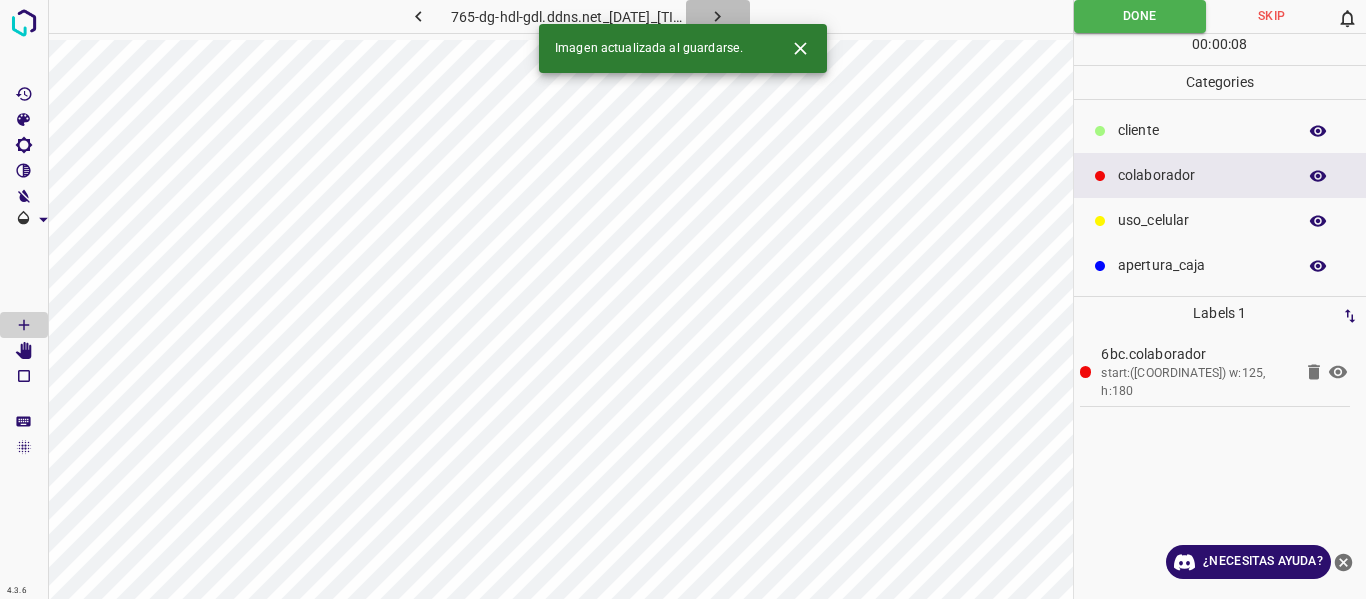 click at bounding box center (717, 16) 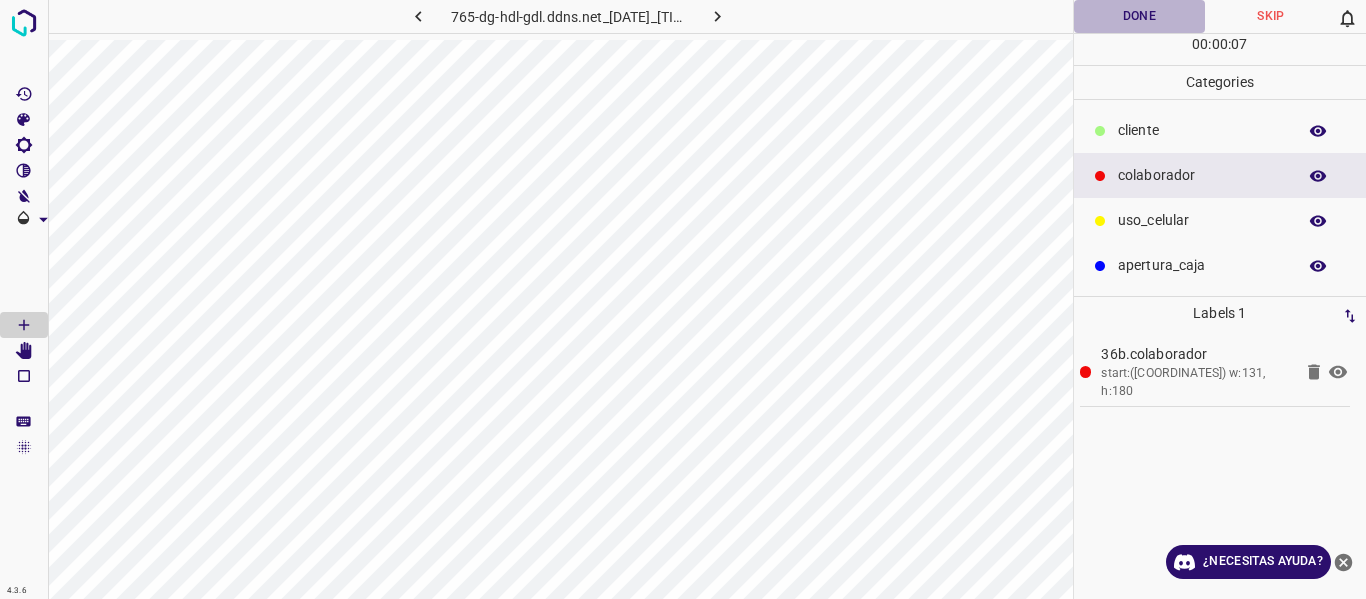 click on "Done" at bounding box center [1140, 16] 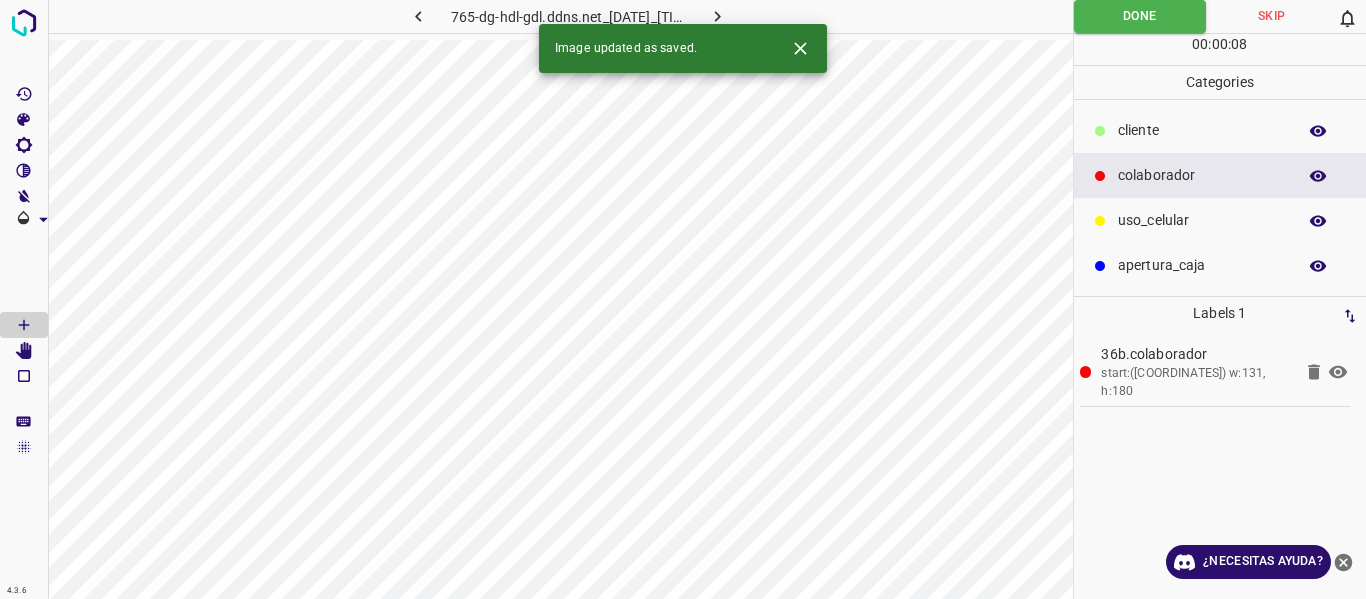 click at bounding box center [717, 16] 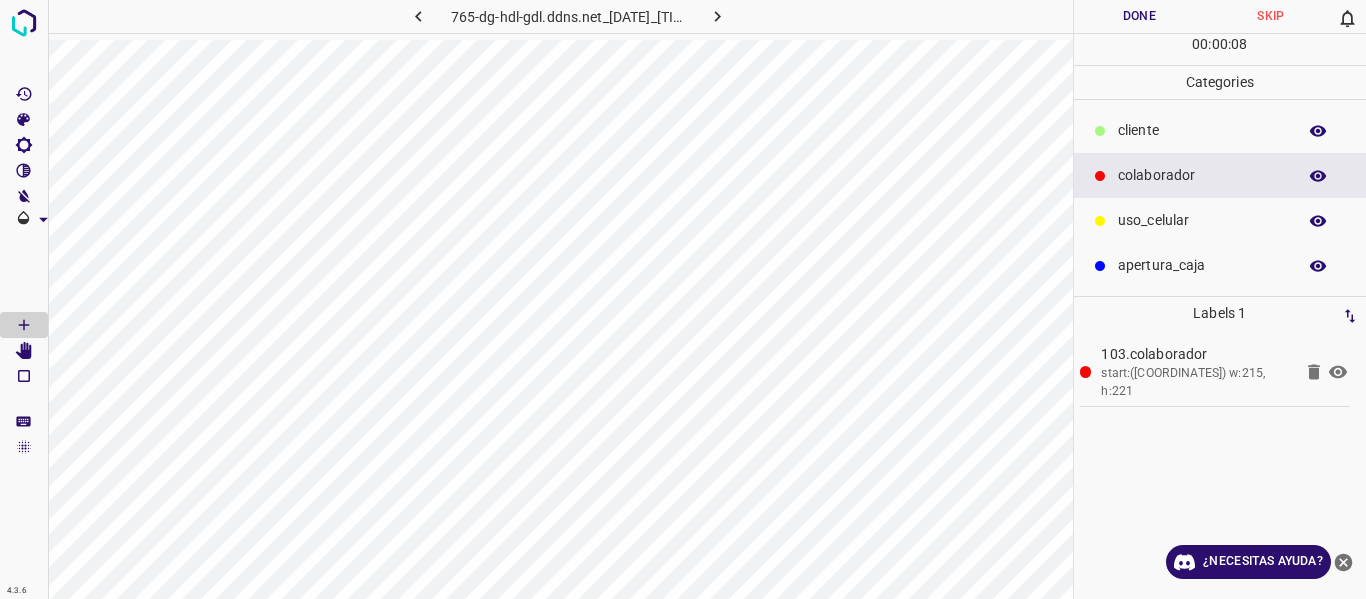 drag, startPoint x: 1212, startPoint y: 127, endPoint x: 1172, endPoint y: 123, distance: 40.1995 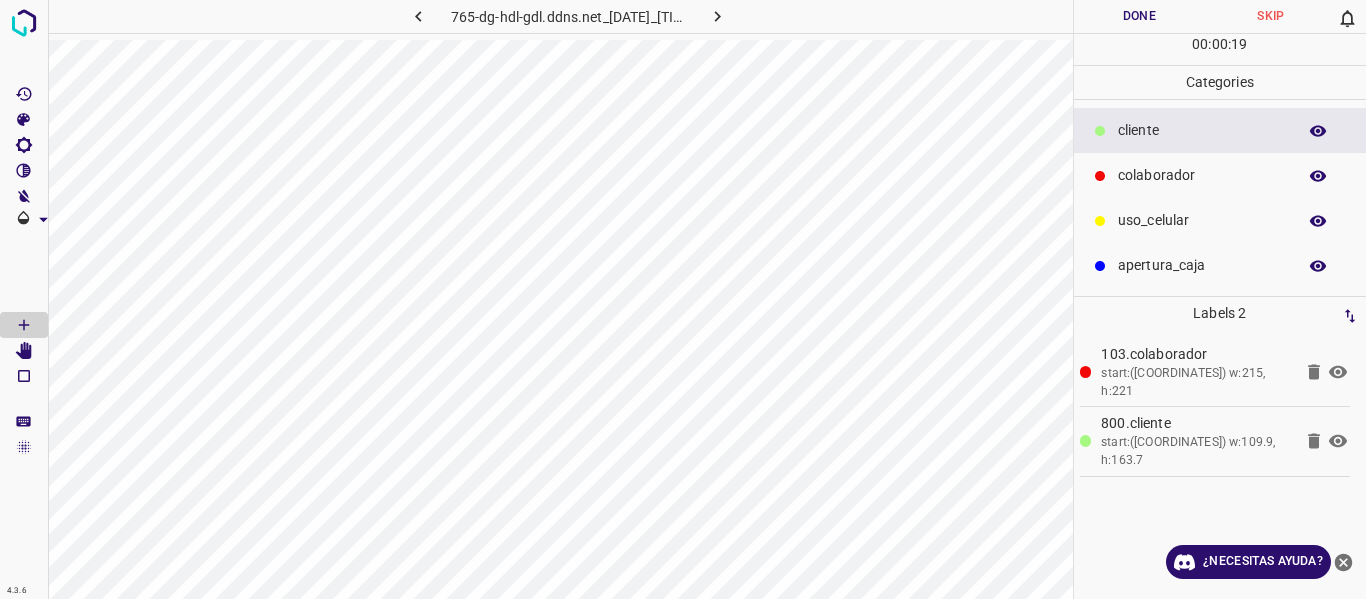 click on "Done" at bounding box center (1140, 16) 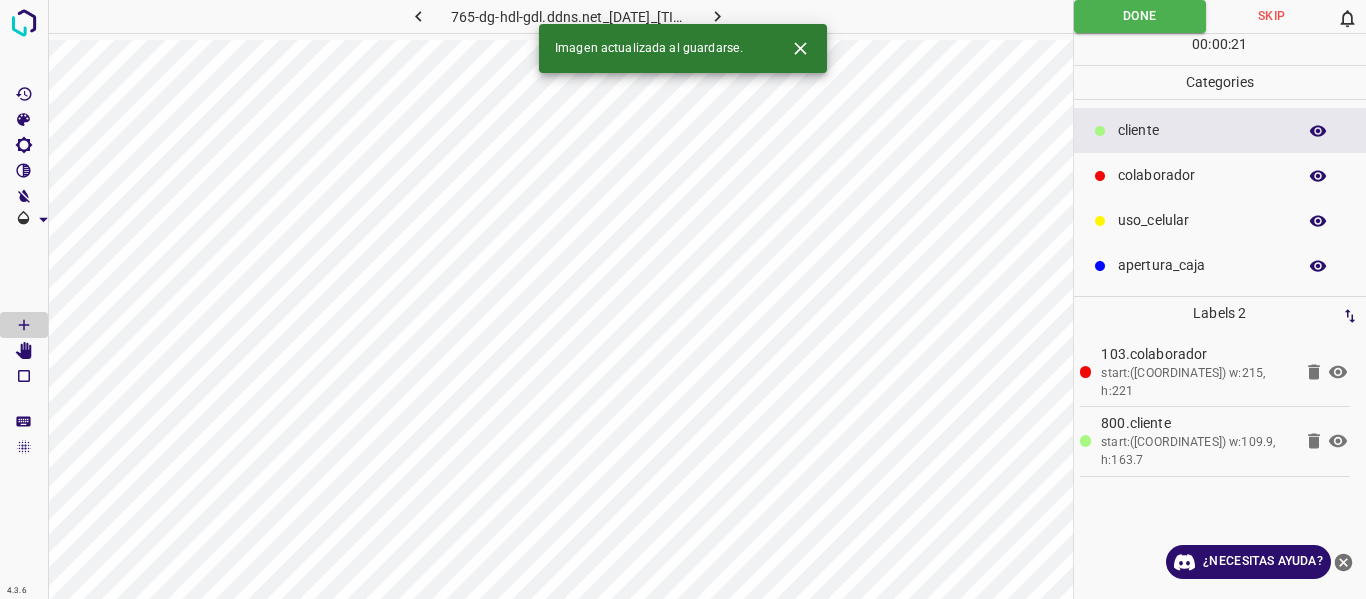 click at bounding box center (717, 16) 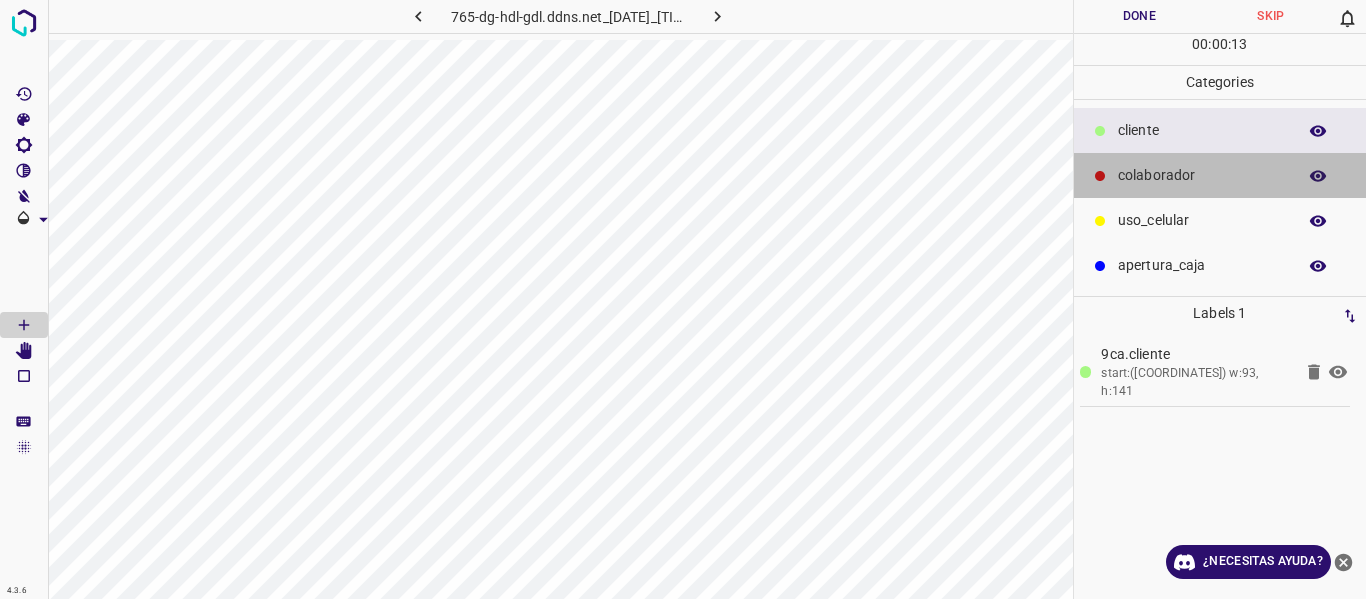 click at bounding box center [1100, 131] 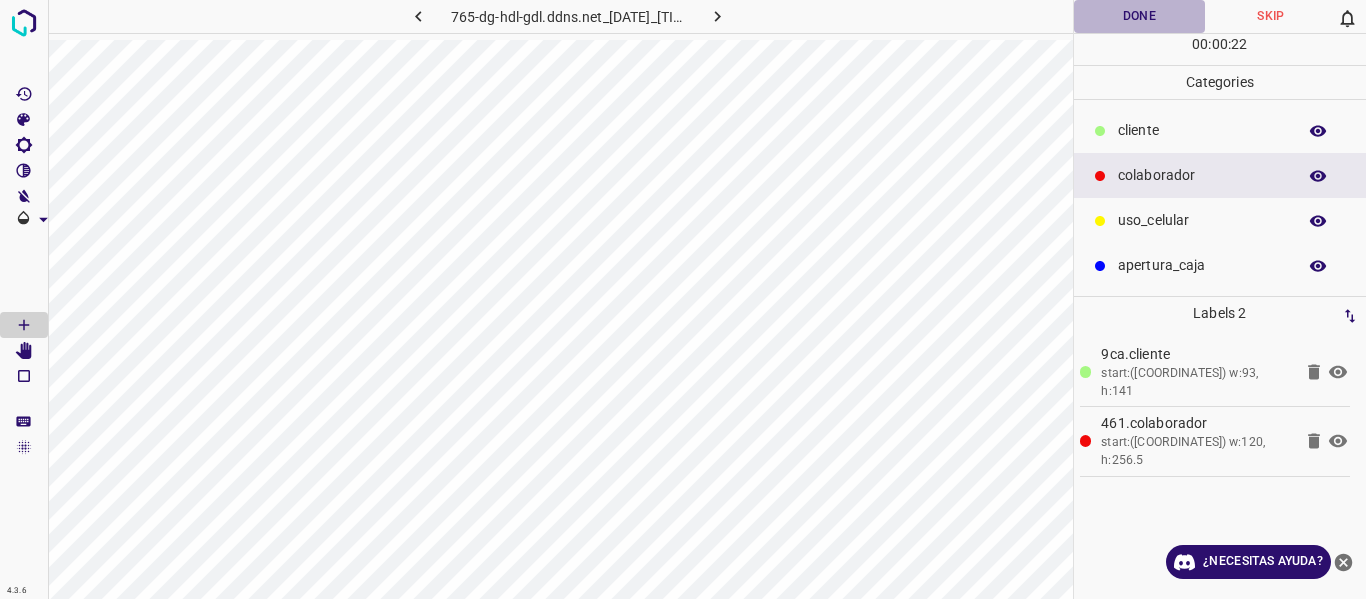 click on "Done" at bounding box center (1140, 16) 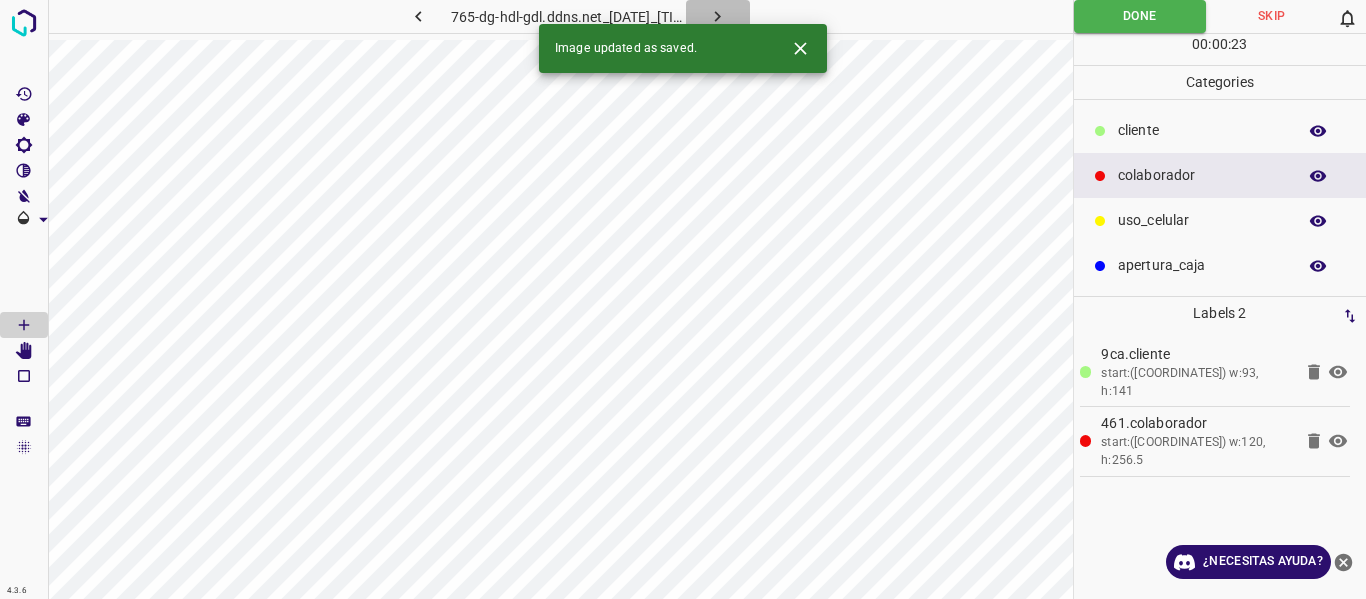 click at bounding box center [718, 16] 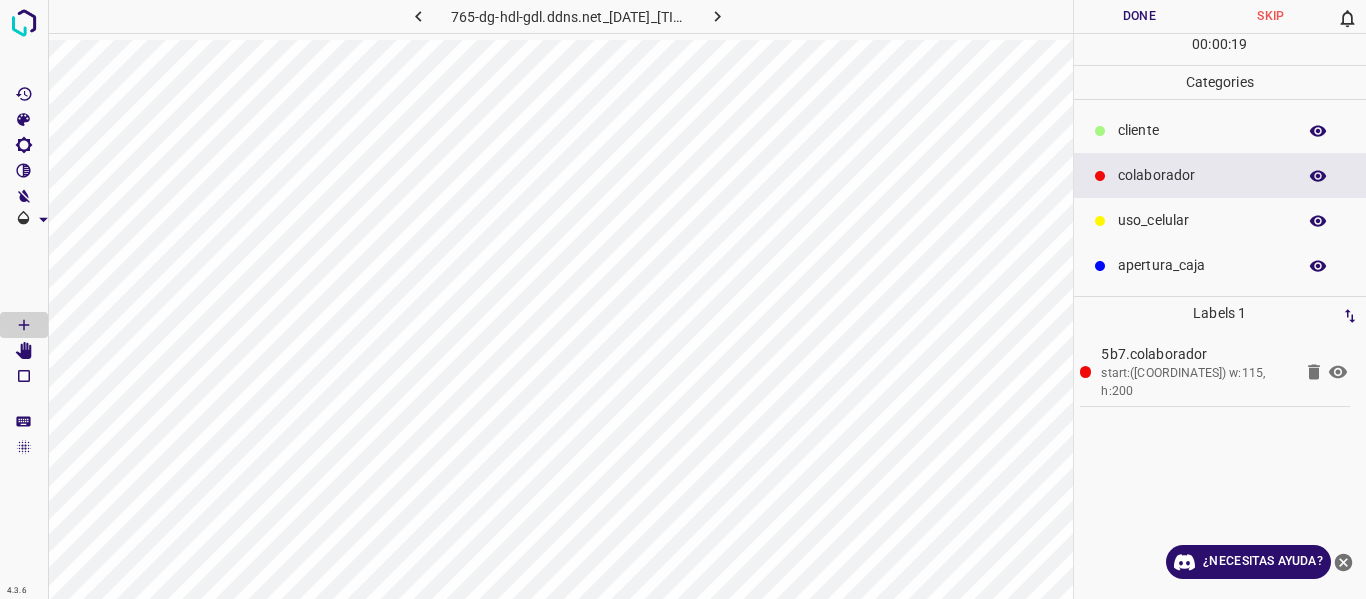 click on "​​cliente" at bounding box center (1202, 130) 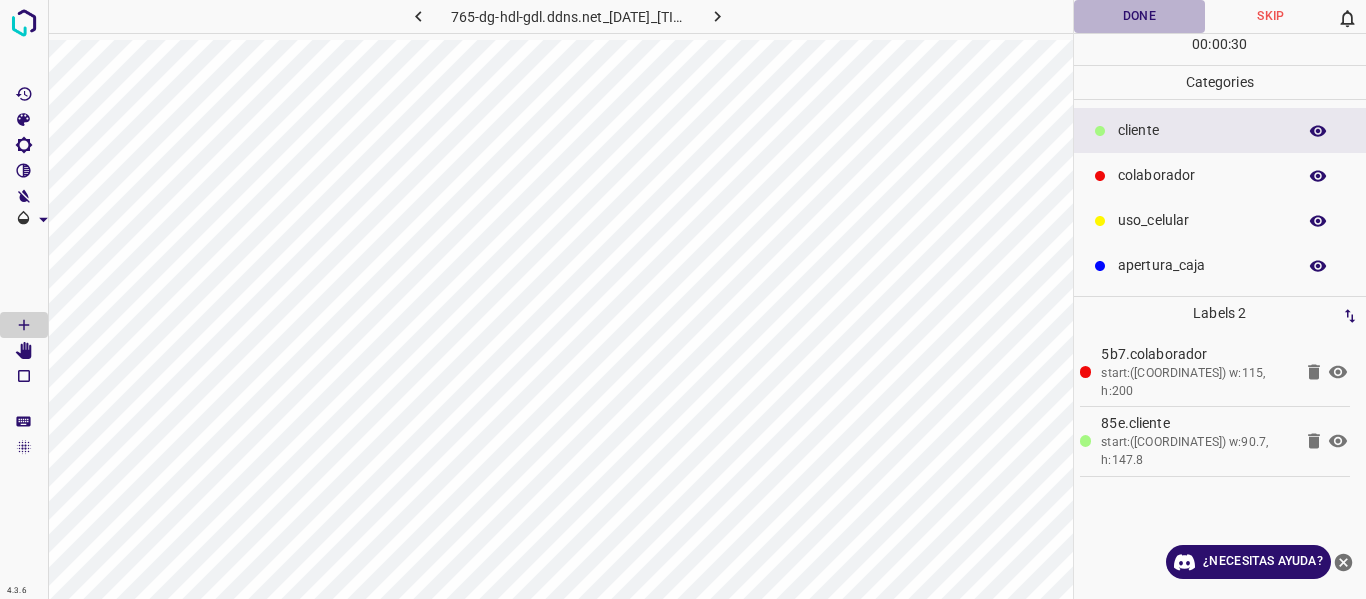 drag, startPoint x: 1118, startPoint y: 11, endPoint x: 1078, endPoint y: 29, distance: 43.863426 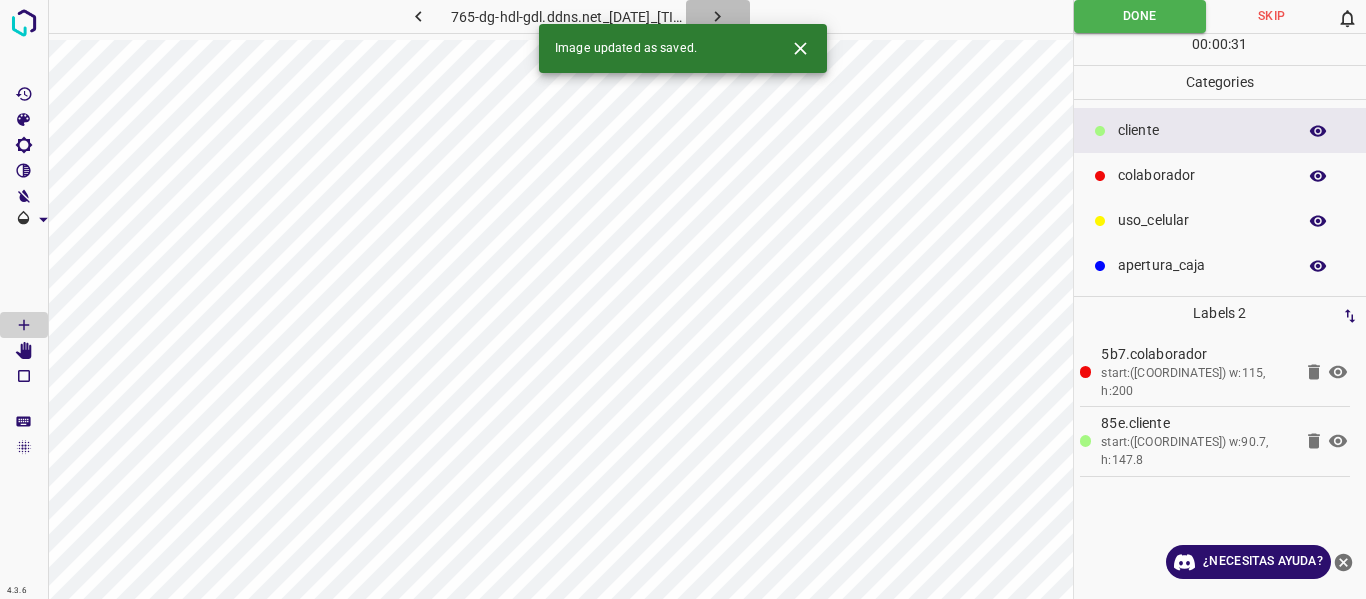 click at bounding box center (718, 16) 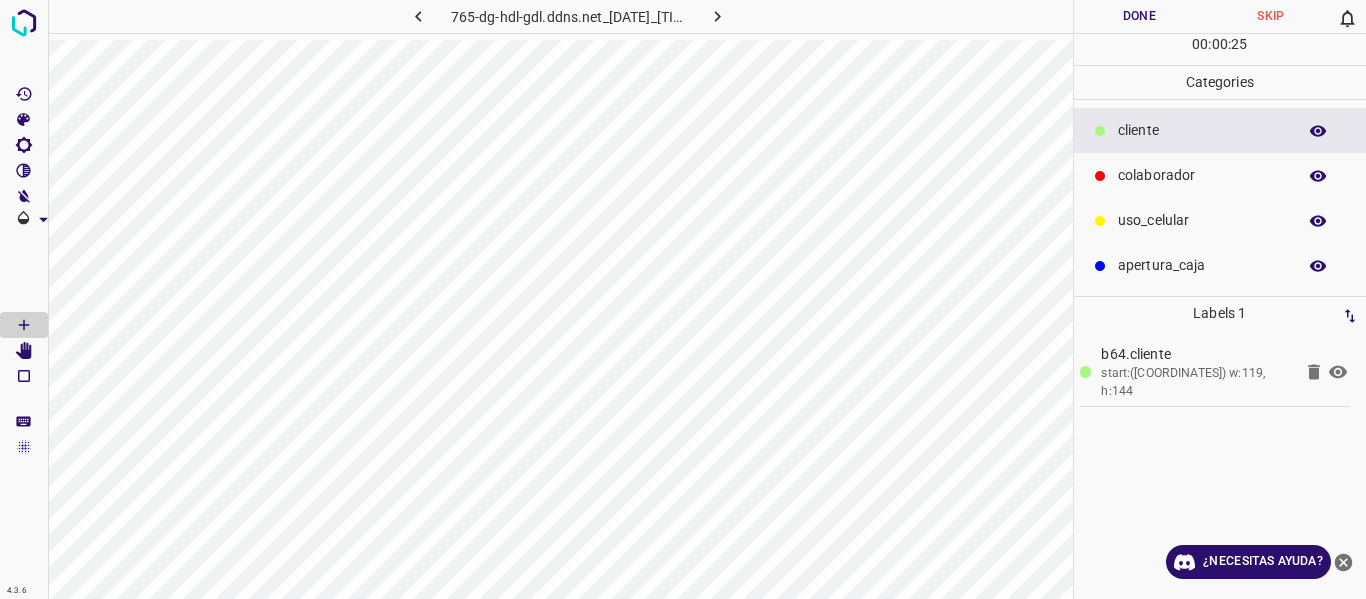 click on "colaborador" at bounding box center [1202, 130] 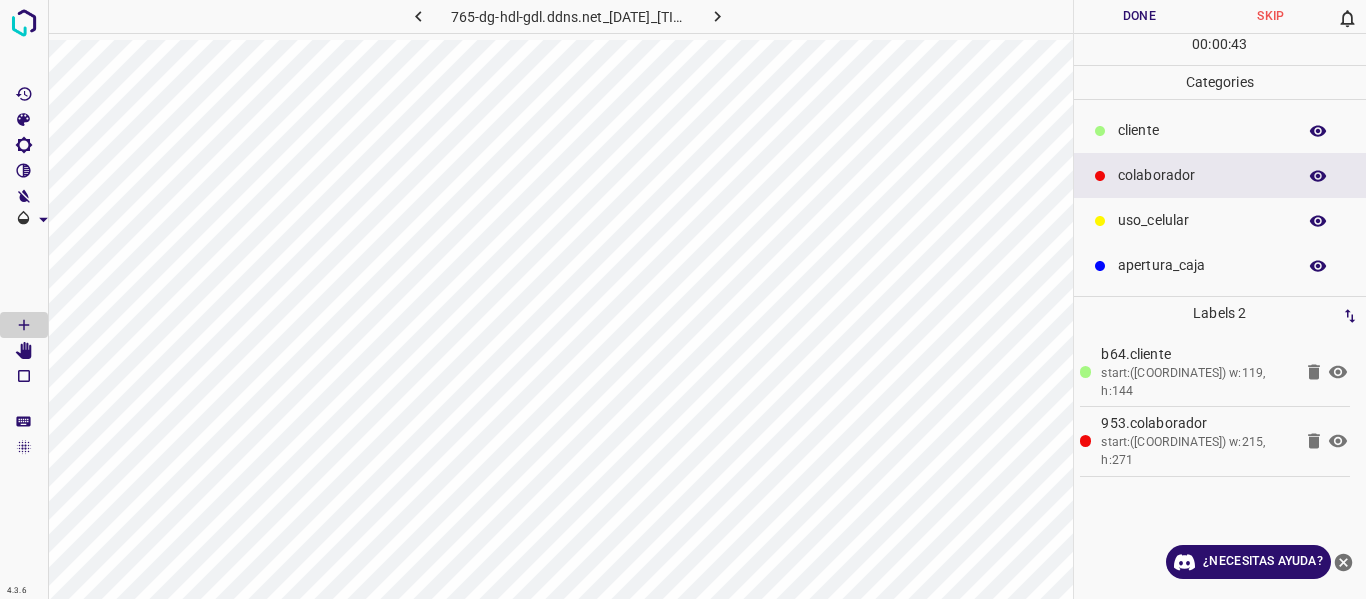 click on "Done" at bounding box center (1140, 16) 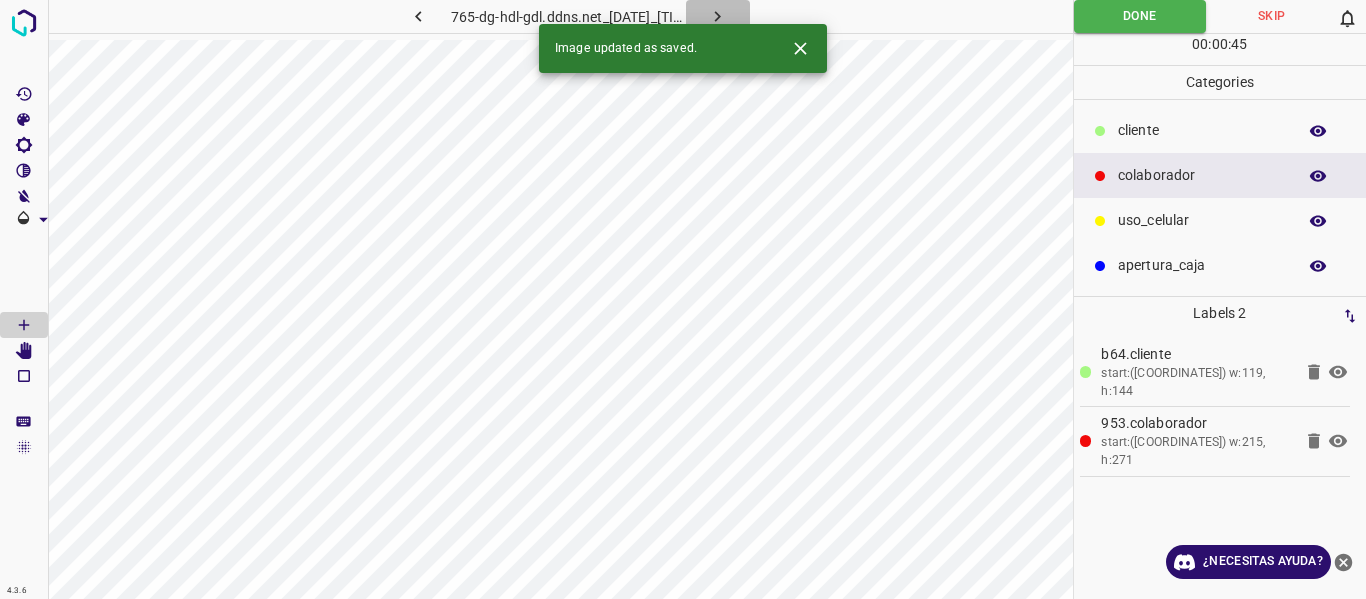 click at bounding box center [718, 16] 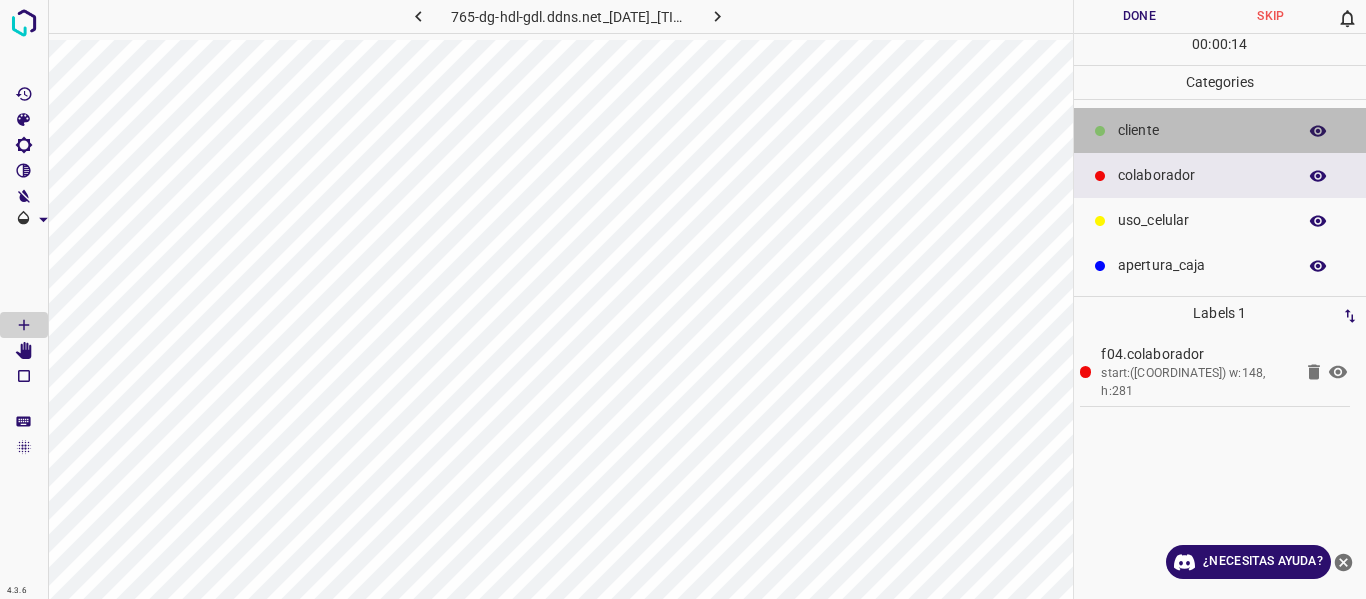 click on "​​cliente" at bounding box center (1220, 130) 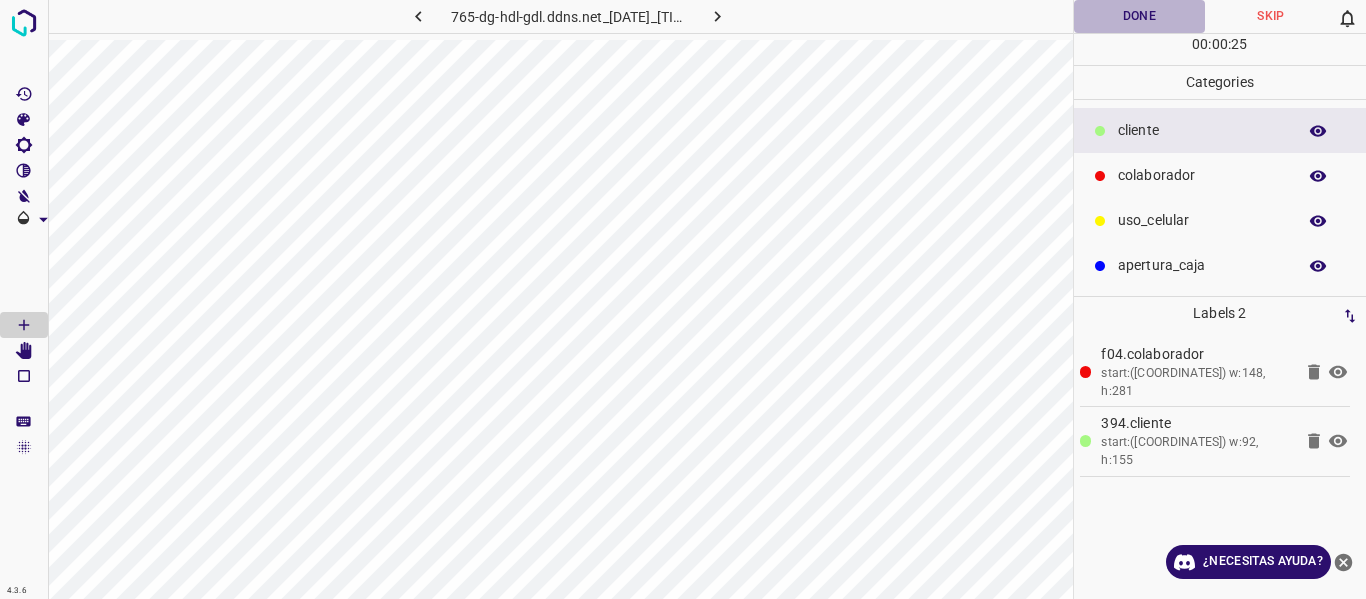 click on "Done" at bounding box center [1140, 16] 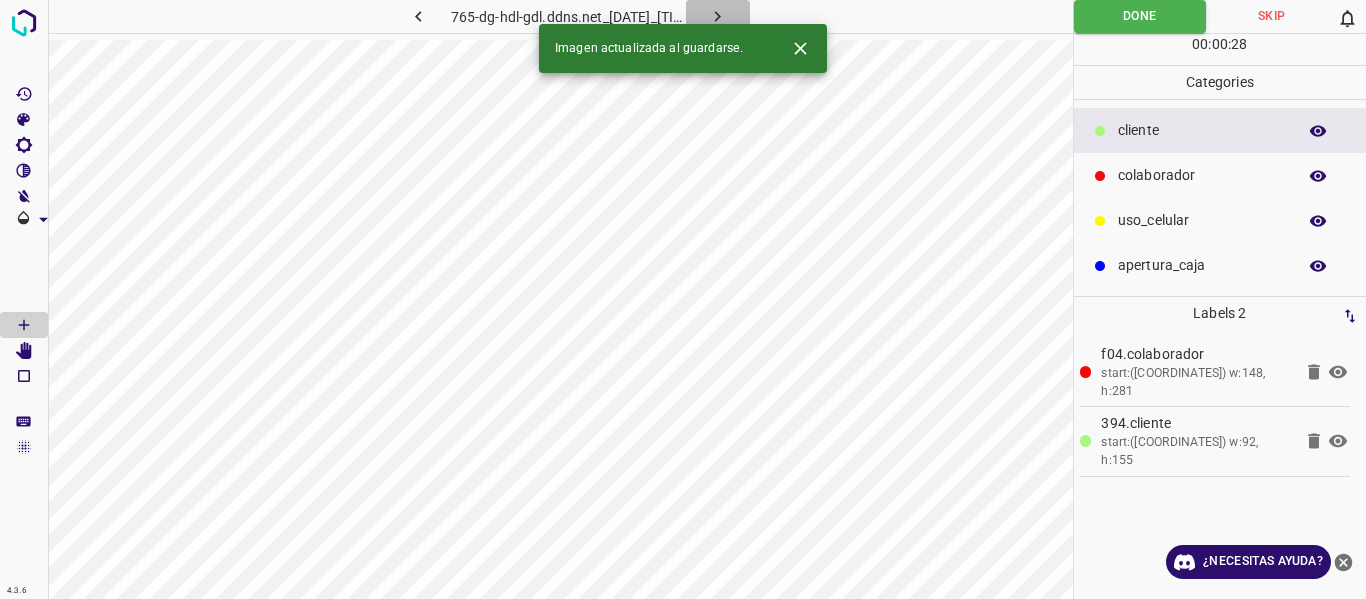 click at bounding box center [717, 16] 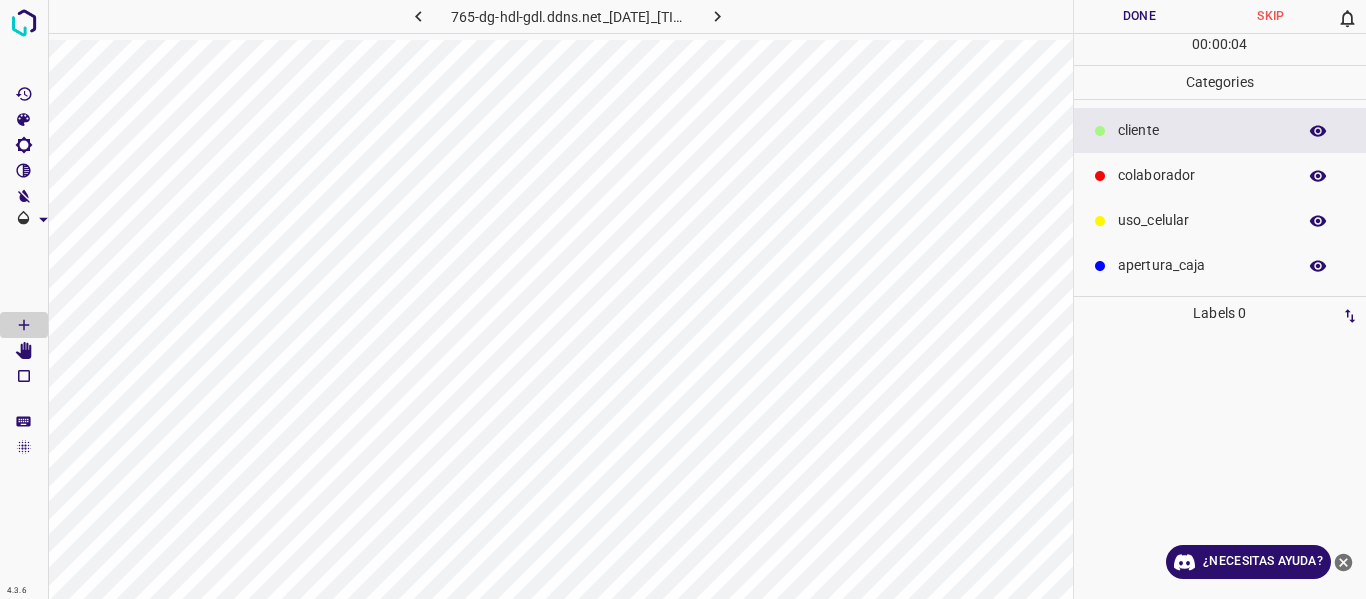 drag, startPoint x: 1133, startPoint y: 178, endPoint x: 1108, endPoint y: 195, distance: 30.232433 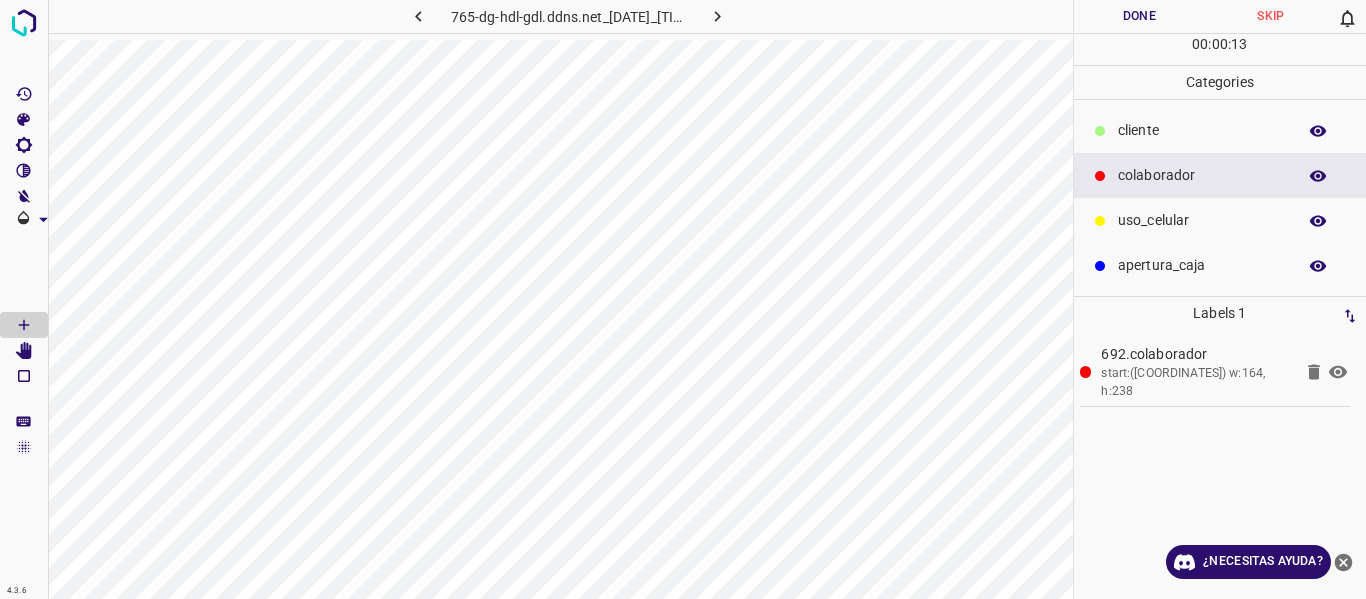 click on "​​cliente" at bounding box center (1220, 130) 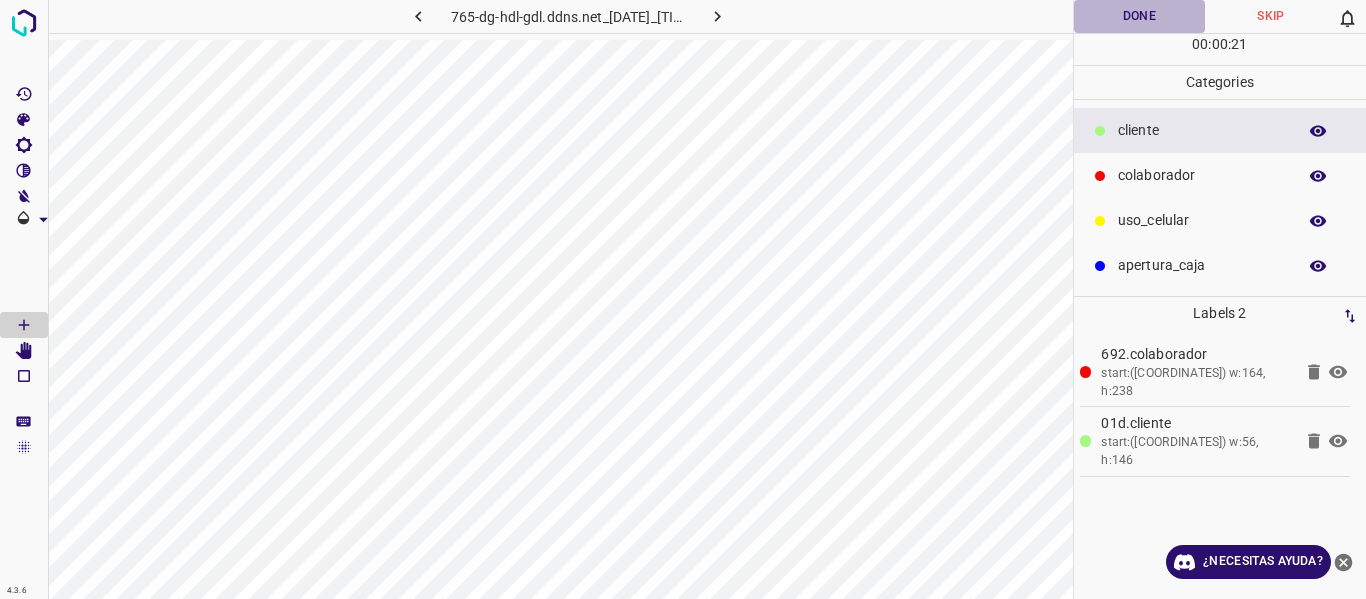 click on "Done" at bounding box center (1140, 16) 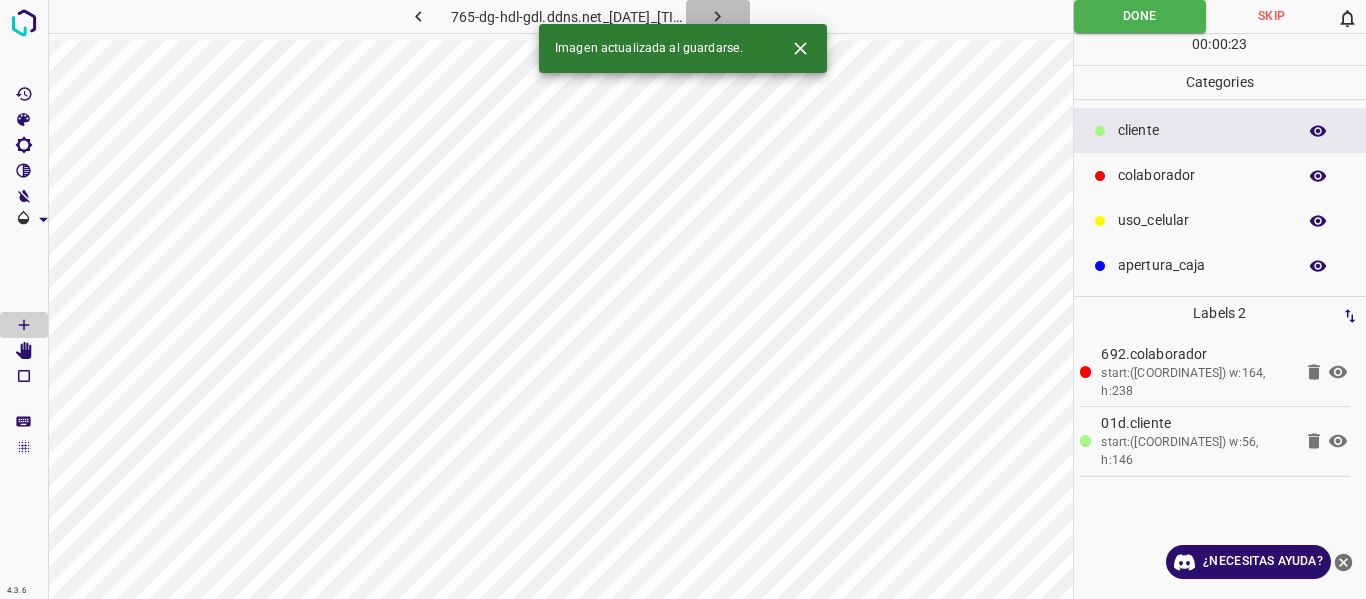 click at bounding box center (717, 16) 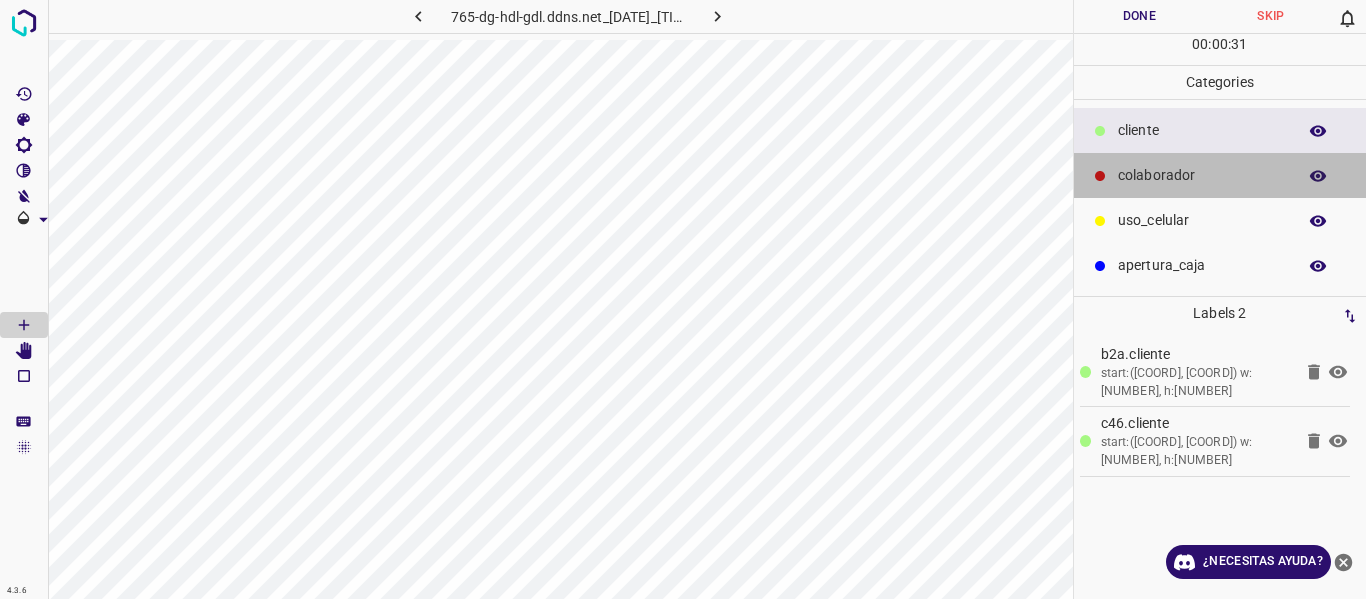 click on "colaborador" at bounding box center (1202, 130) 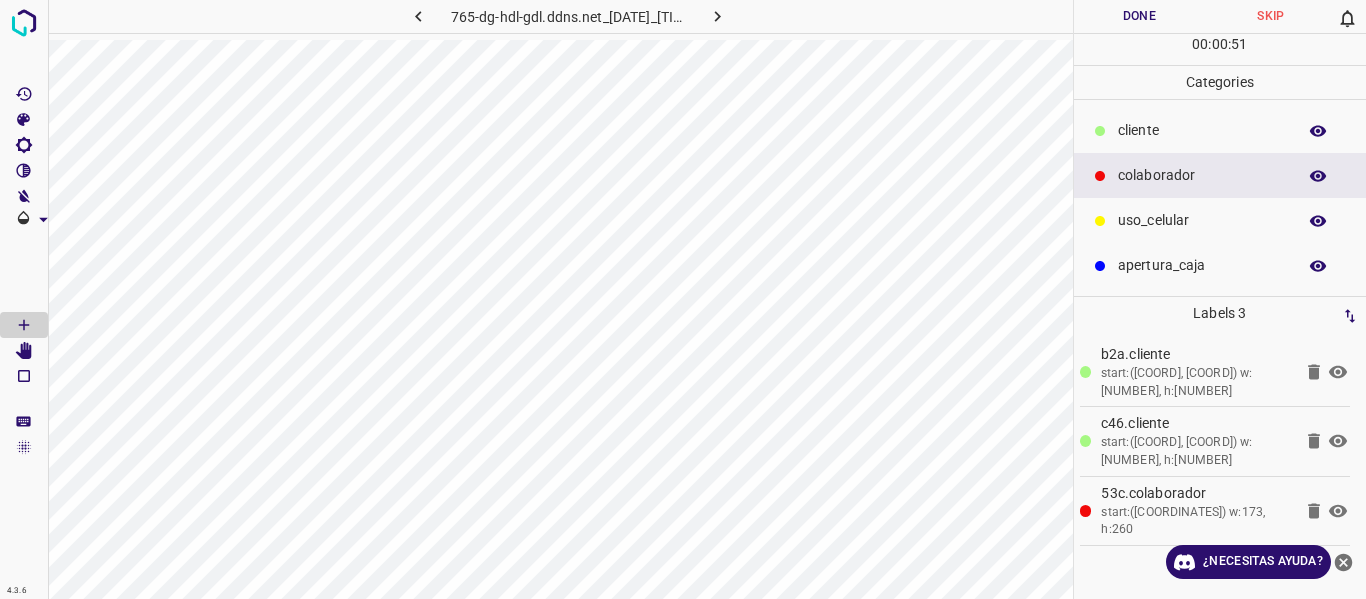 click on "Done" at bounding box center (1140, 16) 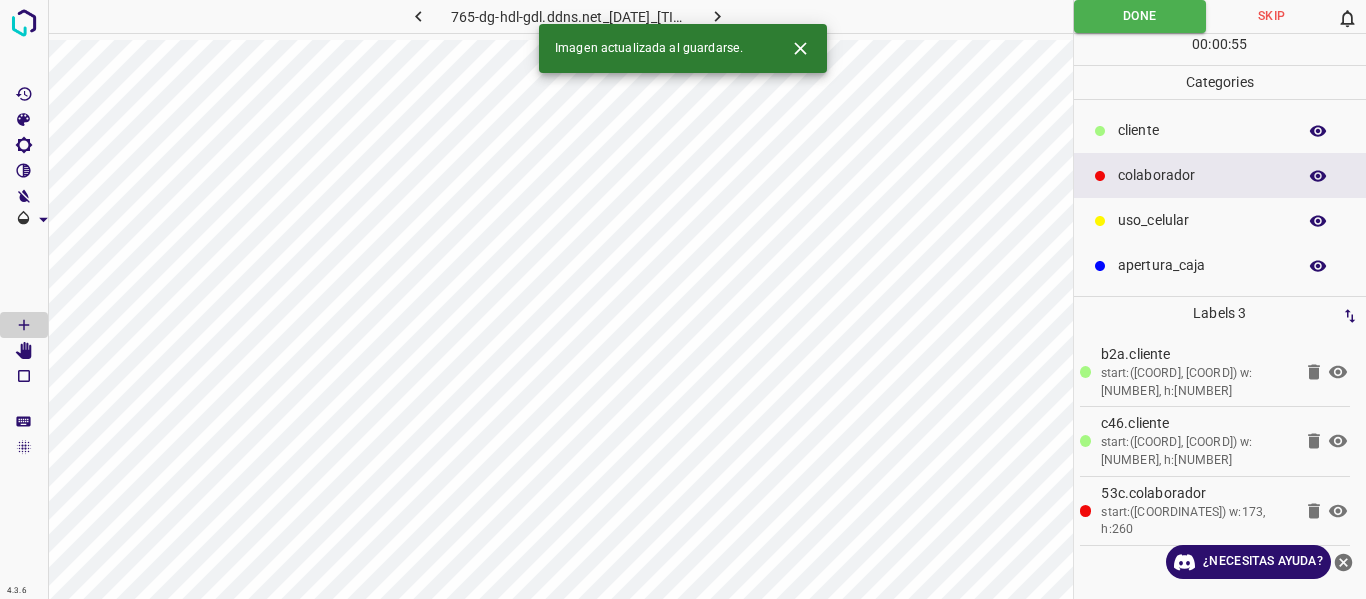 click at bounding box center [717, 16] 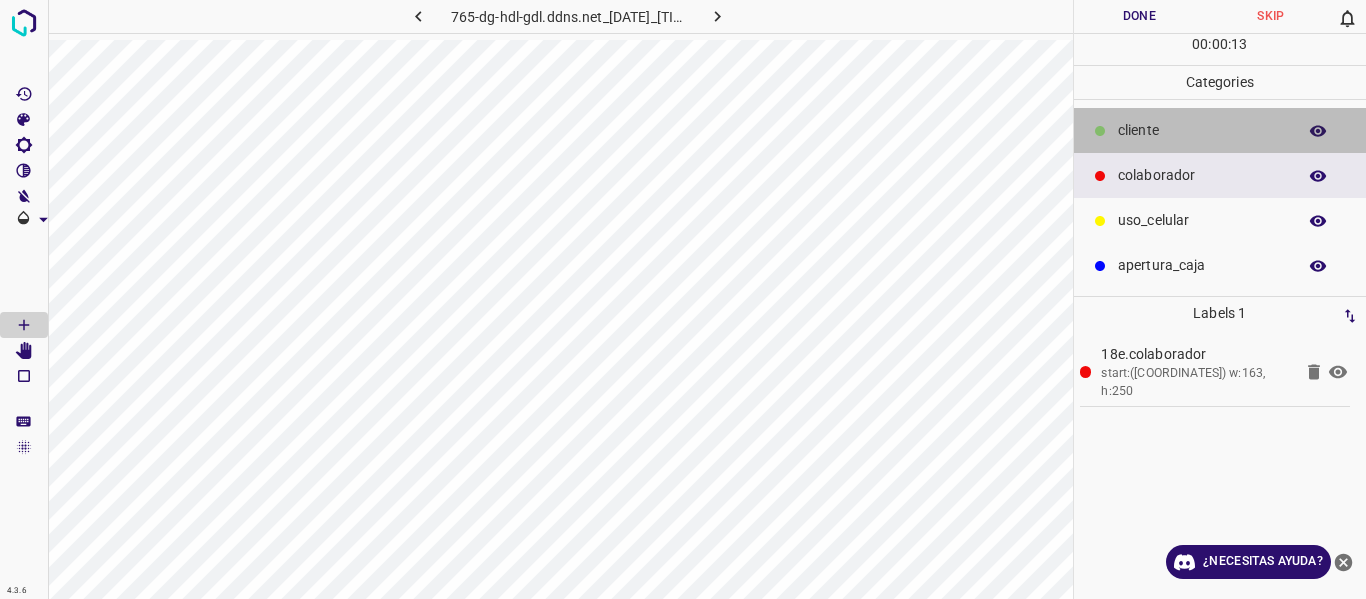 drag, startPoint x: 1184, startPoint y: 128, endPoint x: 1120, endPoint y: 136, distance: 64.49806 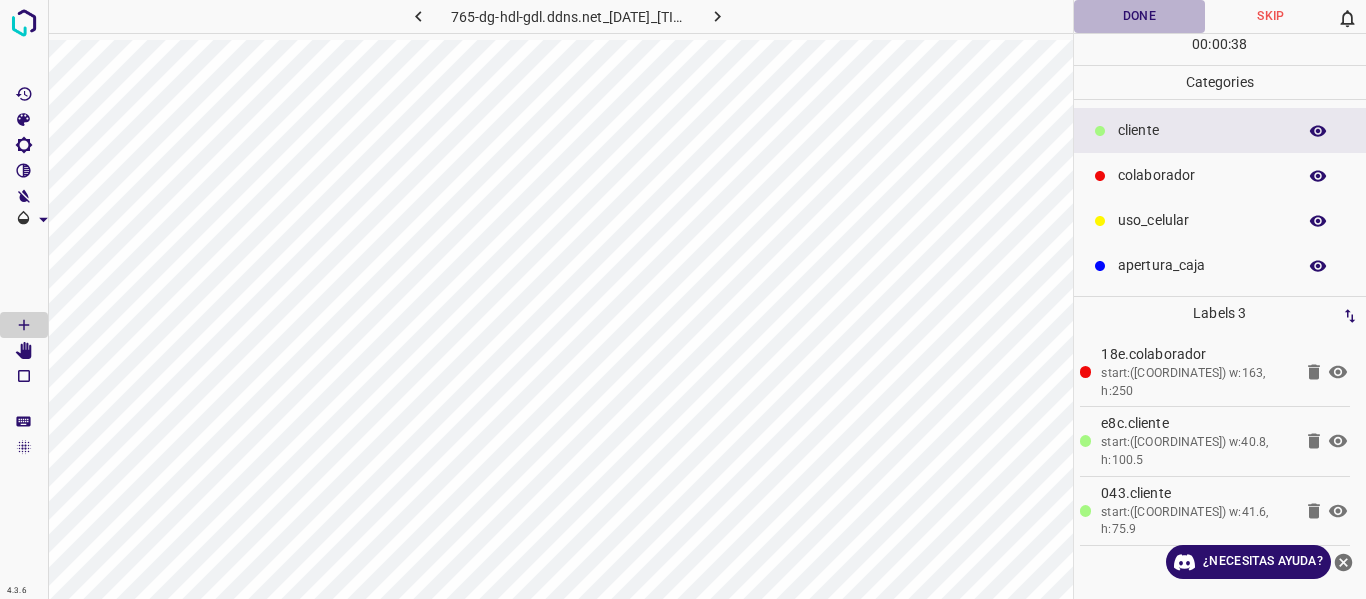 click on "Done" at bounding box center (1140, 16) 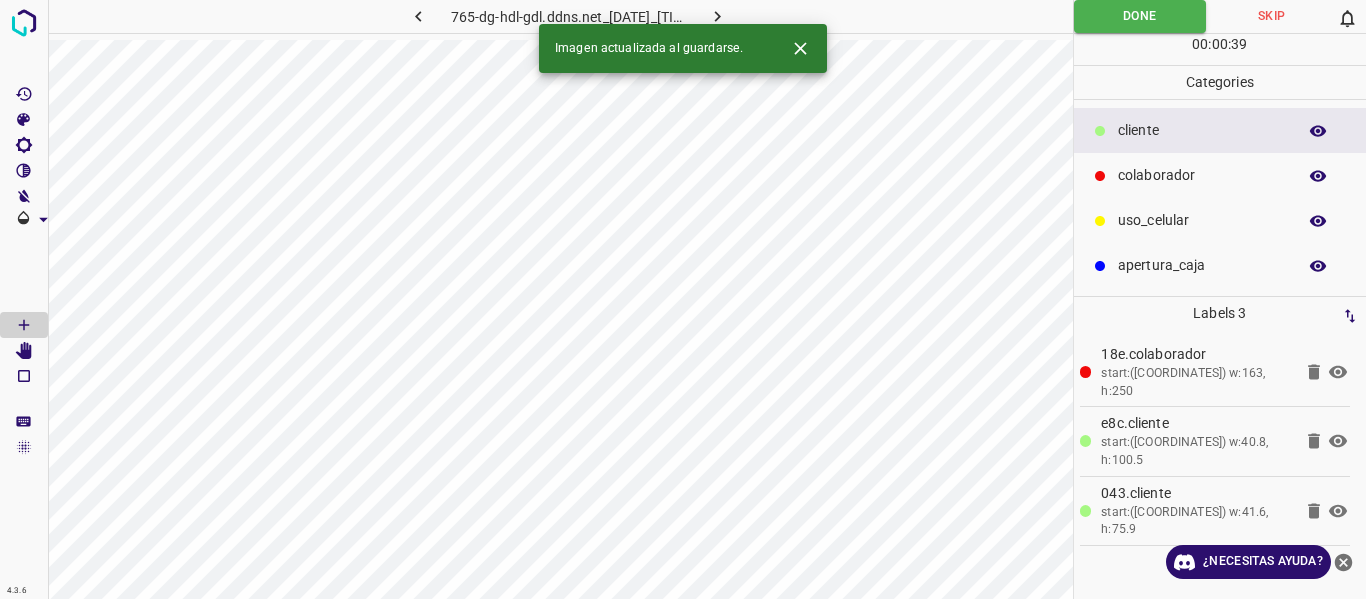 click at bounding box center [717, 16] 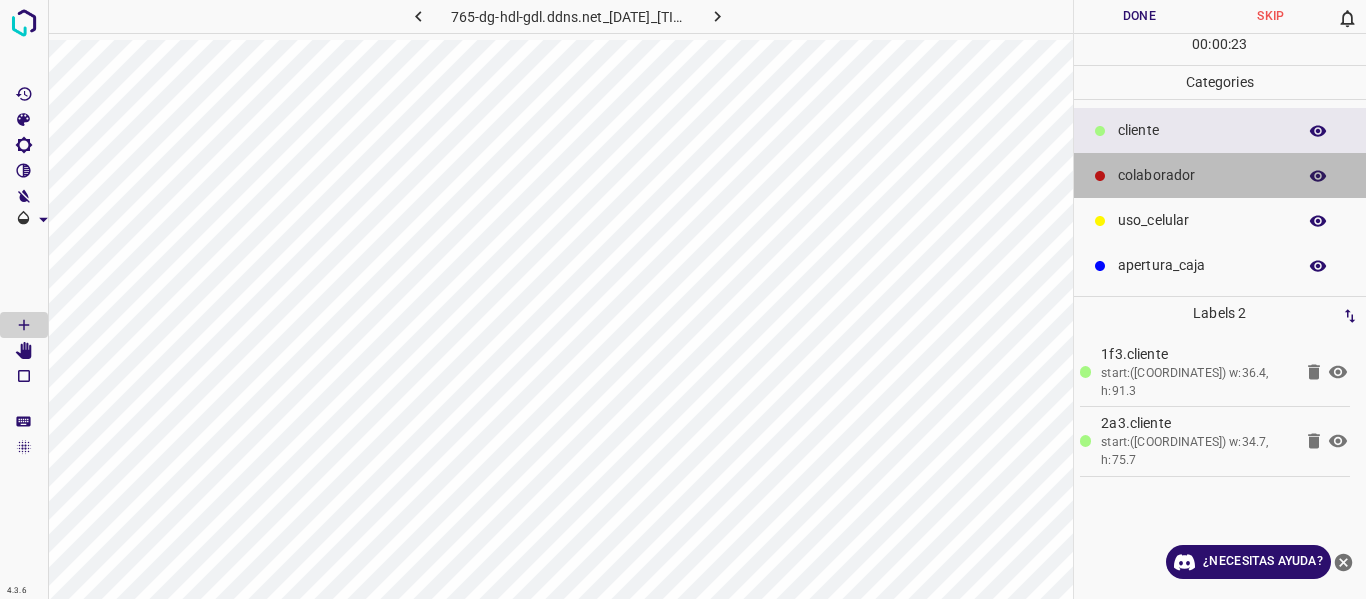 click at bounding box center (1100, 131) 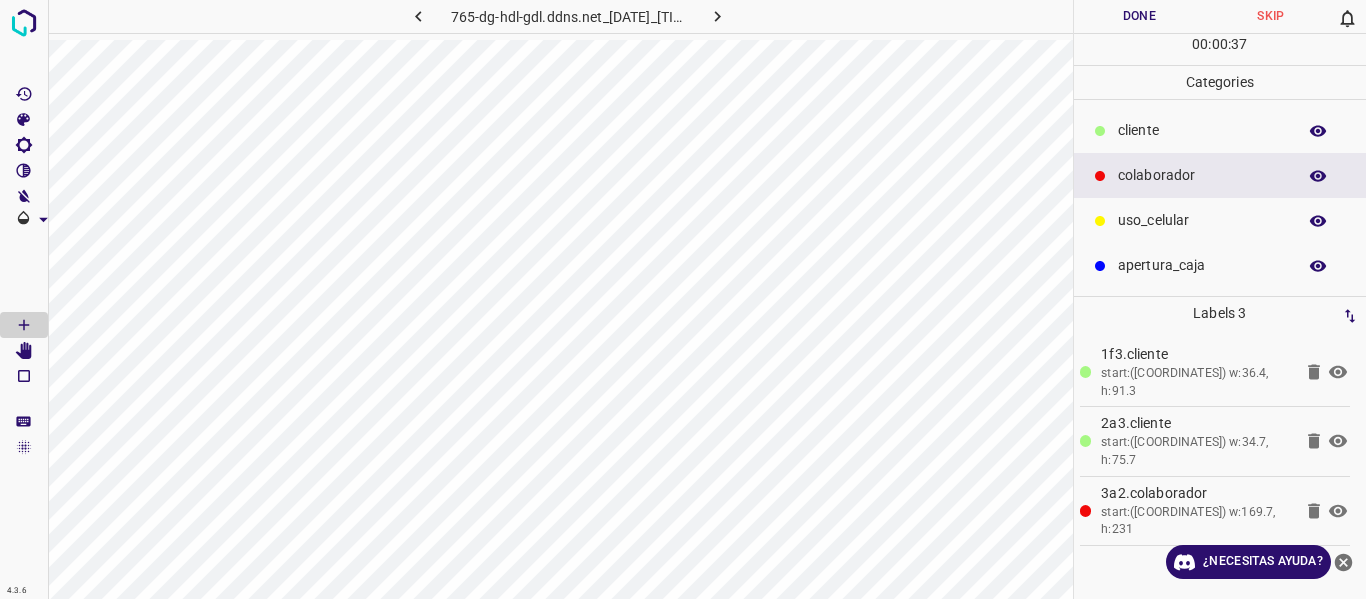 click on "Done" at bounding box center [1140, 16] 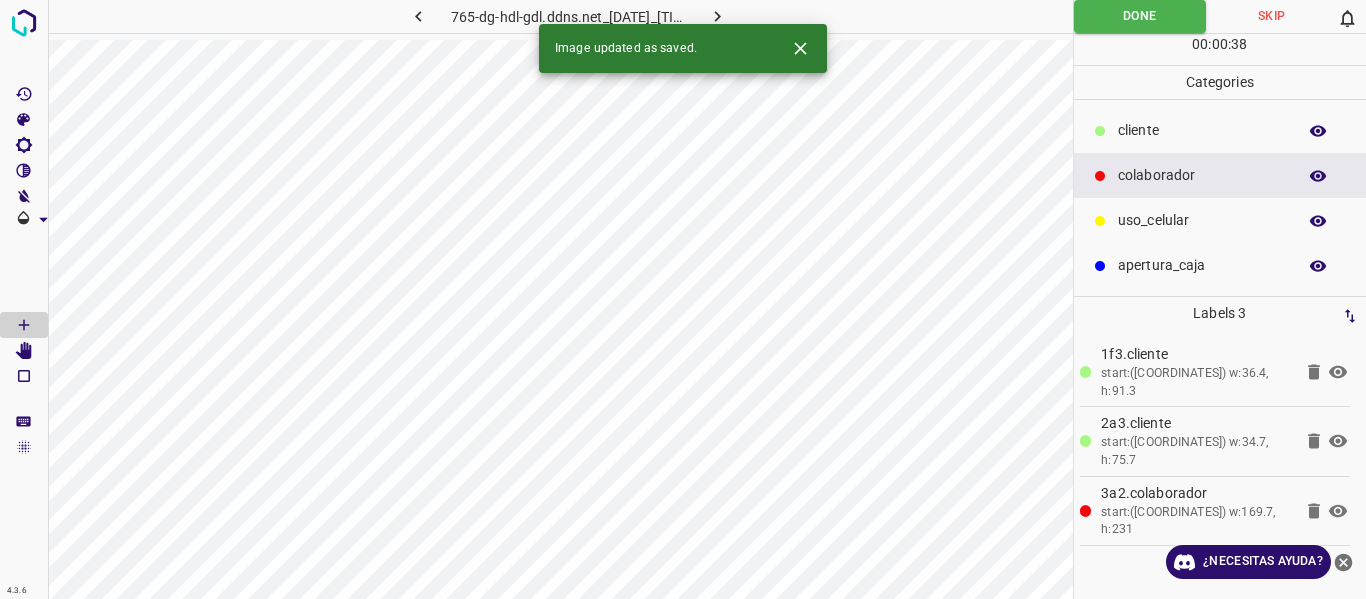 click at bounding box center (718, 16) 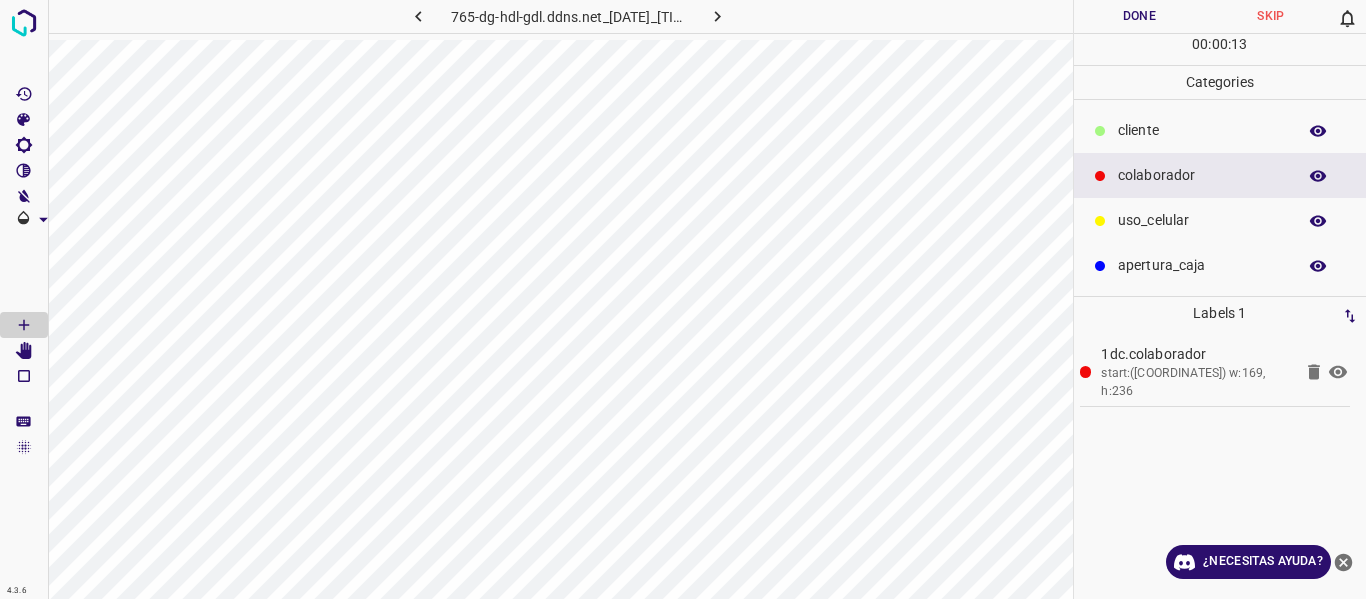 click on "​​cliente" at bounding box center [1202, 130] 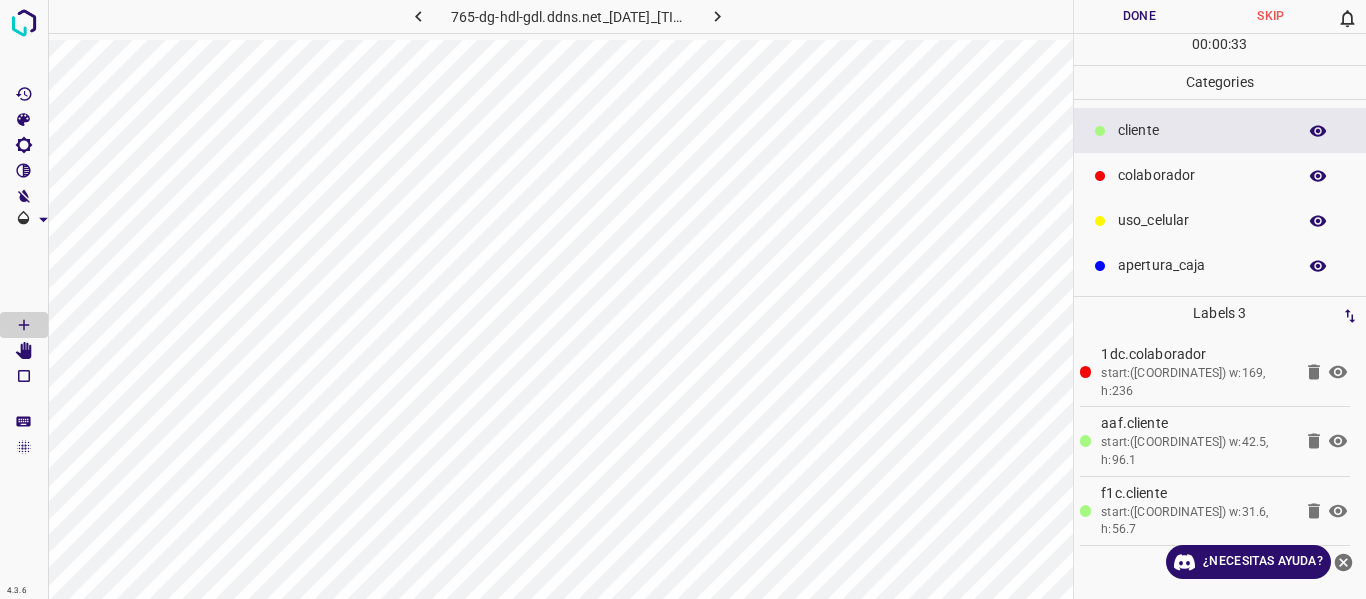 click on "Done" at bounding box center (1140, 16) 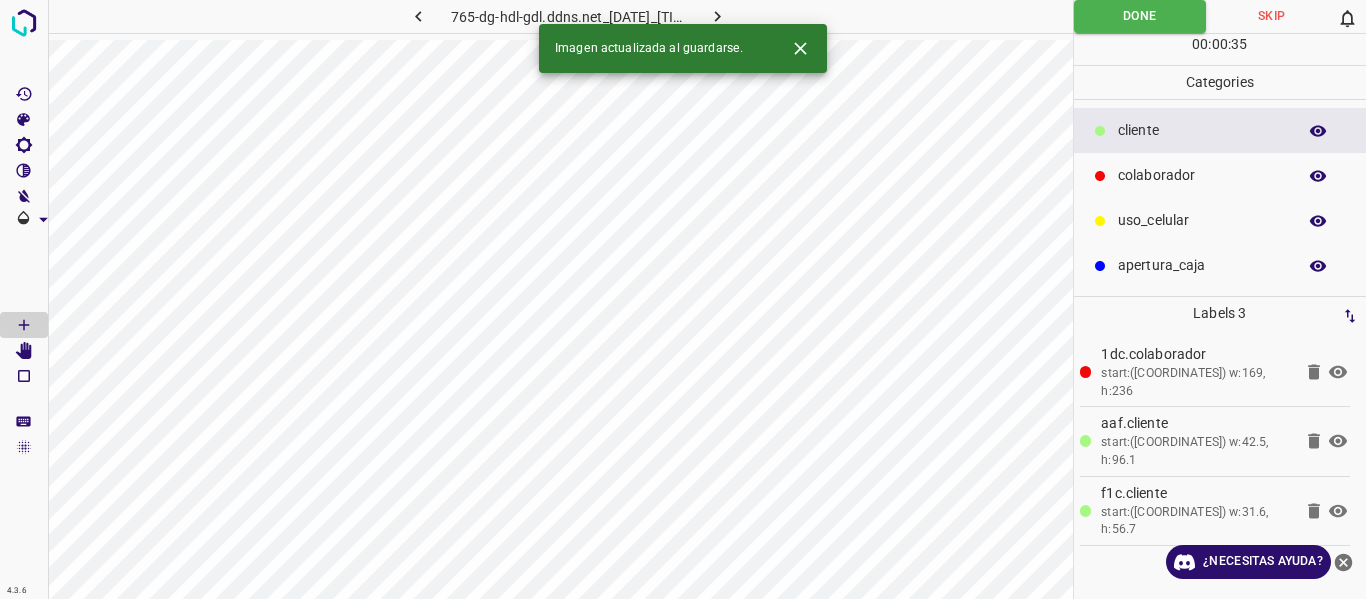 click at bounding box center (718, 16) 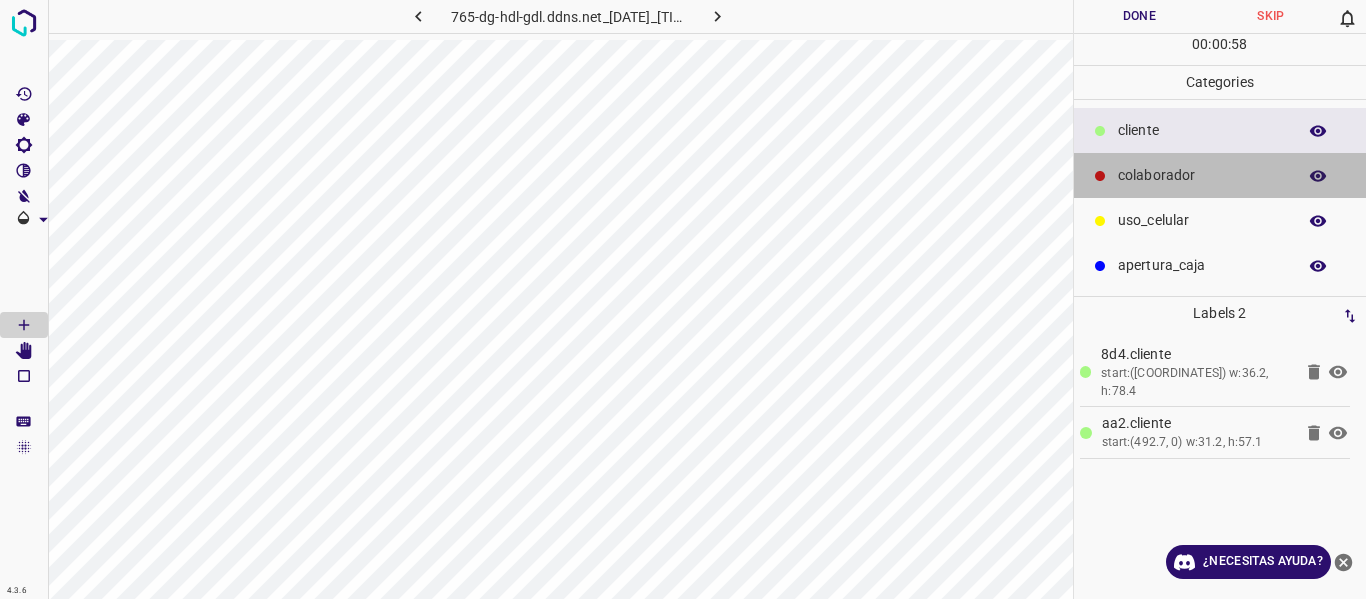 drag, startPoint x: 1161, startPoint y: 185, endPoint x: 1099, endPoint y: 195, distance: 62.801273 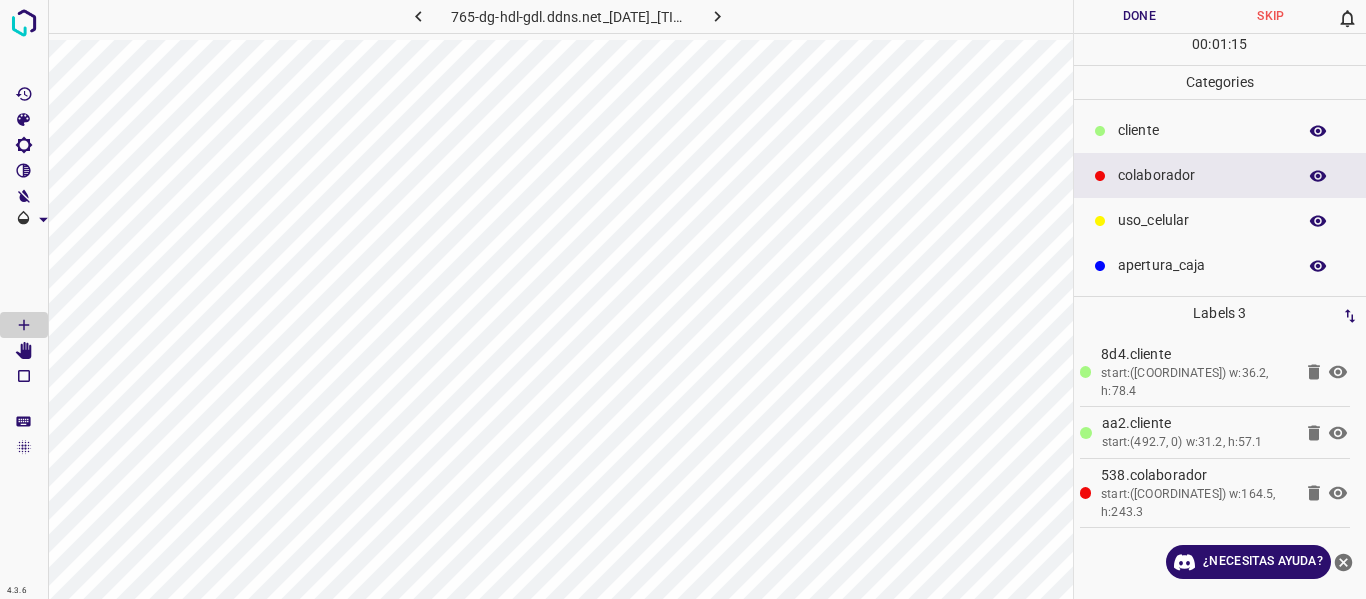 click on "Done" at bounding box center (1140, 16) 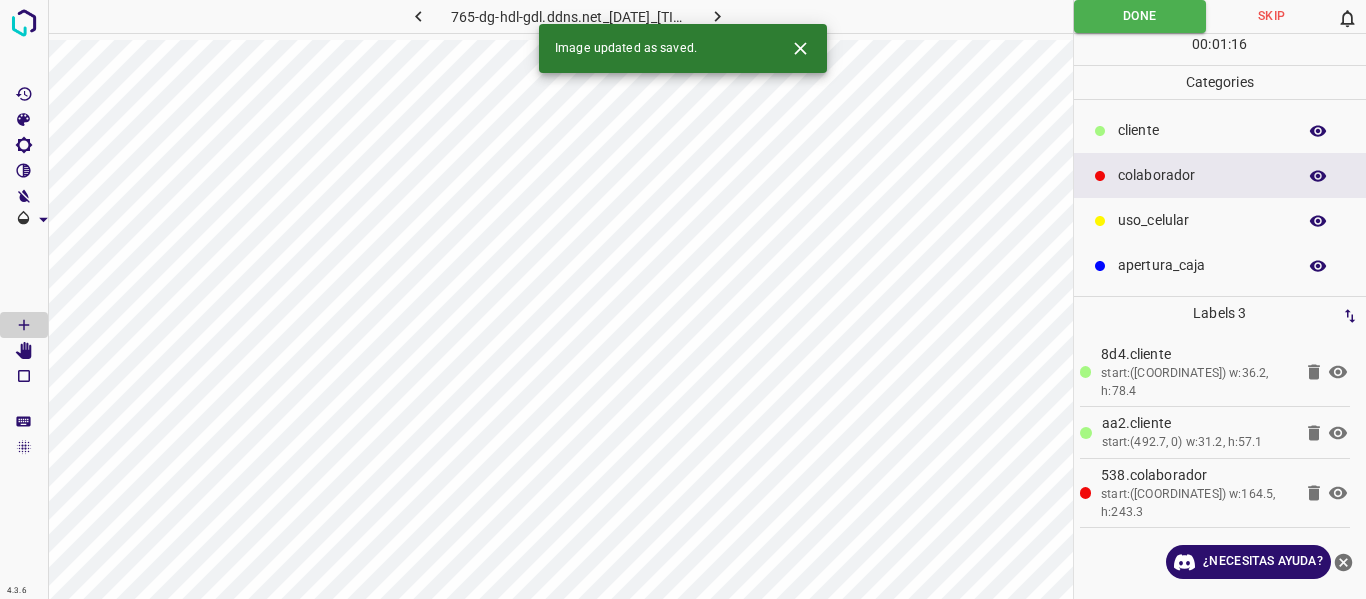 click at bounding box center [717, 16] 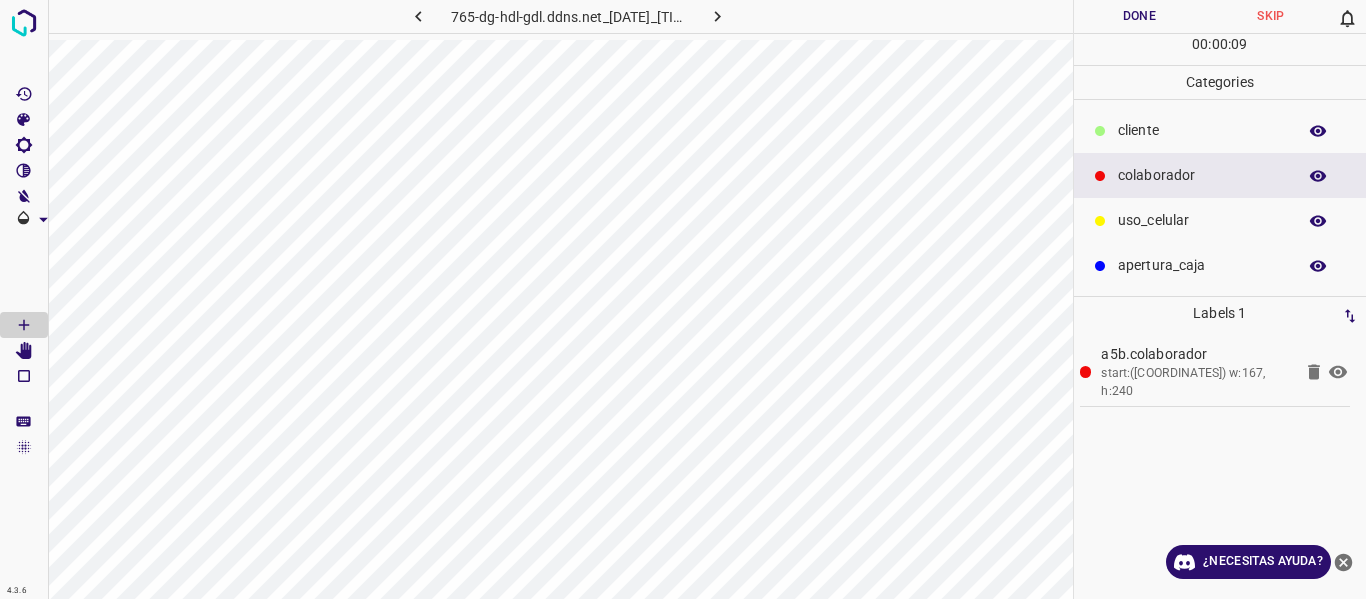 click on "Done" at bounding box center (1140, 16) 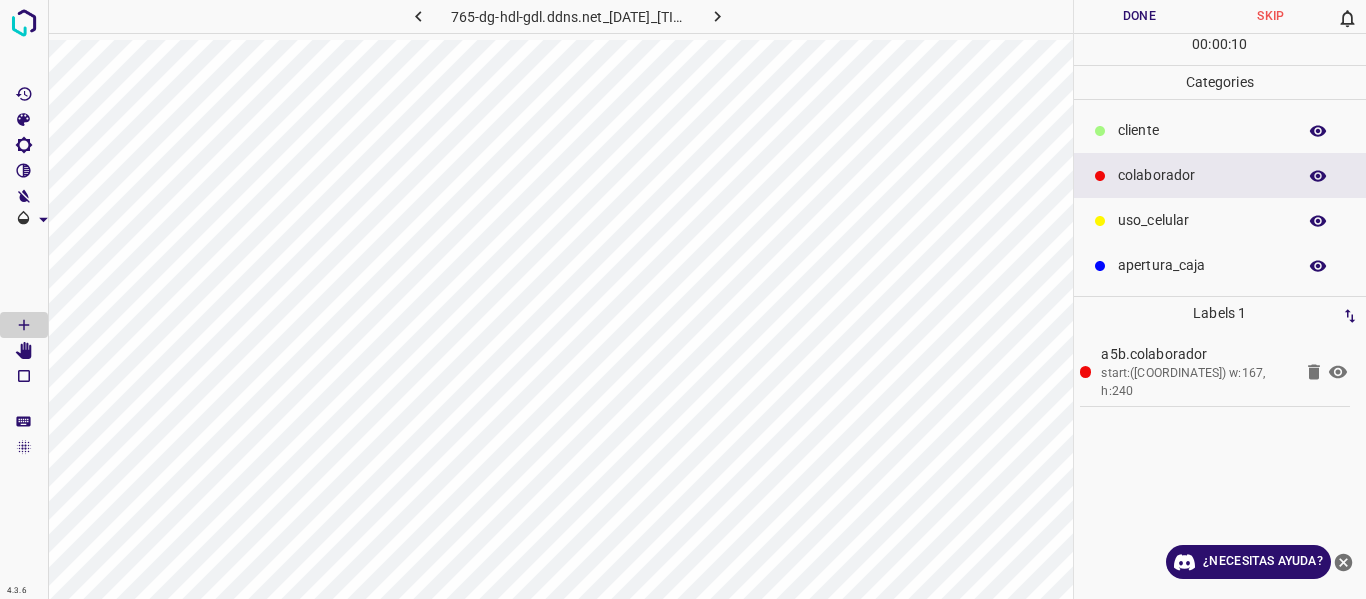 click at bounding box center [717, 16] 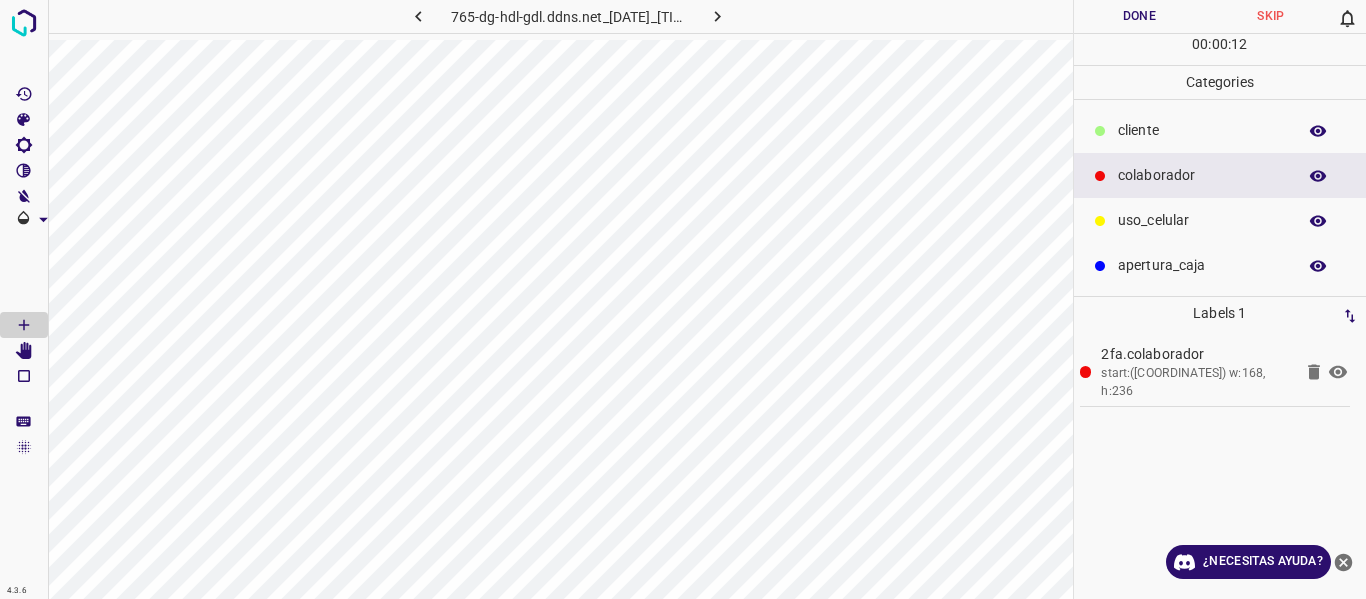 click on "Done" at bounding box center (1140, 16) 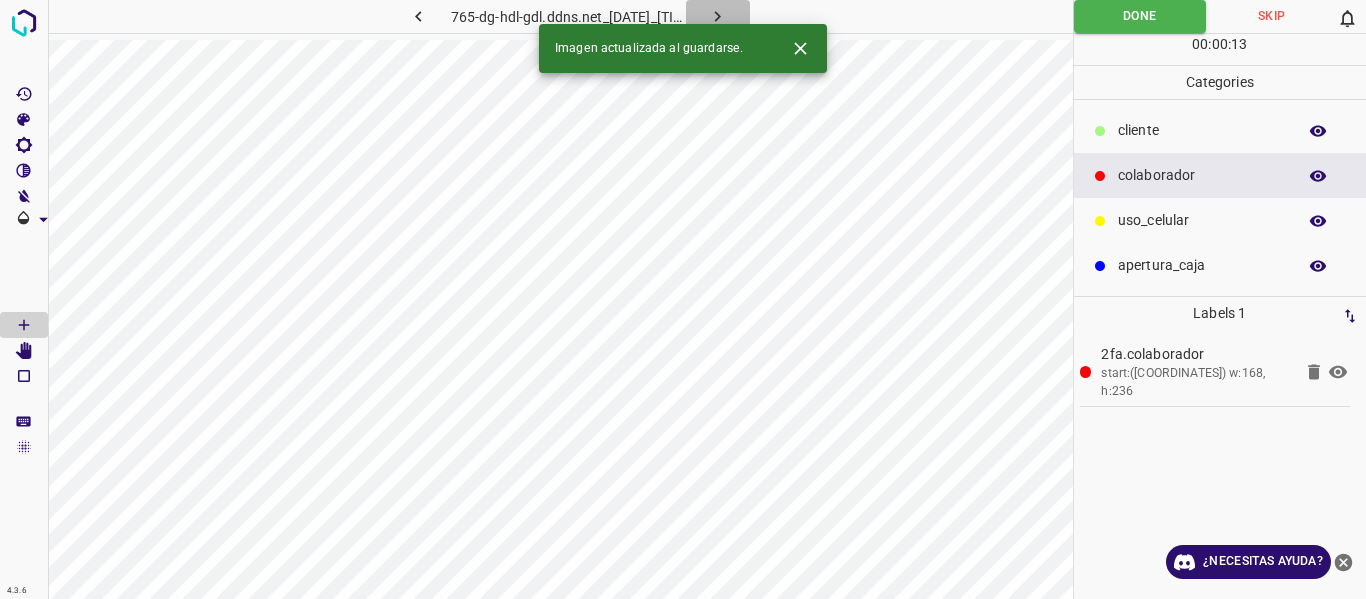 click at bounding box center (717, 16) 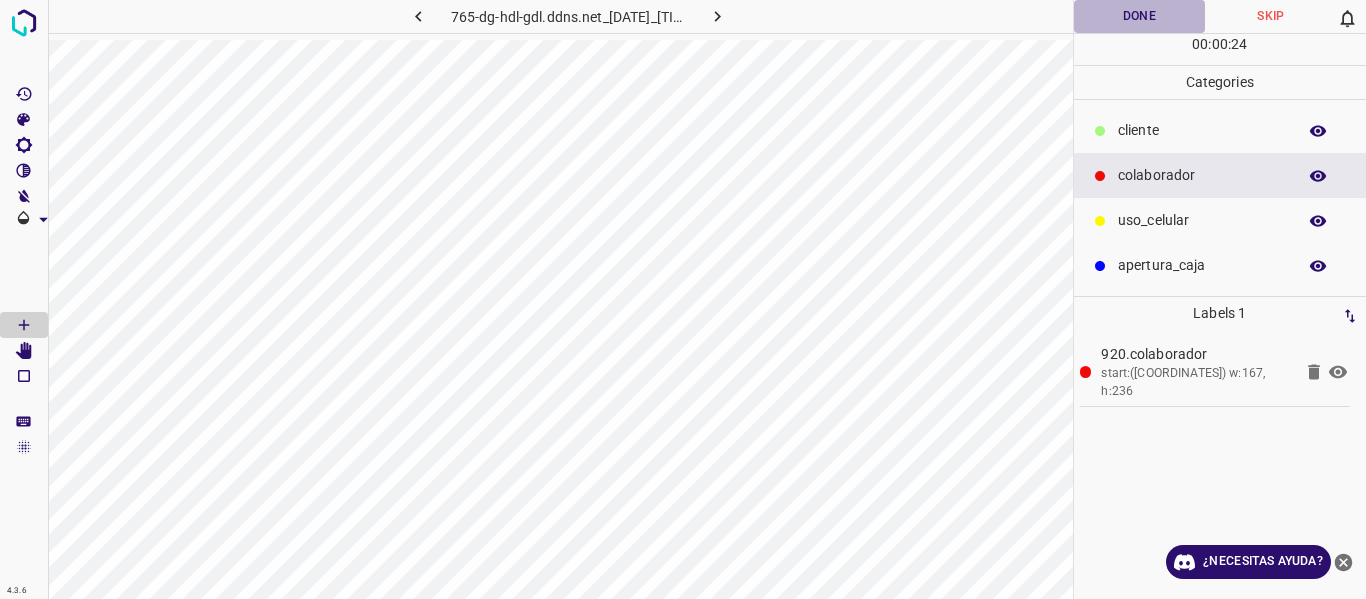 click on "Done" at bounding box center [1140, 16] 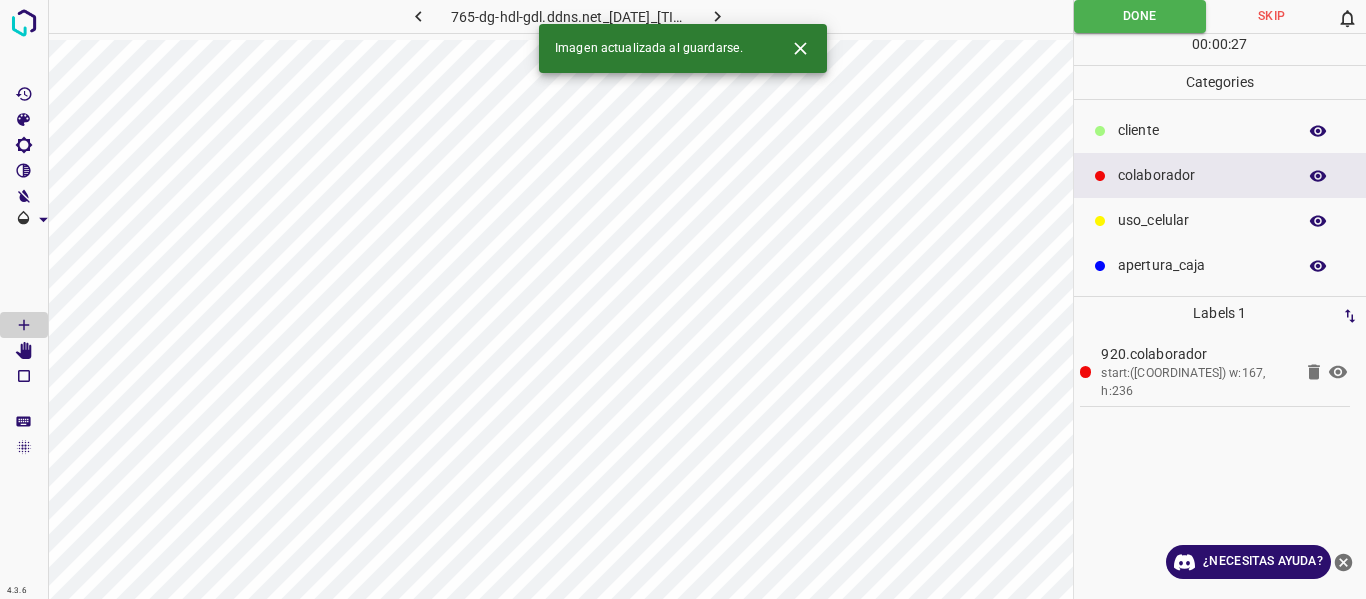 click at bounding box center (717, 16) 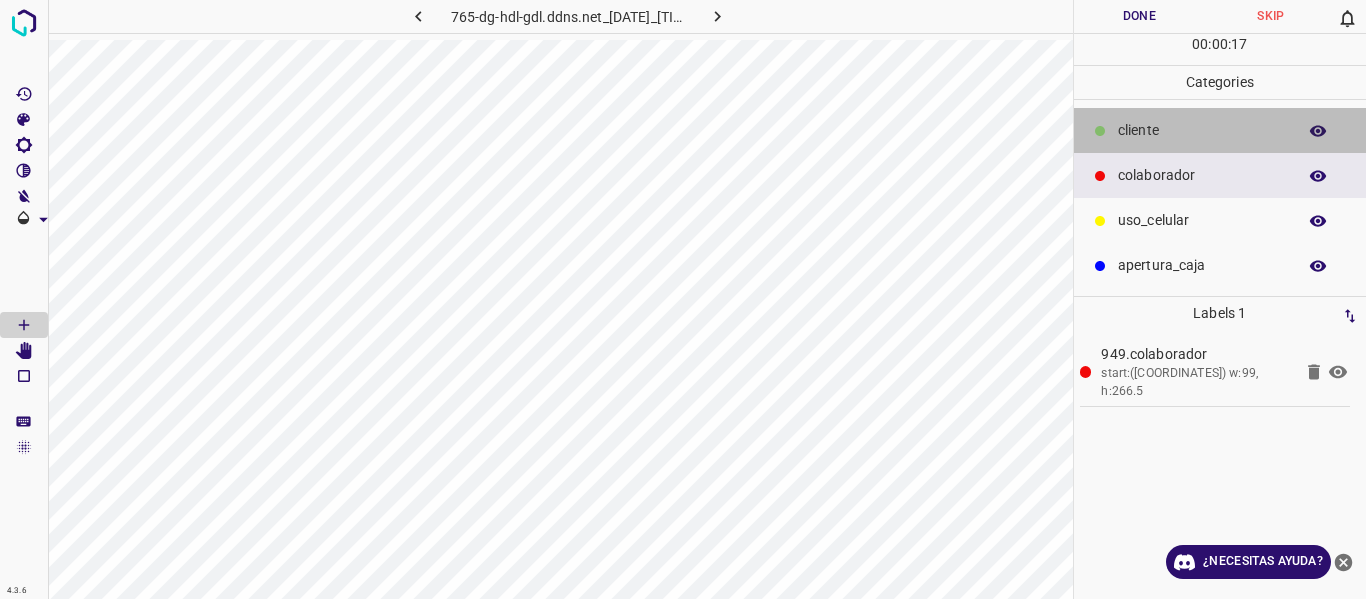 click on "​​cliente" at bounding box center (1202, 130) 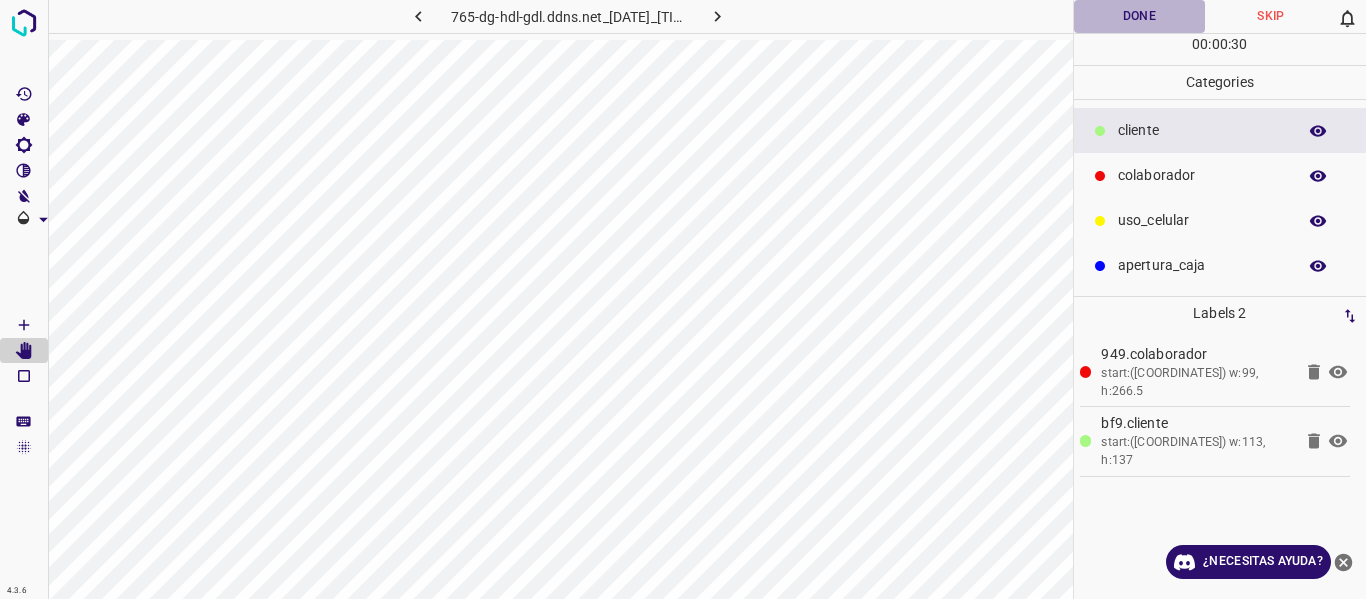 click on "Done" at bounding box center (1140, 16) 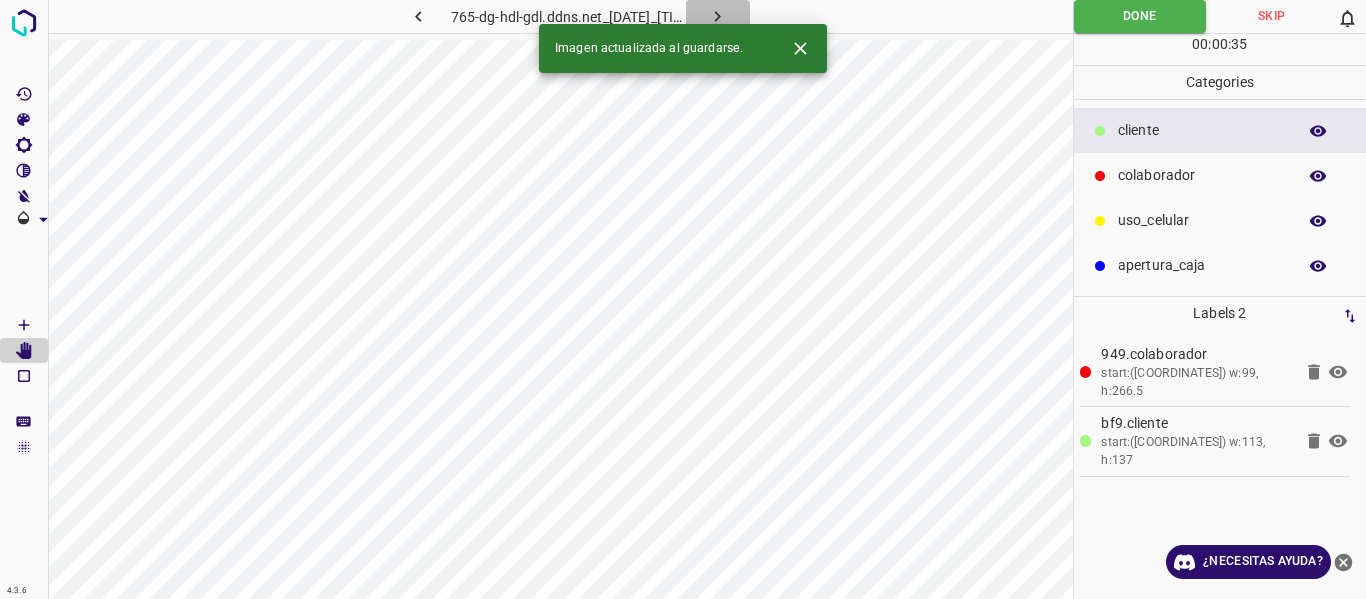click at bounding box center [717, 16] 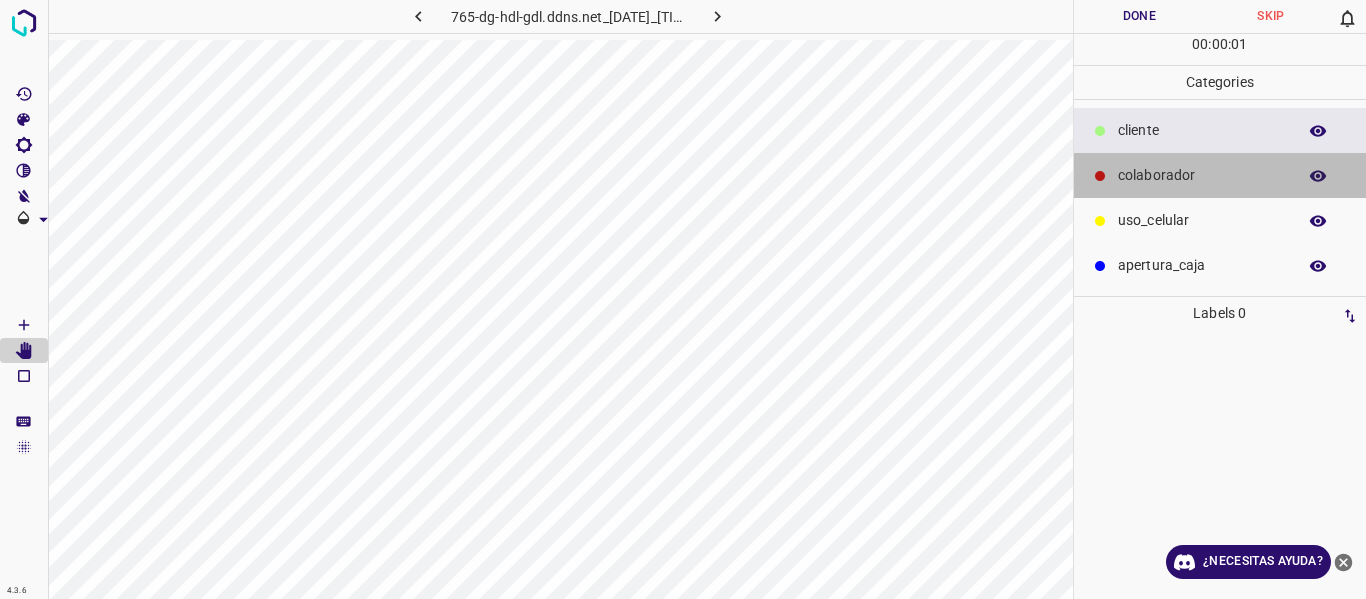 click on "colaborador" at bounding box center [1220, 175] 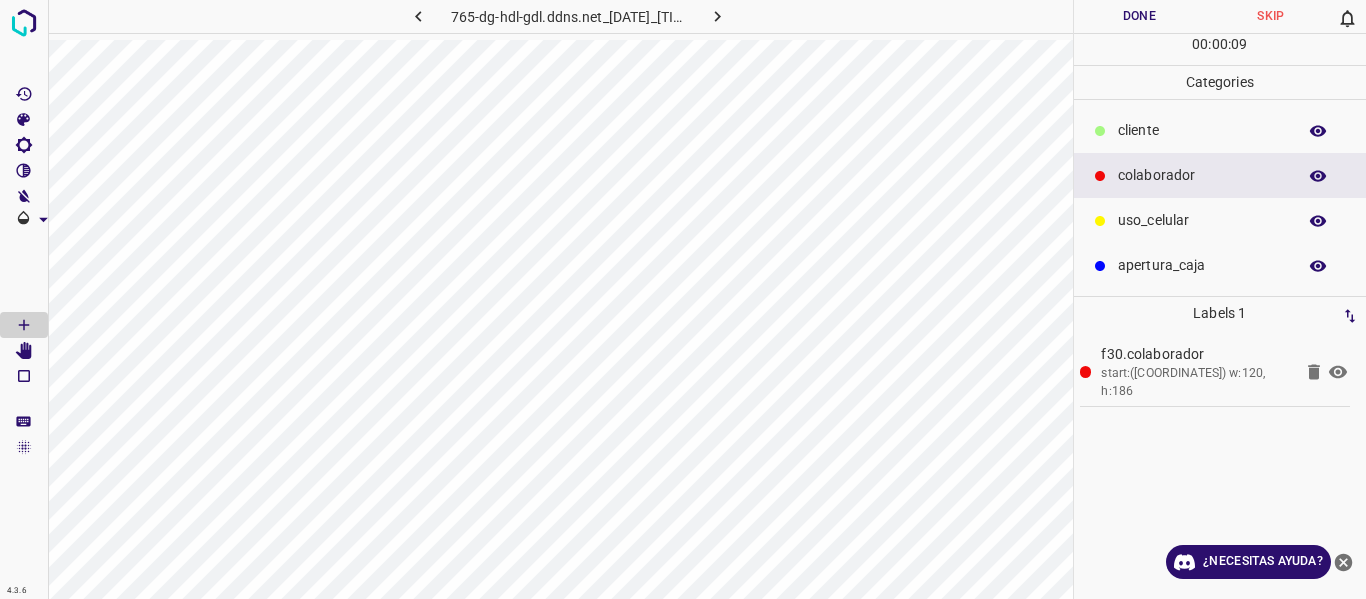 click on "Done" at bounding box center (1140, 16) 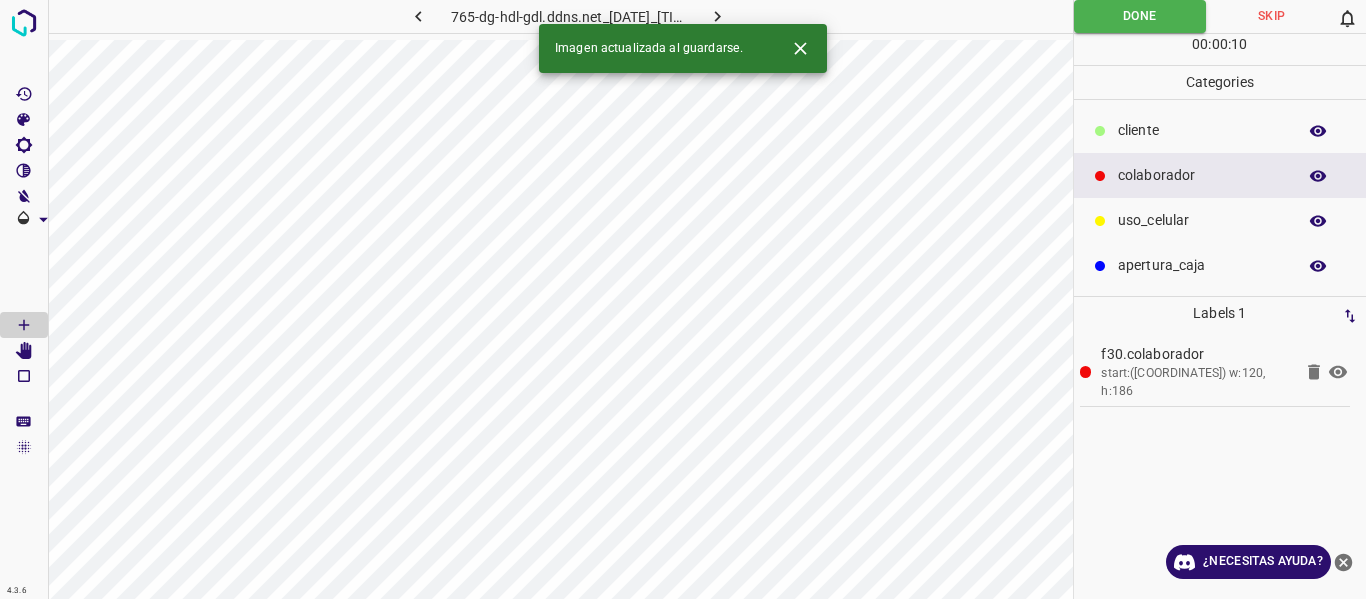 click at bounding box center [718, 16] 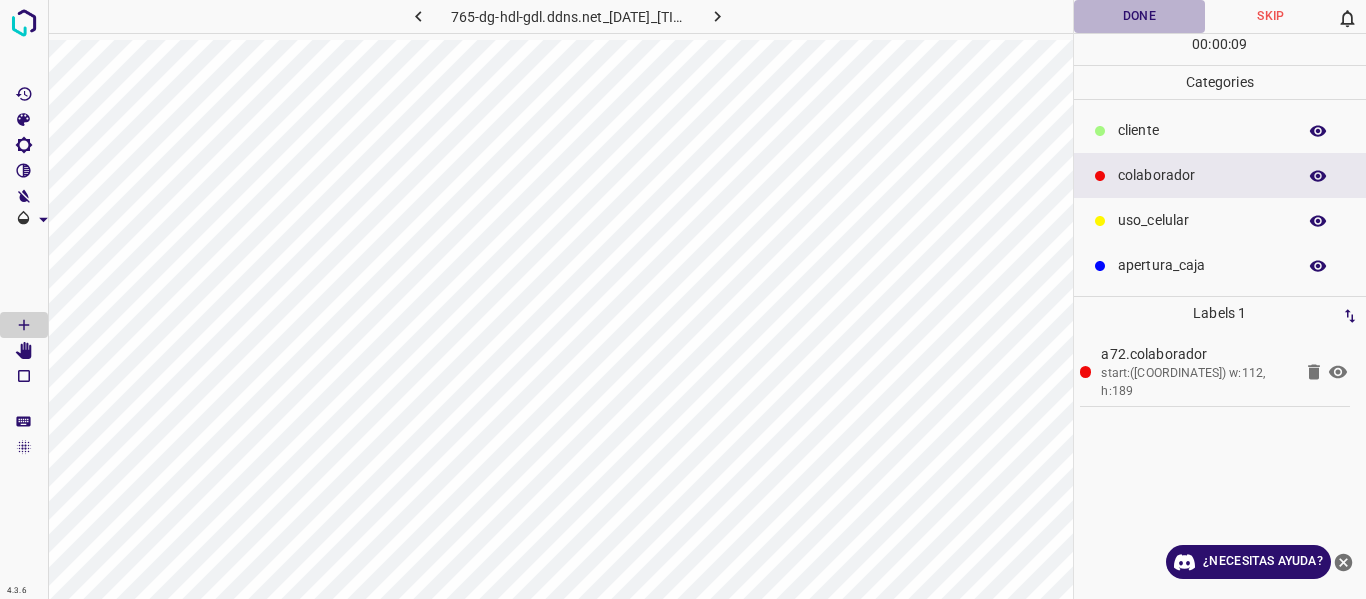 click on "Done" at bounding box center (1140, 16) 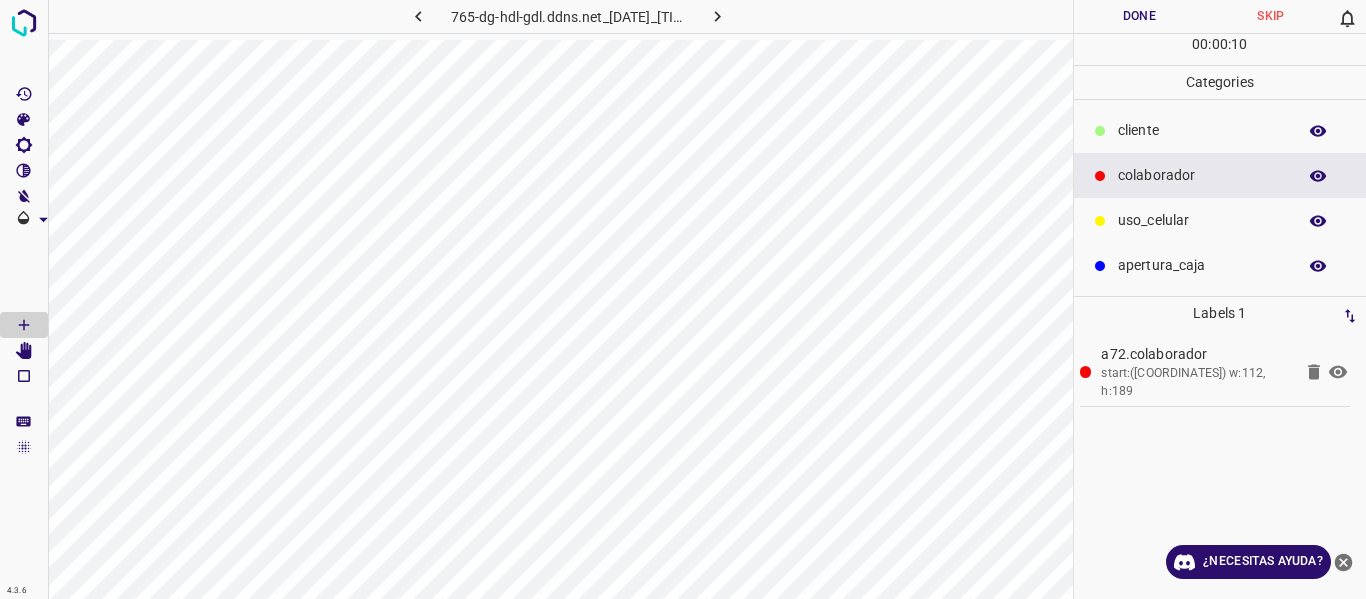click on "4.3.6  765-dg-hdl-gdl.ddns.net_20250626_170627_000001230.jpg Done Skip 0 00   : 00   : 10   Categories ​​cliente colaborador uso_celular apertura_caja Labels   1 a72.colaborador
start:(438.5, 99.5)
w:112, h:189
Categories 1 ​​cliente 2 colaborador 3 uso_celular 4 apertura_caja Tools Space Change between modes (Draw & Edit) I Auto labeling R Restore zoom M Zoom in N Zoom out Delete Delete selecte label Filters Z Restore filters X Saturation filter C Brightness filter V Contrast filter B Gray scale filter General O Download ¿Necesitas ayuda?" at bounding box center (683, 299) 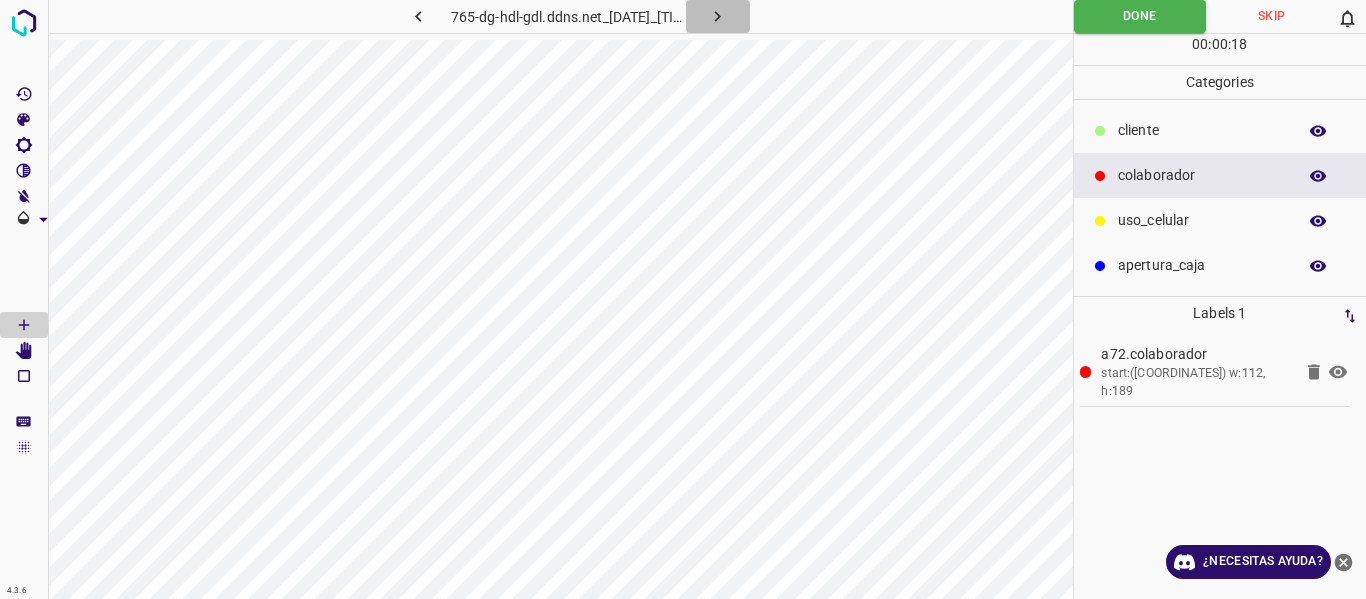 click at bounding box center (718, 16) 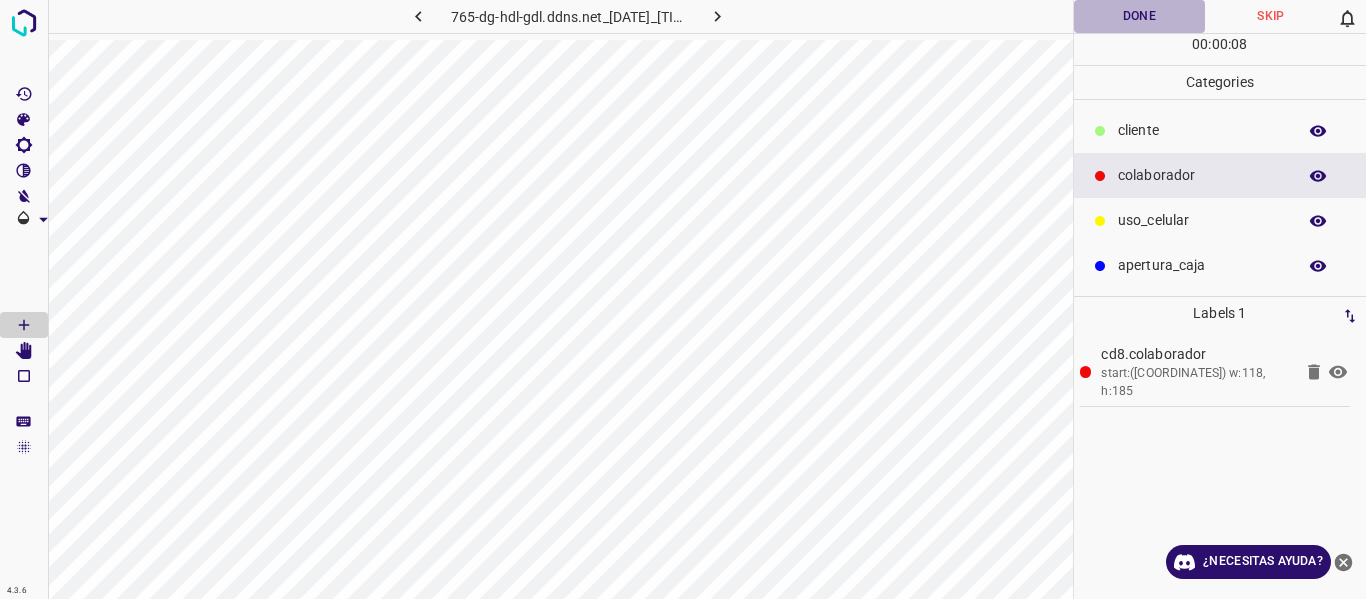 click on "Done" at bounding box center (1140, 16) 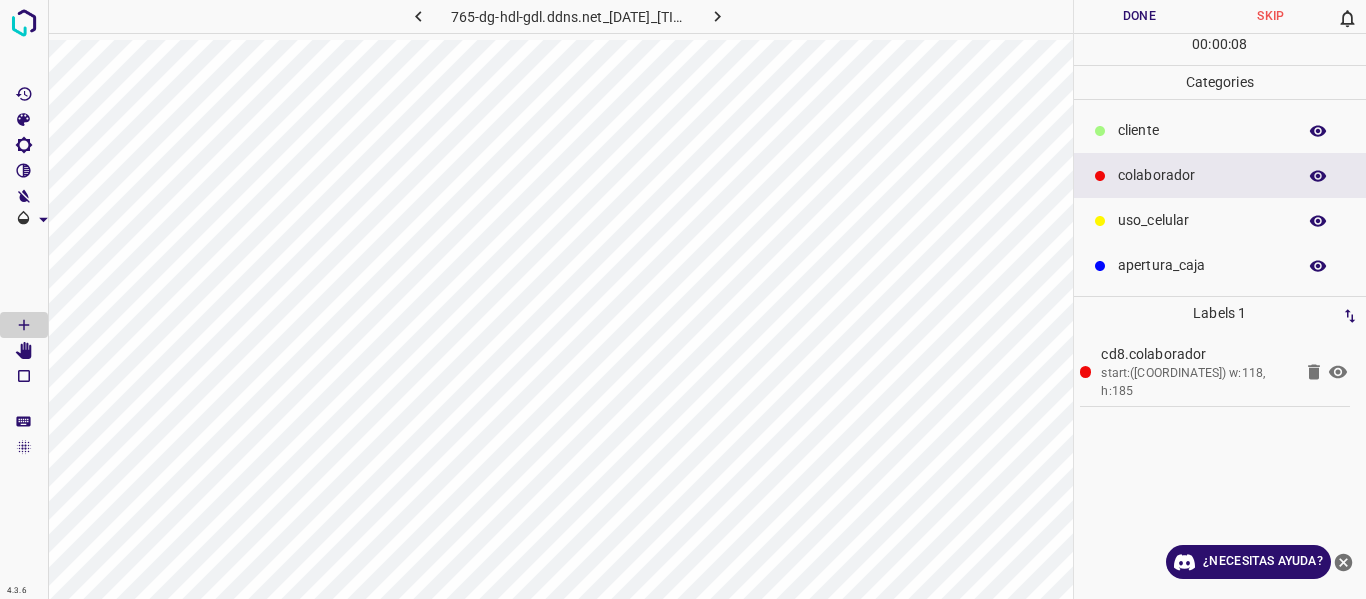 click at bounding box center [717, 16] 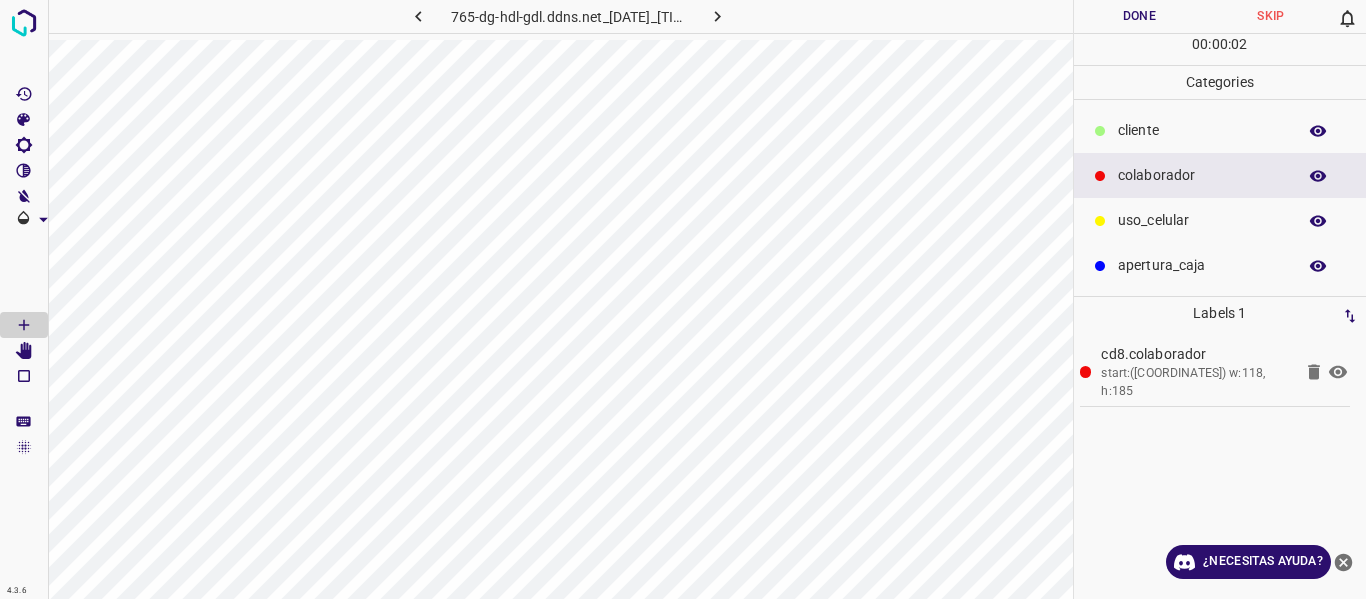 click on "Done" at bounding box center (1140, 16) 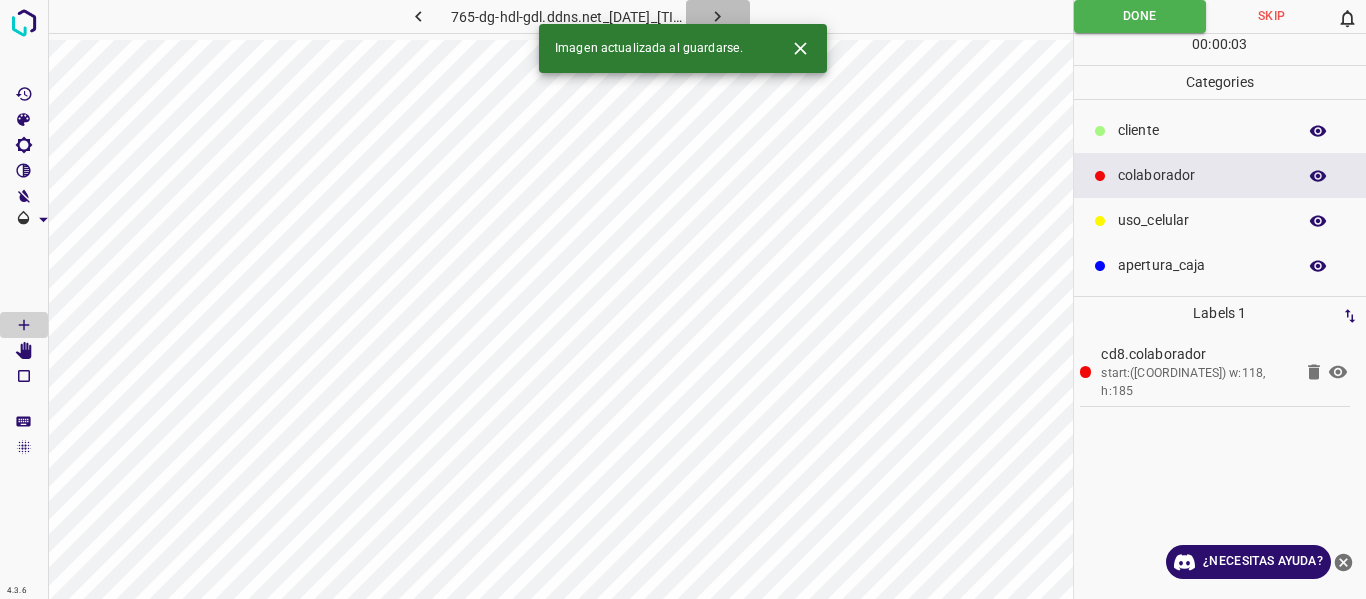 click at bounding box center [717, 16] 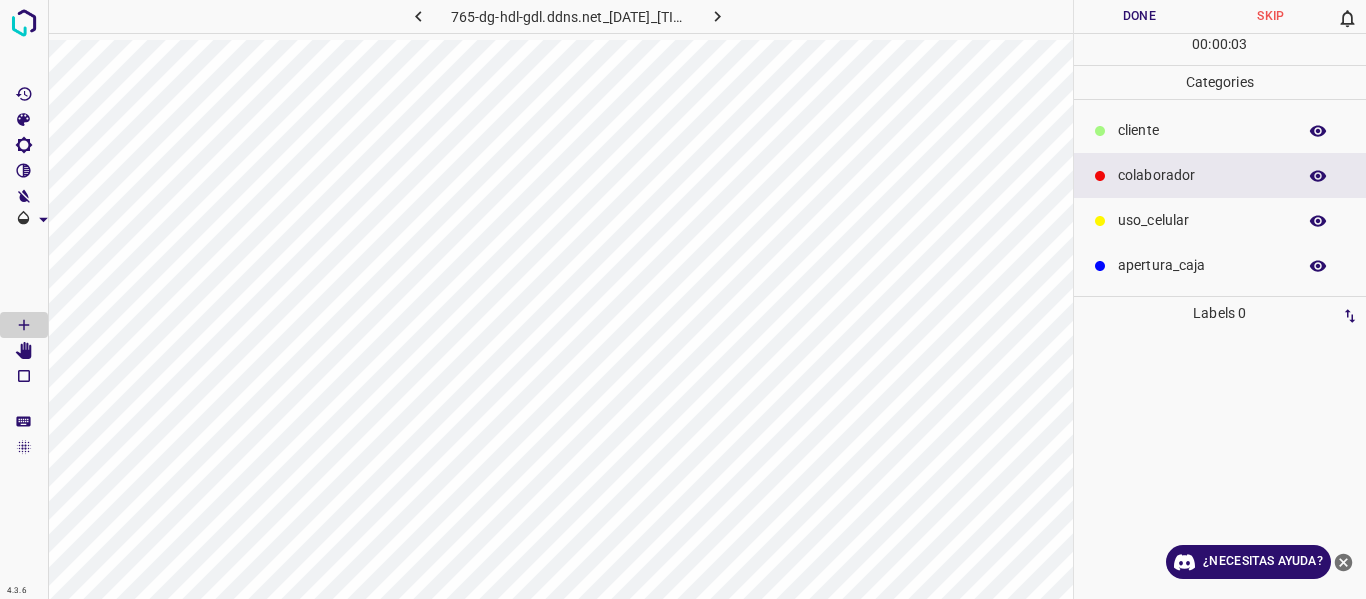click on "Done" at bounding box center (1140, 16) 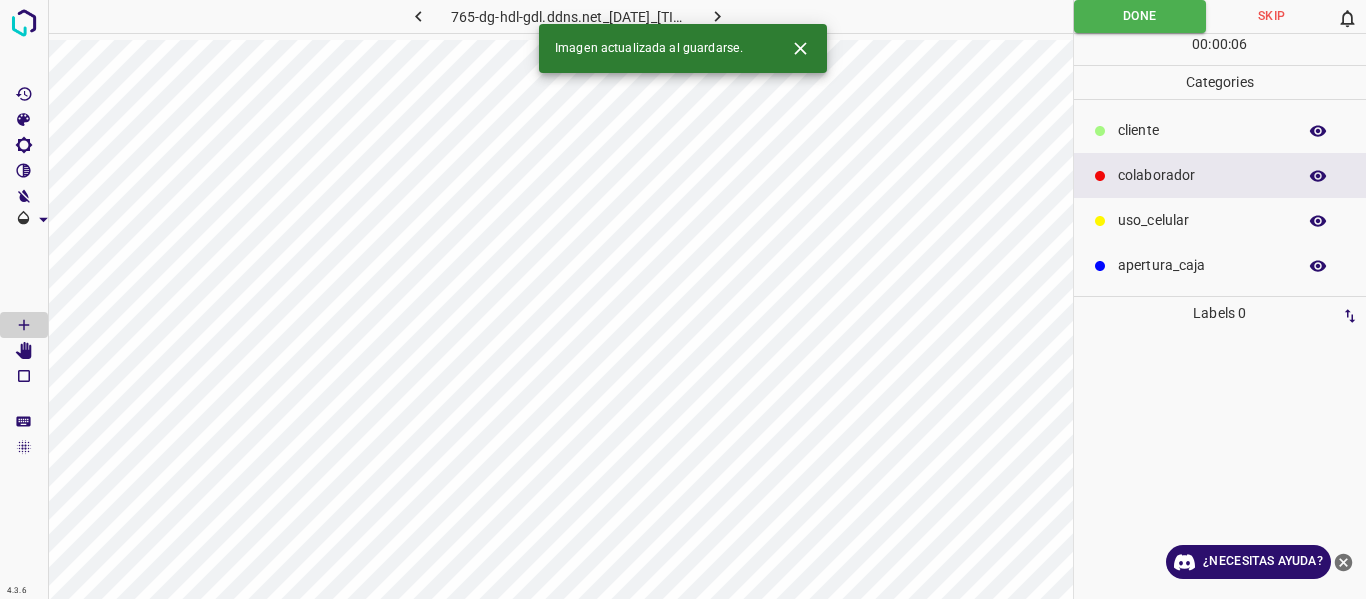 click at bounding box center [718, 16] 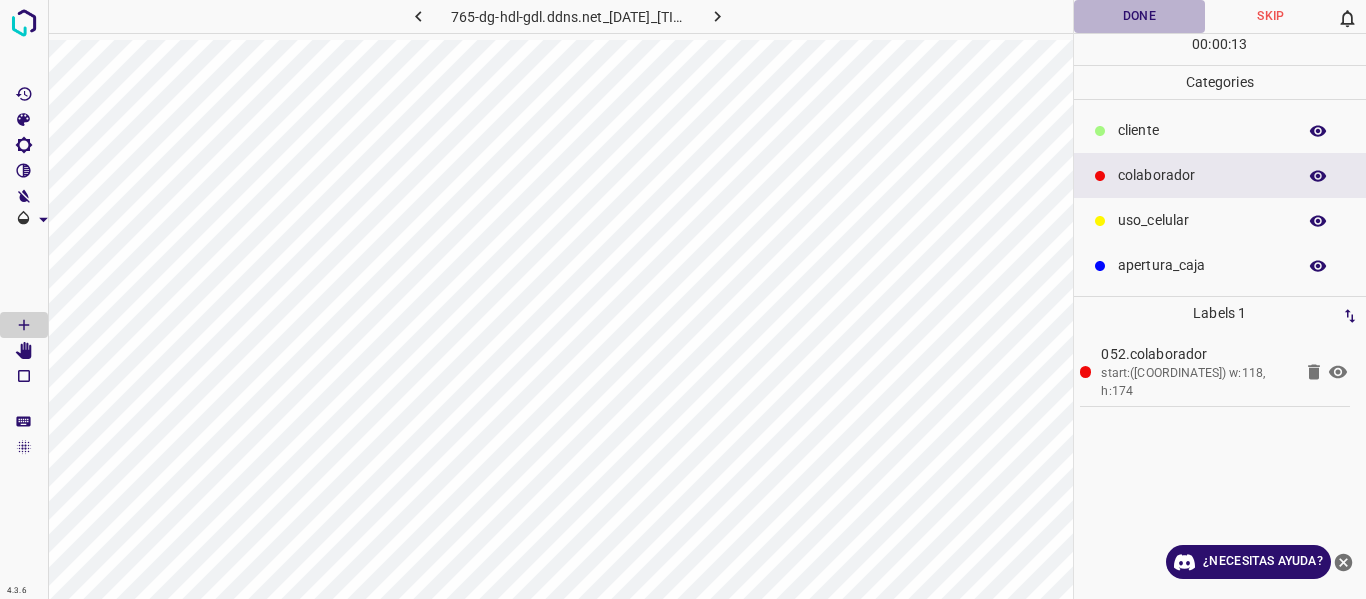 click on "Done" at bounding box center (1140, 16) 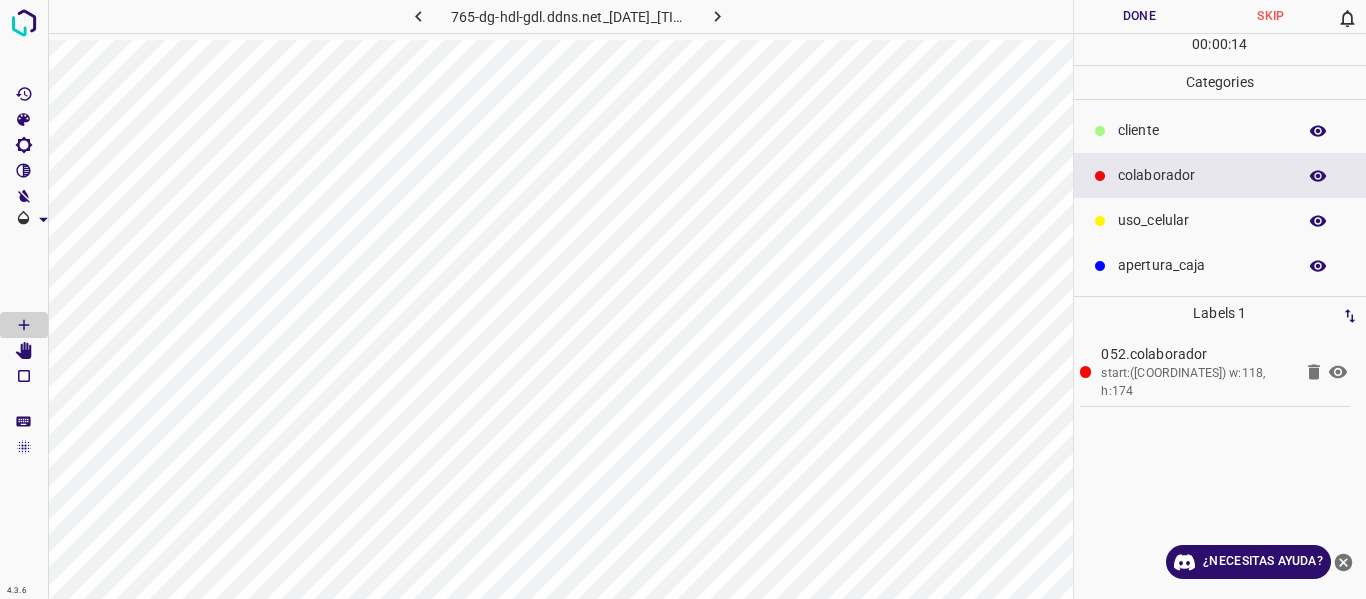 click at bounding box center [718, 16] 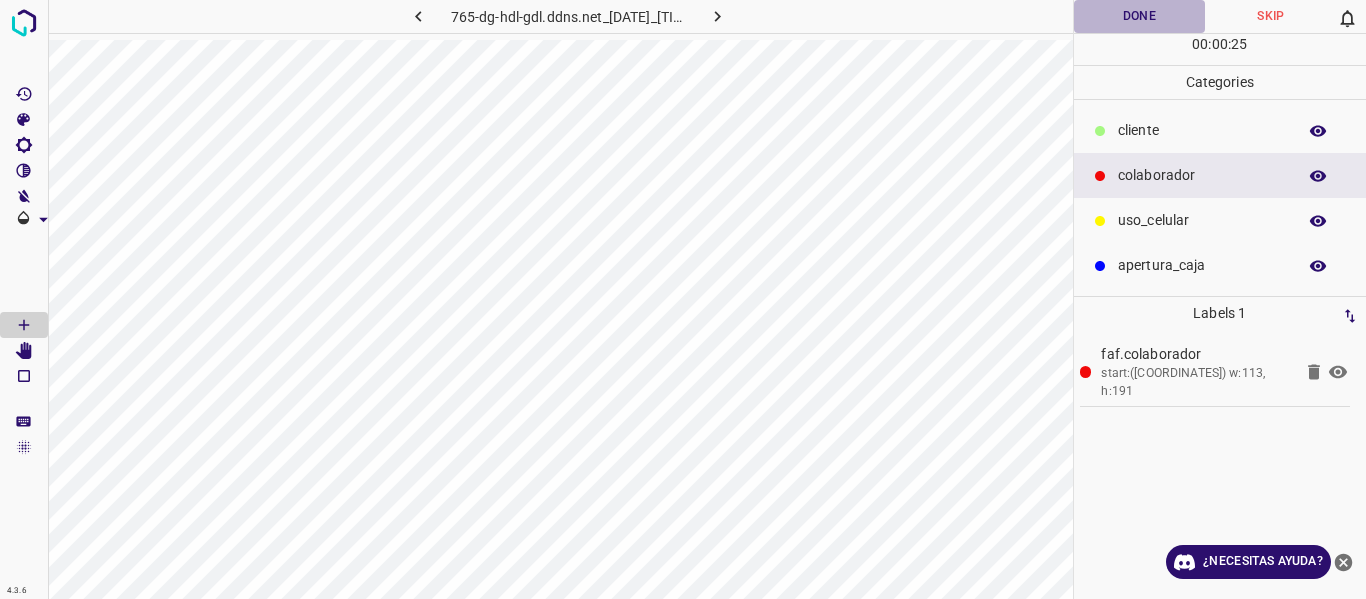 click on "Done" at bounding box center [1140, 16] 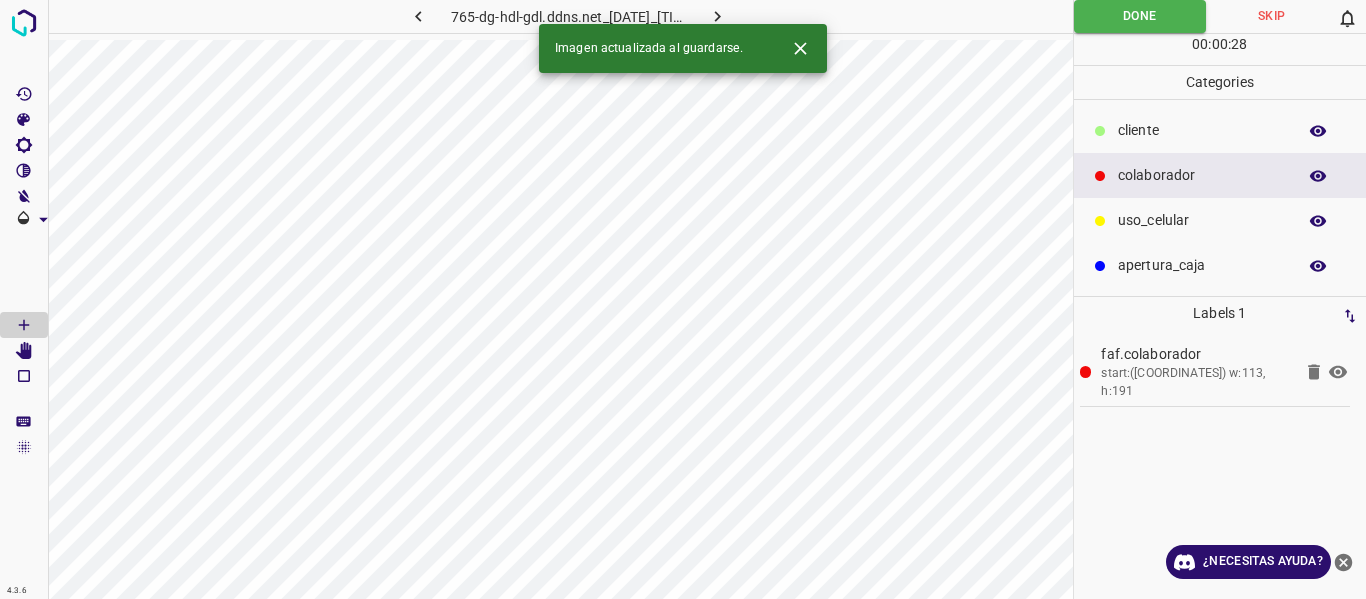 click at bounding box center [718, 16] 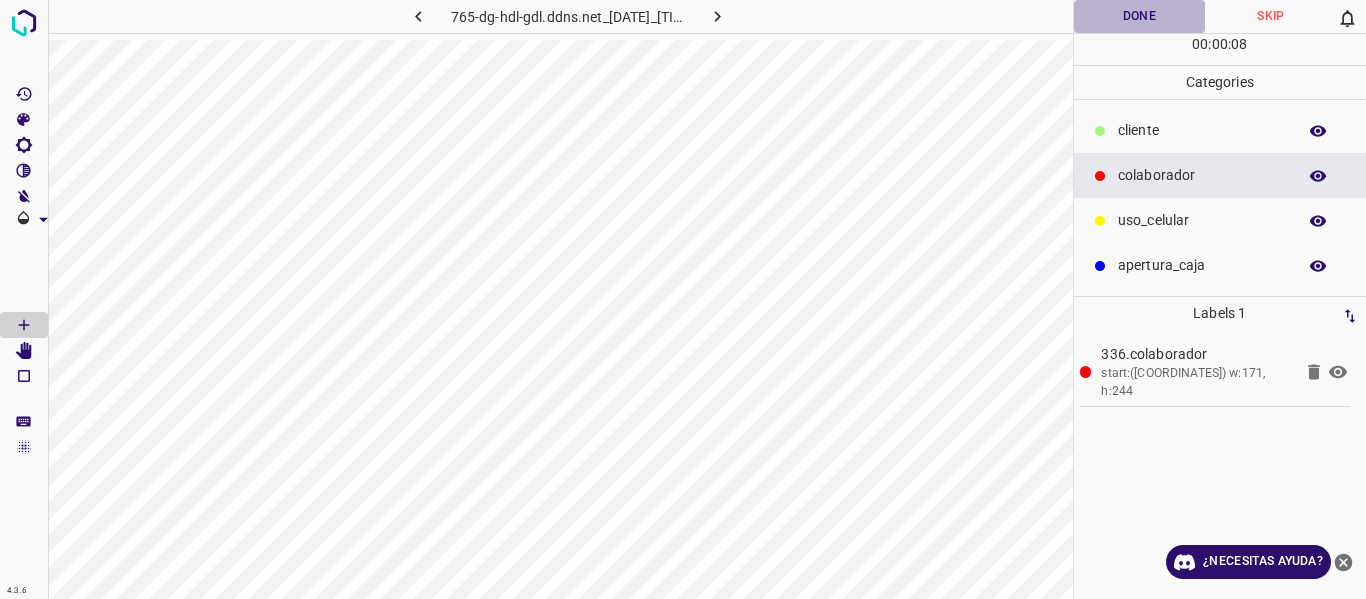click on "Done" at bounding box center [1140, 16] 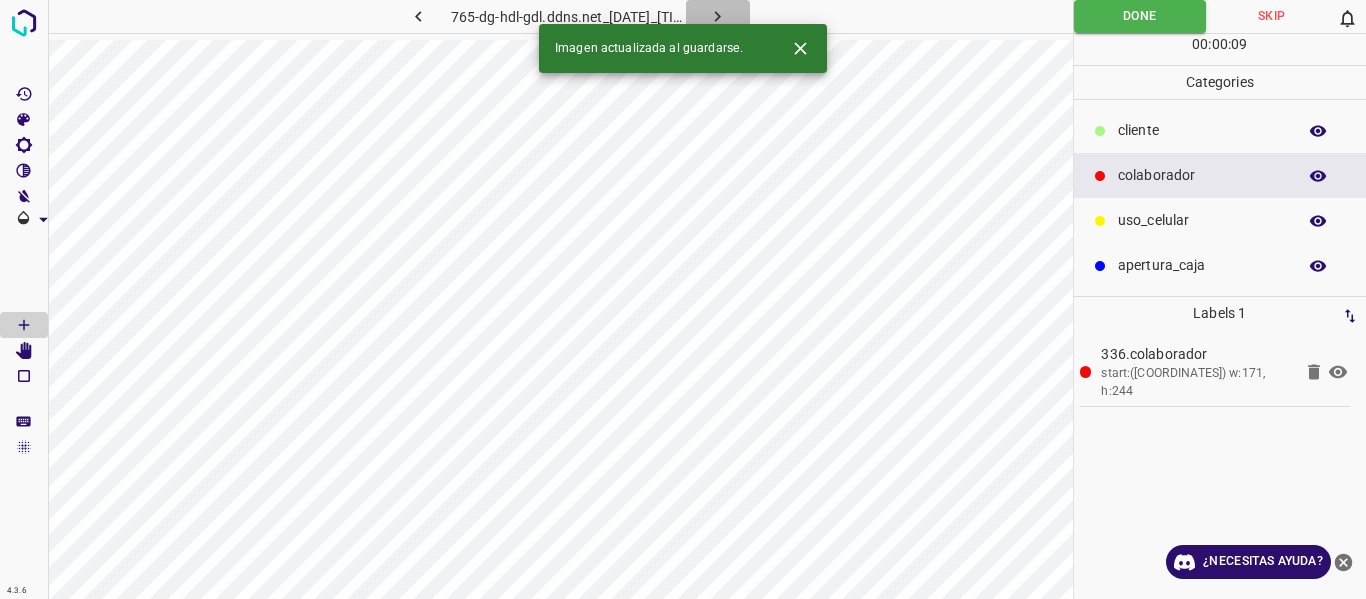 click at bounding box center [717, 16] 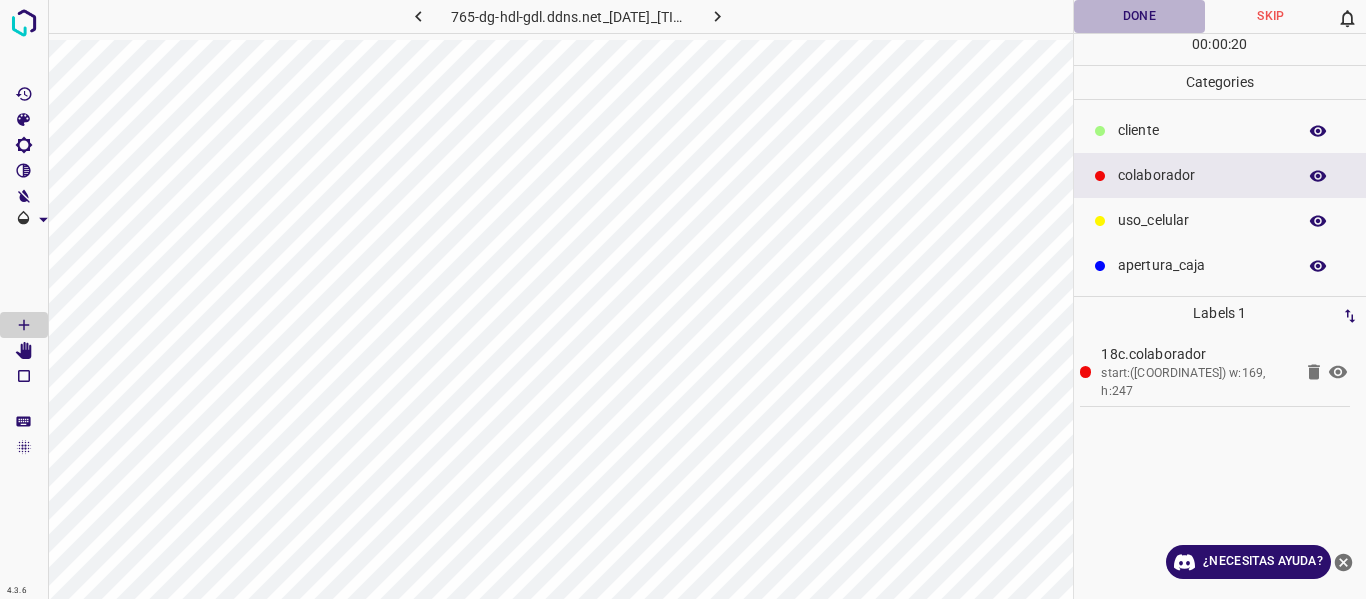 click on "Done" at bounding box center (1140, 16) 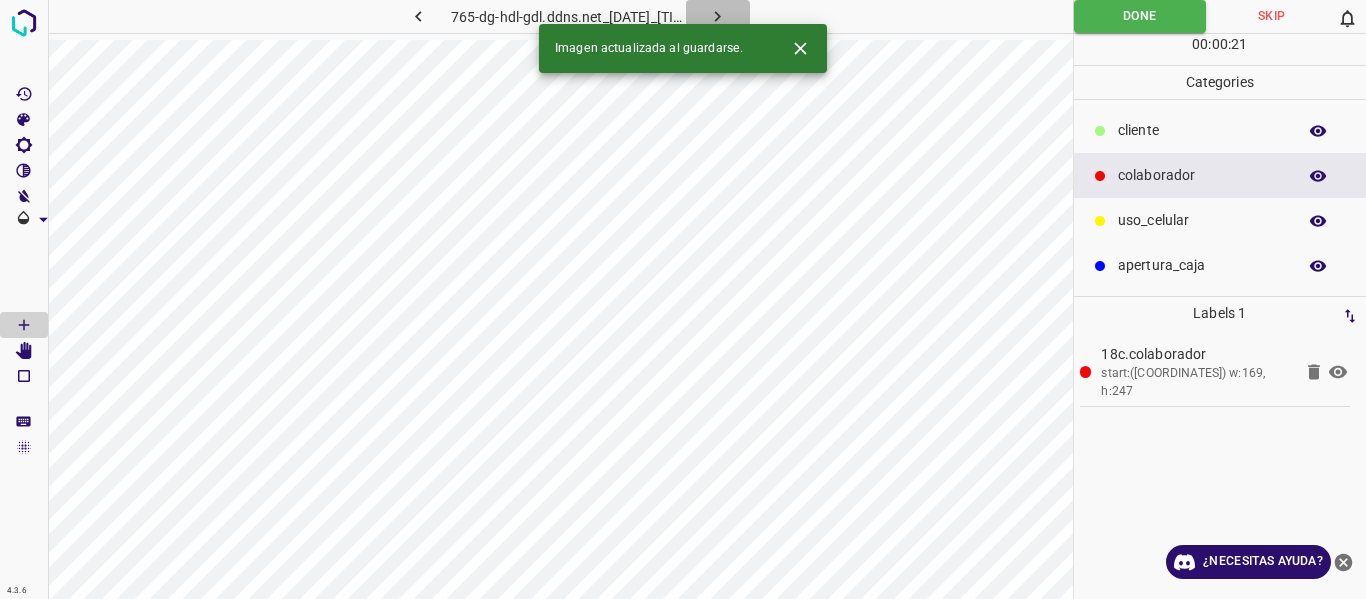 click at bounding box center (717, 16) 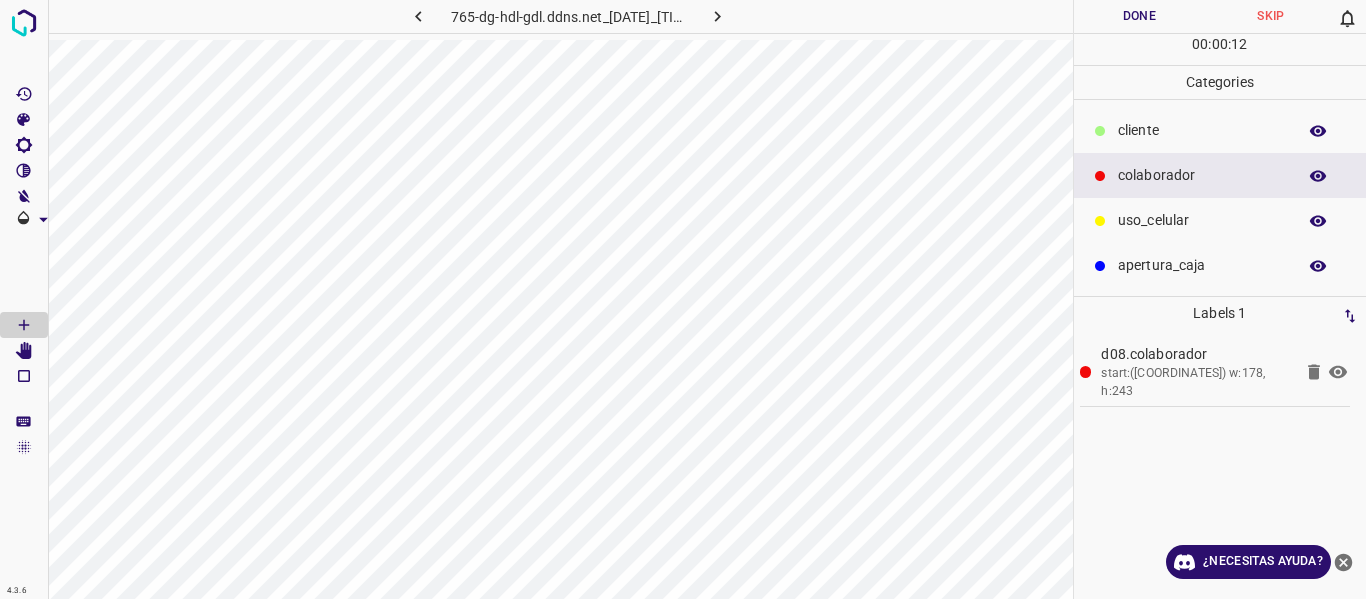 click on "Done" at bounding box center [1140, 16] 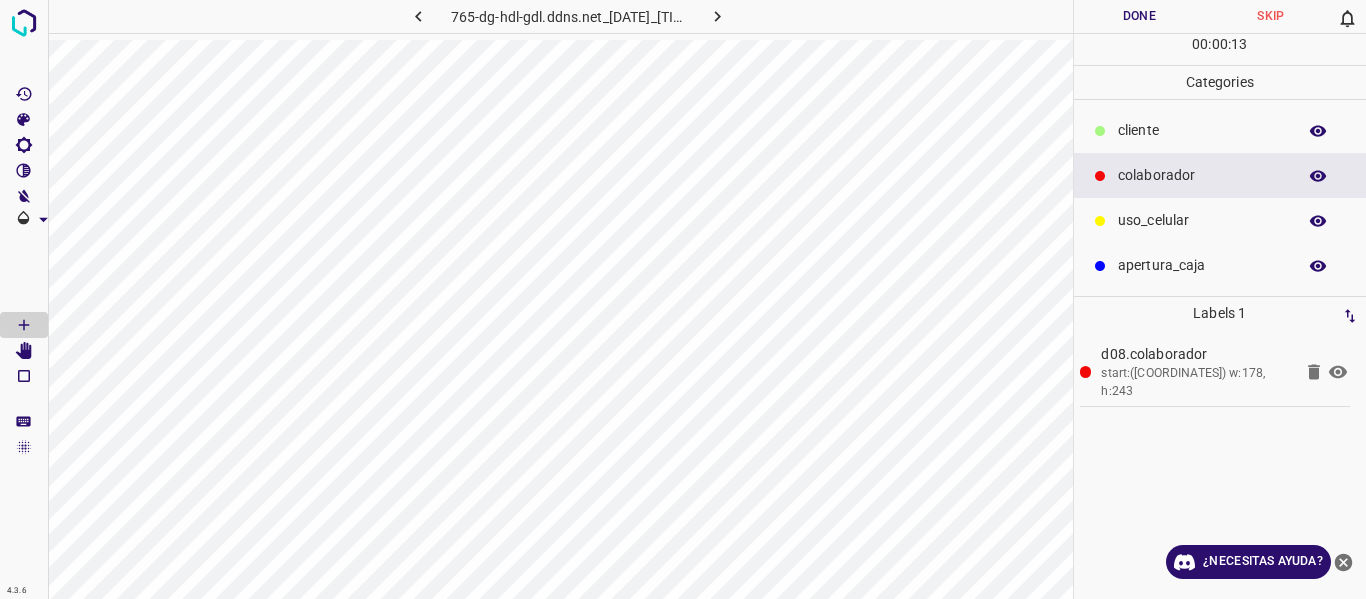 click at bounding box center [717, 16] 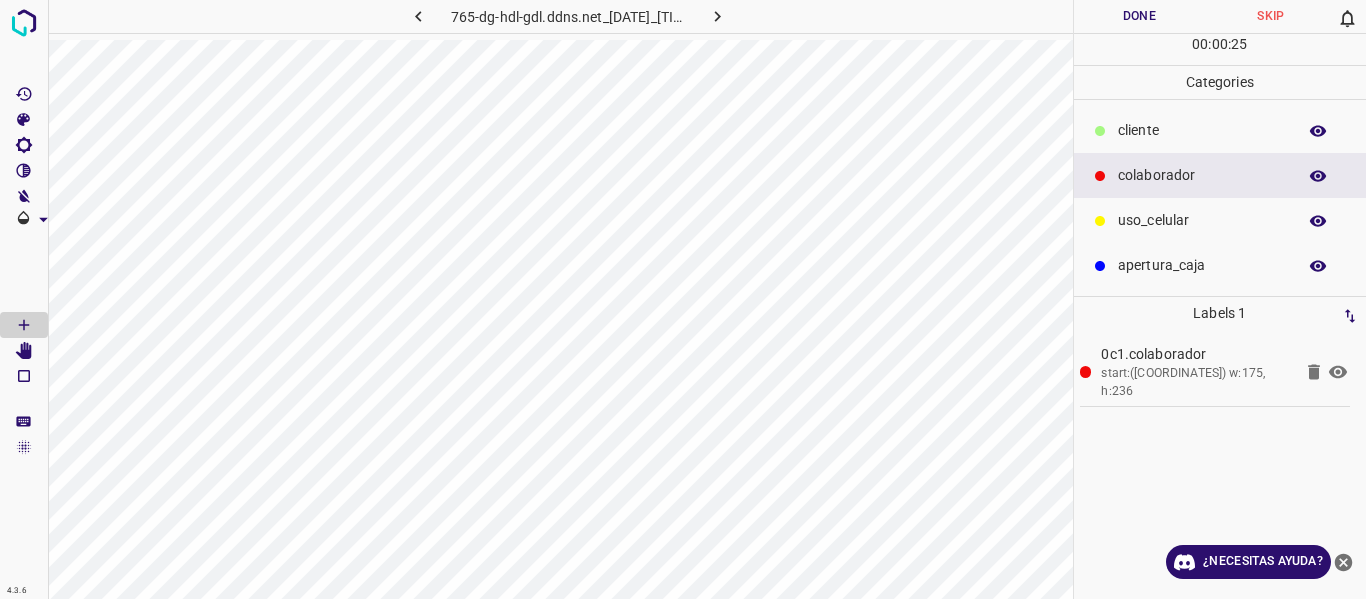 click on "Done" at bounding box center [1140, 16] 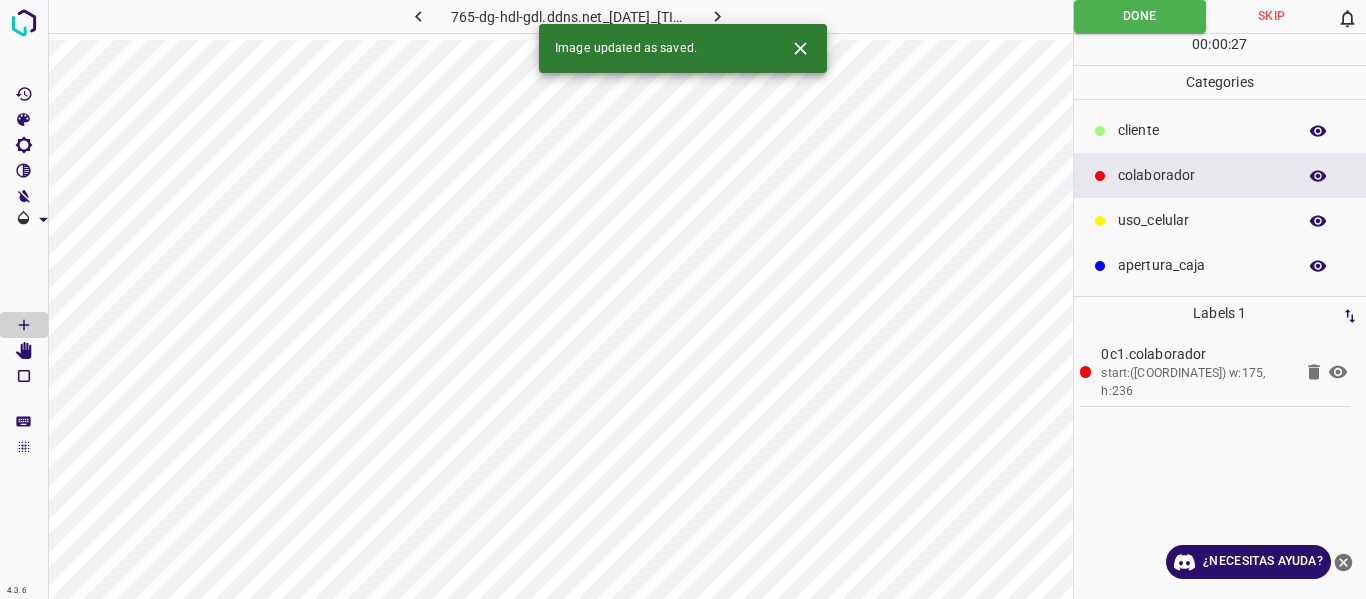 click at bounding box center [718, 16] 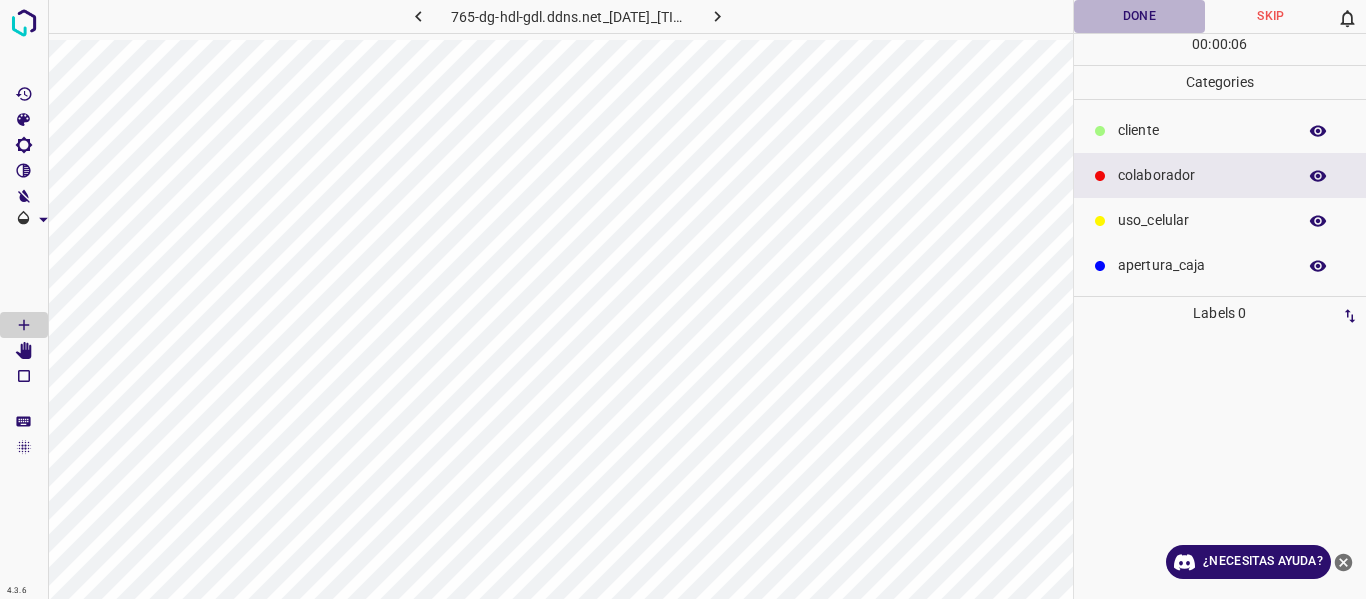 click on "Done" at bounding box center (1140, 16) 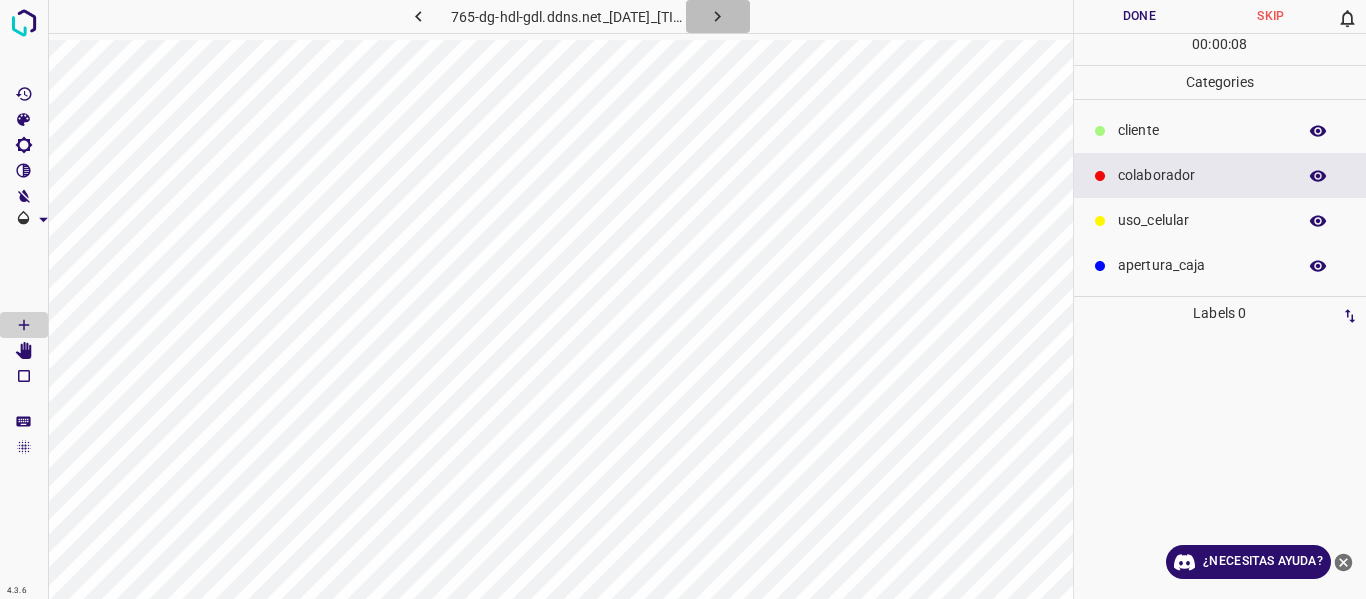 click at bounding box center (718, 16) 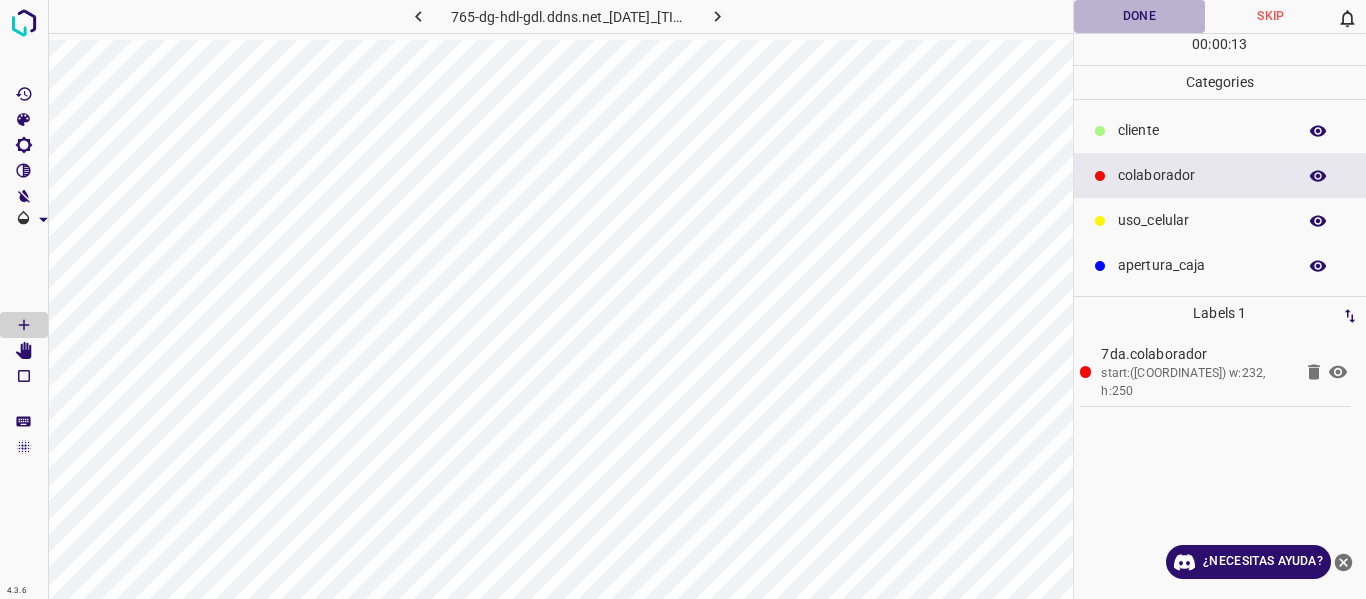 click on "Done" at bounding box center (1140, 16) 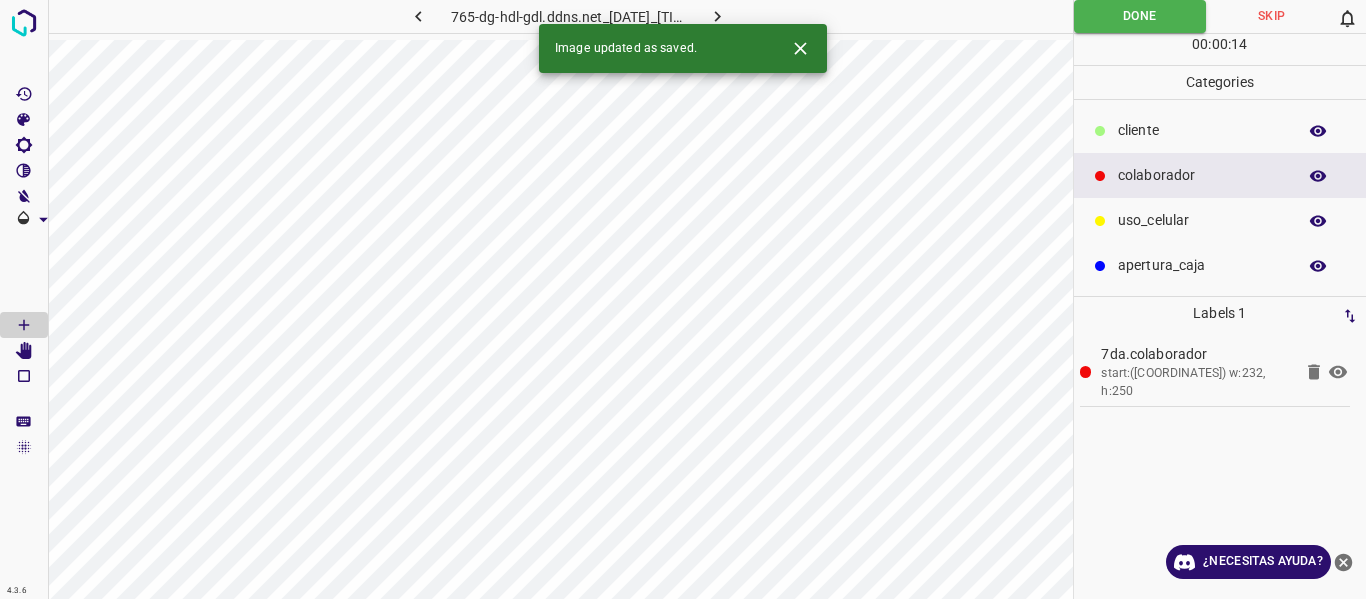 click at bounding box center (718, 16) 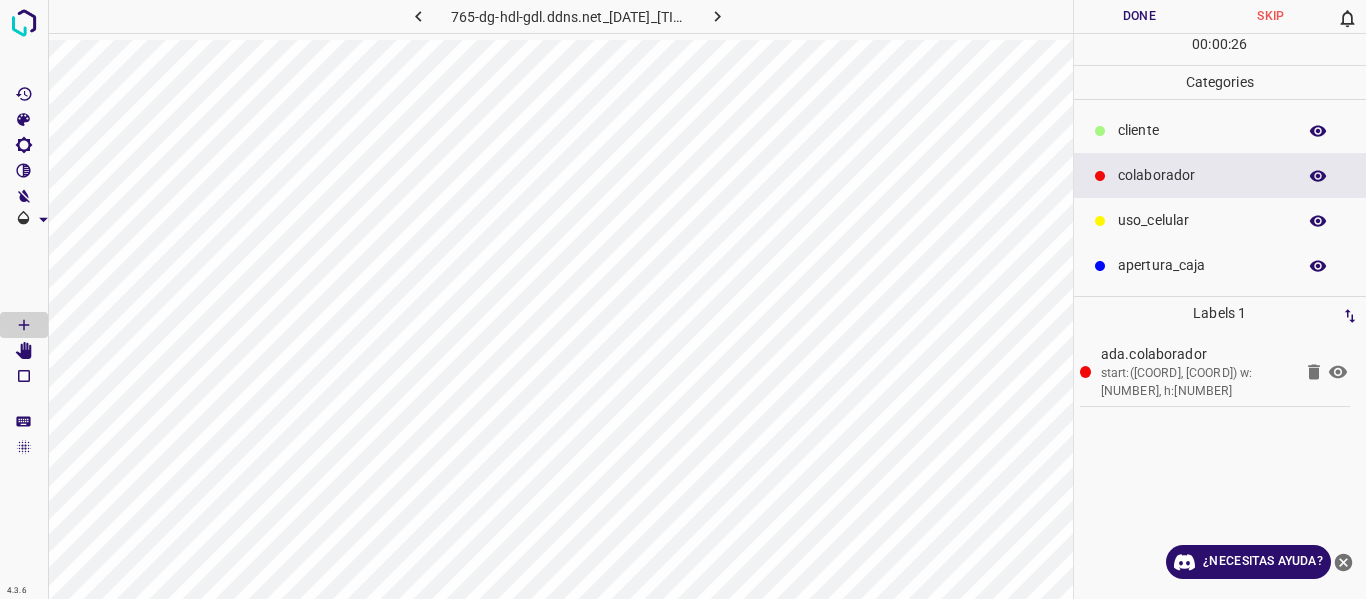 click on "Done" at bounding box center [1140, 16] 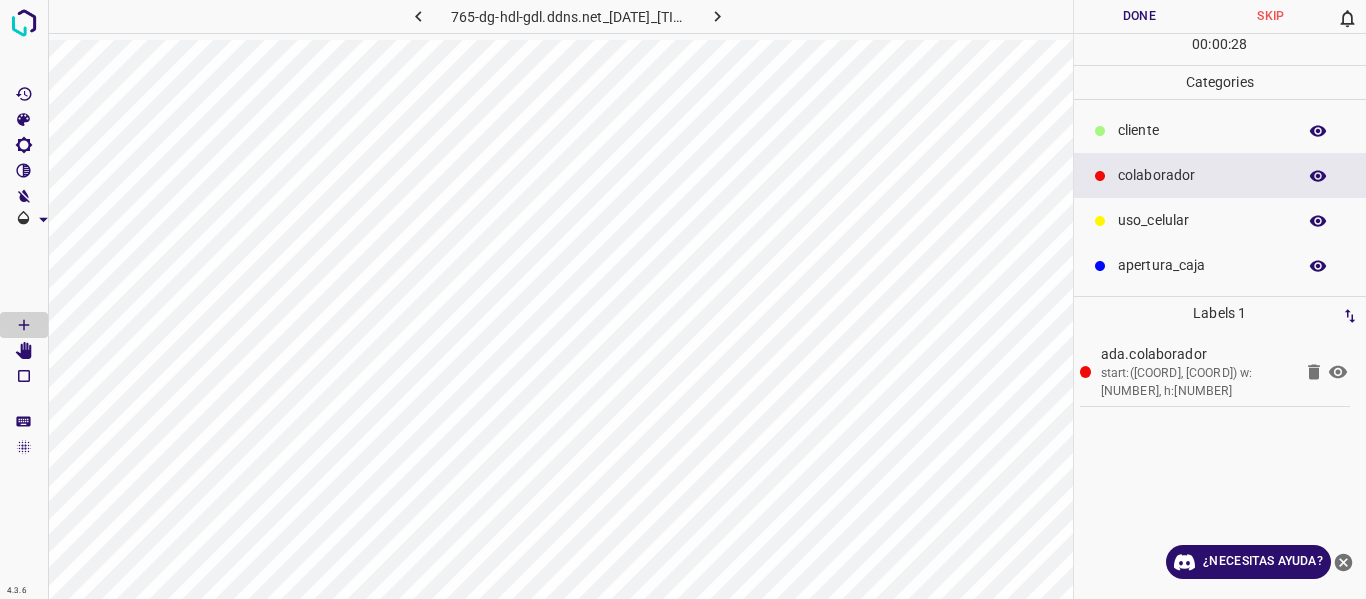 click at bounding box center (717, 16) 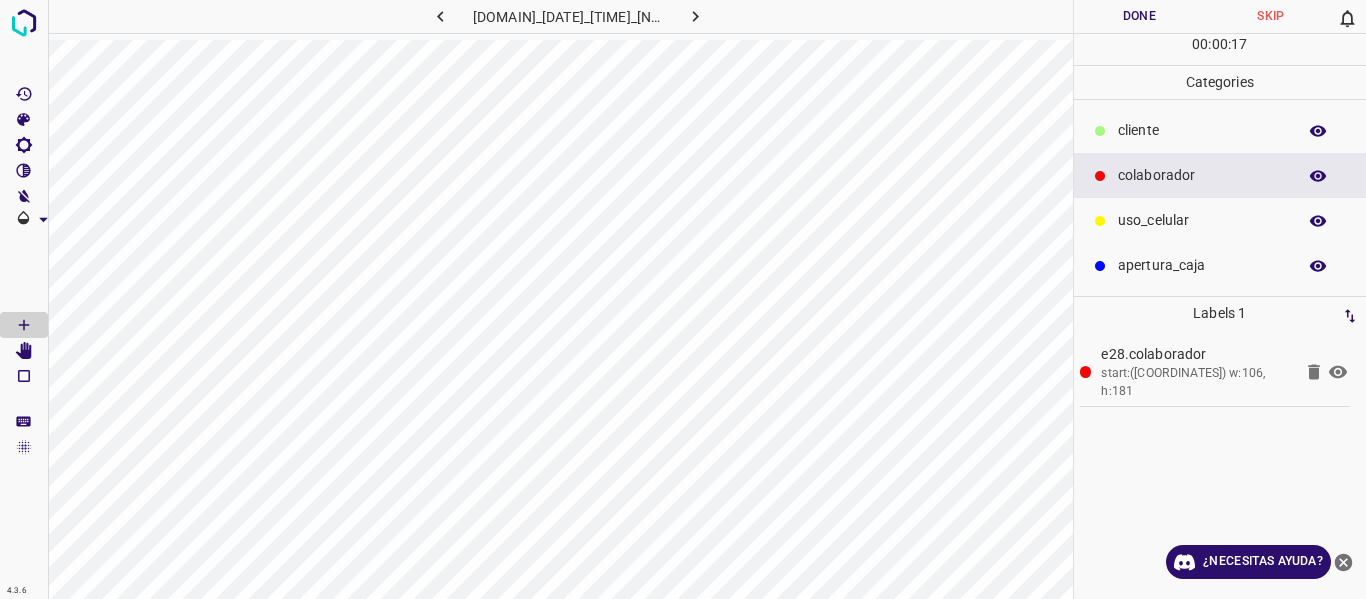 click on "​​cliente" at bounding box center [1202, 130] 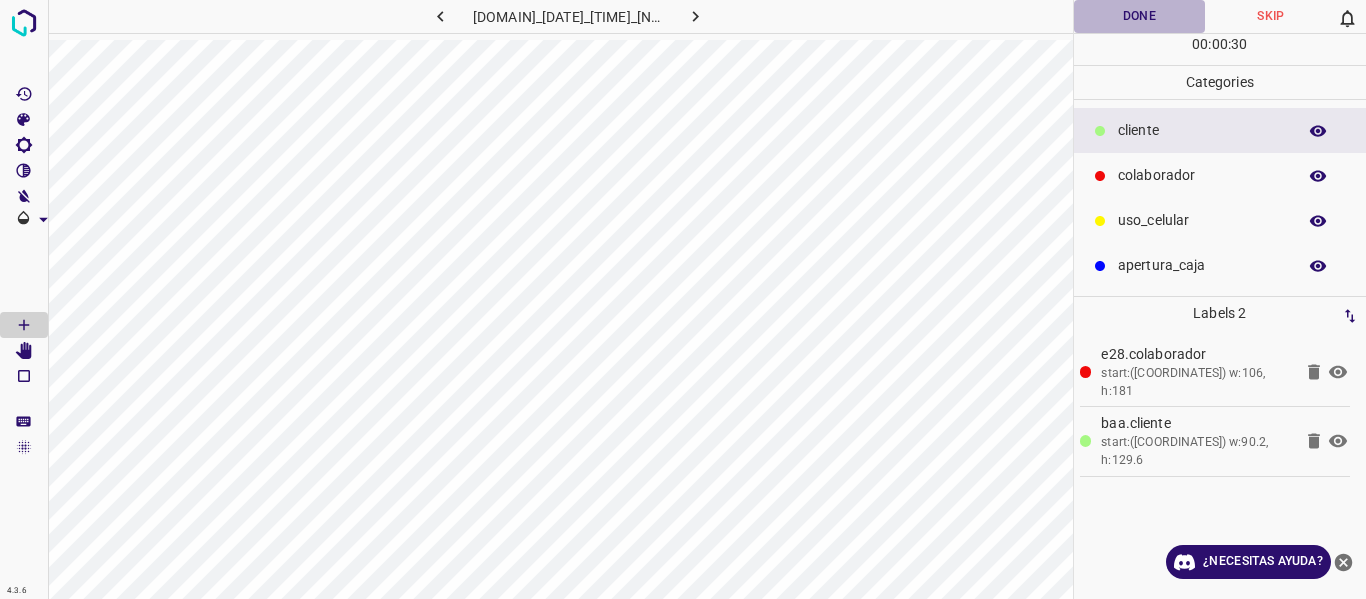 click on "Done" at bounding box center (1140, 16) 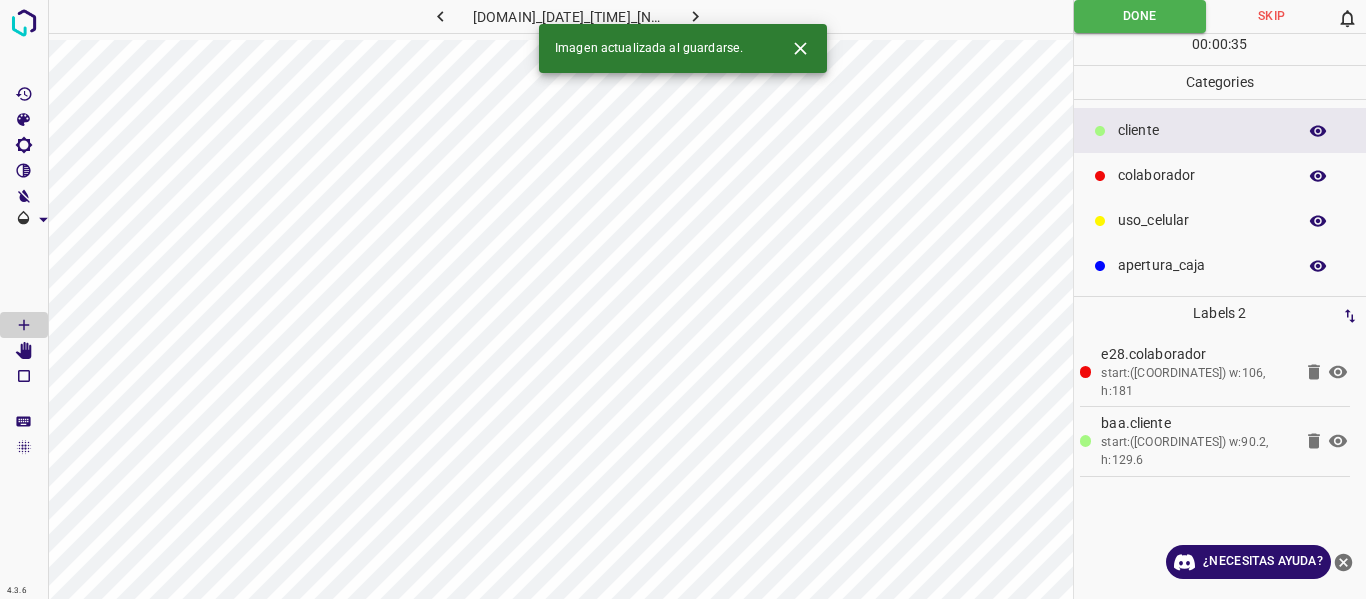click at bounding box center [695, 16] 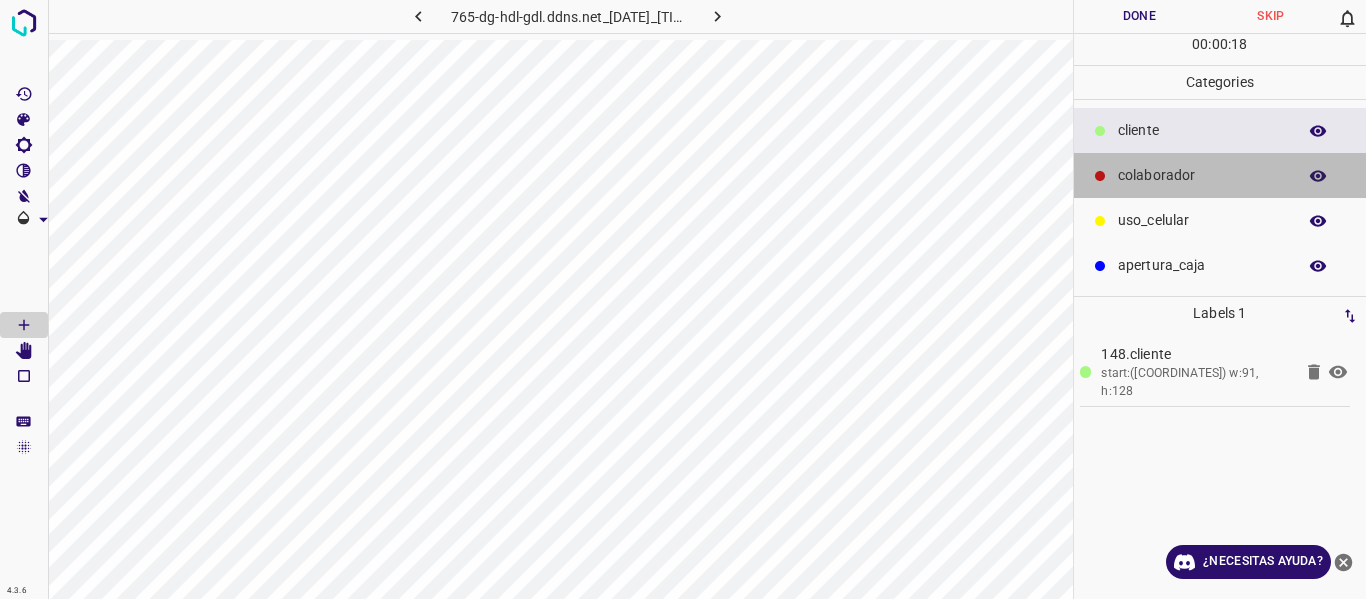 click on "colaborador" at bounding box center (1202, 130) 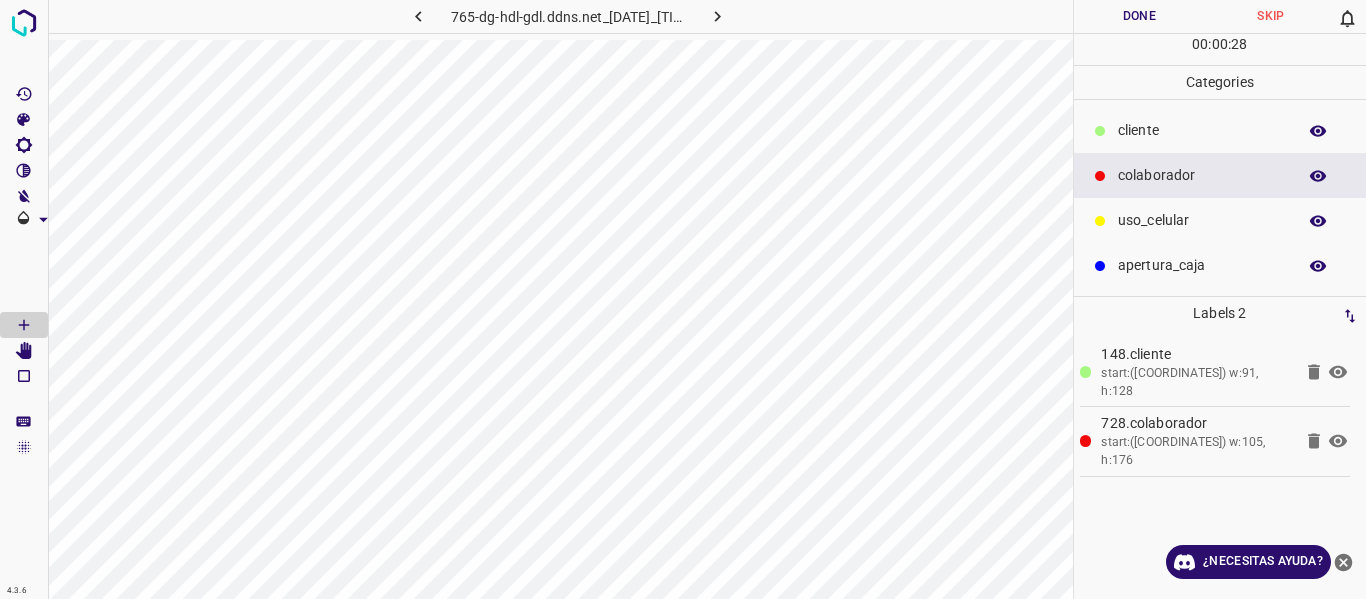 click on "Done" at bounding box center (1140, 16) 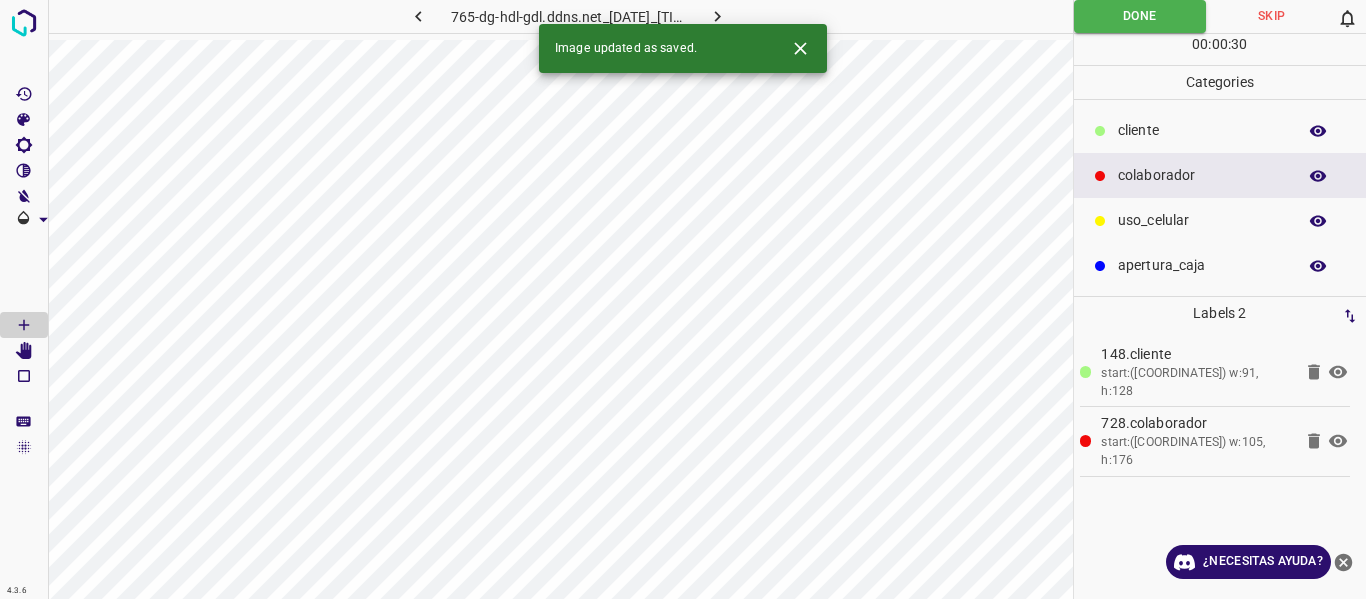 click on "Image updated as saved." at bounding box center (683, 48) 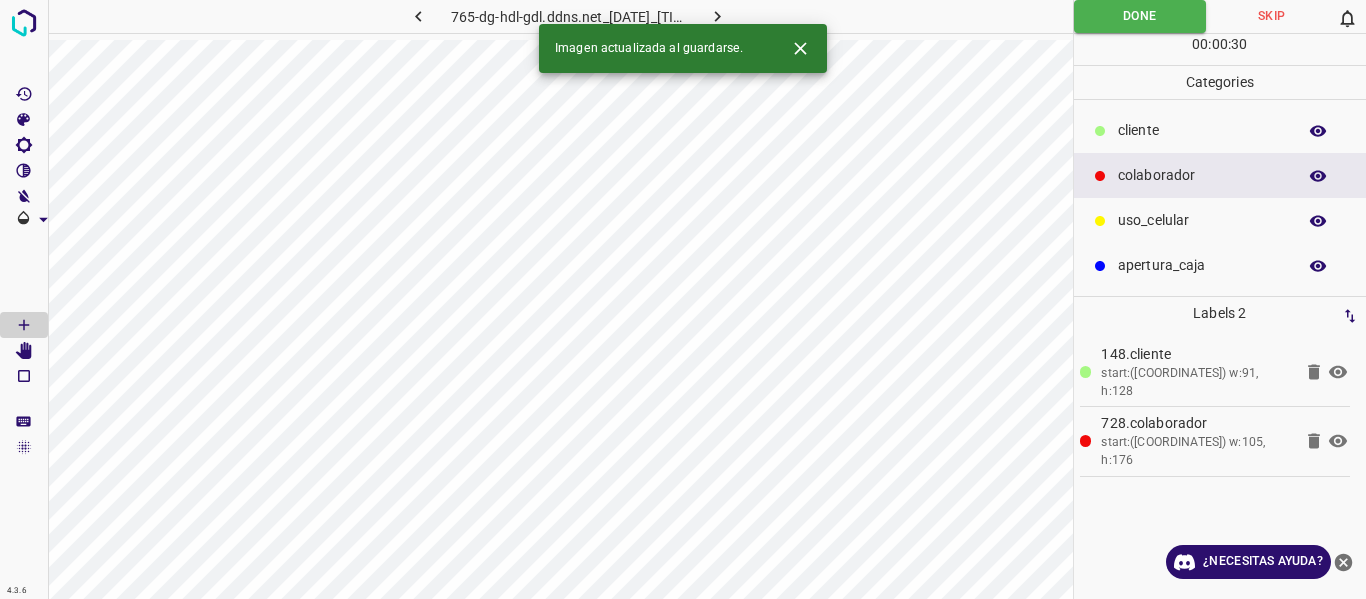 click at bounding box center (717, 16) 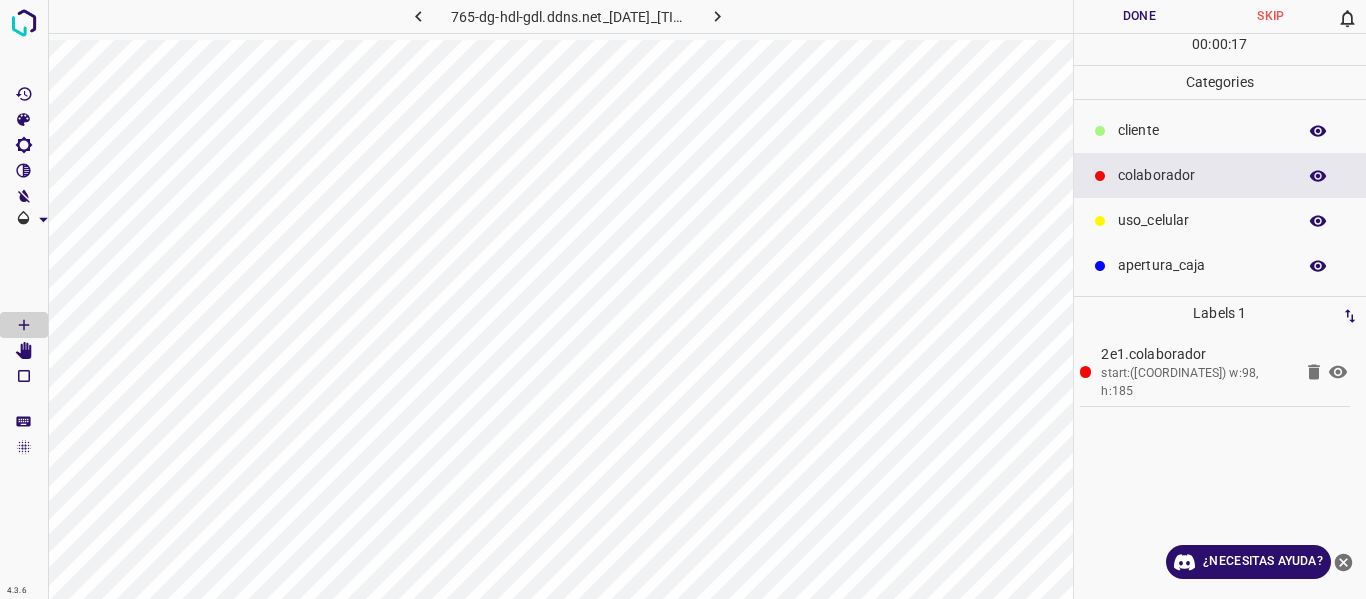 click on "​​cliente" at bounding box center (1202, 130) 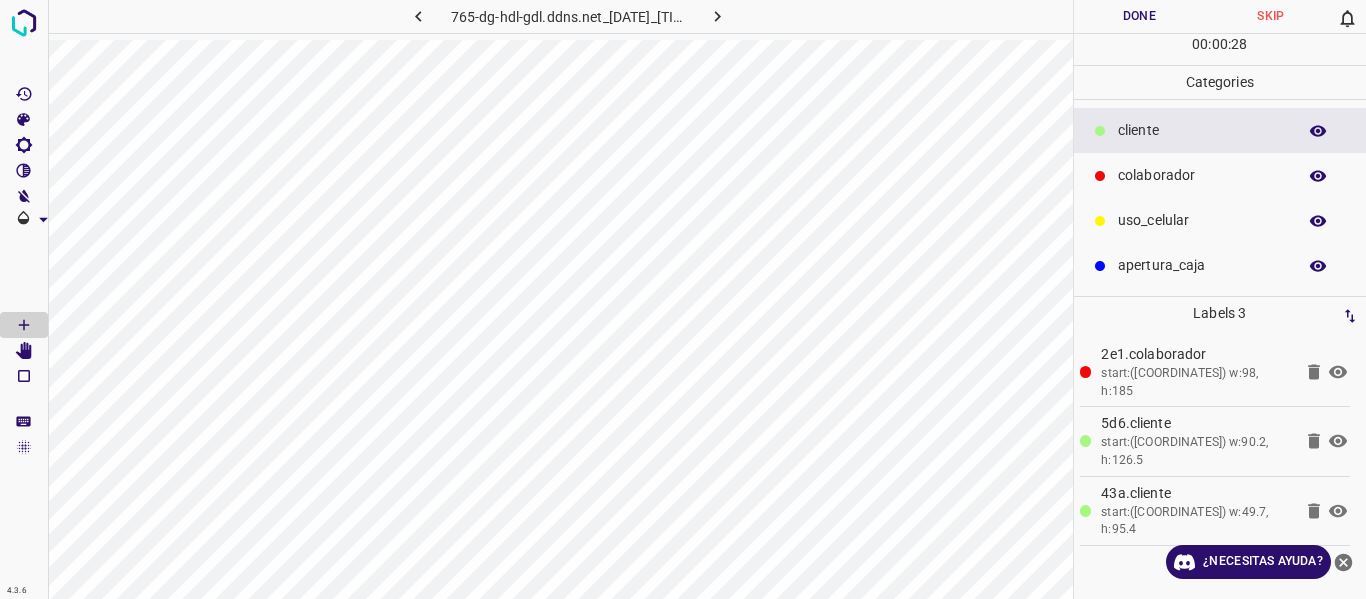 click on "Done" at bounding box center [1140, 16] 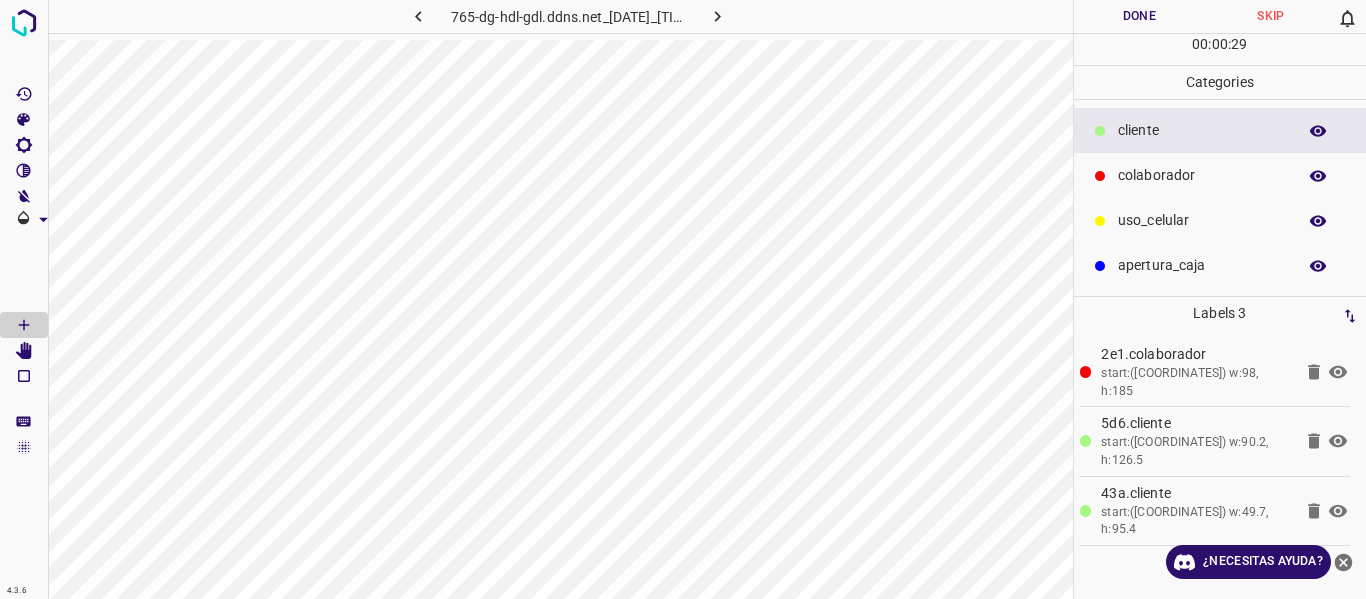 click at bounding box center (718, 16) 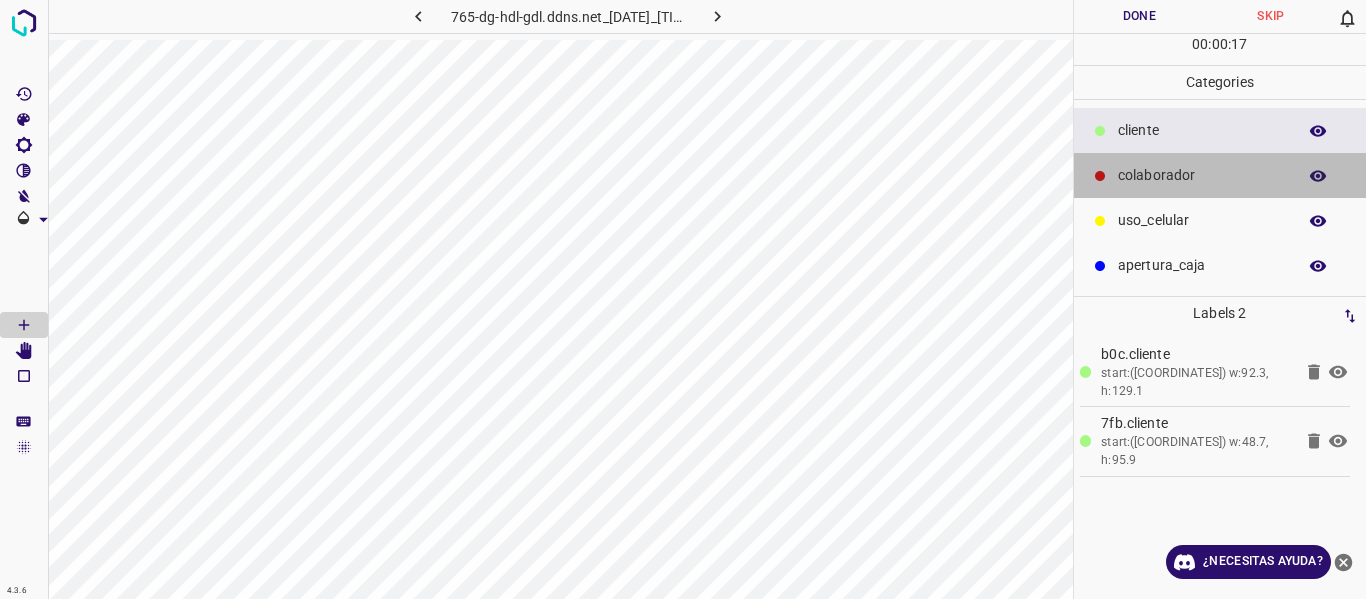 click on "colaborador" at bounding box center (1202, 130) 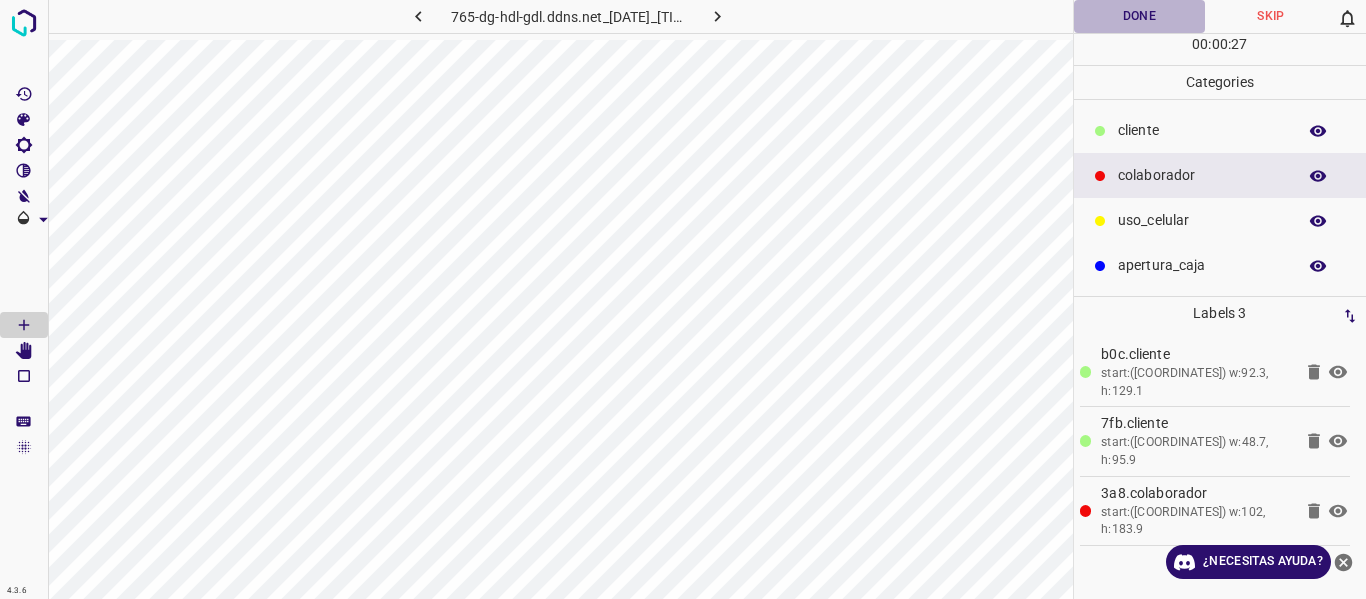 click on "Done" at bounding box center (1140, 16) 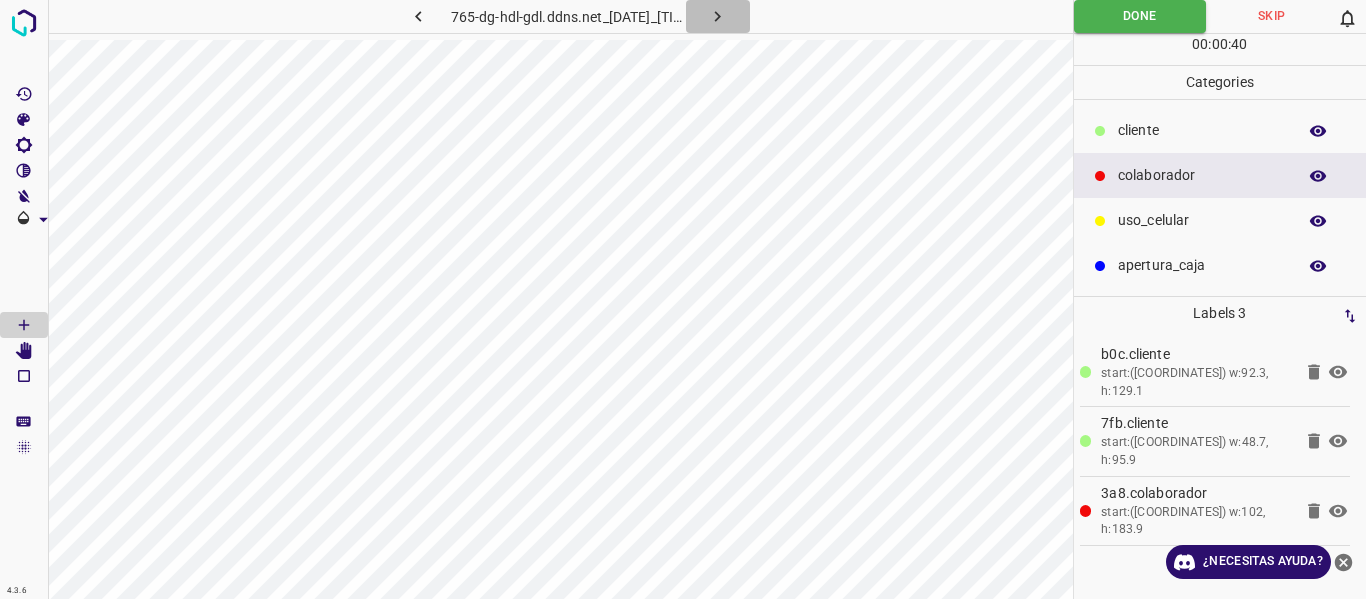 click at bounding box center (717, 16) 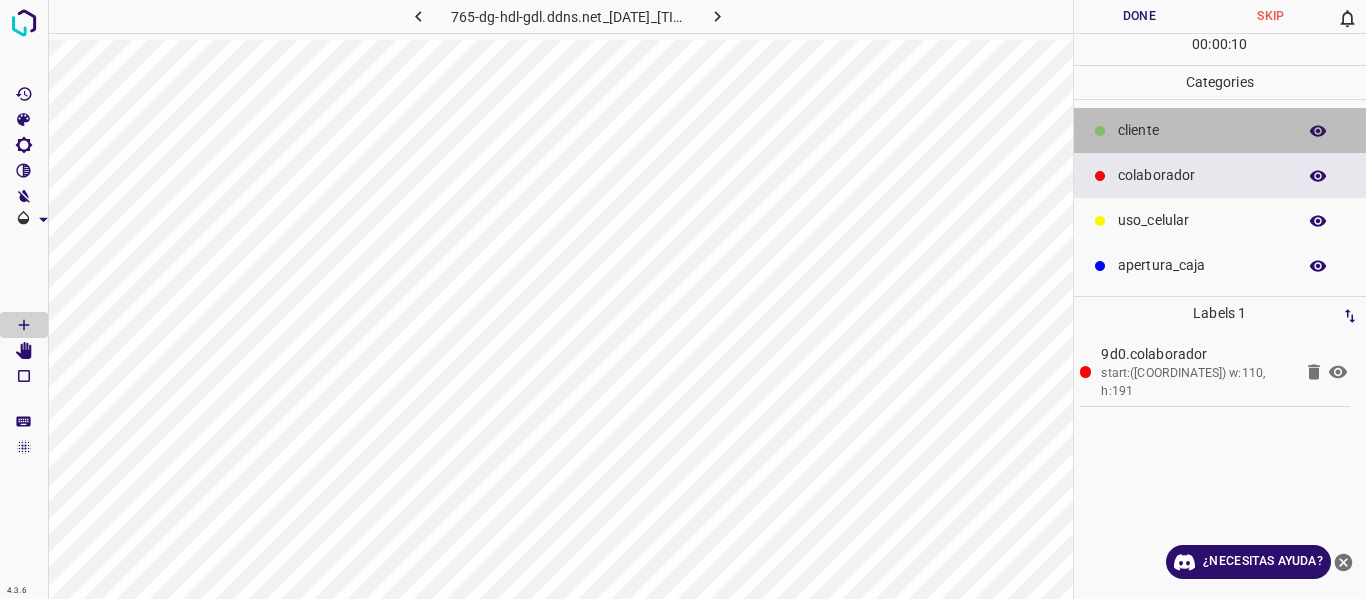 click on "​​cliente" at bounding box center (1202, 130) 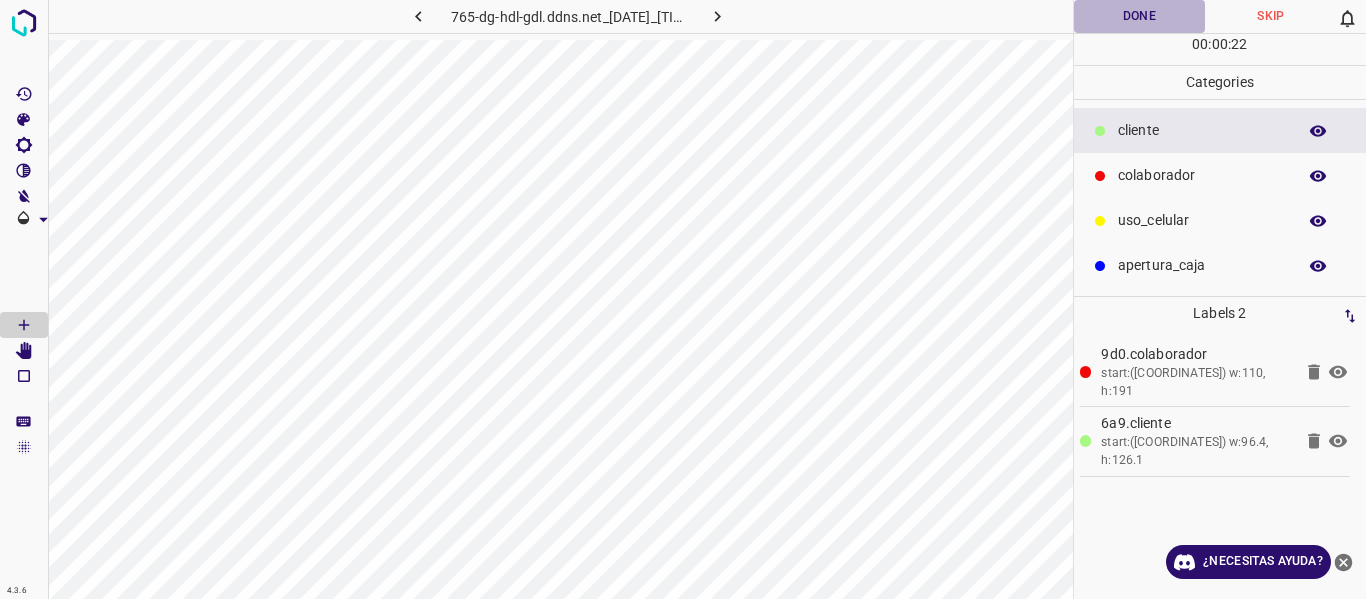 click on "Done" at bounding box center (1140, 16) 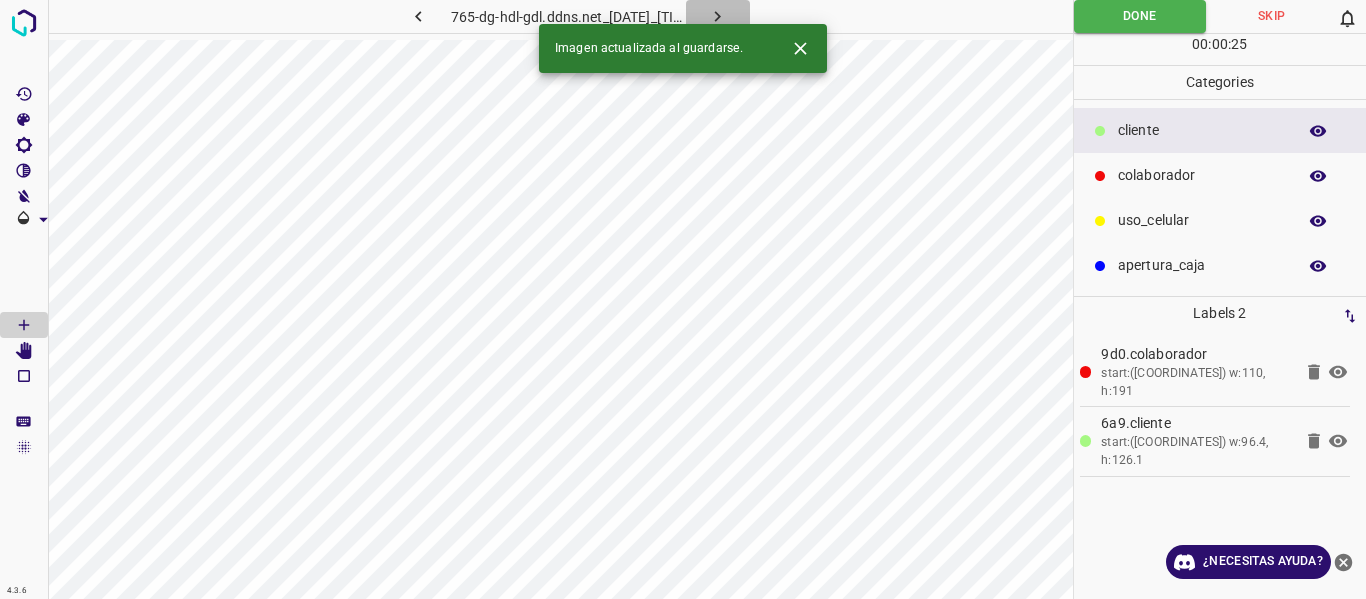 click at bounding box center (718, 16) 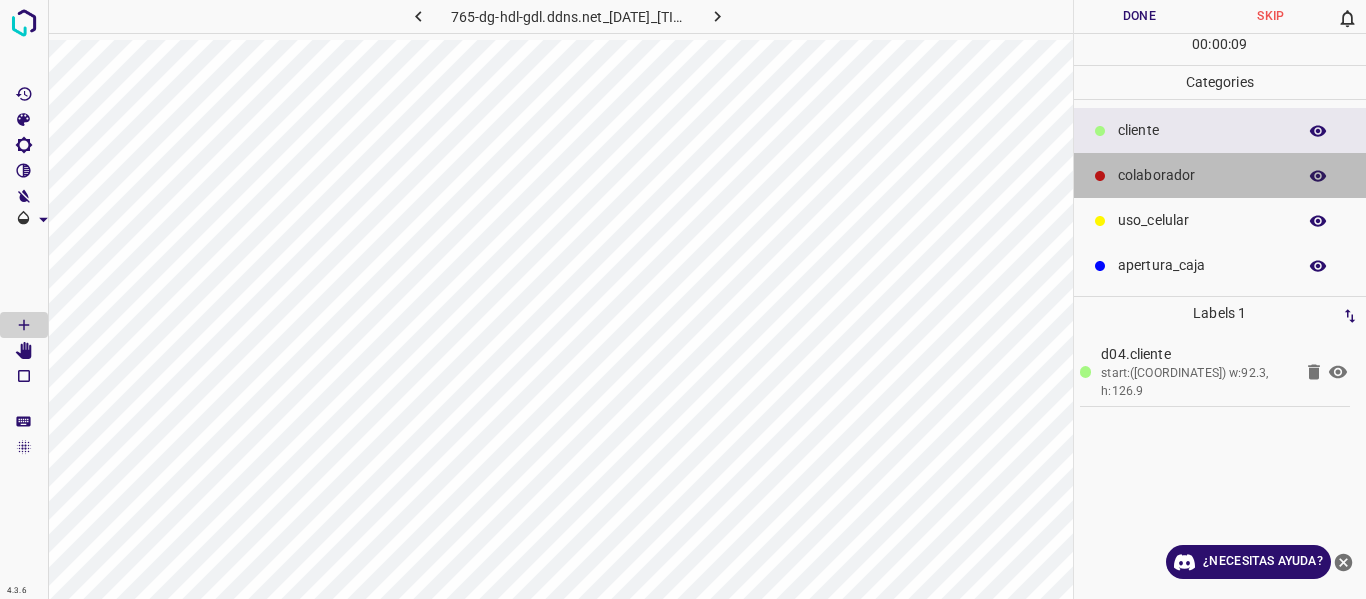click on "colaborador" at bounding box center (1202, 130) 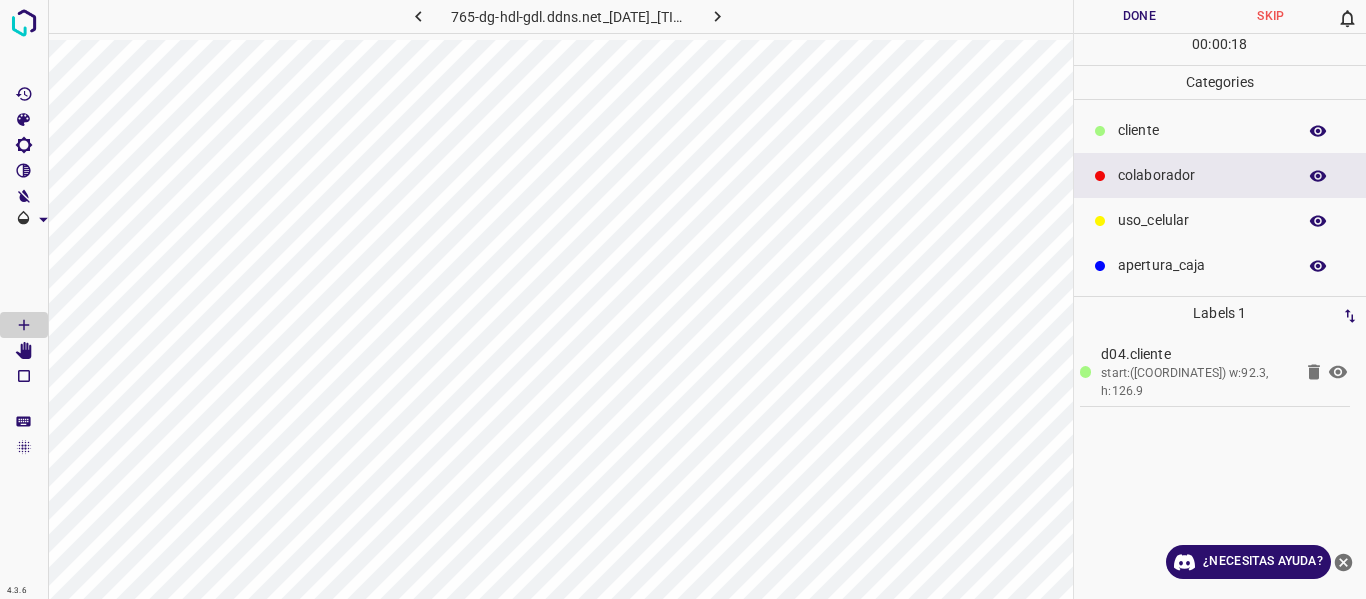 click on "colaborador" at bounding box center (1202, 175) 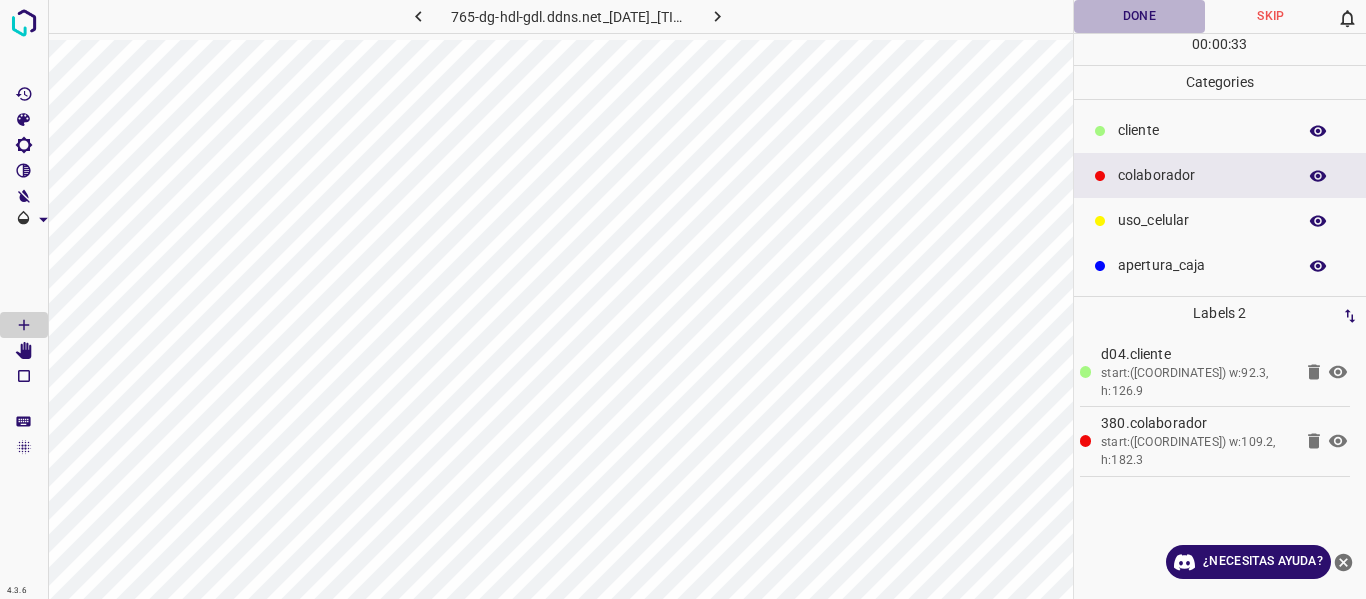 click on "Done" at bounding box center [1140, 16] 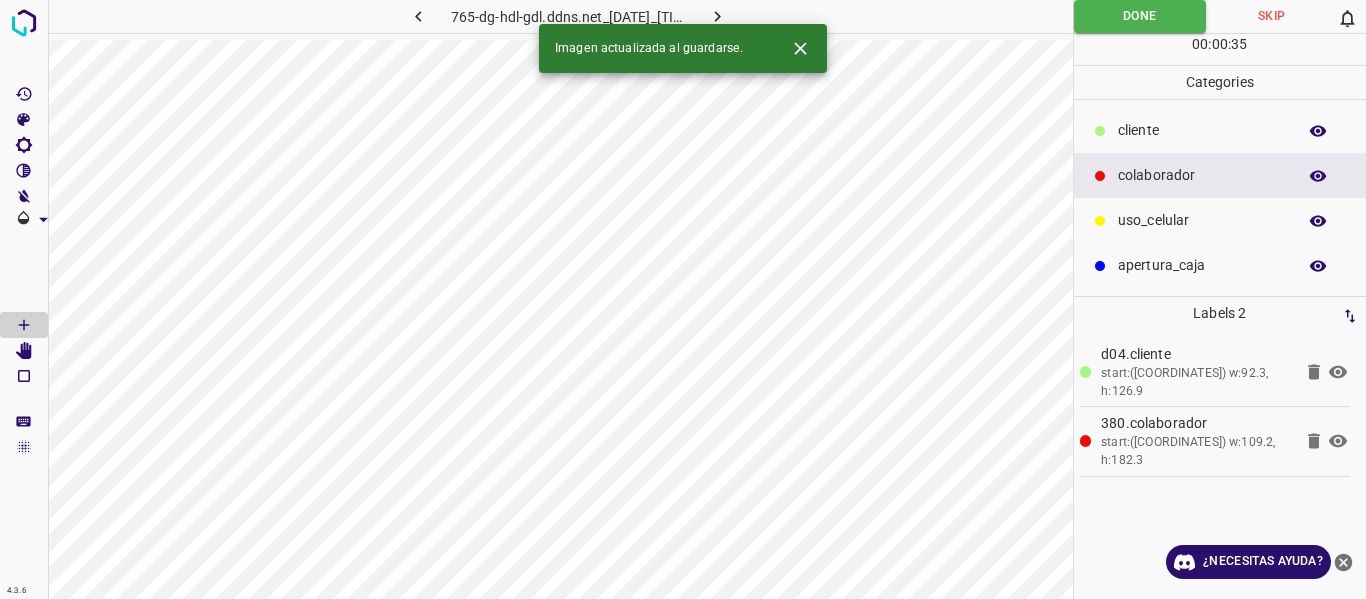 click at bounding box center (718, 16) 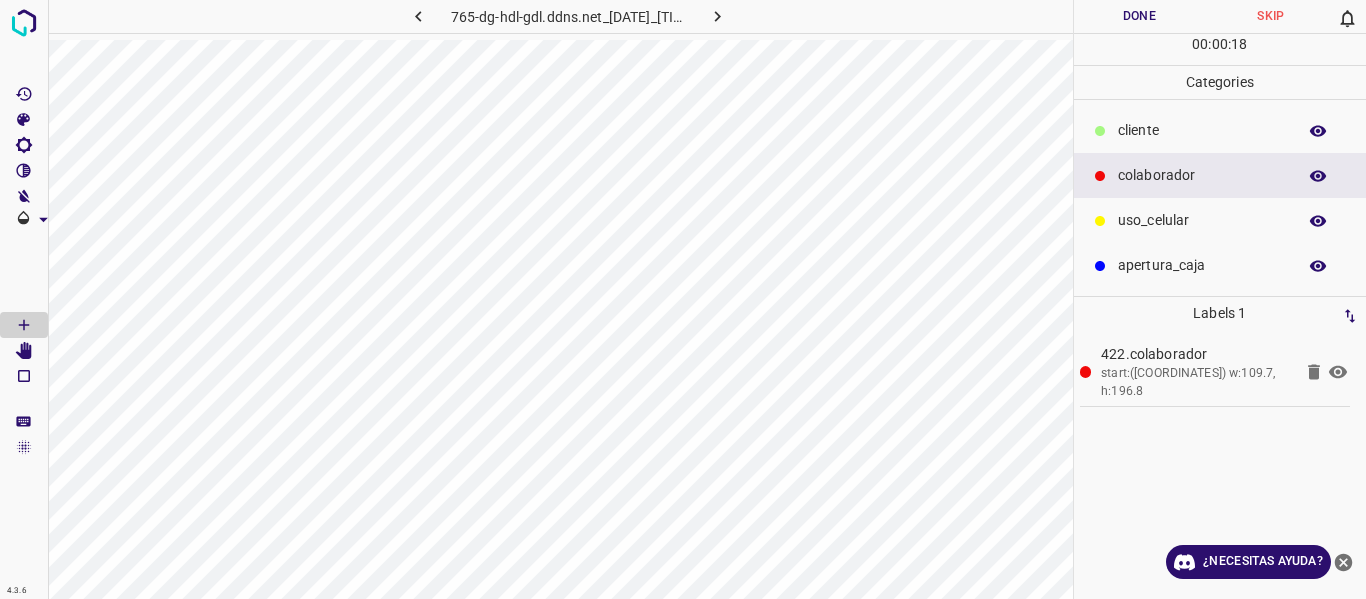 click on "​​cliente" at bounding box center [1220, 130] 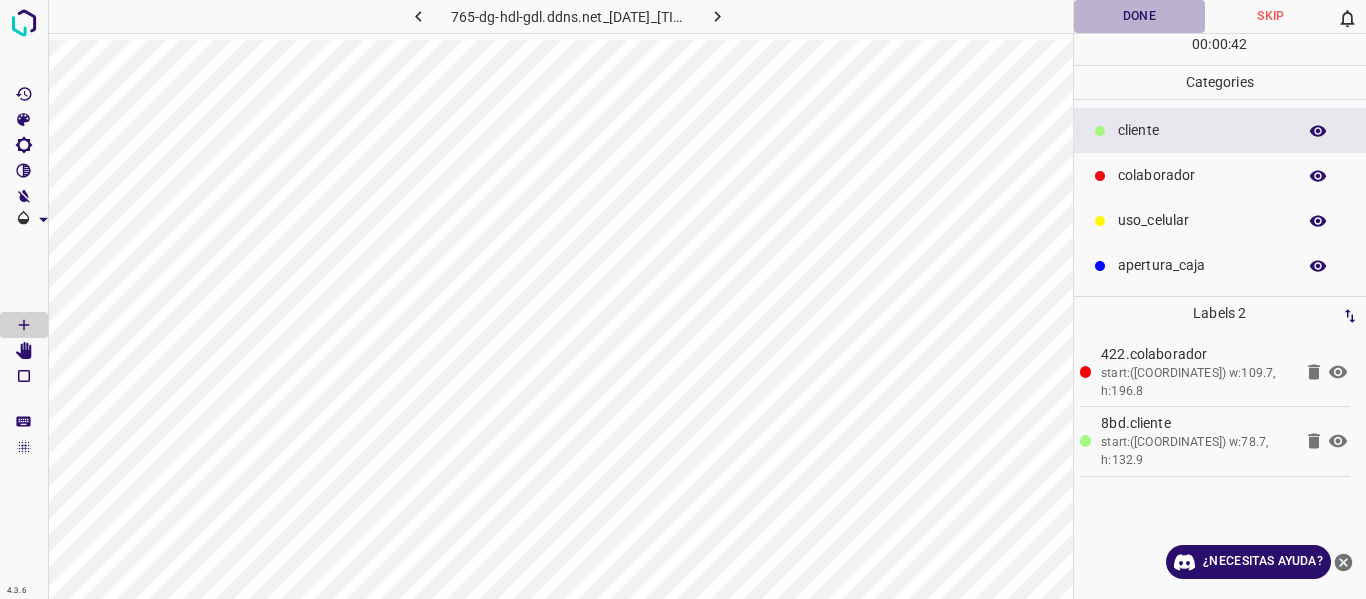 click on "Done" at bounding box center [1140, 16] 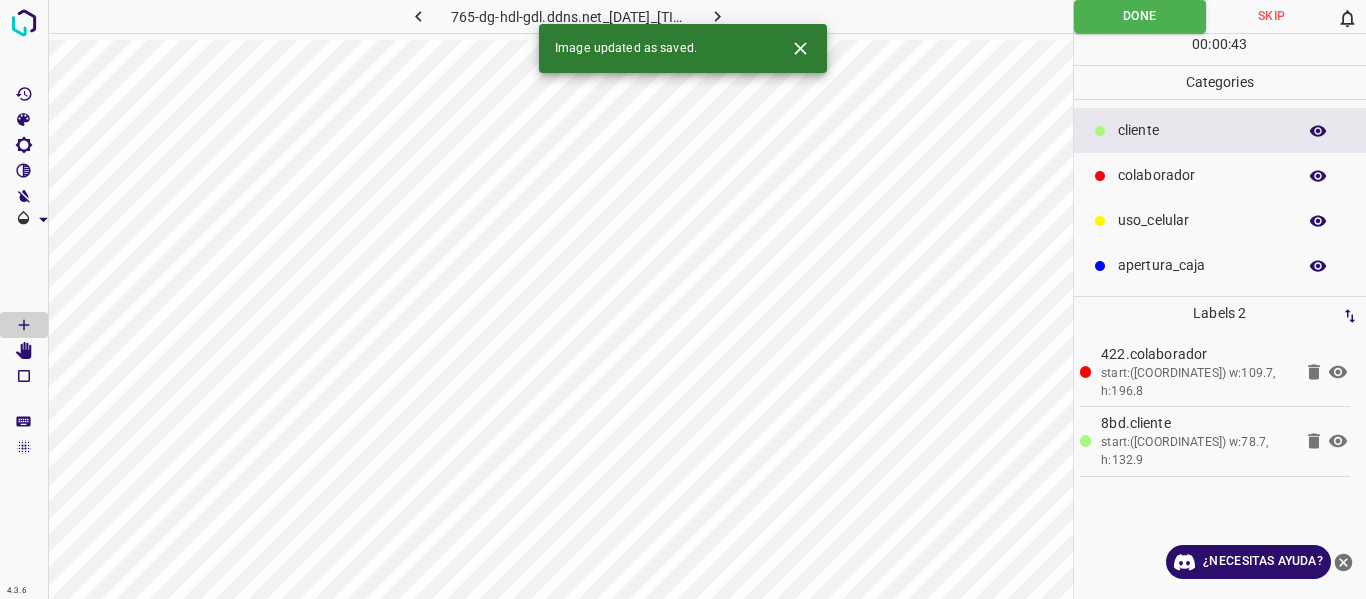 click at bounding box center (717, 16) 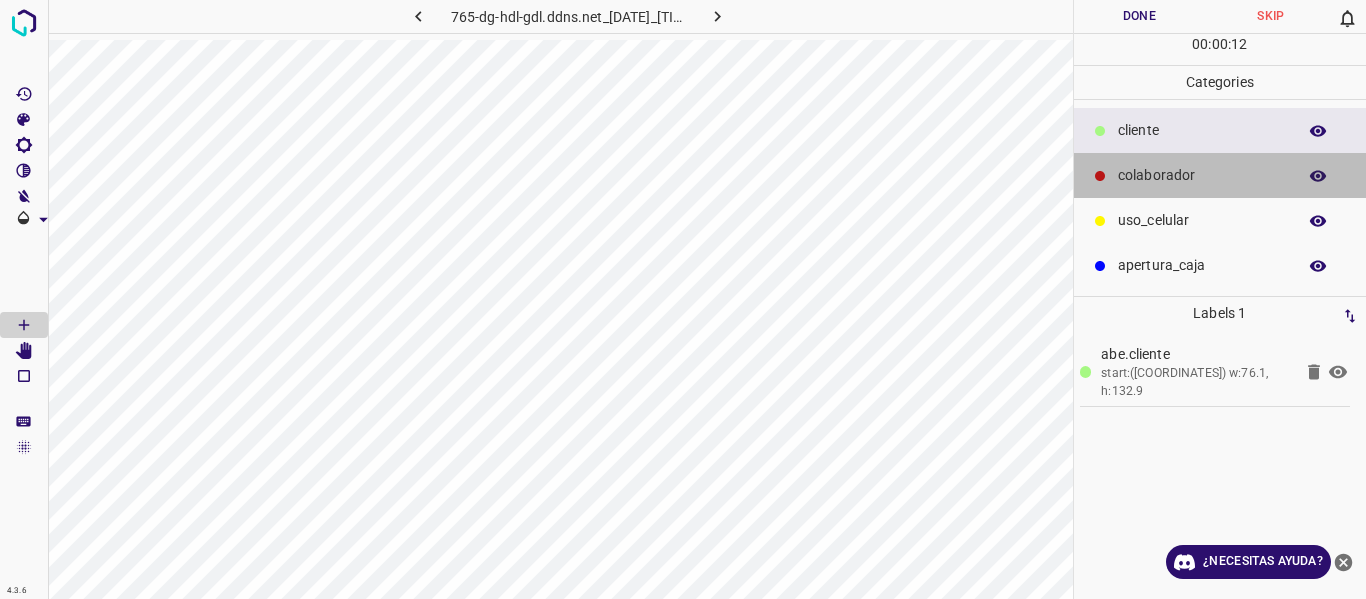 click at bounding box center [1100, 176] 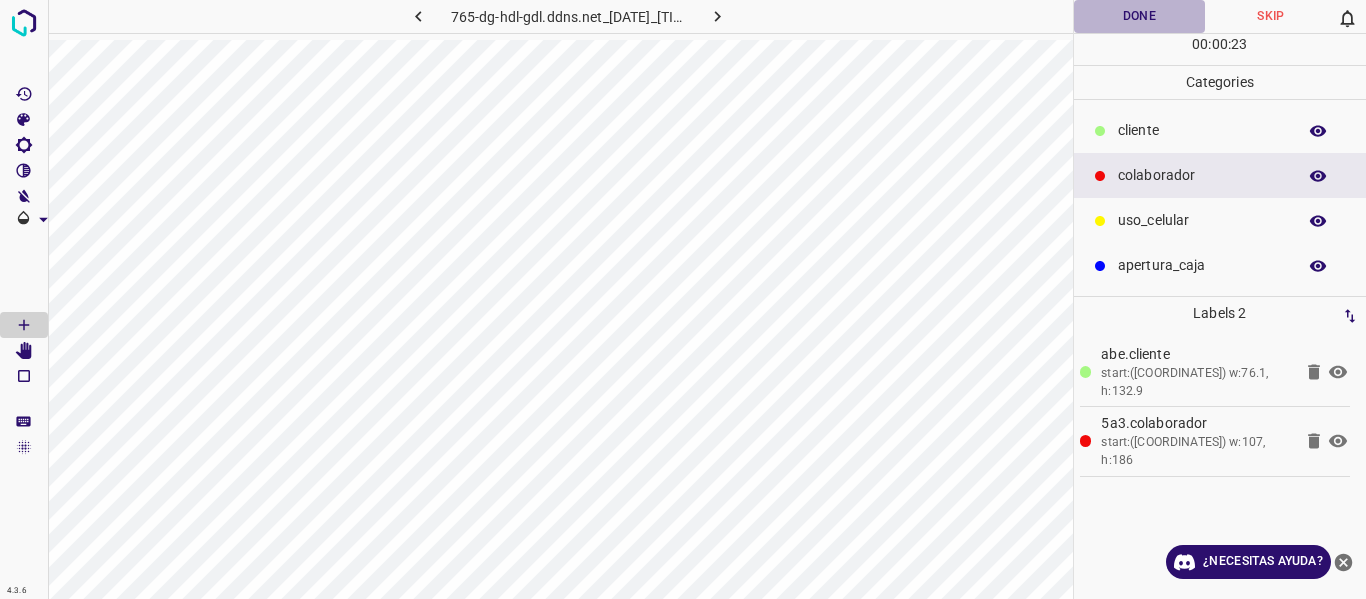 click on "Done" at bounding box center [1140, 16] 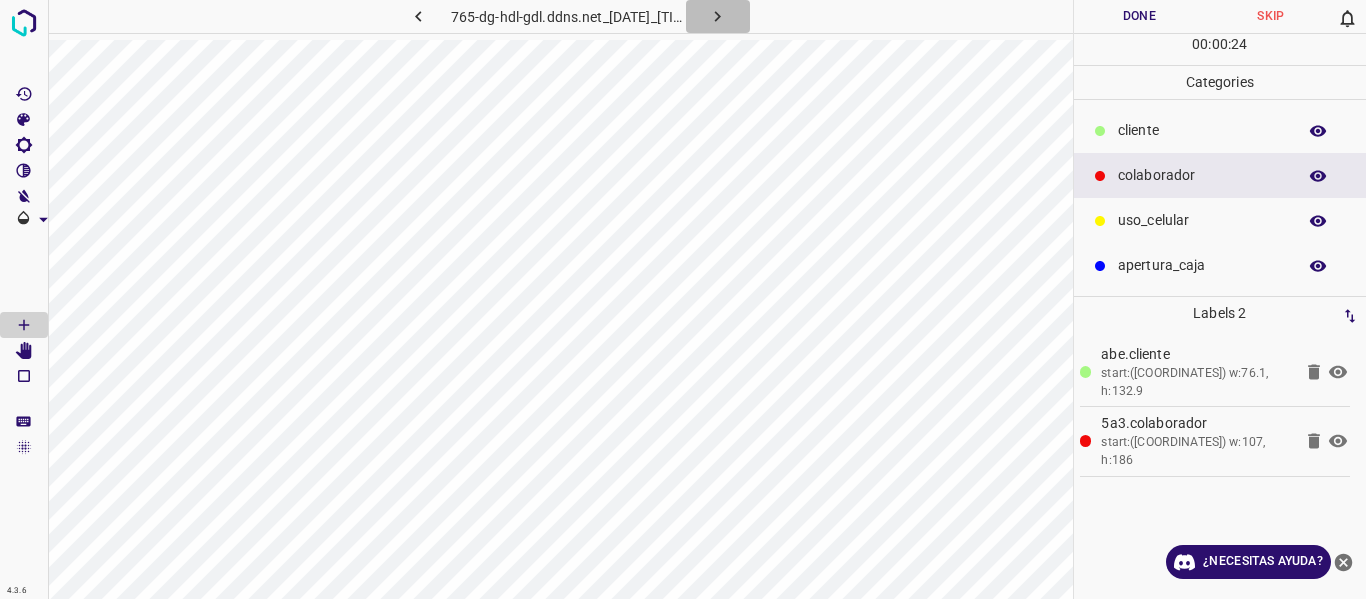 click at bounding box center (717, 16) 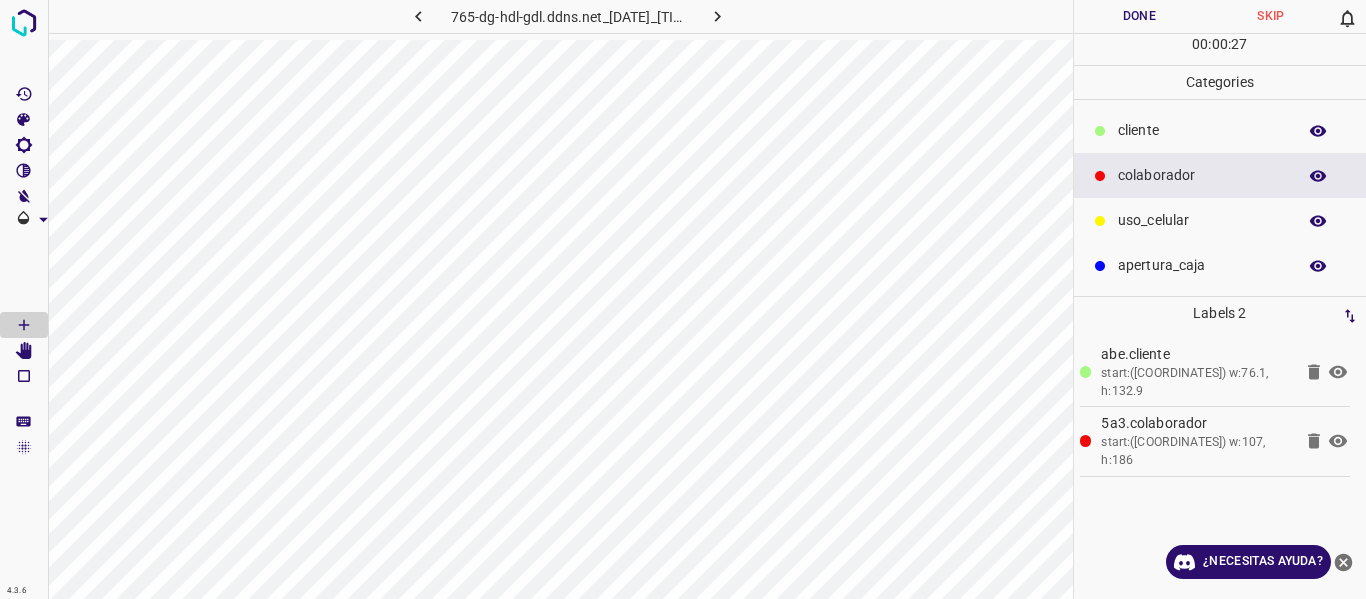 drag, startPoint x: 1169, startPoint y: 22, endPoint x: 1084, endPoint y: 47, distance: 88.60023 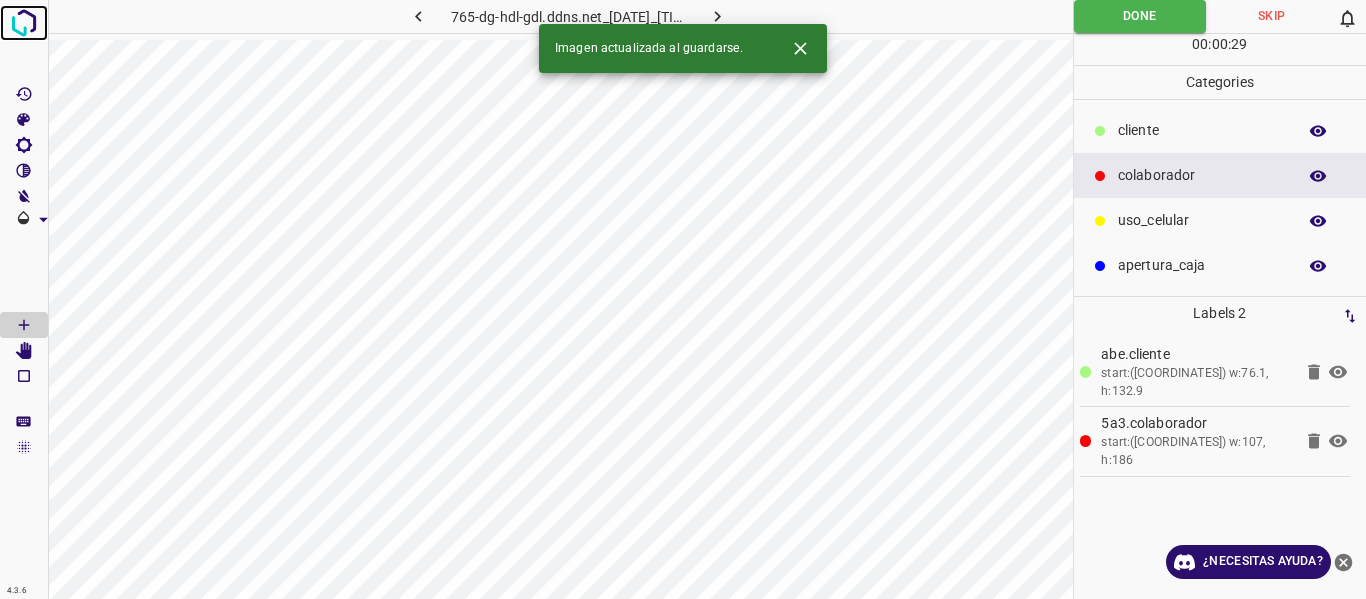 click at bounding box center [24, 23] 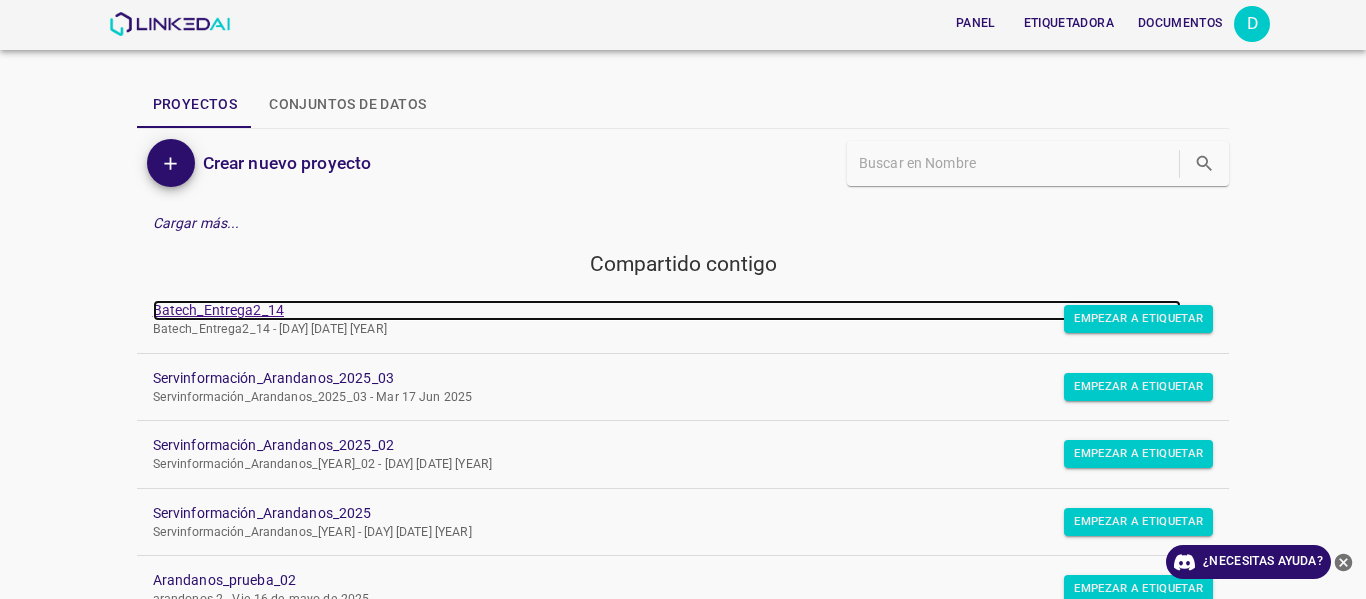 click on "Batech_Entrega2_14" at bounding box center [667, 310] 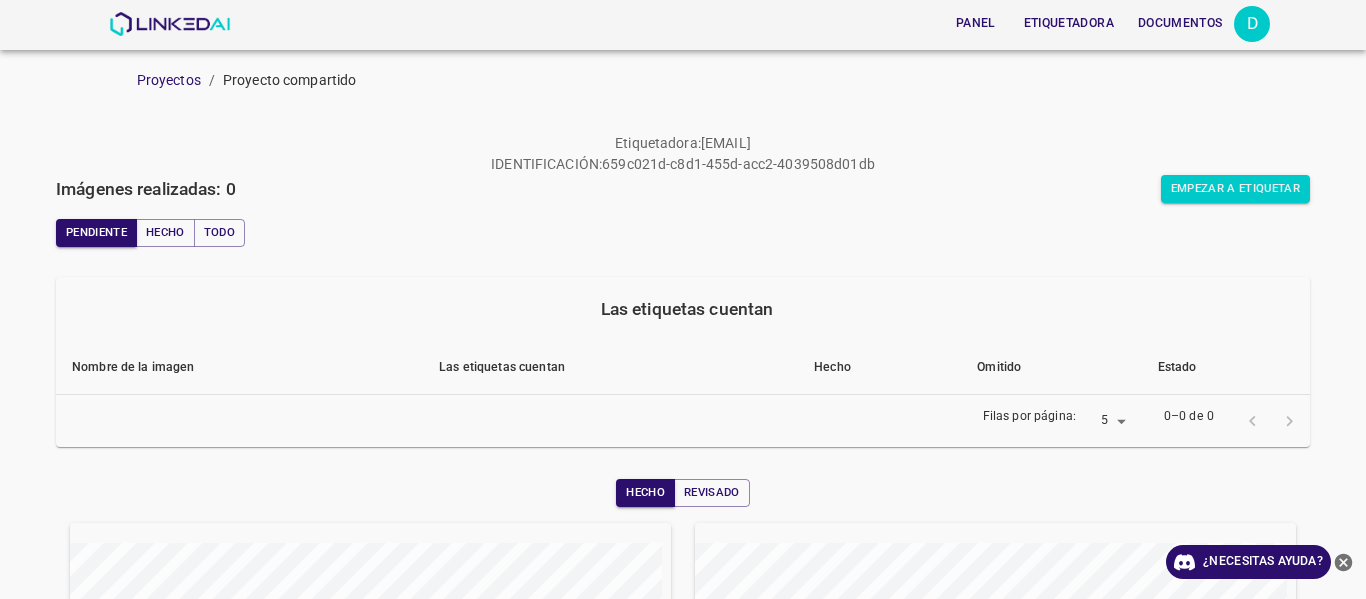 scroll, scrollTop: 0, scrollLeft: 0, axis: both 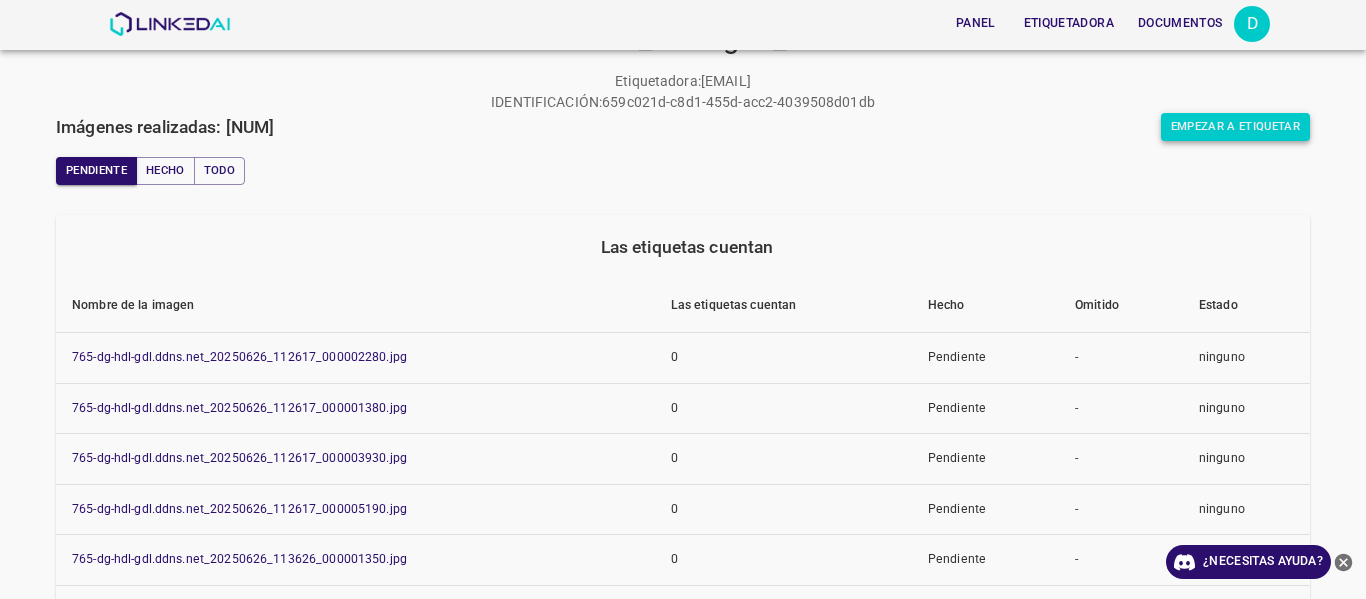 click on "Empezar a etiquetar" at bounding box center (1235, 127) 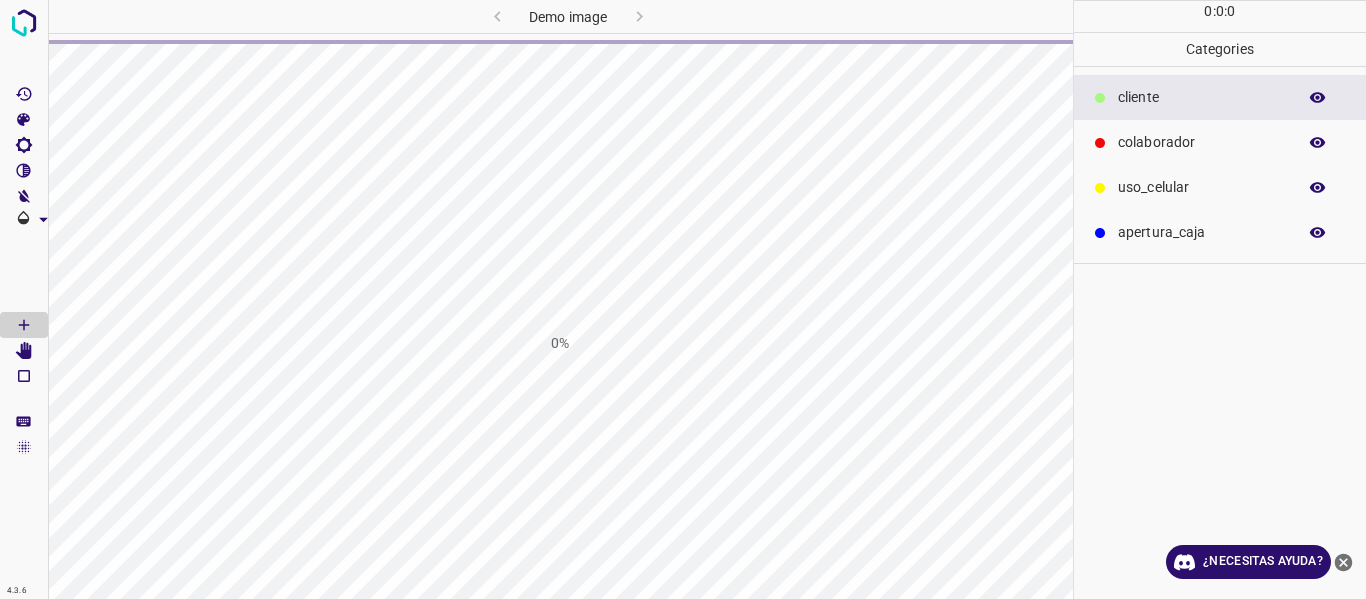 scroll, scrollTop: 0, scrollLeft: 0, axis: both 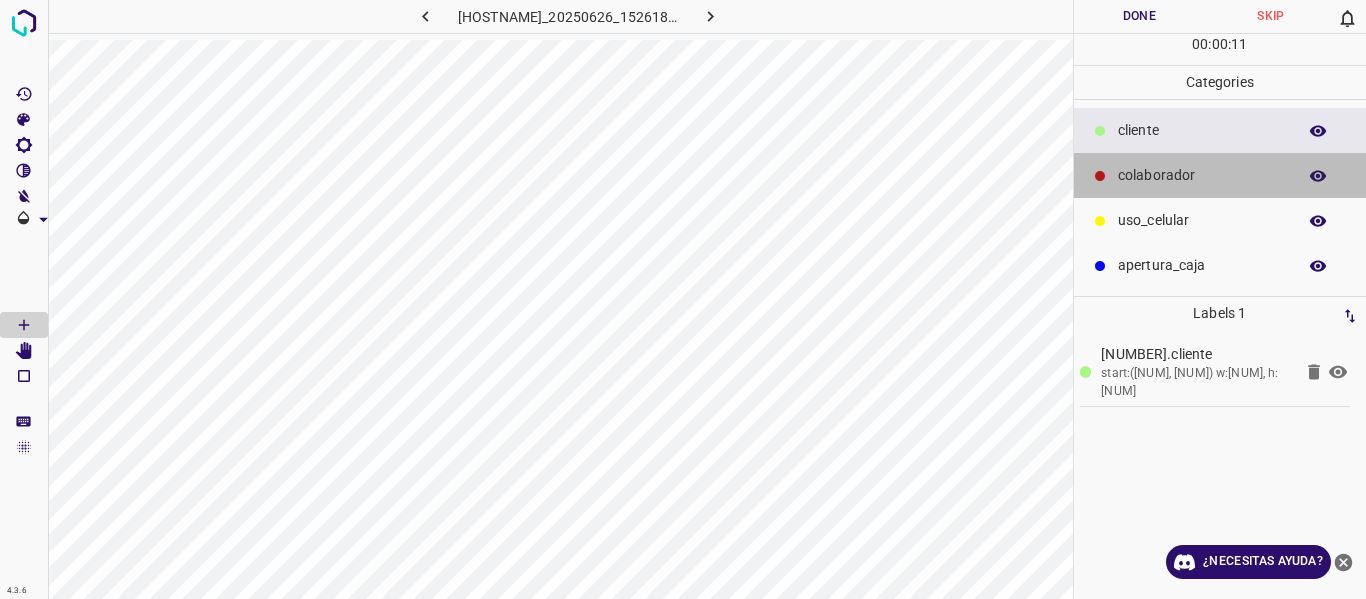 click at bounding box center (1100, 131) 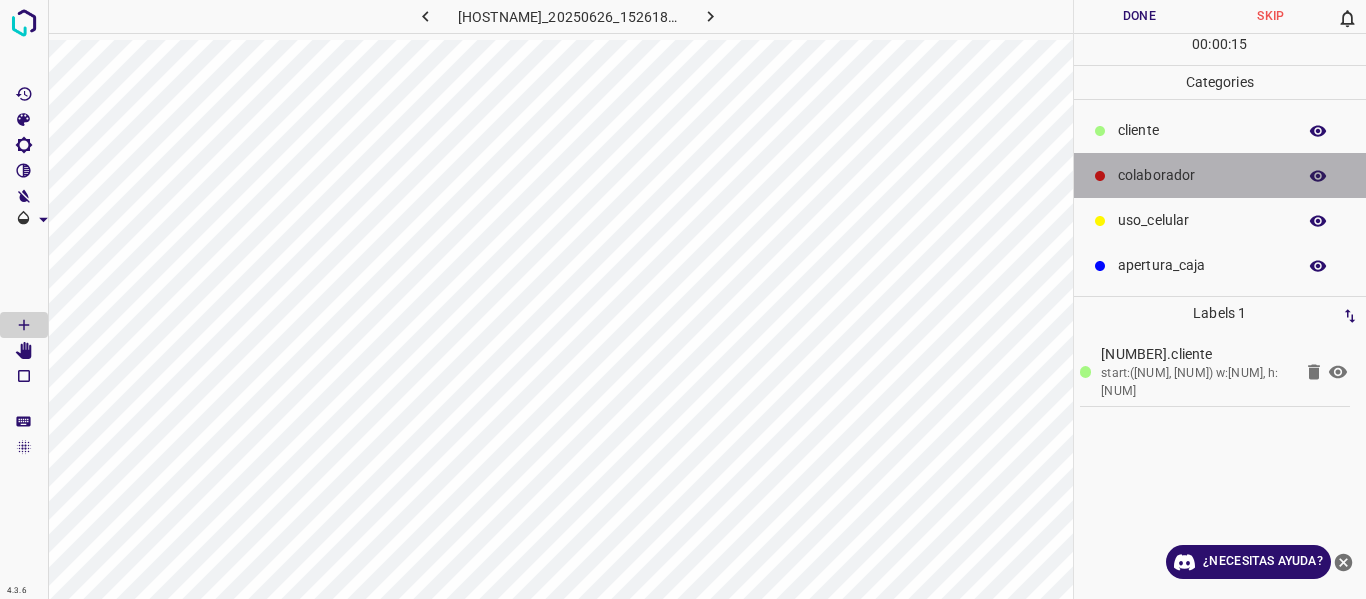 drag, startPoint x: 1154, startPoint y: 188, endPoint x: 1079, endPoint y: 153, distance: 82.764725 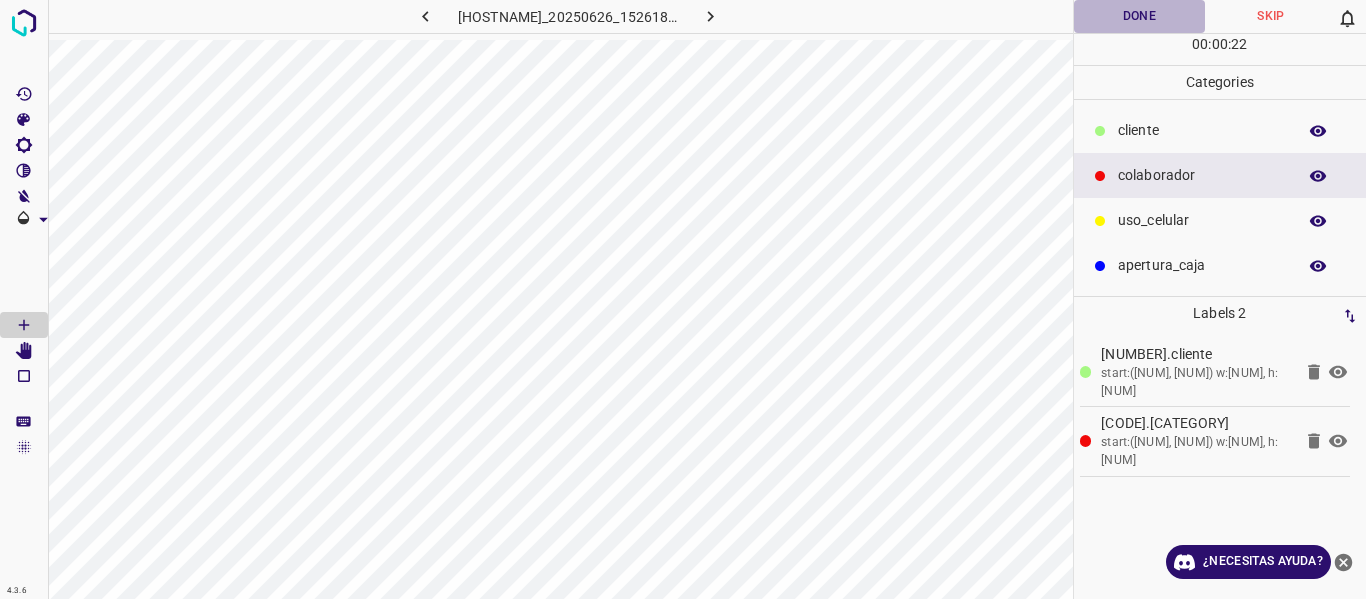 click on "Done" at bounding box center (1140, 16) 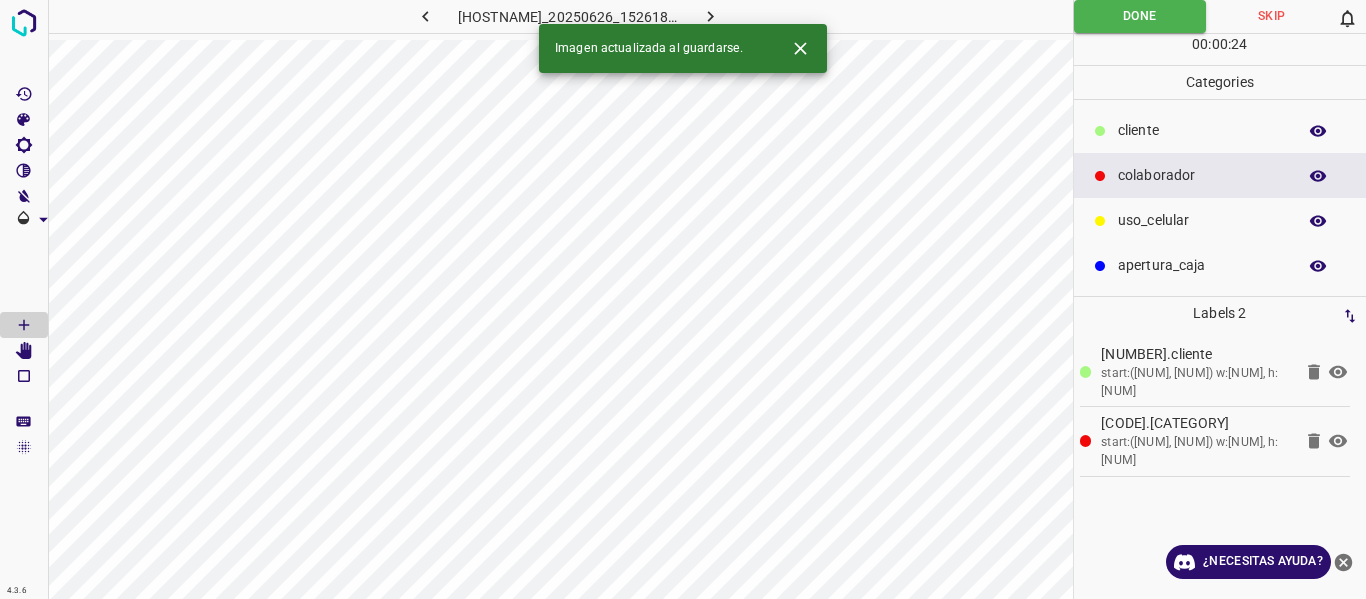 click at bounding box center [710, 16] 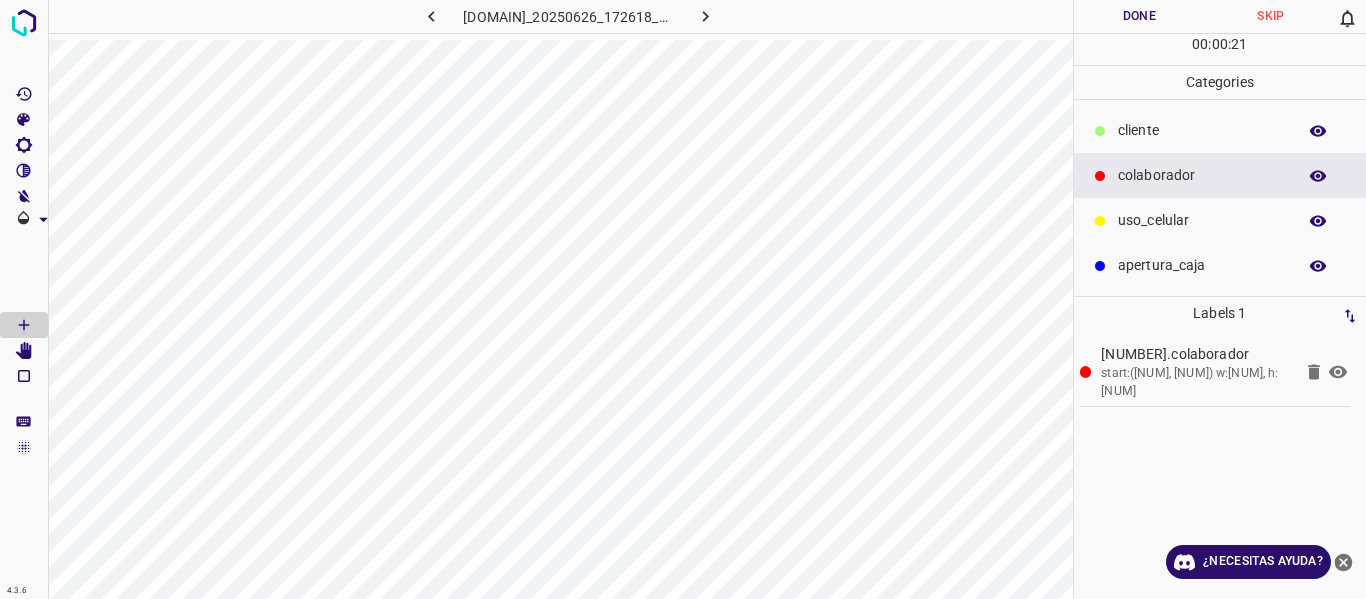 click on "​​cliente" at bounding box center (1220, 130) 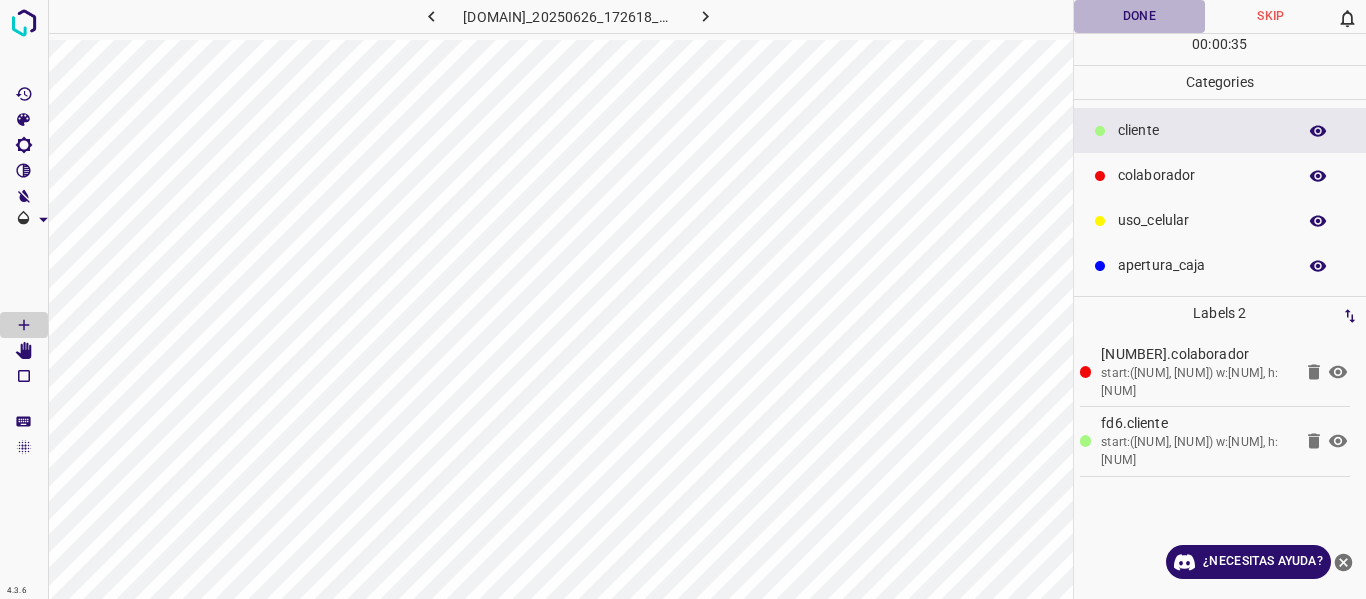 click on "Done" at bounding box center (1140, 16) 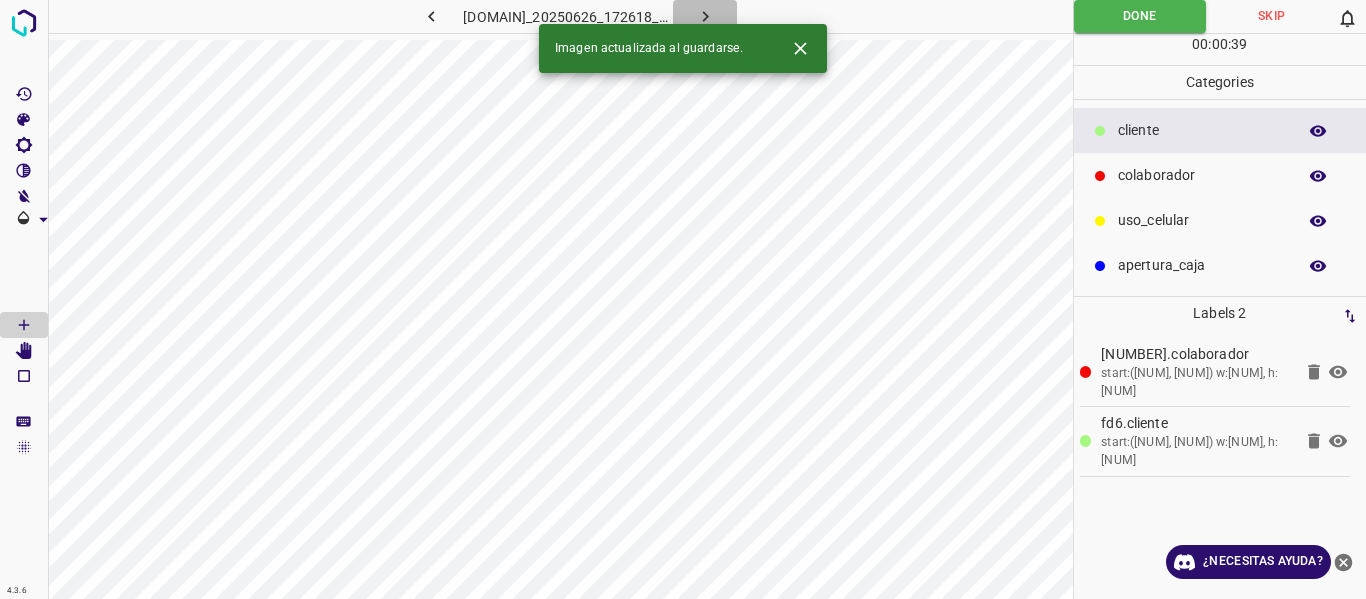 click at bounding box center (705, 16) 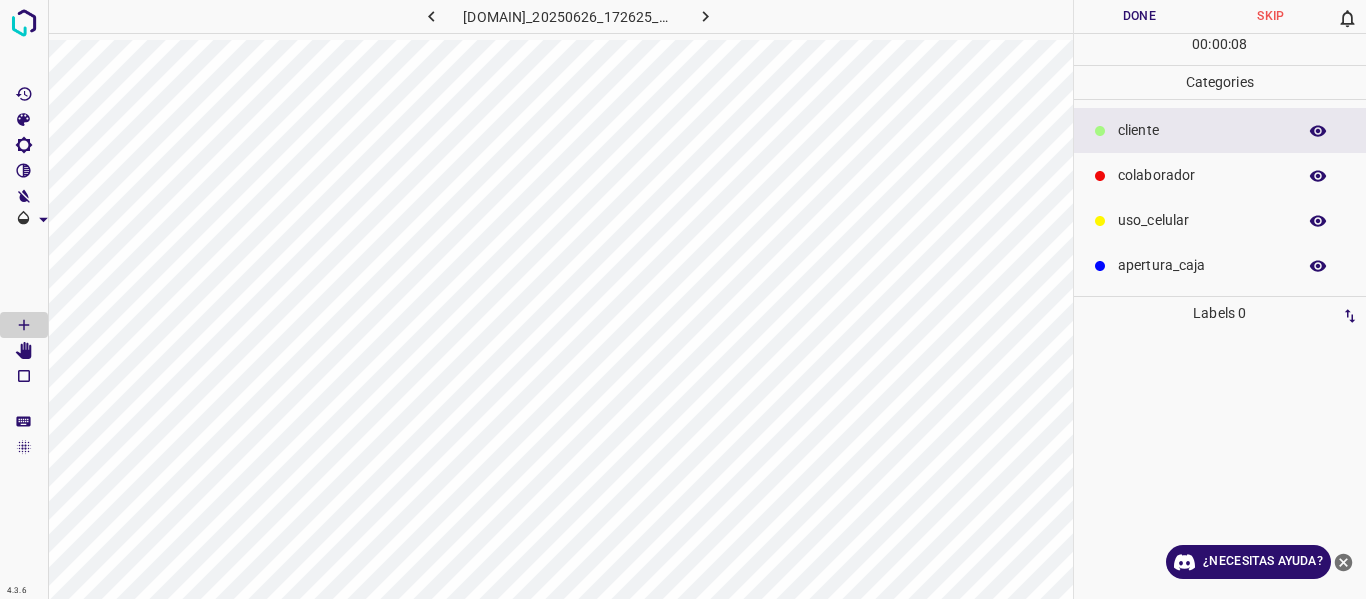 click on "colaborador" at bounding box center [1220, 175] 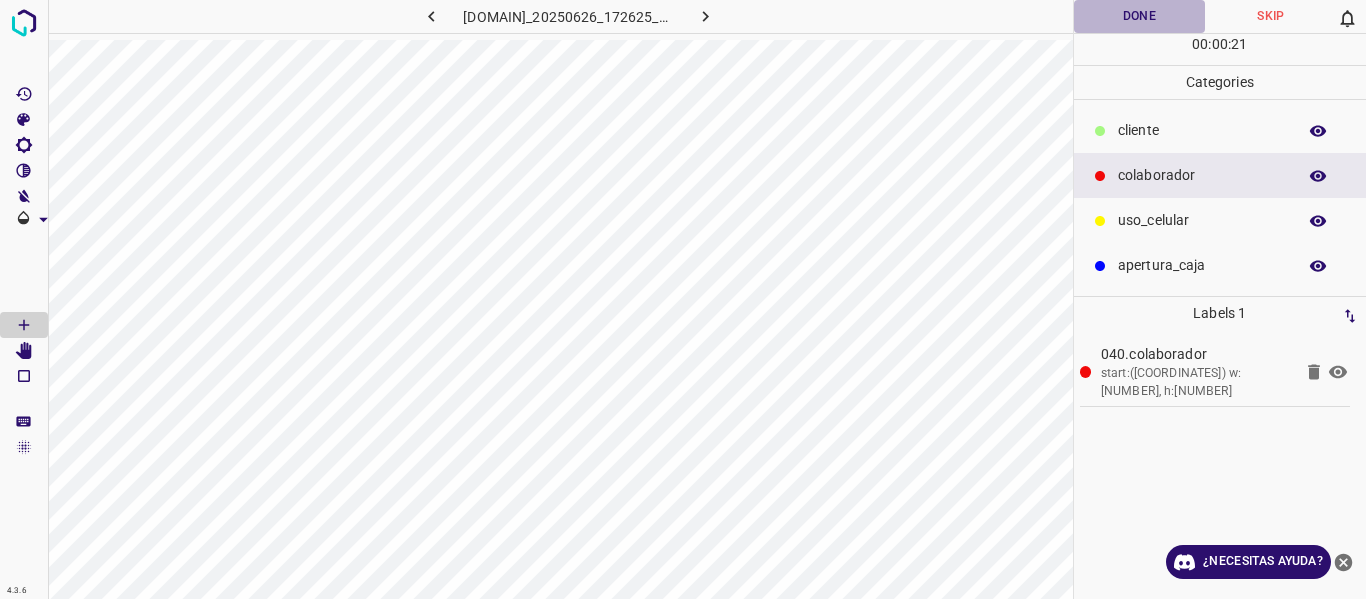 click on "Done" at bounding box center [1140, 16] 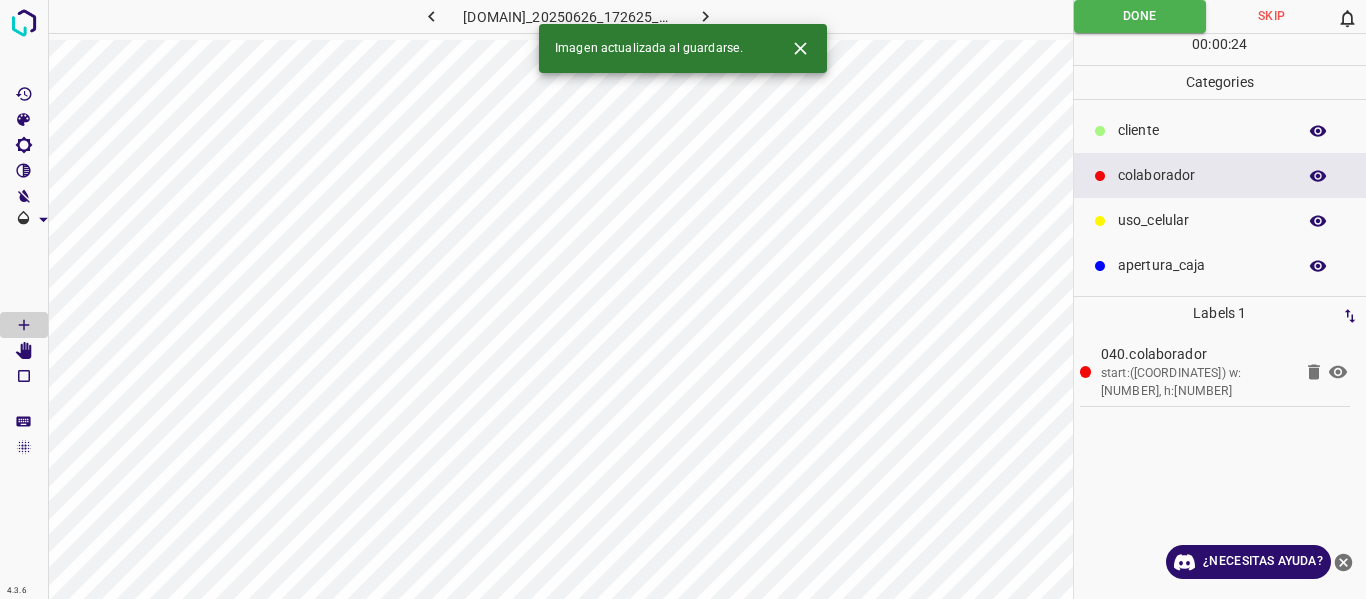 click at bounding box center (705, 16) 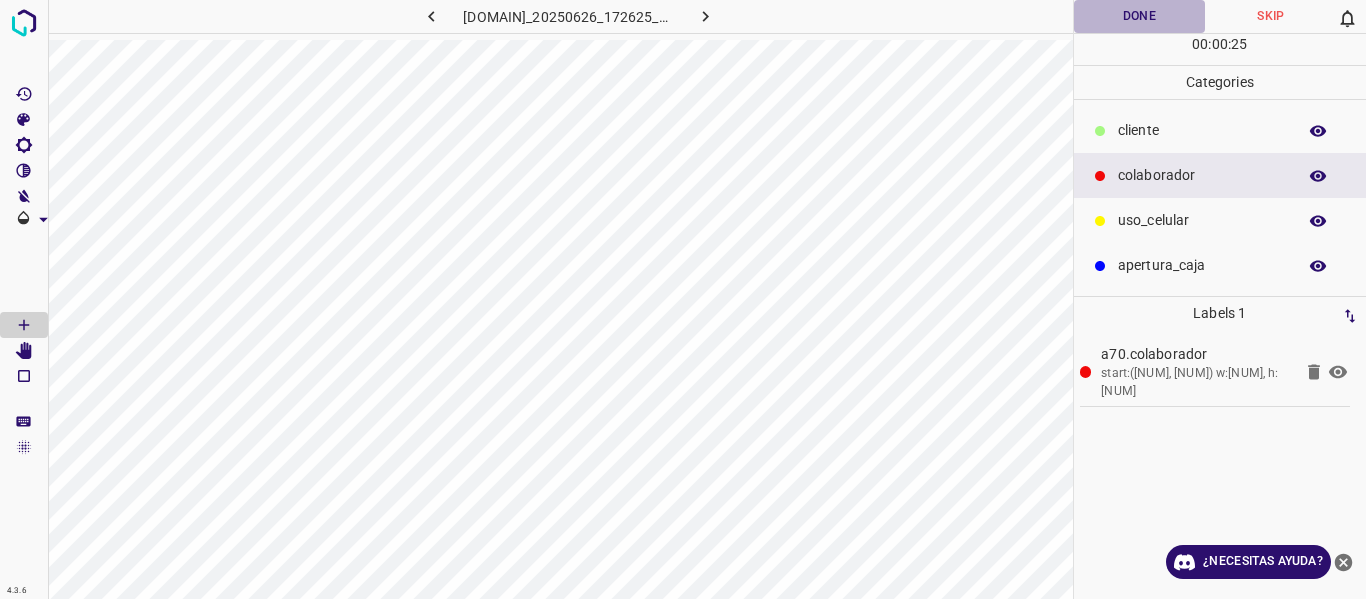 click on "Done" at bounding box center (1140, 16) 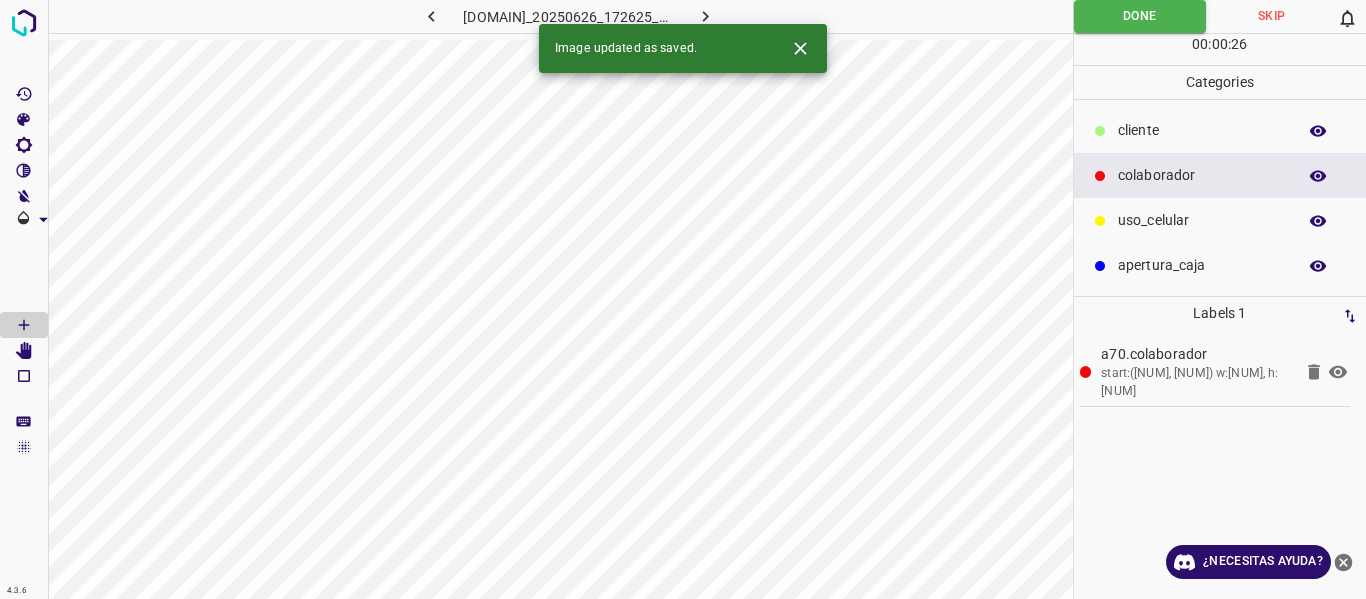 click at bounding box center [705, 16] 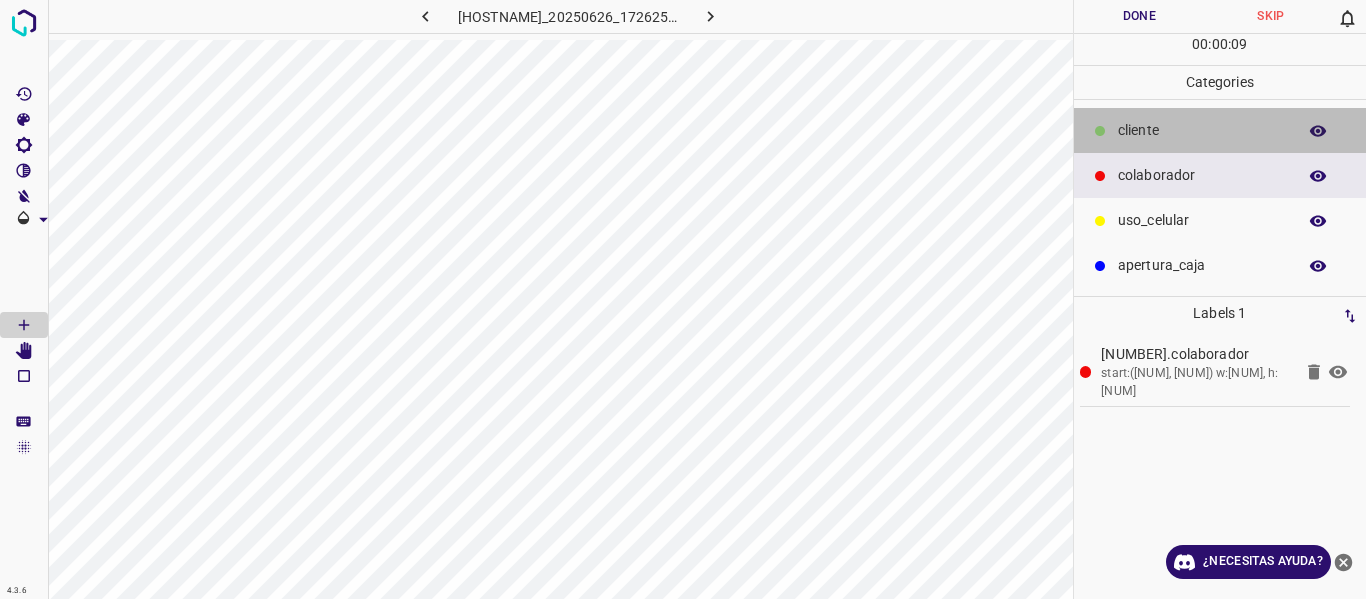 click on "​​cliente" at bounding box center (1202, 130) 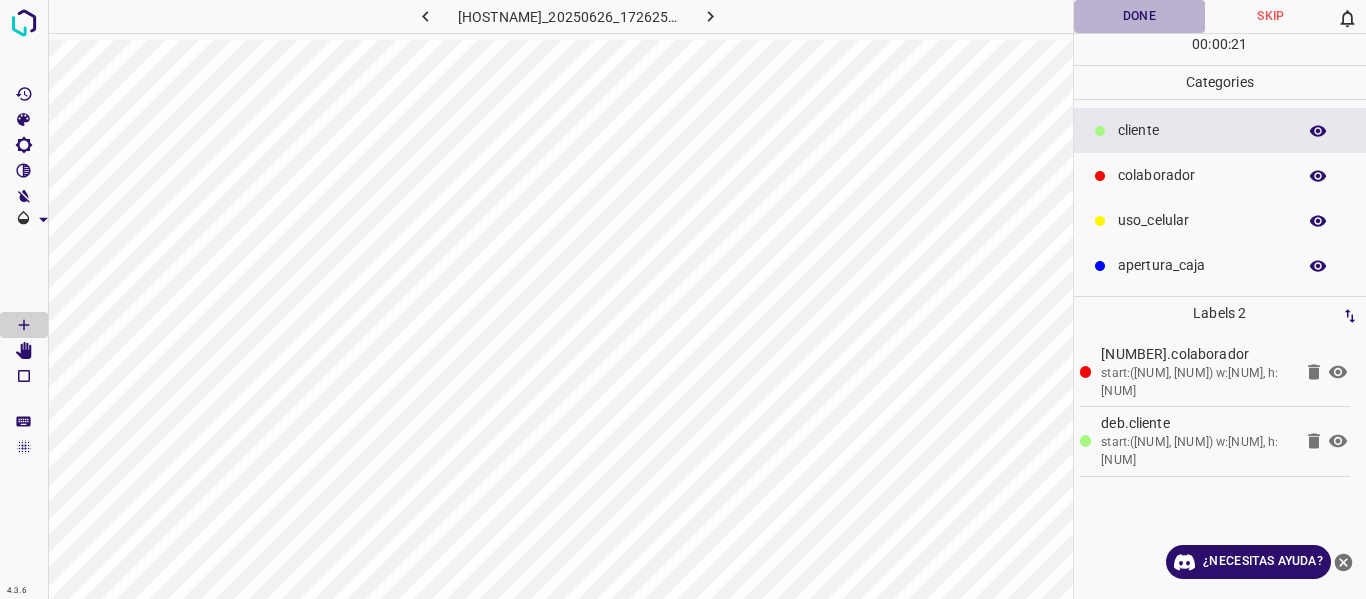 click on "Done" at bounding box center (1140, 16) 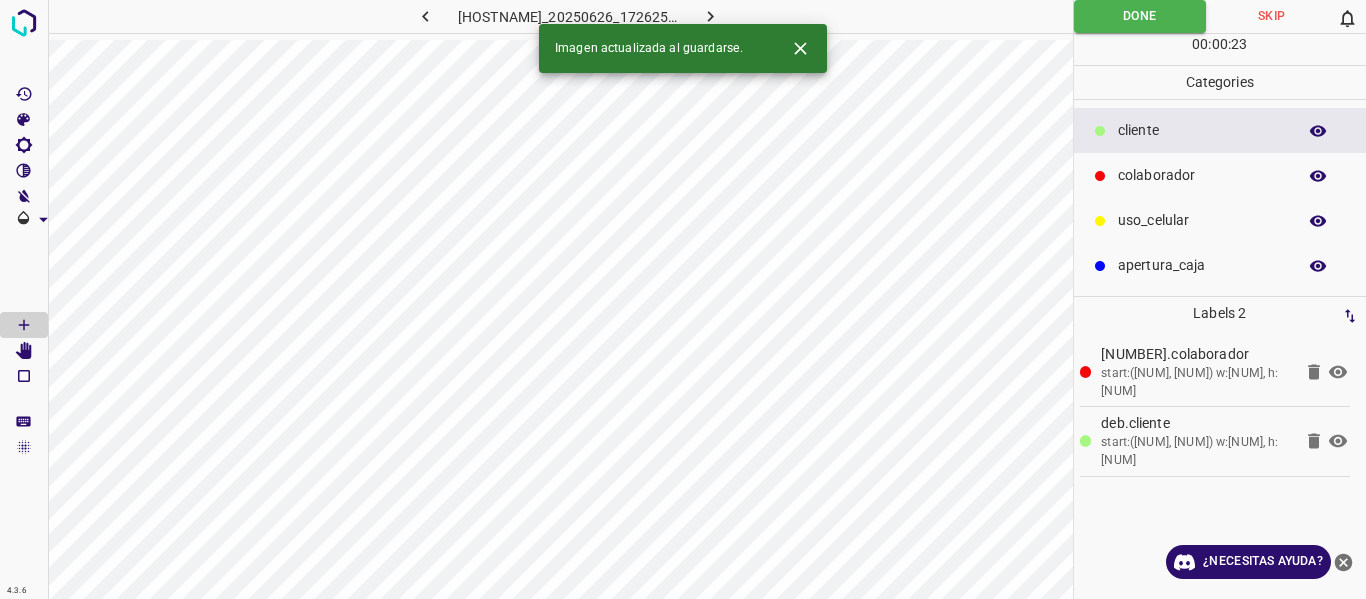 click at bounding box center [710, 16] 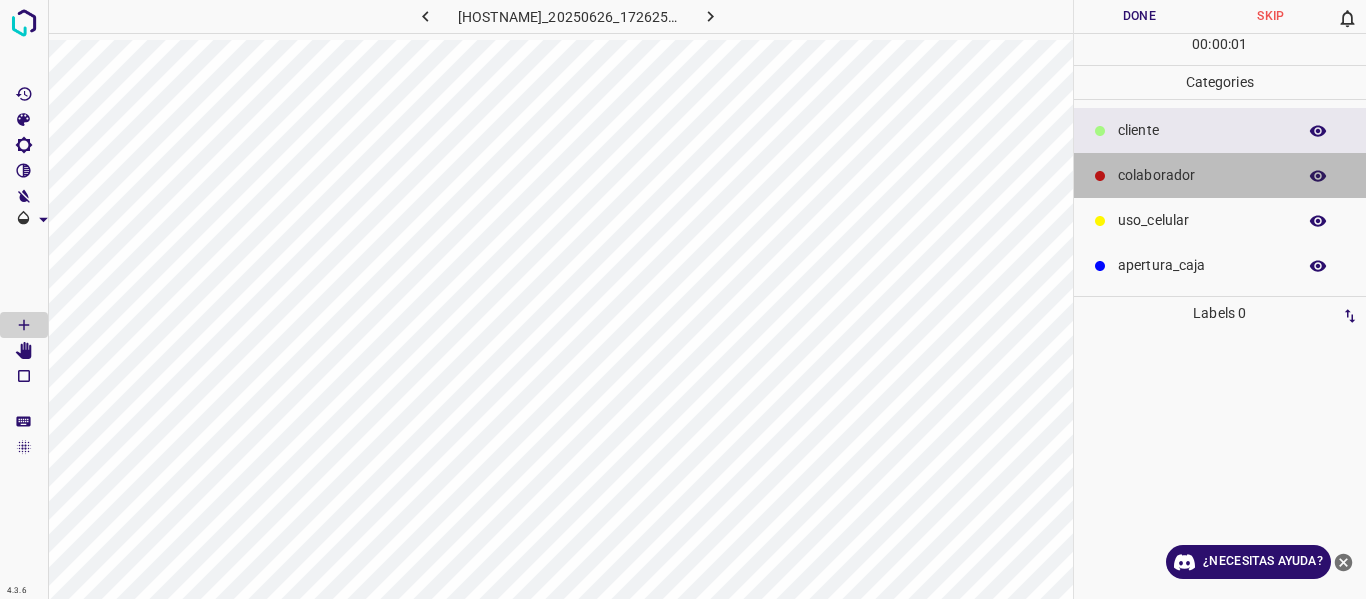 click on "colaborador" at bounding box center [1202, 130] 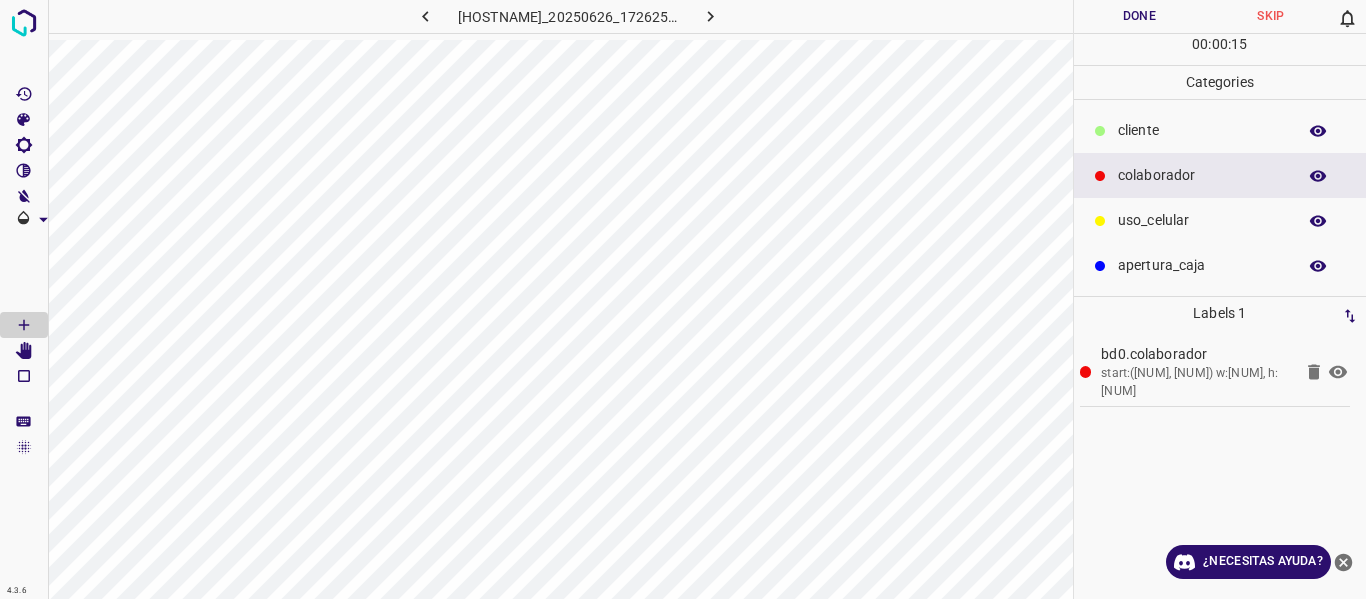 click on "Done" at bounding box center [1140, 16] 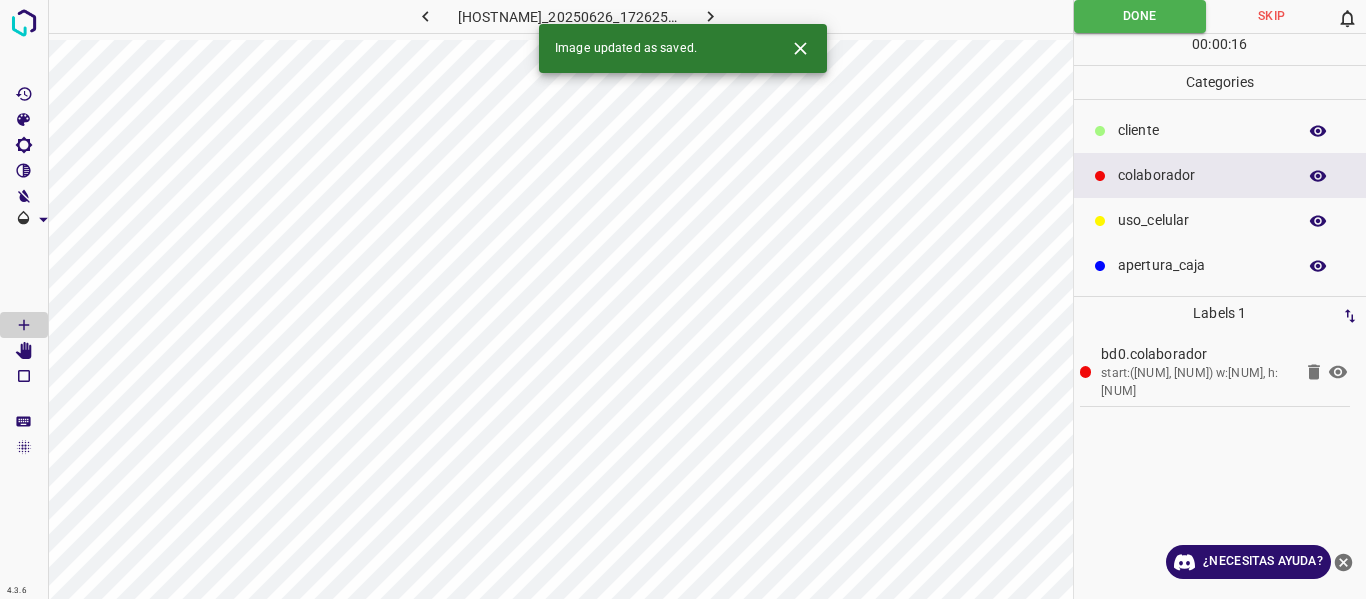 click at bounding box center (711, 16) 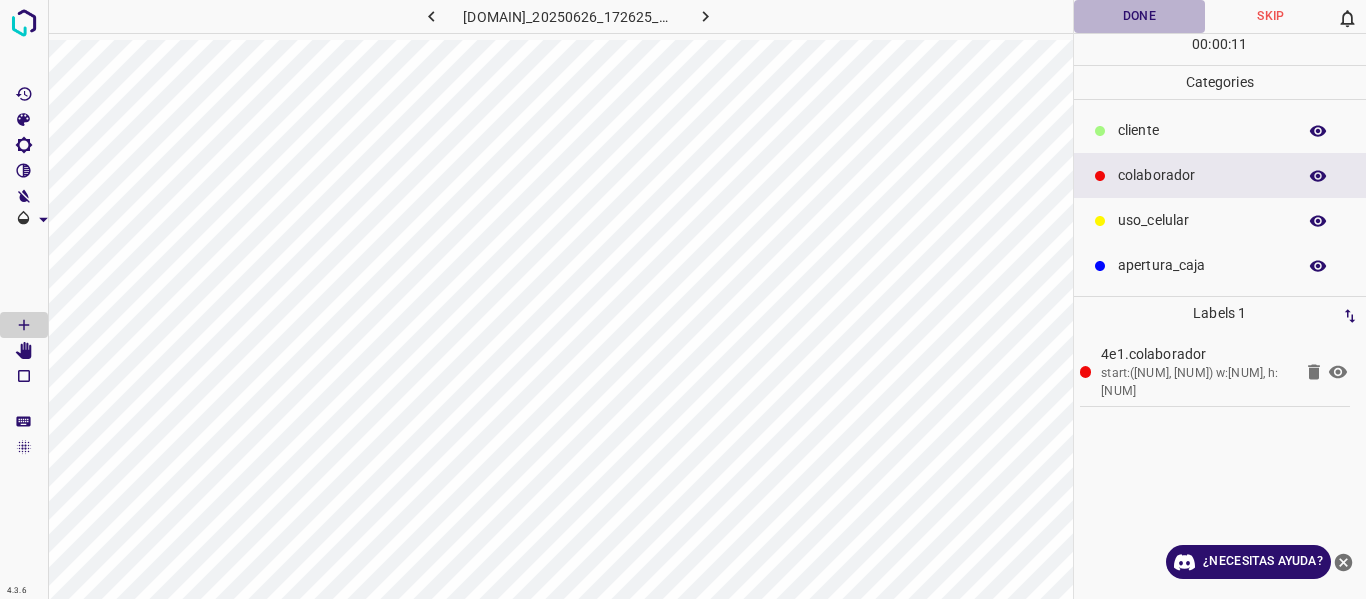 click on "Done" at bounding box center (1140, 16) 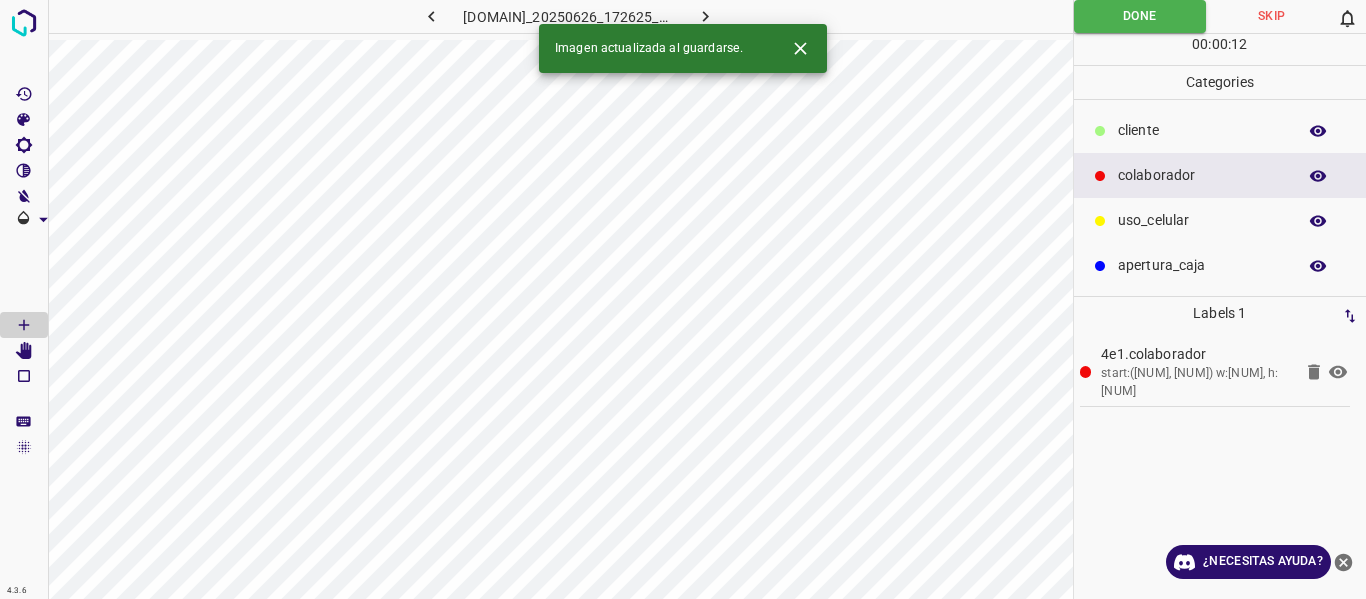 click at bounding box center [705, 16] 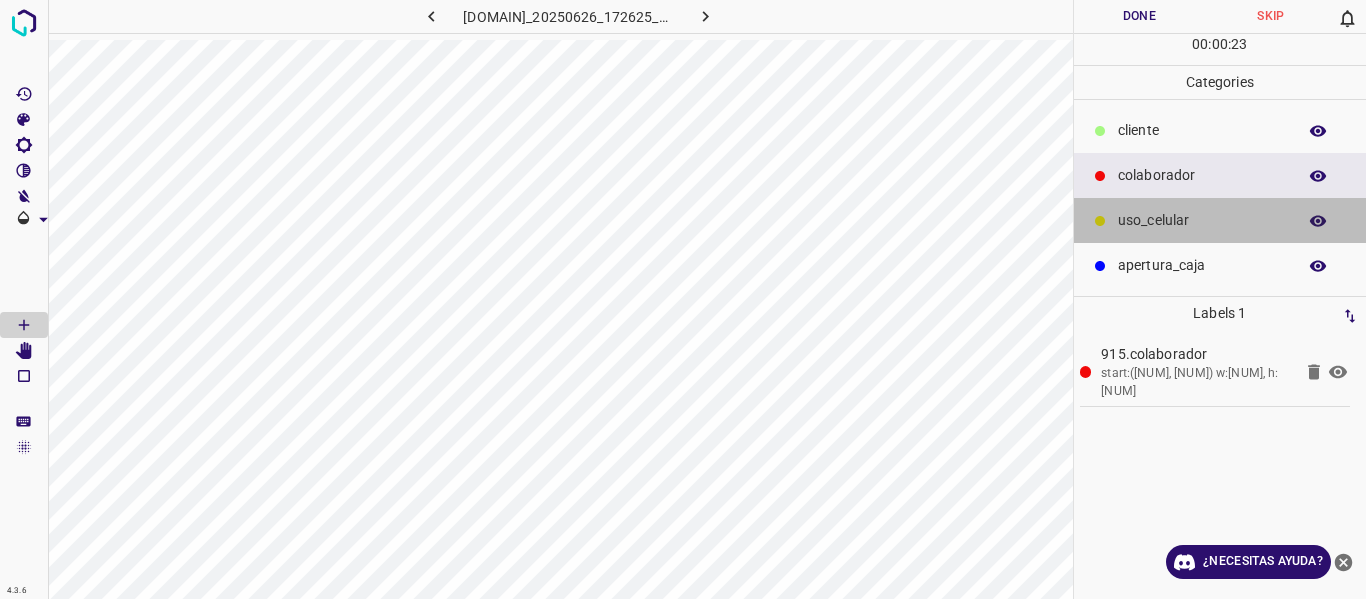 click at bounding box center [1100, 221] 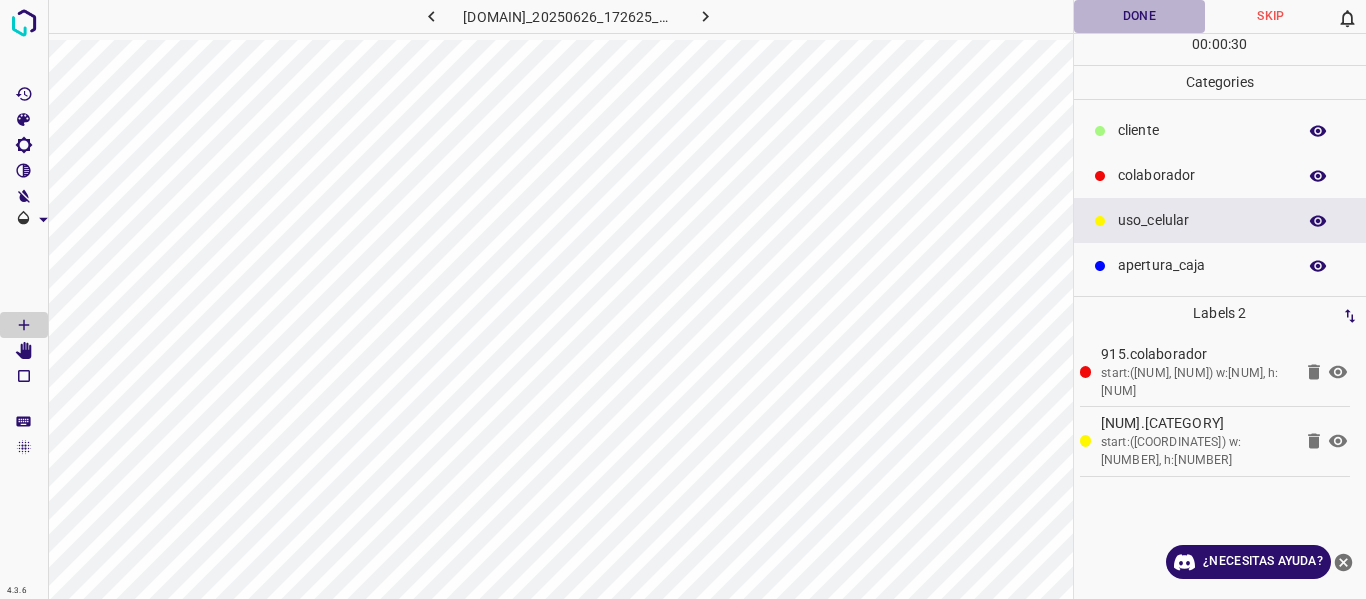 click on "Done" at bounding box center [1140, 16] 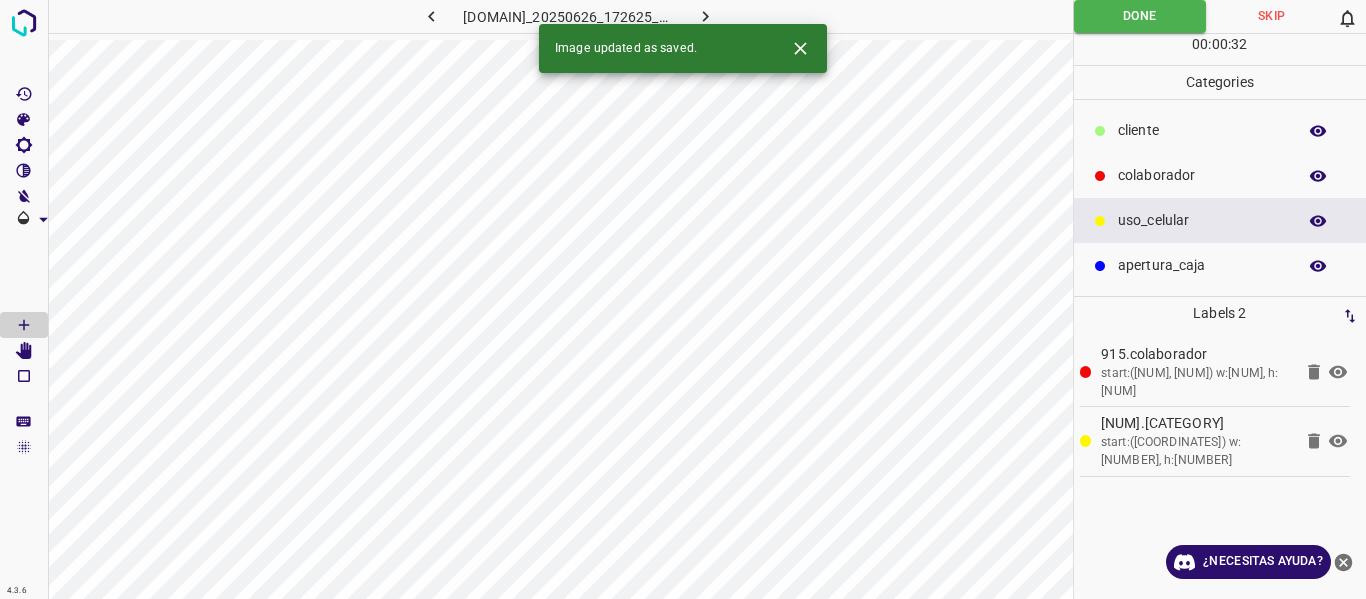 click at bounding box center (705, 16) 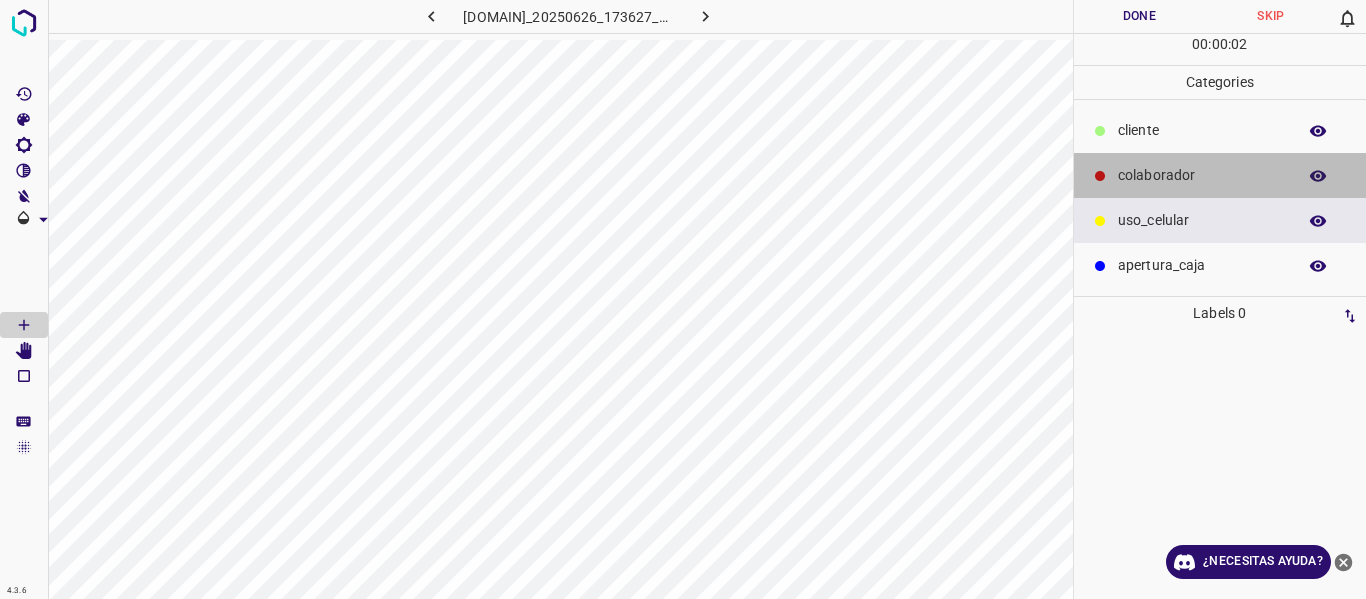 click on "colaborador" at bounding box center (1220, 175) 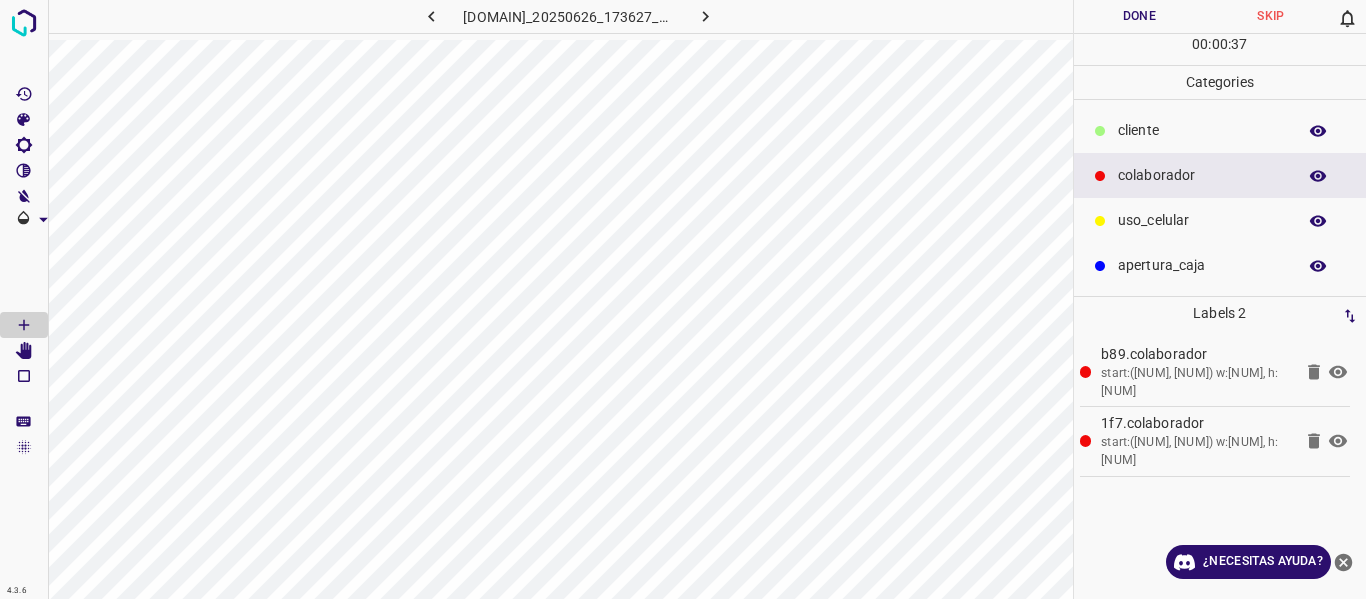 click on "​​cliente" at bounding box center (1202, 130) 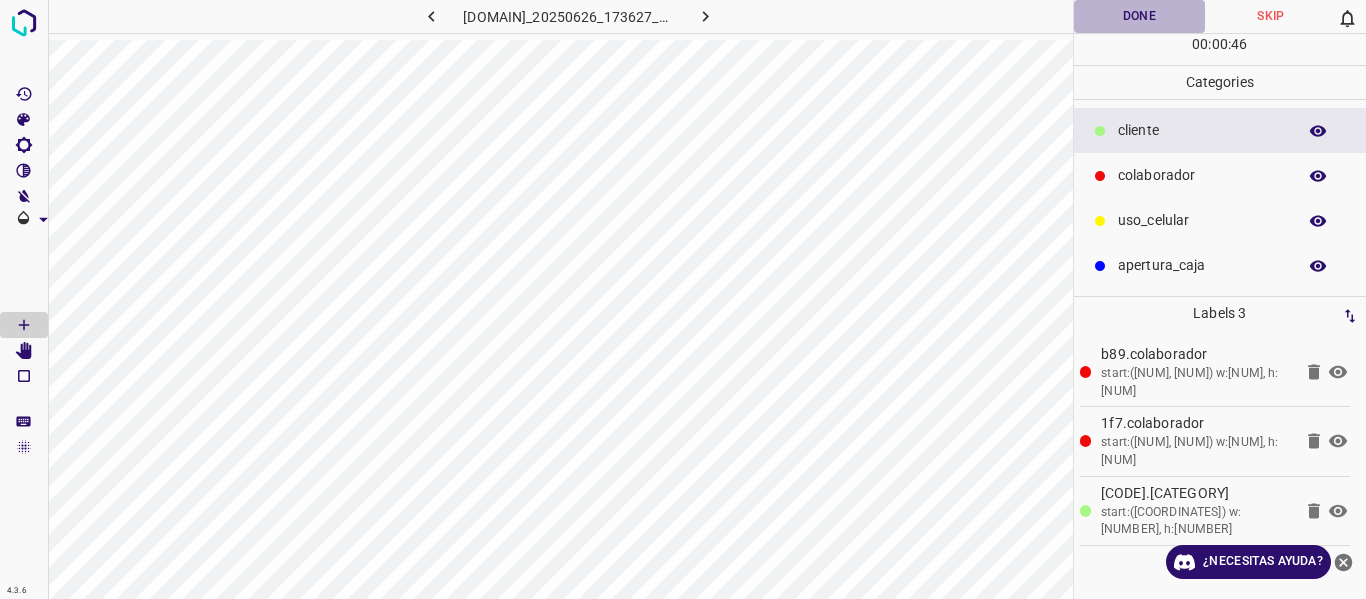 click on "Done" at bounding box center [1140, 16] 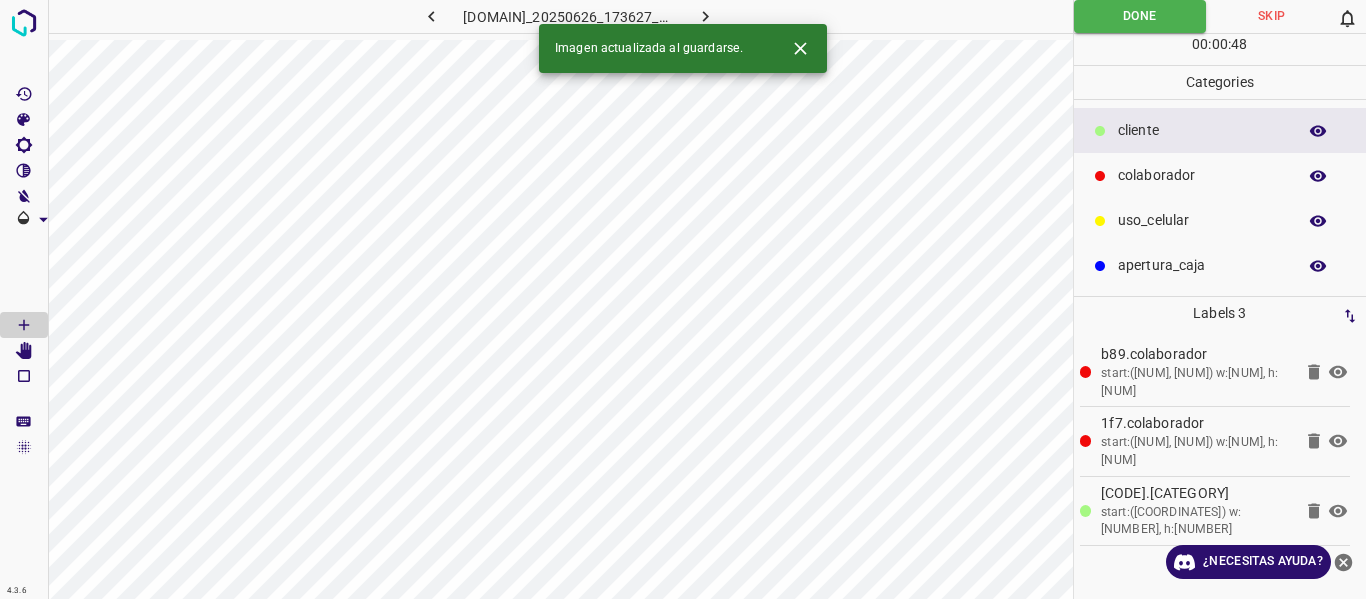 type 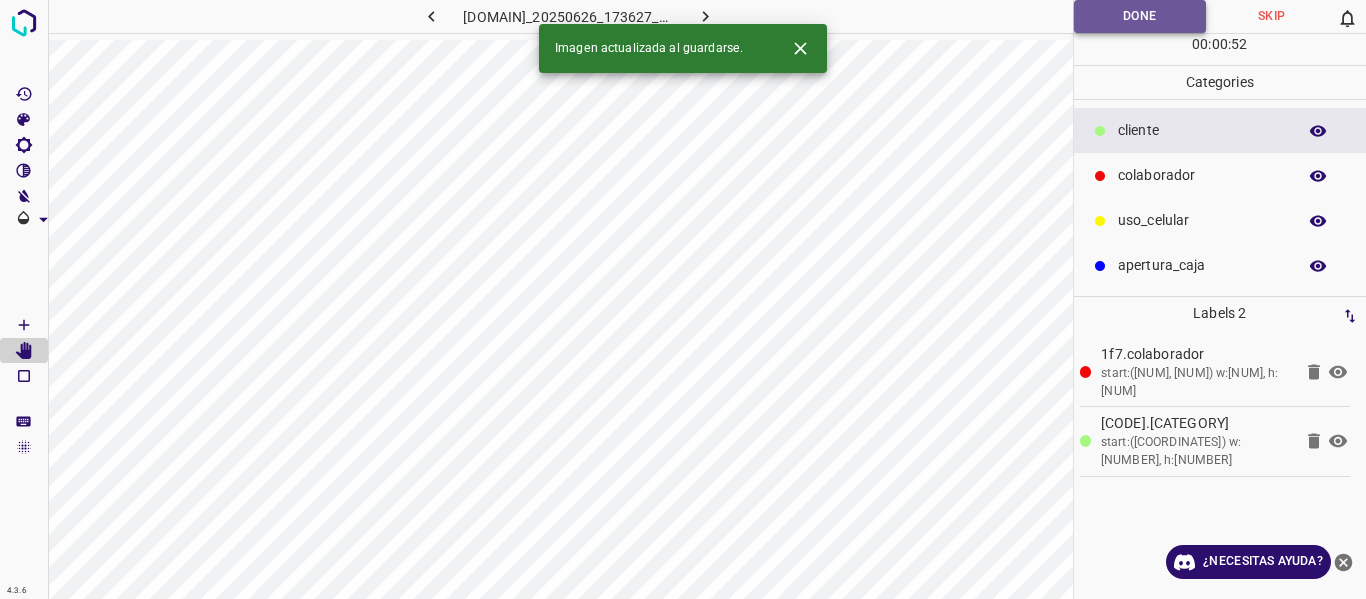 click on "Done" at bounding box center [1140, 16] 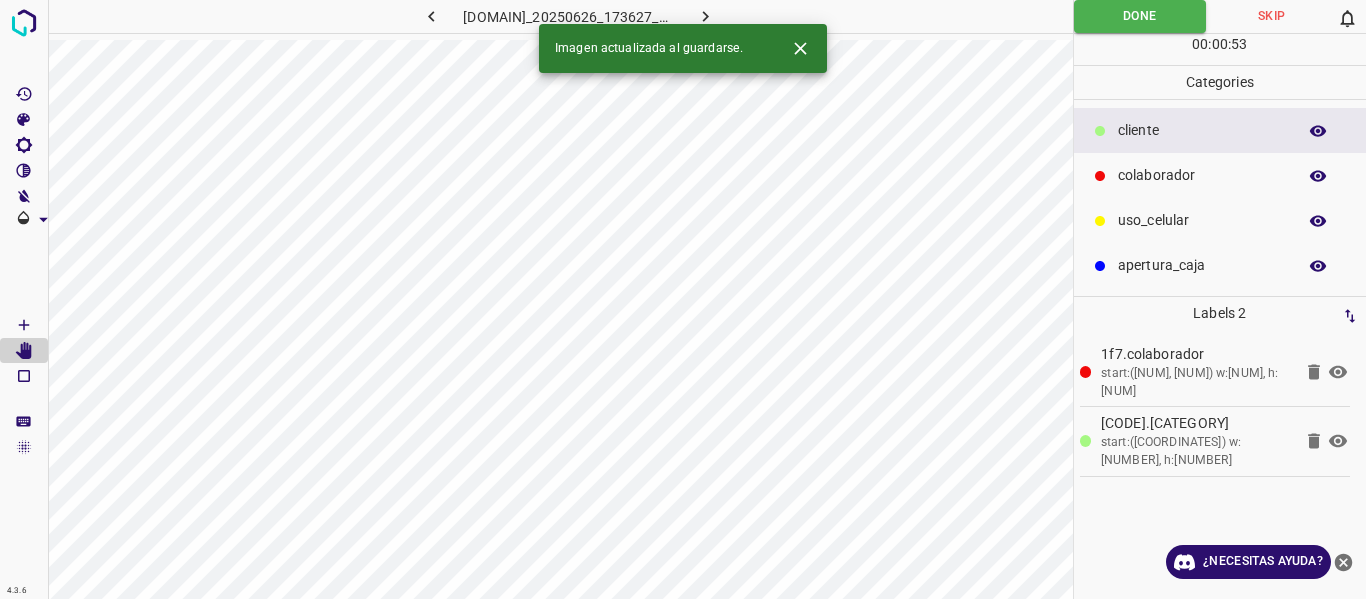 click at bounding box center (705, 16) 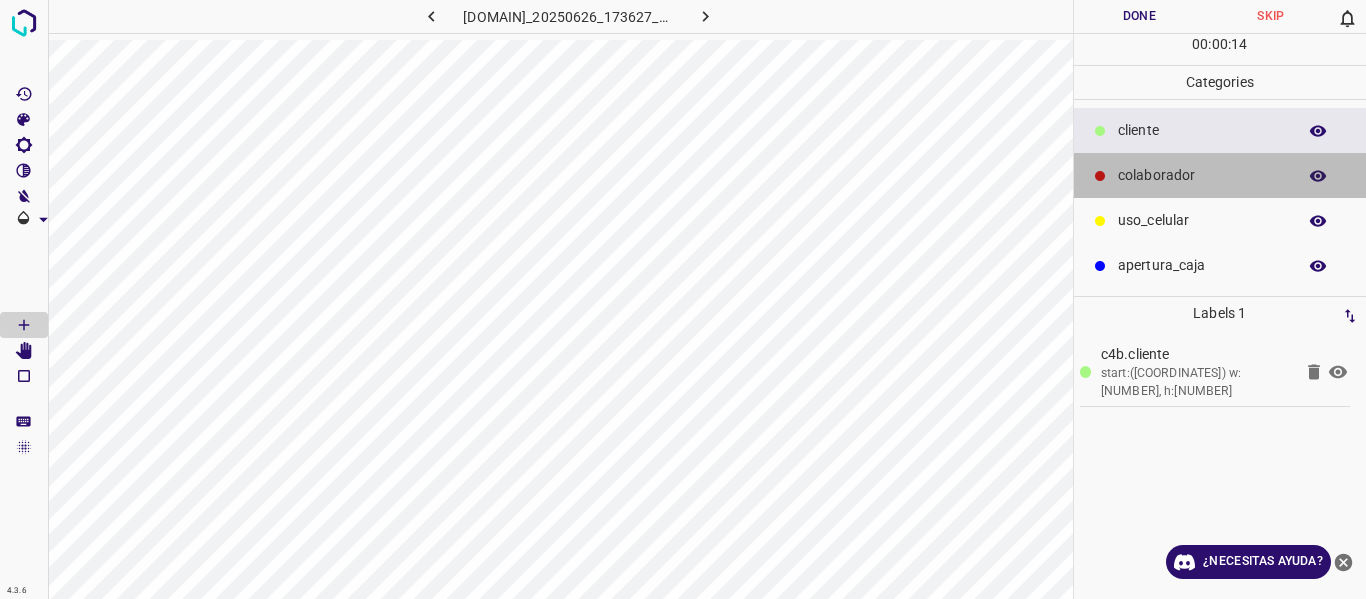 click on "colaborador" at bounding box center (1202, 130) 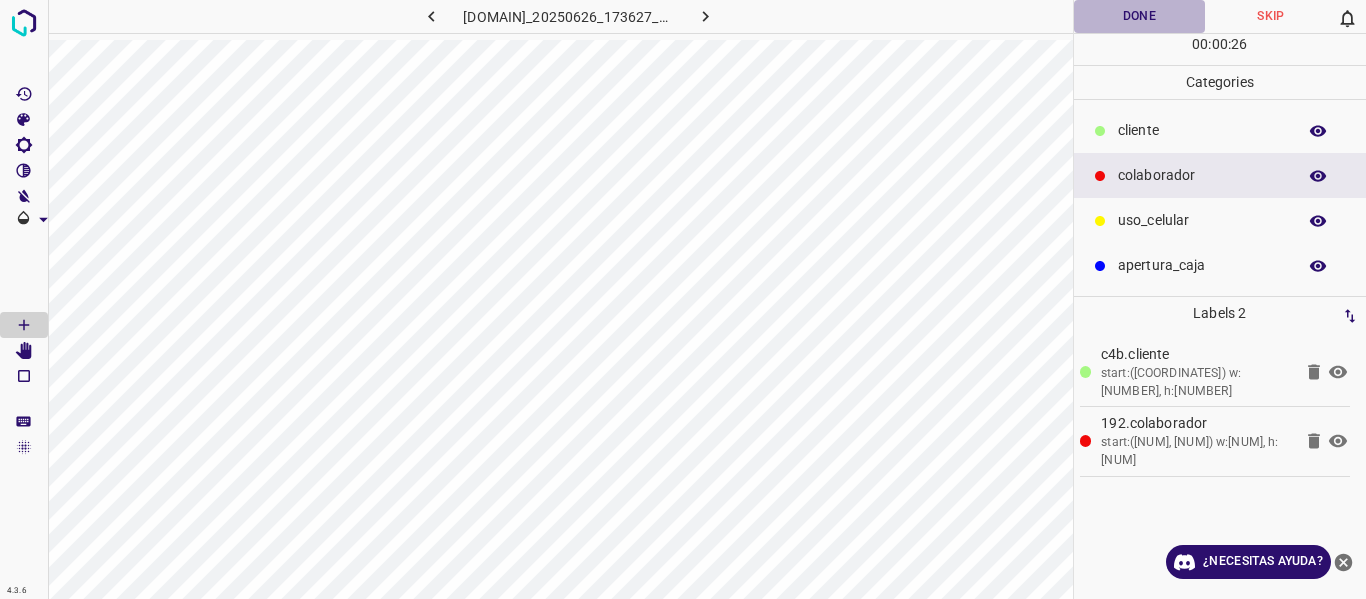 click on "Done" at bounding box center [1140, 16] 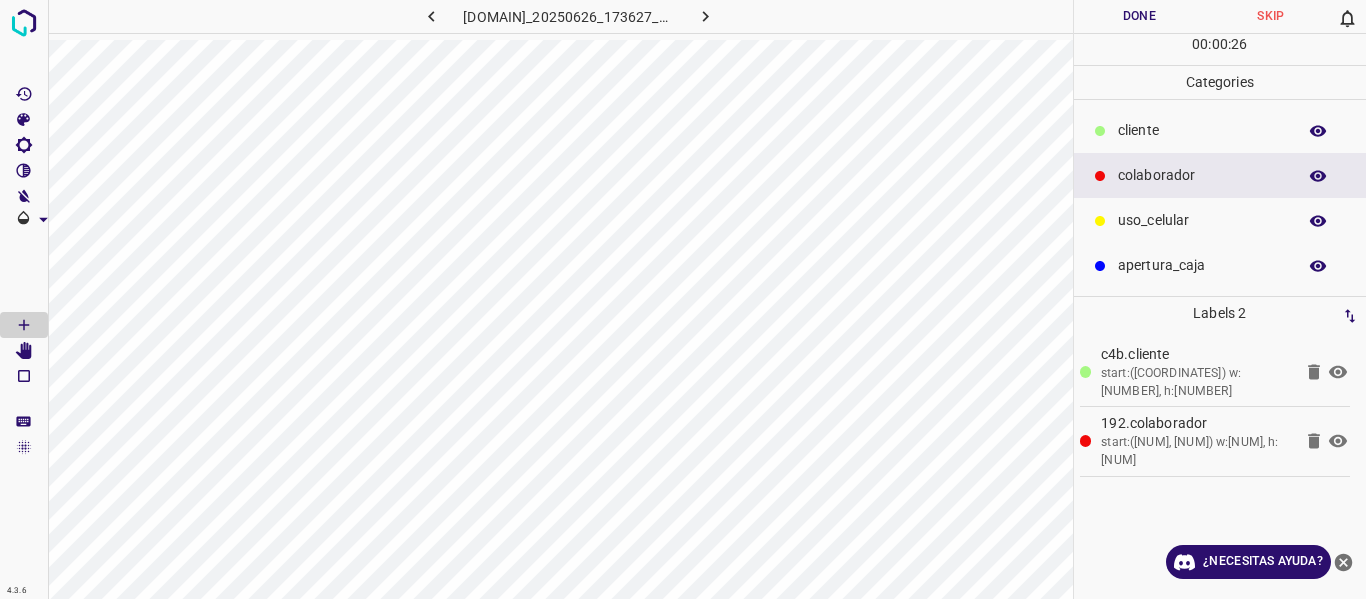 click at bounding box center (705, 16) 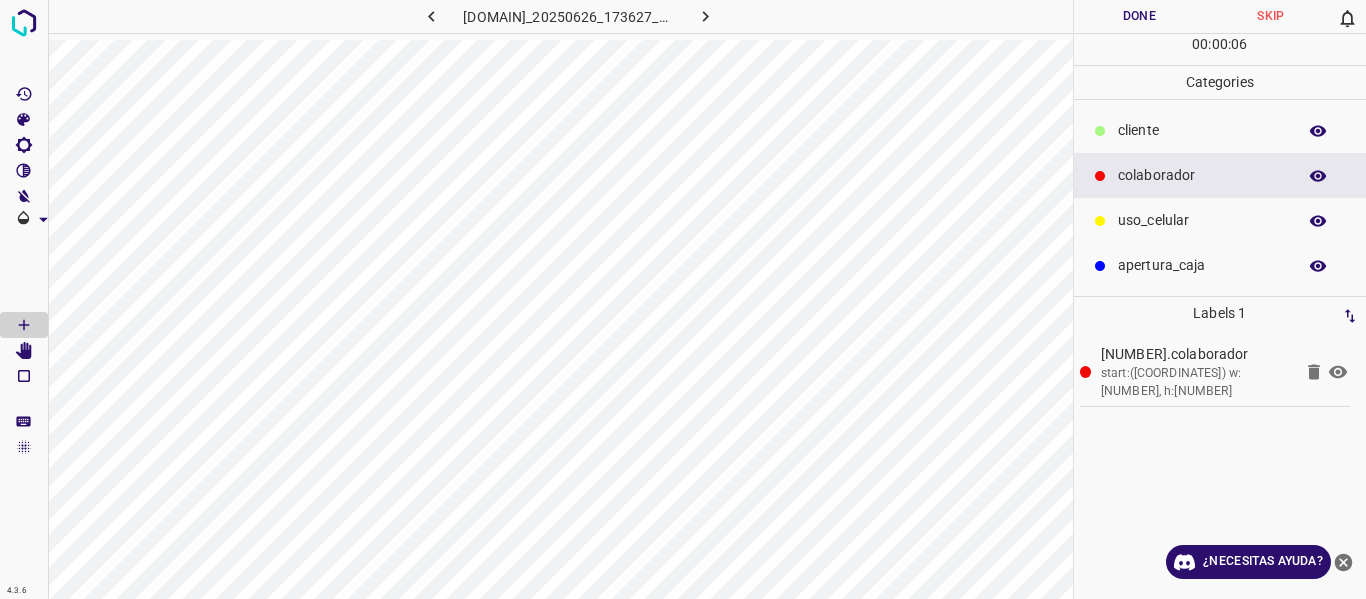 drag, startPoint x: 1112, startPoint y: 115, endPoint x: 1089, endPoint y: 130, distance: 27.45906 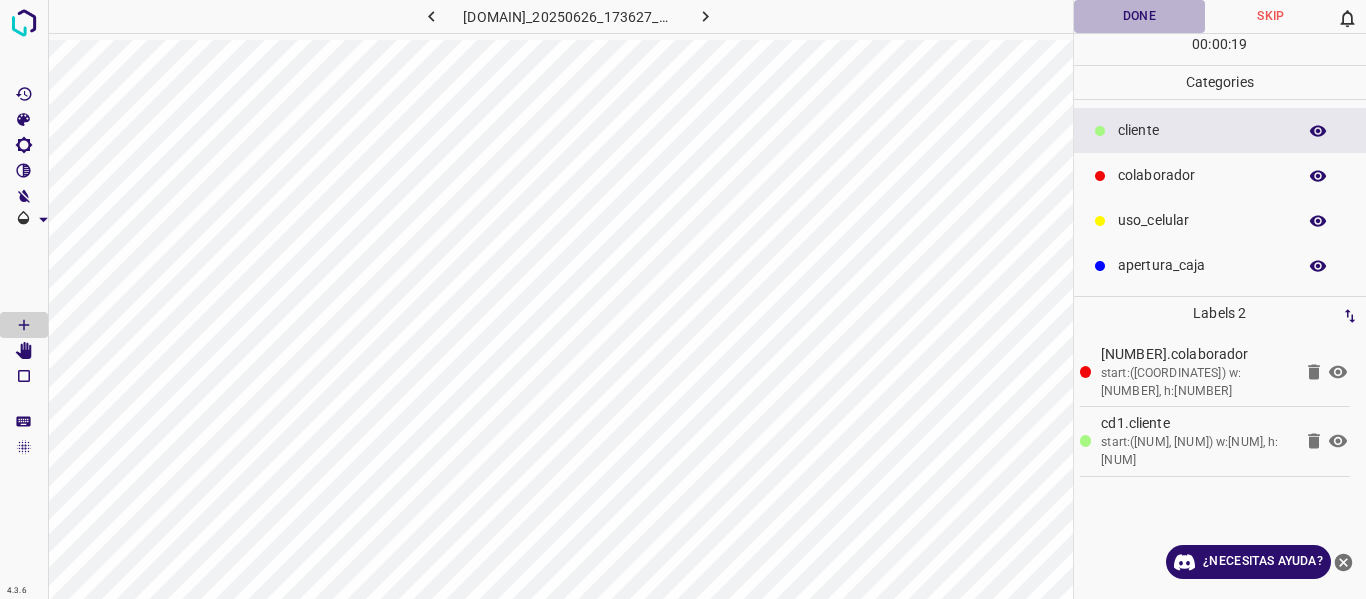 click on "Done" at bounding box center [1140, 16] 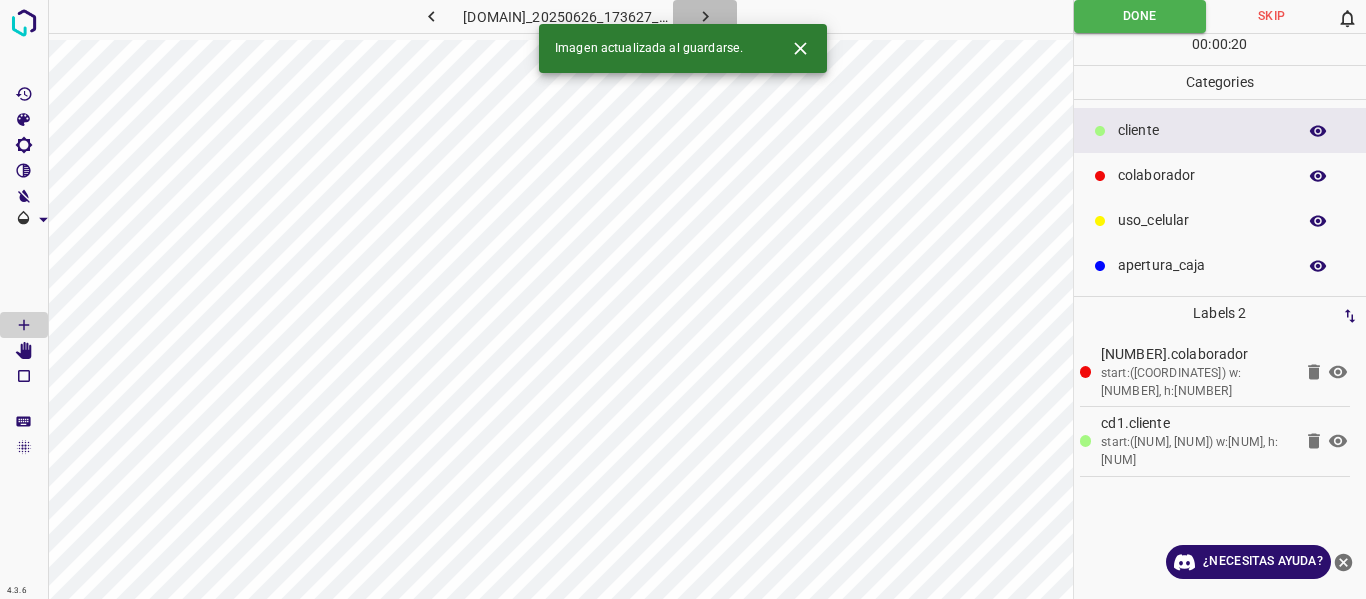 click at bounding box center [705, 16] 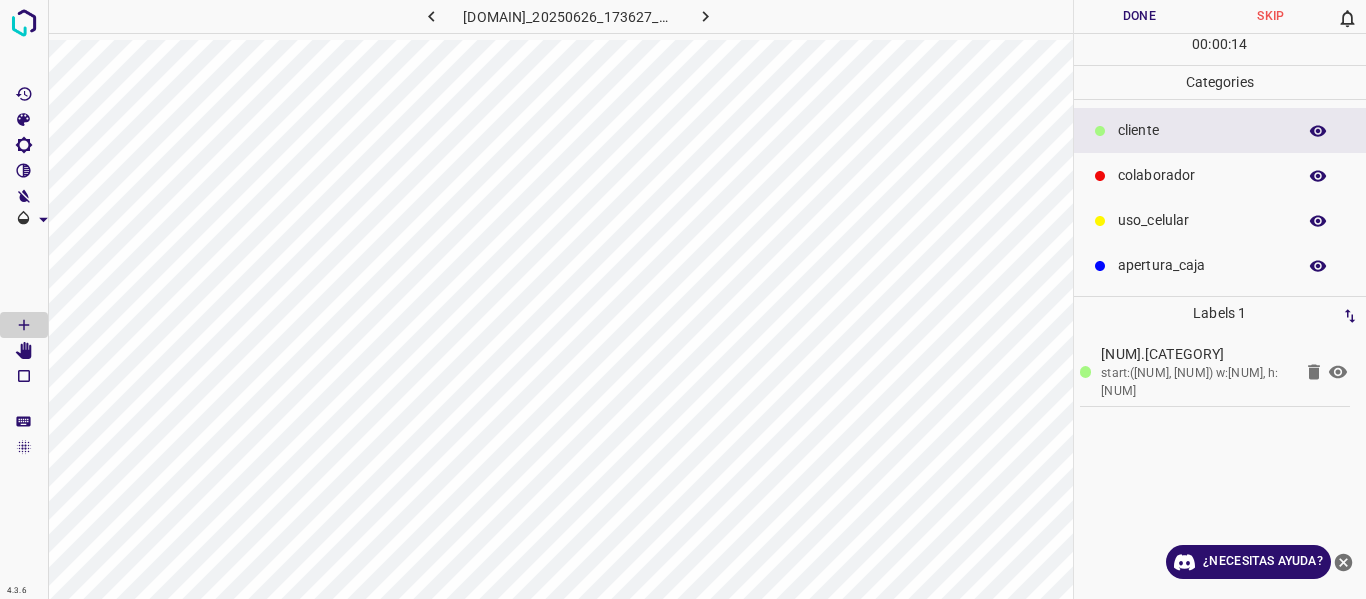 click on "colaborador" at bounding box center (1220, 175) 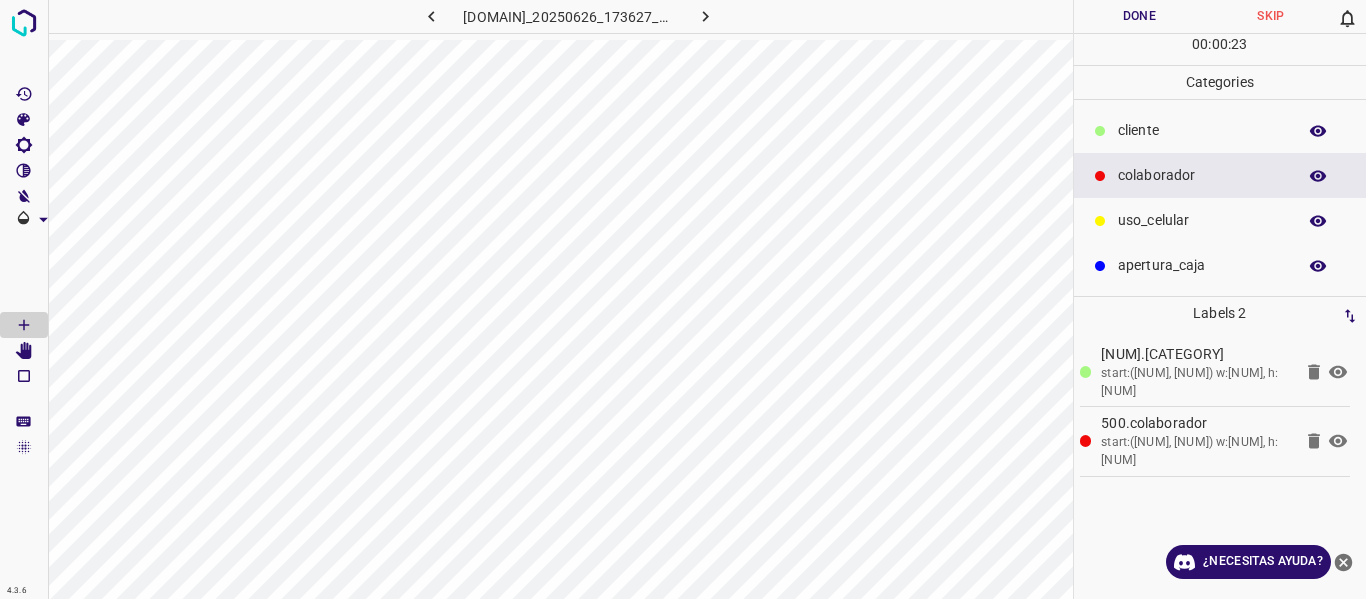 click on "Done" at bounding box center [1140, 16] 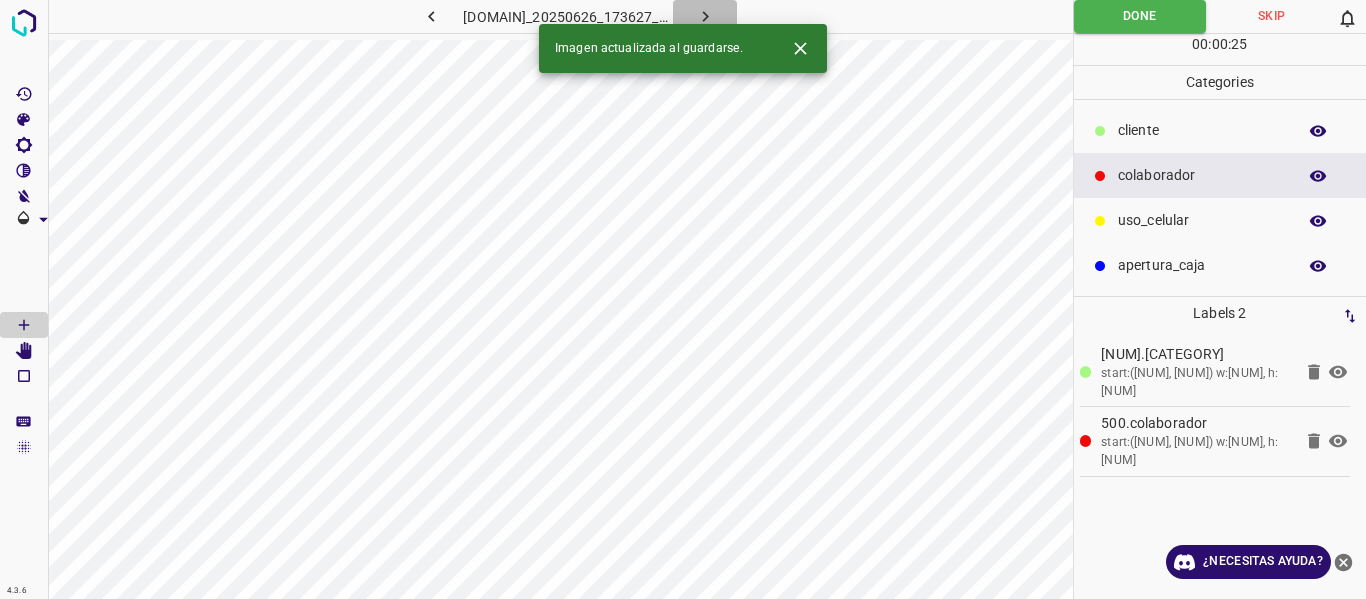 click at bounding box center (705, 16) 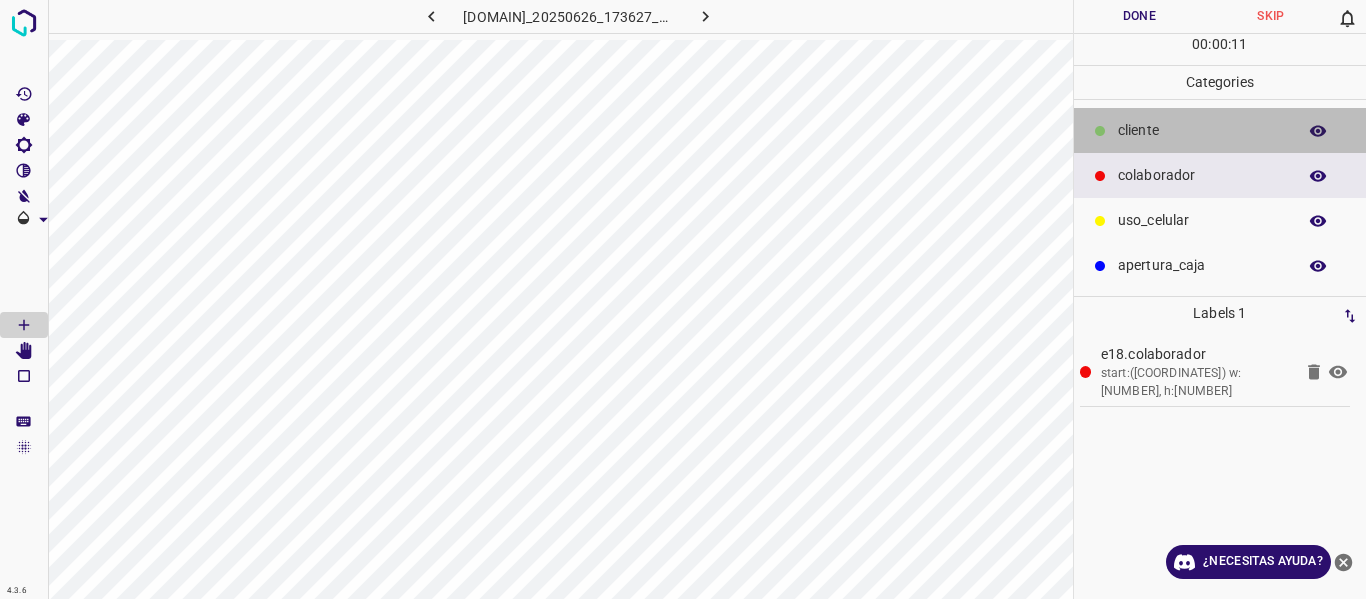 click on "​​cliente" at bounding box center (1202, 130) 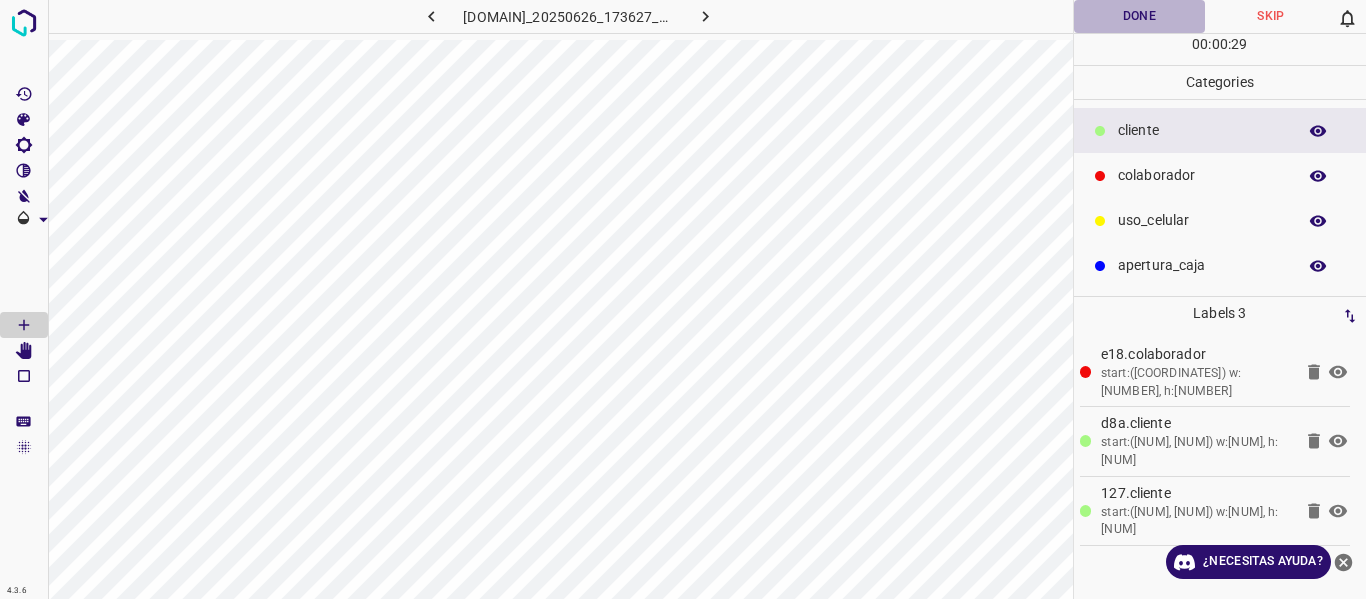 click on "Done" at bounding box center (1140, 16) 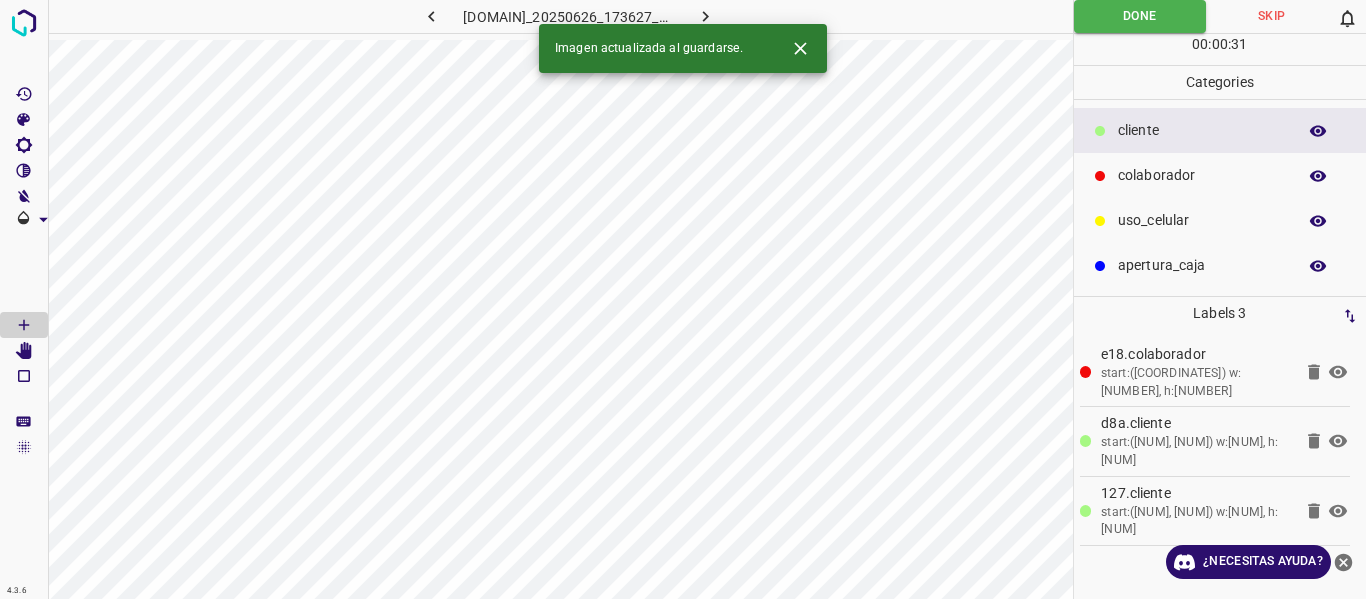 click at bounding box center (705, 16) 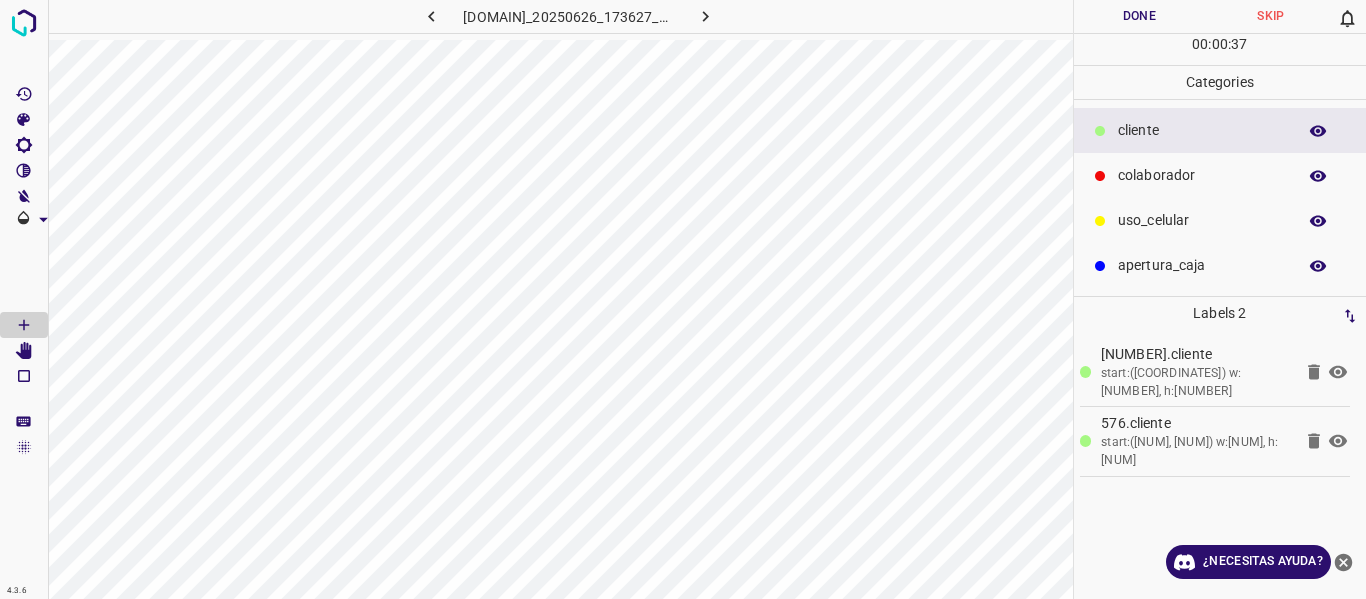 click on "colaborador" at bounding box center [1202, 130] 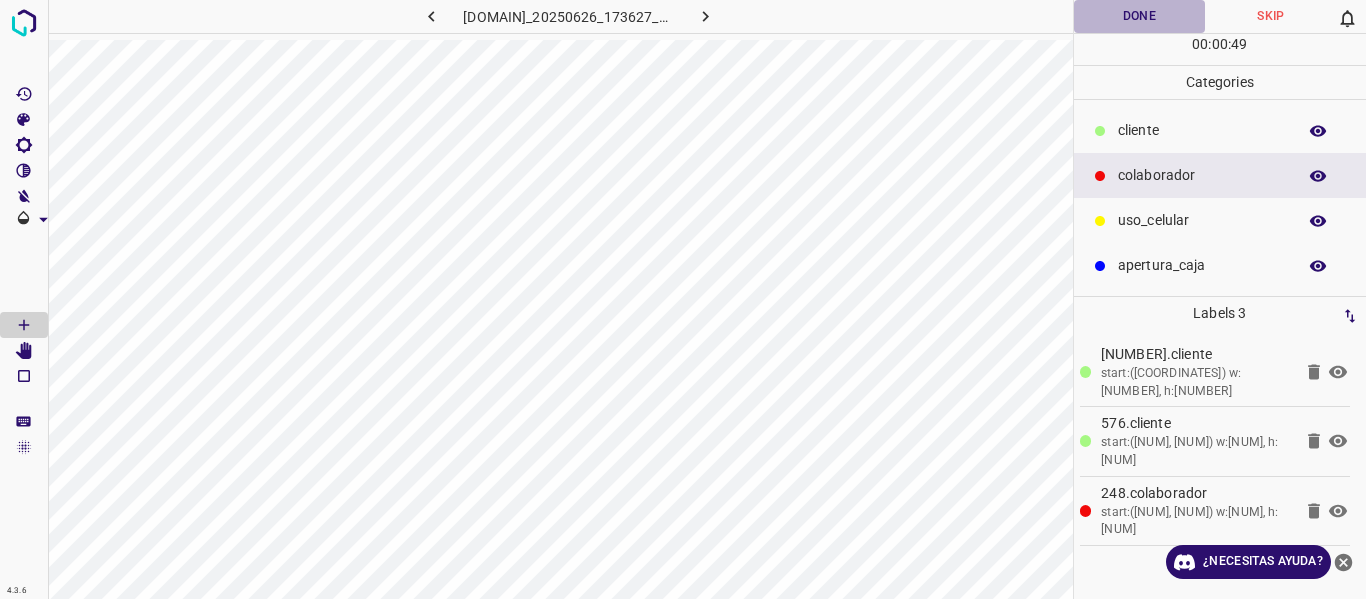 click on "Done" at bounding box center (1140, 16) 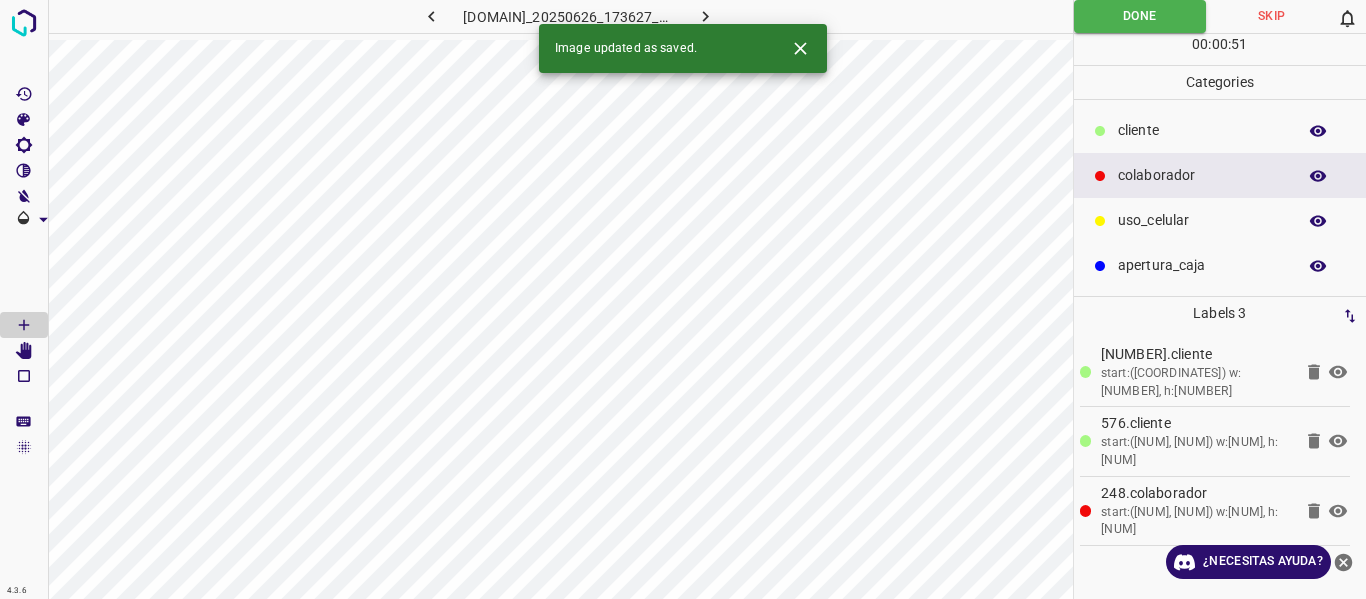 click at bounding box center (705, 16) 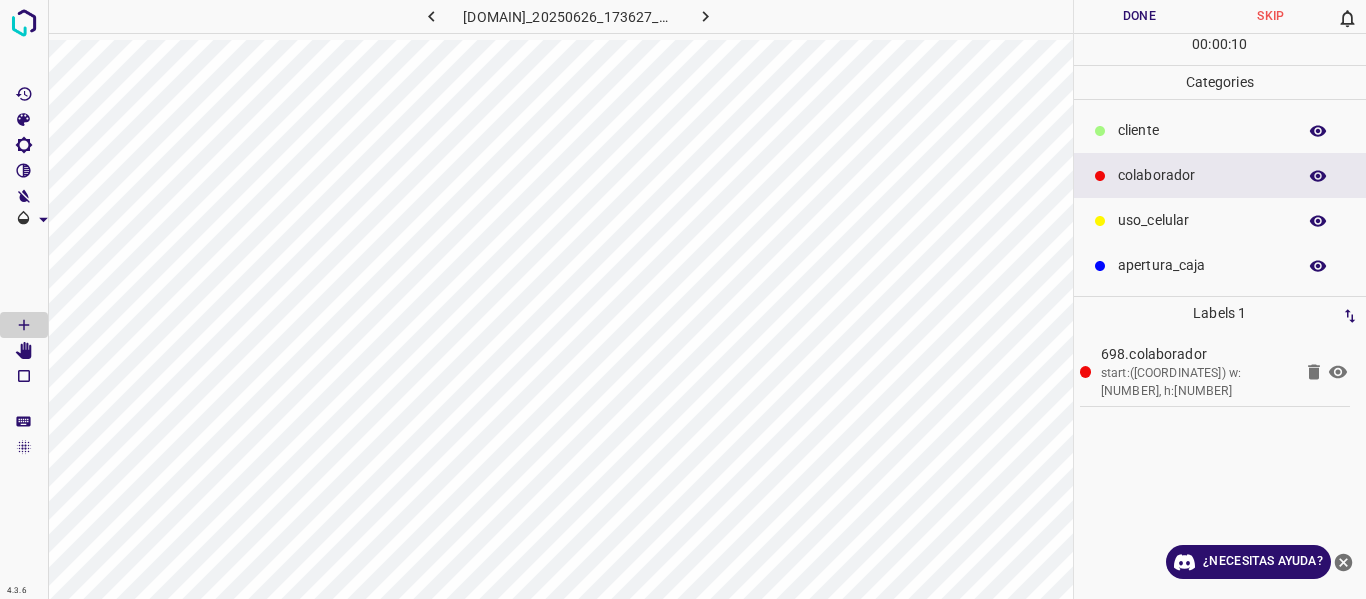 click on "​​cliente" at bounding box center [1202, 130] 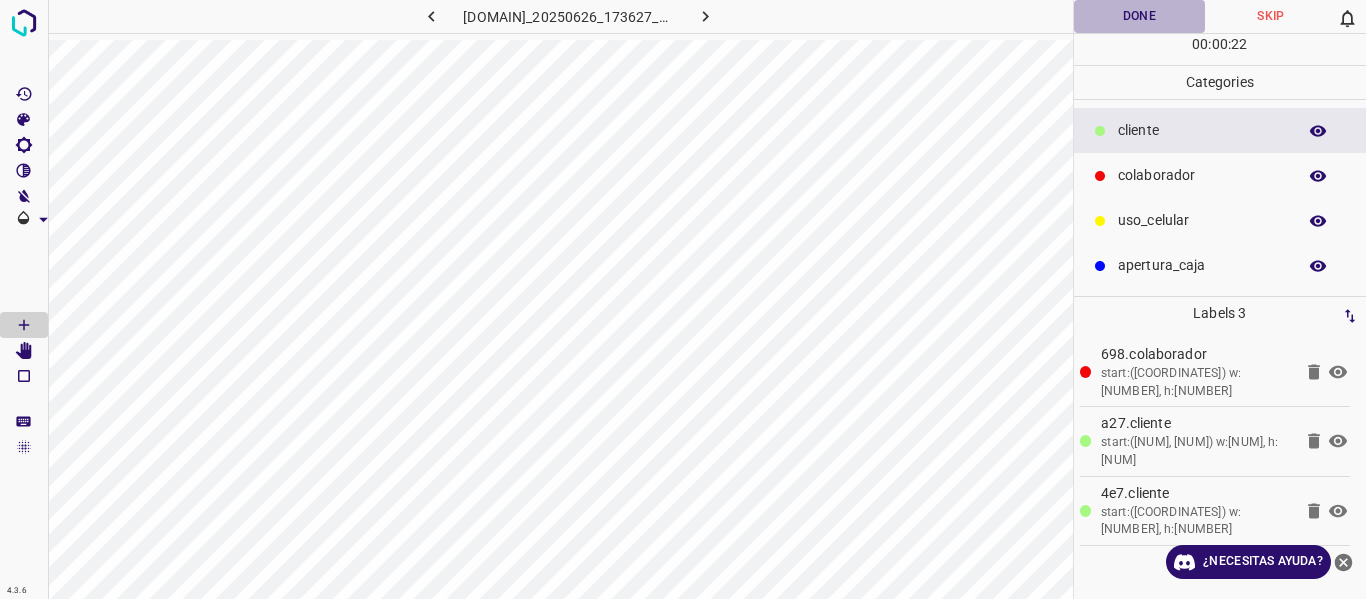 click on "Done" at bounding box center (1140, 16) 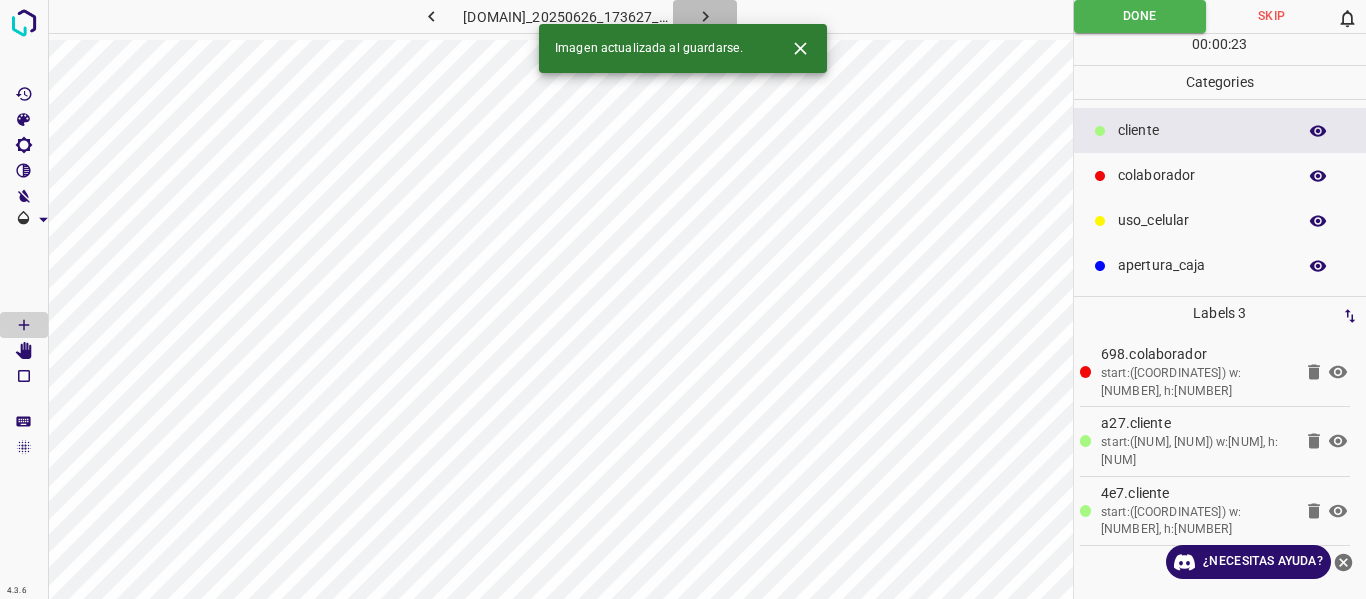 click at bounding box center [705, 16] 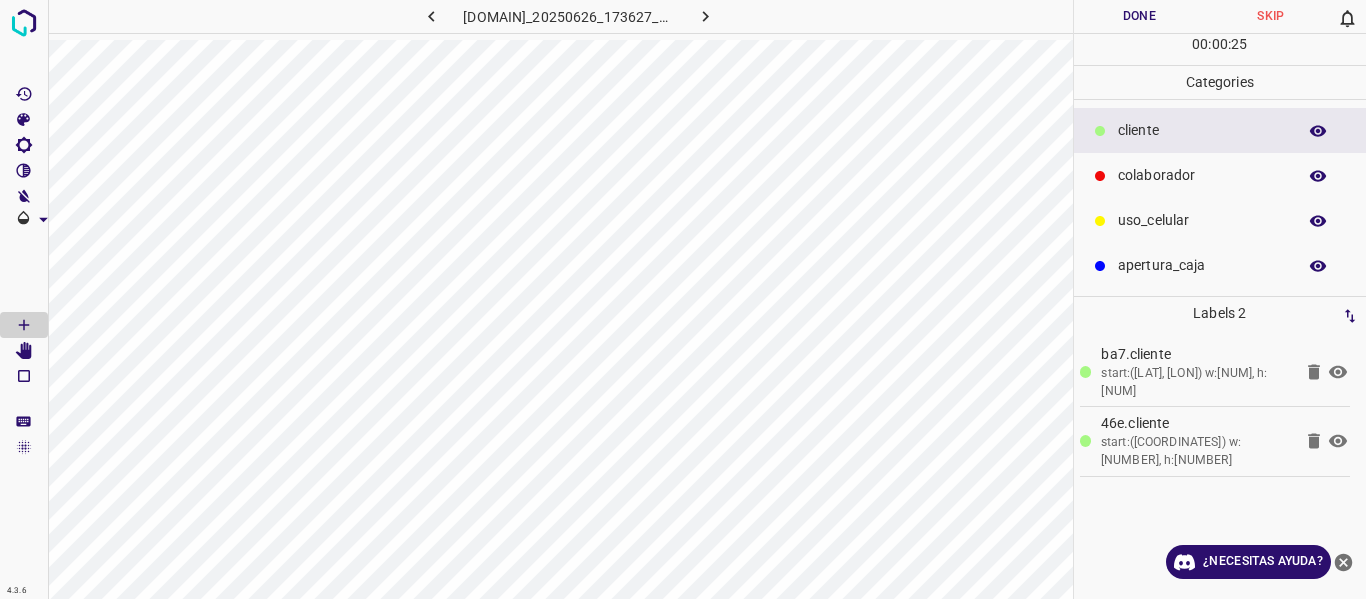 click on "colaborador" at bounding box center (1220, 175) 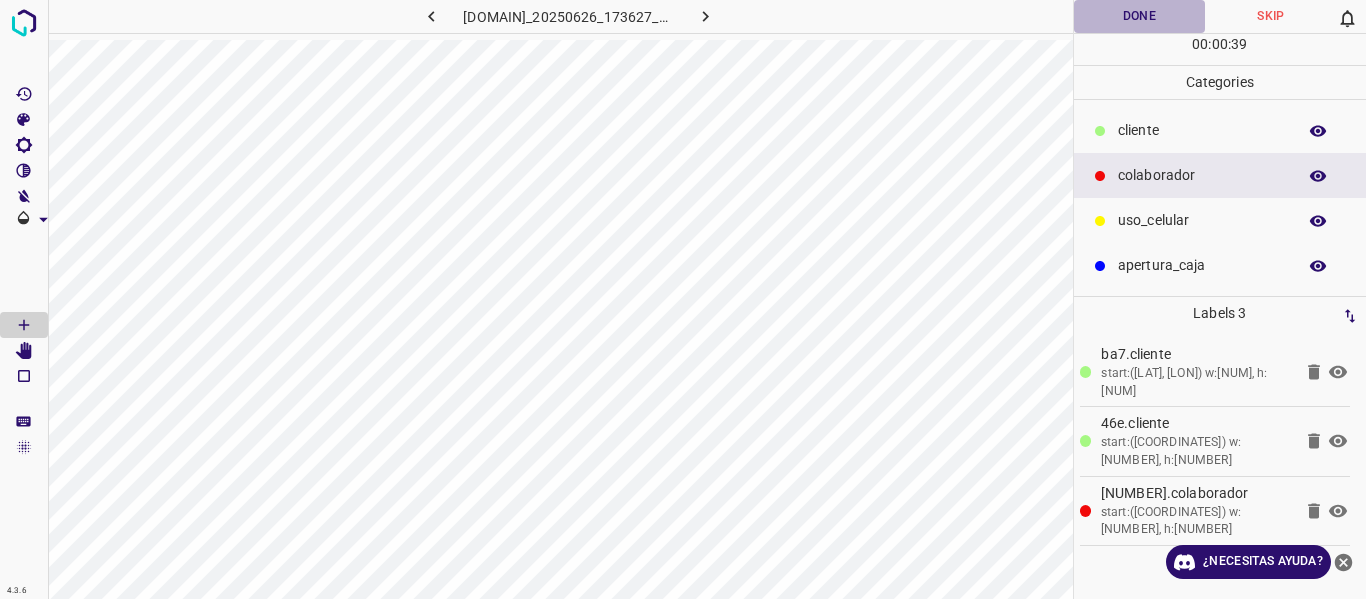 click on "Done" at bounding box center [1140, 16] 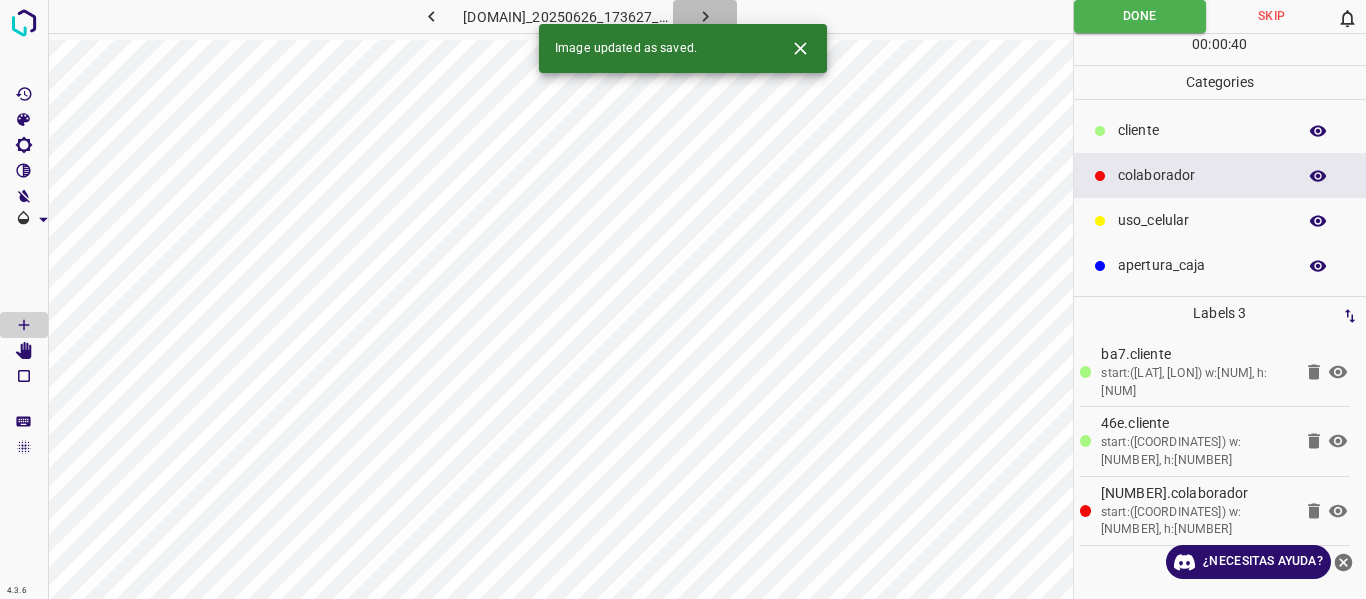 click at bounding box center (705, 16) 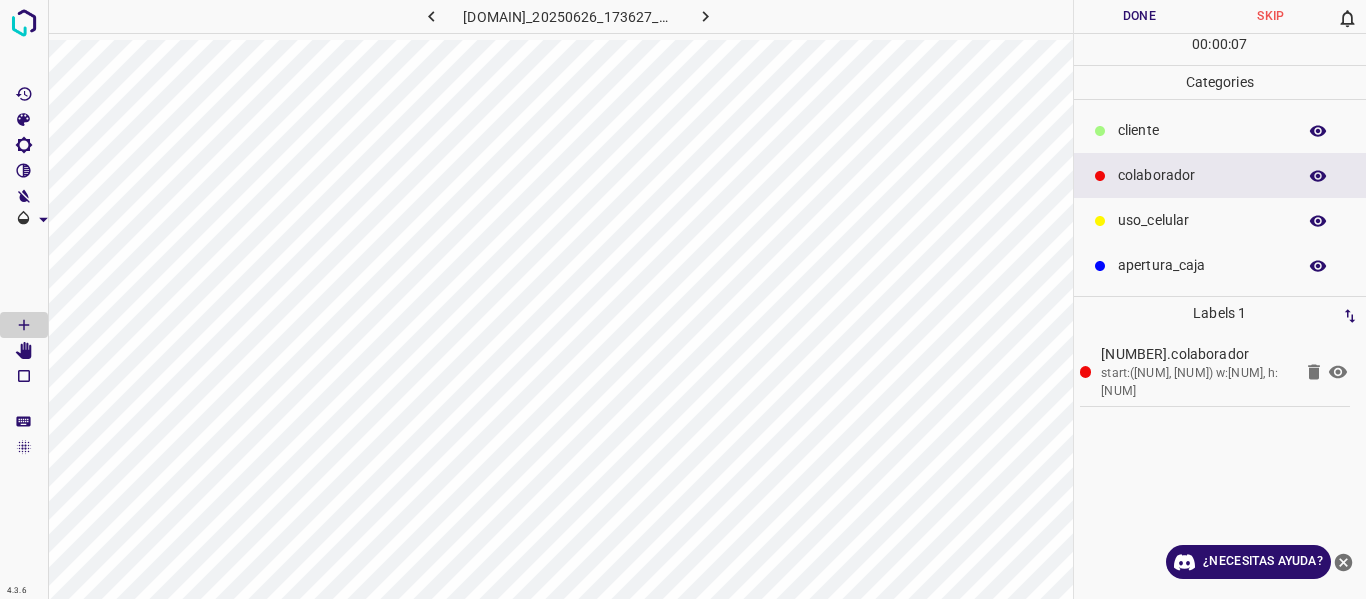 click on "​​cliente" at bounding box center (1220, 130) 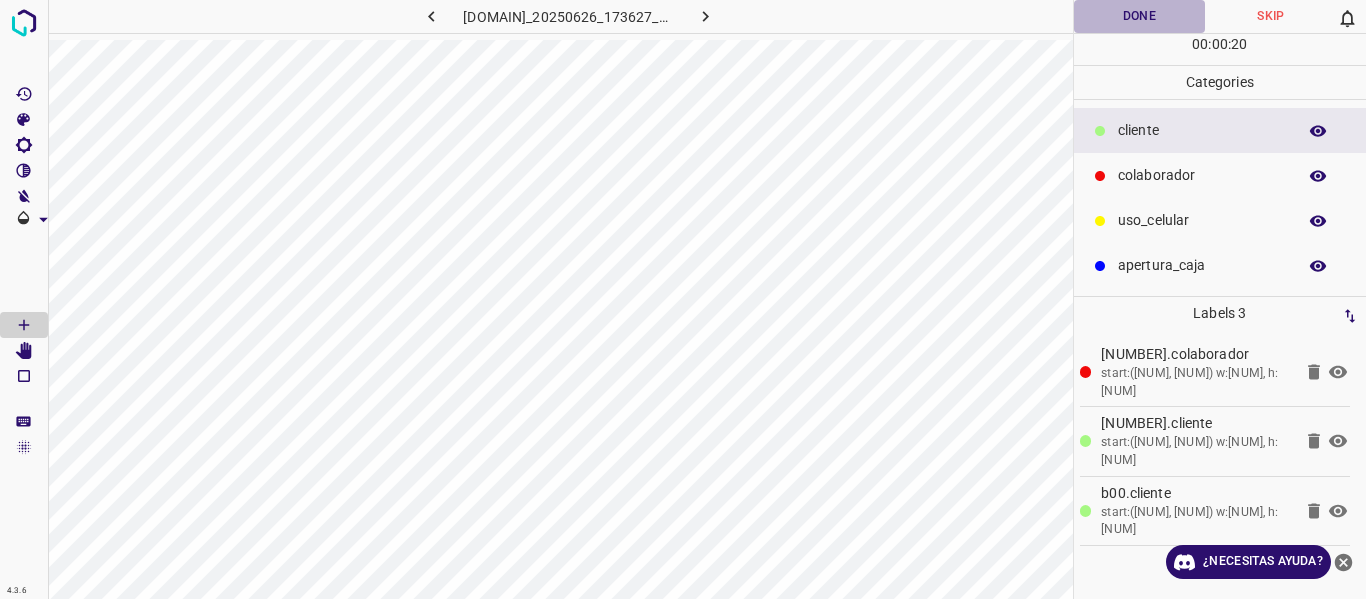 click on "Done" at bounding box center (1140, 16) 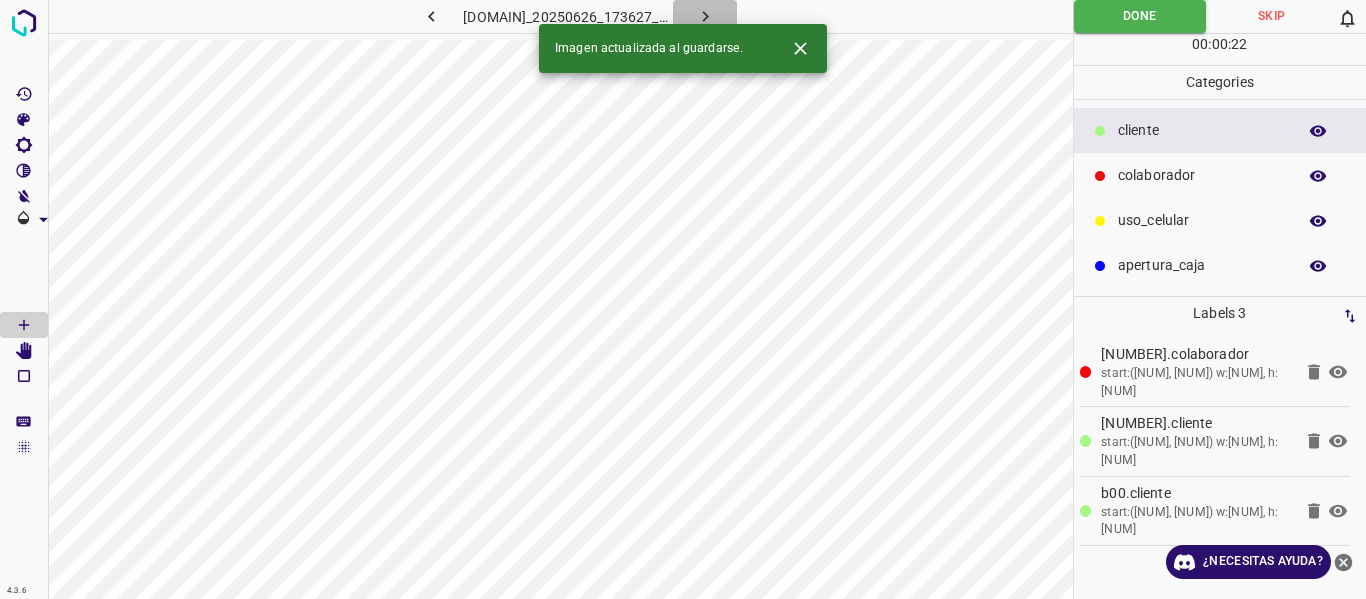 click at bounding box center [705, 16] 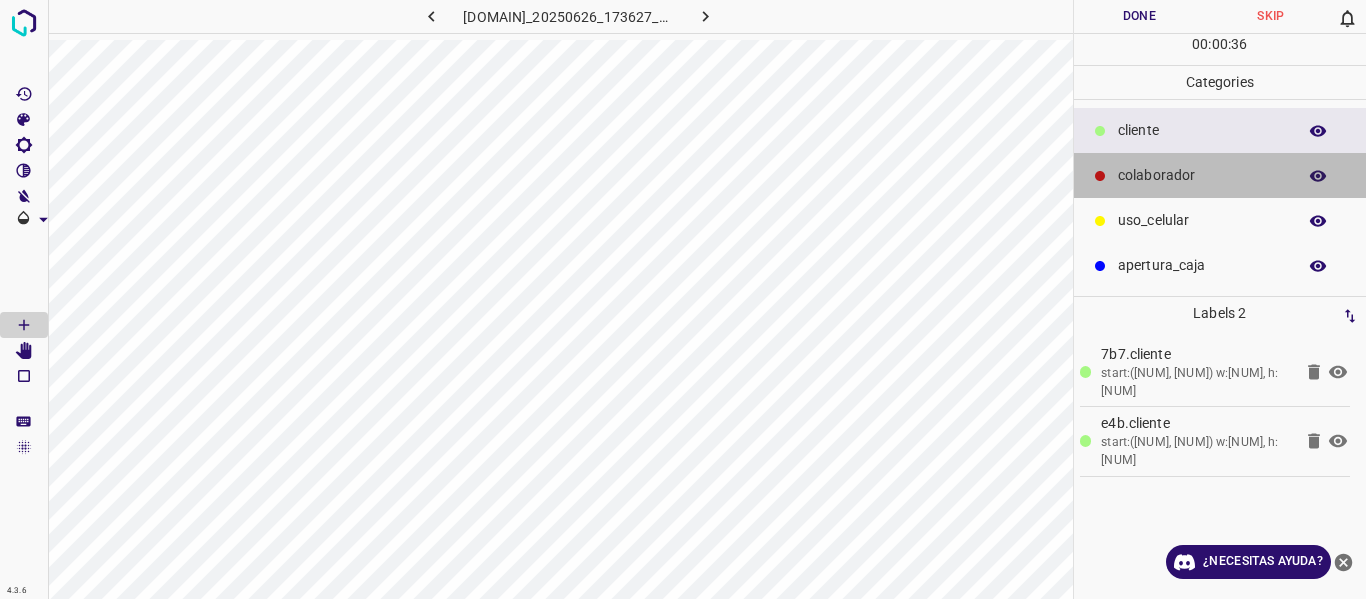 click on "colaborador" at bounding box center (1220, 175) 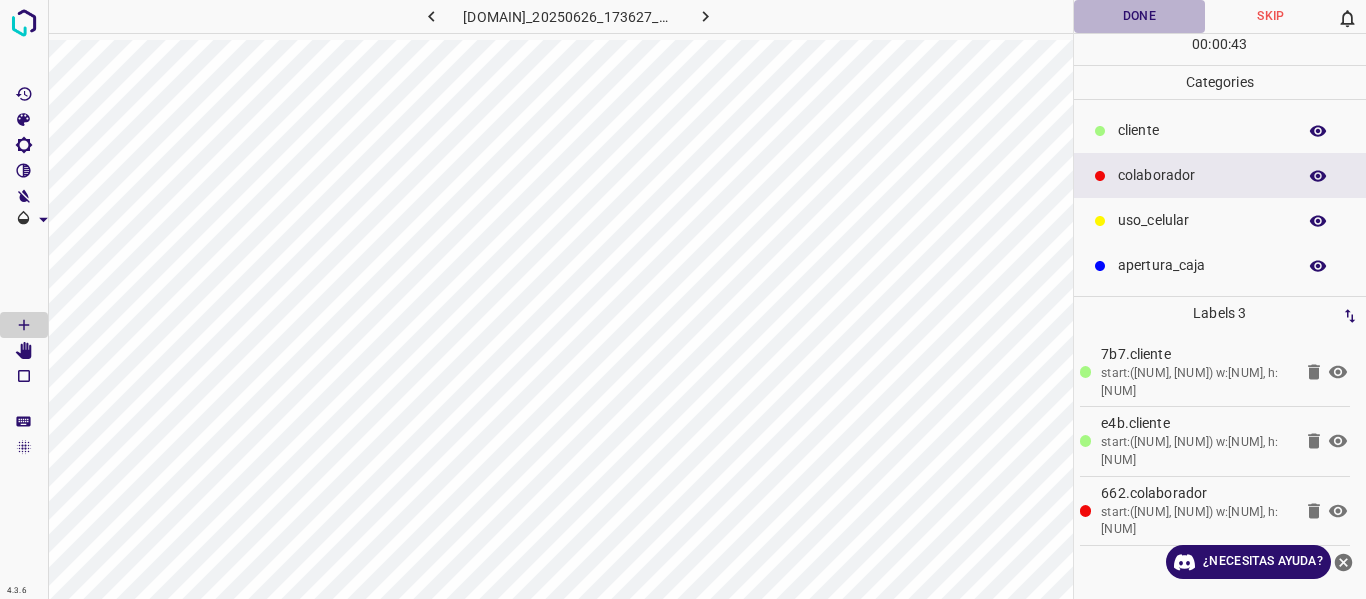 click on "Done" at bounding box center [1140, 16] 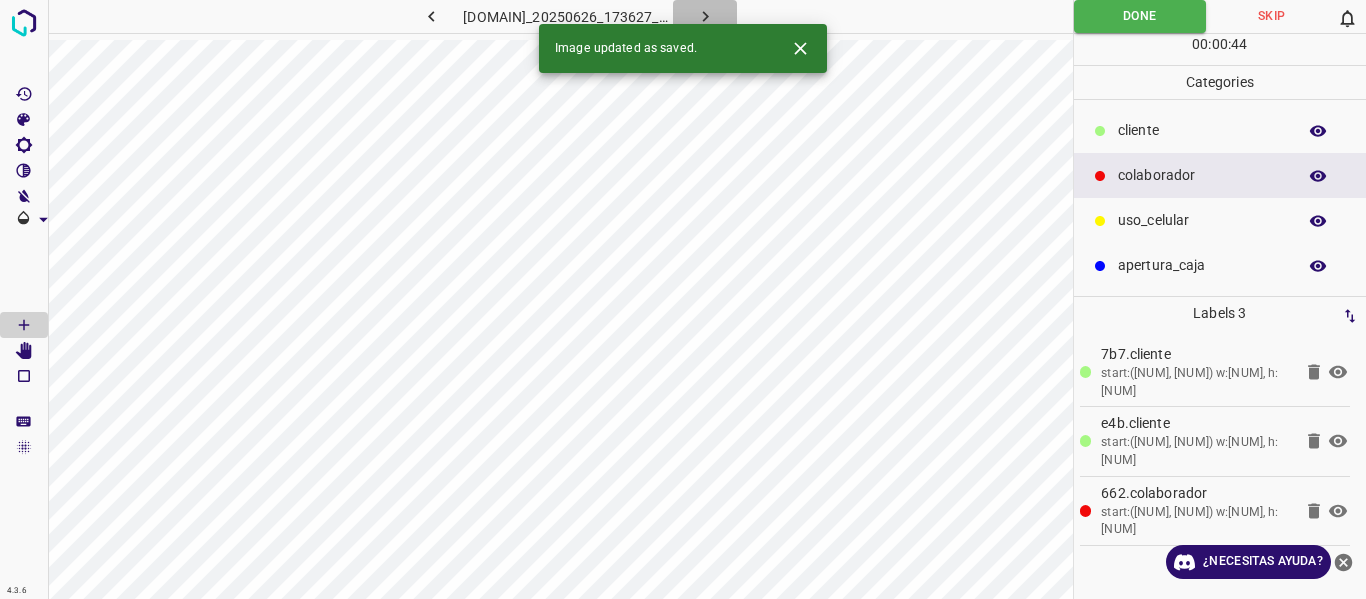 click at bounding box center (705, 16) 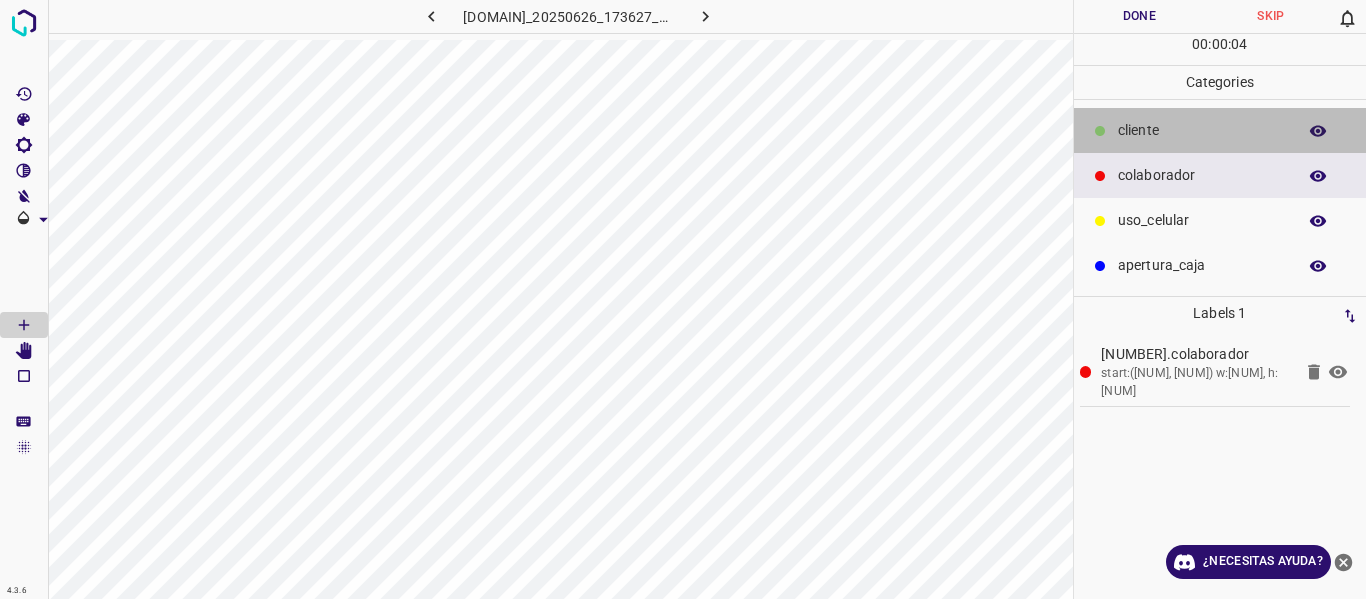click on "​​cliente" at bounding box center [1220, 130] 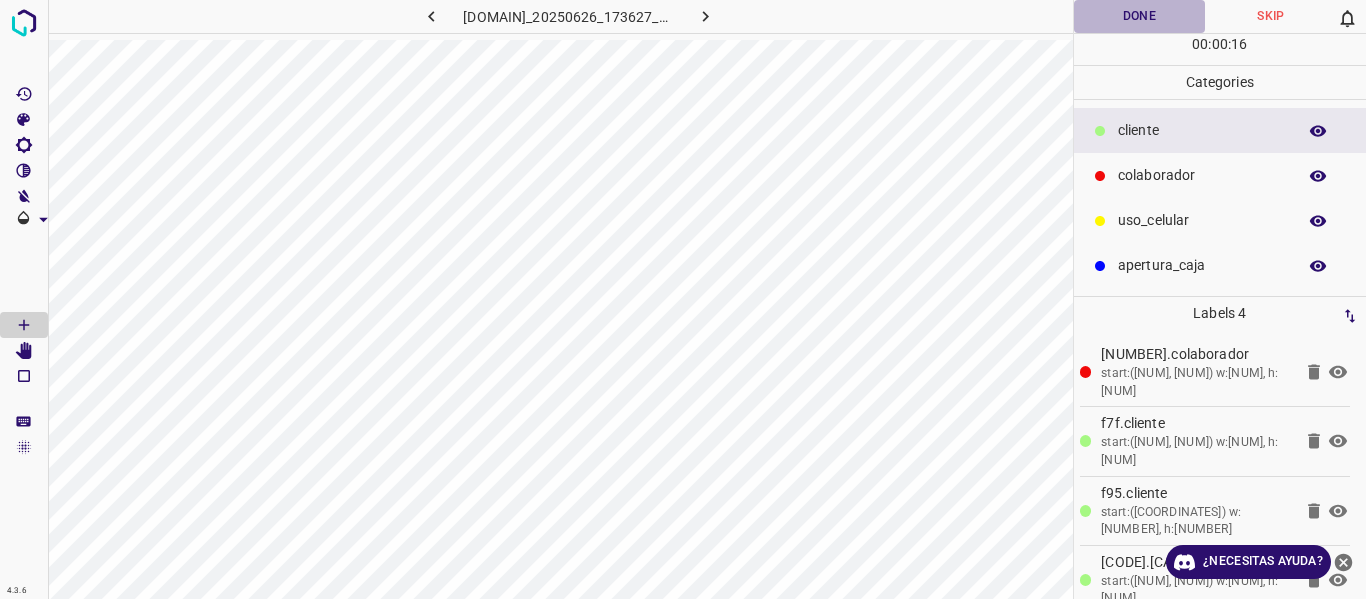 click on "Done" at bounding box center (1140, 16) 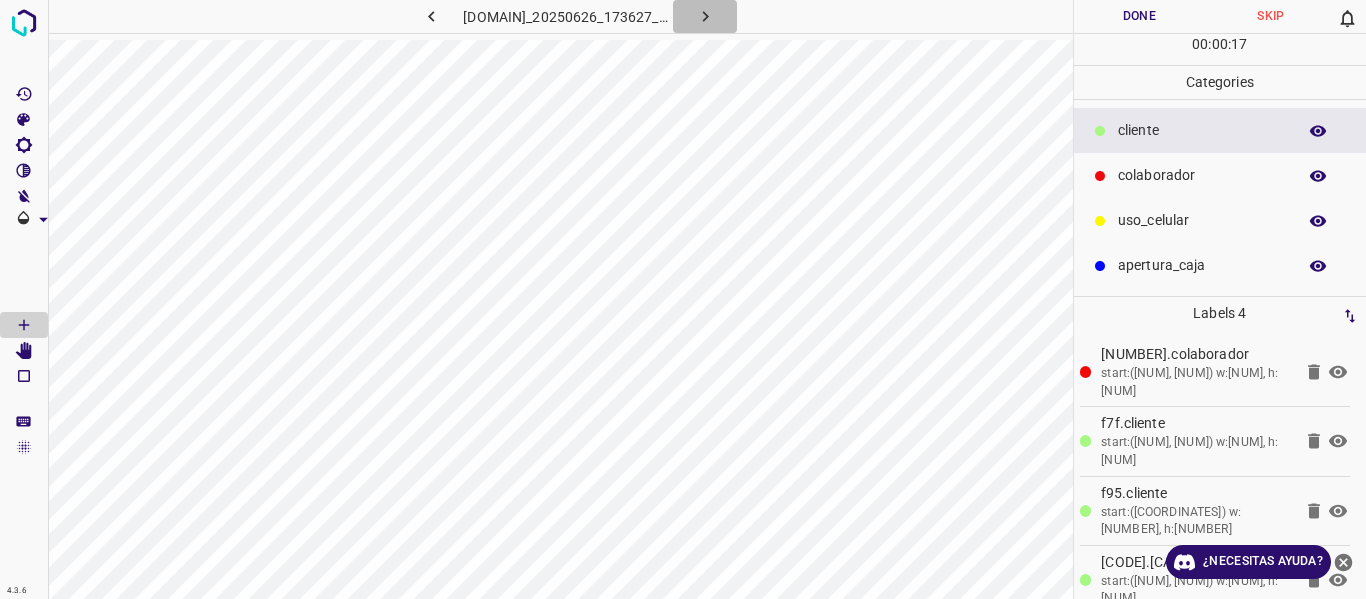 click at bounding box center [705, 16] 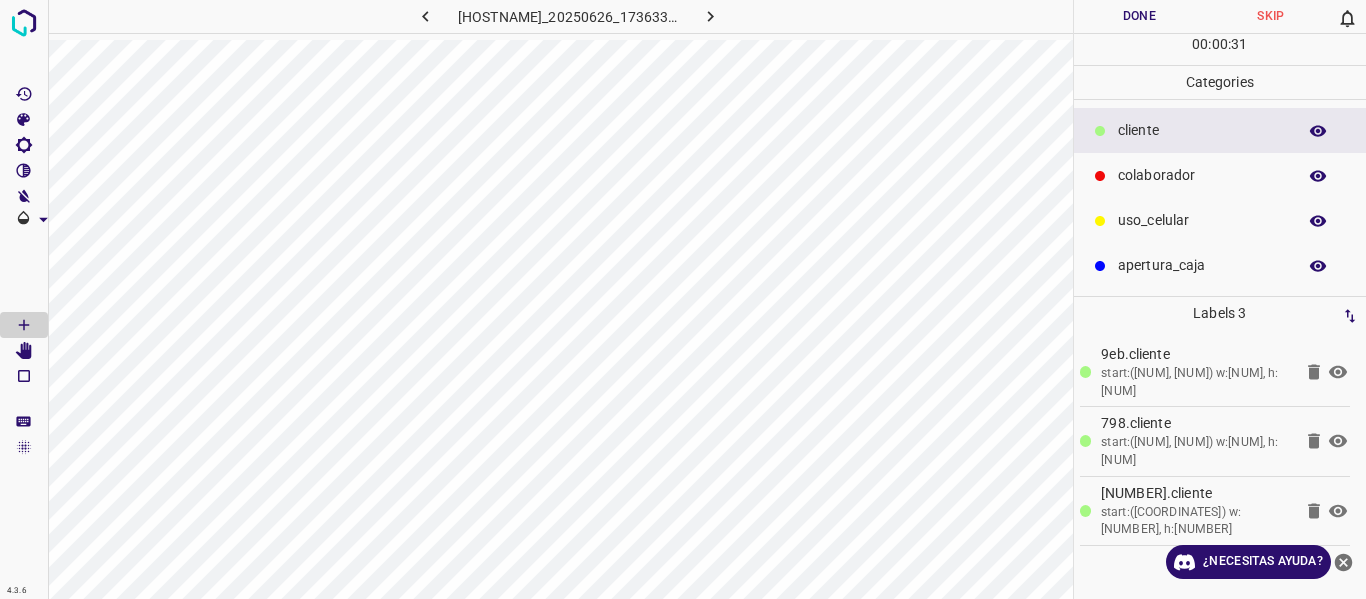 click on "colaborador" at bounding box center (1220, 175) 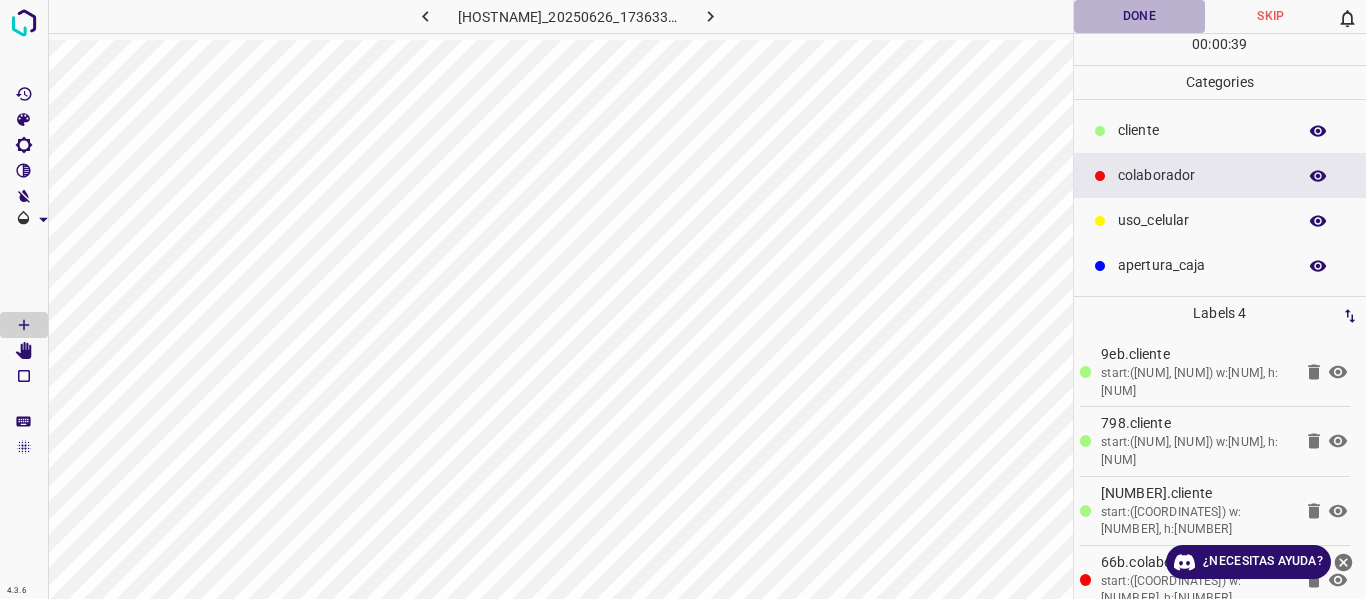 click on "Done" at bounding box center [1140, 16] 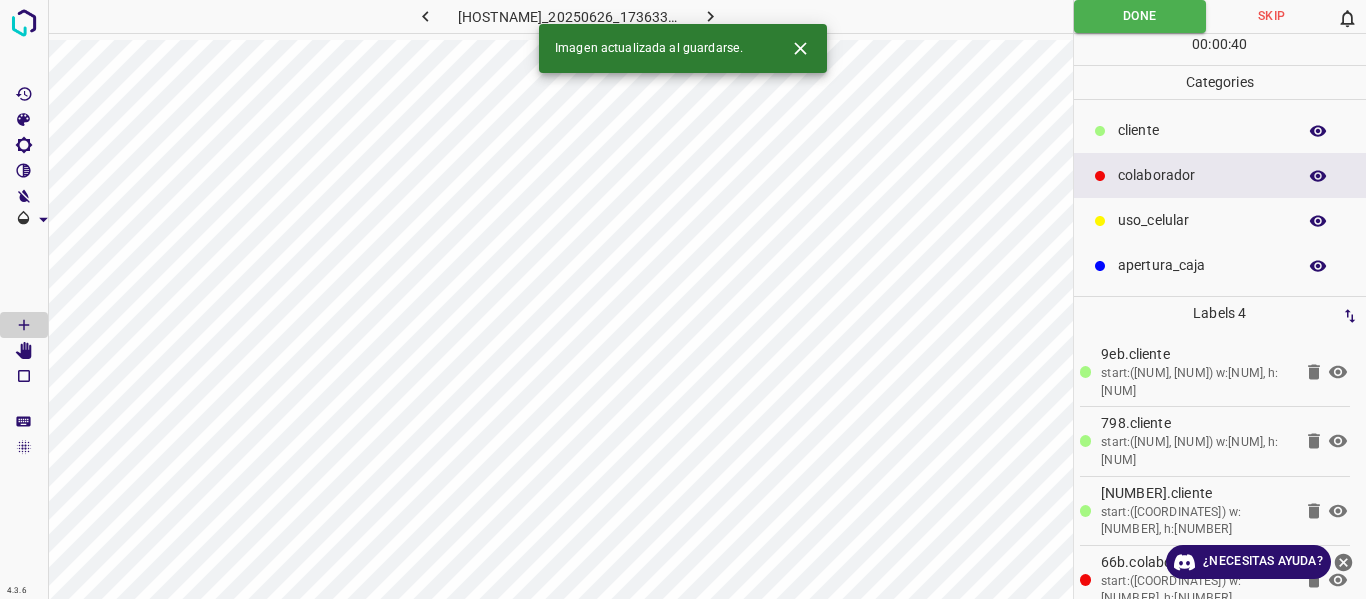 click at bounding box center [711, 16] 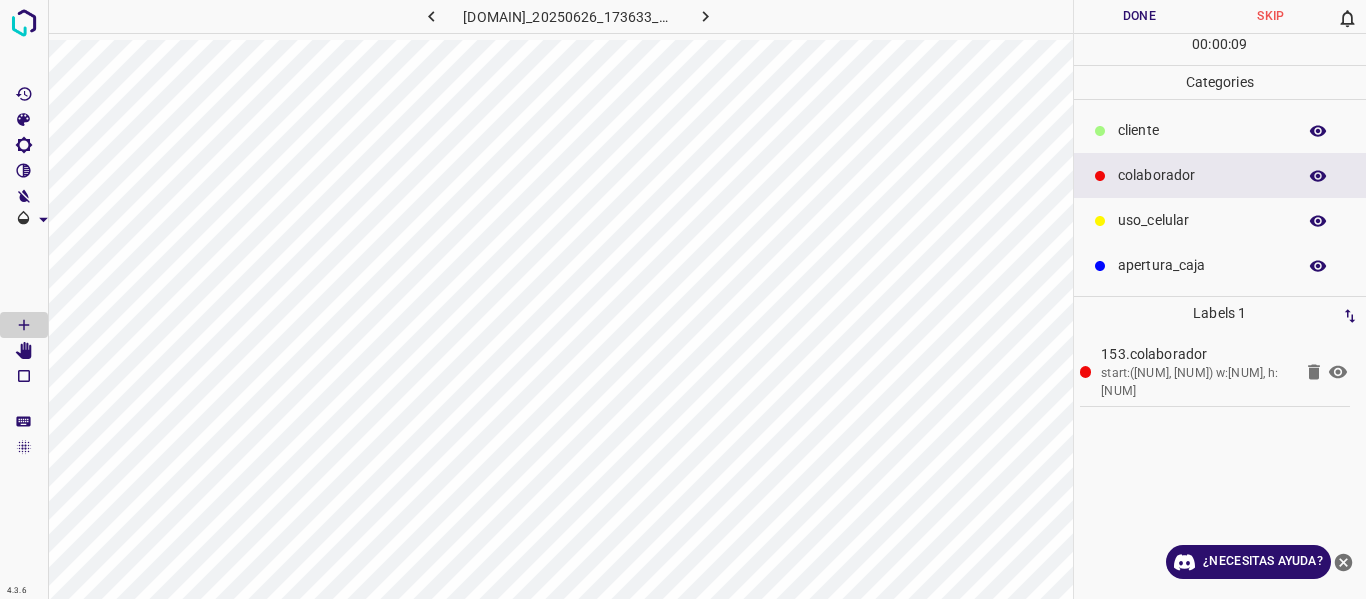 click on "uso_celular" at bounding box center [1220, 220] 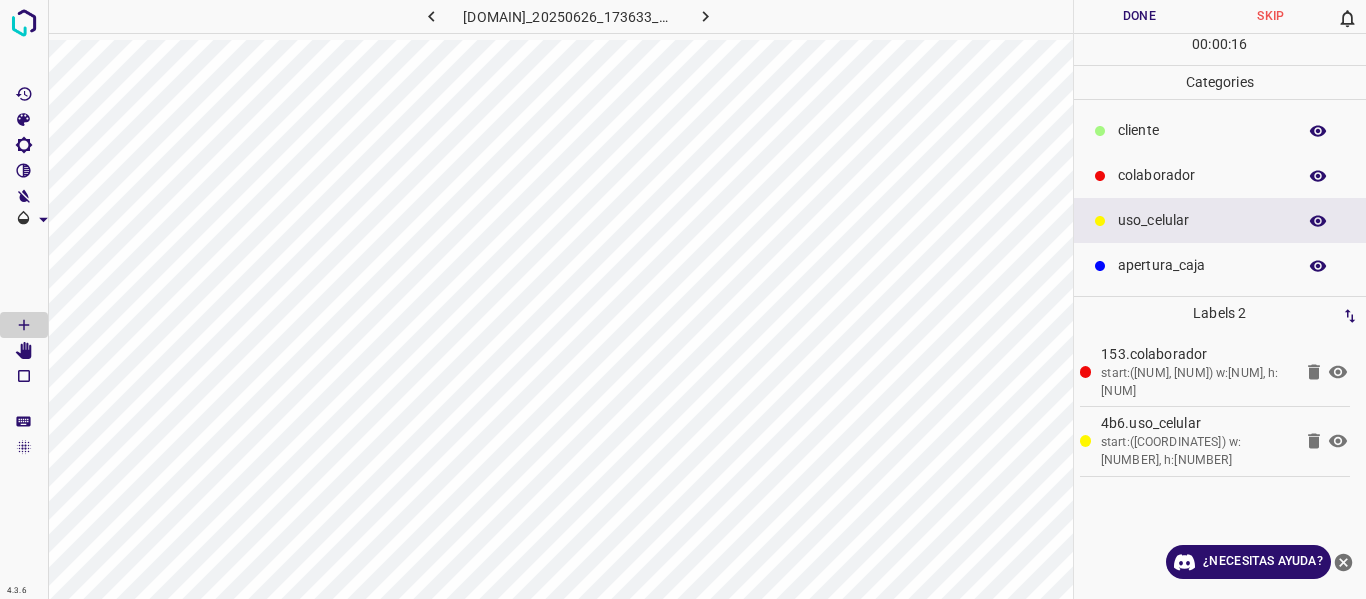 click on "​​cliente" at bounding box center (1220, 130) 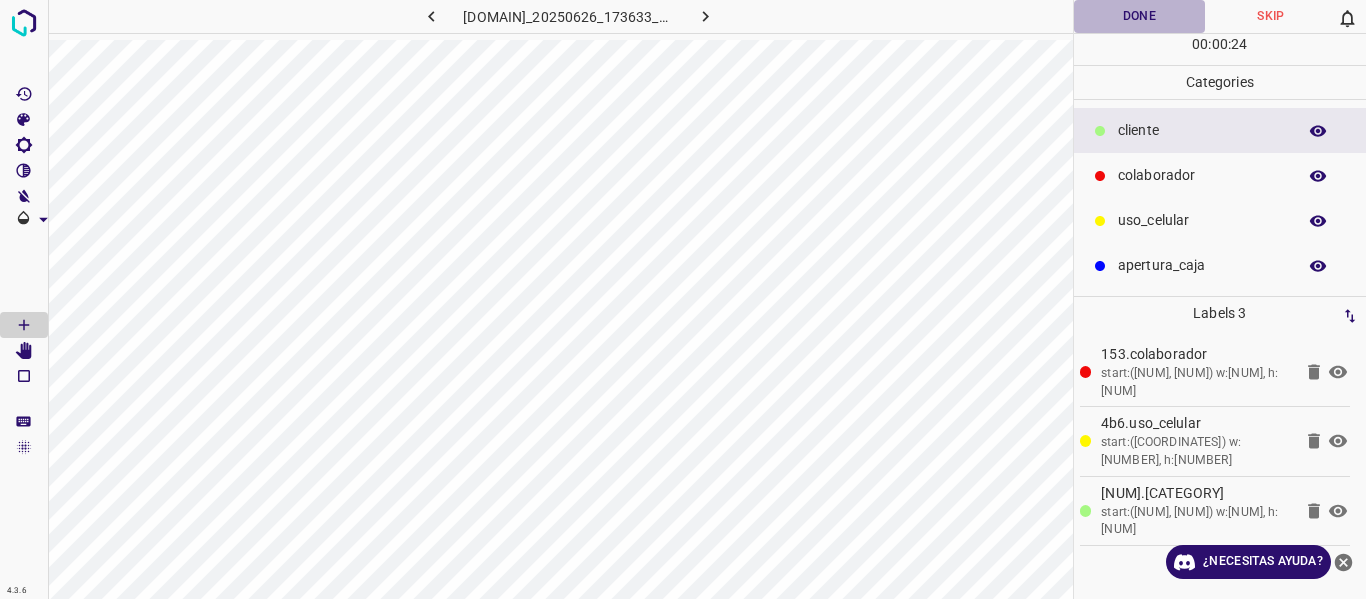 click on "Done" at bounding box center [1140, 16] 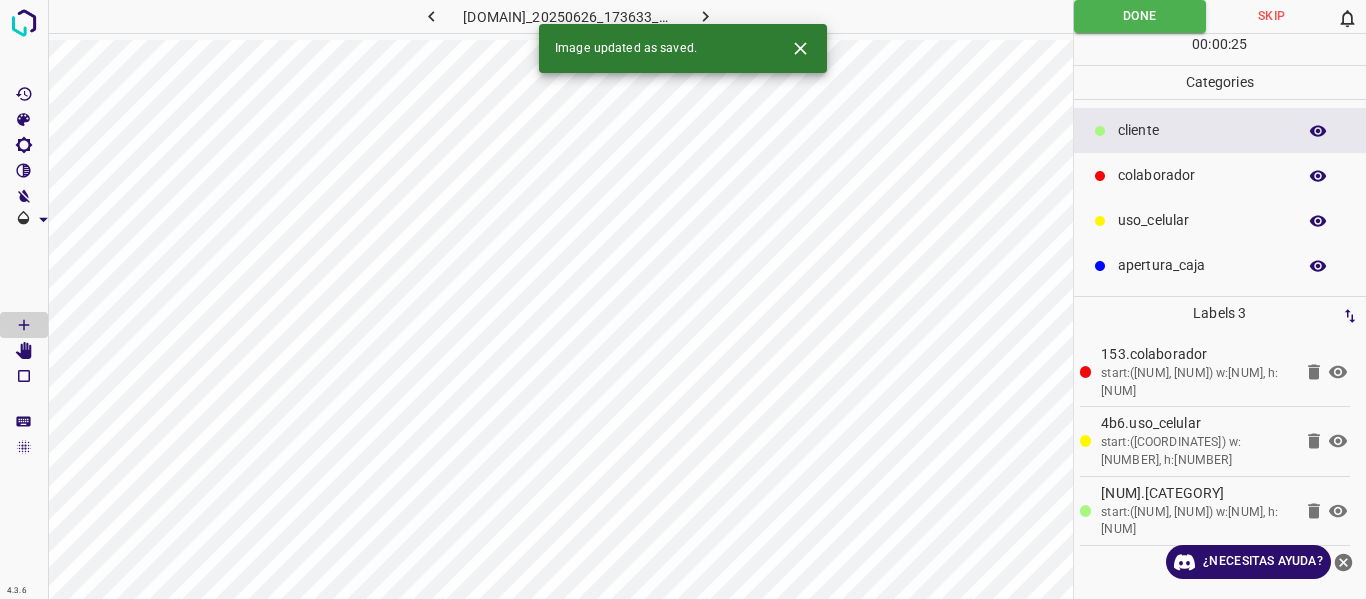 click at bounding box center (705, 16) 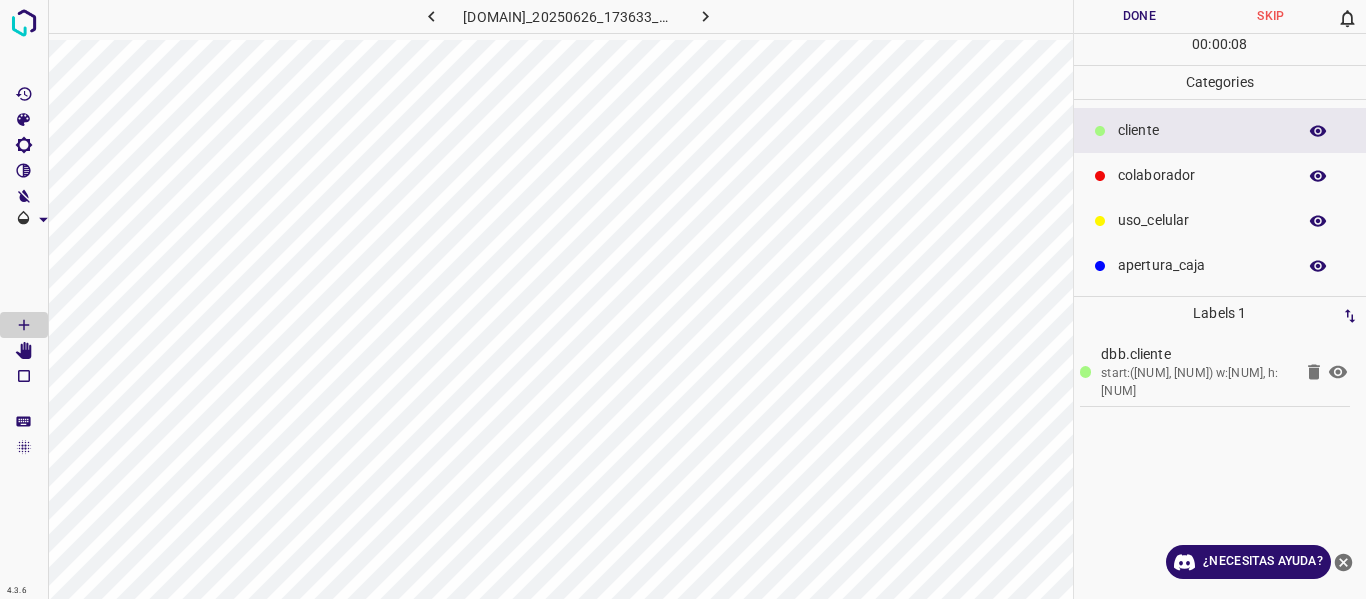 click on "colaborador" at bounding box center (1202, 130) 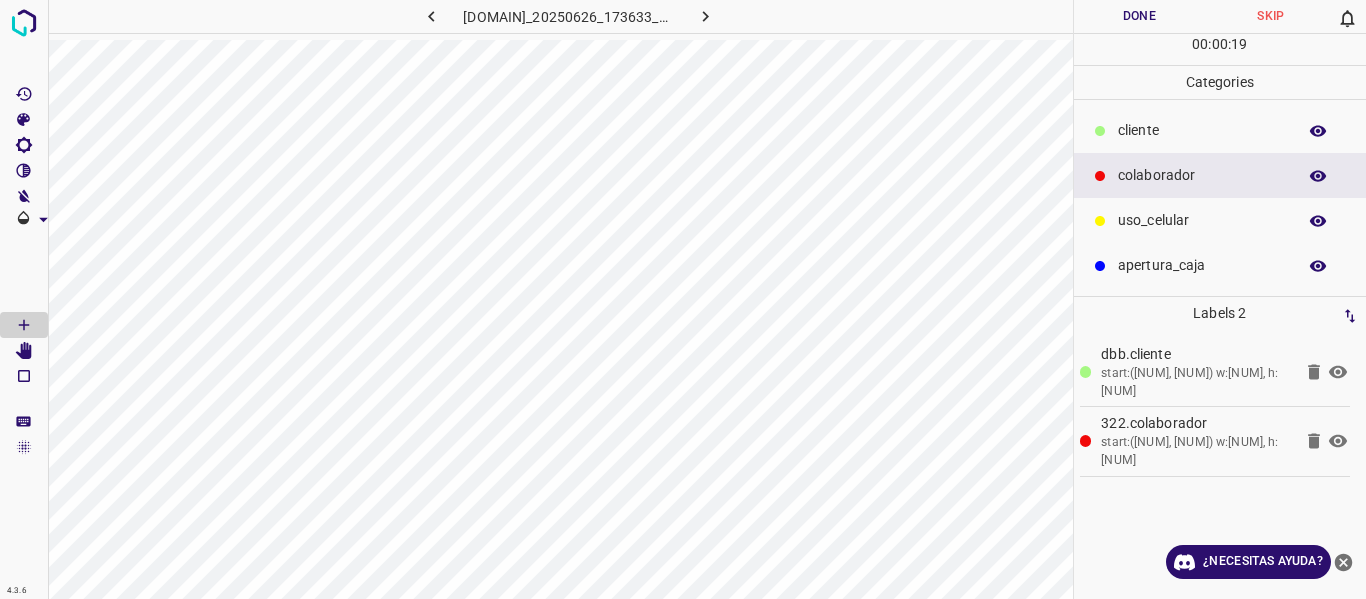 click at bounding box center (1100, 131) 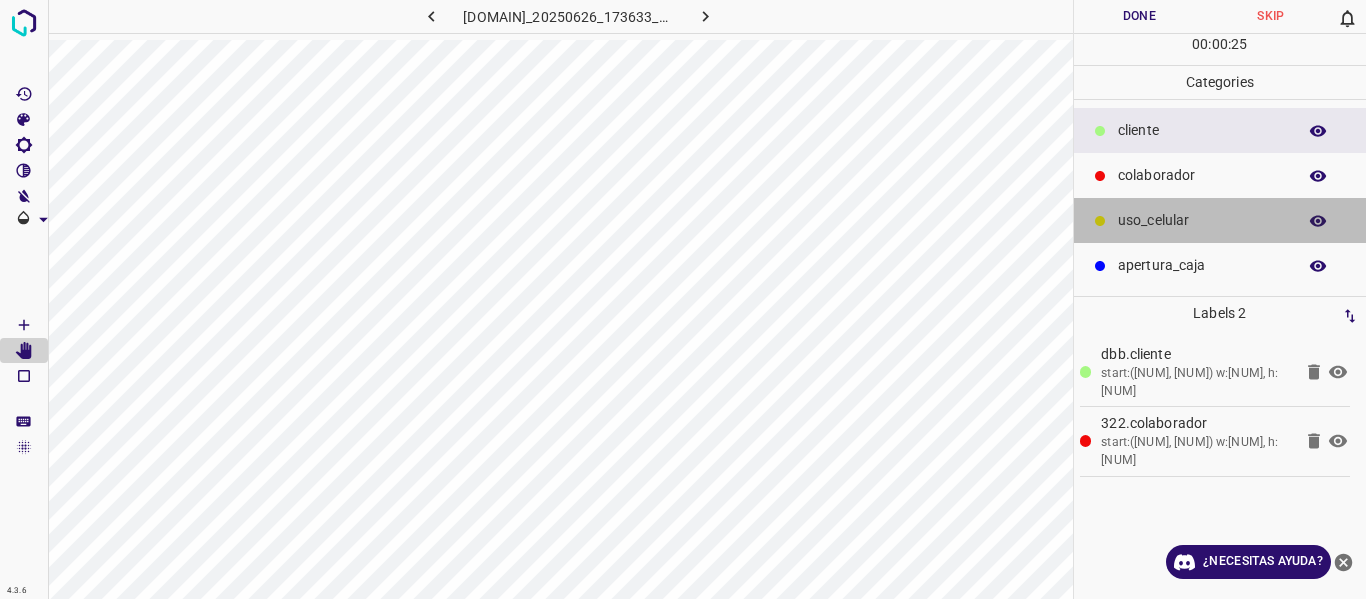 click at bounding box center [1100, 221] 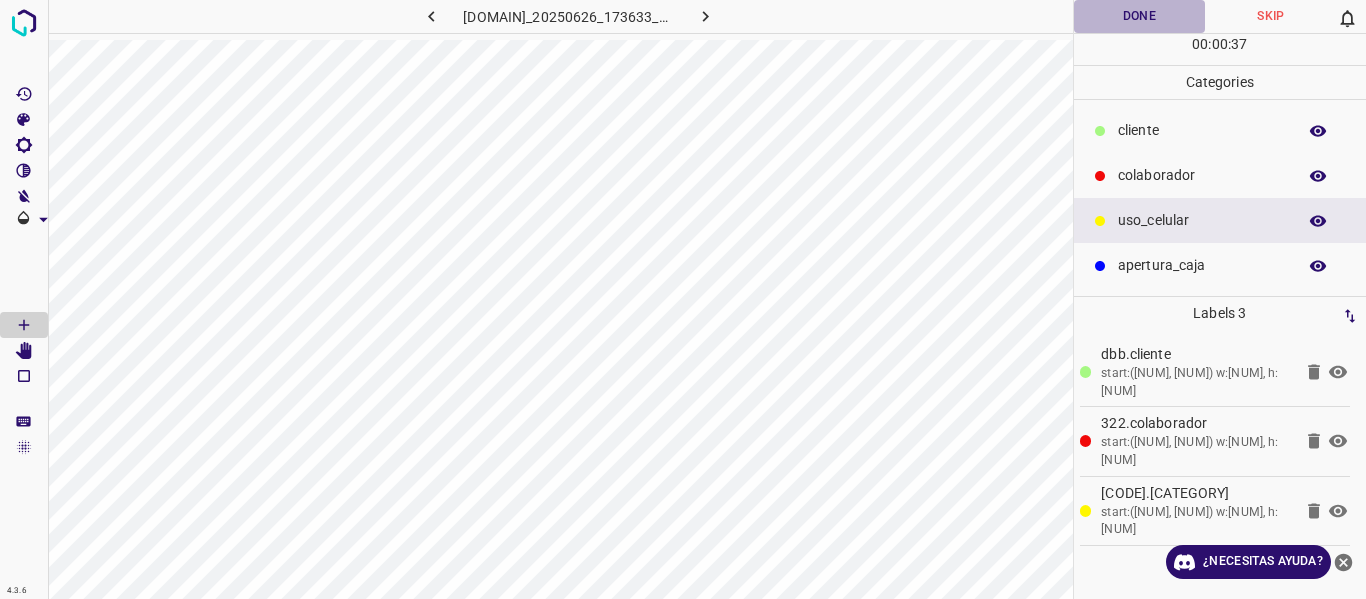 click on "Done" at bounding box center (1140, 16) 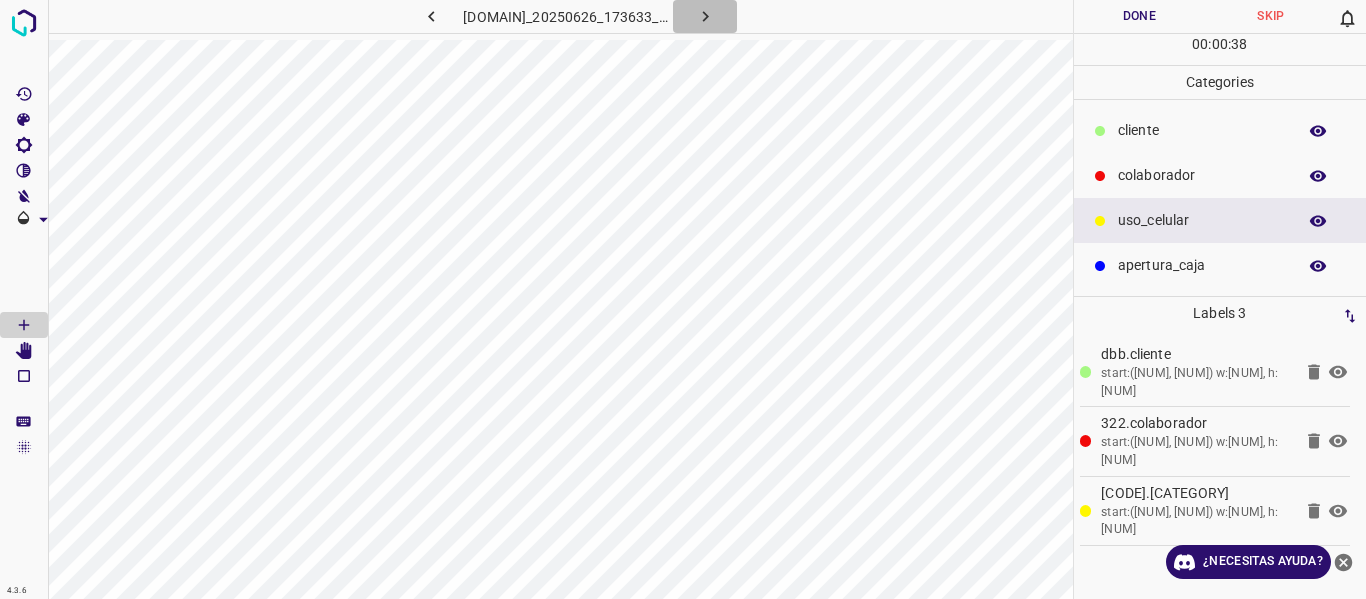 click at bounding box center [705, 16] 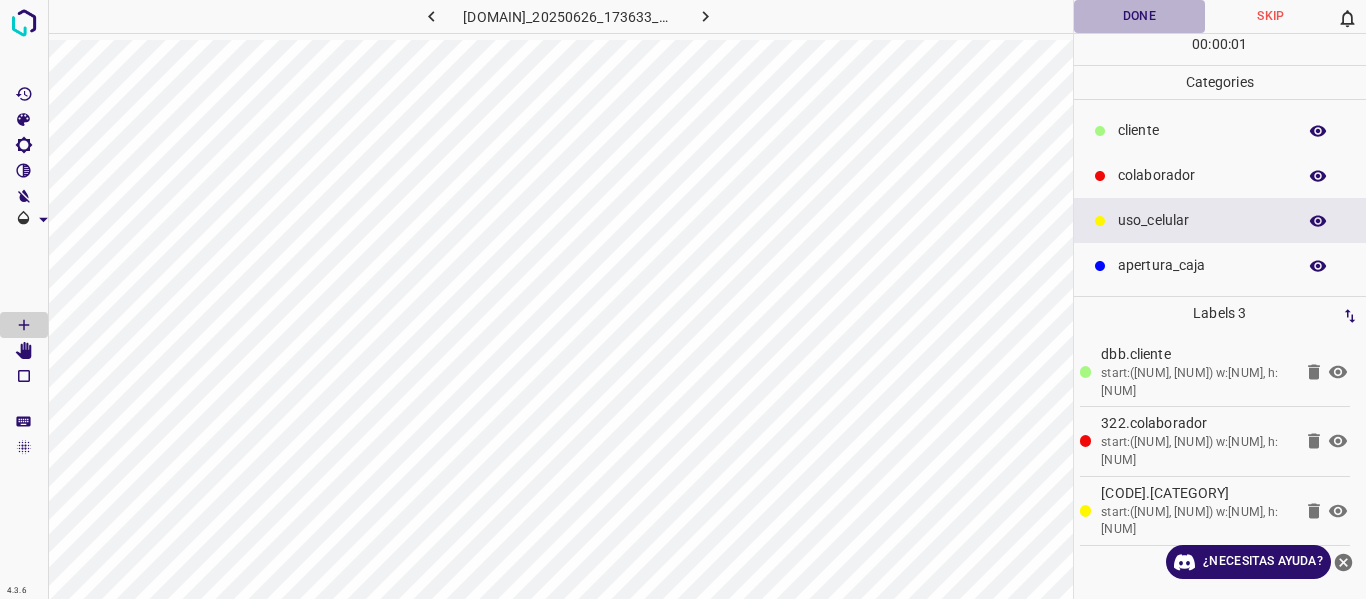 click on "Done" at bounding box center (1140, 16) 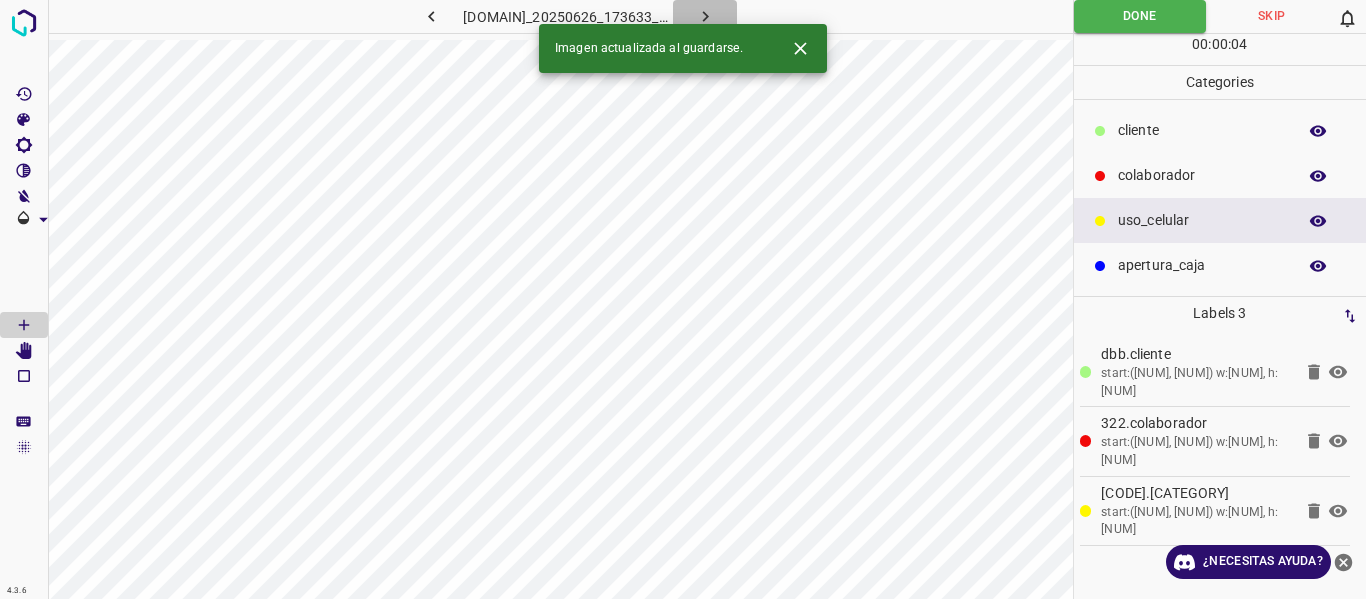 click at bounding box center [705, 16] 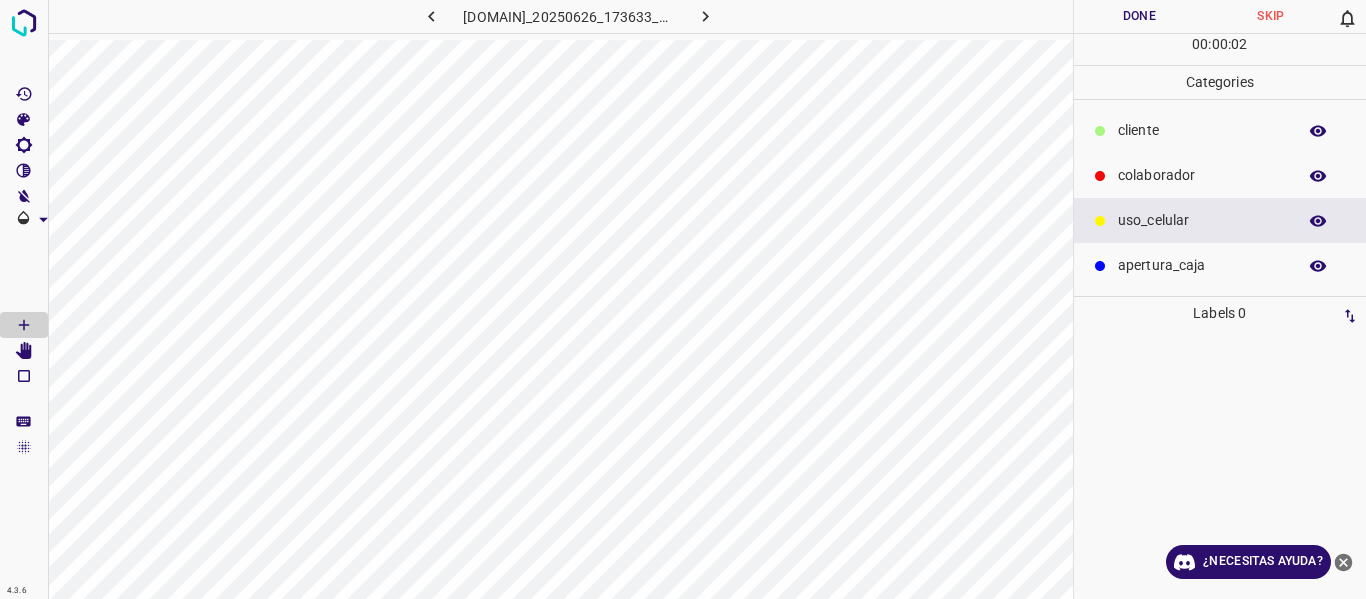 click on "colaborador" at bounding box center [1202, 130] 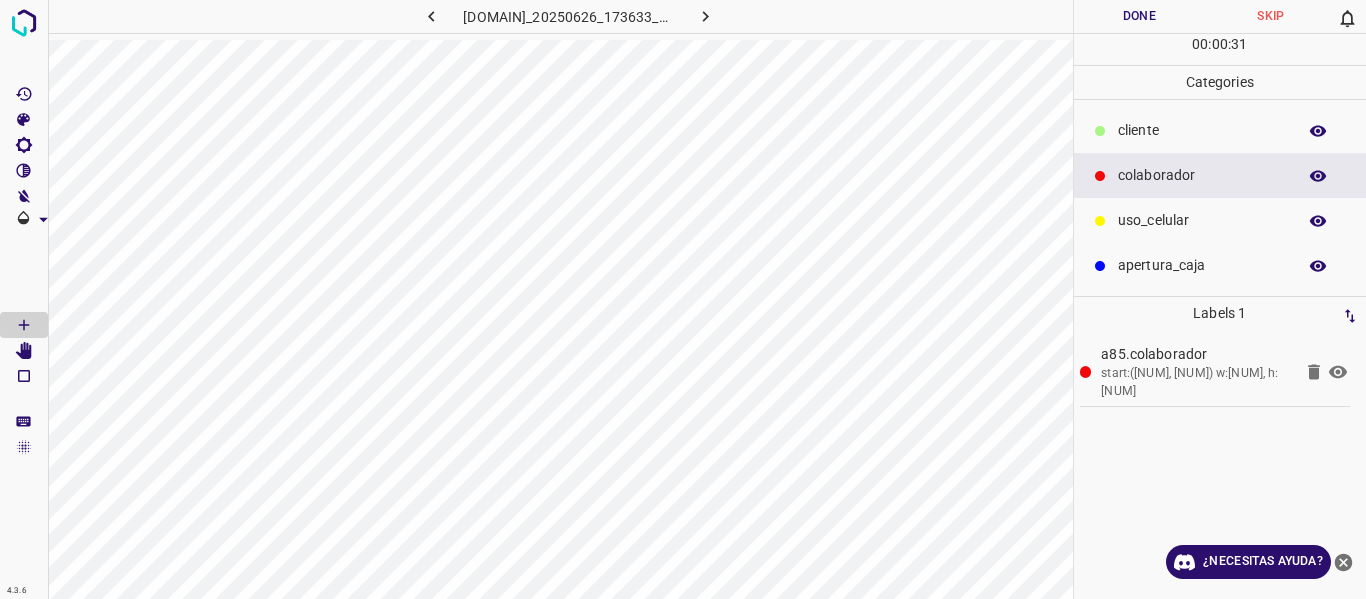 click on "​​cliente" at bounding box center (1220, 130) 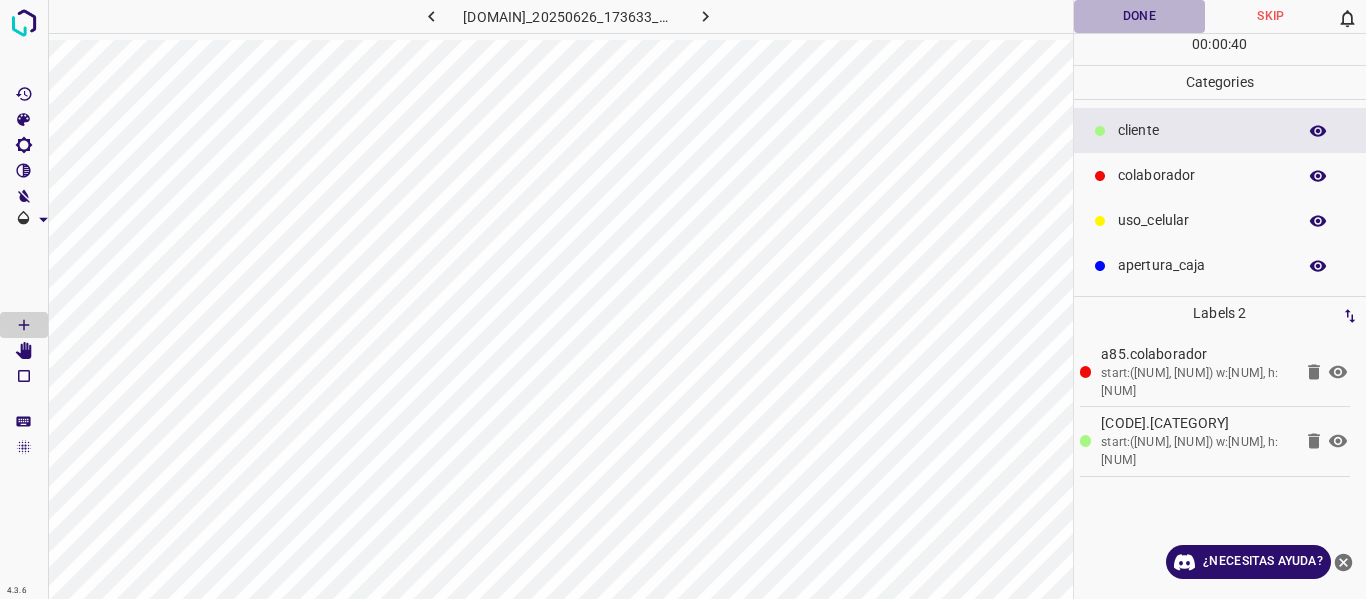 click on "Done" at bounding box center [1140, 16] 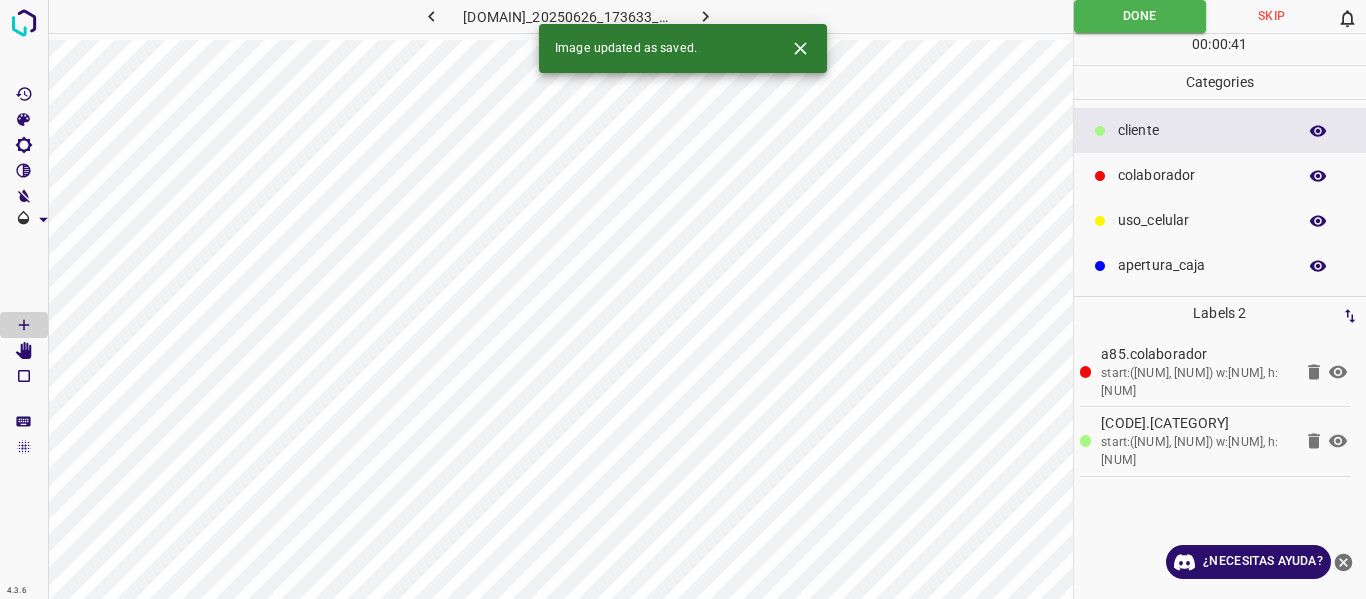 click at bounding box center [705, 16] 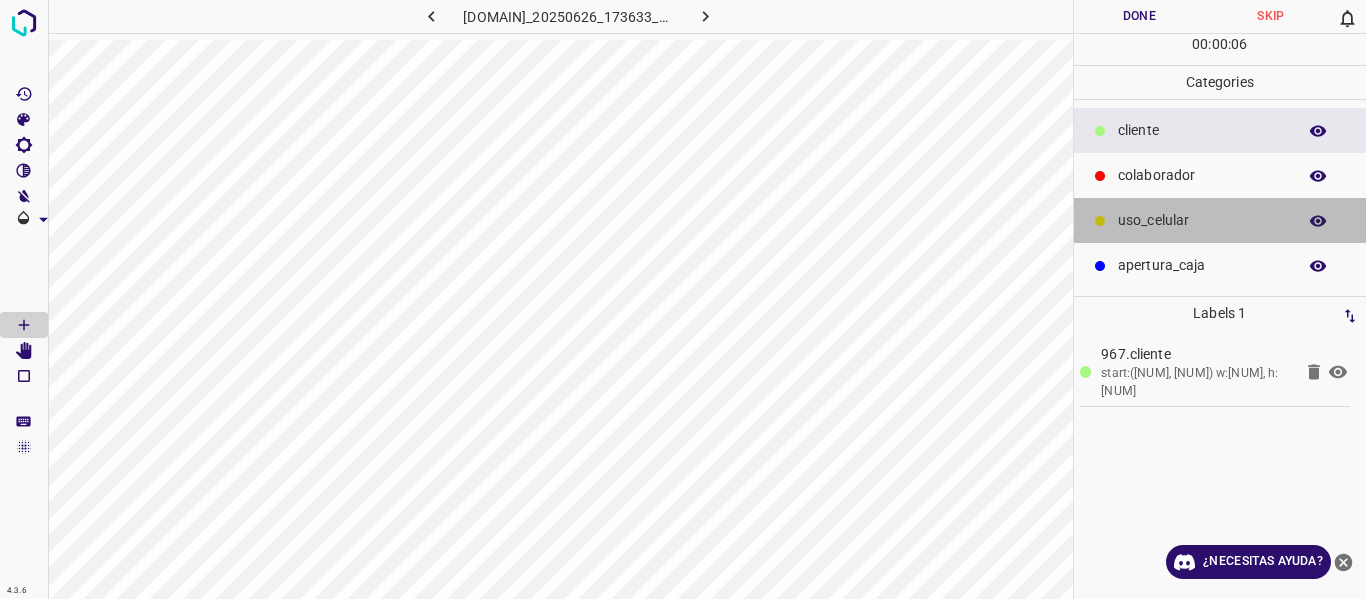 click on "uso_celular" at bounding box center [1220, 220] 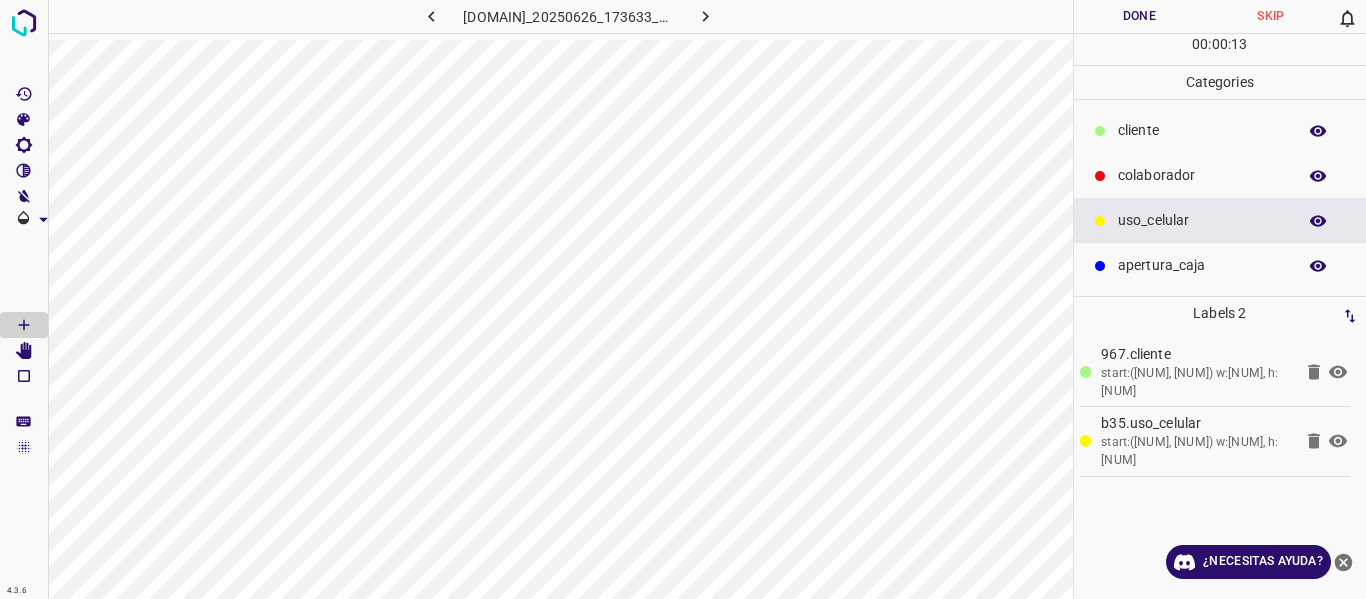 click on "colaborador" at bounding box center [1220, 175] 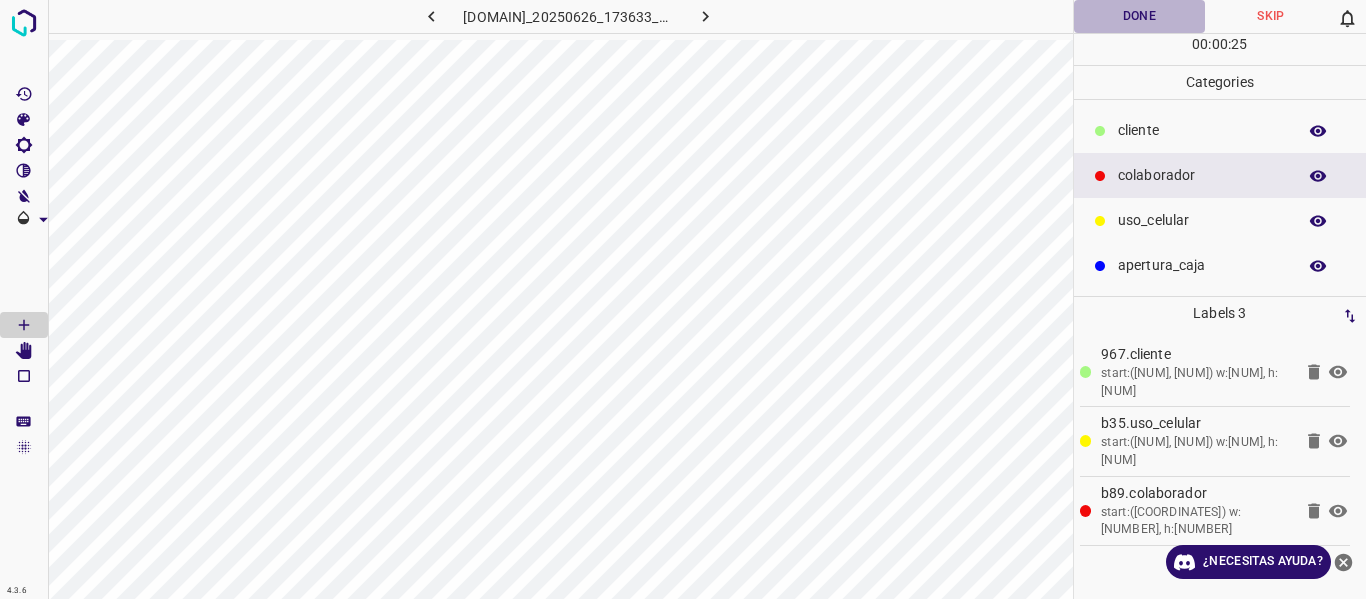 click on "Done" at bounding box center [1140, 16] 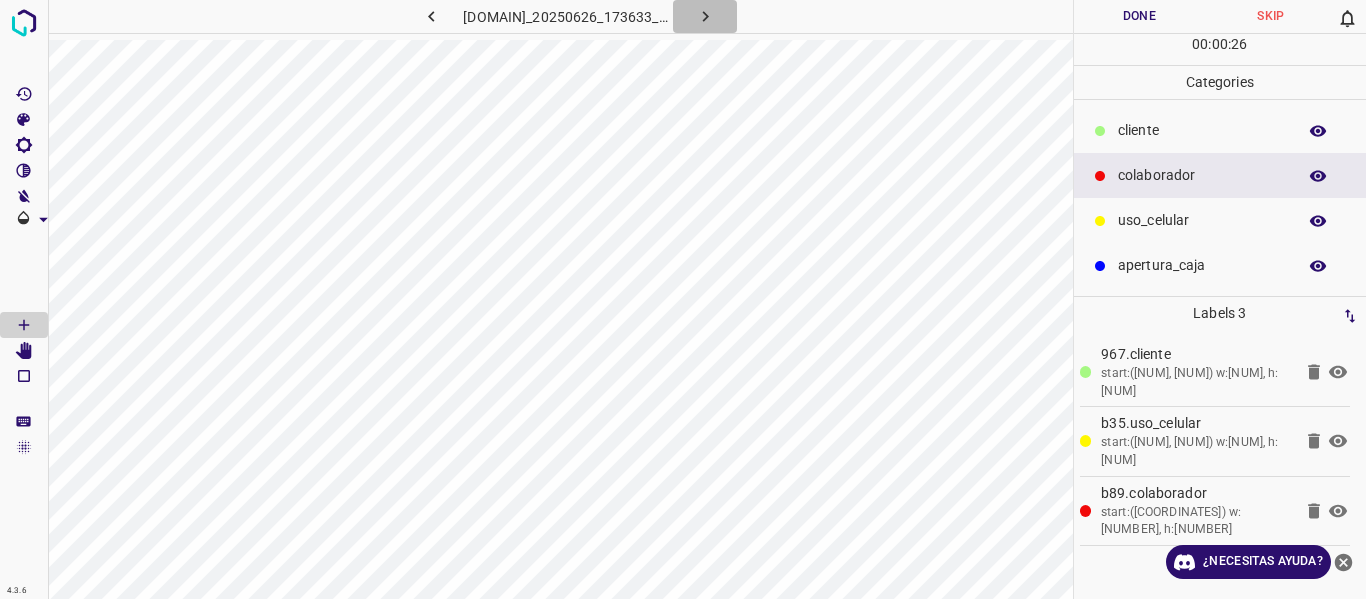 click at bounding box center (705, 16) 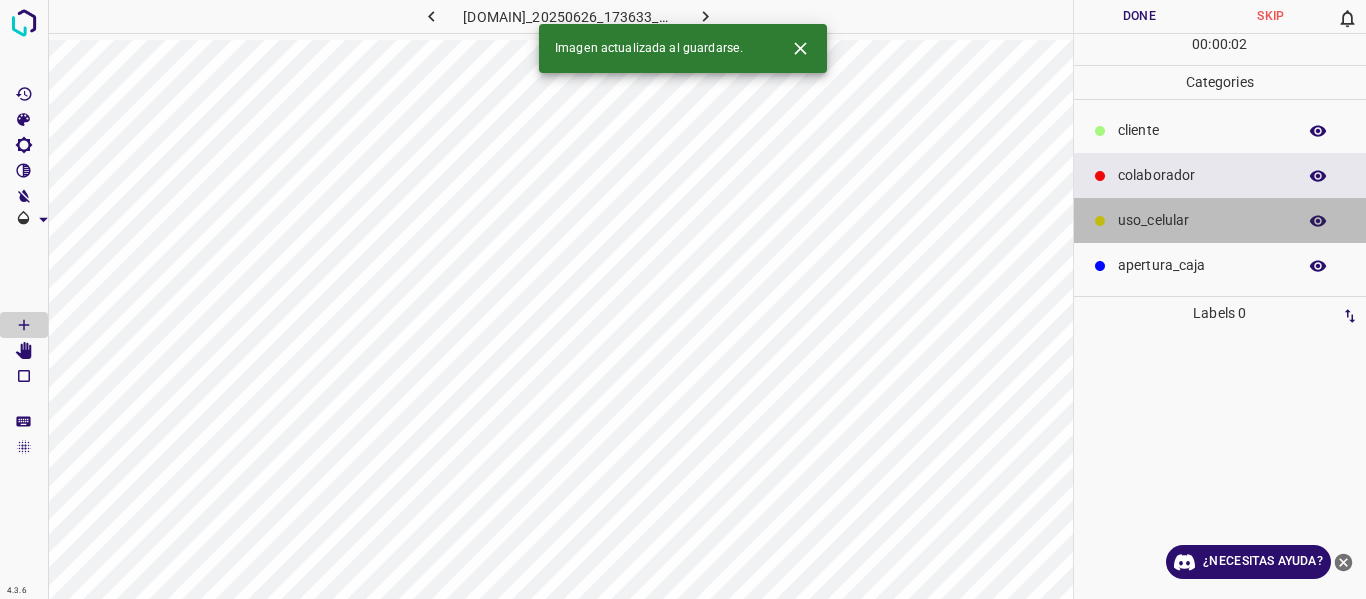 click on "uso_celular" at bounding box center (1202, 130) 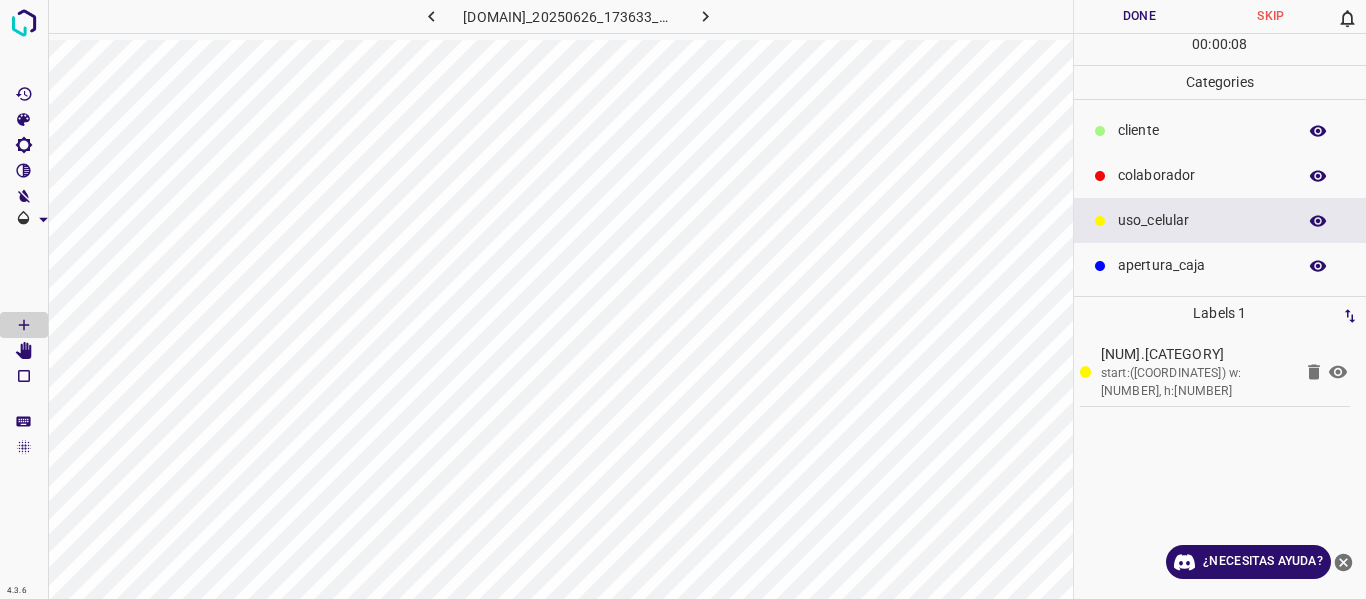 click on "​​cliente" at bounding box center [1202, 130] 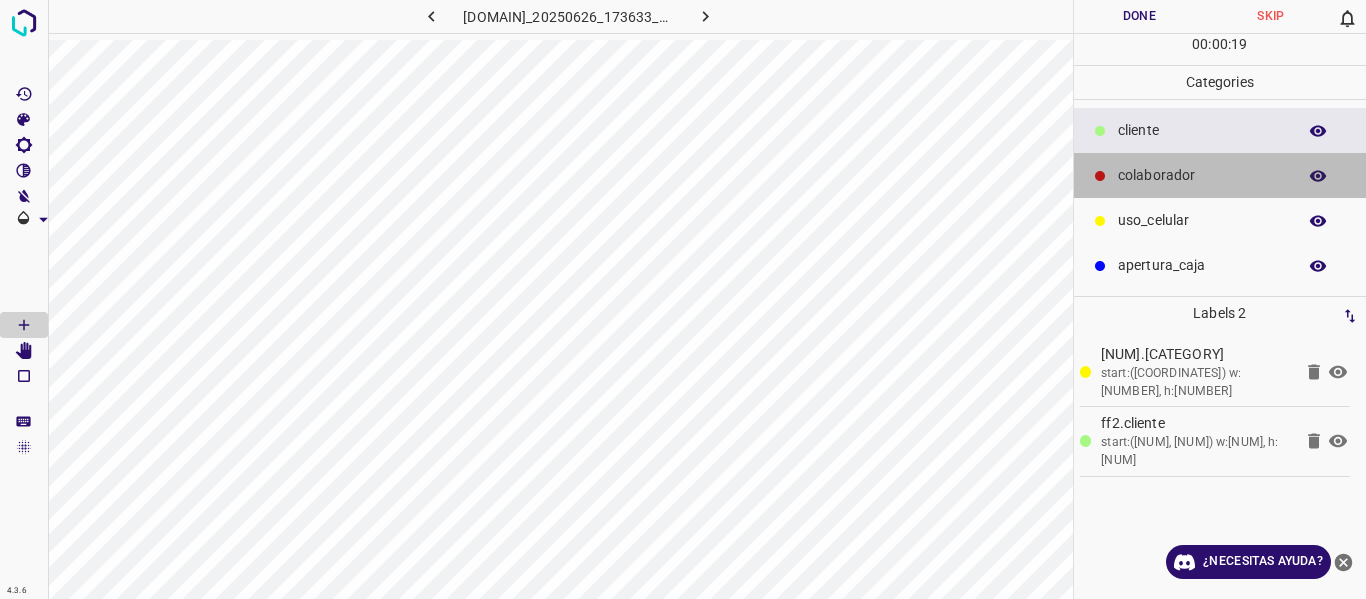 click on "colaborador" at bounding box center (1202, 130) 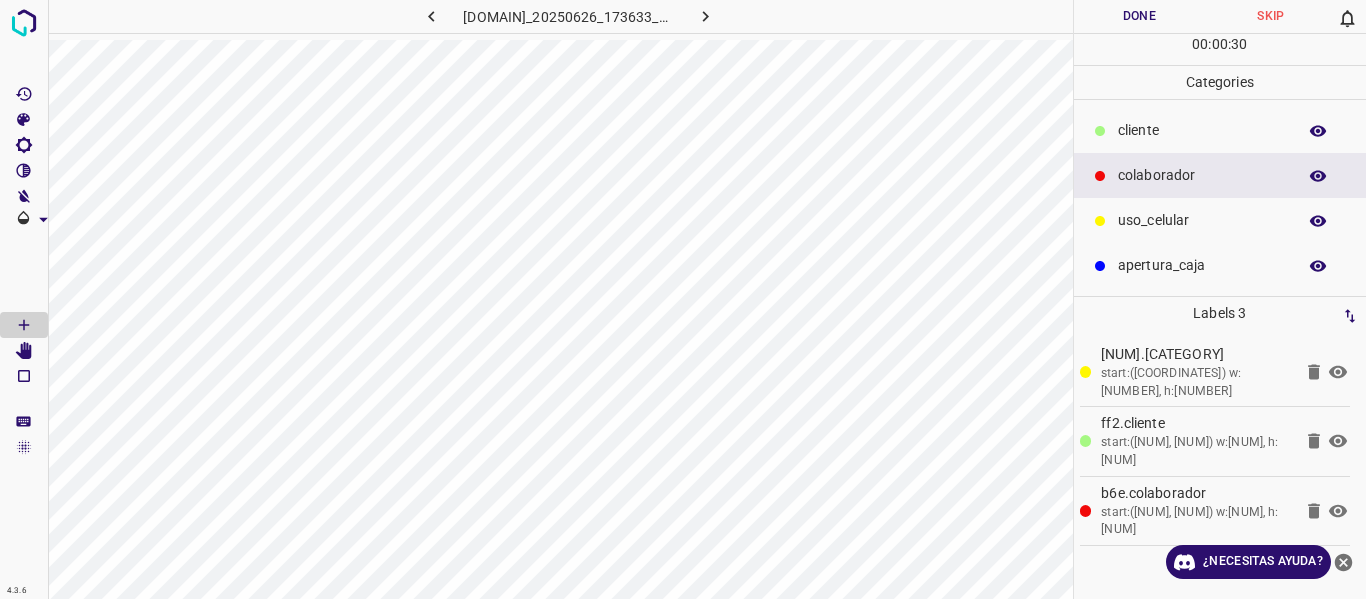 click on "Done" at bounding box center [1140, 16] 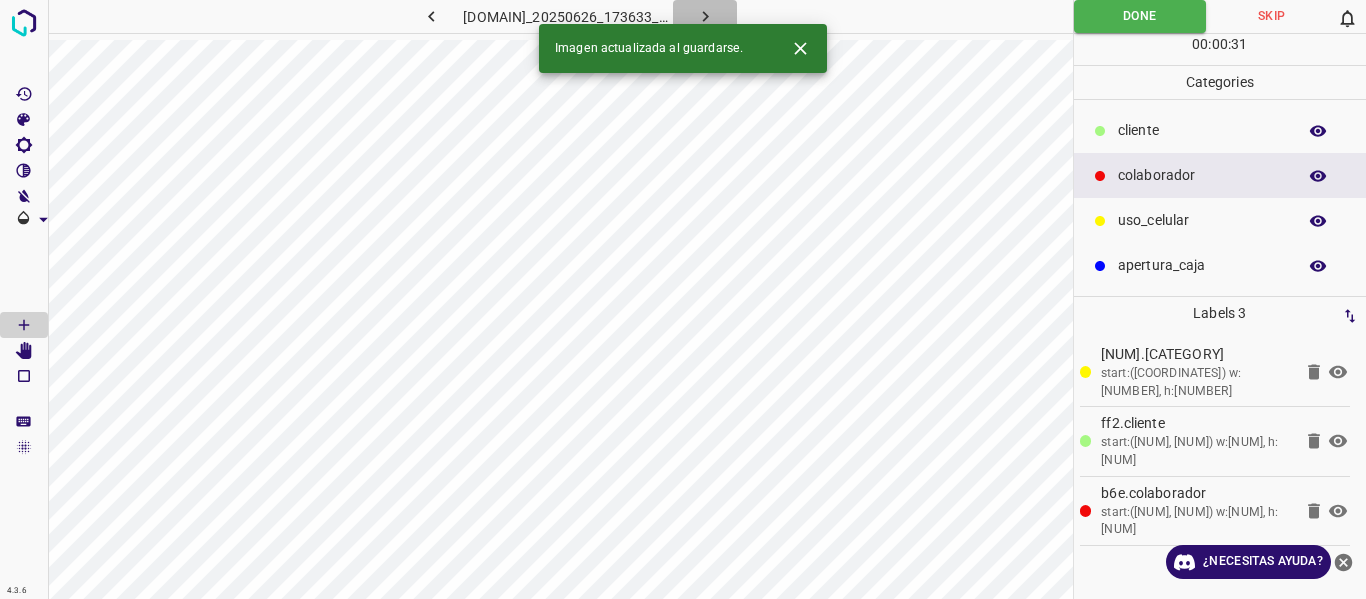 click at bounding box center [705, 16] 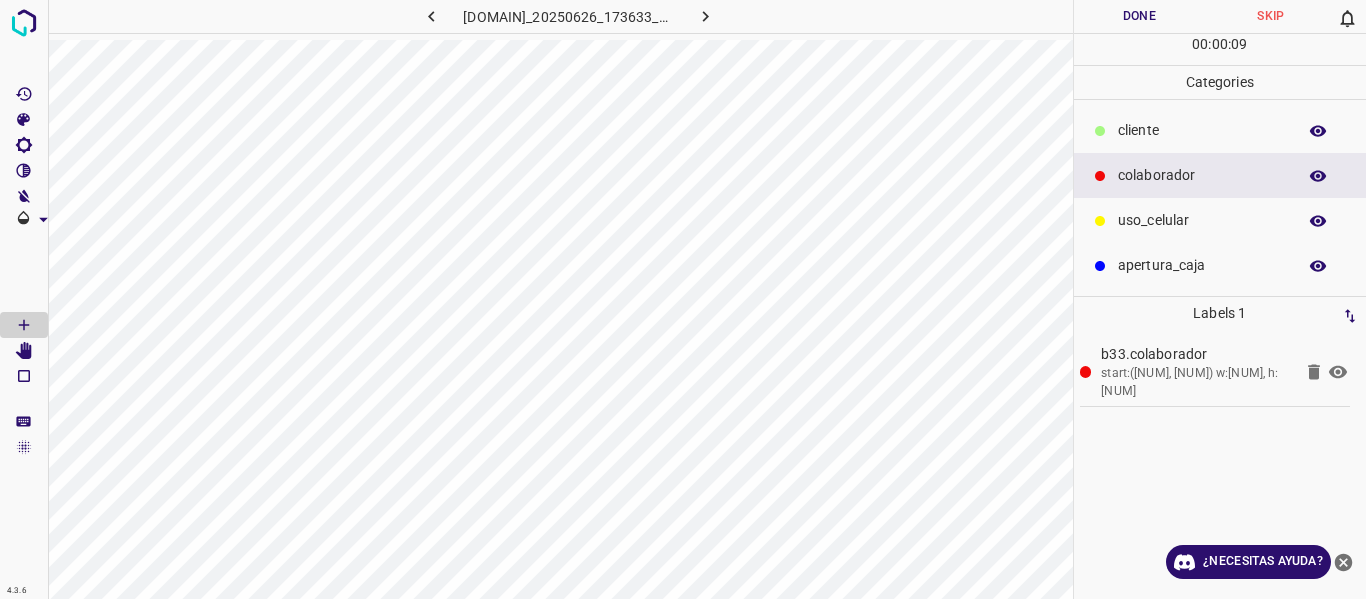click at bounding box center [1100, 131] 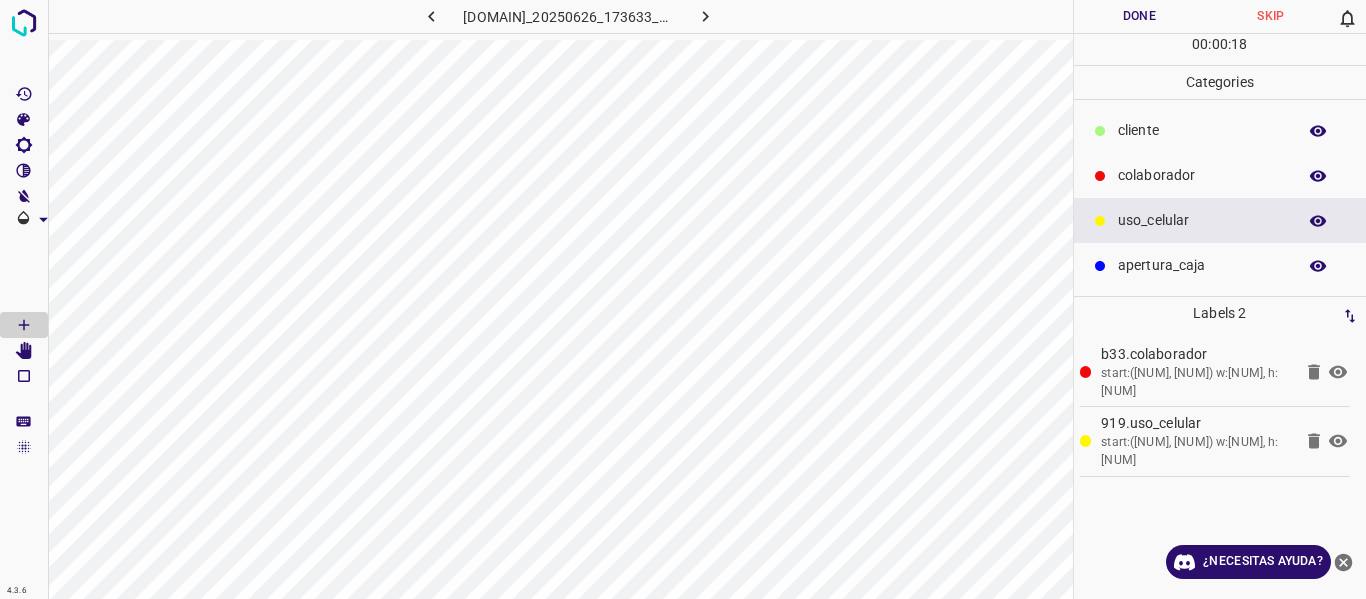 click on "​​cliente" at bounding box center [1202, 130] 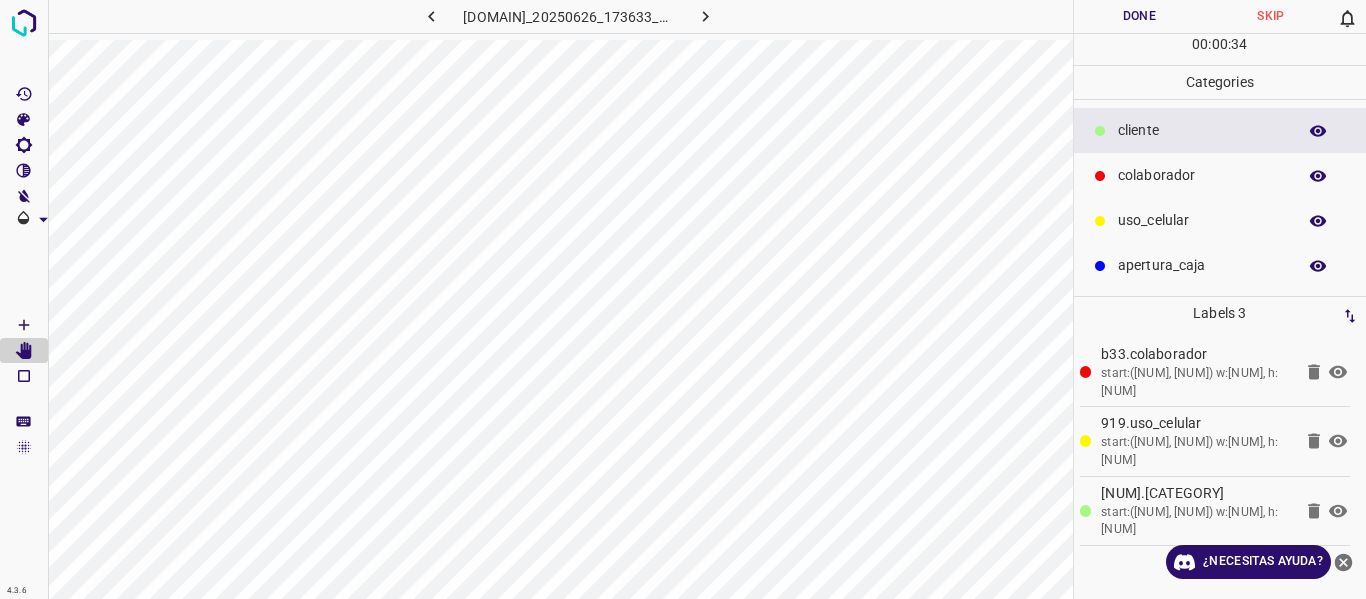 click on "Done" at bounding box center [1140, 16] 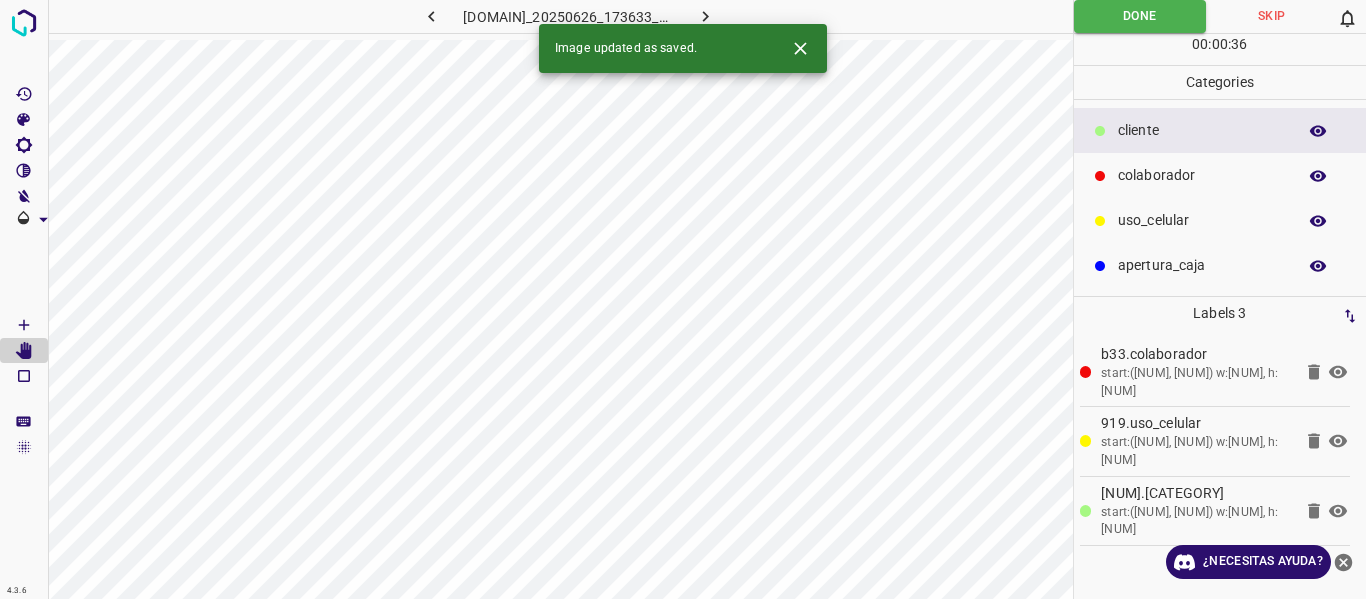 click on "765-dg-hdl-gdl.ddns.net_20250626_173633_000003840.jpg" at bounding box center (568, 19) 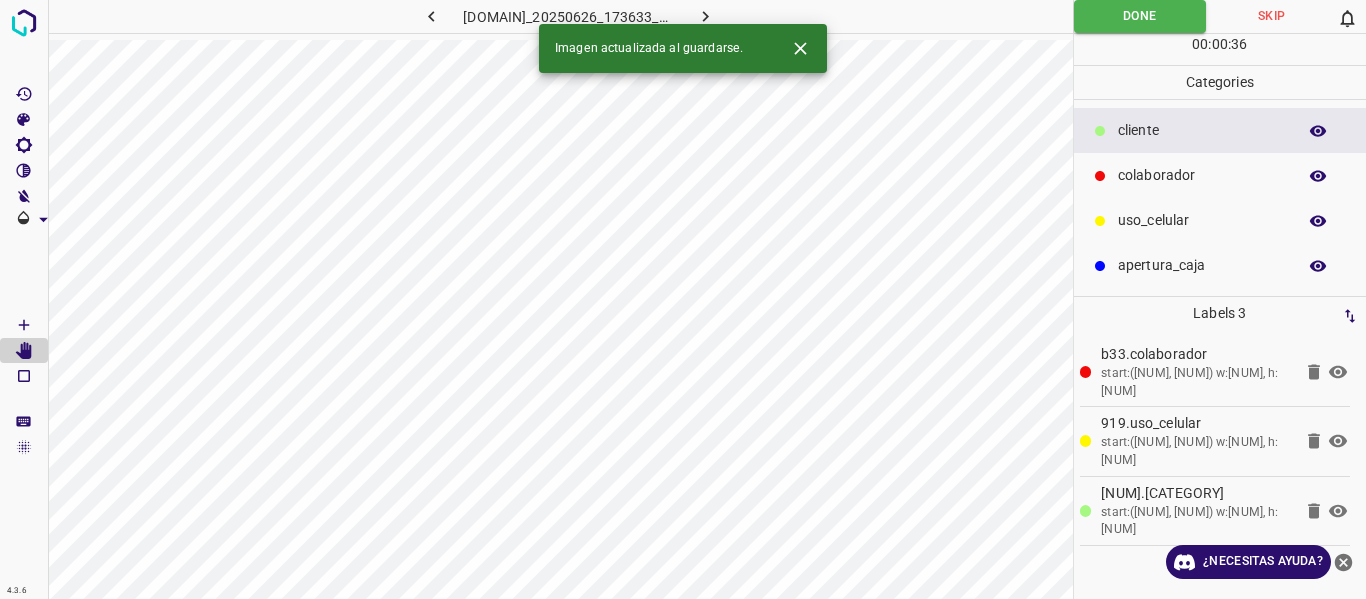 click at bounding box center [705, 16] 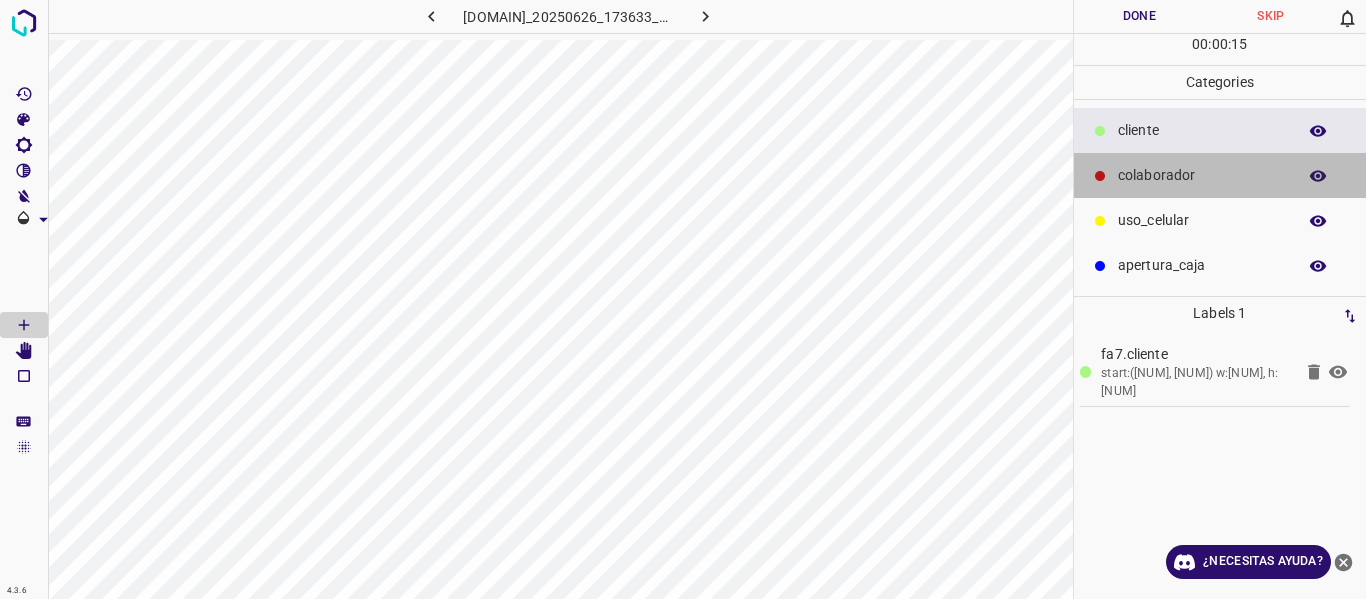 click on "colaborador" at bounding box center (1220, 175) 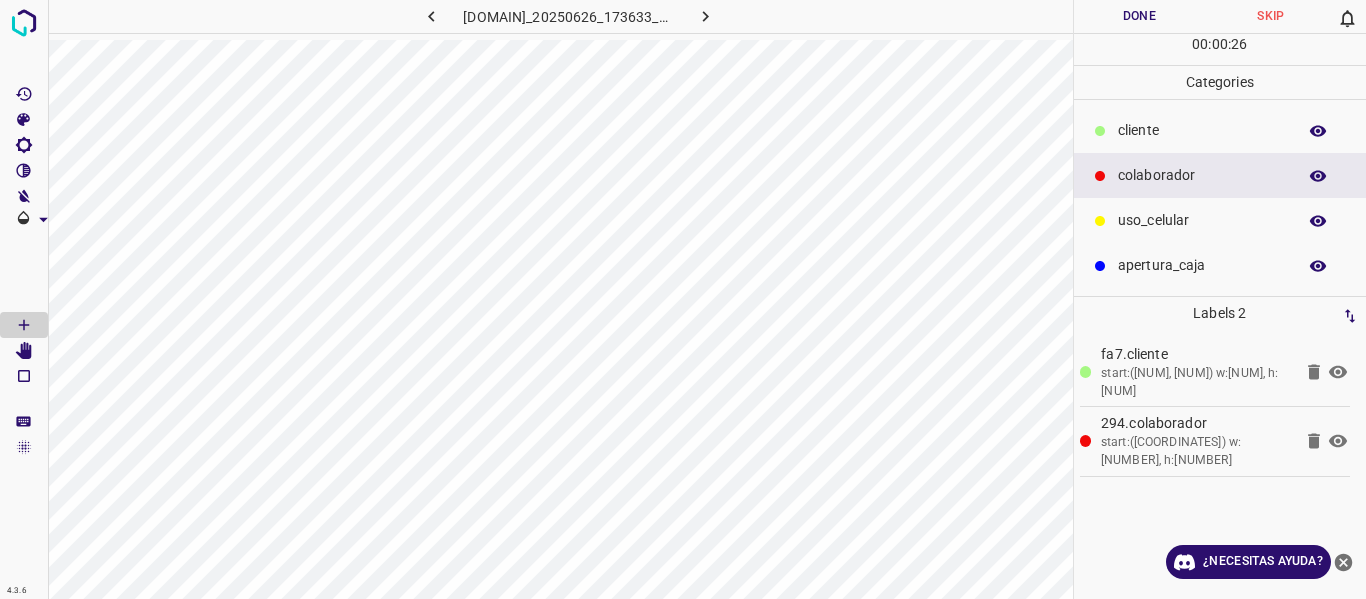click on "Done" at bounding box center (1140, 16) 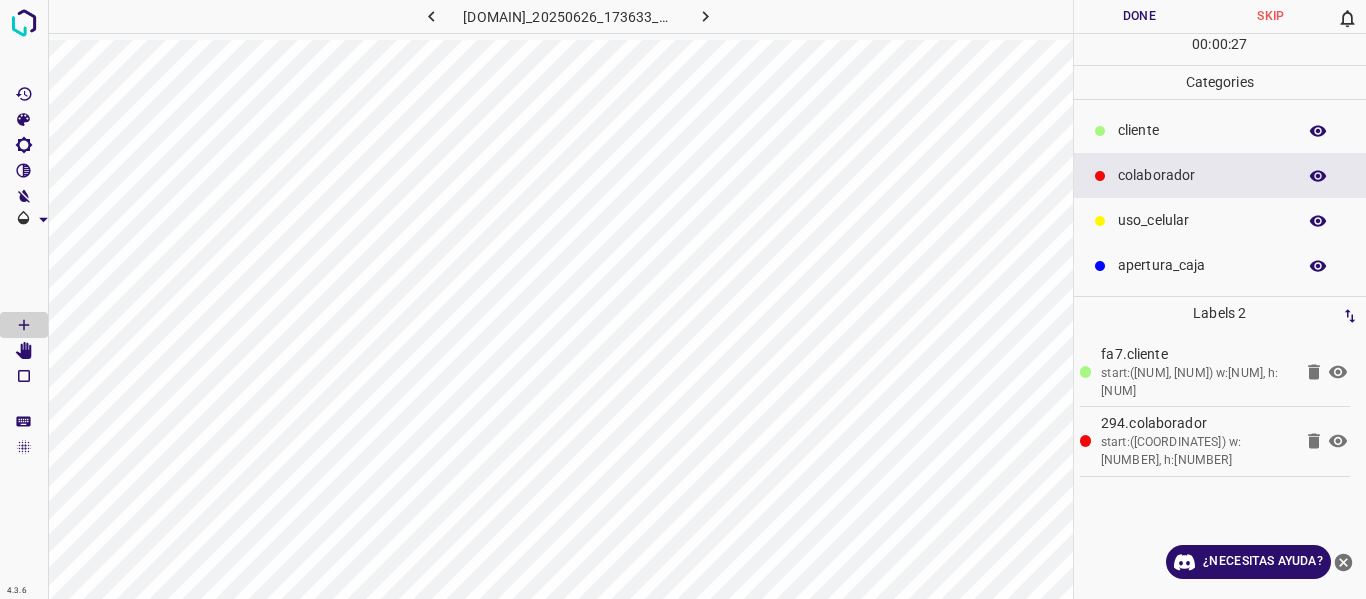 click at bounding box center (705, 16) 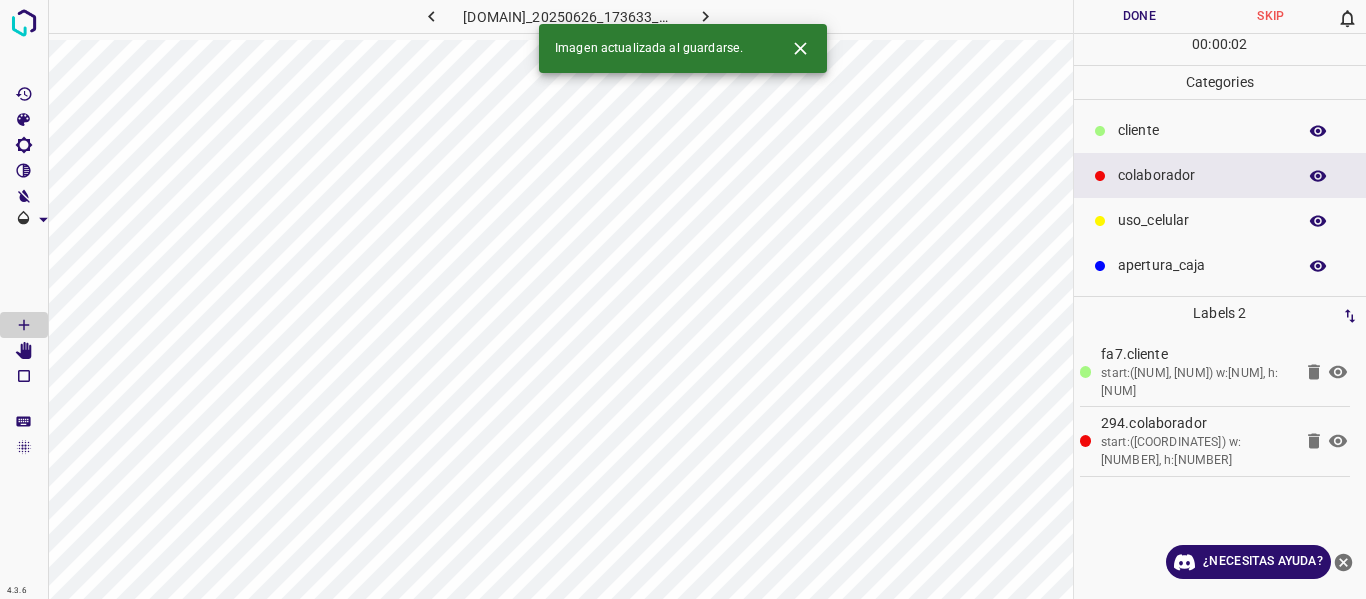click on "Done" at bounding box center [1140, 16] 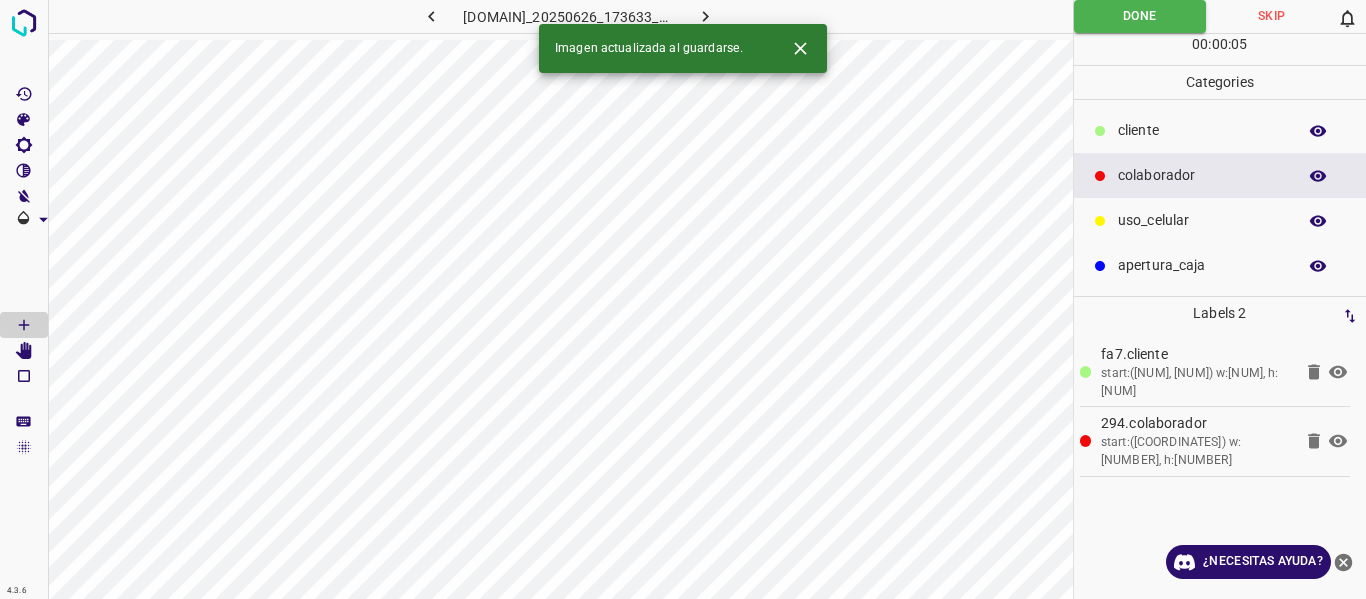 click at bounding box center [705, 16] 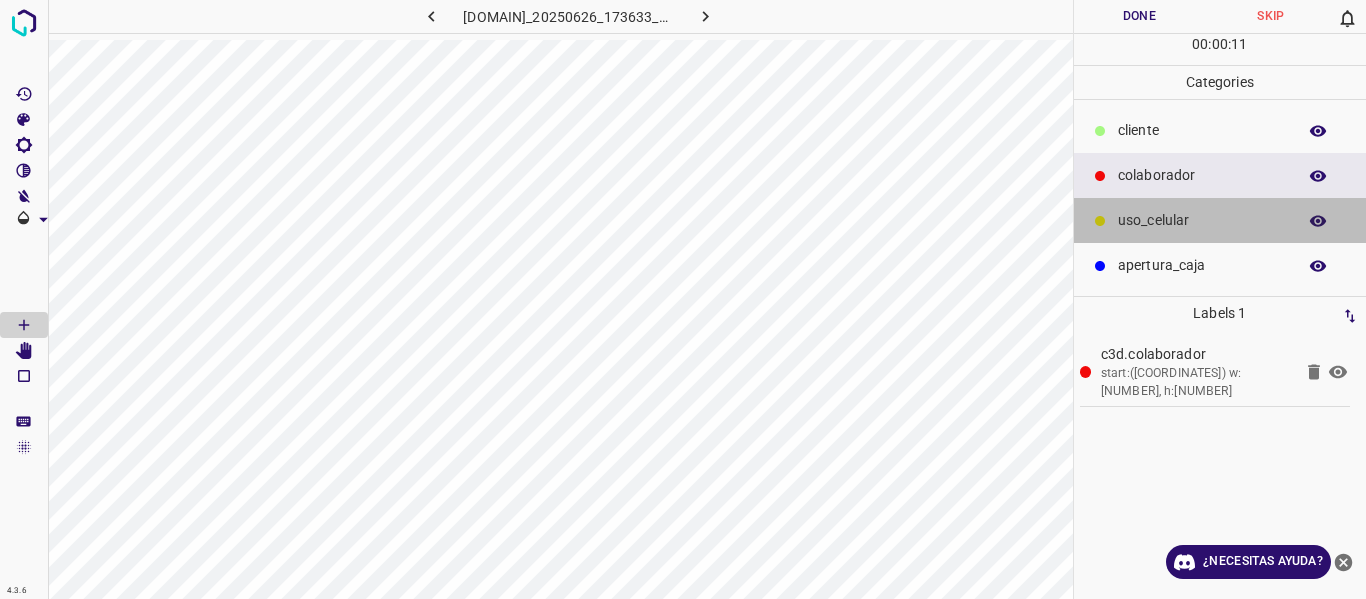 click on "uso_celular" at bounding box center (1220, 220) 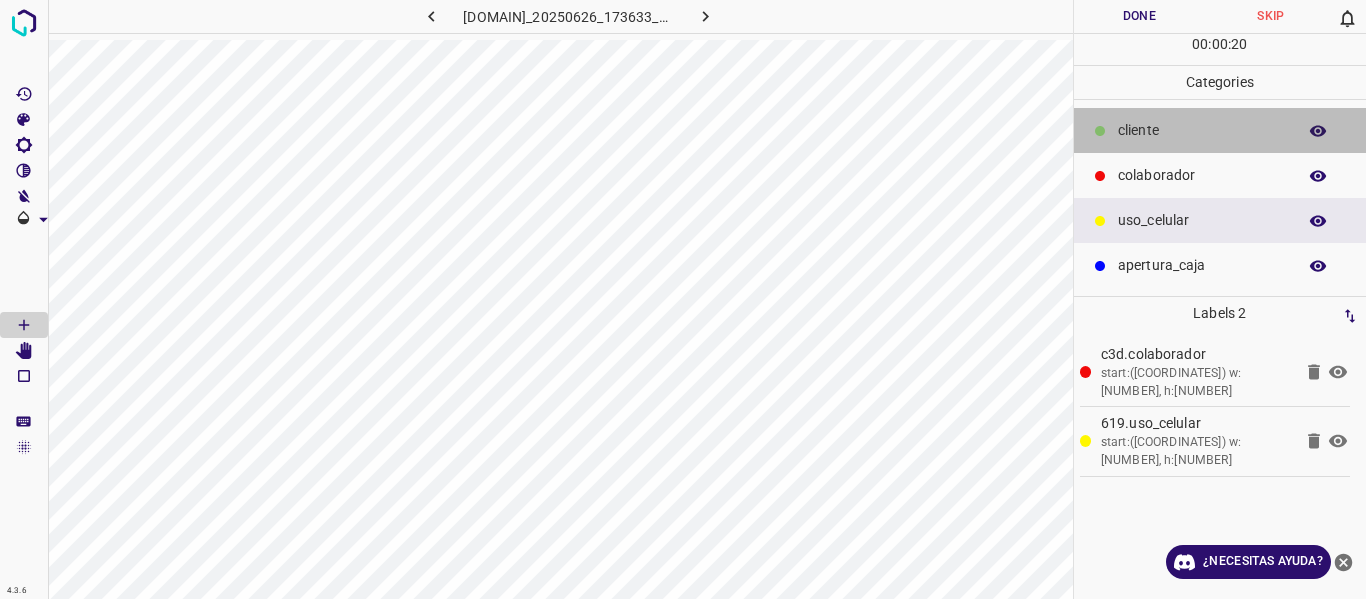 click on "​​cliente" at bounding box center [1220, 130] 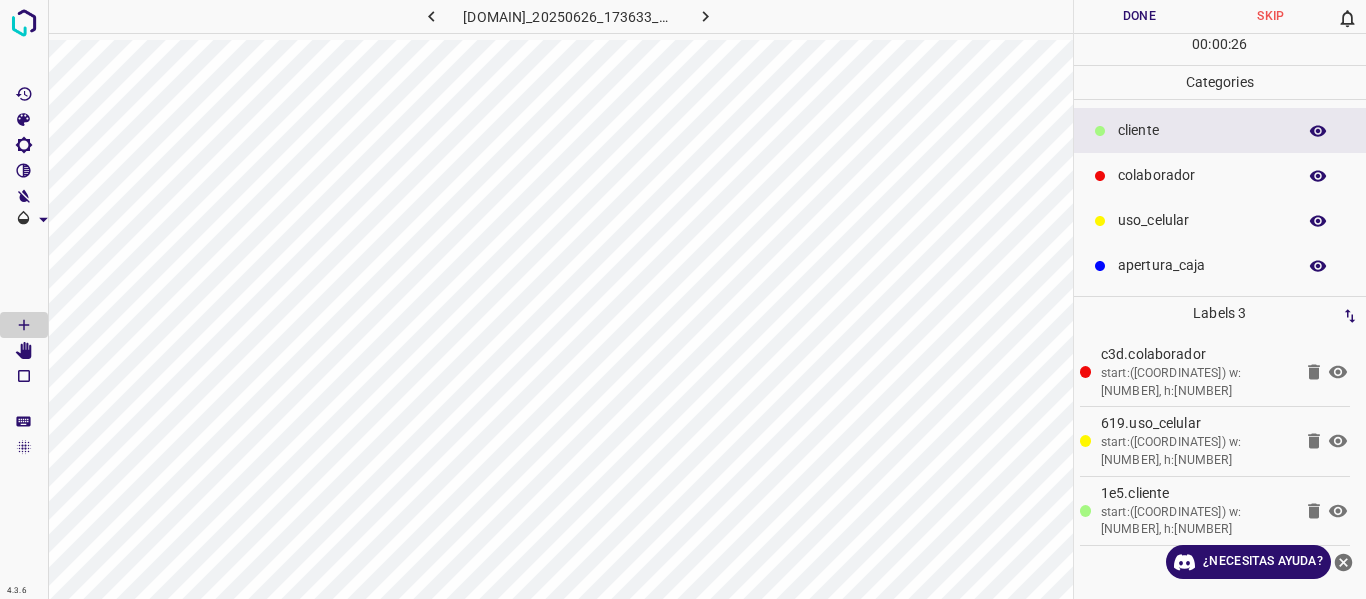 click on "Done" at bounding box center (1140, 16) 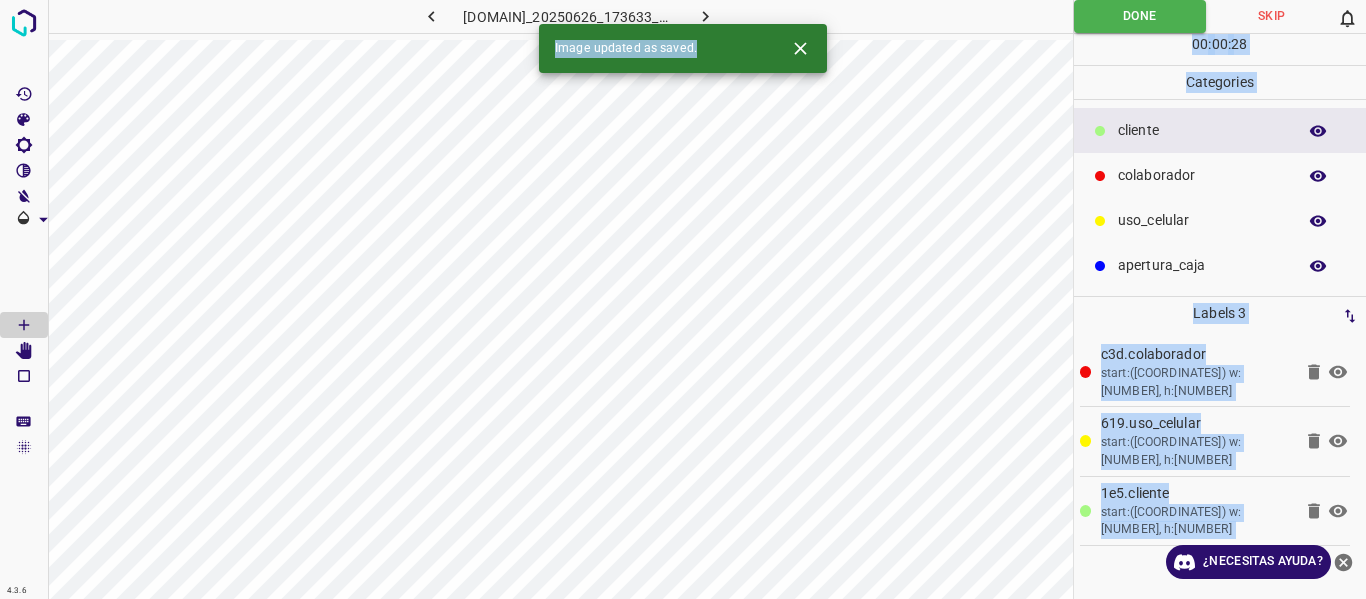 click on "4.3.6  765-dg-hdl-gdl.ddns.net_20250626_173633_000005550.jpg Done Skip 0 00   : 00   : 28   Categories ​​cliente colaborador uso_celular apertura_caja Labels   3 c3d.colaborador
start:(279.5, 56.5)
w:183, h:242
619.uso_celular
start:(430.4, 115.2)
w:28.2, h:17.4
1e5.​​cliente
start:(574, 66.3)
w:60.6, h:158.1
Categories 1 ​​cliente 2 colaborador 3 uso_celular 4 apertura_caja Tools Space Change between modes (Draw & Edit) I Auto labeling R Restore zoom M Zoom in N Zoom out Delete Delete selecte label Filters Z Restore filters X Saturation filter C Brightness filter V Contrast filter B Gray scale filter General O Download Image updated as saved. ¿Necesitas ayuda?" at bounding box center (683, 299) 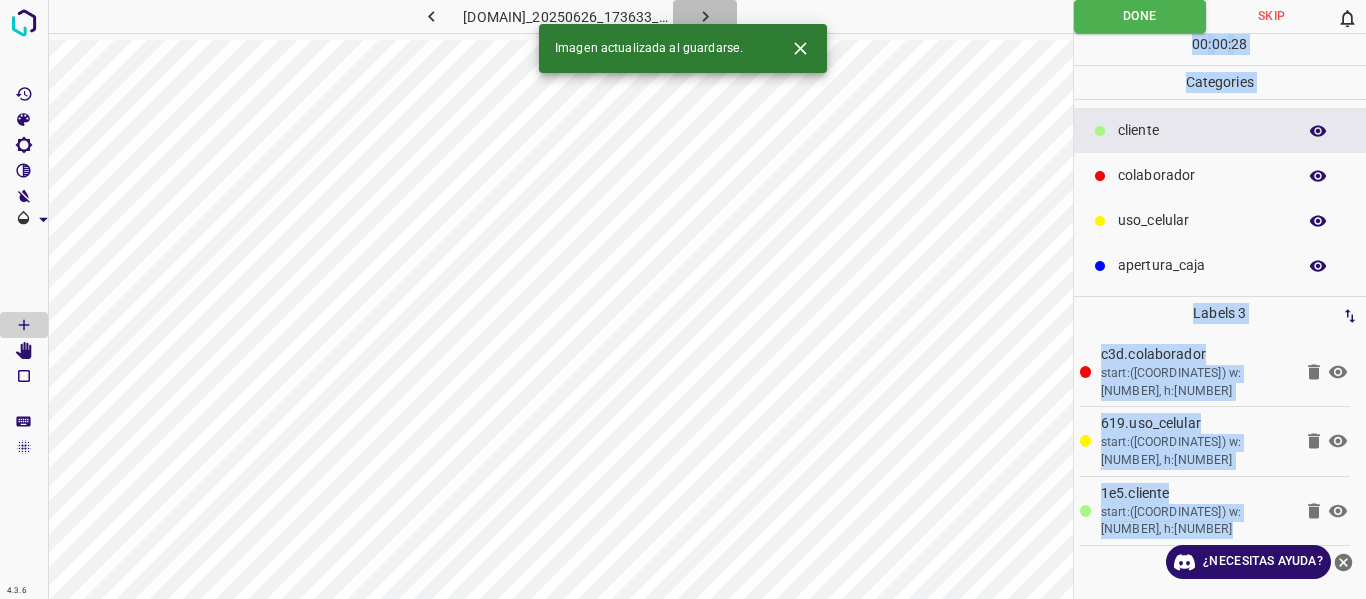 click at bounding box center (705, 16) 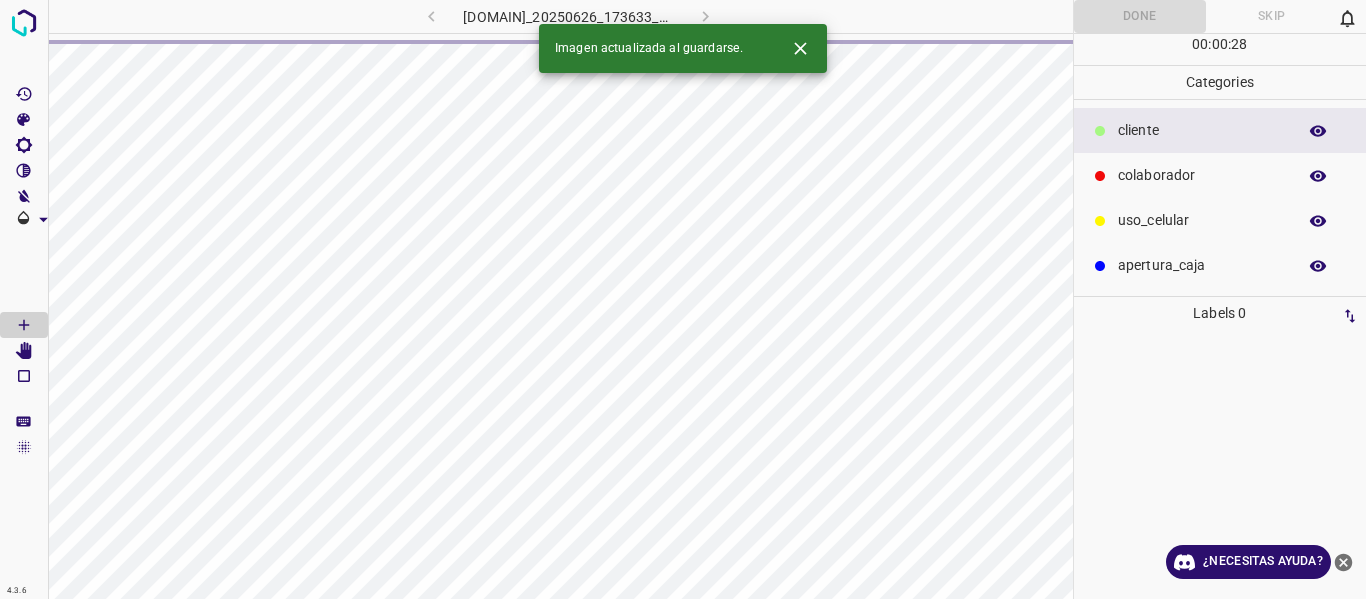 click on "765-dg-hdl-gdl.ddns.net_20250626_173633_000005550.jpg" at bounding box center (568, 16) 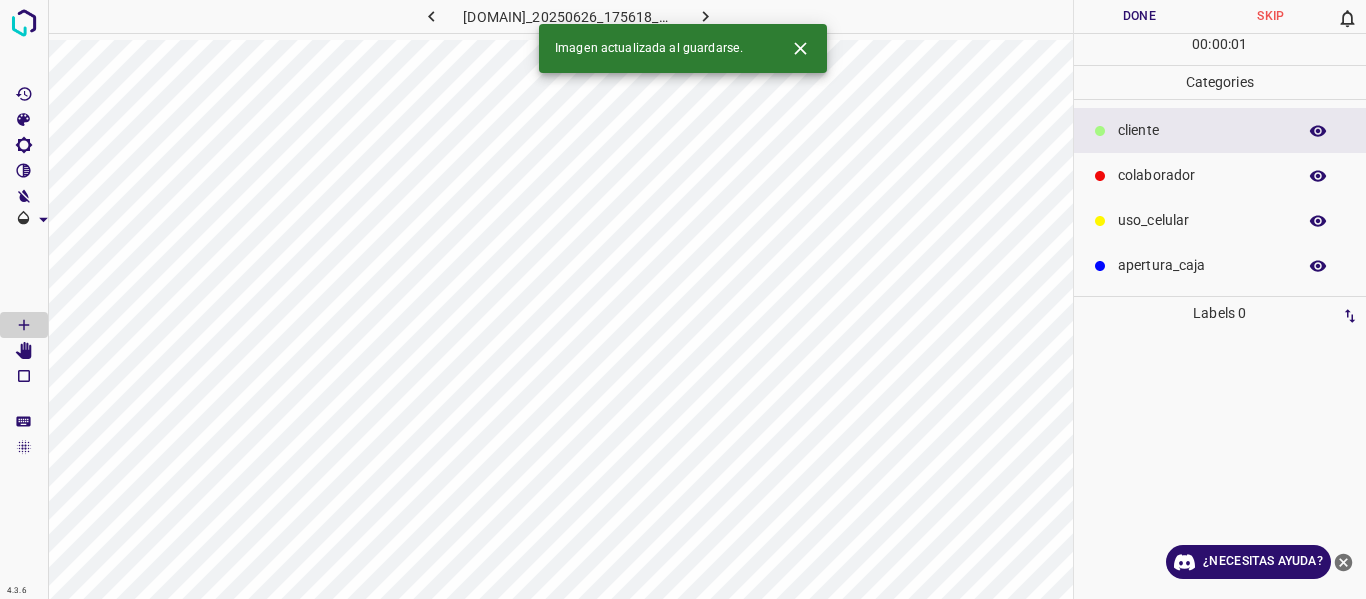 click on "colaborador" at bounding box center [1202, 130] 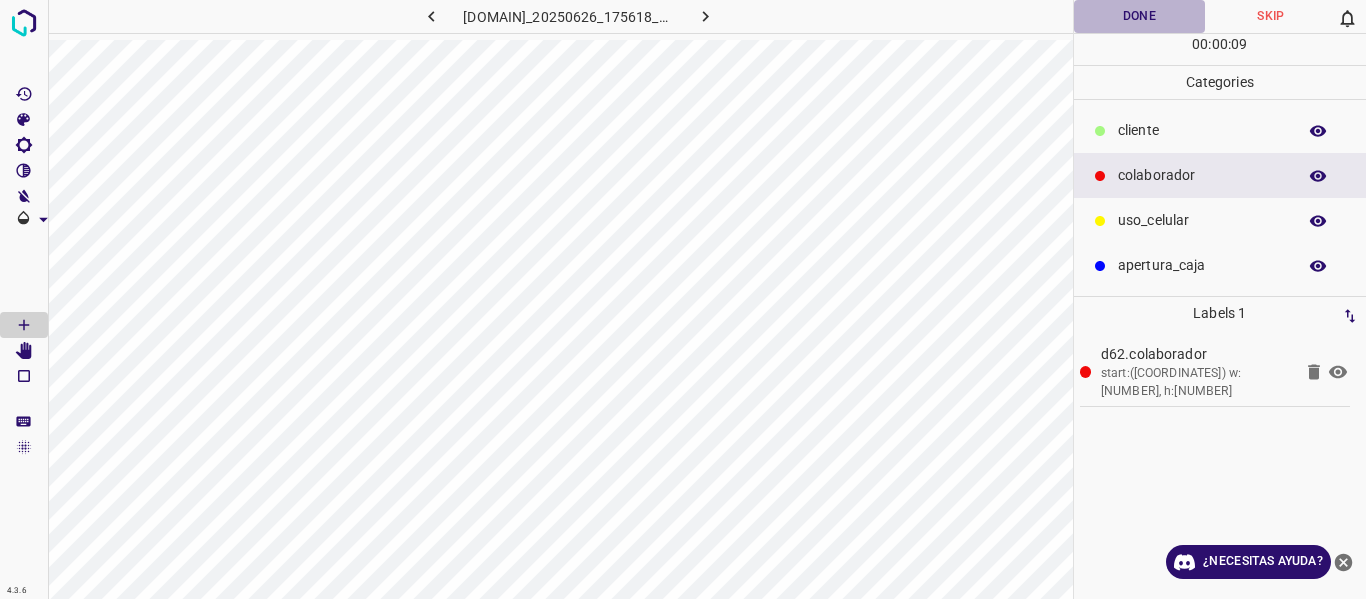 click on "Done" at bounding box center (1140, 16) 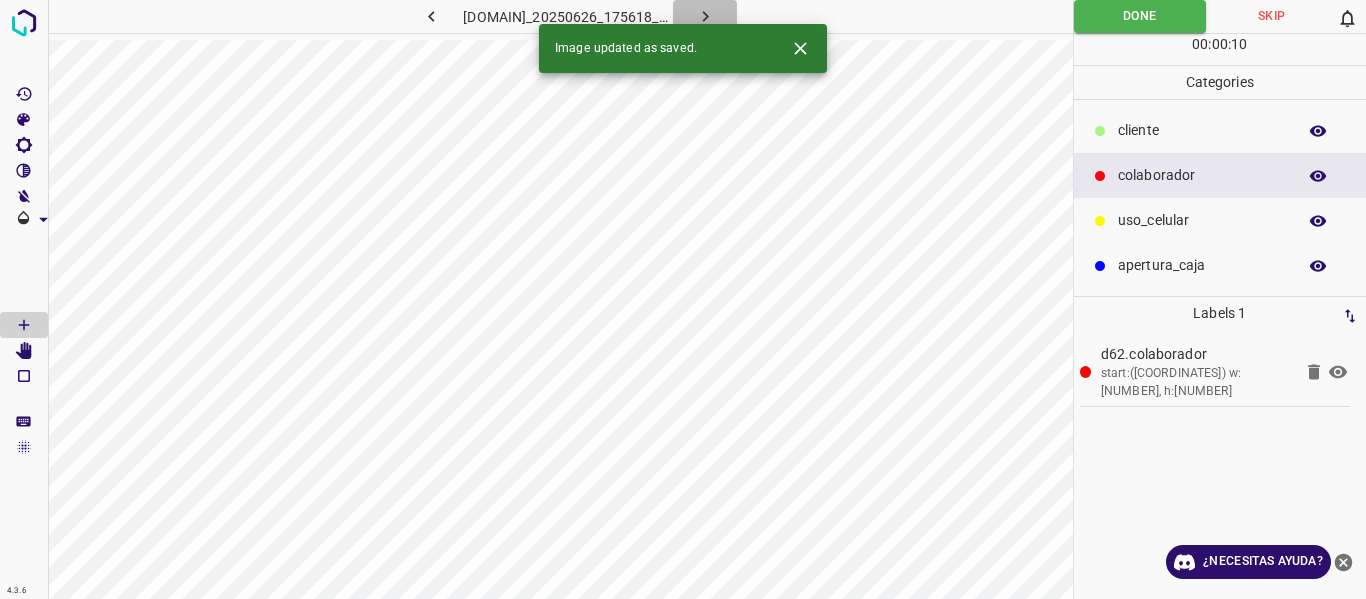 click at bounding box center (705, 16) 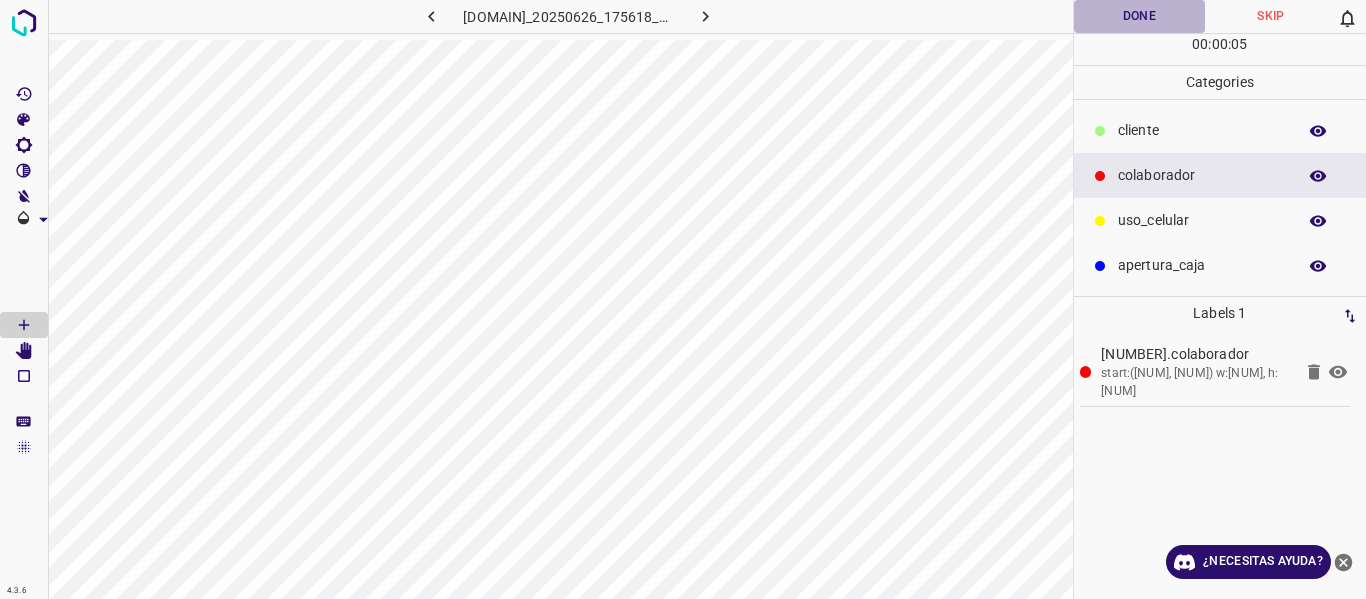click on "Done" at bounding box center [1140, 16] 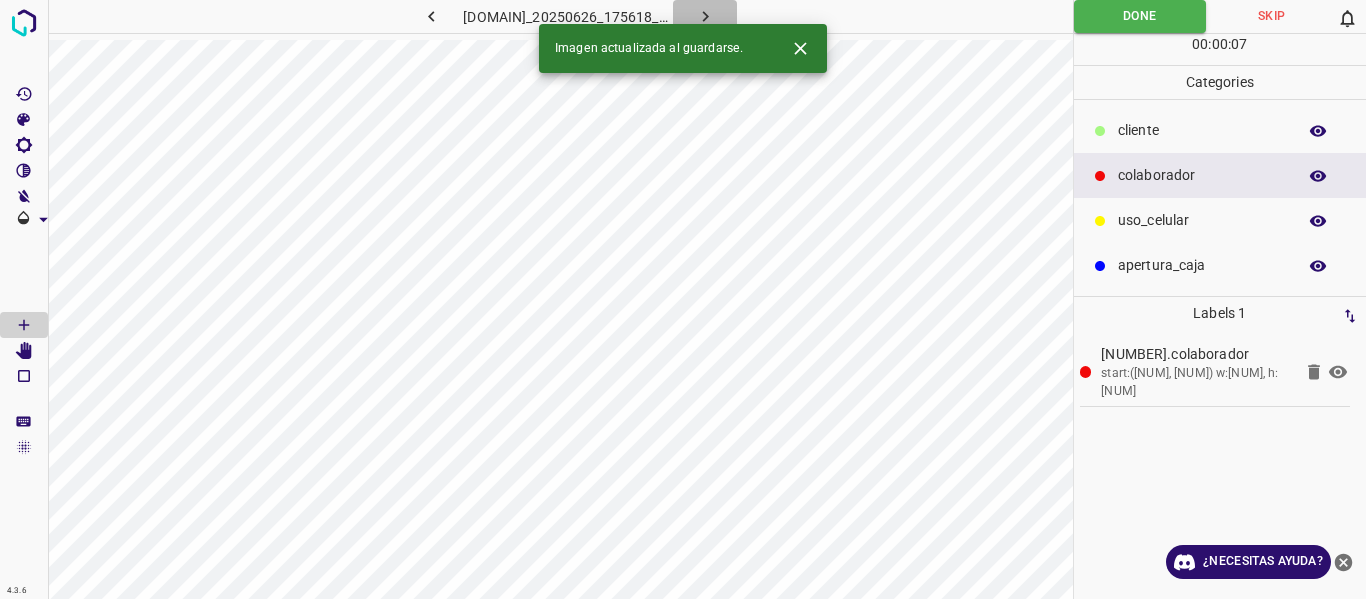 click at bounding box center [705, 16] 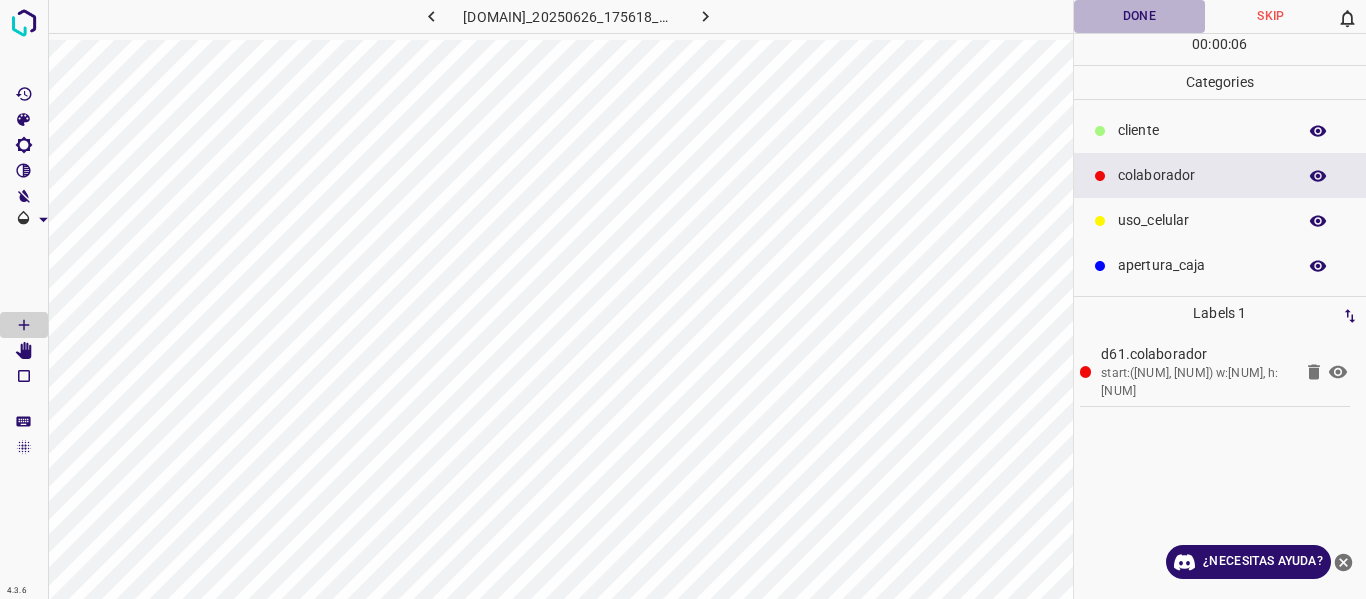 click on "Done" at bounding box center (1140, 16) 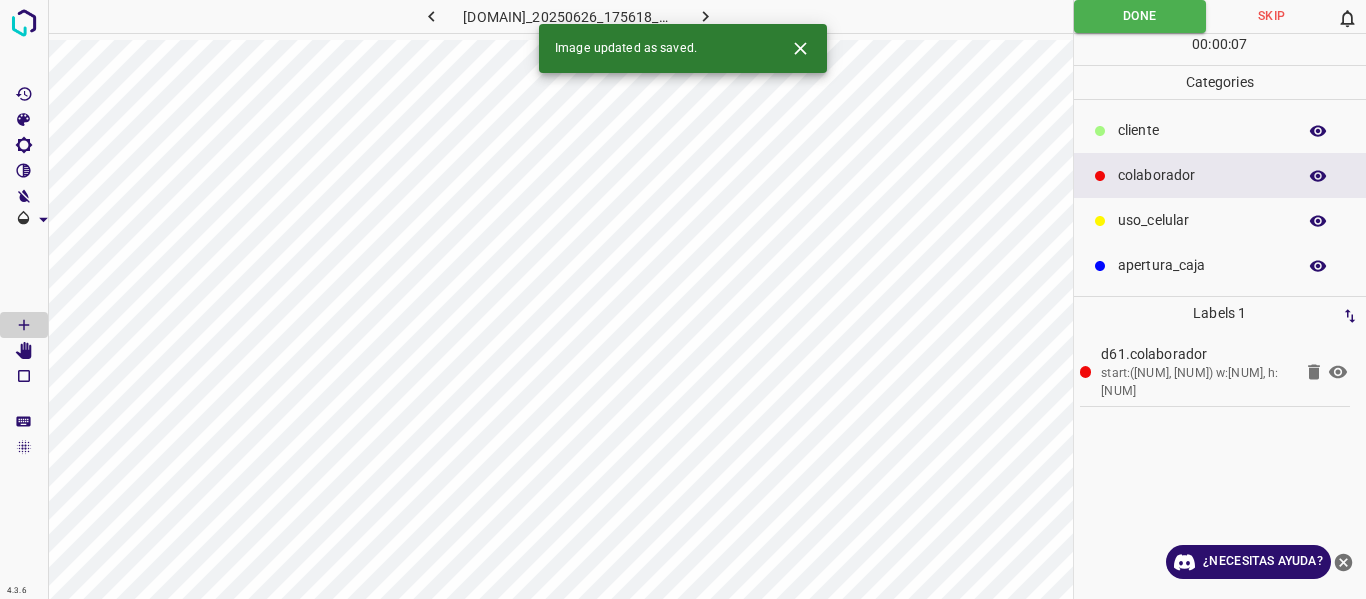 click at bounding box center (705, 16) 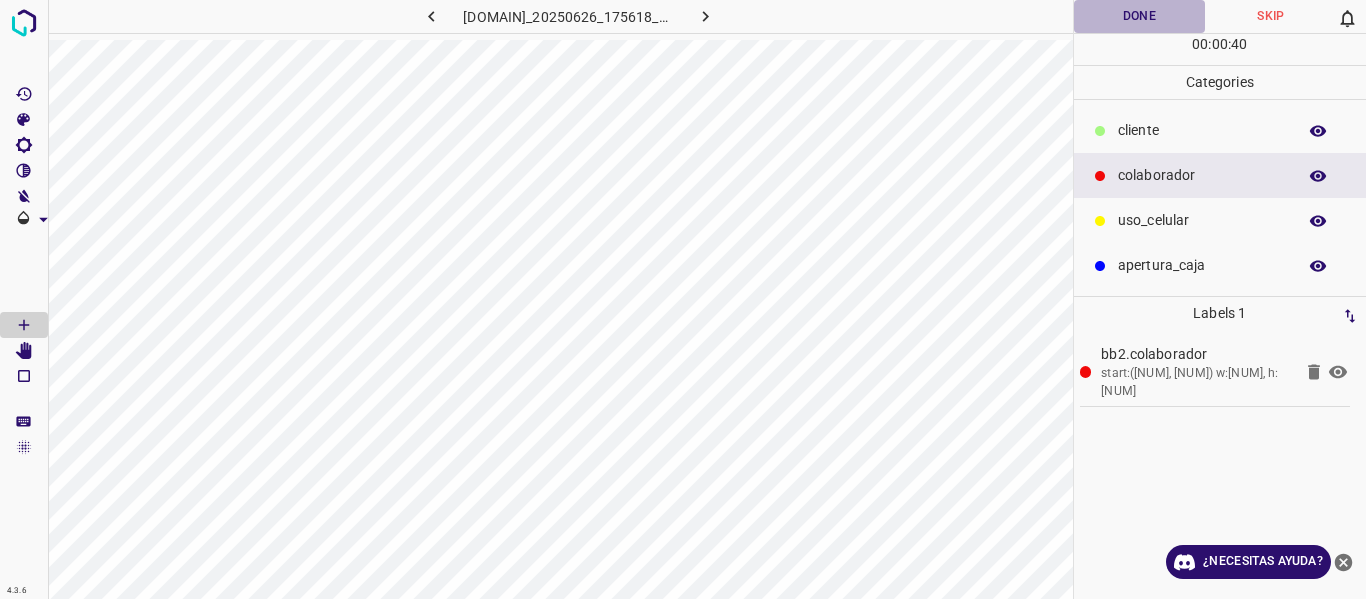 click on "Done" at bounding box center [1140, 16] 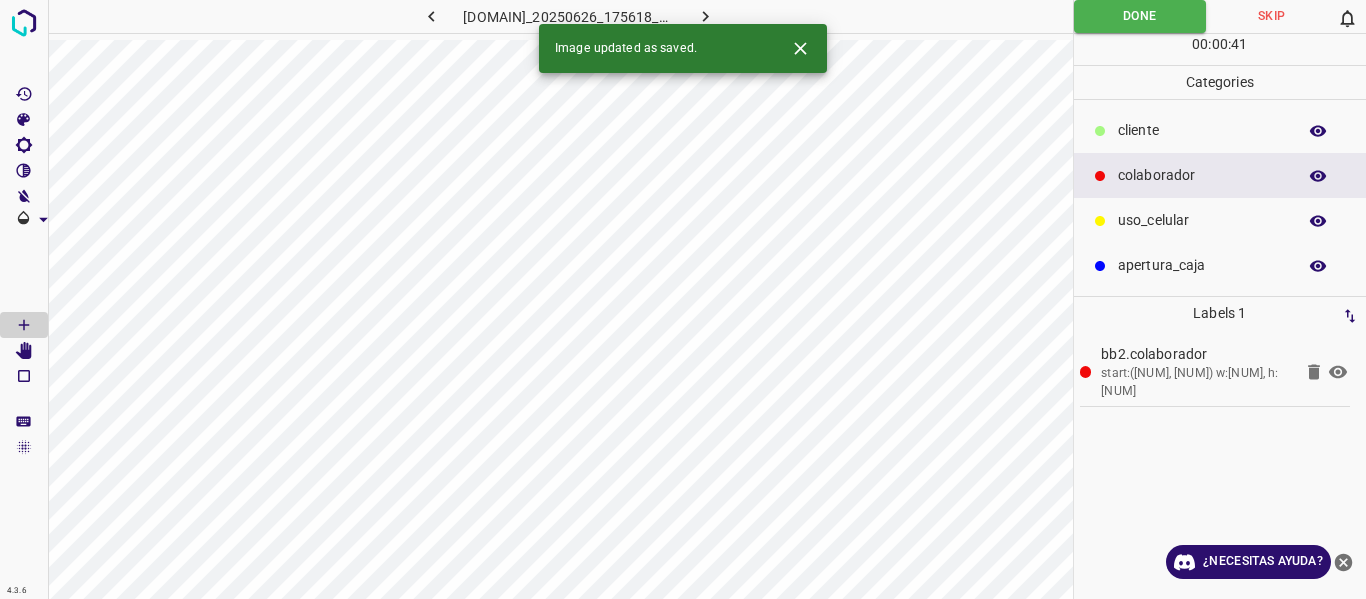 click at bounding box center [705, 16] 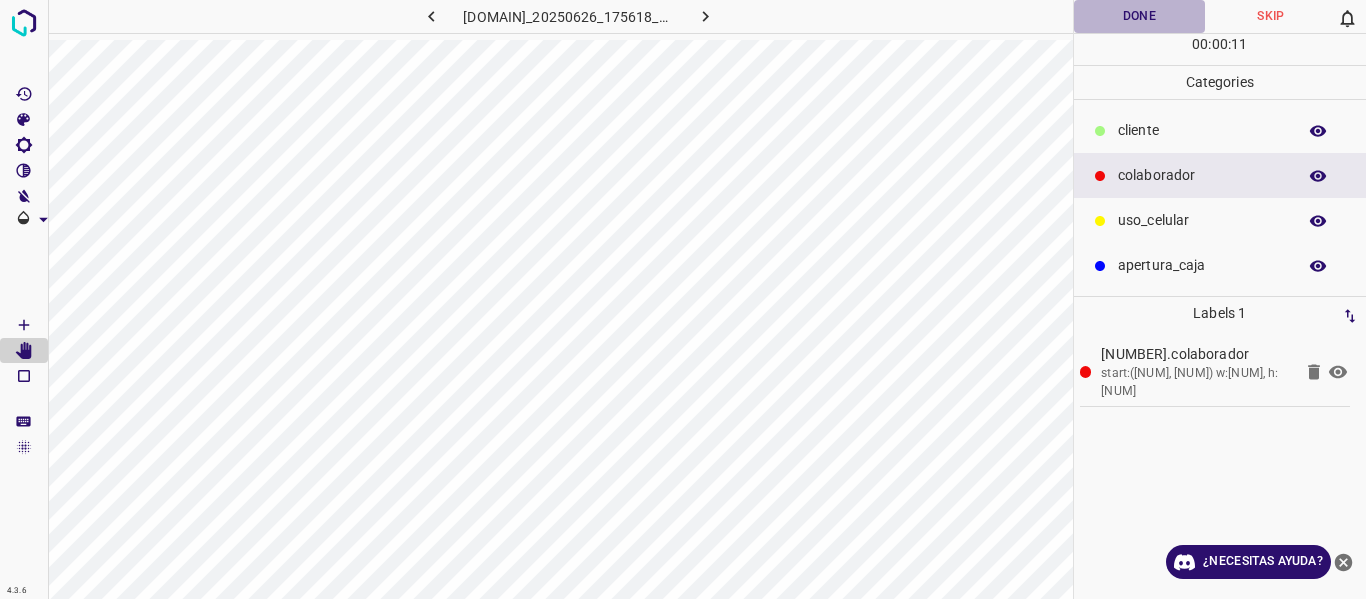 drag, startPoint x: 1140, startPoint y: 22, endPoint x: 1072, endPoint y: 38, distance: 69.856995 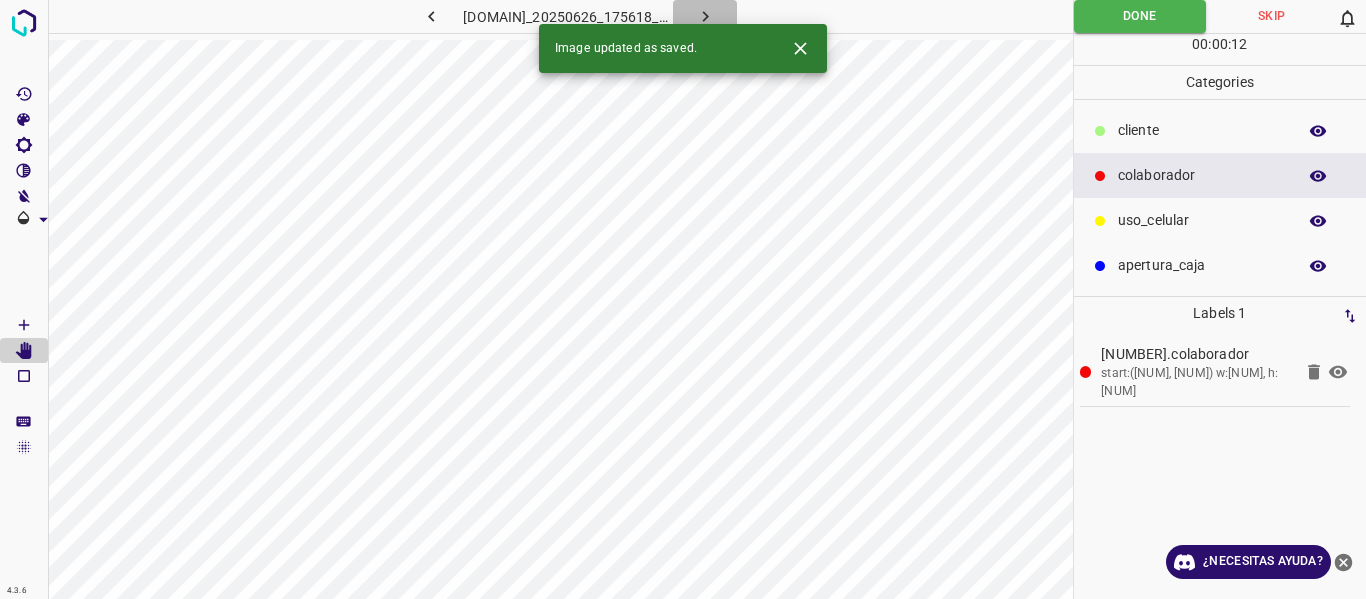 click at bounding box center [705, 16] 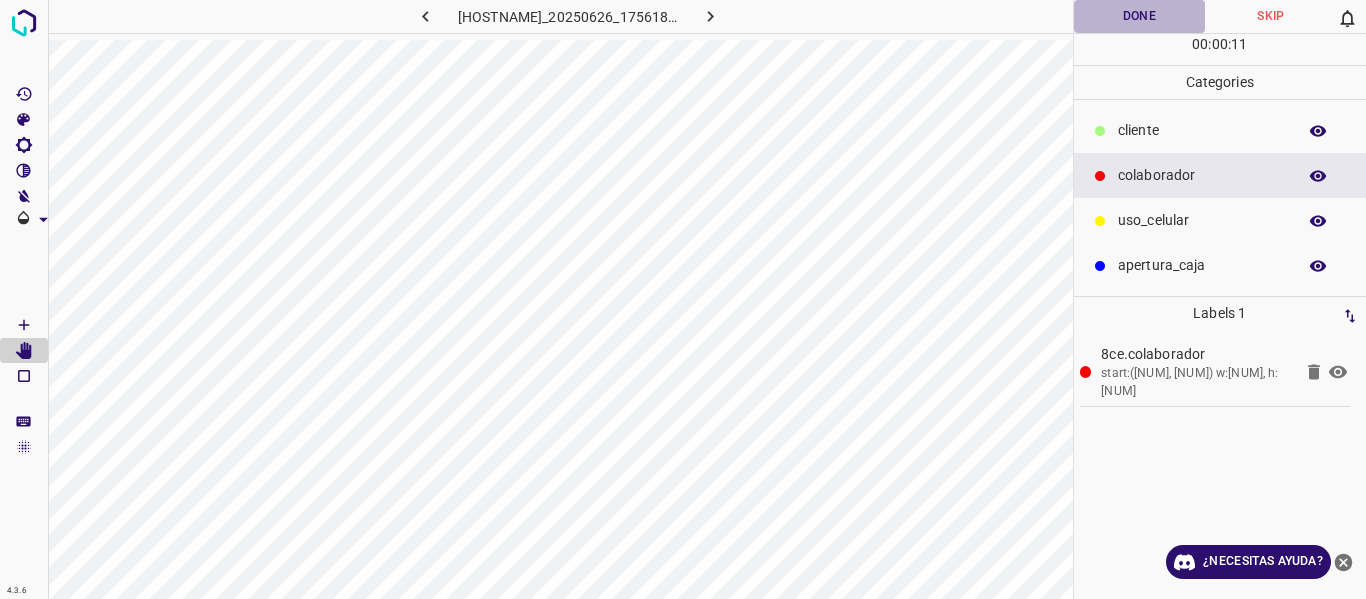 click on "Done" at bounding box center [1140, 16] 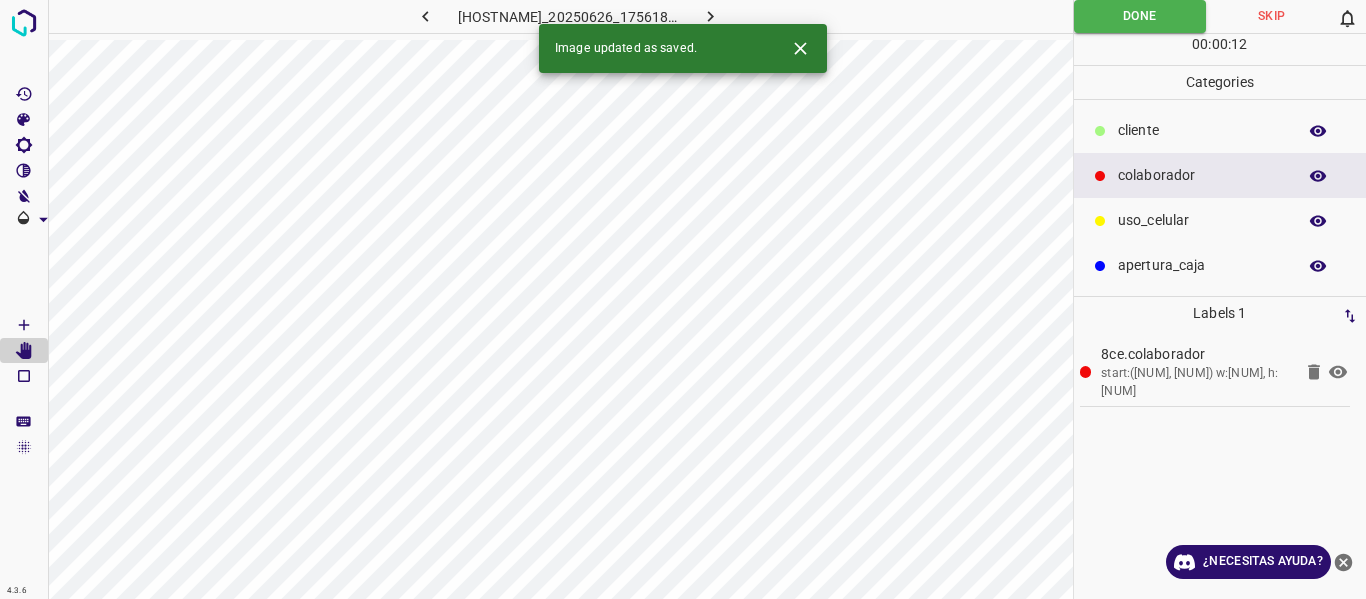 click at bounding box center [711, 16] 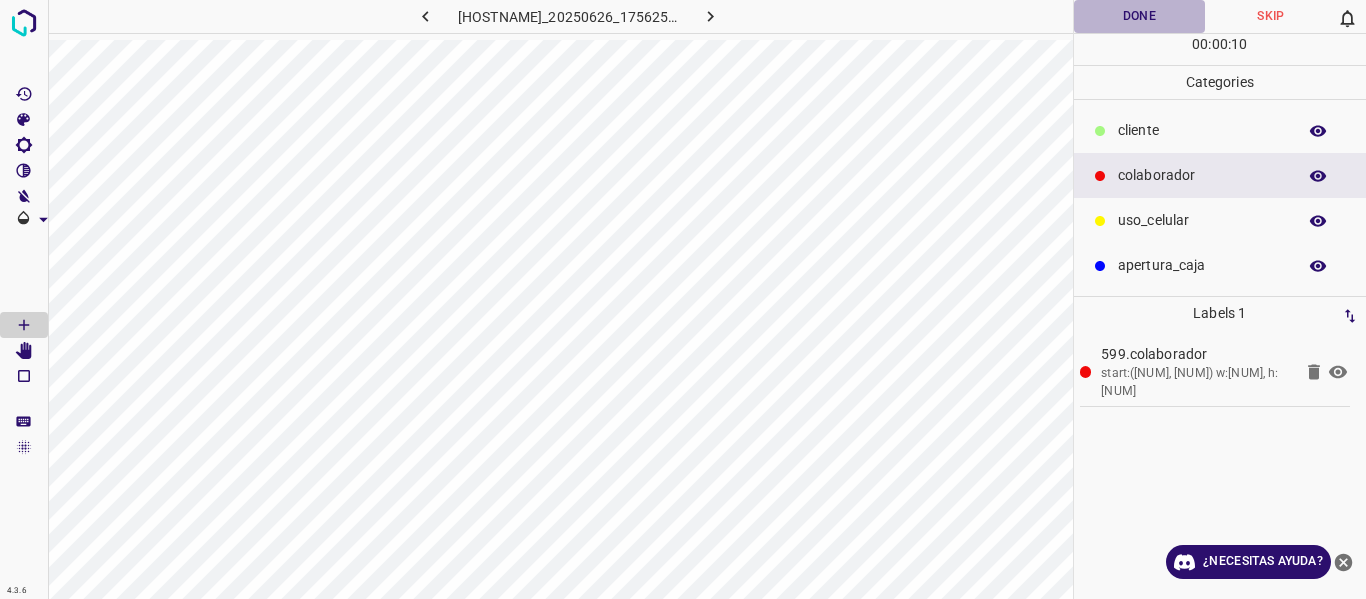 click on "Done" at bounding box center [1140, 16] 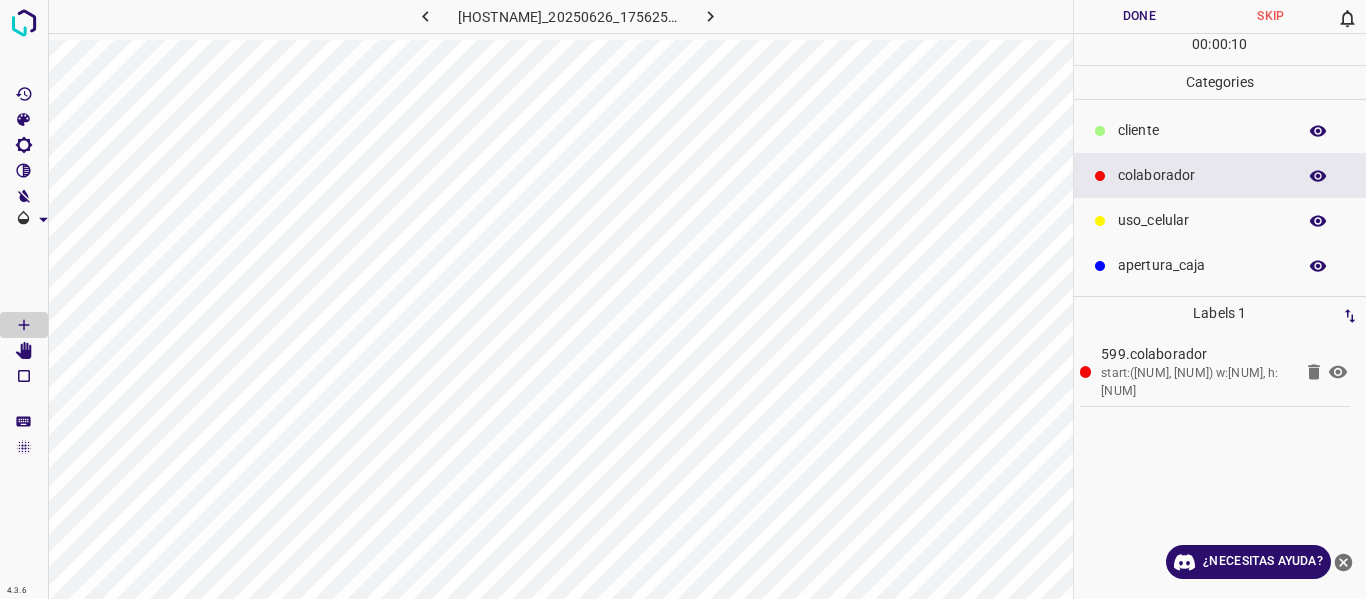 click at bounding box center (711, 16) 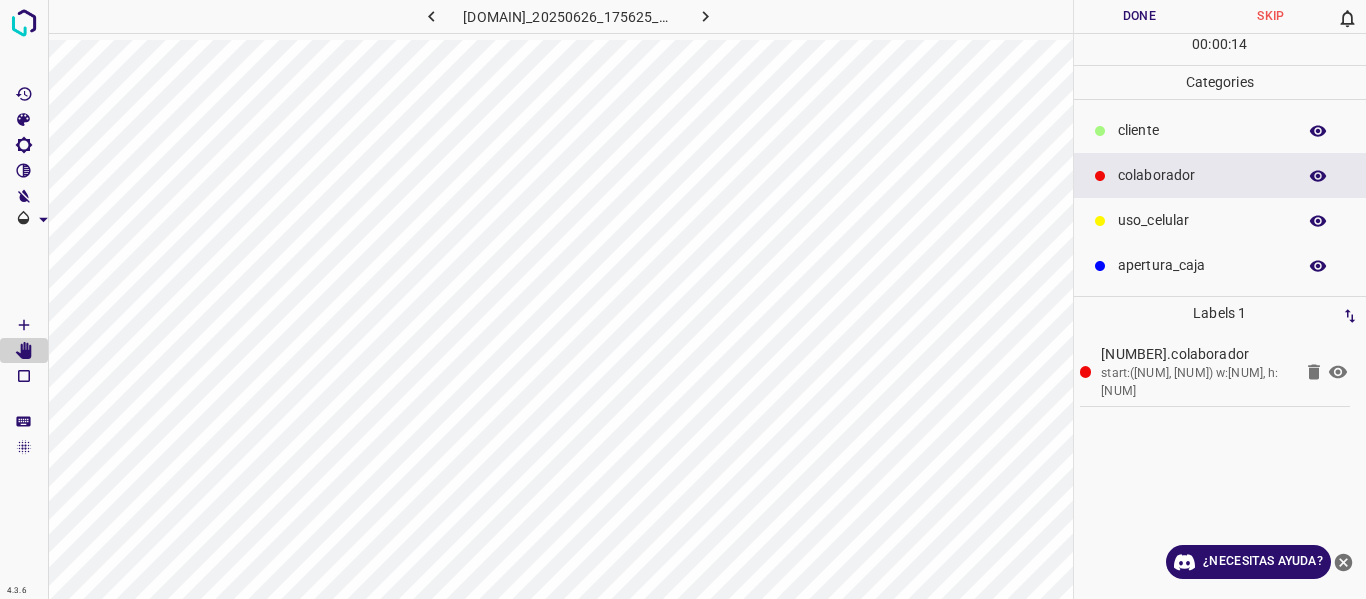 drag, startPoint x: 1127, startPoint y: 16, endPoint x: 1084, endPoint y: 7, distance: 43.931767 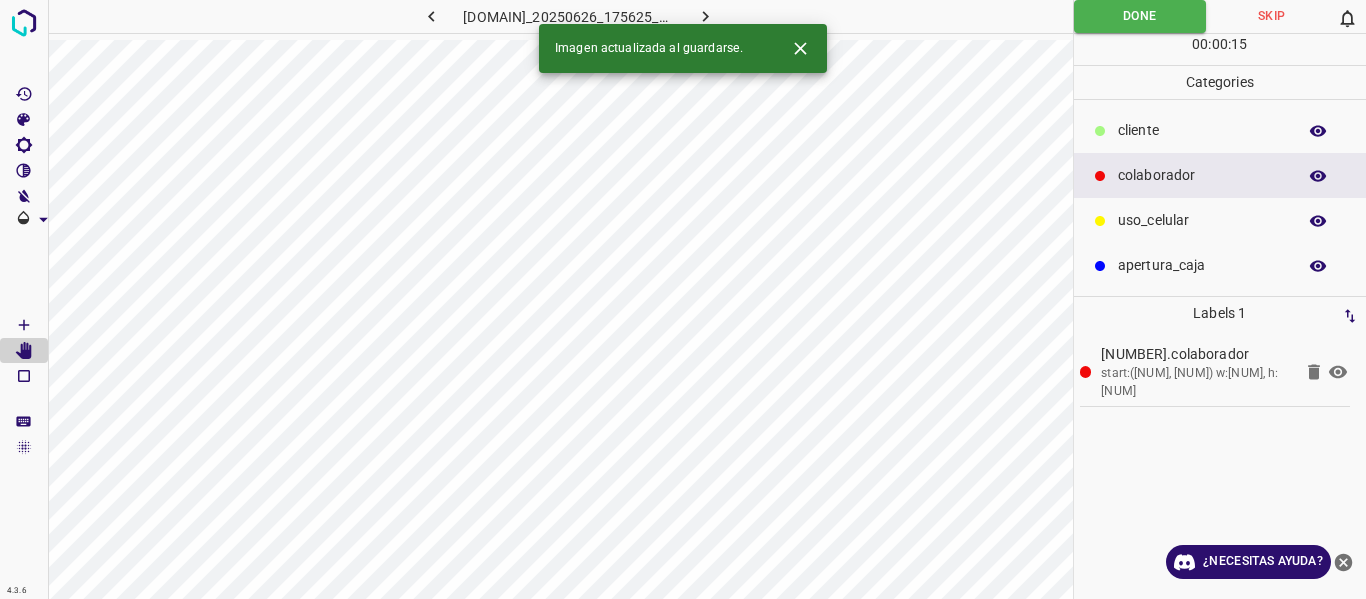 click at bounding box center (705, 16) 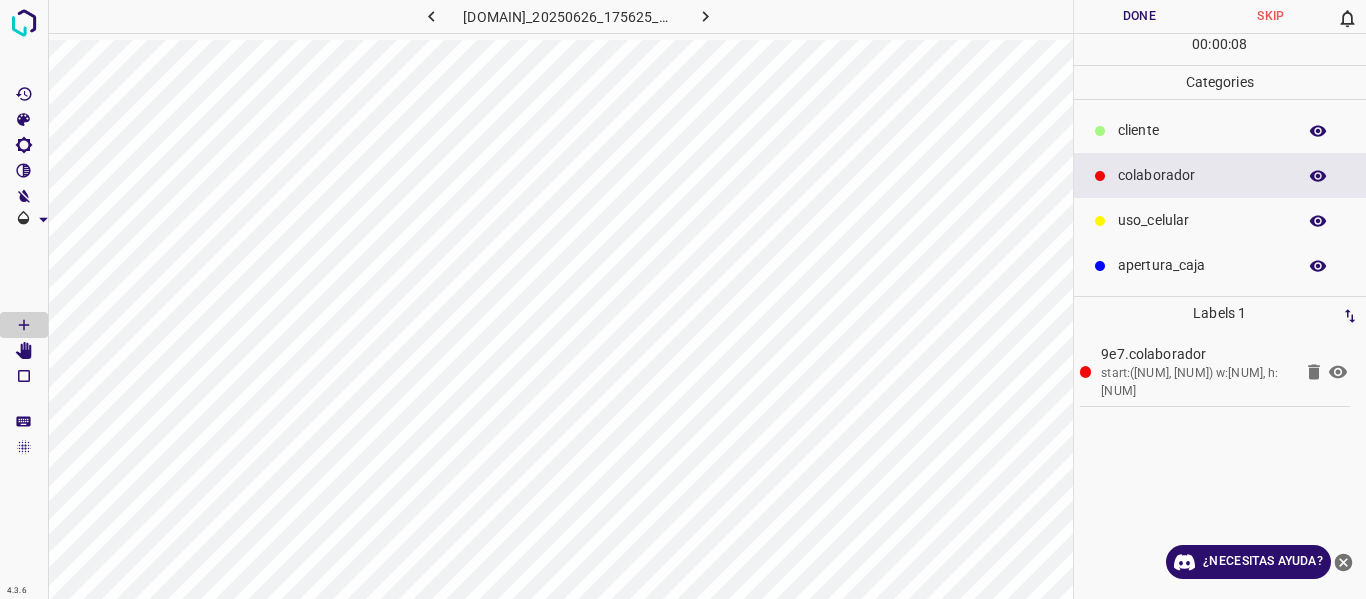 click at bounding box center [1100, 131] 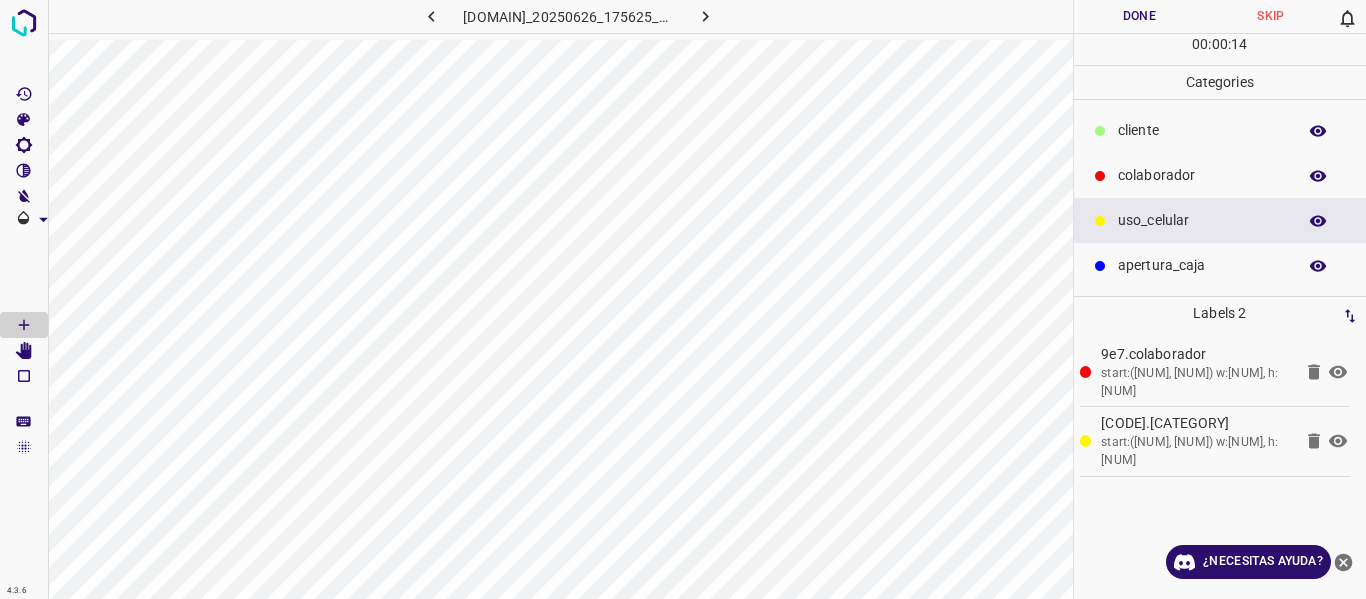 click on "Done" at bounding box center [1140, 16] 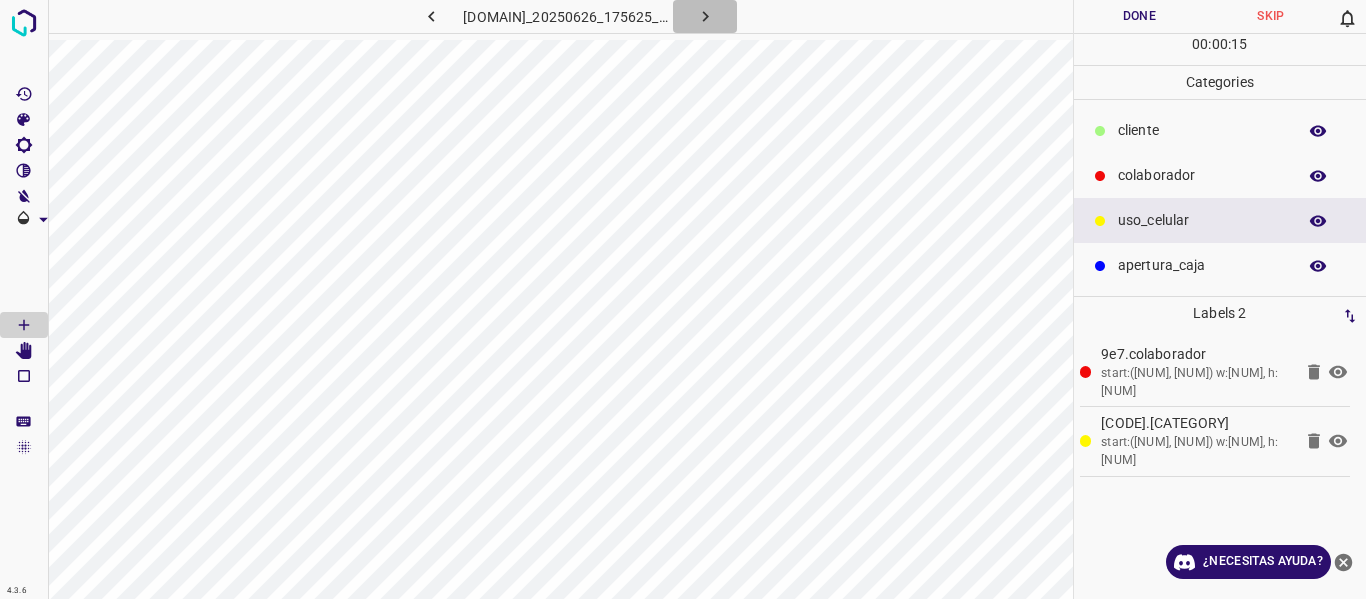 click at bounding box center [705, 16] 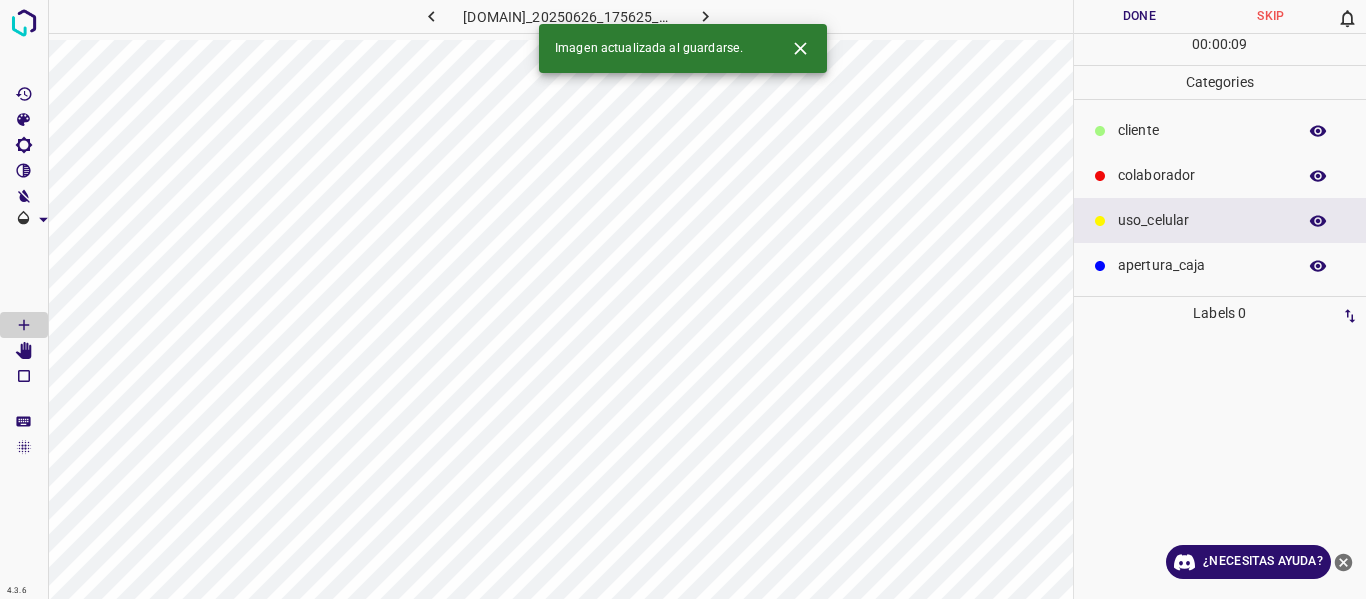click on "​​cliente" at bounding box center (1220, 130) 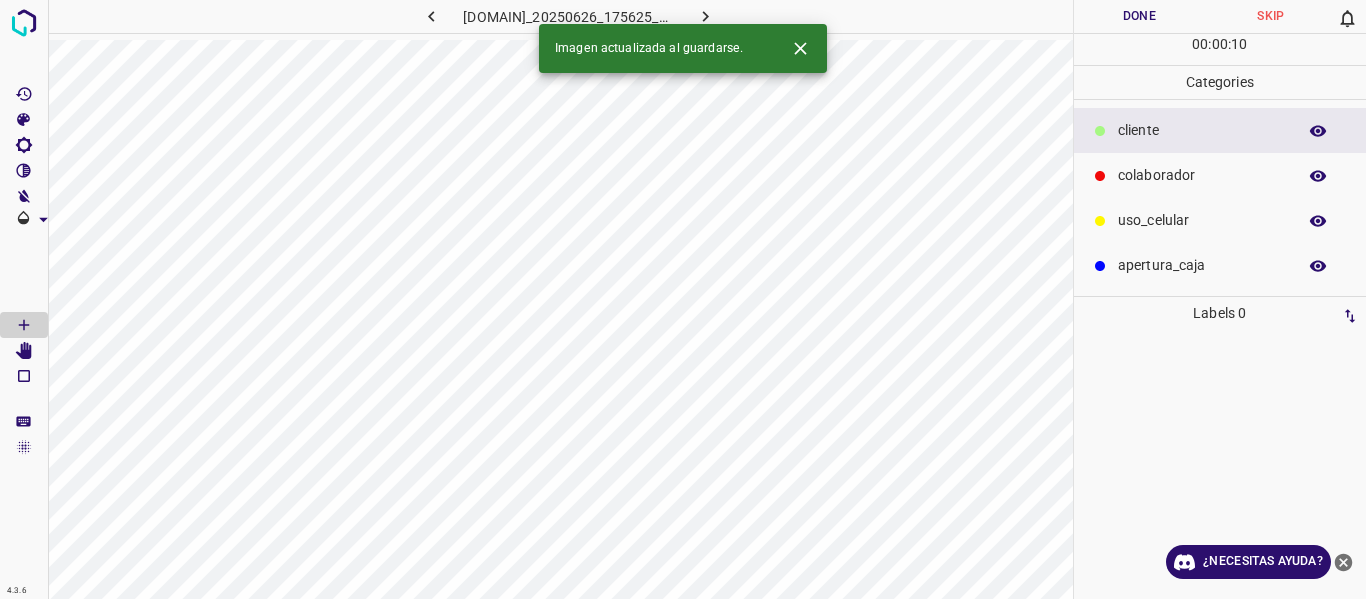 click on "colaborador" at bounding box center [1220, 175] 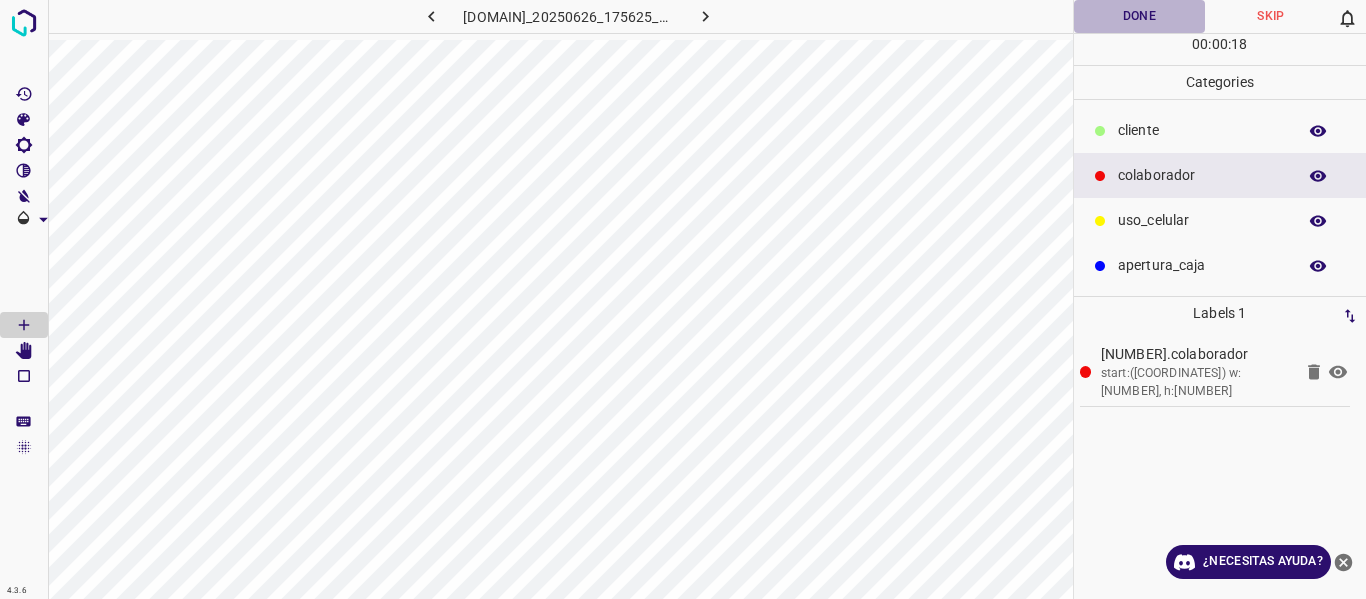 click on "Done" at bounding box center (1140, 16) 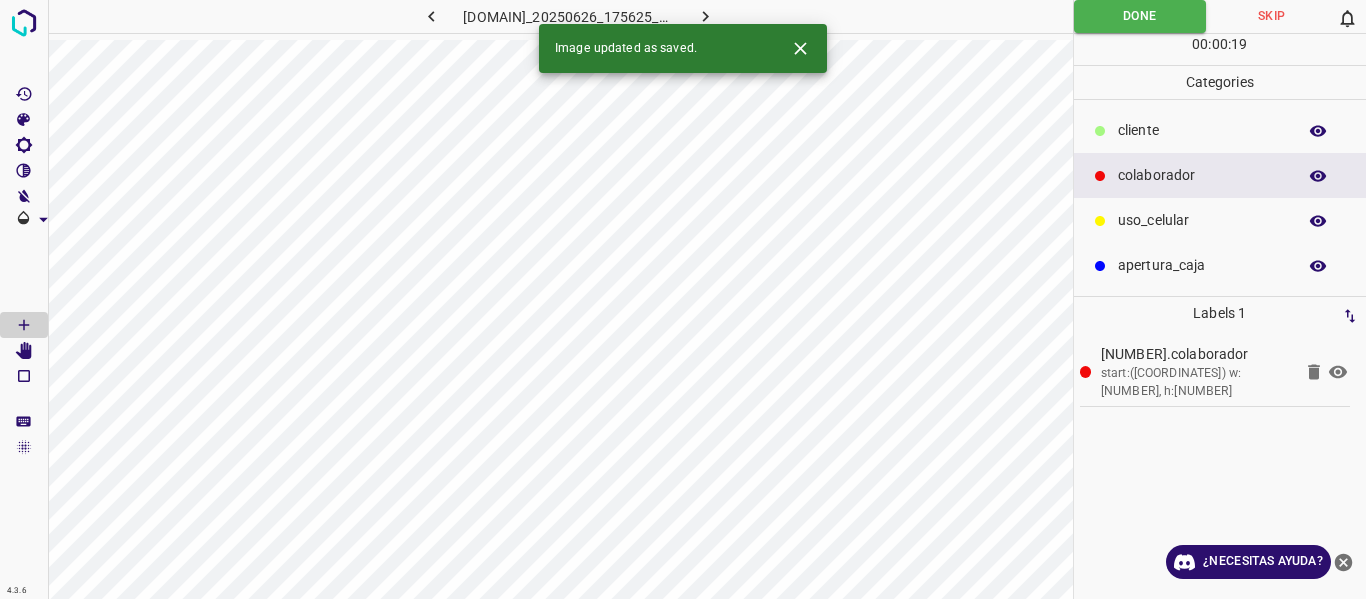 click at bounding box center (705, 16) 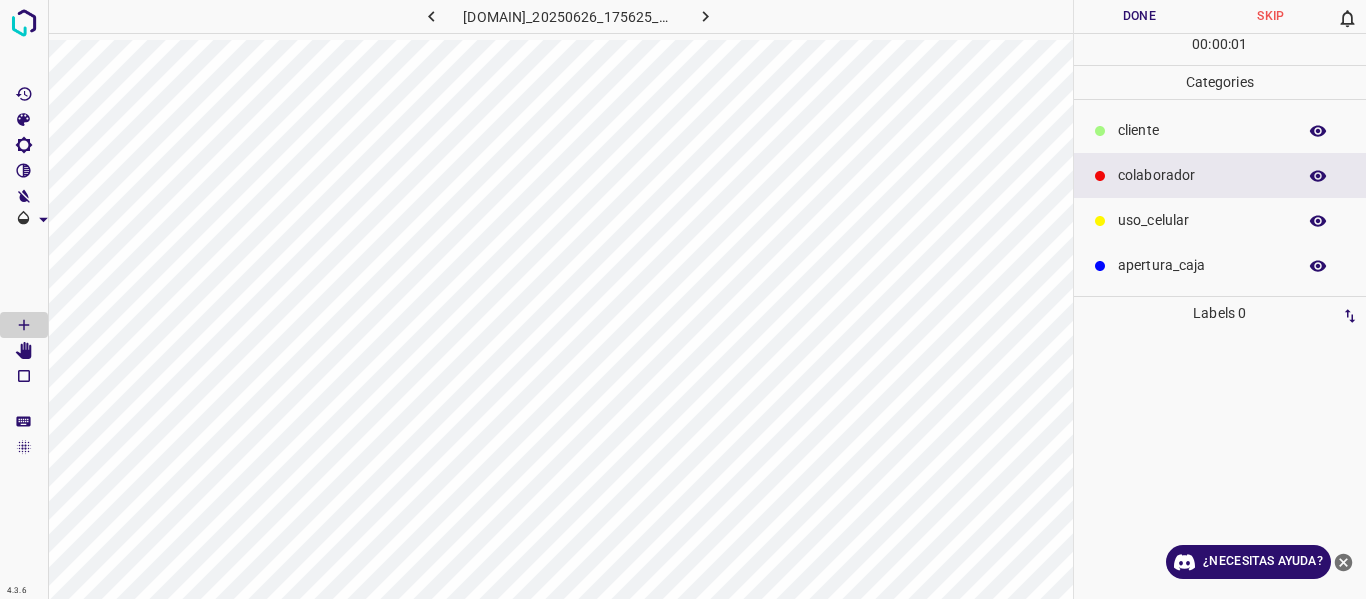 click on "Done" at bounding box center [1140, 16] 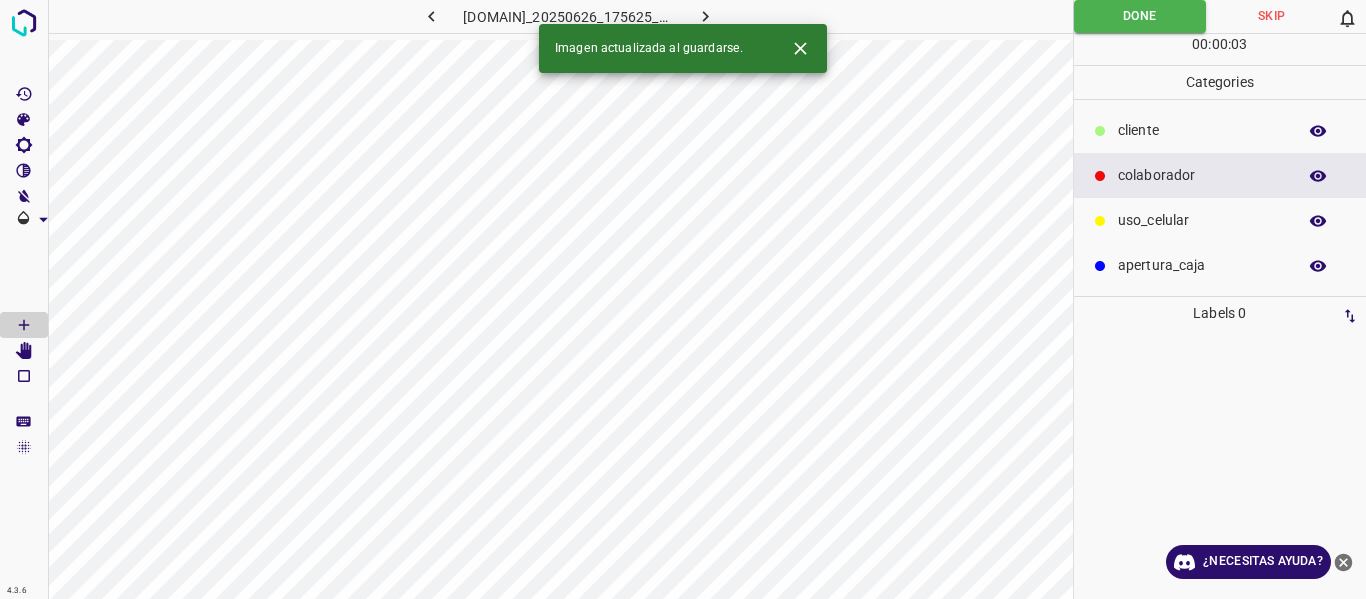 click at bounding box center (705, 16) 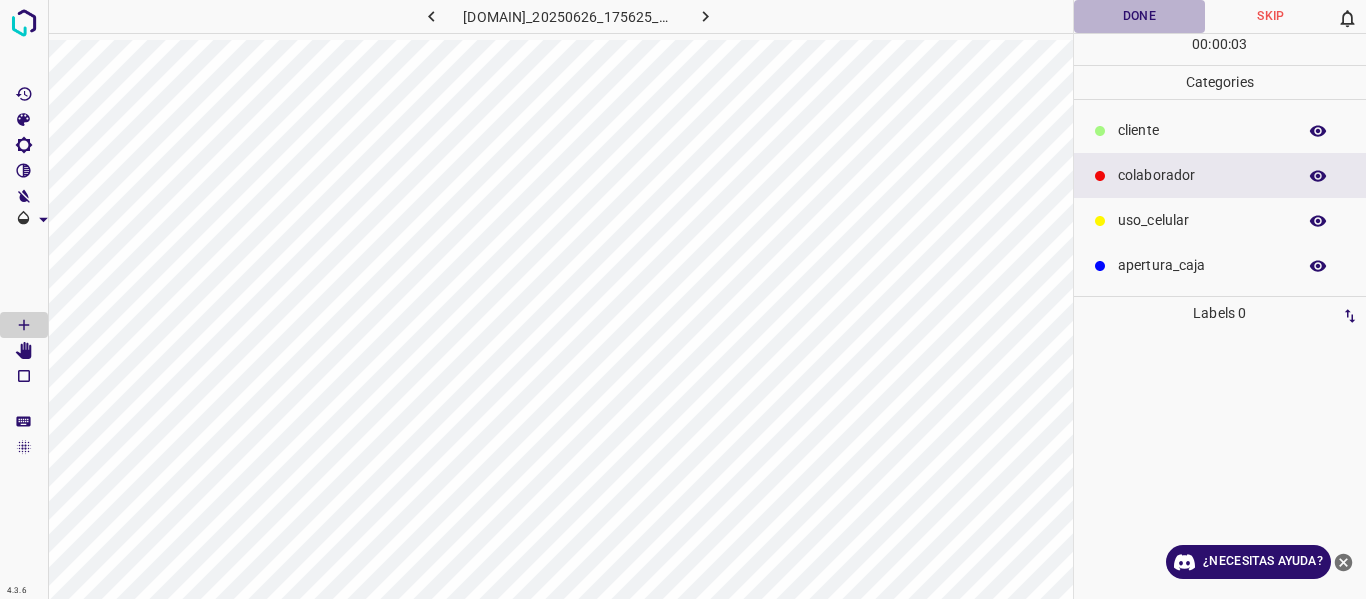 click on "Done" at bounding box center [1140, 16] 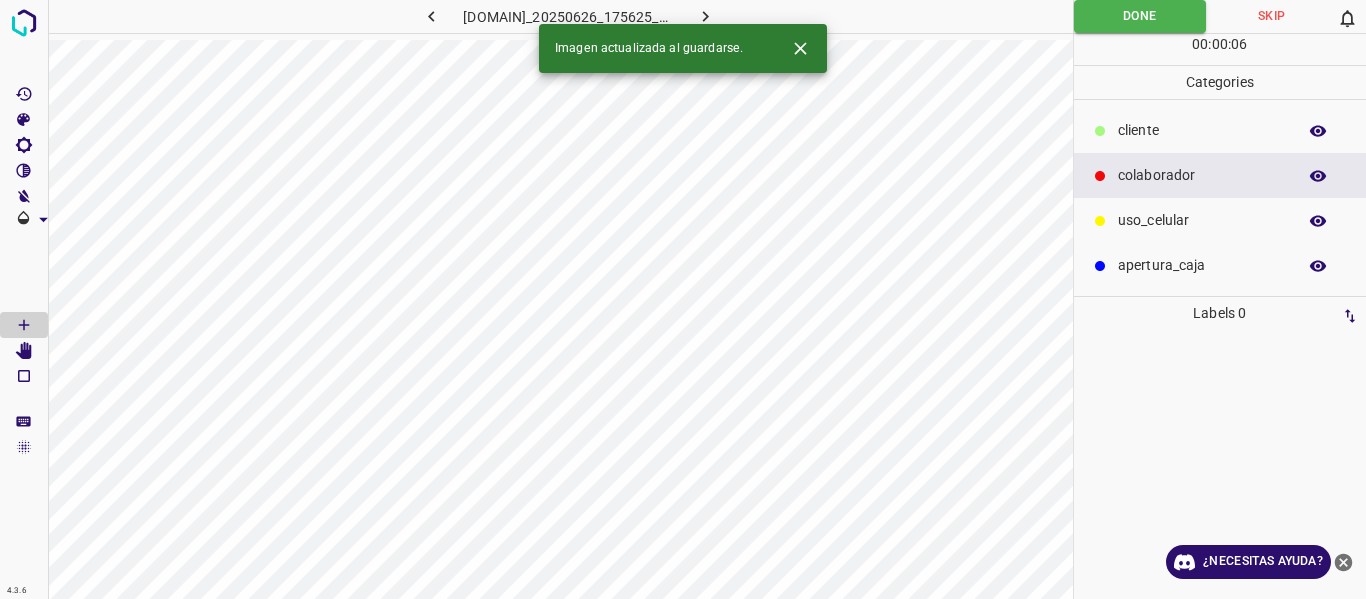 click at bounding box center (705, 16) 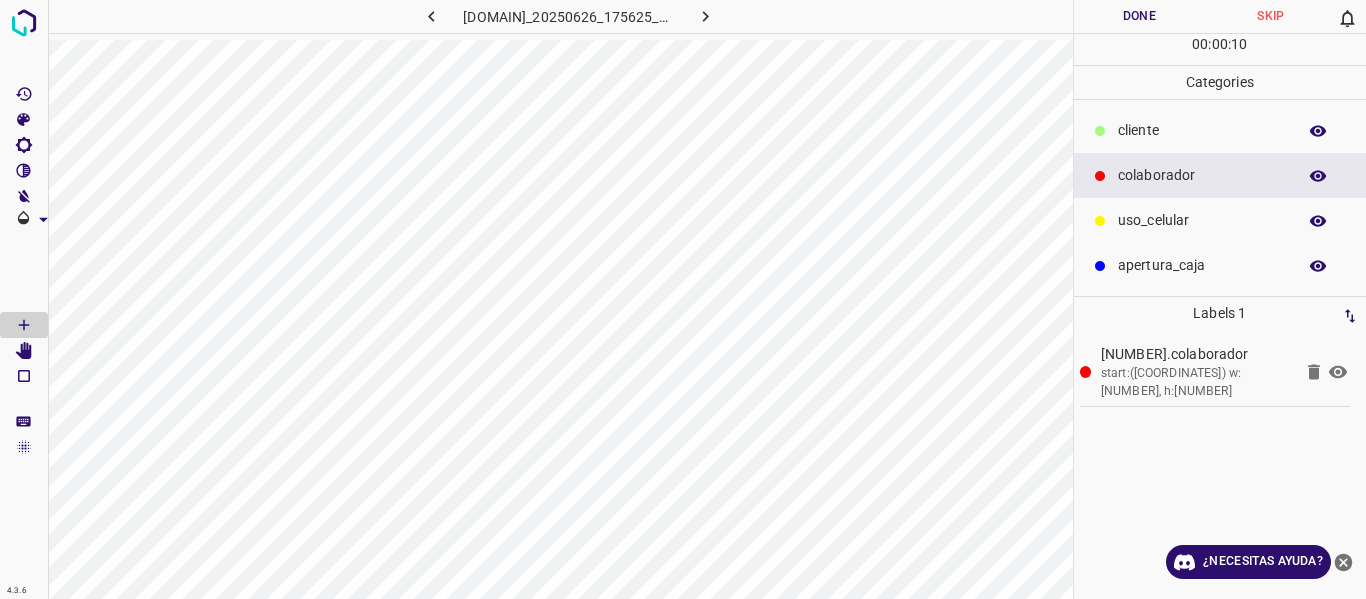 click on "Done" at bounding box center (1140, 16) 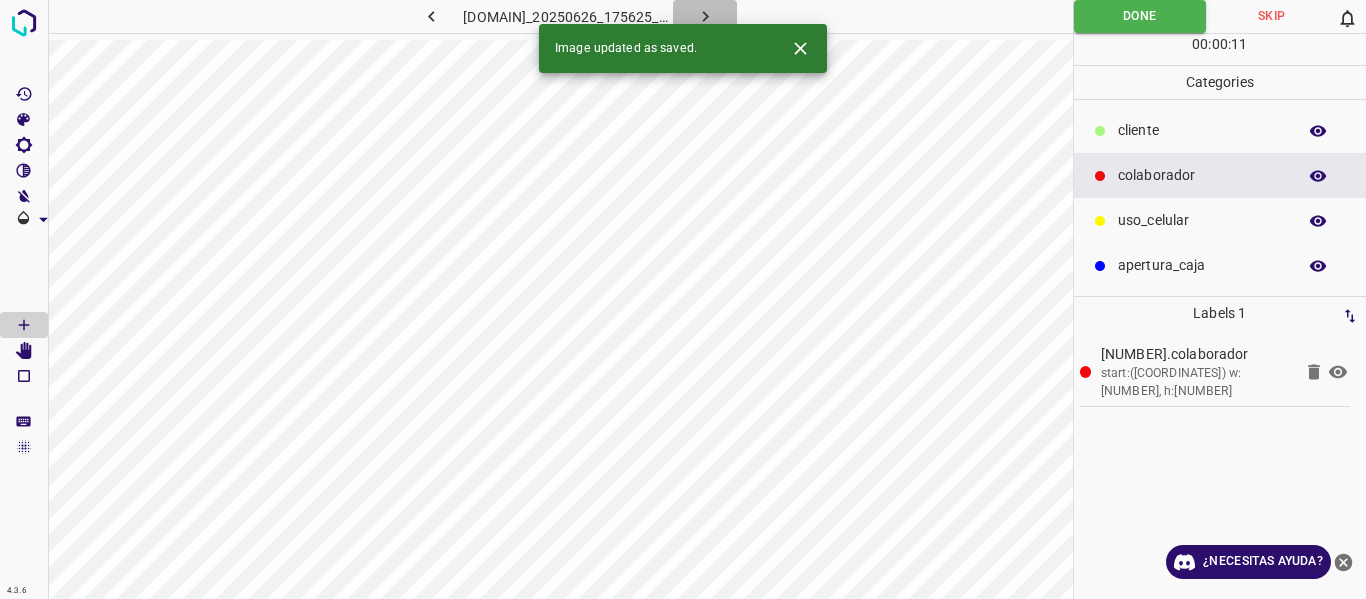 click at bounding box center (705, 16) 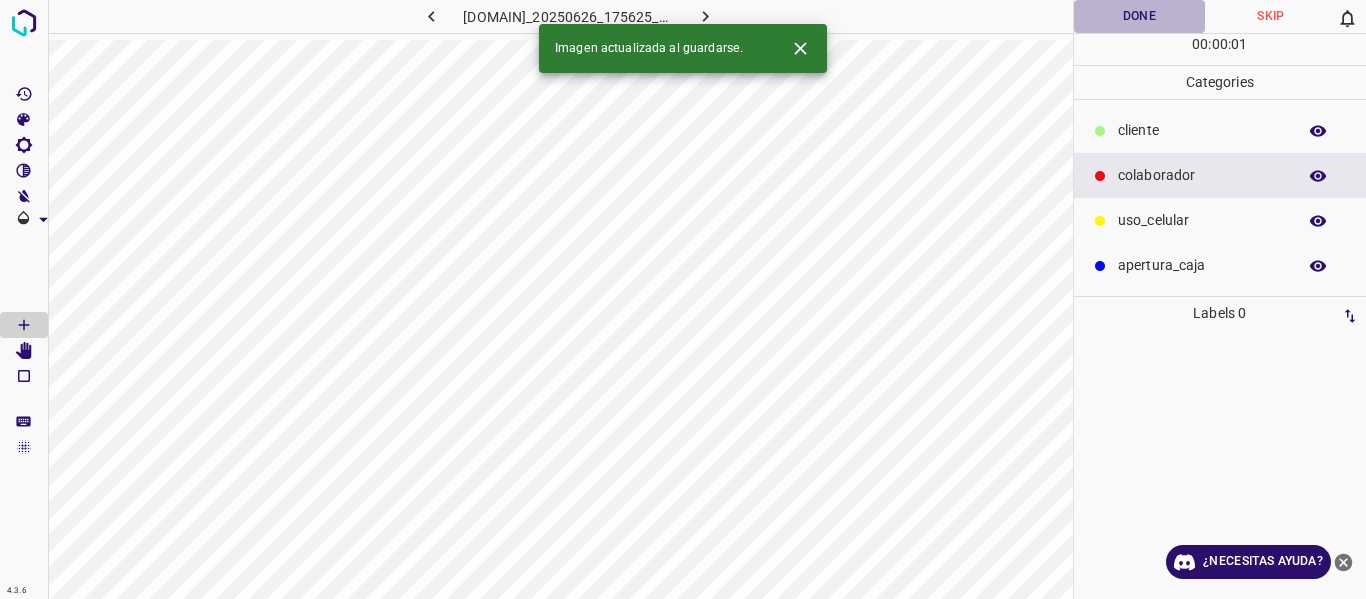 click on "Done" at bounding box center (1140, 16) 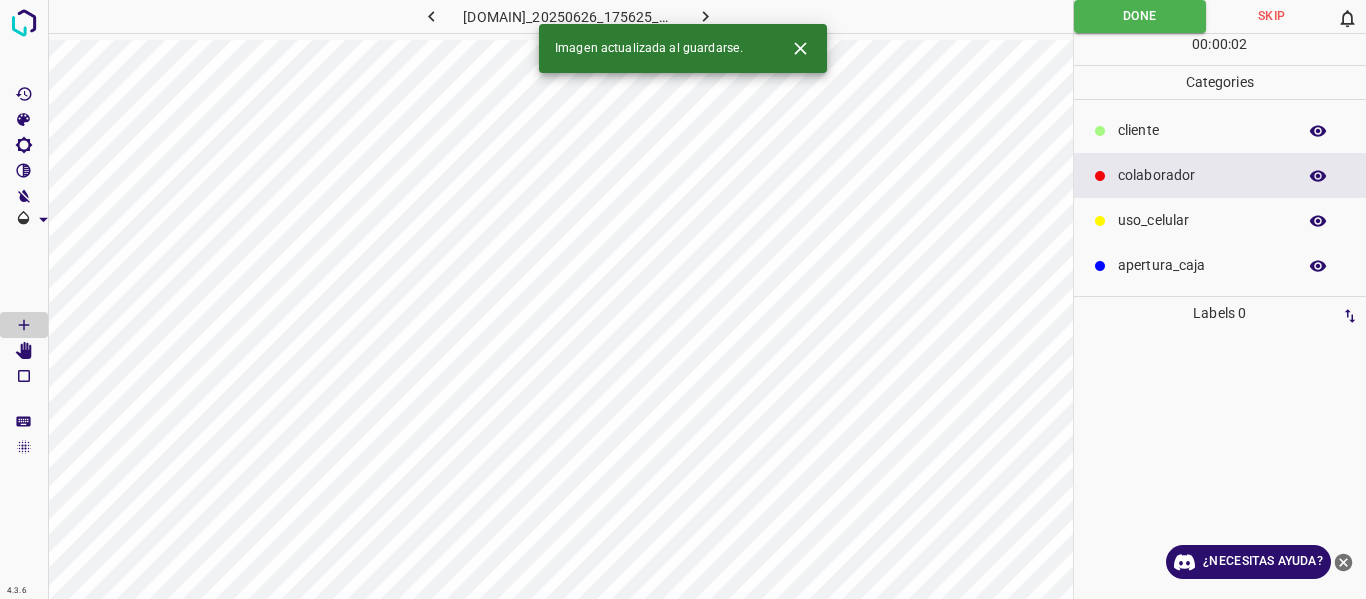 click at bounding box center (705, 16) 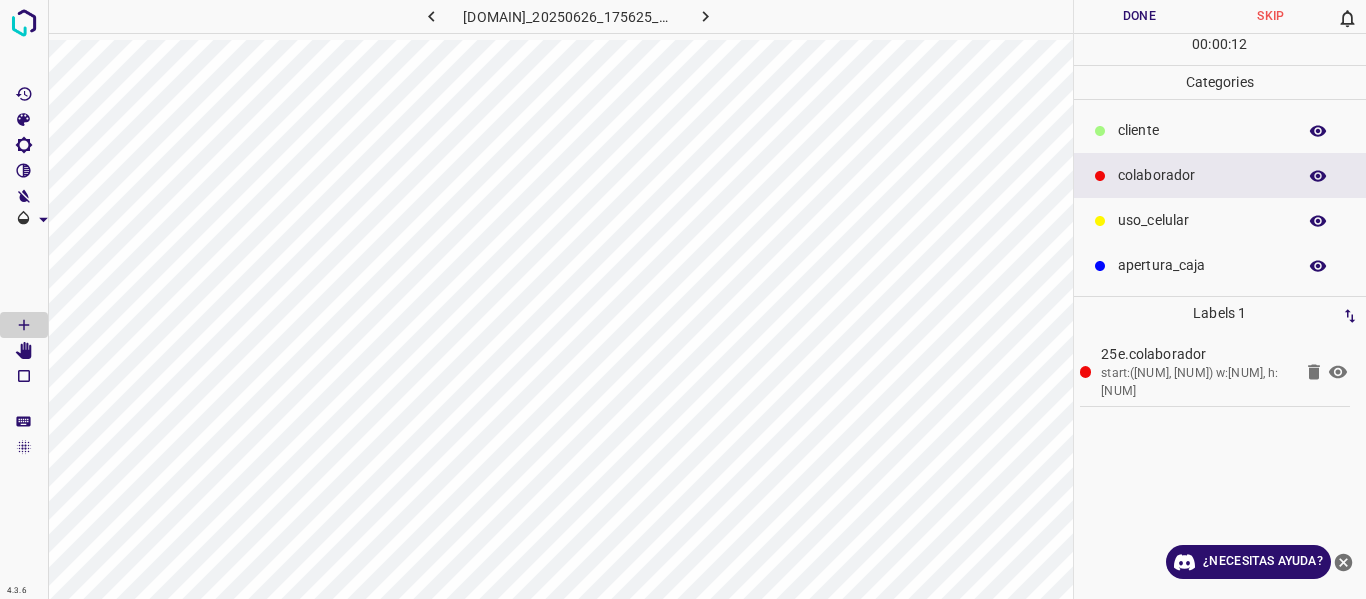 click on "Done" at bounding box center [1140, 16] 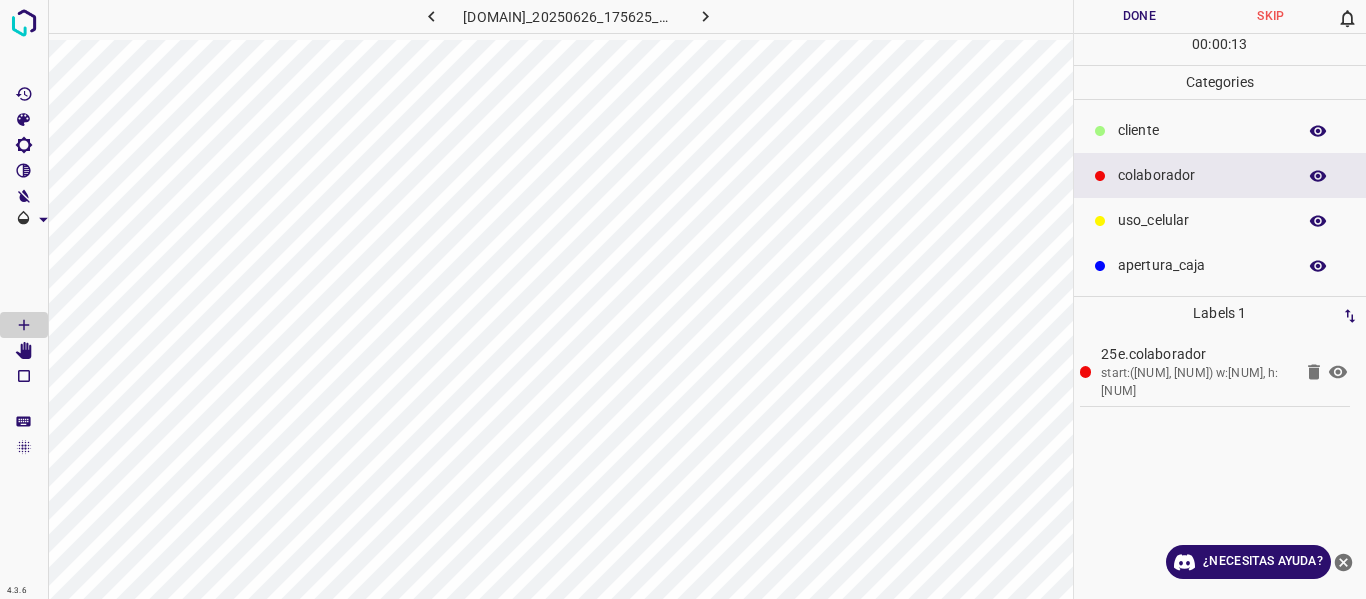 click at bounding box center (705, 16) 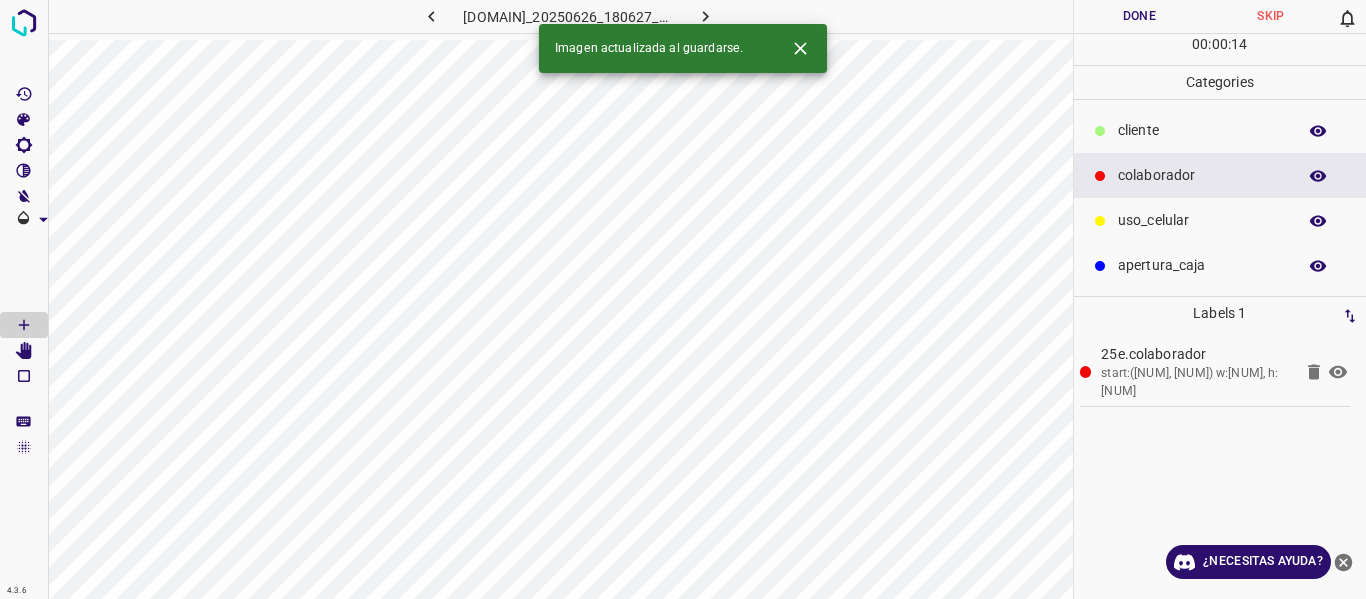 click on "Done" at bounding box center [1140, 16] 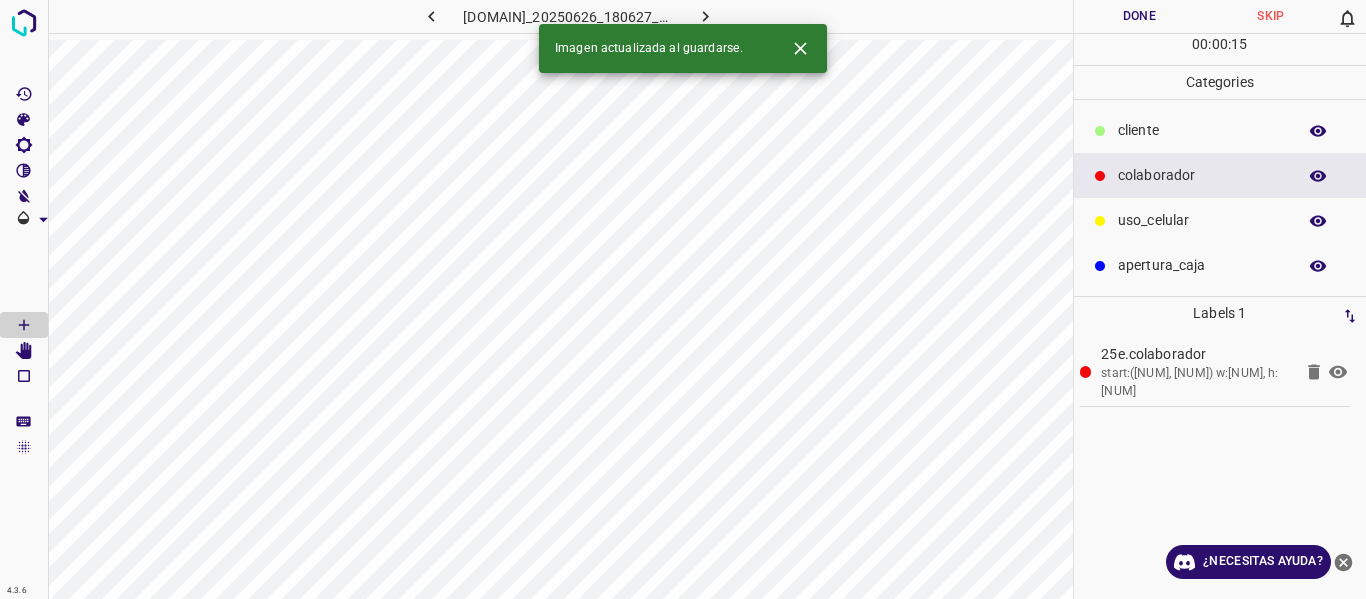 click at bounding box center [705, 16] 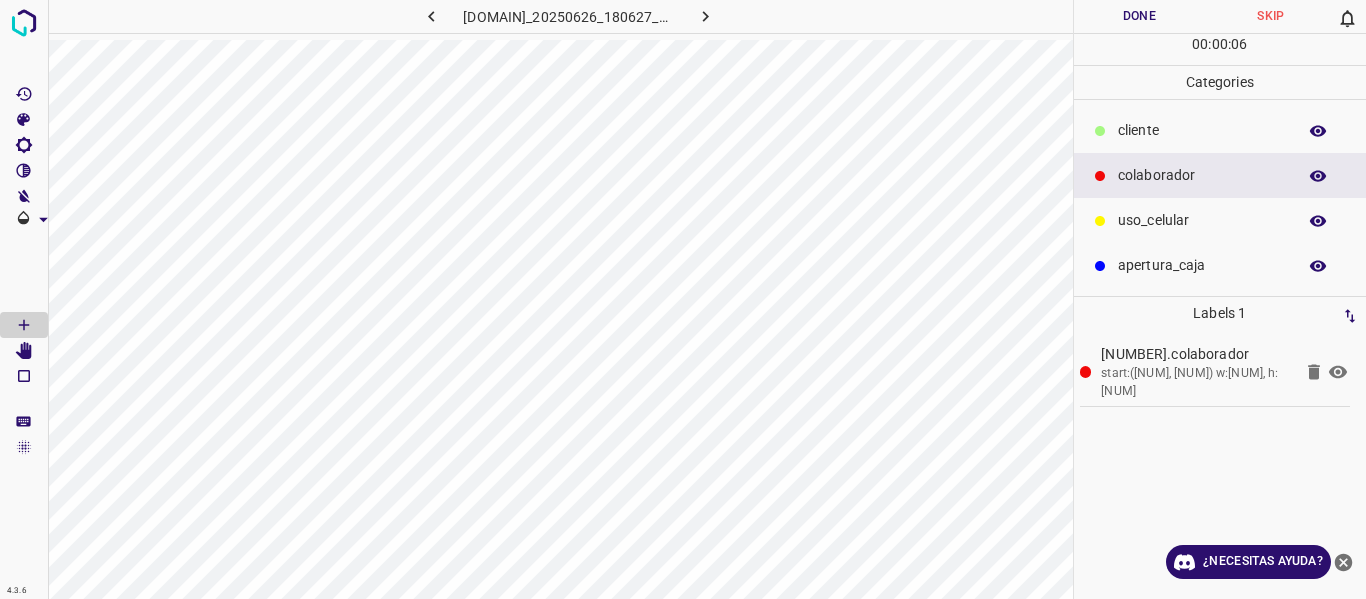 click on "Done" at bounding box center (1140, 16) 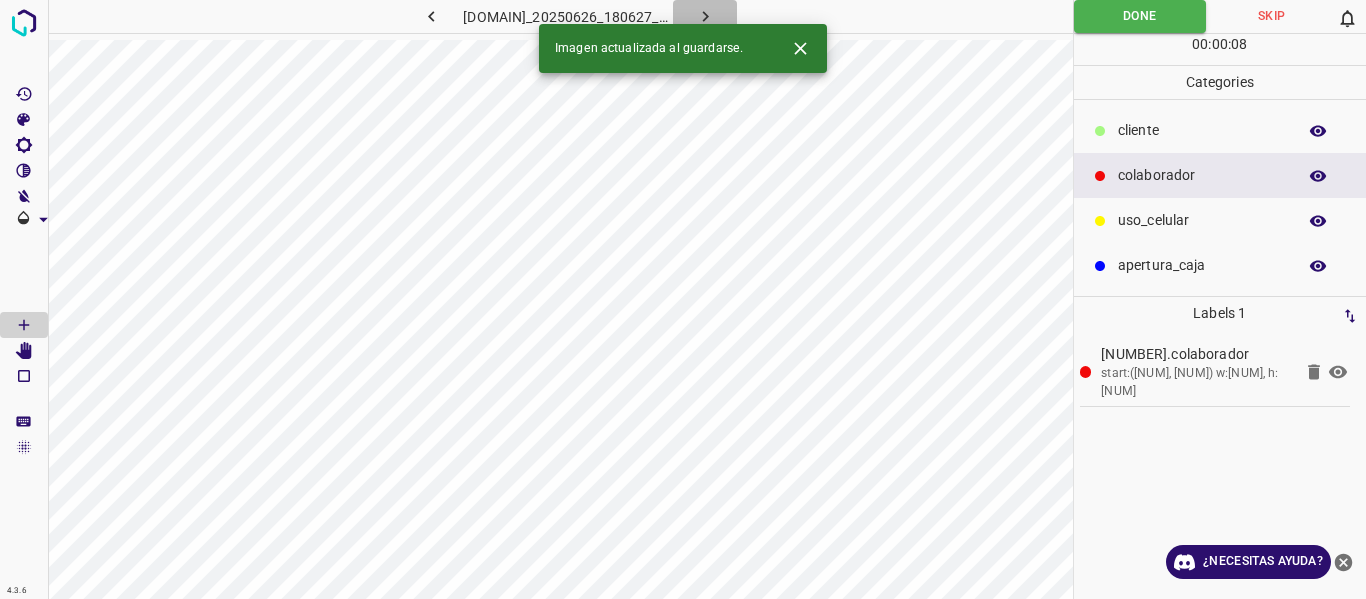 click at bounding box center (705, 16) 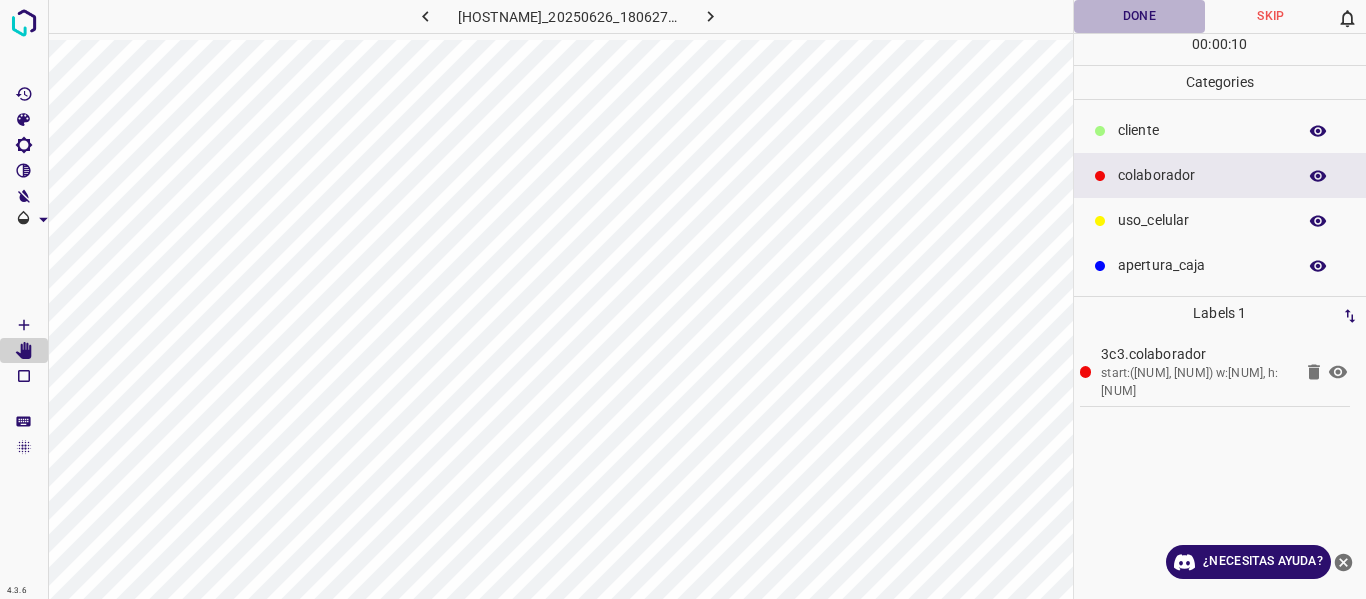 click on "Done" at bounding box center [1140, 16] 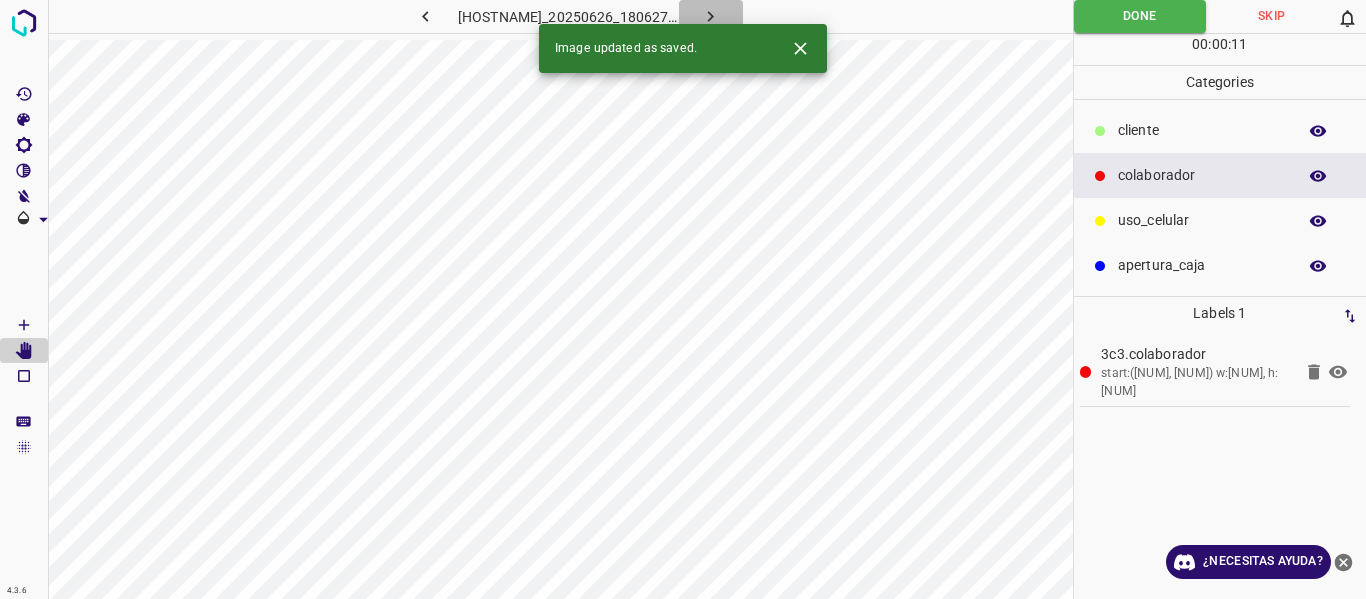 click at bounding box center (710, 16) 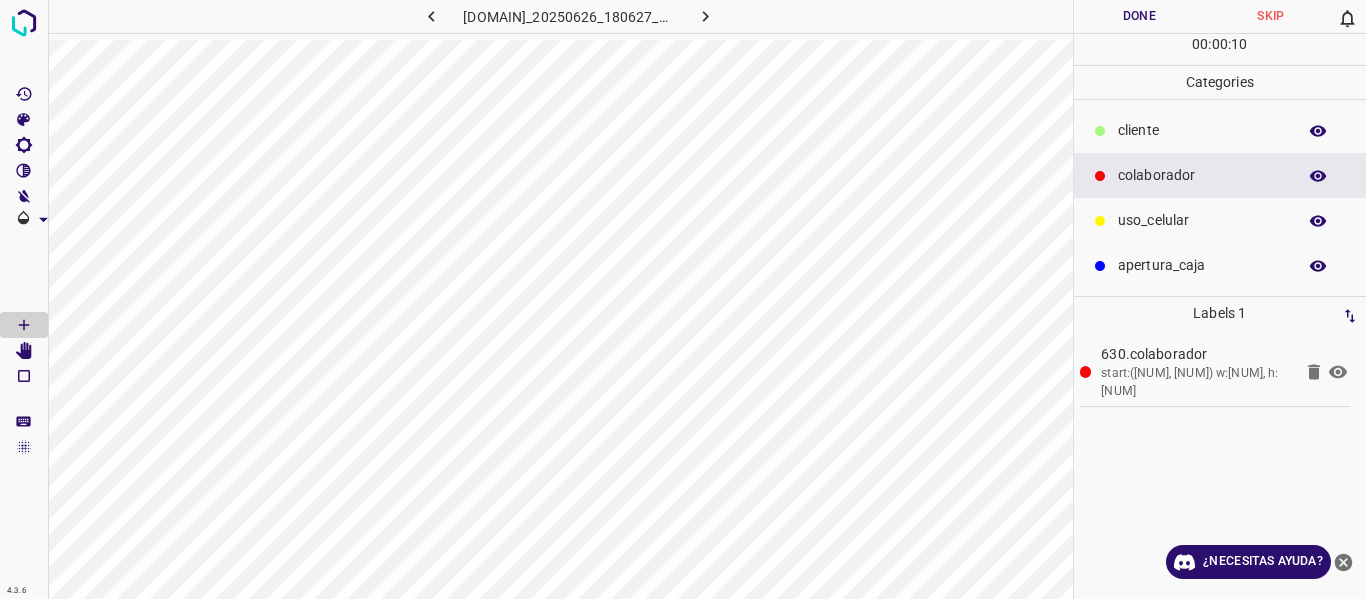 click on "Done" at bounding box center (1140, 16) 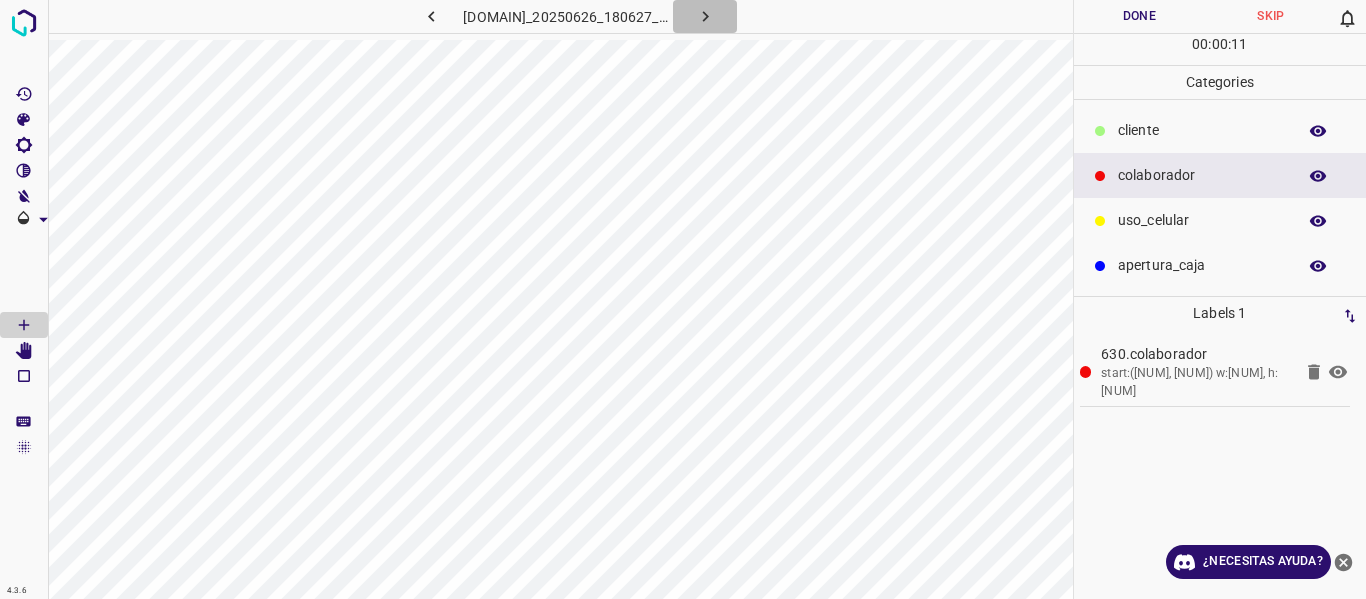 click at bounding box center (705, 16) 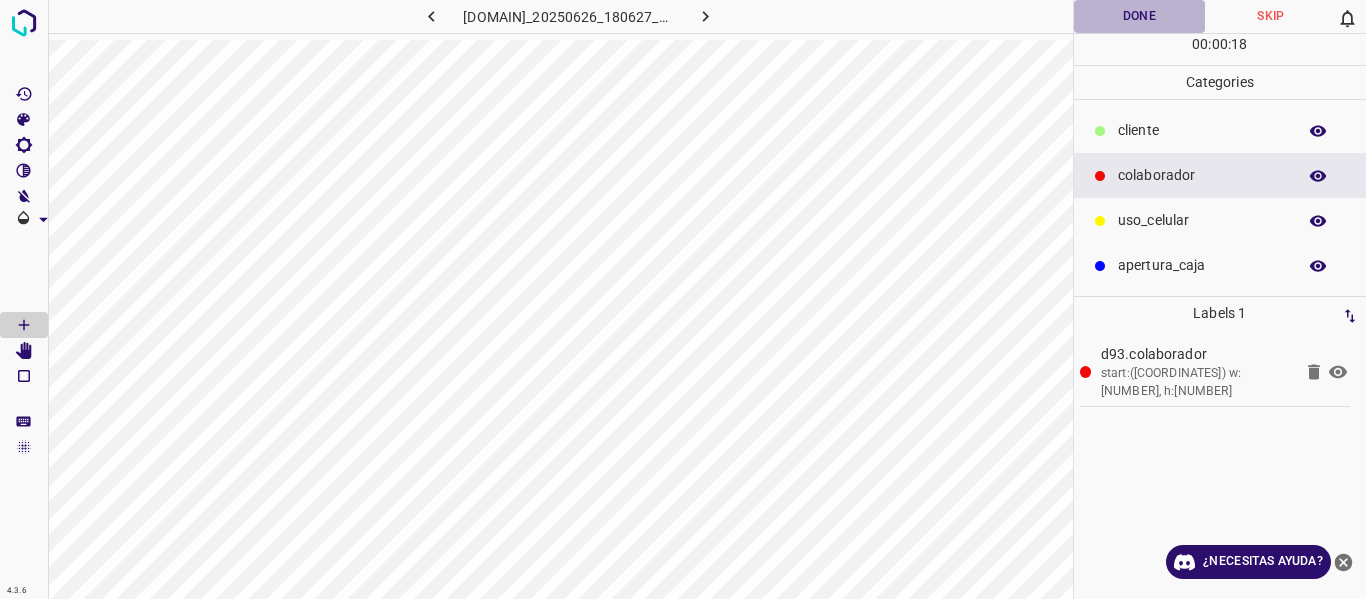 click on "Done" at bounding box center [1140, 16] 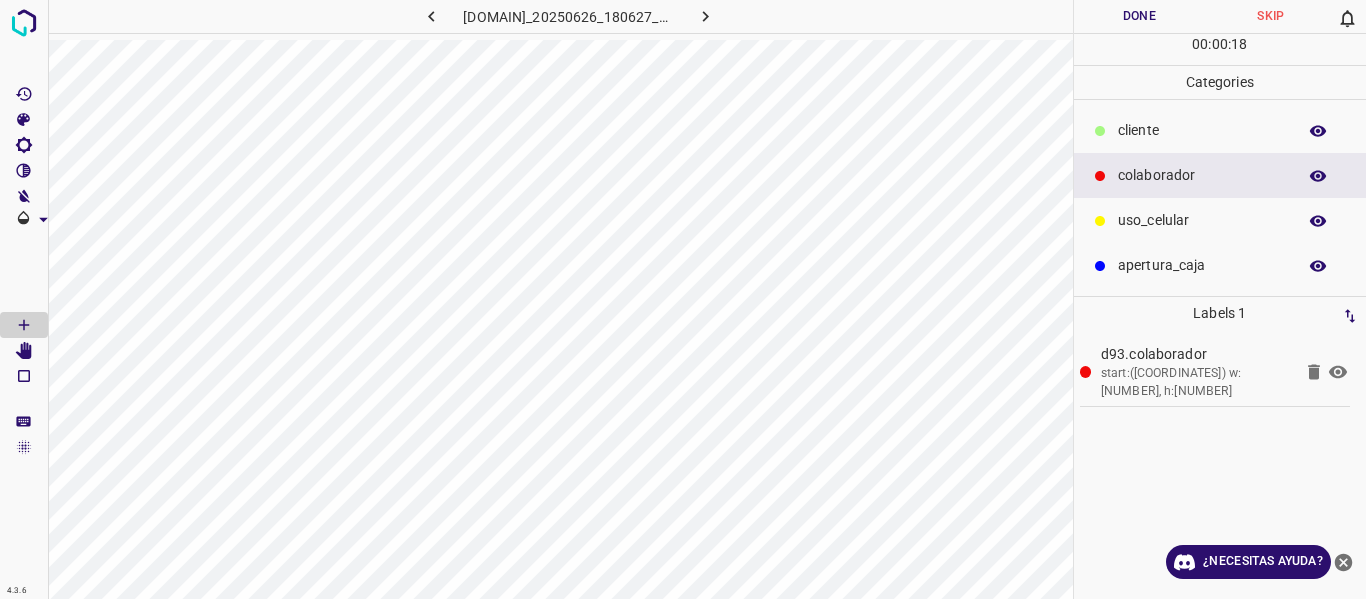 click at bounding box center (705, 16) 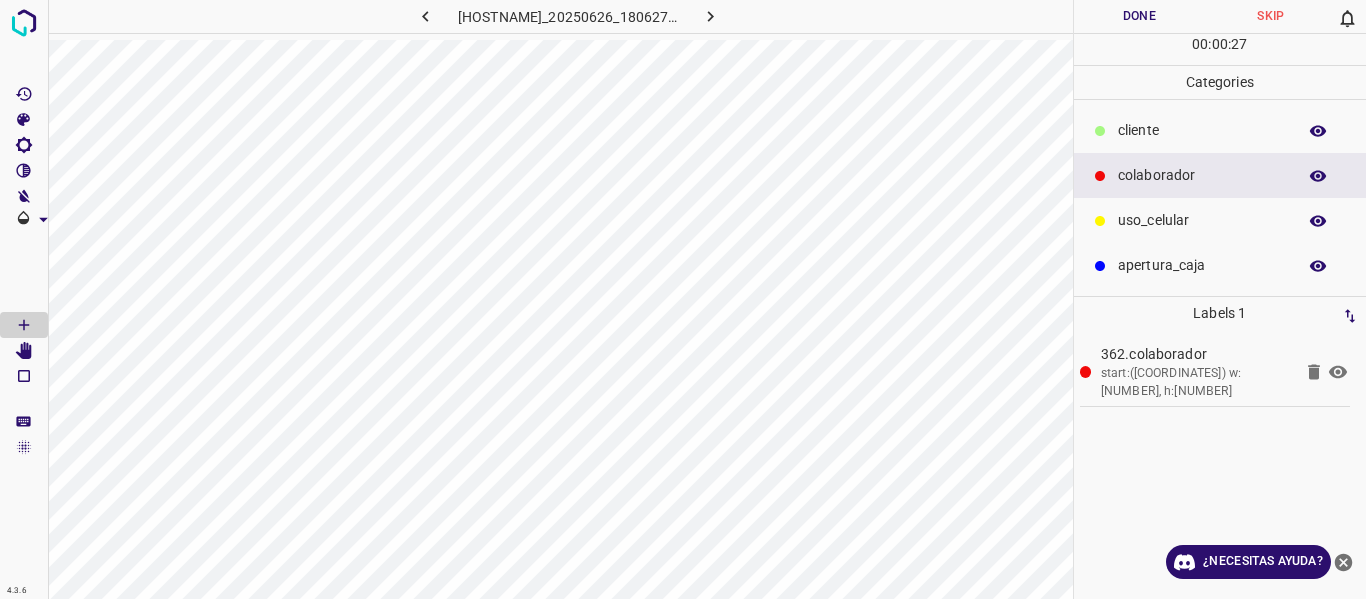 click on "Done" at bounding box center [1140, 16] 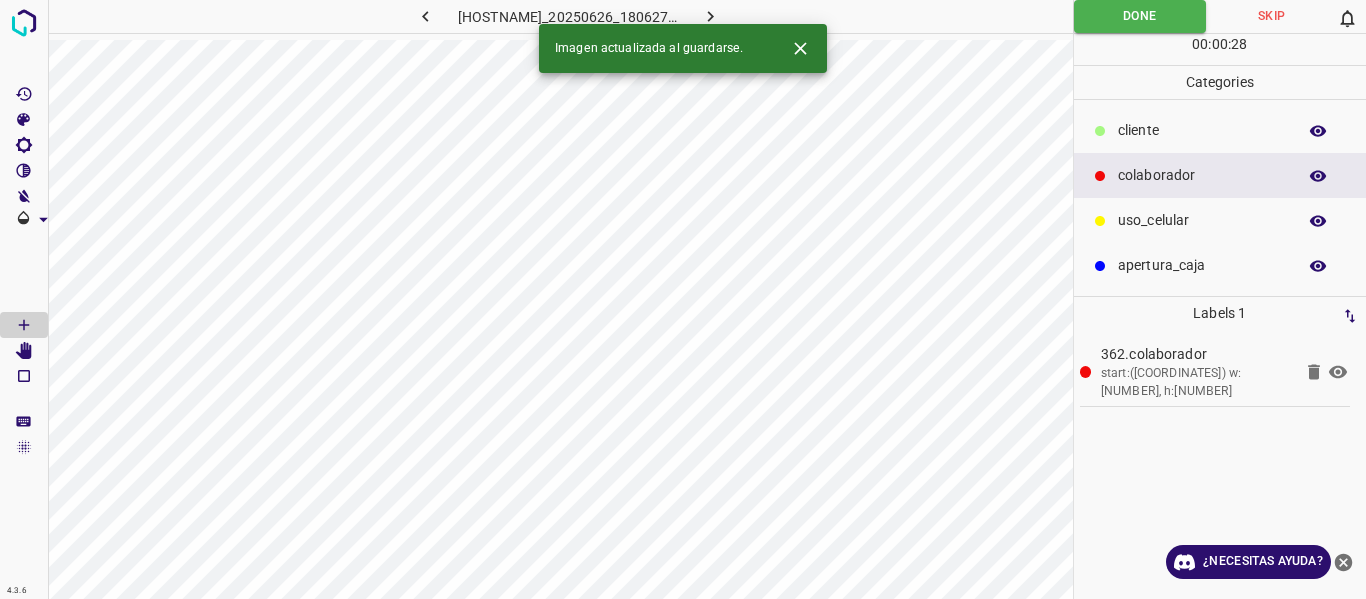 click at bounding box center (710, 16) 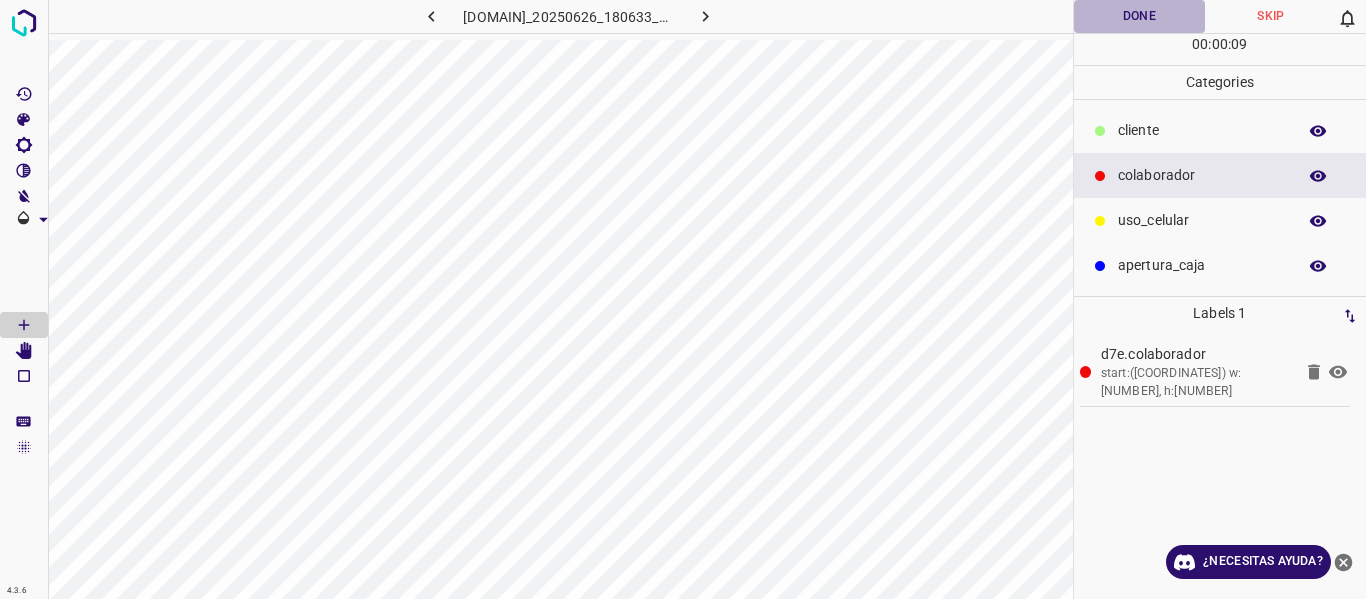 click on "Done" at bounding box center [1140, 16] 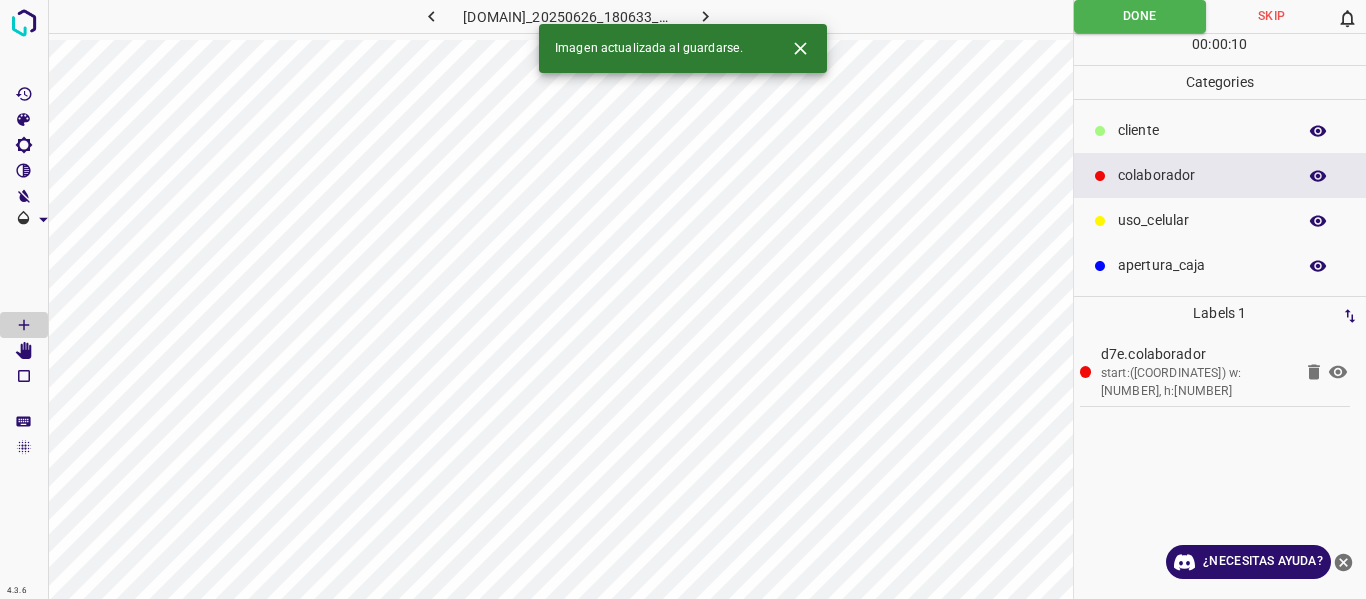 click at bounding box center [705, 16] 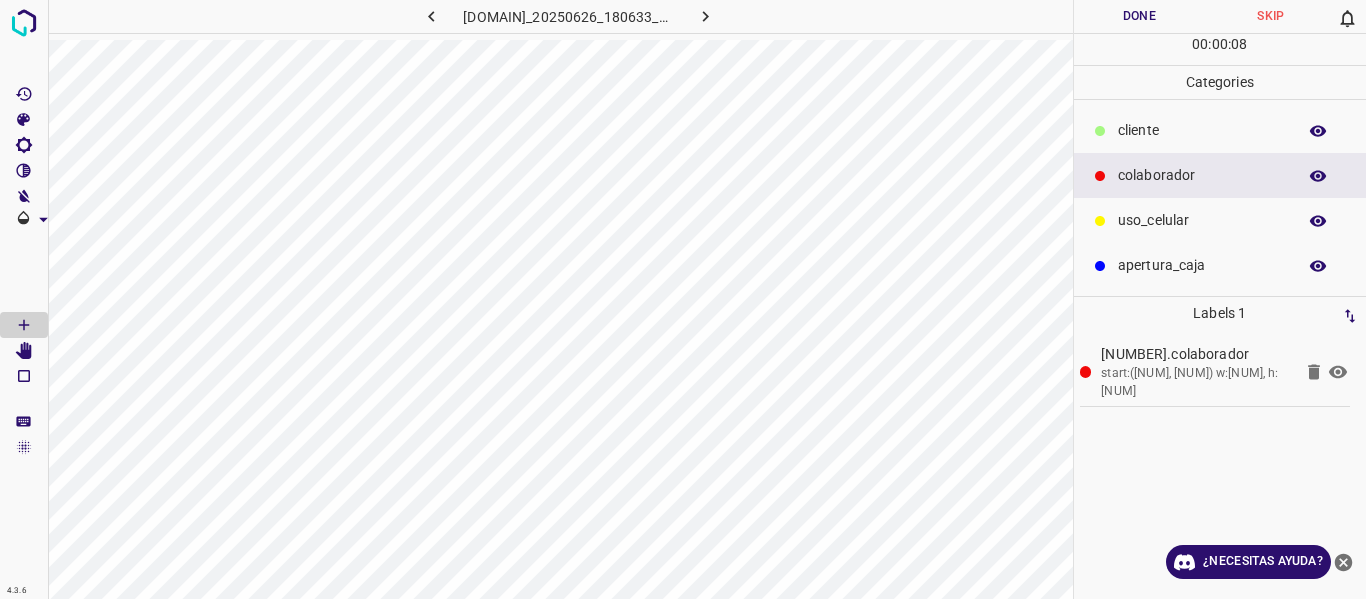click on "Done" at bounding box center (1140, 16) 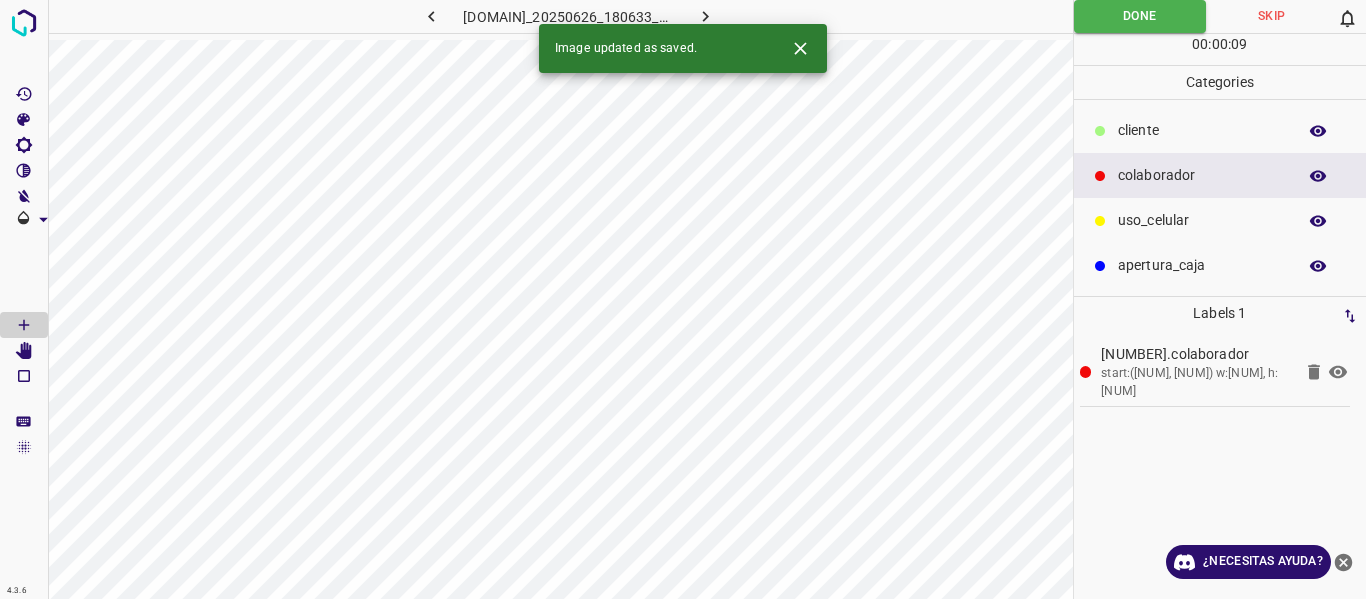 click at bounding box center (705, 16) 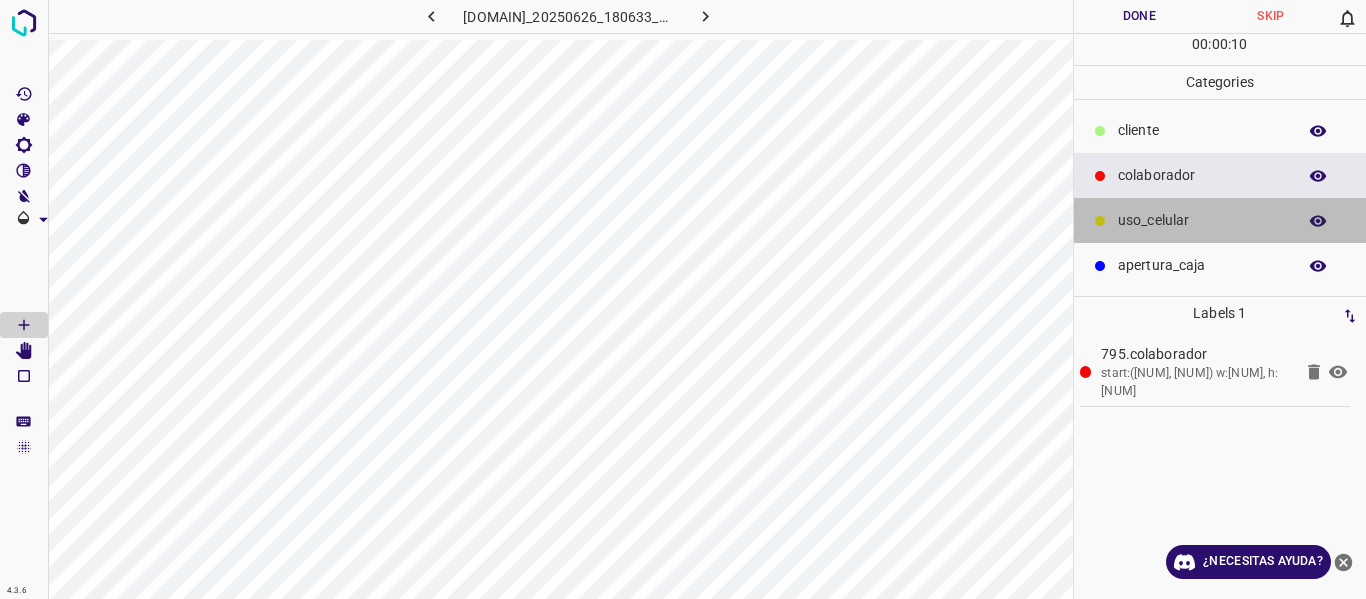 click at bounding box center (1100, 221) 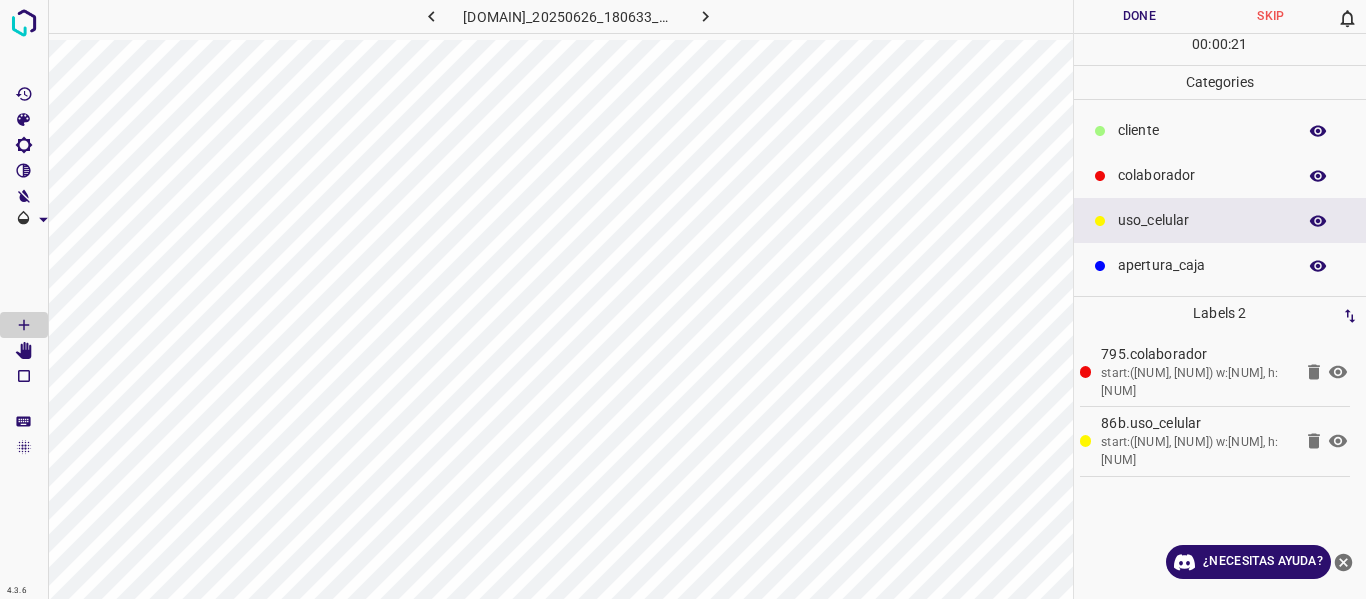 click on "Done" at bounding box center (1140, 16) 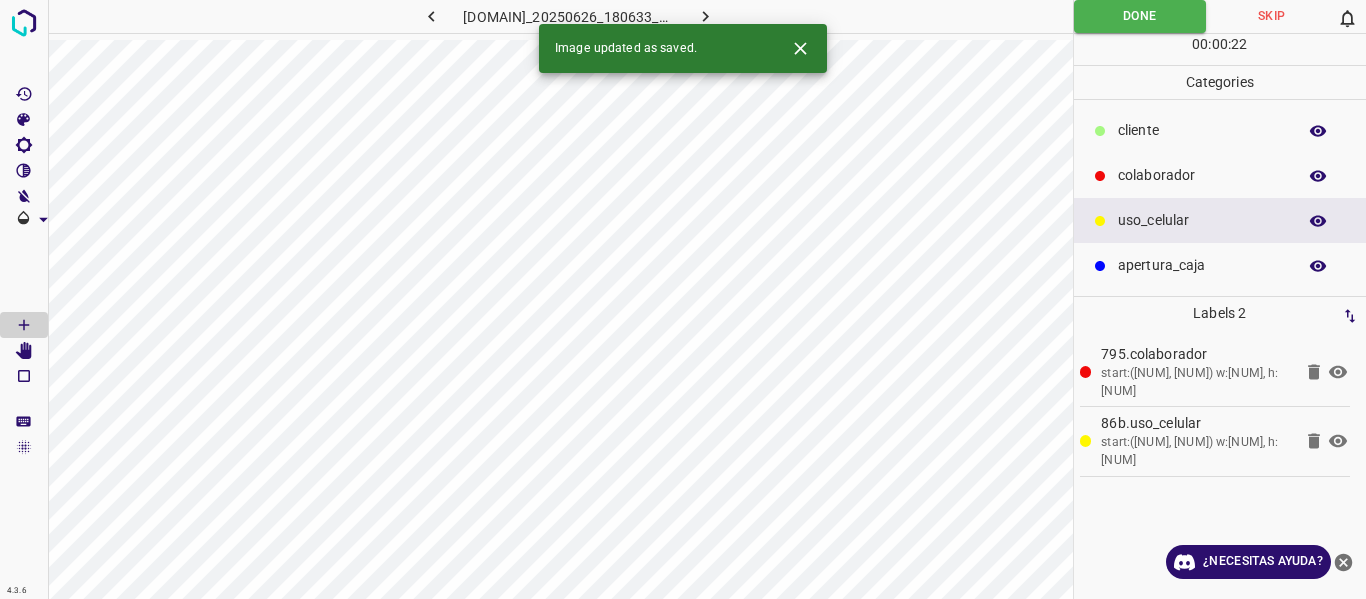 click at bounding box center (705, 16) 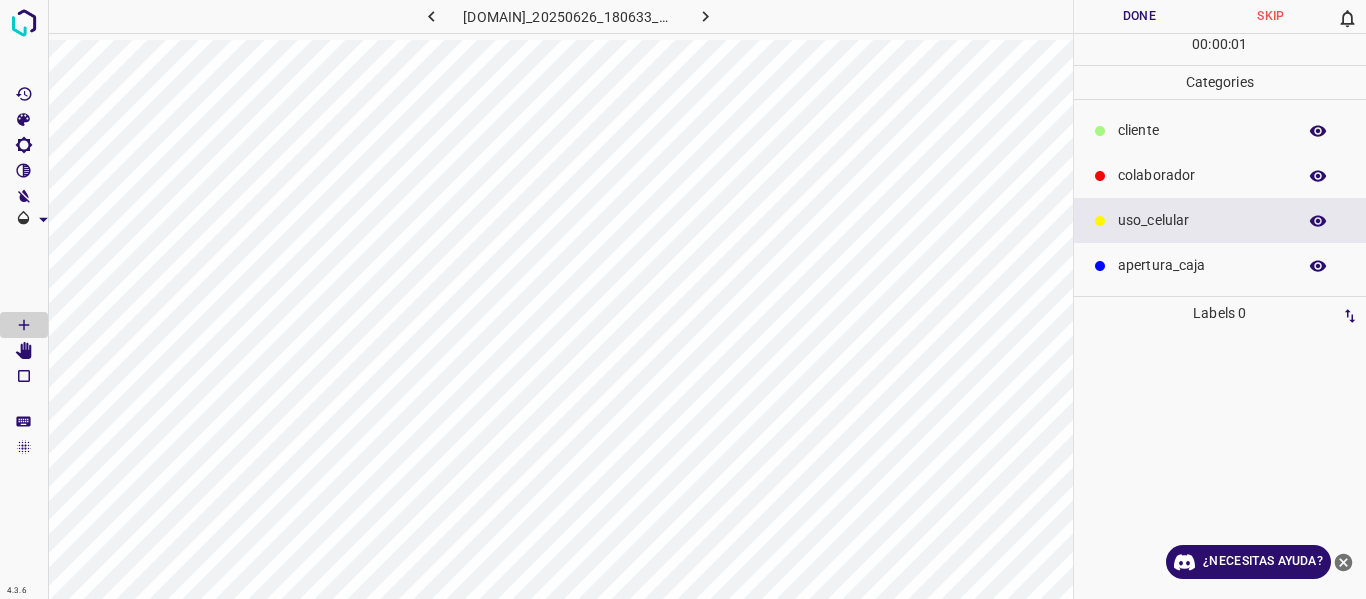 click on "colaborador" at bounding box center [1202, 130] 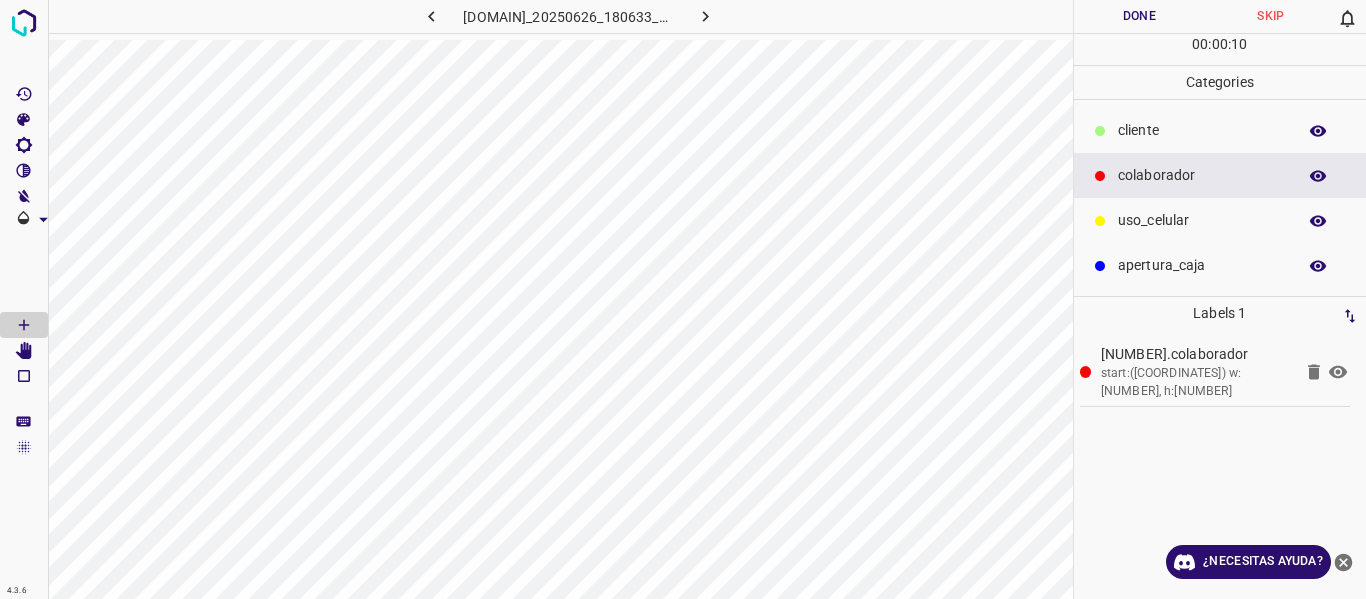 click on "Done" at bounding box center (1140, 16) 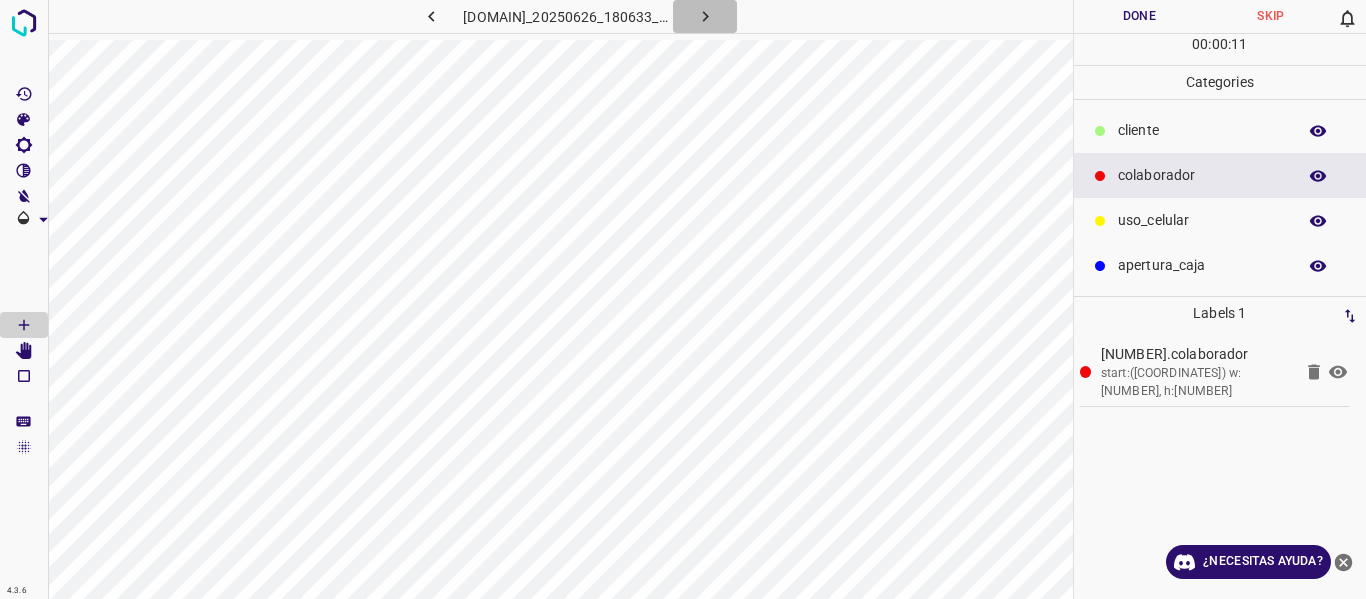 click at bounding box center [705, 16] 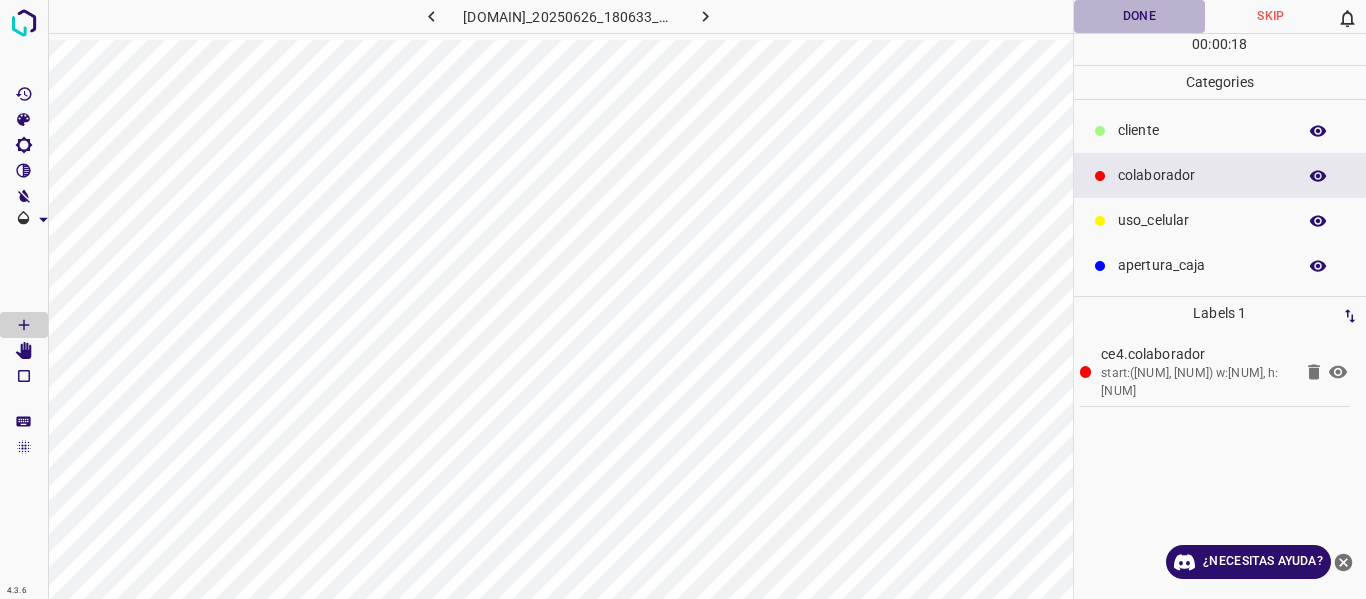click on "Done" at bounding box center (1140, 16) 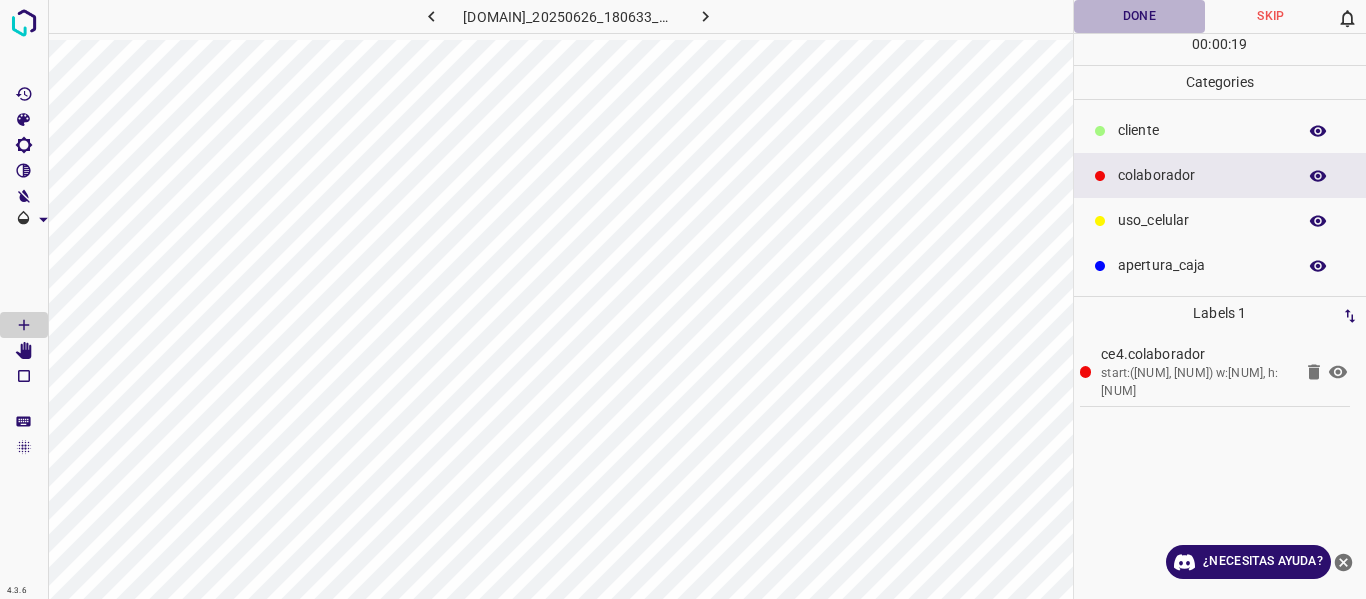 click on "Done" at bounding box center [1140, 16] 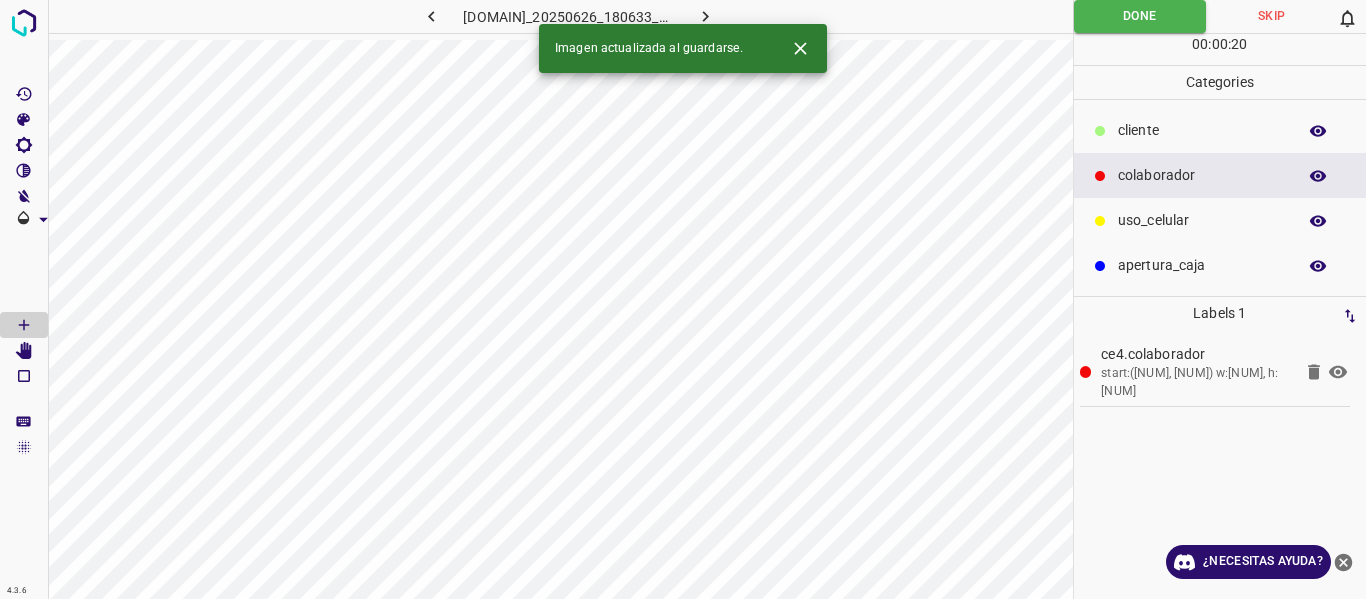 click at bounding box center (705, 16) 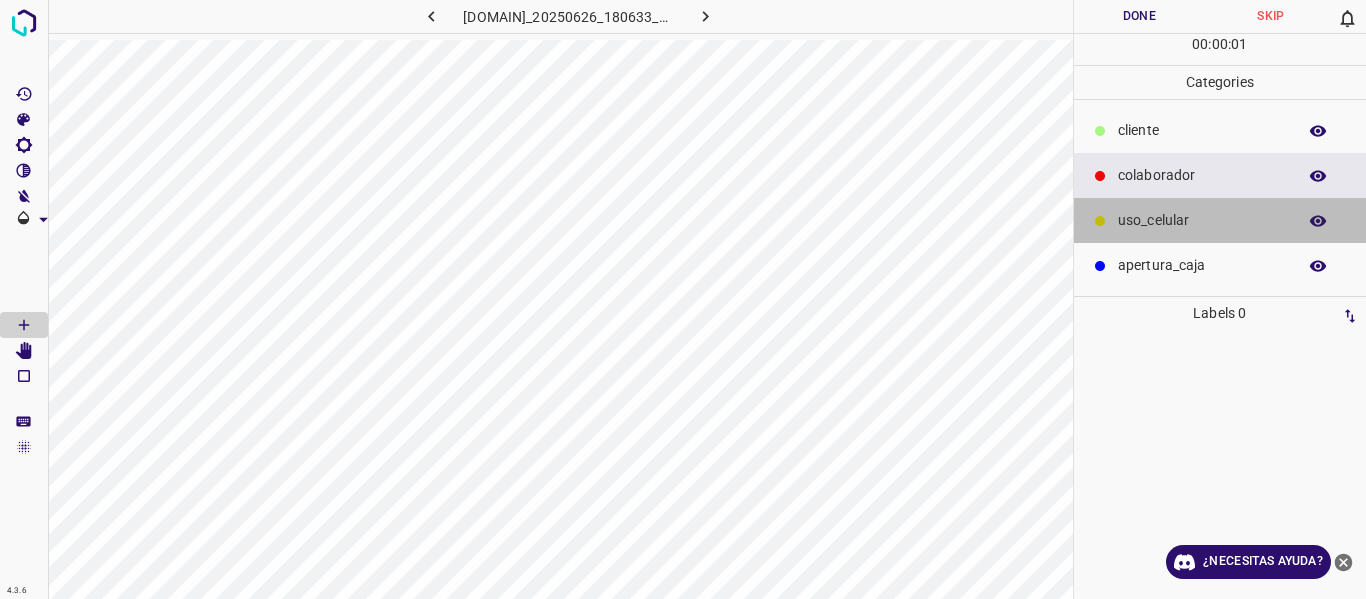 click on "uso_celular" at bounding box center [1202, 130] 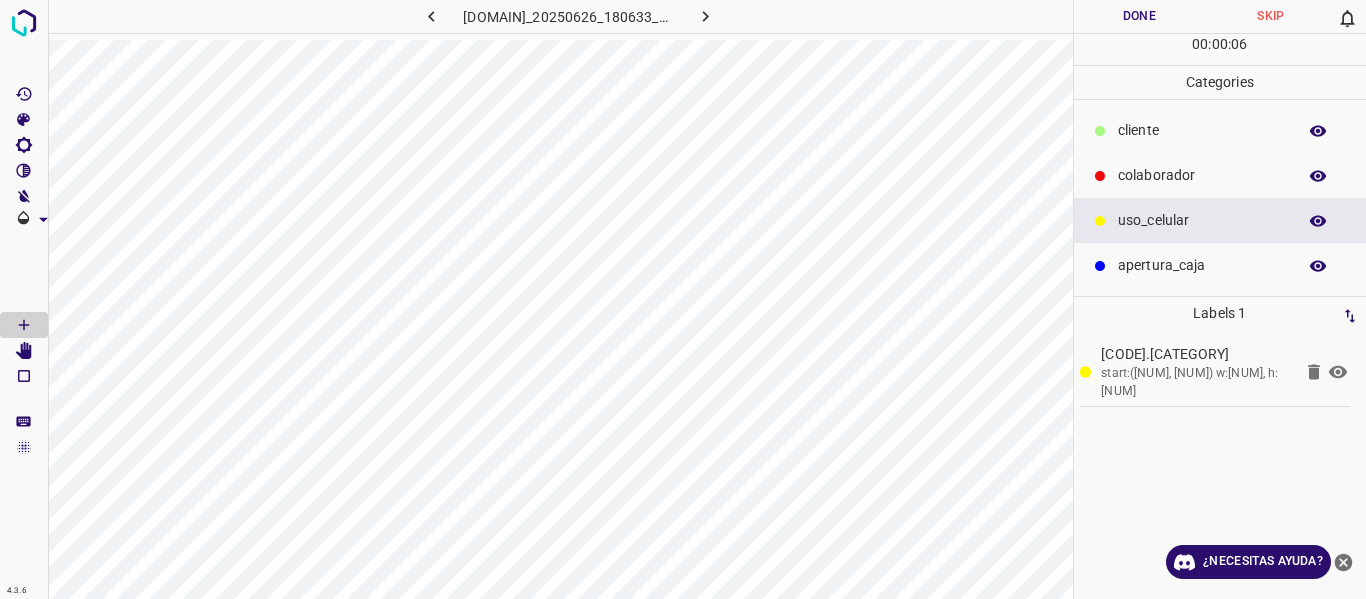 click on "colaborador" at bounding box center (1202, 130) 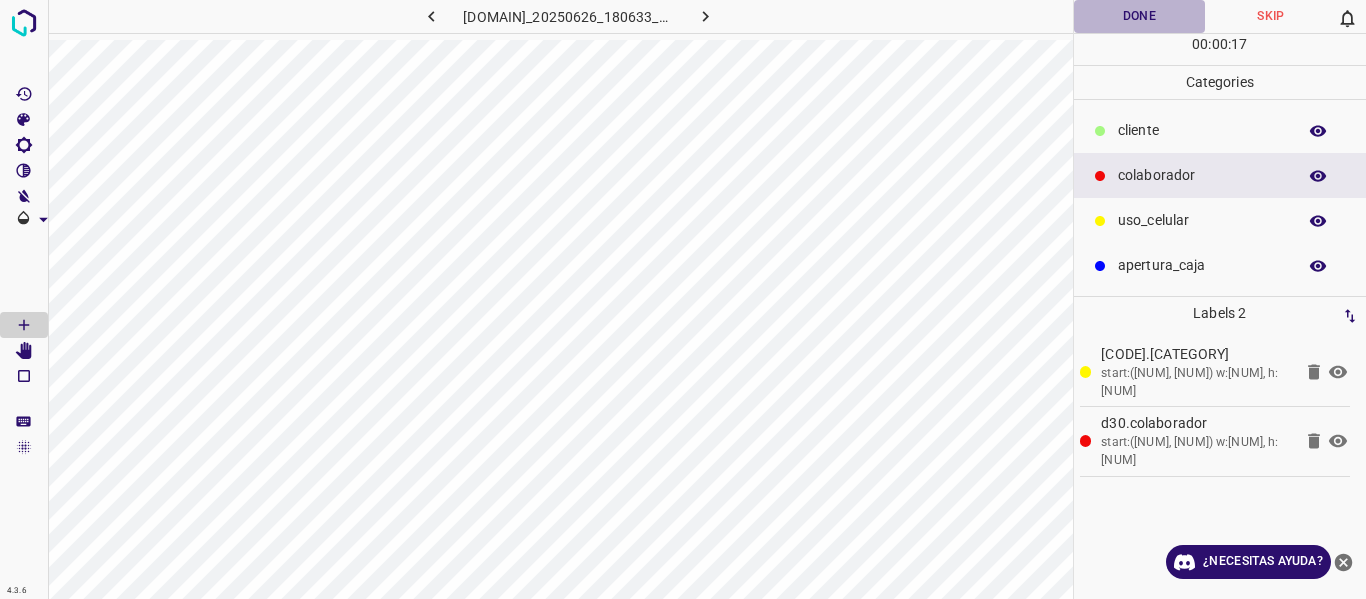 click on "Done" at bounding box center (1140, 16) 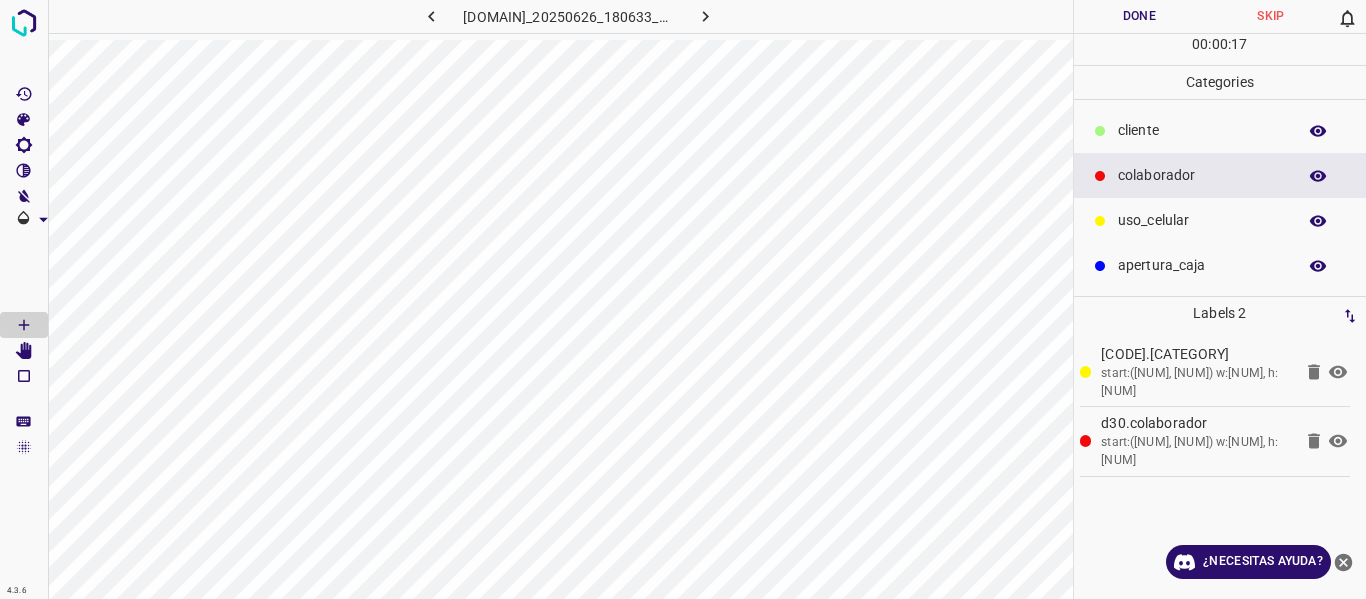 click at bounding box center [705, 16] 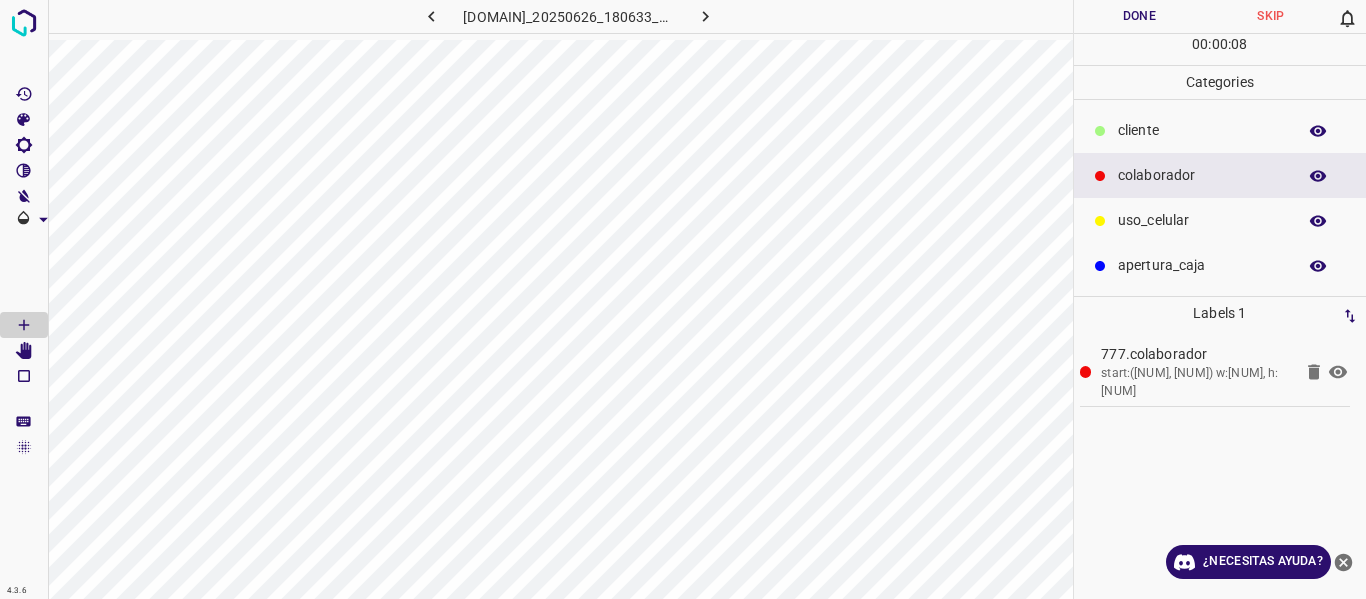 click on "Done" at bounding box center [1140, 16] 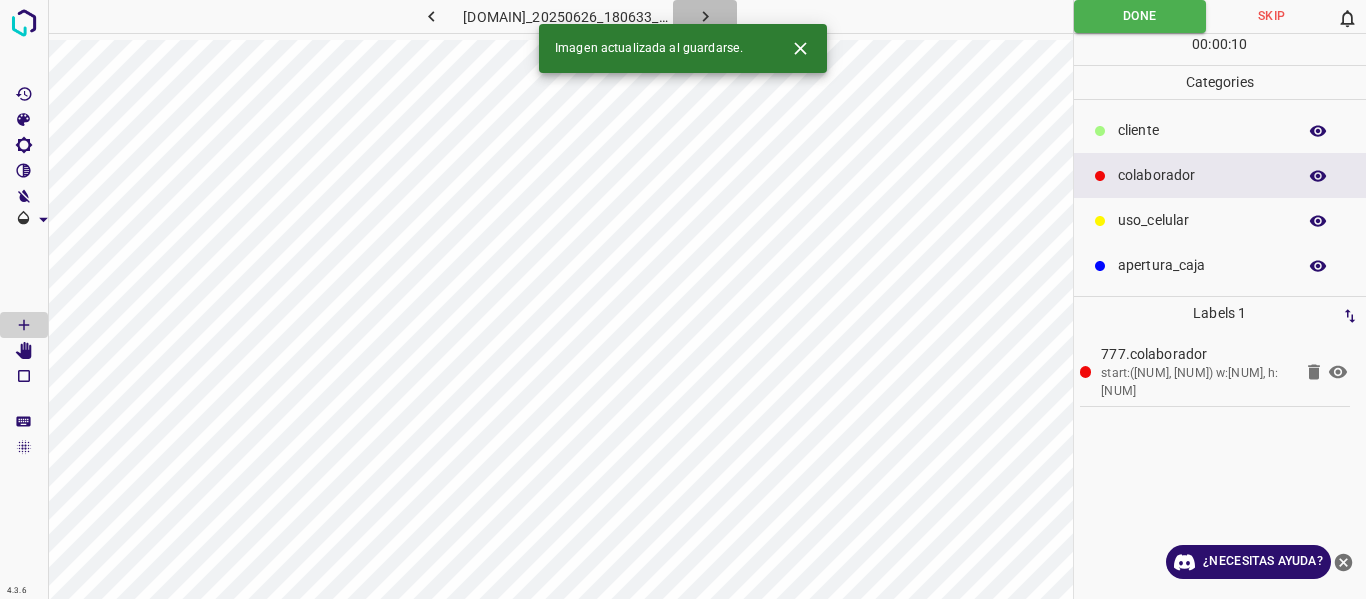 click at bounding box center [705, 16] 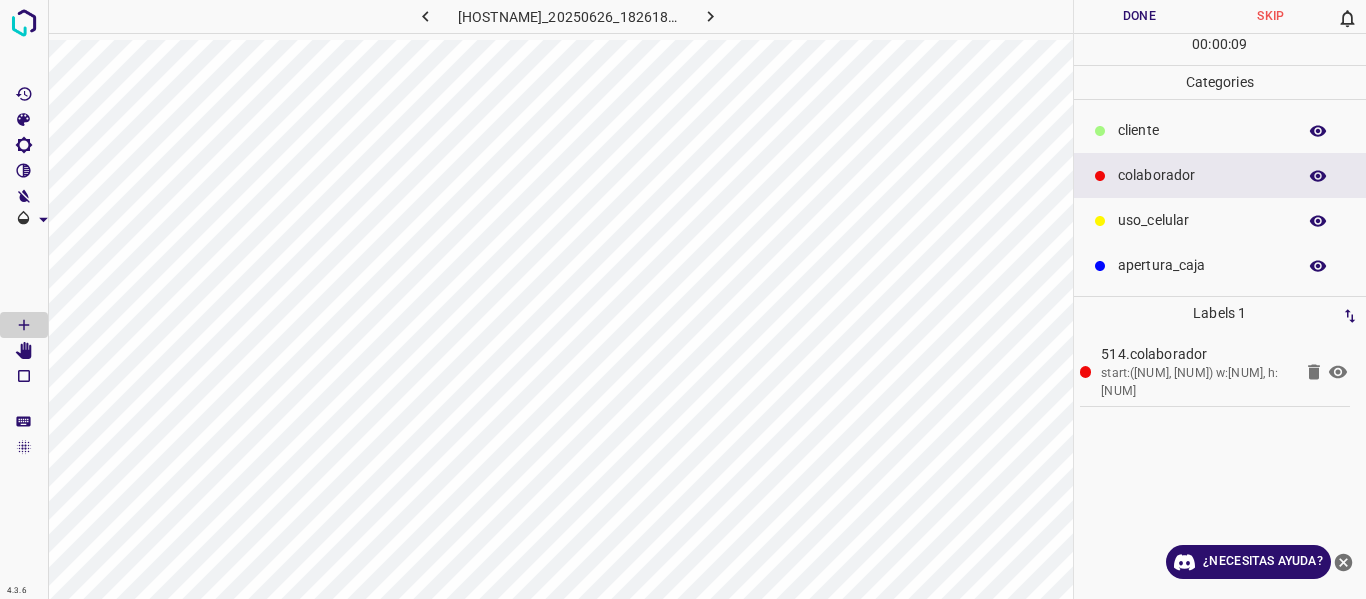 drag, startPoint x: 1135, startPoint y: 221, endPoint x: 1097, endPoint y: 237, distance: 41.231056 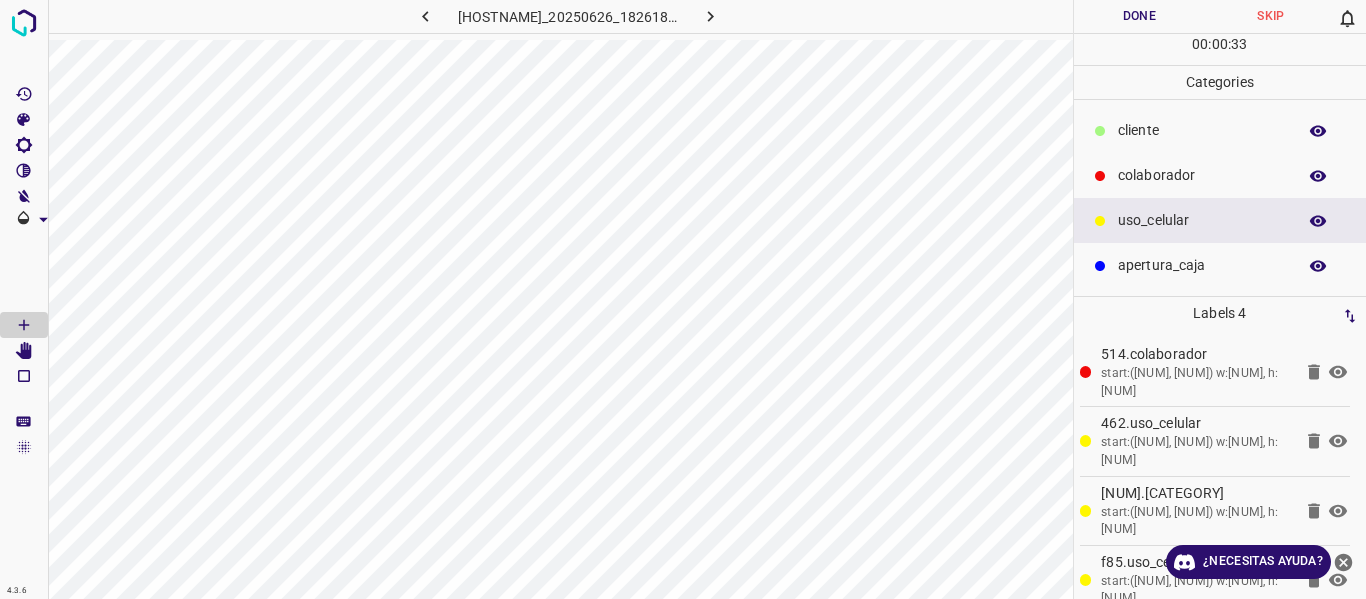 click on "Done" at bounding box center [1140, 16] 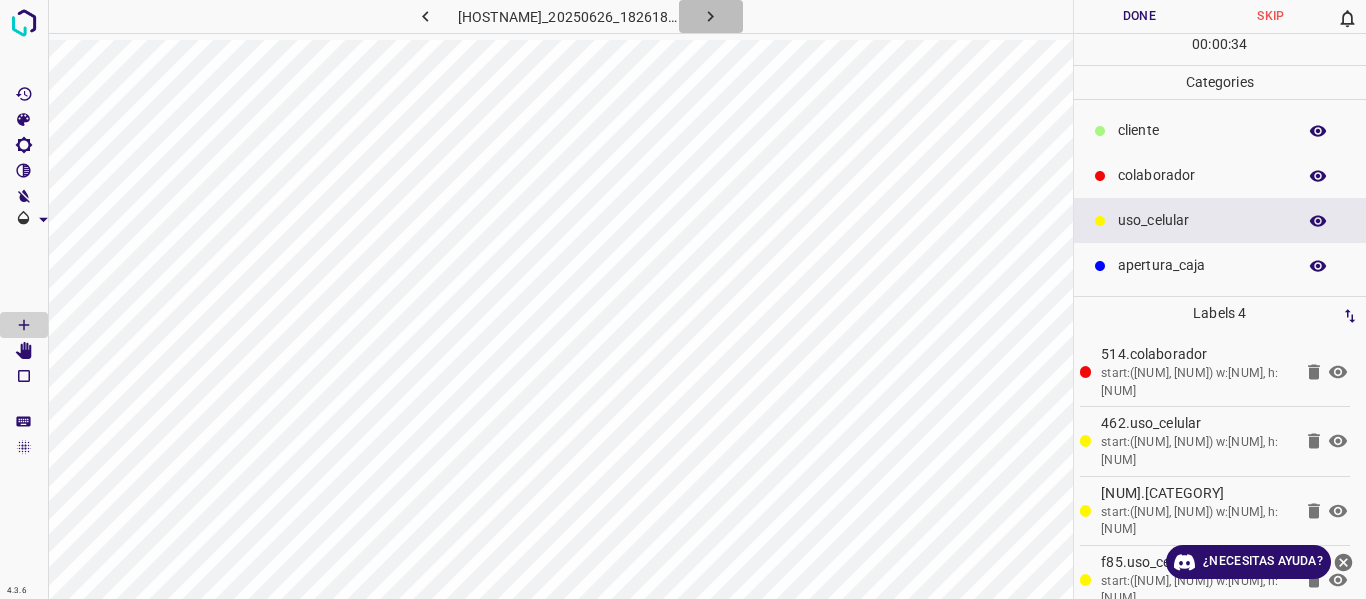 click at bounding box center [710, 16] 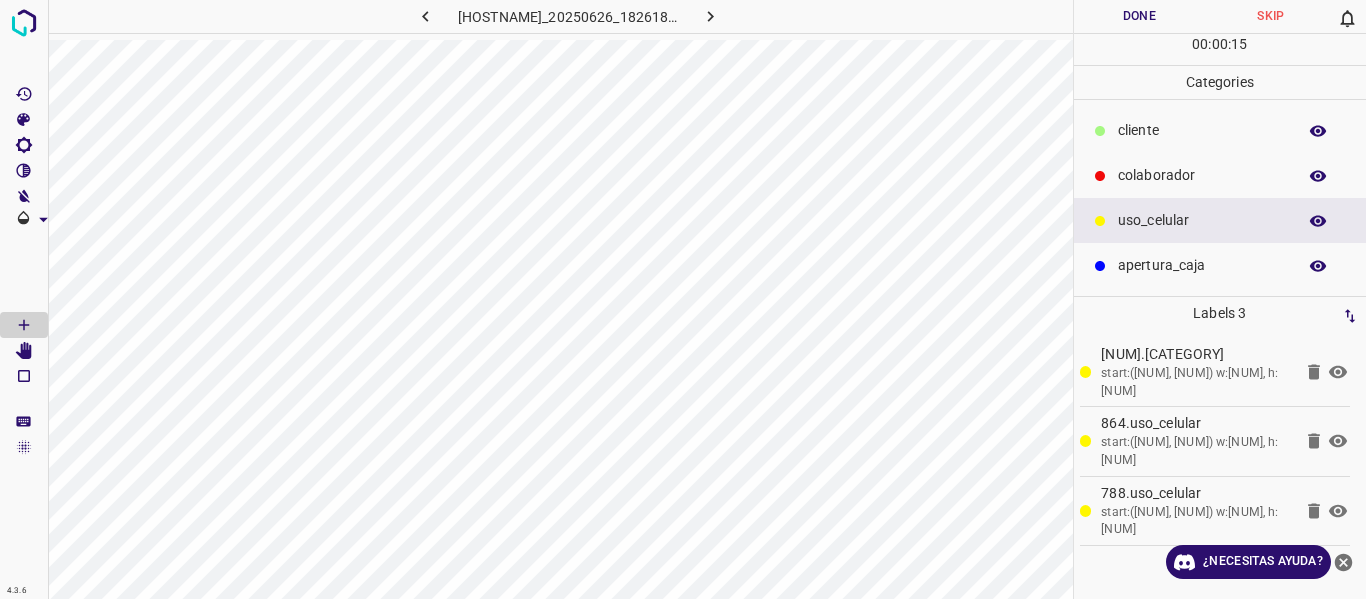 drag, startPoint x: 1104, startPoint y: 174, endPoint x: 1090, endPoint y: 177, distance: 14.3178215 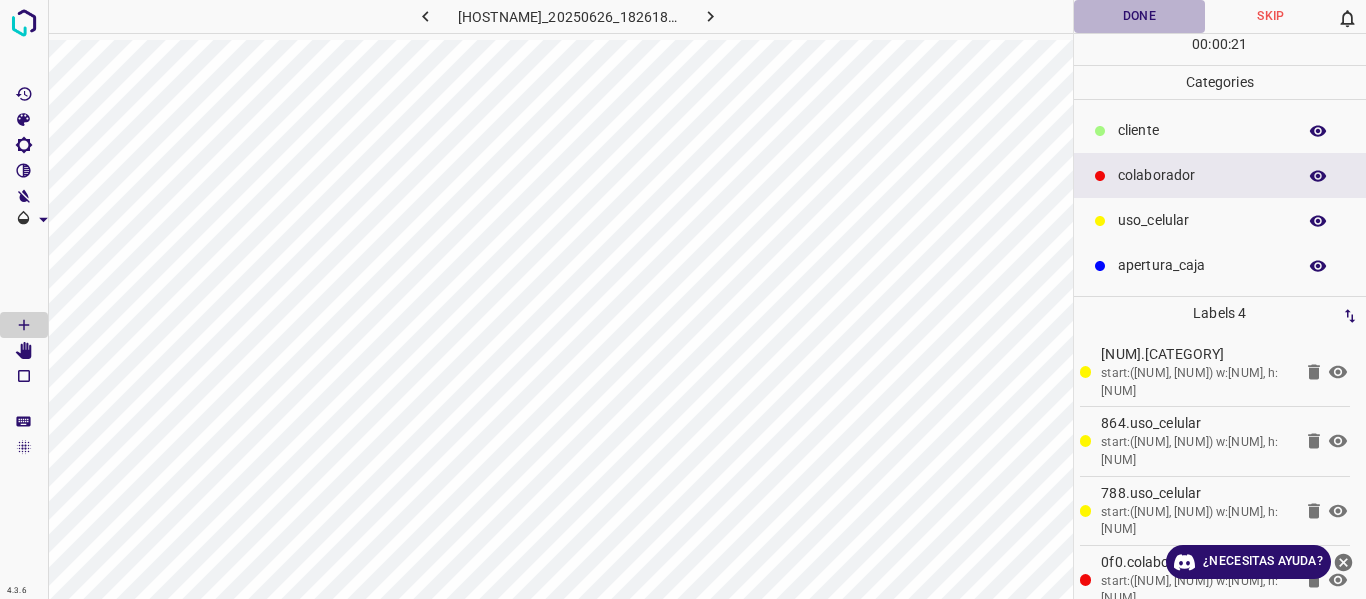 click on "Done" at bounding box center (1140, 16) 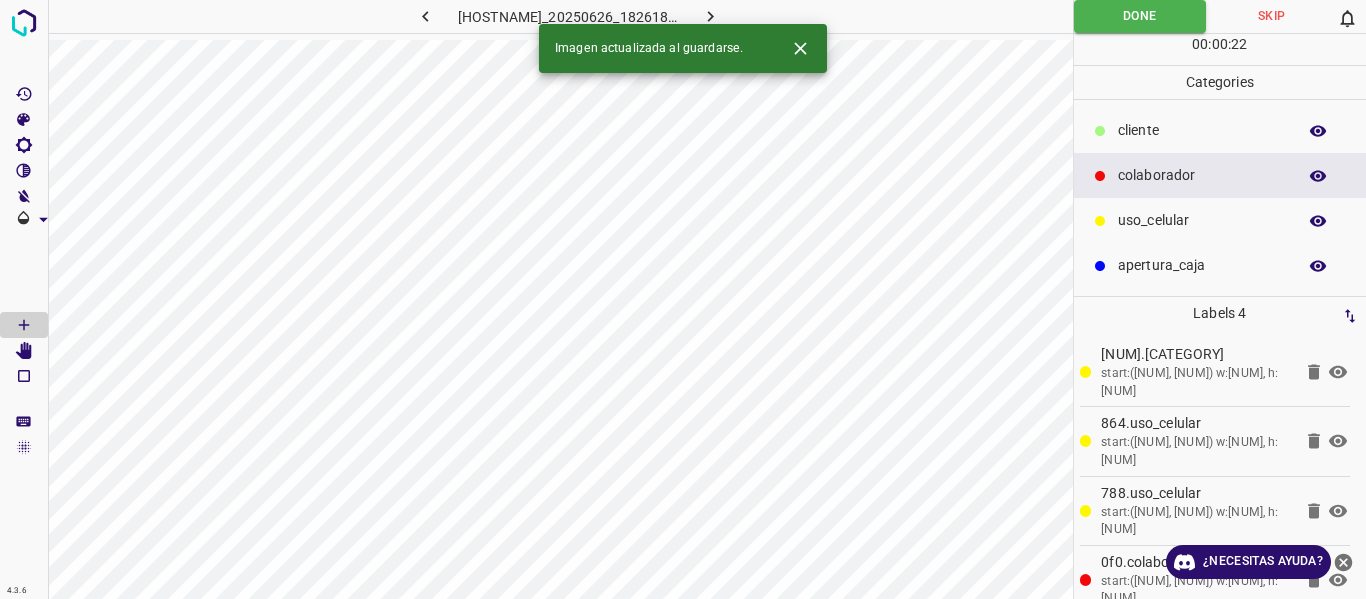 click at bounding box center (711, 16) 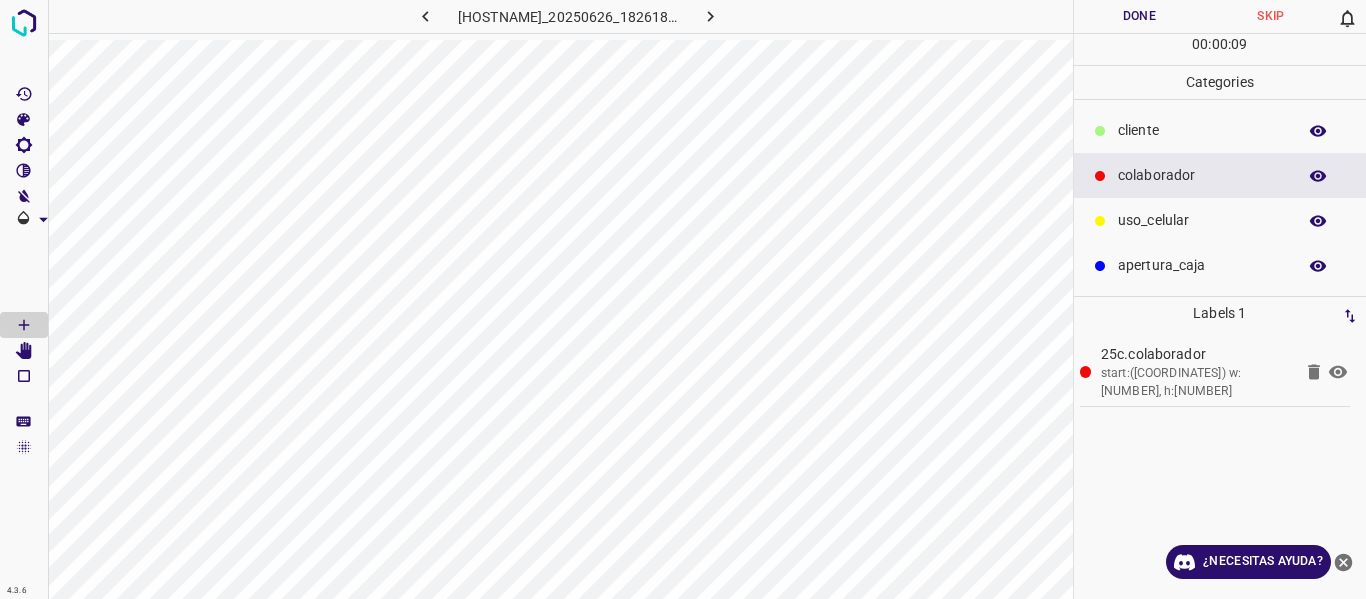 click at bounding box center [1100, 131] 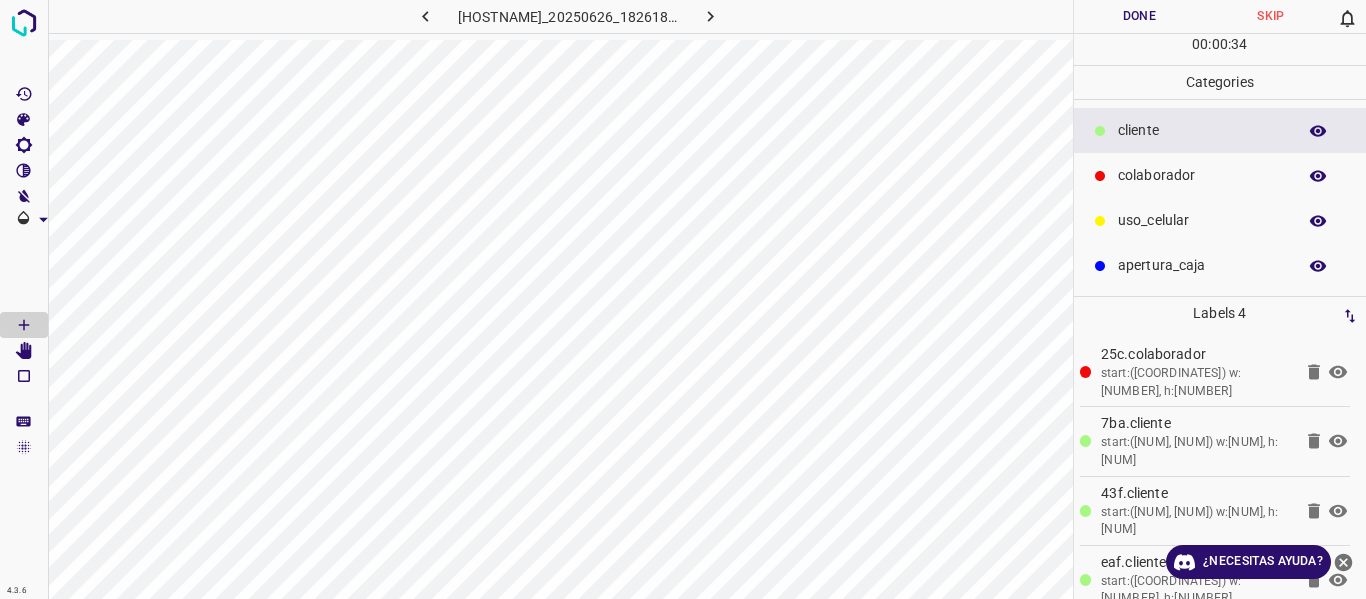click on "Done" at bounding box center [1140, 16] 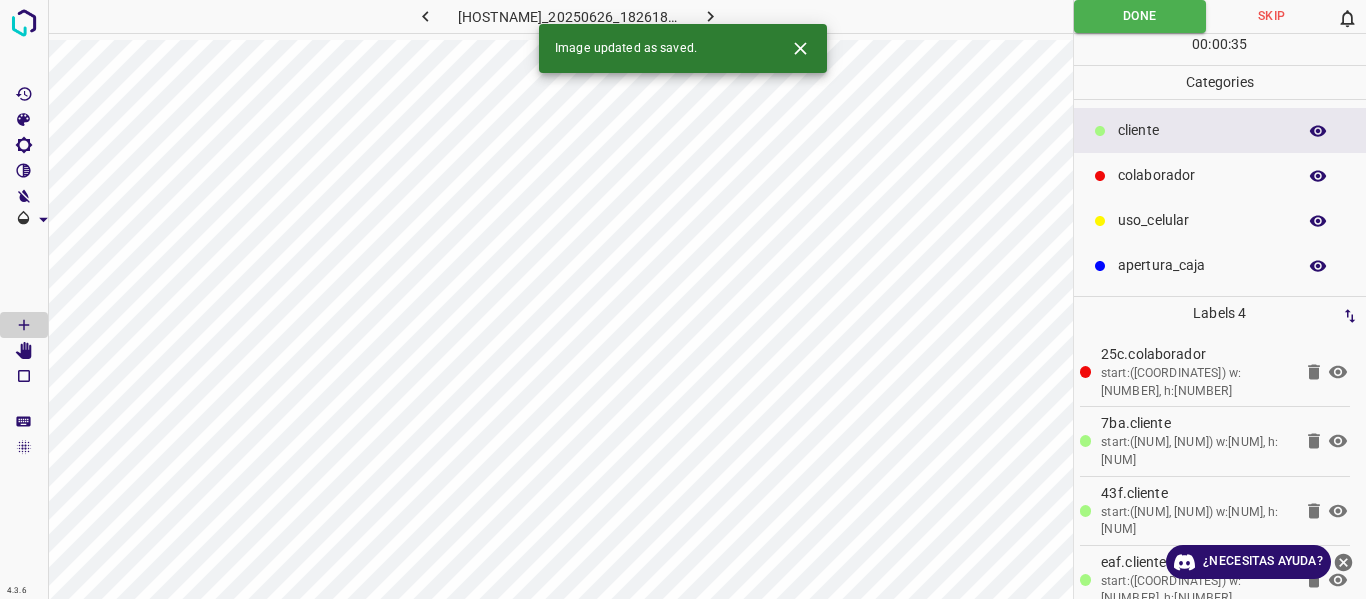 click at bounding box center [711, 16] 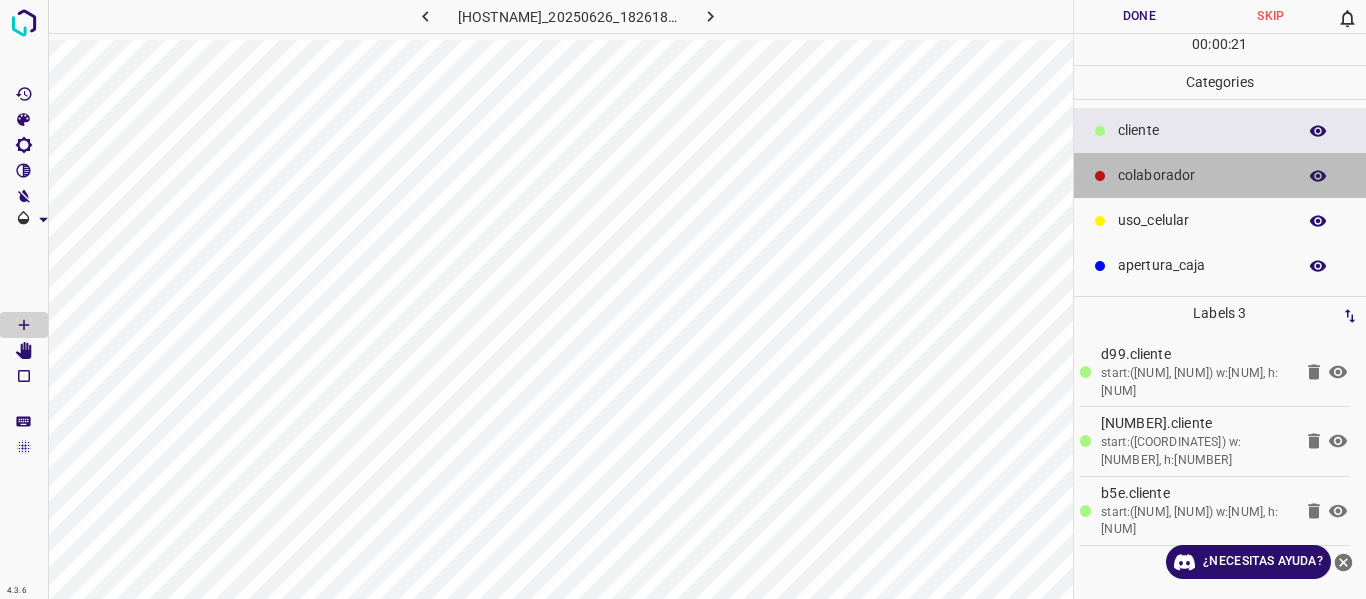 click on "colaborador" at bounding box center (1202, 130) 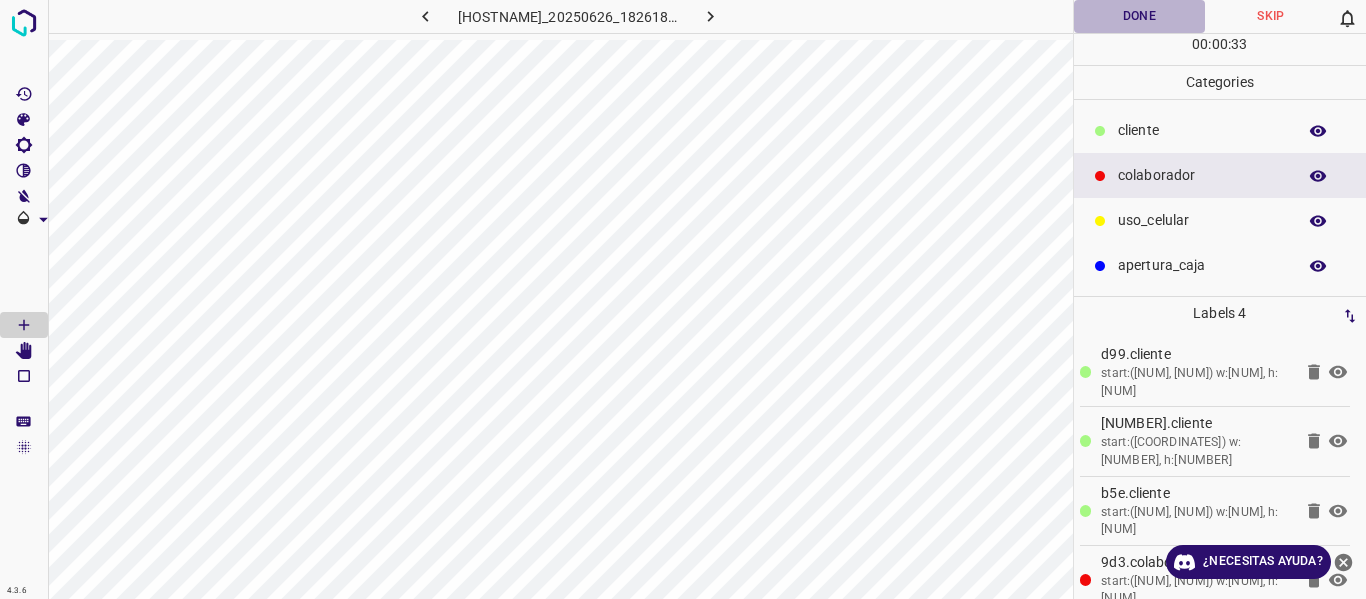 click on "Done" at bounding box center [1140, 16] 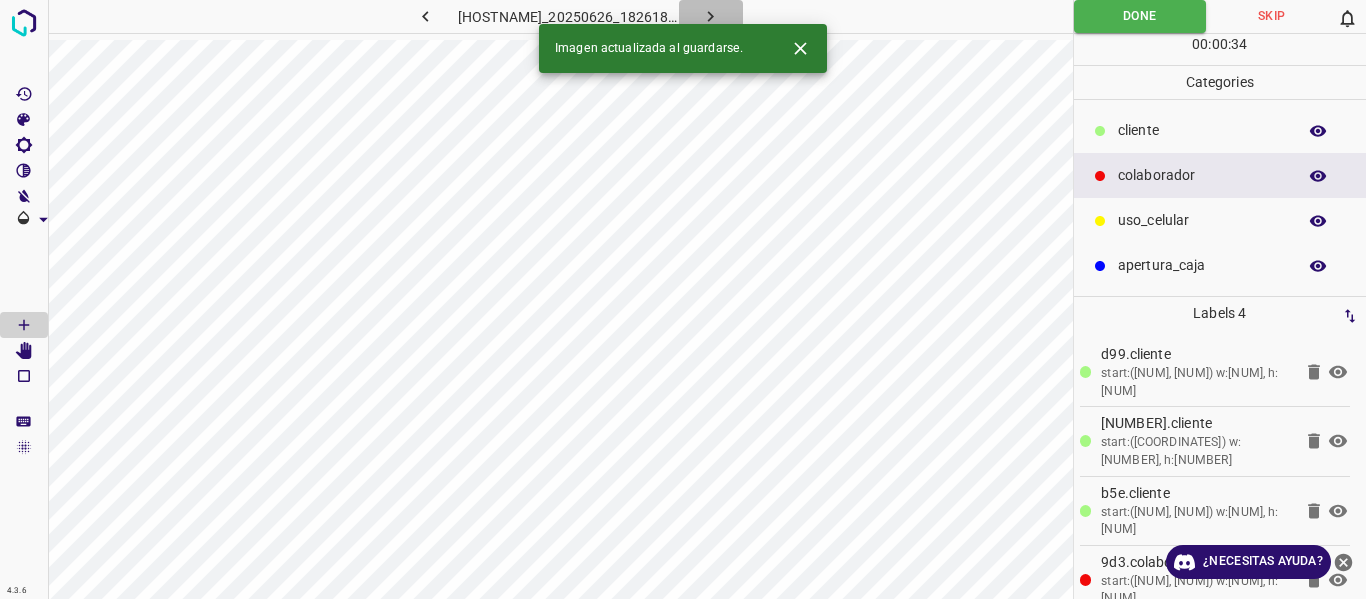 click at bounding box center [711, 16] 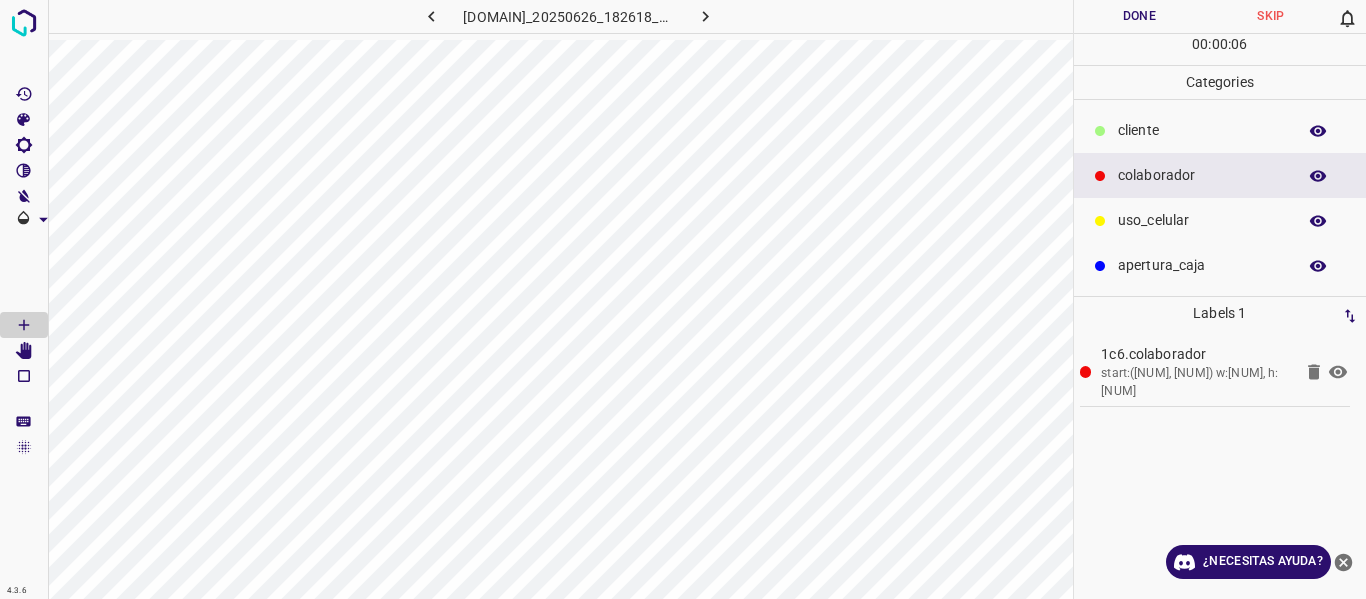 click on "​​cliente" at bounding box center (1202, 130) 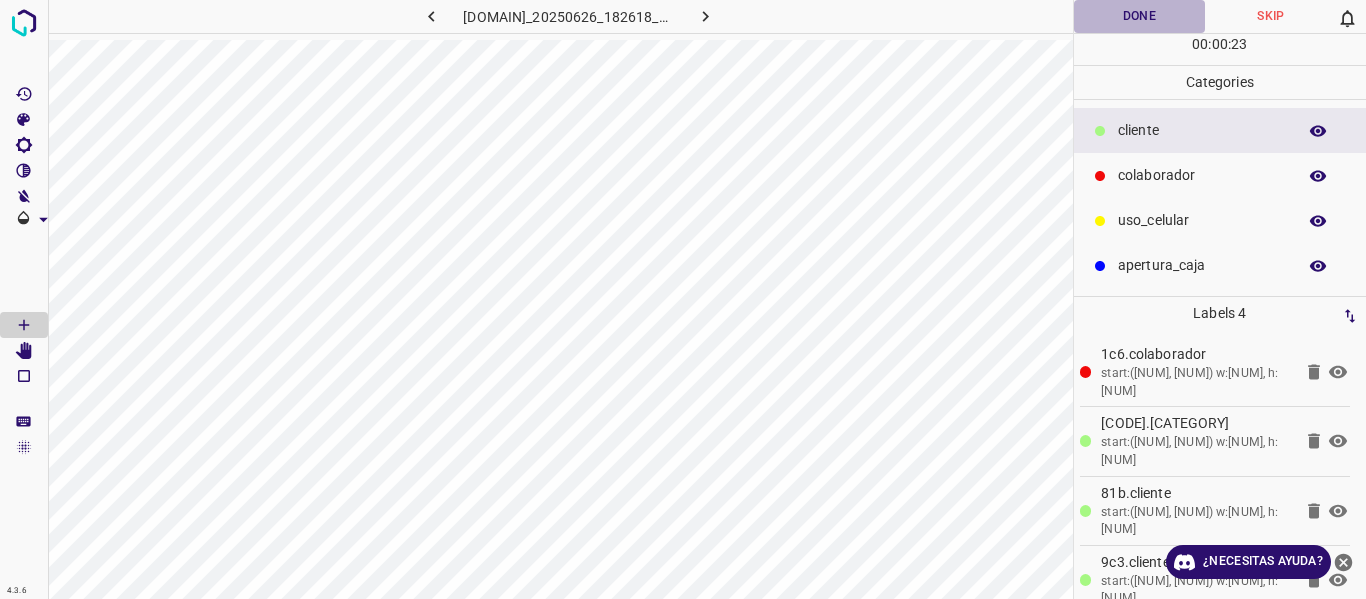 click on "Done" at bounding box center (1140, 16) 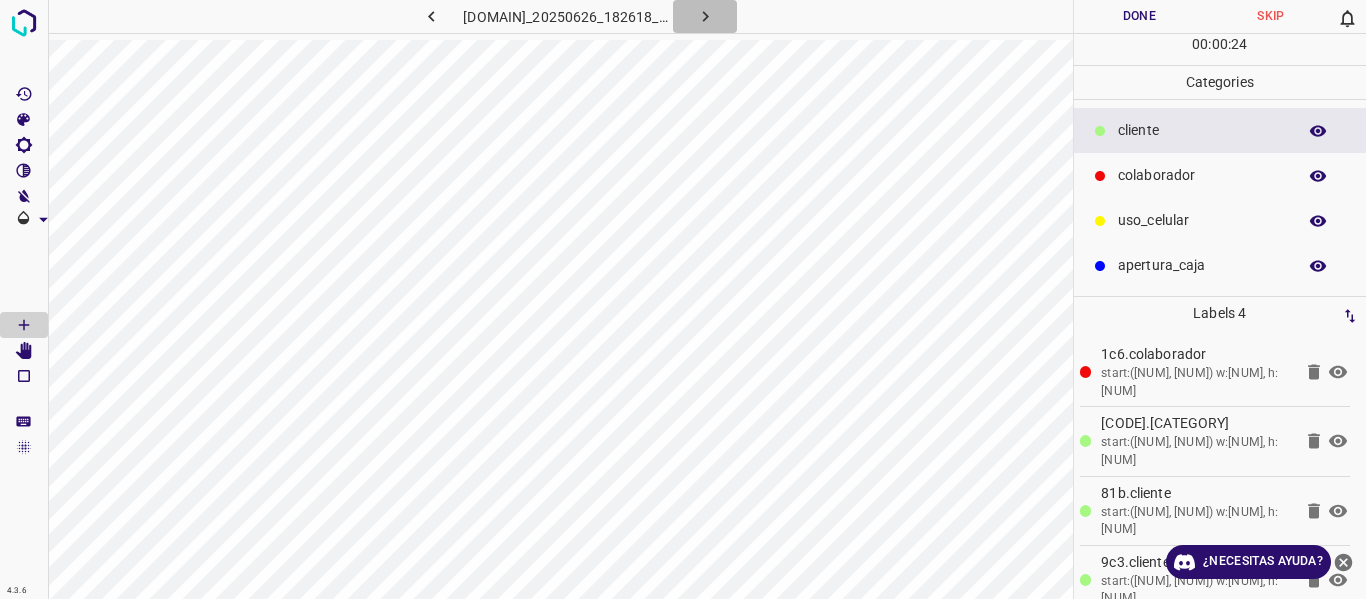 click at bounding box center [705, 16] 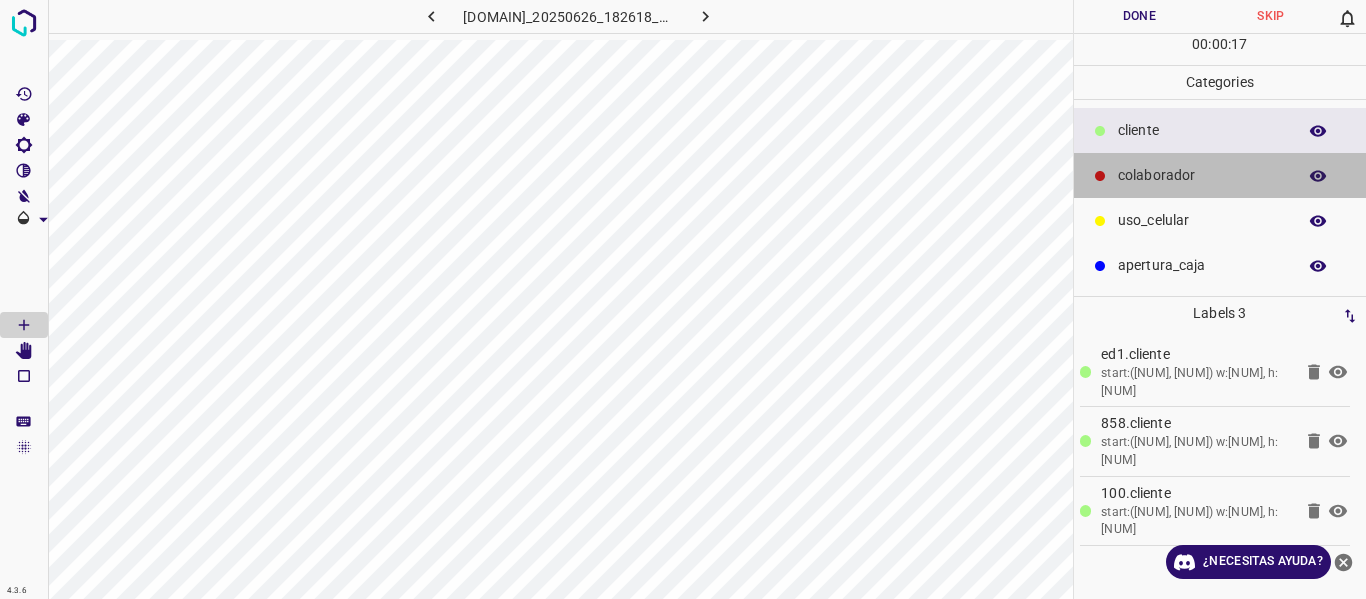 click on "colaborador" at bounding box center [1220, 175] 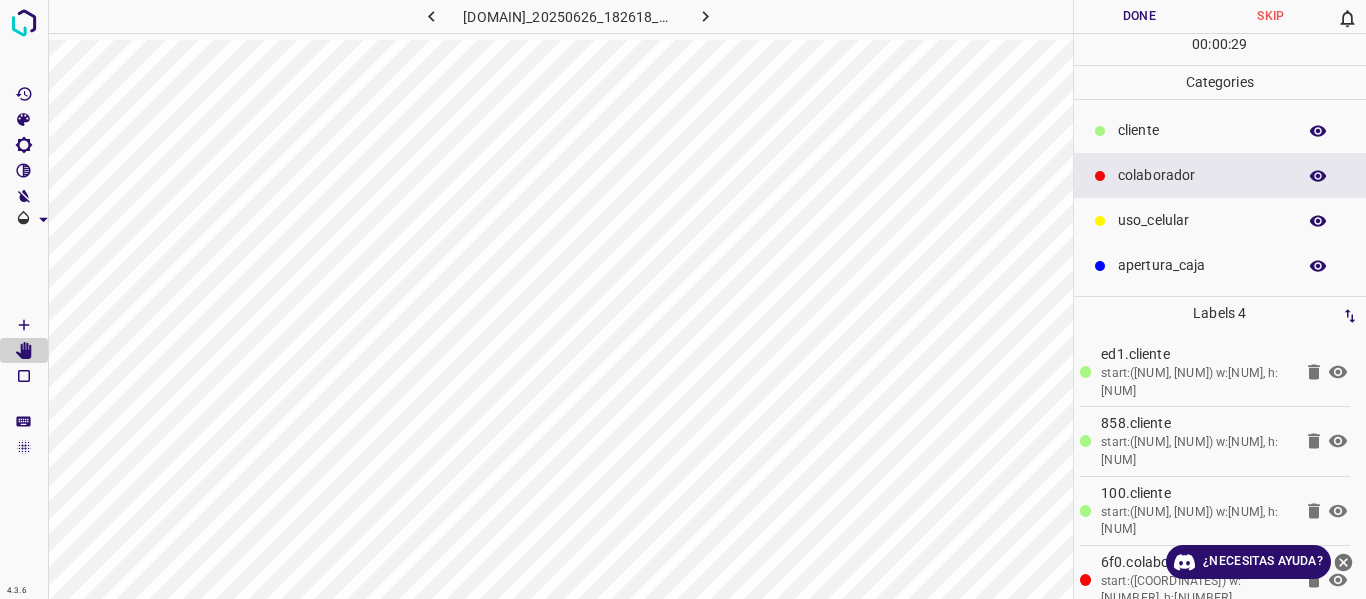 click on "Done" at bounding box center [1140, 16] 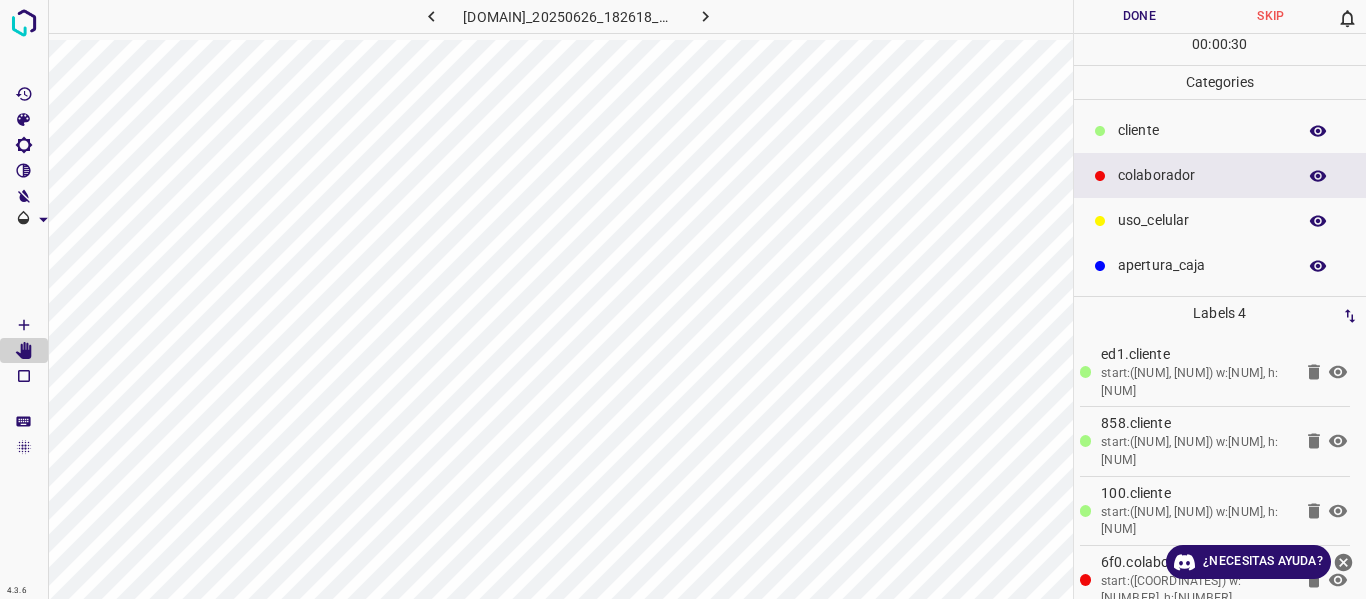click at bounding box center (705, 16) 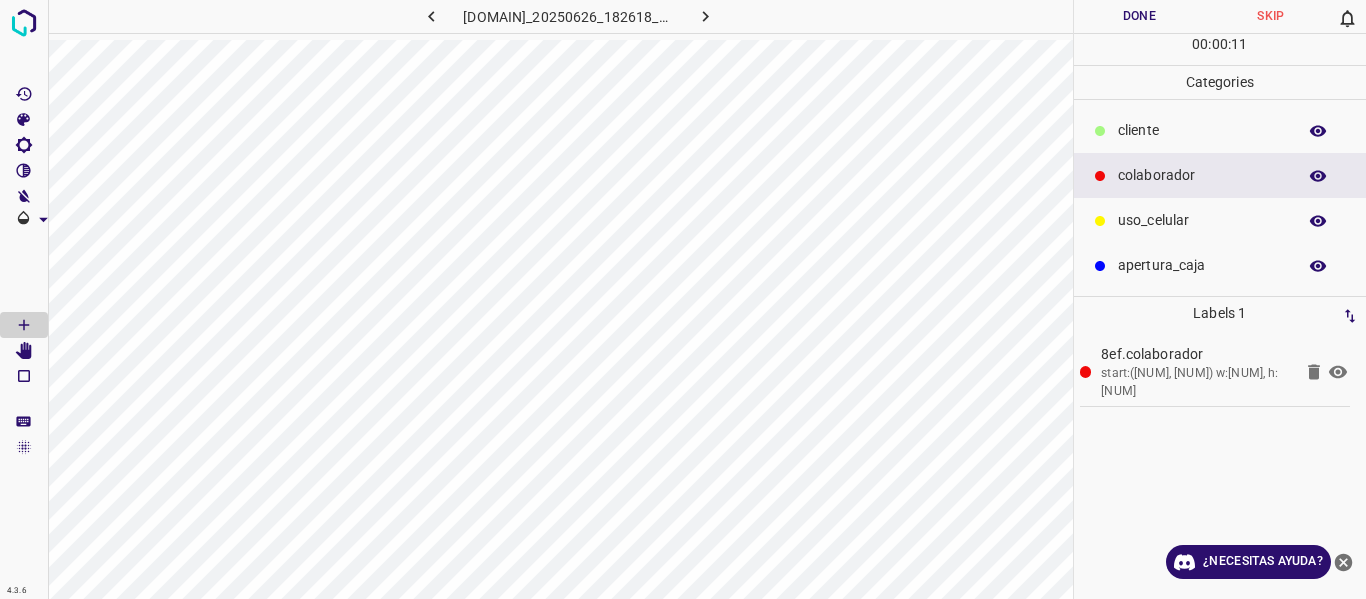 click on "​​cliente" at bounding box center (1202, 130) 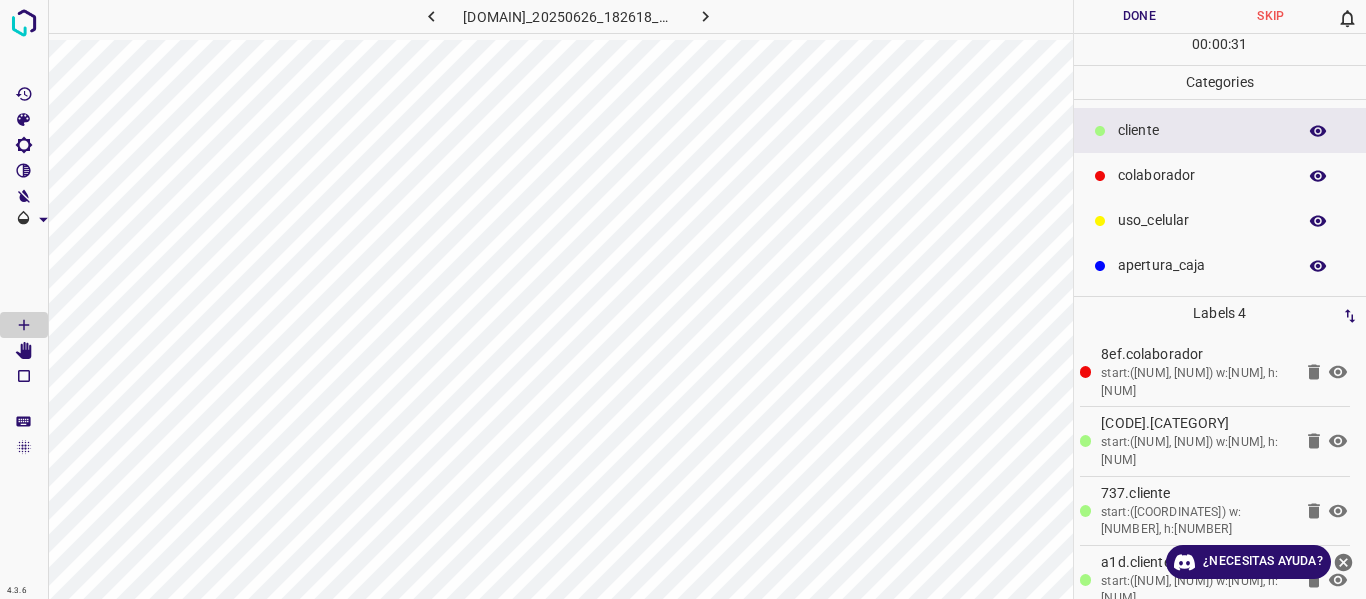 click on "Done" at bounding box center [1140, 16] 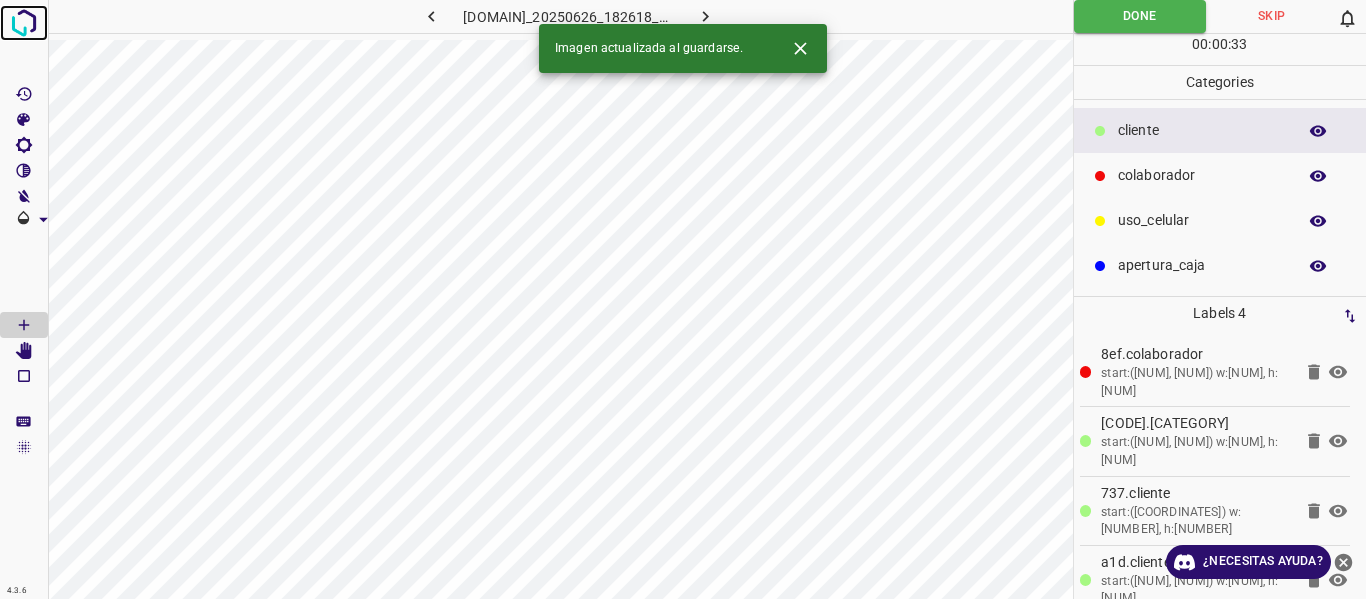 click at bounding box center (24, 23) 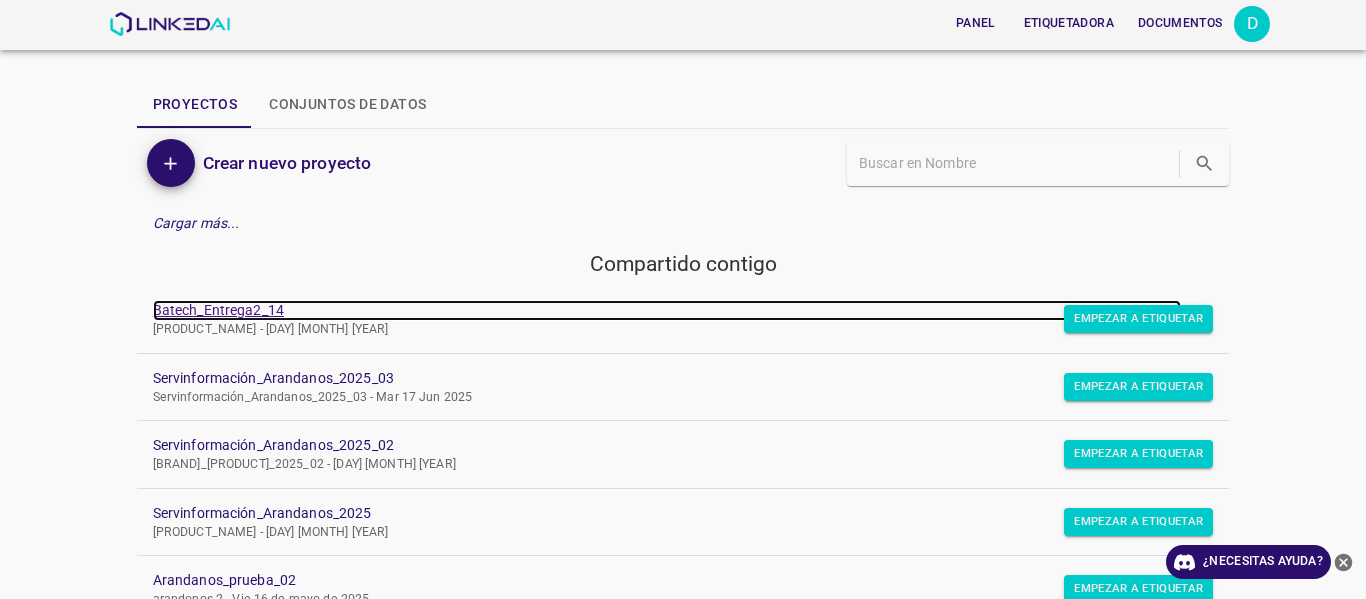 click on "Batech_Entrega2_14" at bounding box center [218, 310] 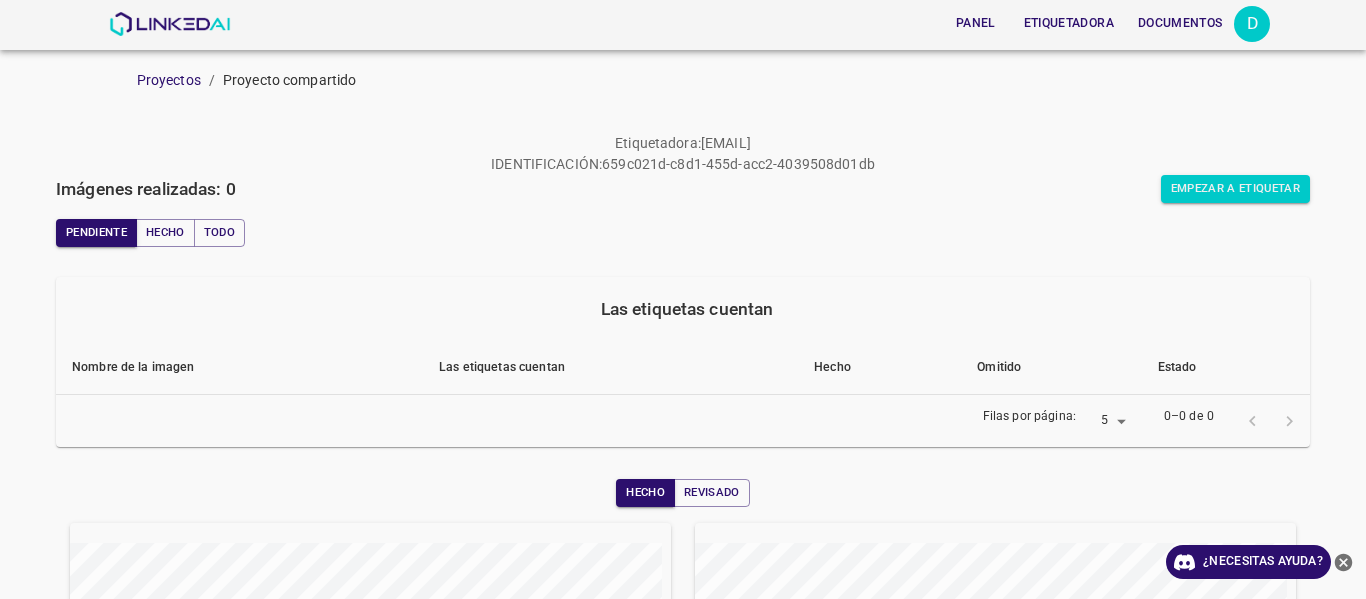 scroll, scrollTop: 0, scrollLeft: 0, axis: both 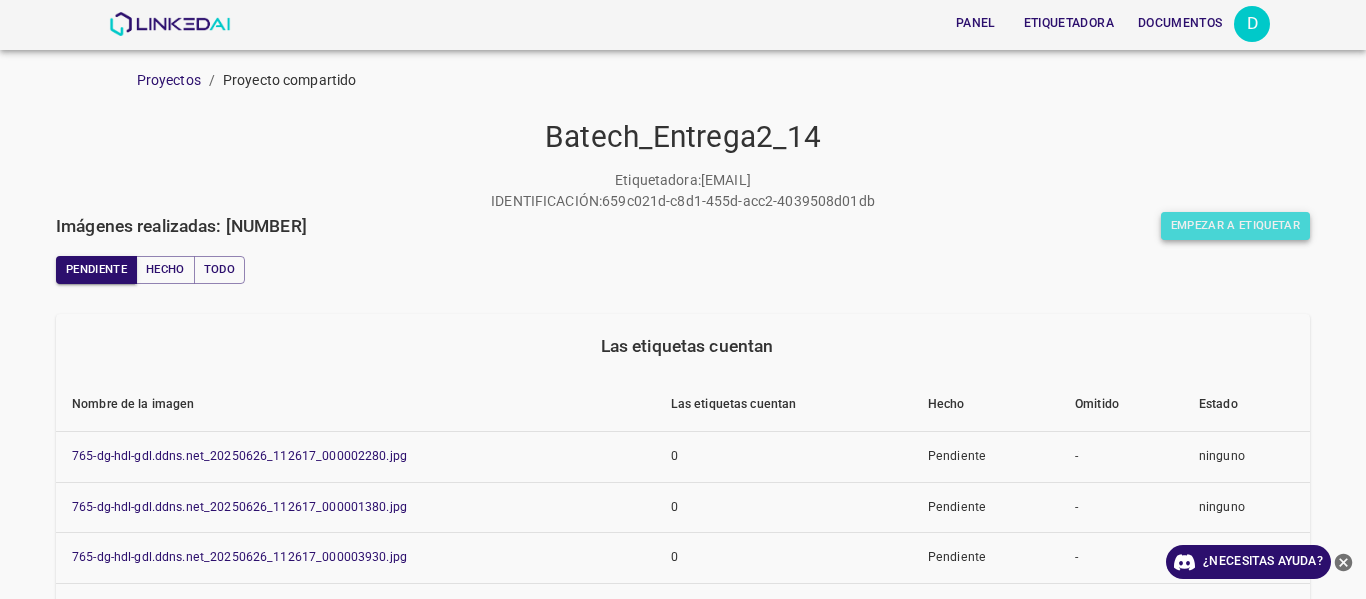click on "Empezar a etiquetar" at bounding box center [1235, 226] 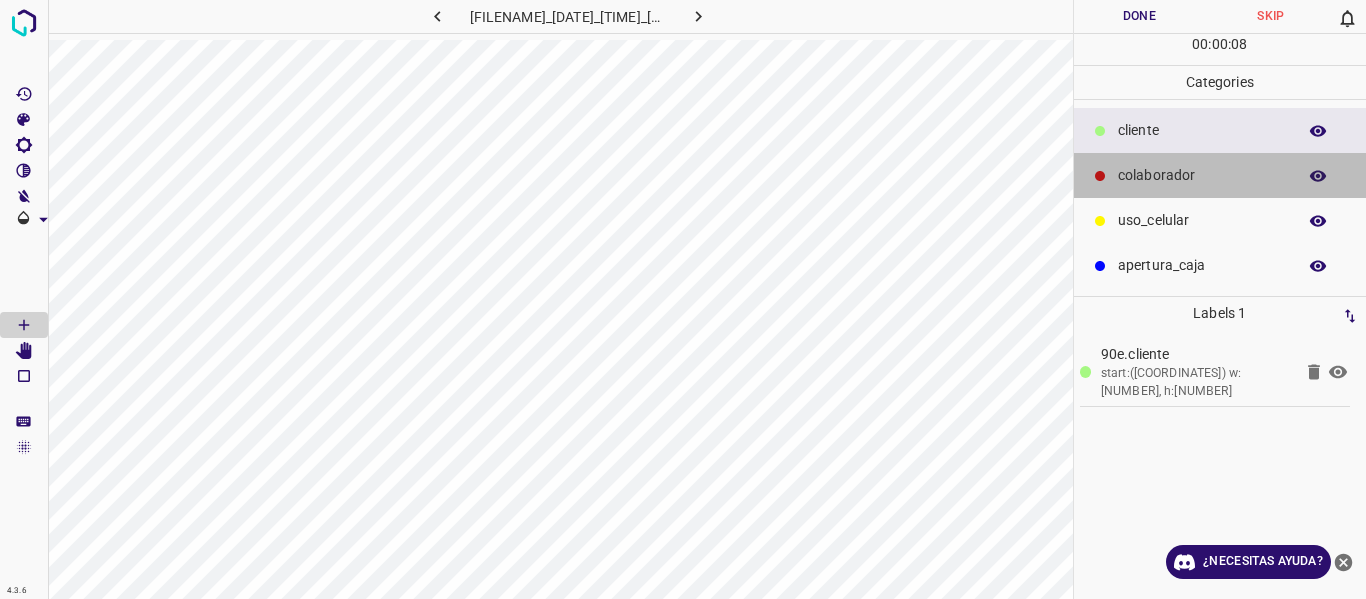 drag, startPoint x: 1183, startPoint y: 191, endPoint x: 1102, endPoint y: 196, distance: 81.154175 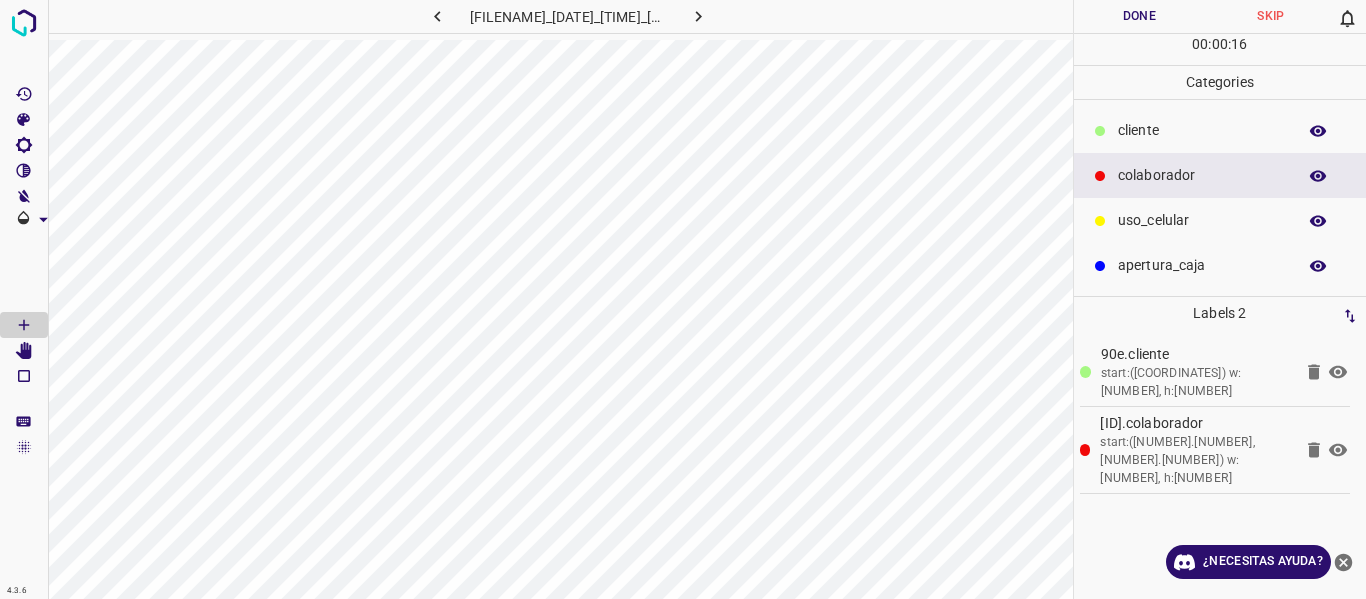 click on "Done" at bounding box center (1140, 16) 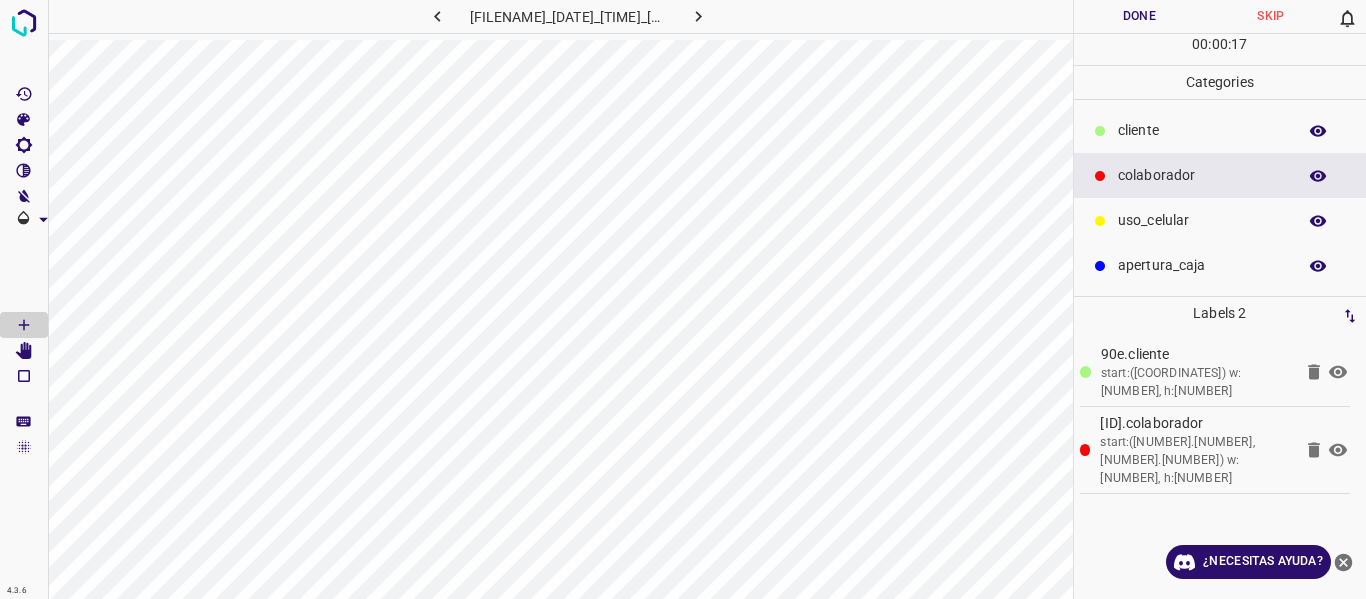 click at bounding box center (698, 16) 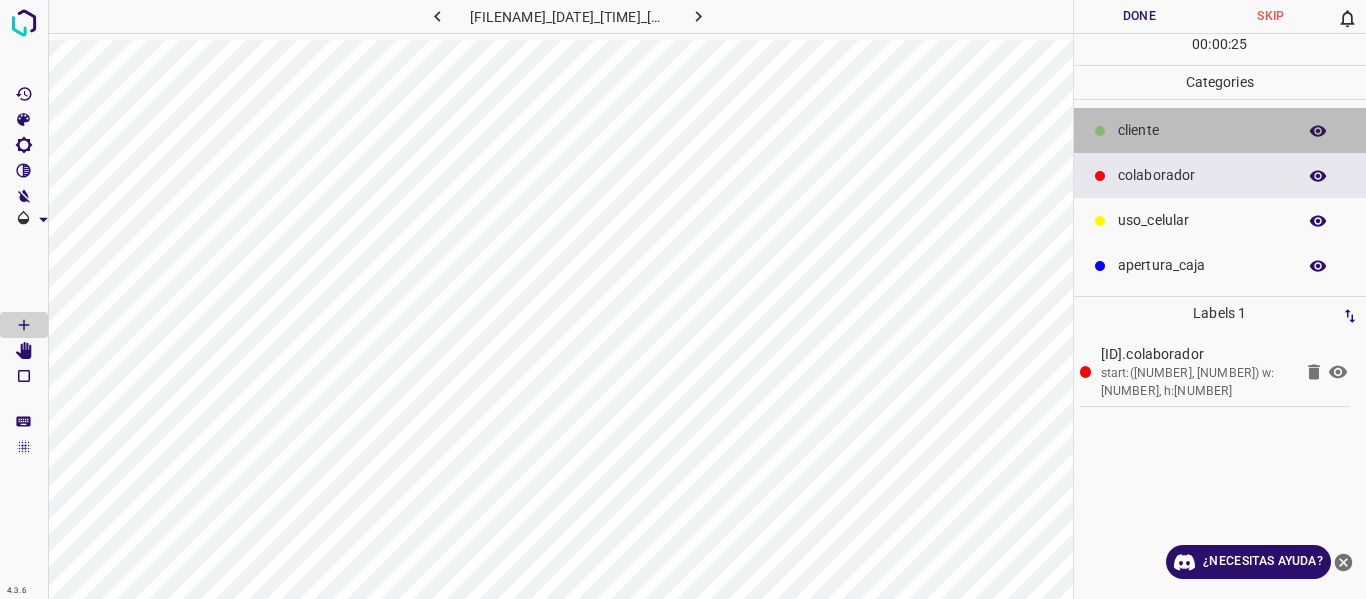 click on "​​cliente" at bounding box center [1220, 130] 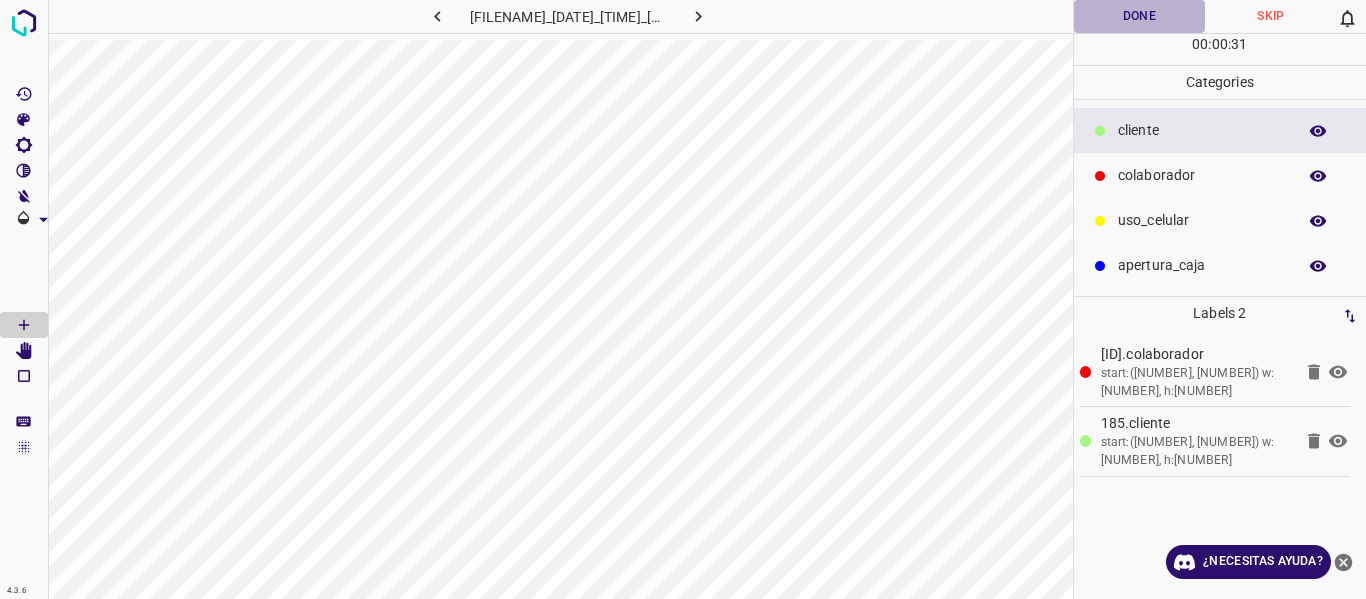 click on "Done" at bounding box center (1140, 16) 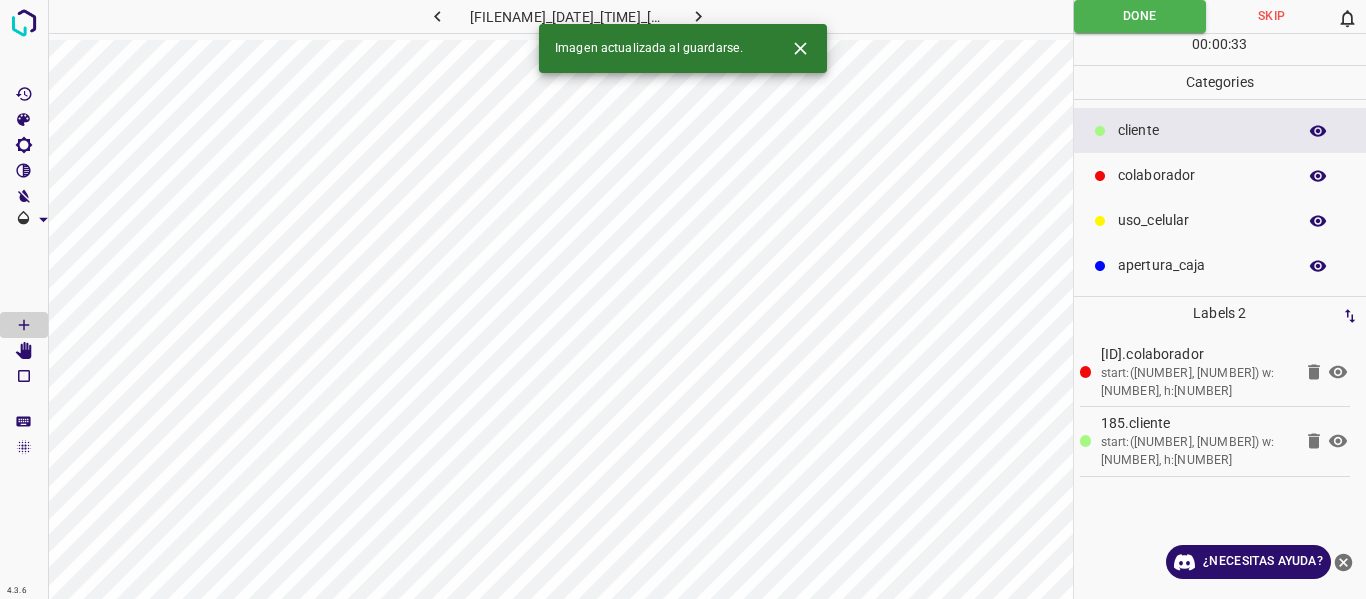 click at bounding box center [699, 16] 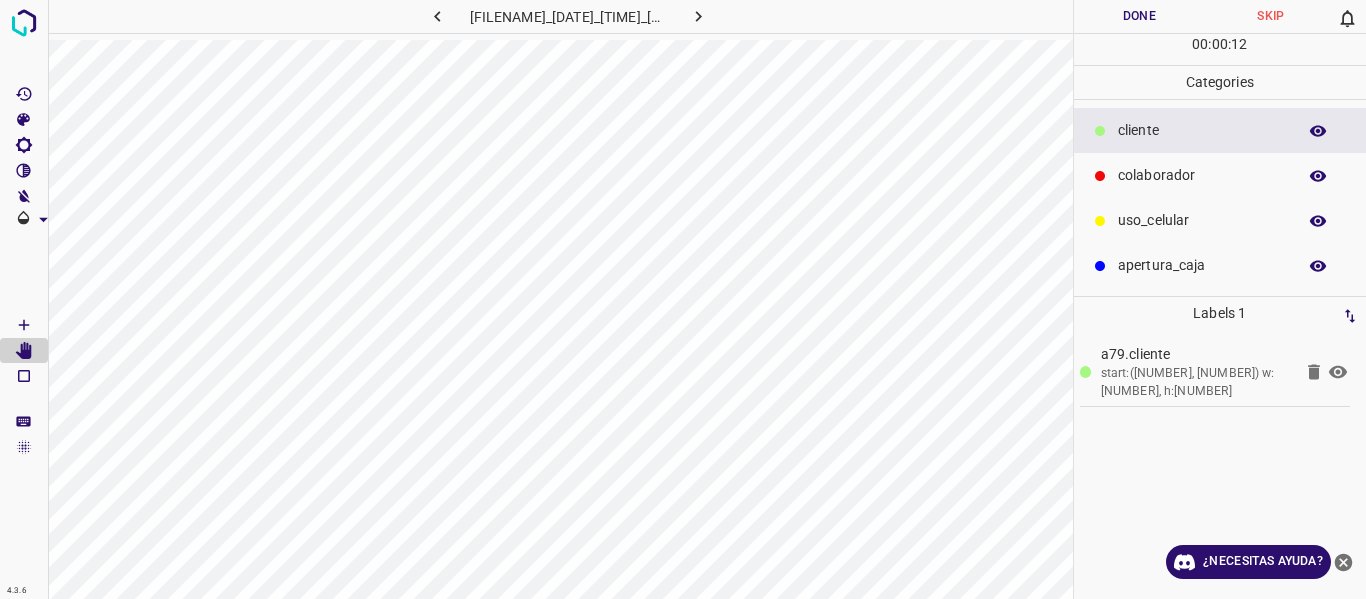 click on "colaborador" at bounding box center [1220, 175] 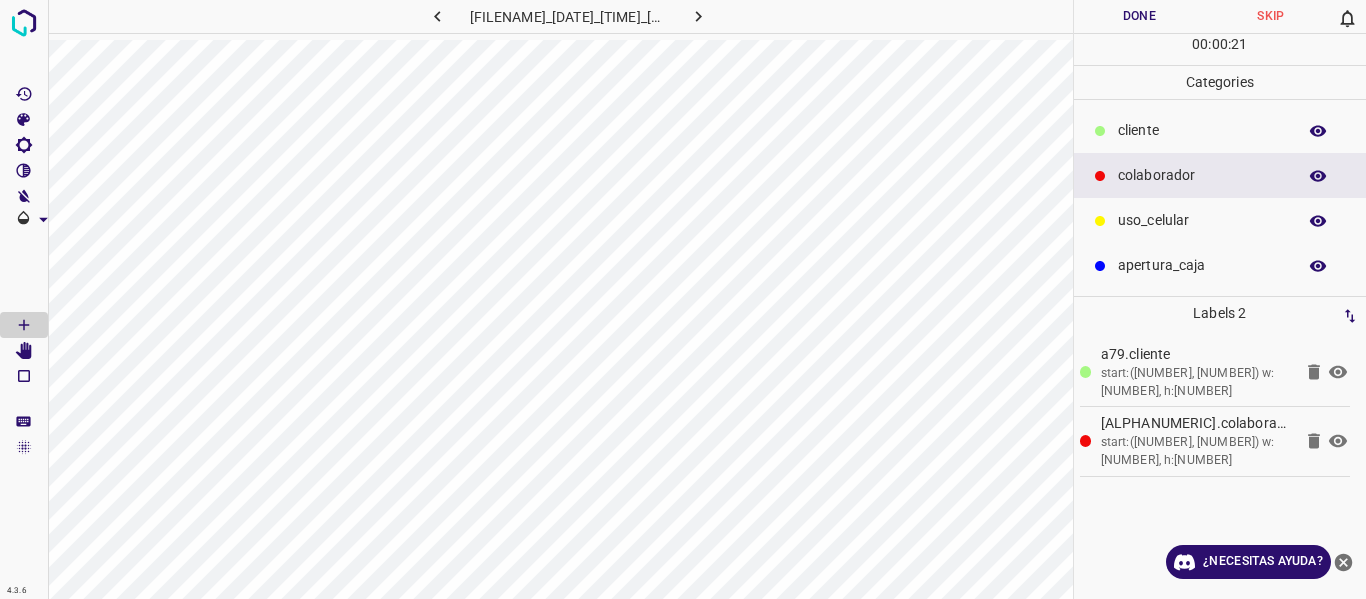 click on "Done" at bounding box center (1140, 16) 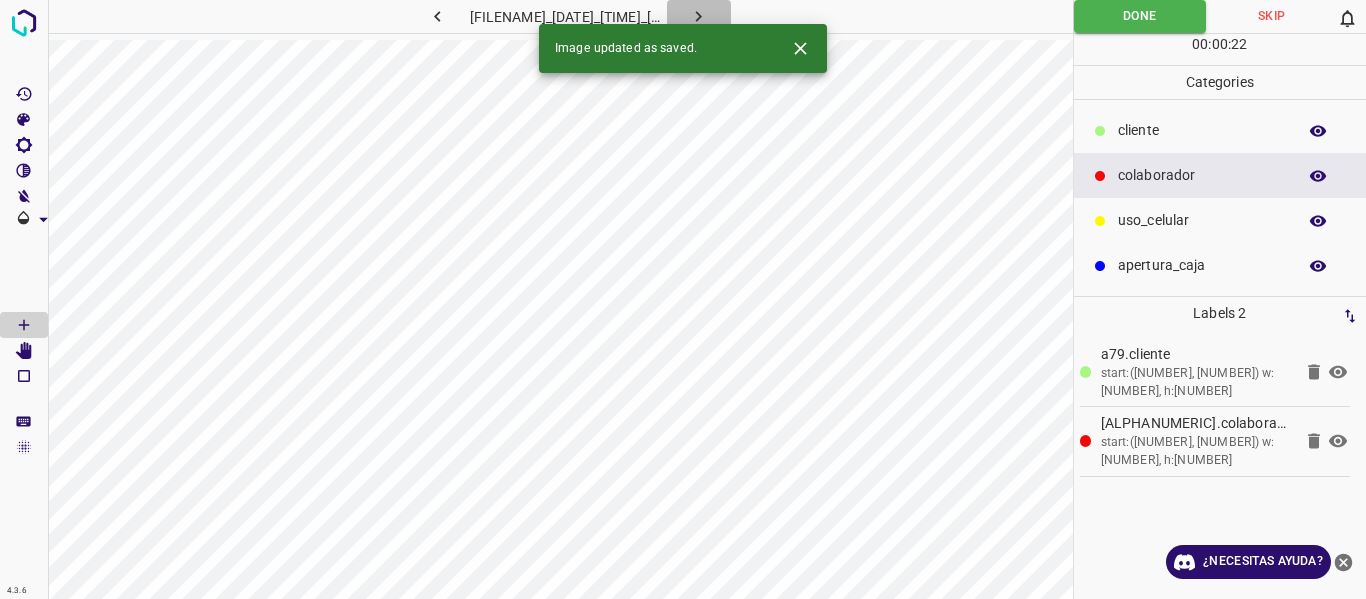 click at bounding box center [698, 16] 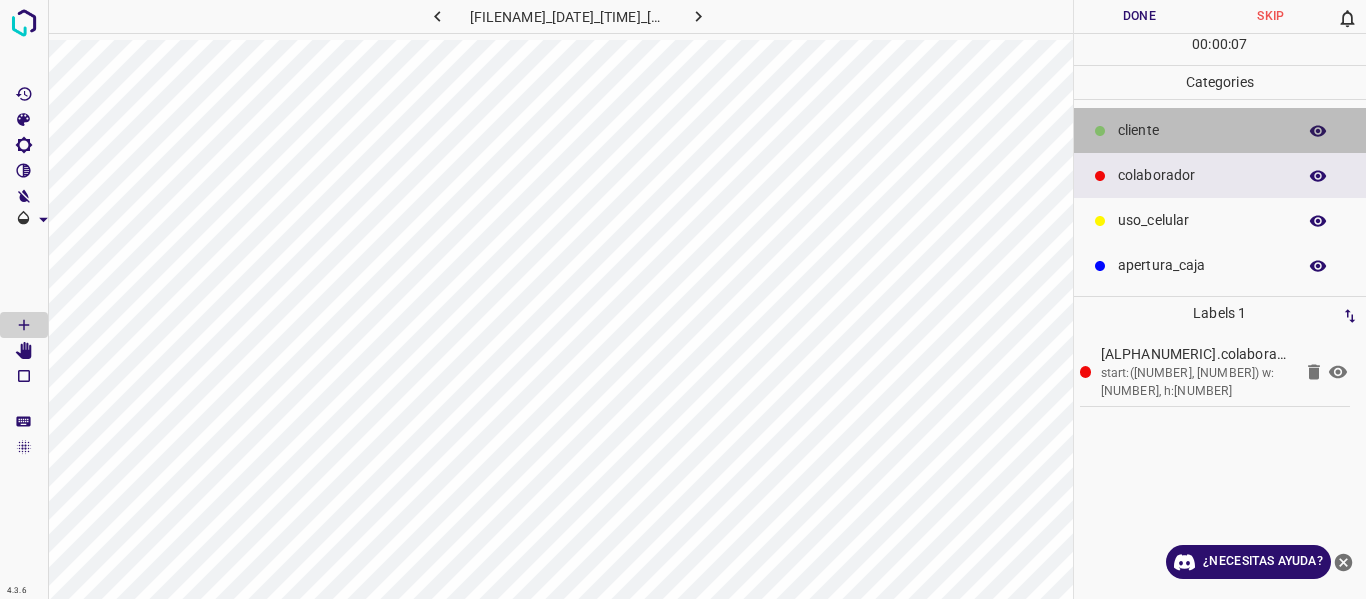 click on "​​cliente" at bounding box center (1202, 130) 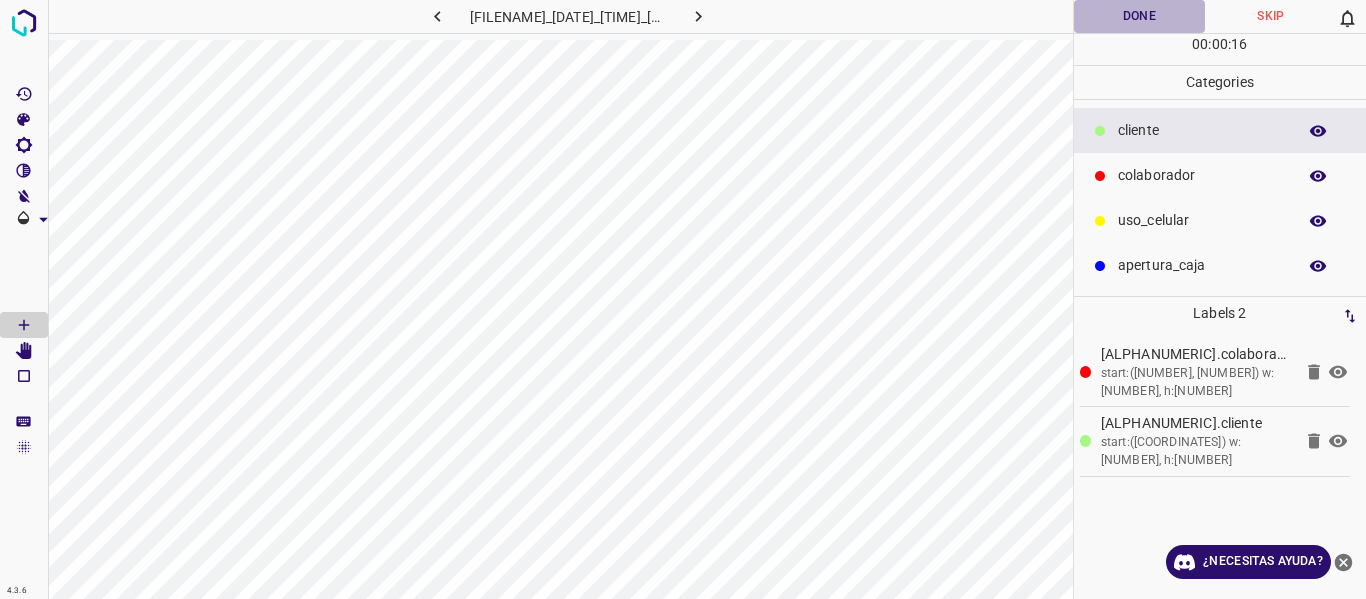 click on "Done" at bounding box center (1140, 16) 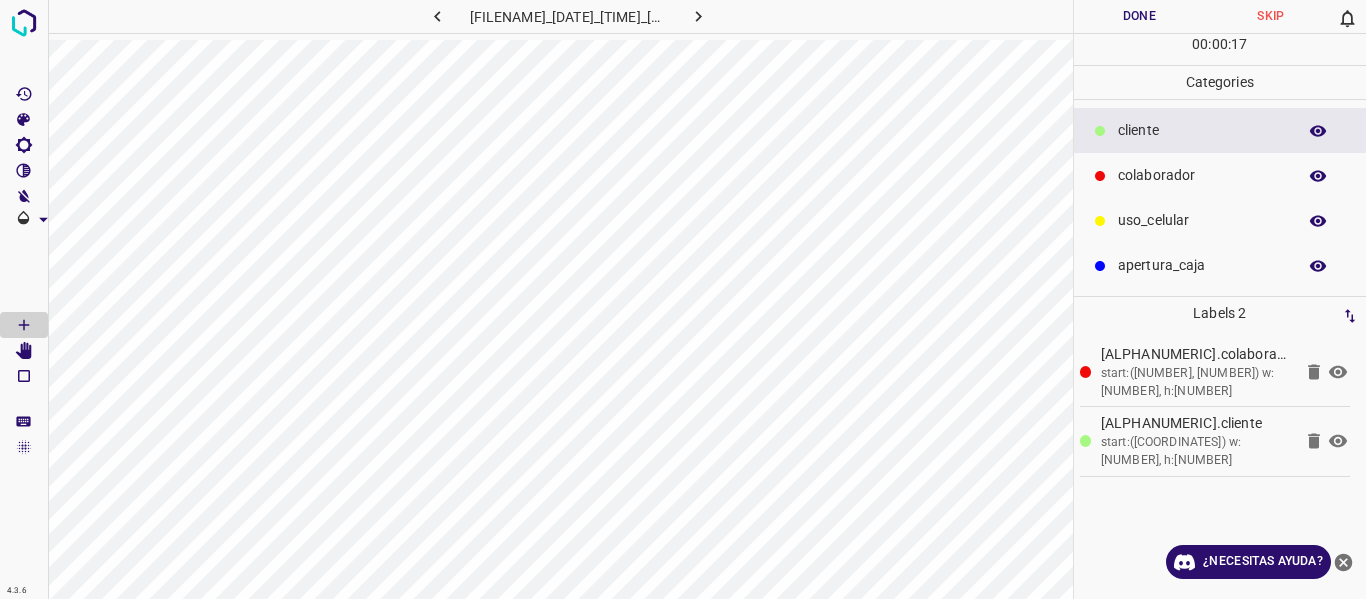 click at bounding box center (698, 16) 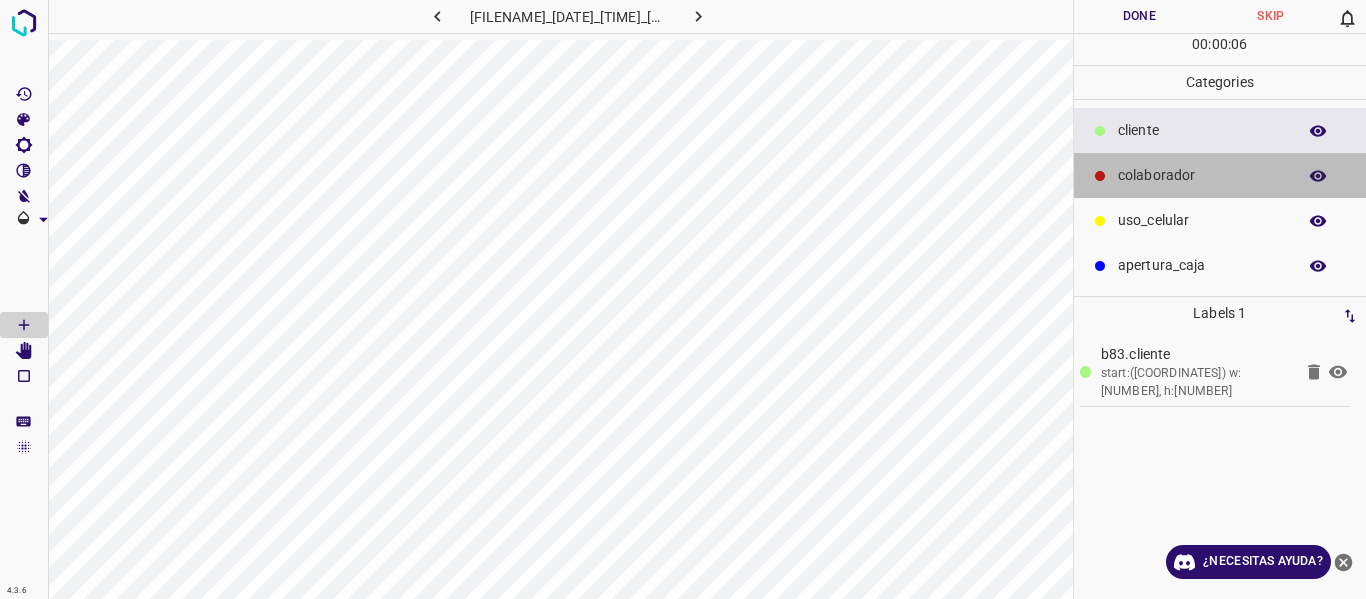 click on "colaborador" at bounding box center (1220, 175) 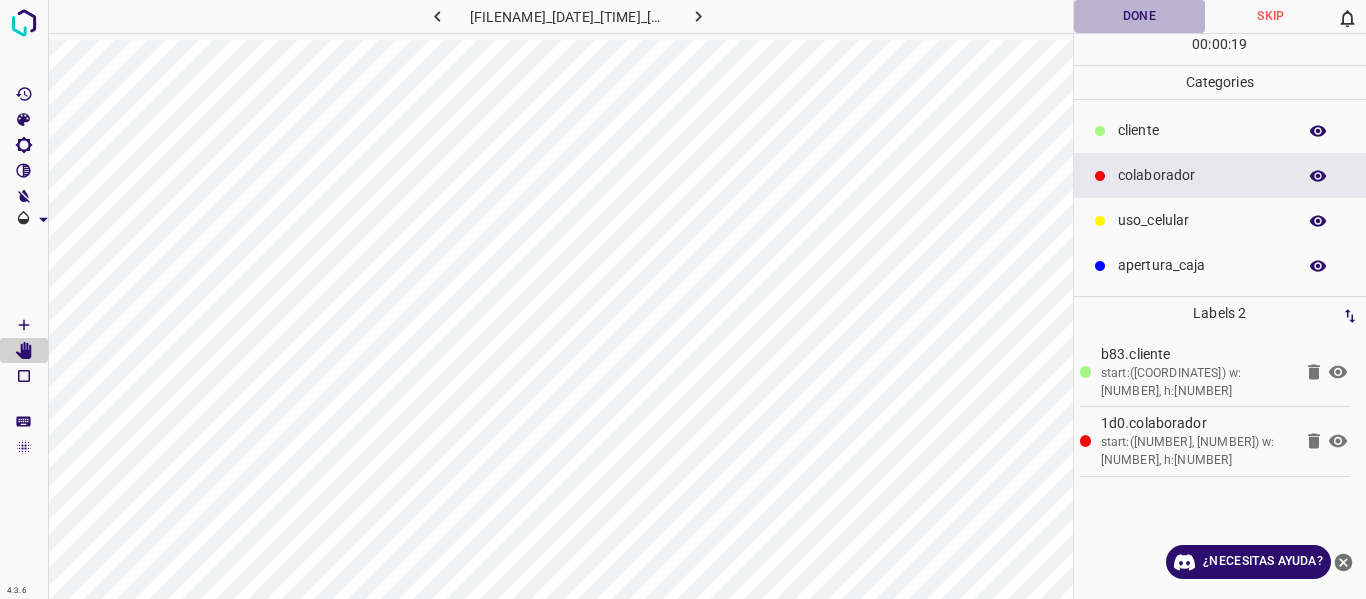 click on "Done" at bounding box center (1140, 16) 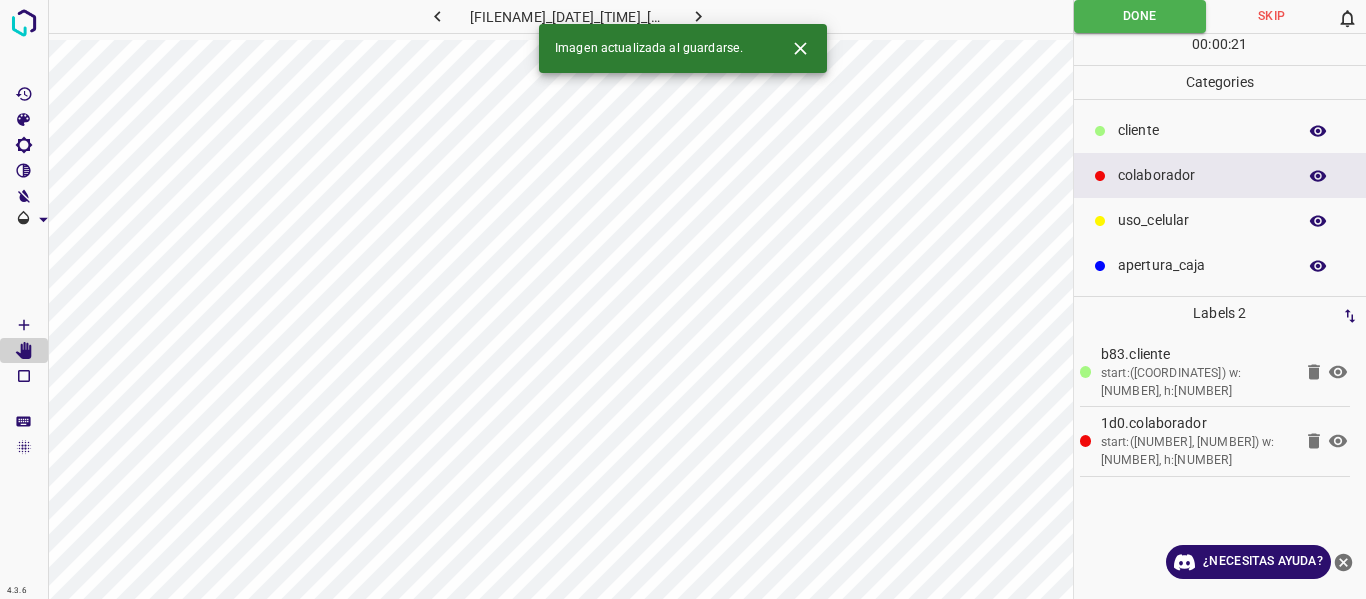 click at bounding box center (699, 16) 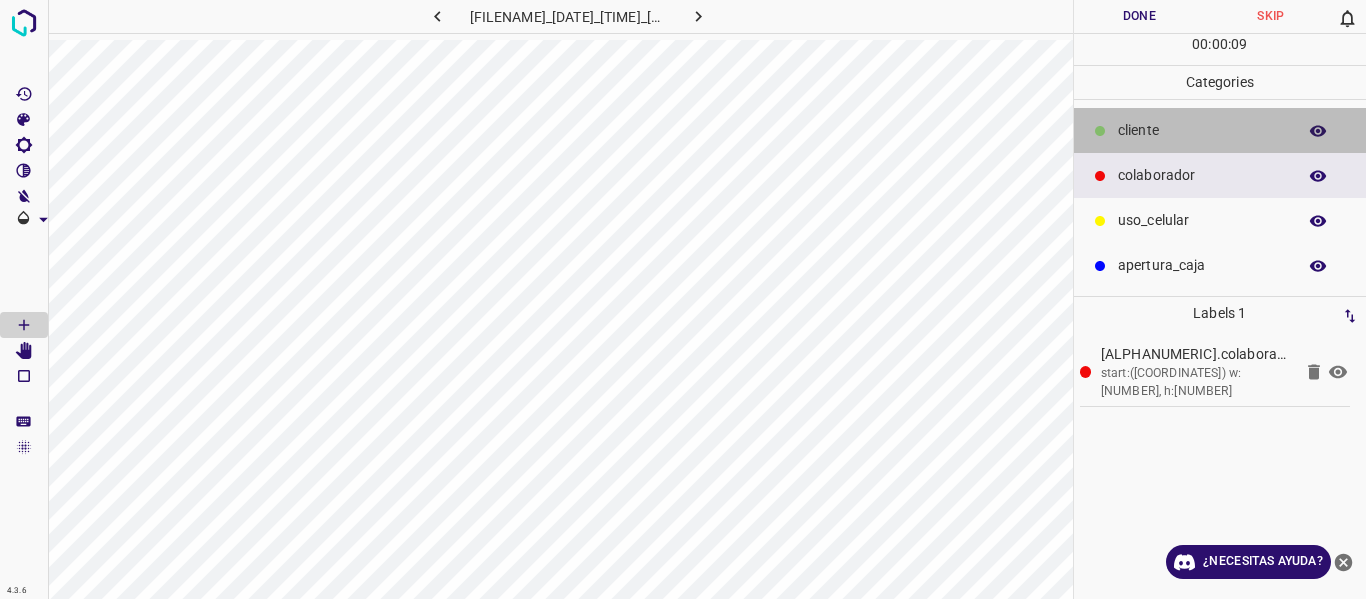 click on "​​cliente" at bounding box center [1202, 130] 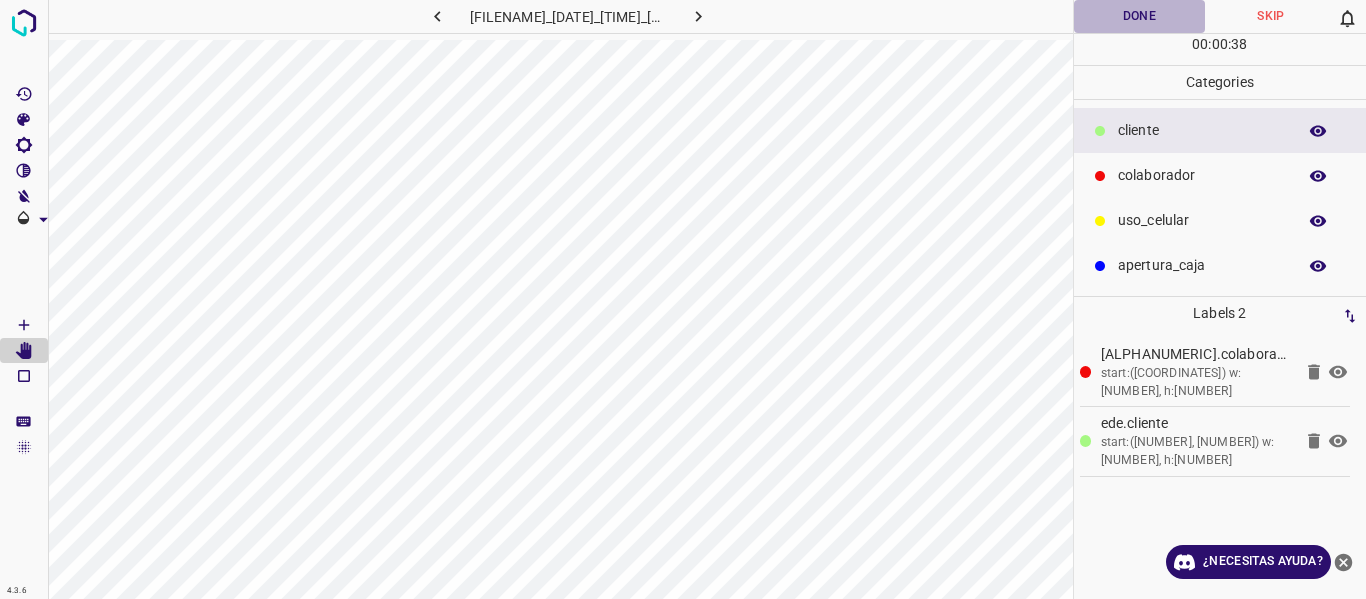 click on "Done" at bounding box center (1140, 16) 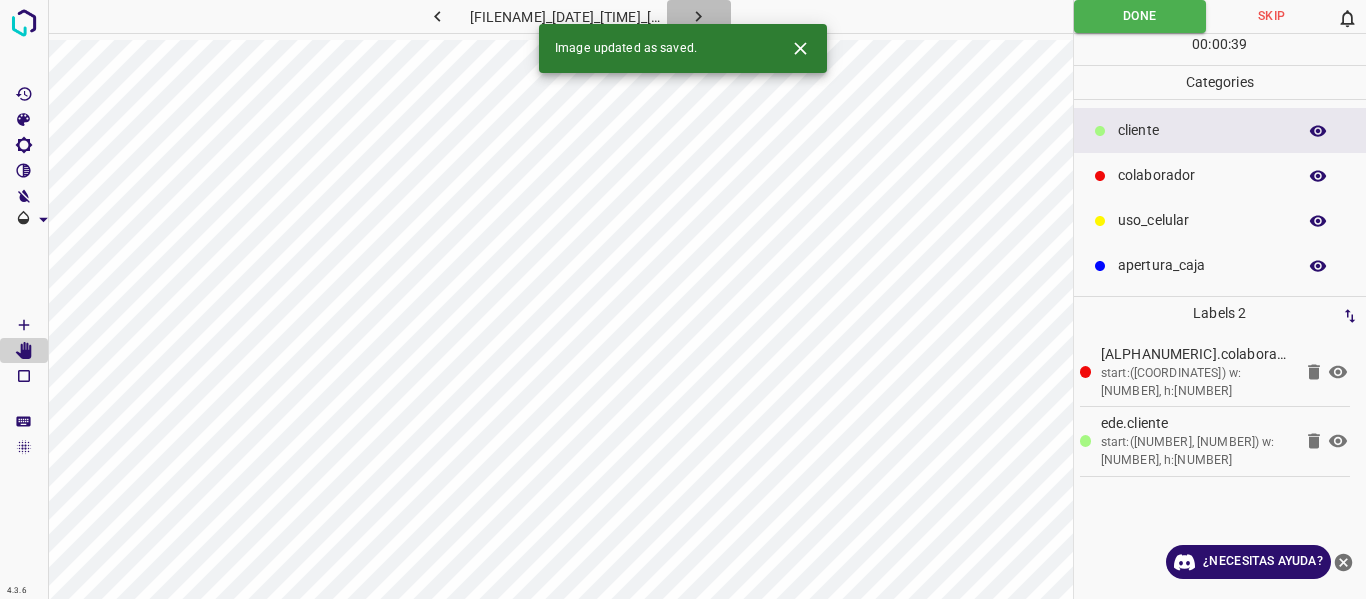 click at bounding box center (699, 16) 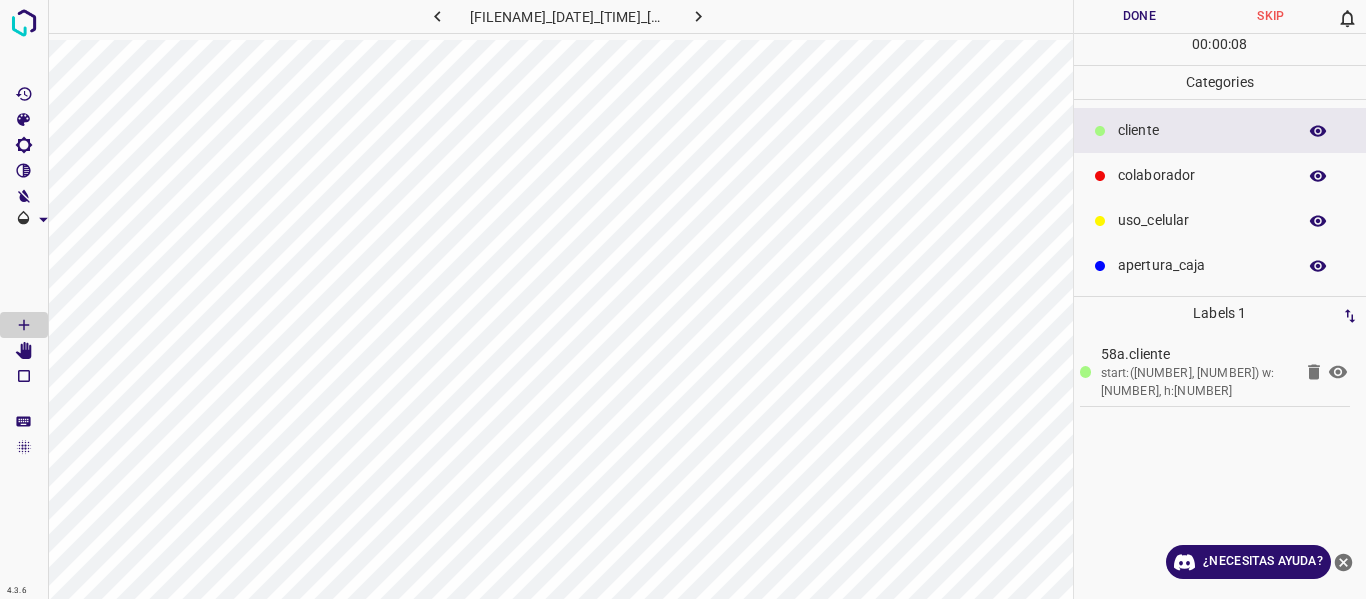 click at bounding box center (1100, 131) 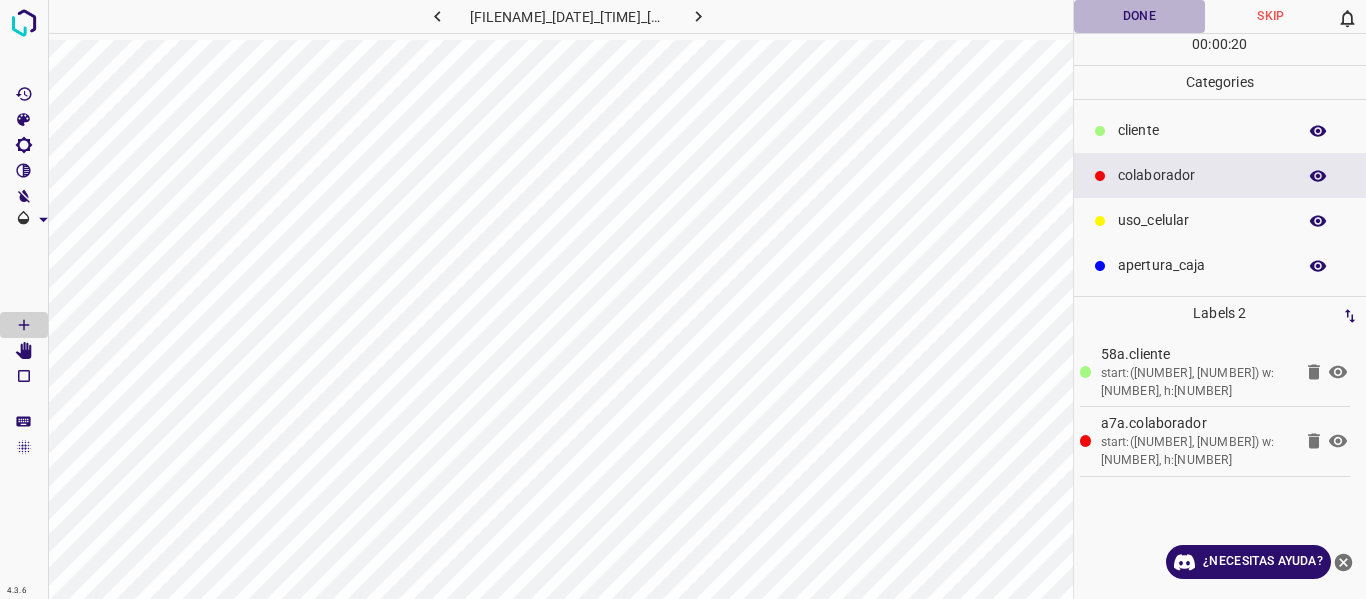 click on "Done" at bounding box center (1140, 16) 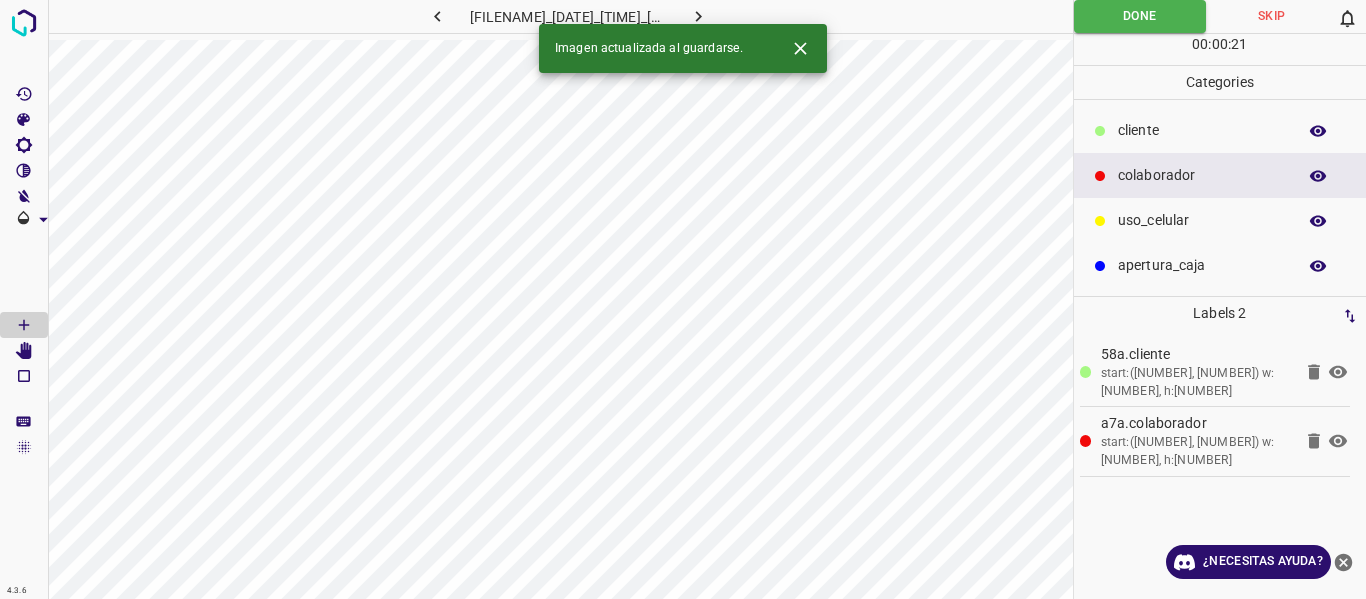 click at bounding box center (698, 16) 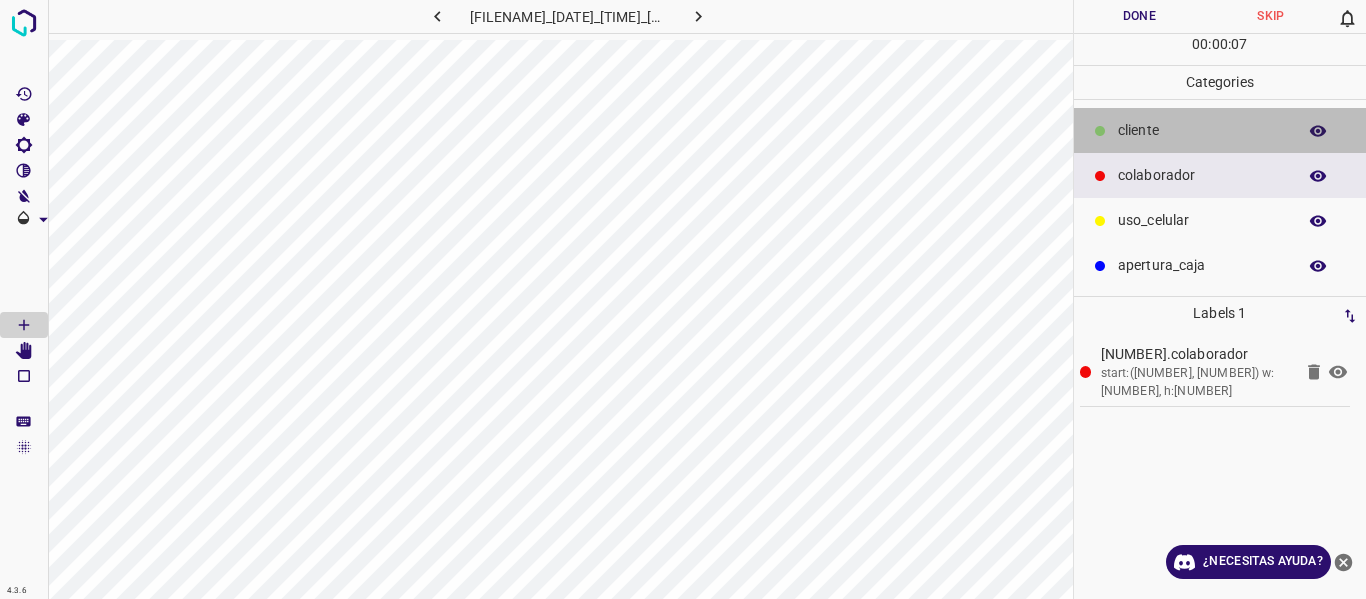 click on "​​cliente" at bounding box center [1202, 130] 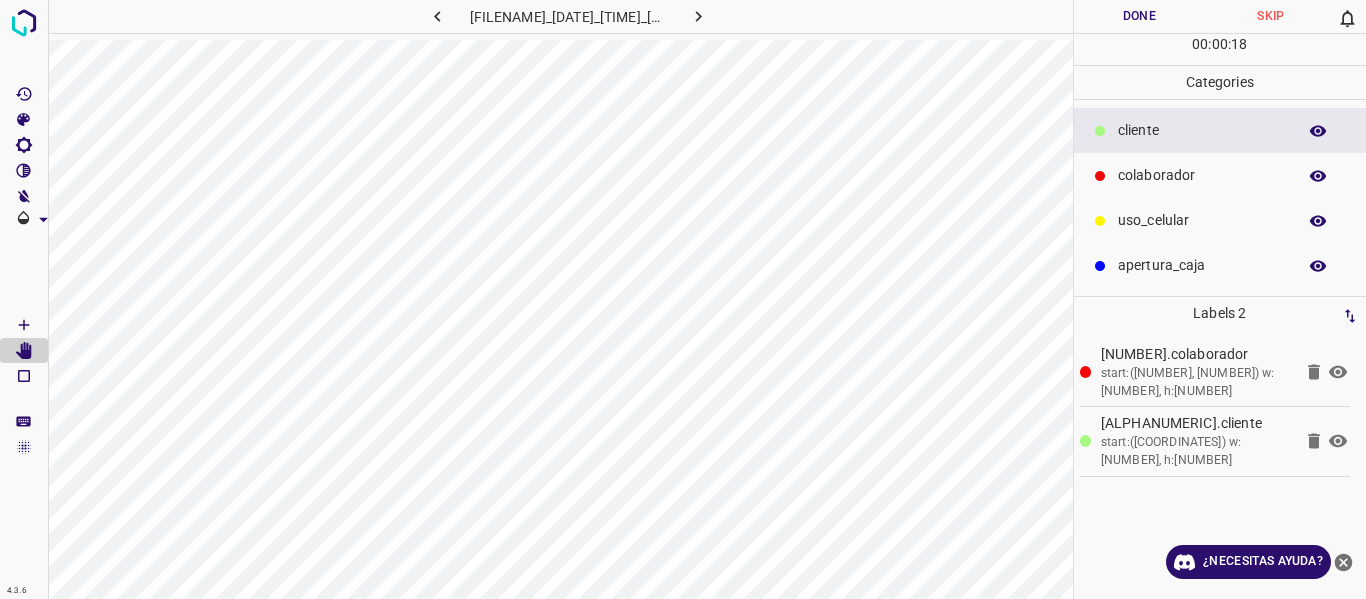 click on "Done" at bounding box center (1140, 16) 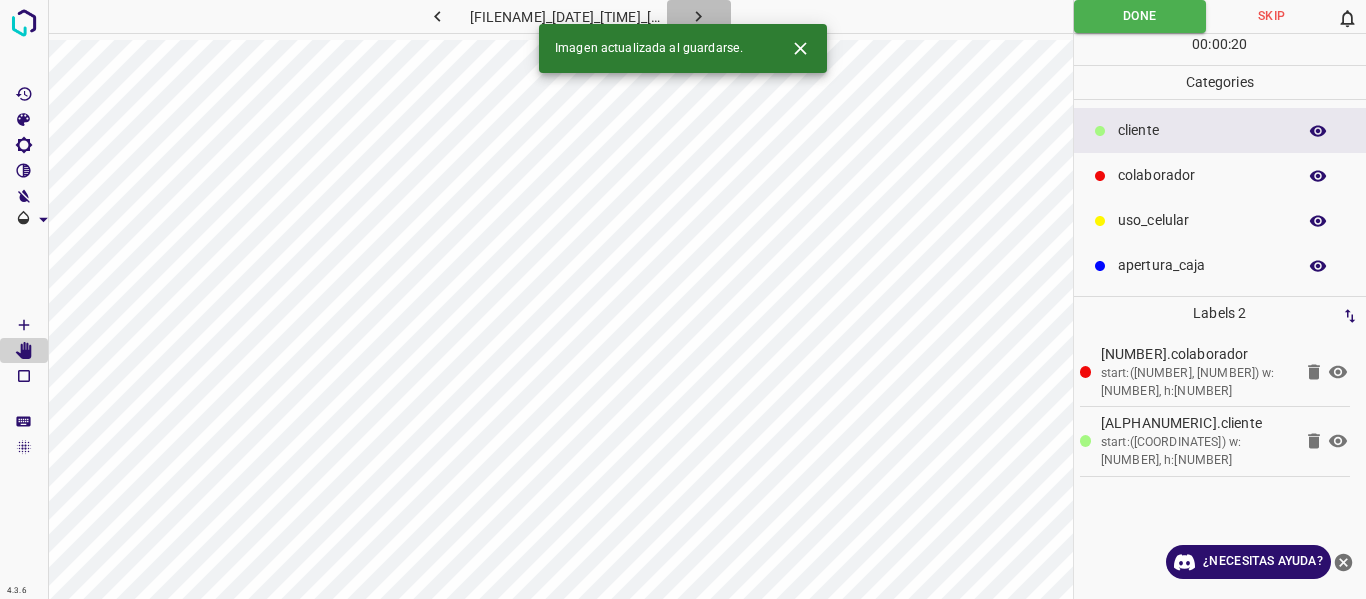 click at bounding box center (698, 16) 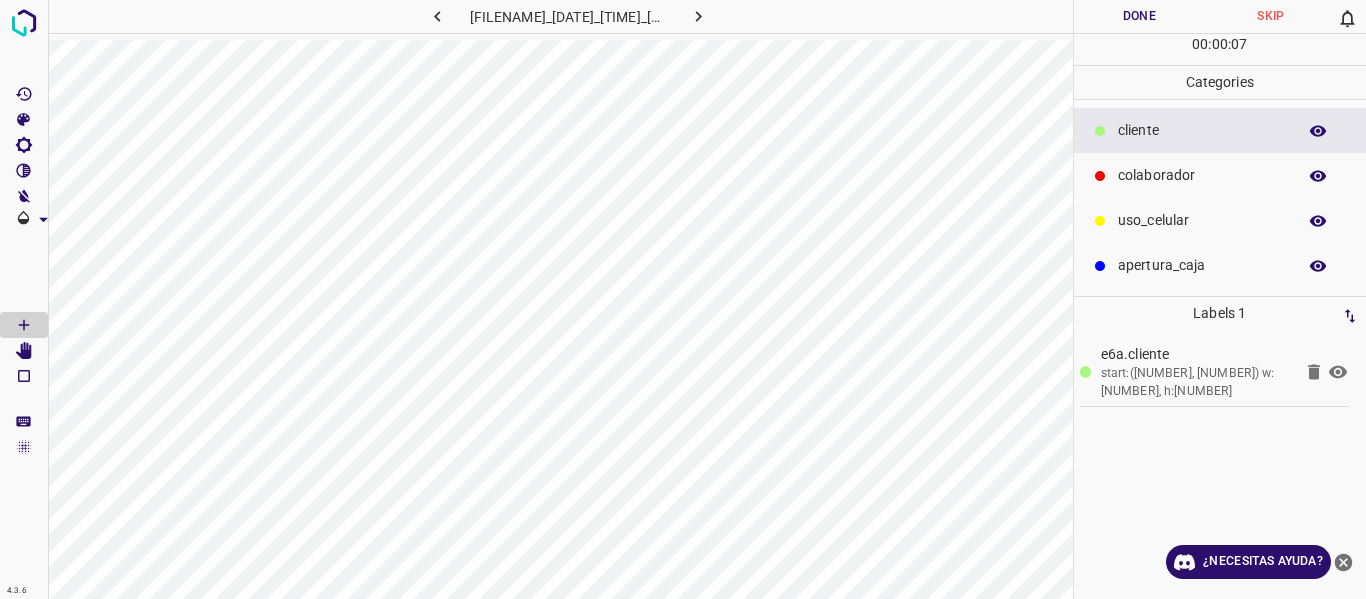 click at bounding box center (1100, 176) 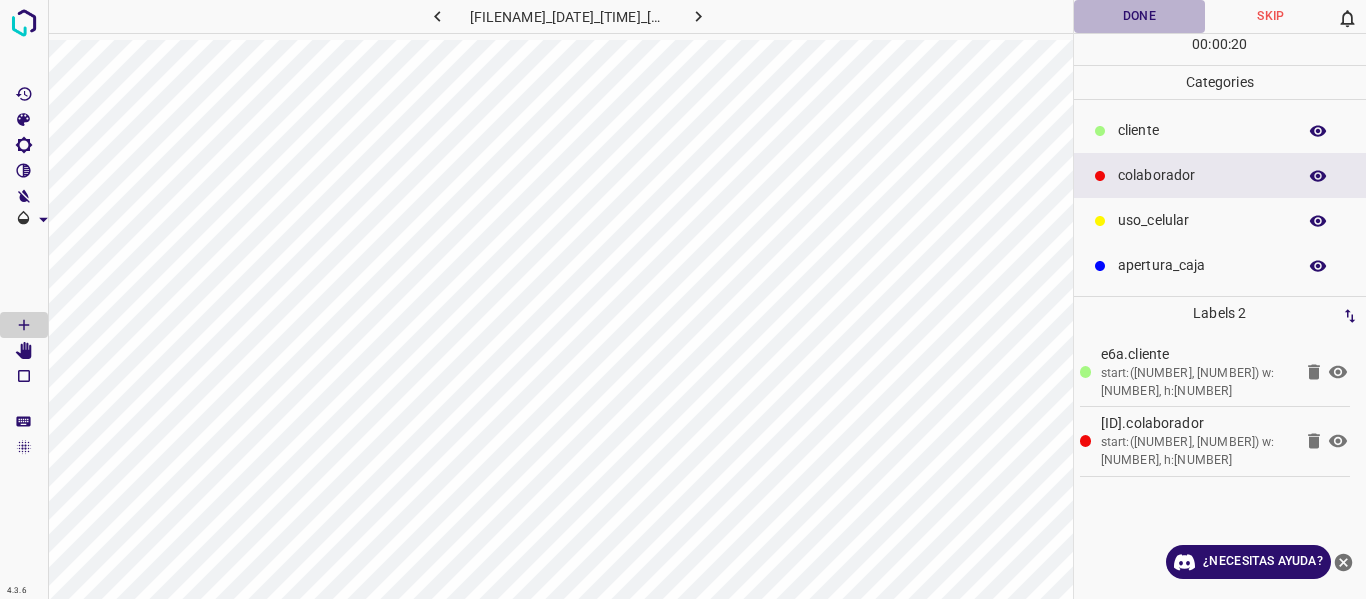 click on "Done" at bounding box center [1140, 16] 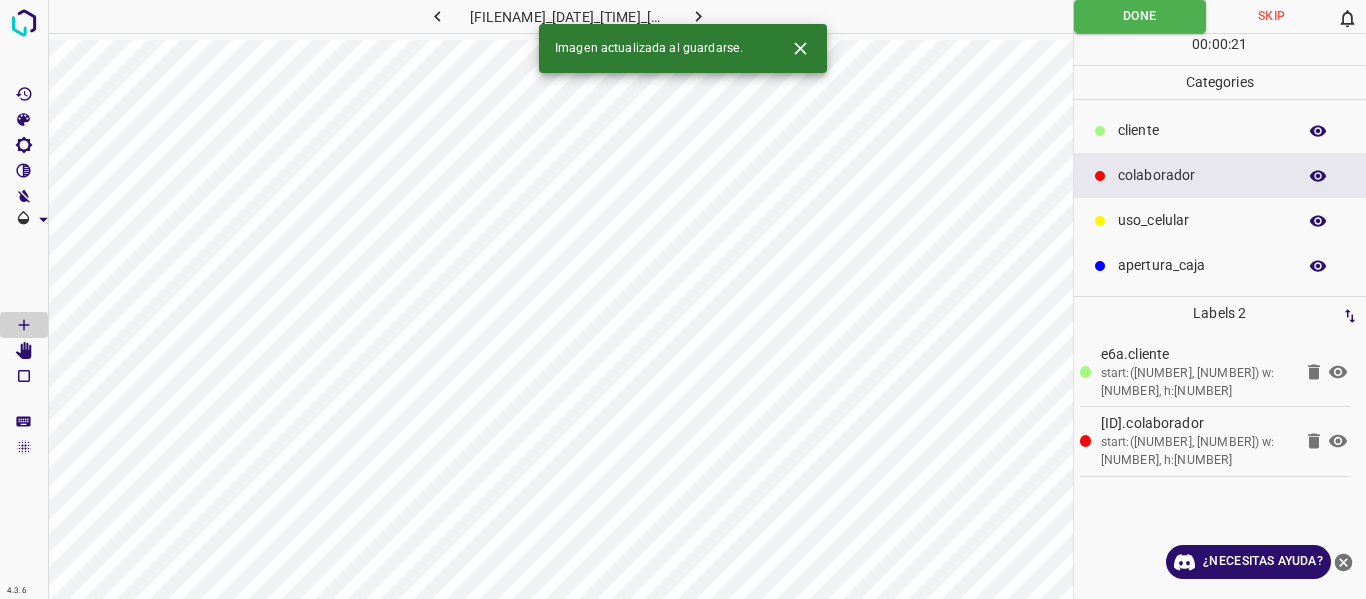 click at bounding box center (699, 16) 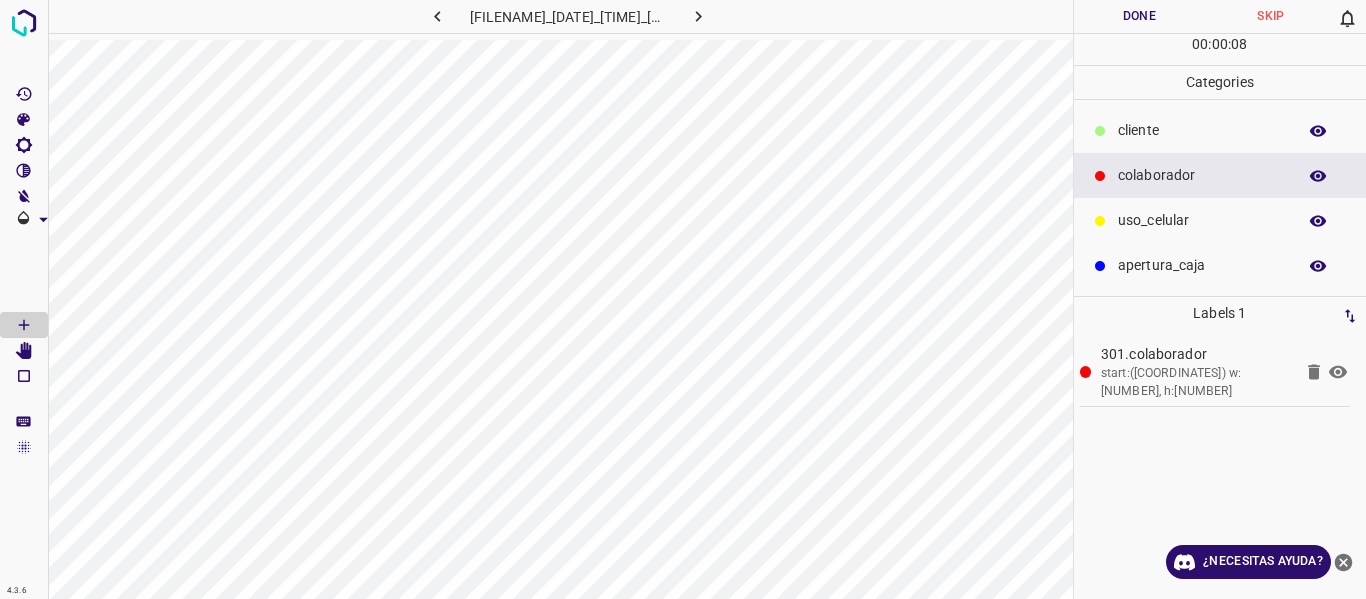 click on "​​cliente" at bounding box center [1202, 130] 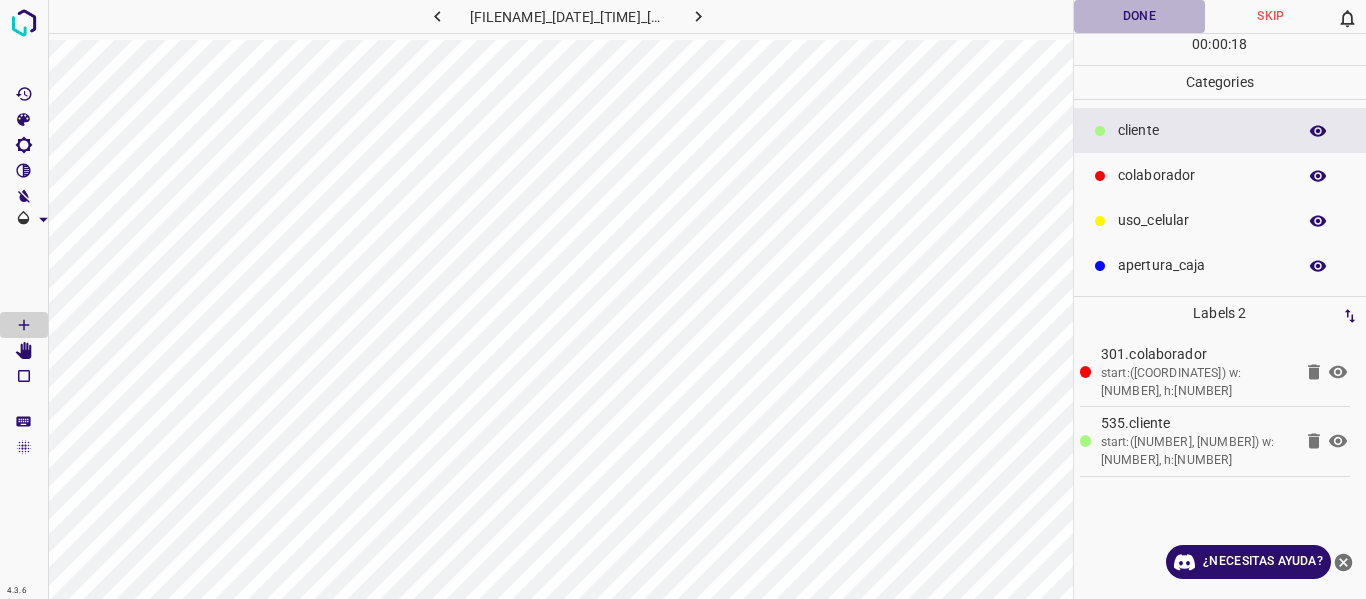 click on "Done" at bounding box center [1140, 16] 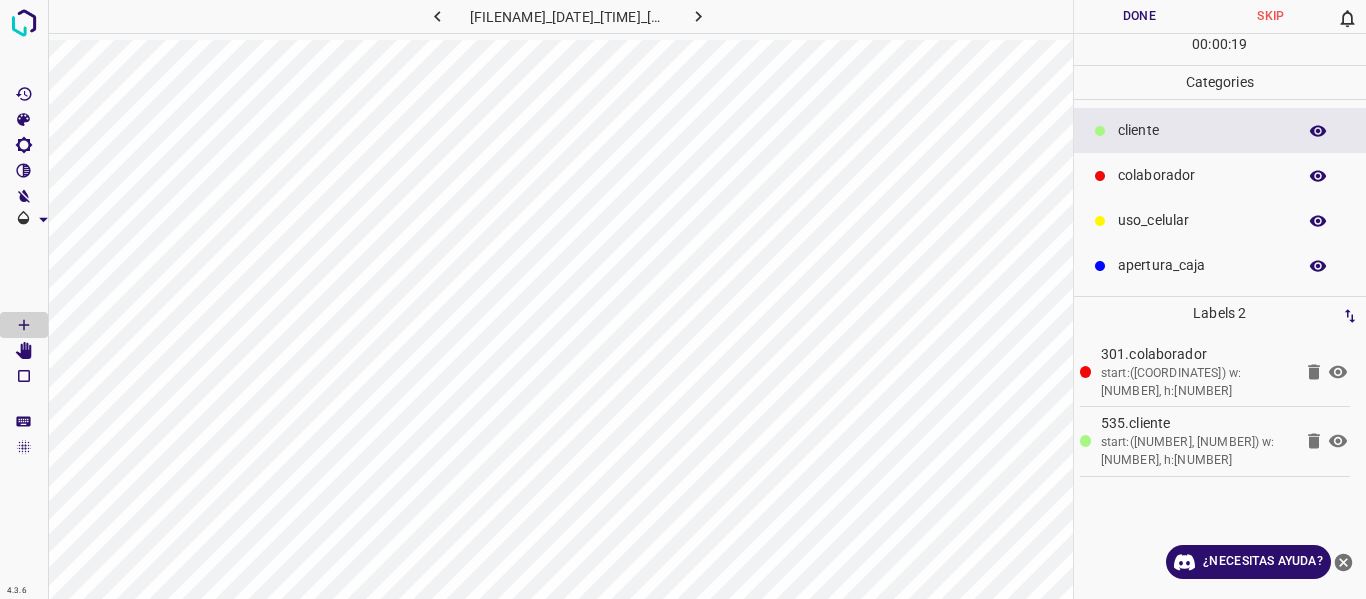 click at bounding box center [699, 16] 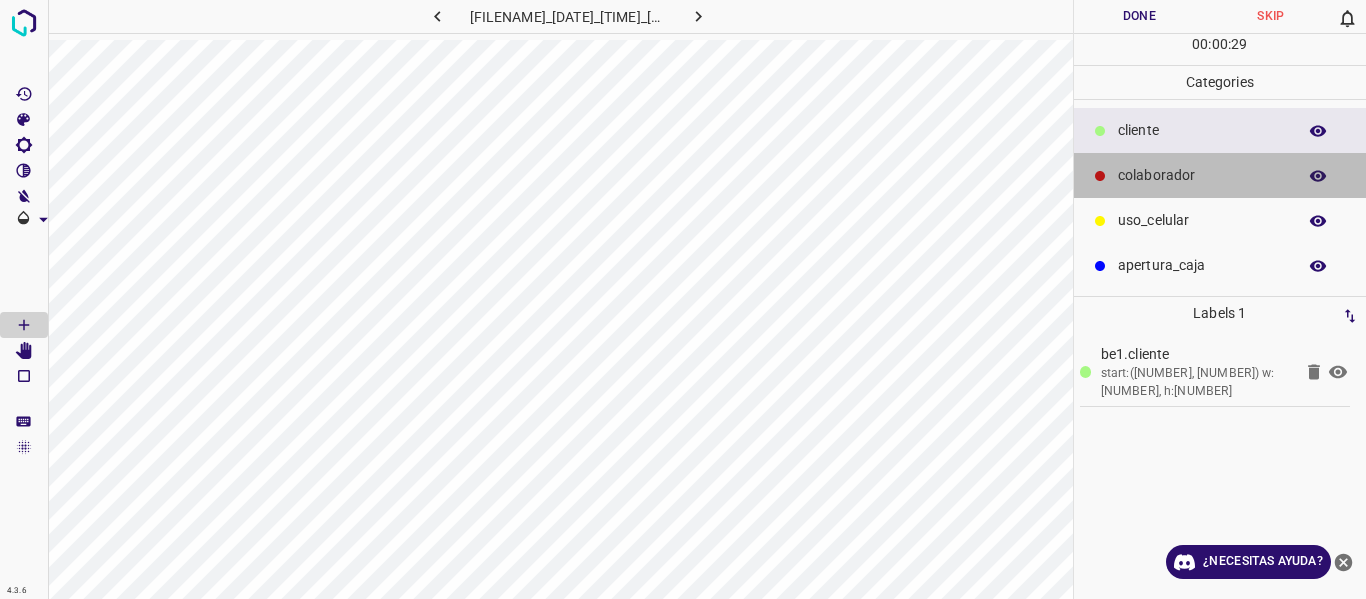 click on "colaborador" at bounding box center [1220, 175] 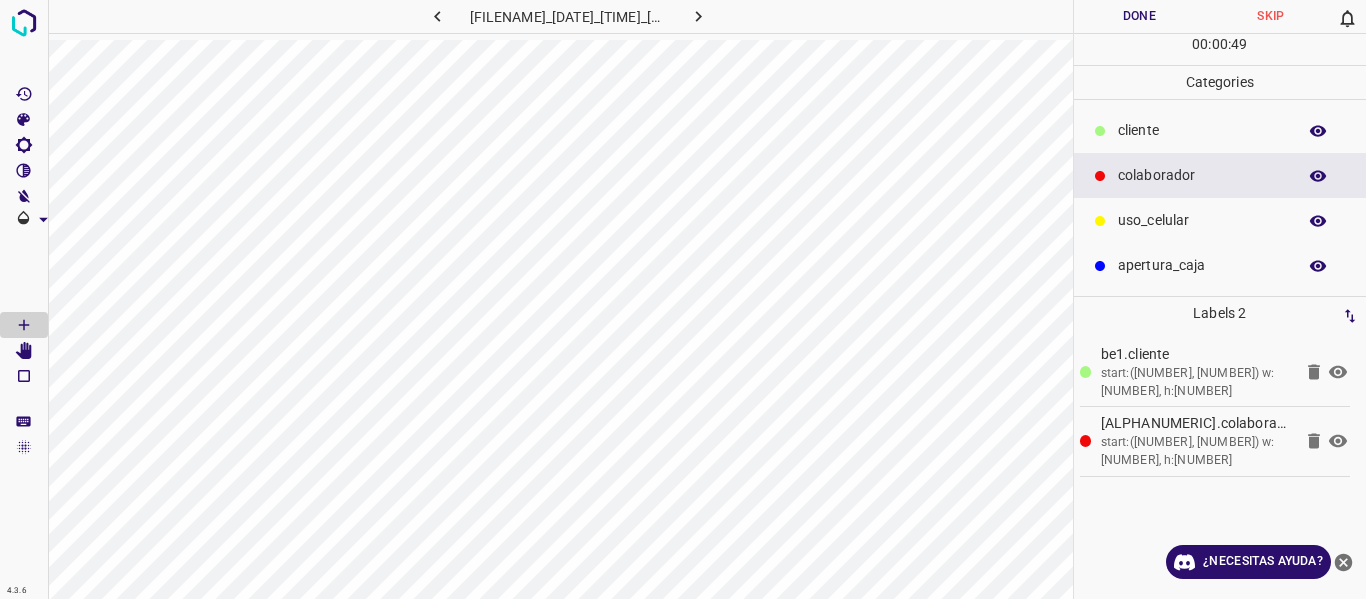 click on "Done" at bounding box center (1140, 16) 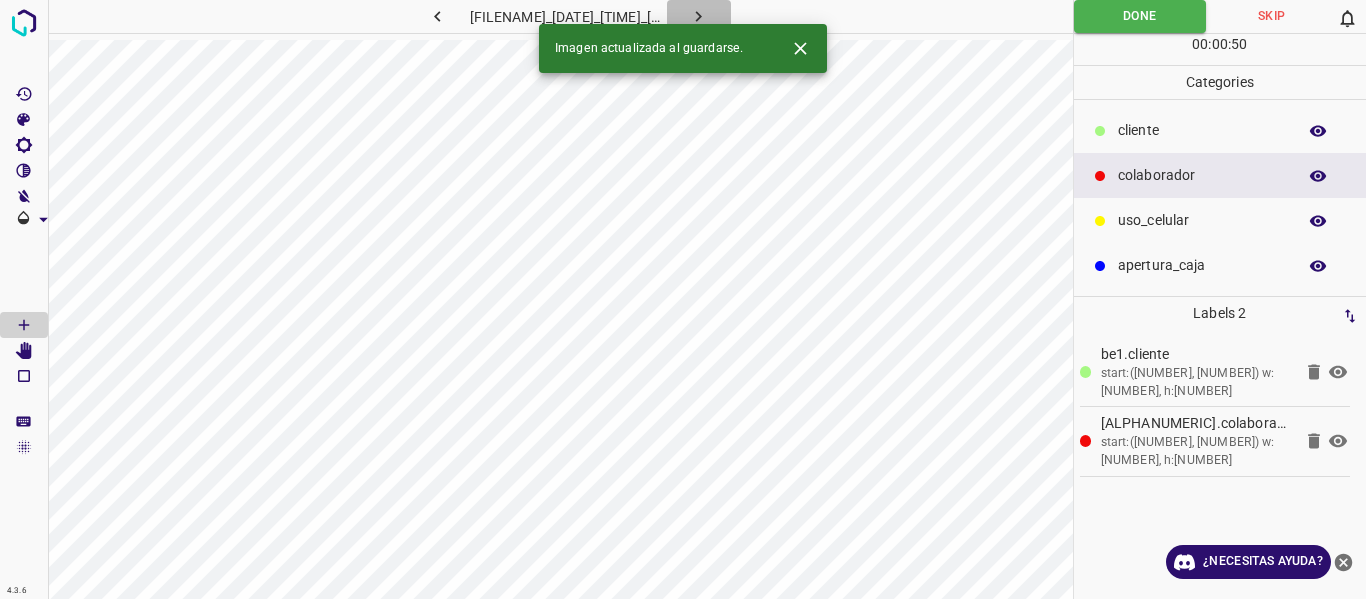 click at bounding box center (698, 16) 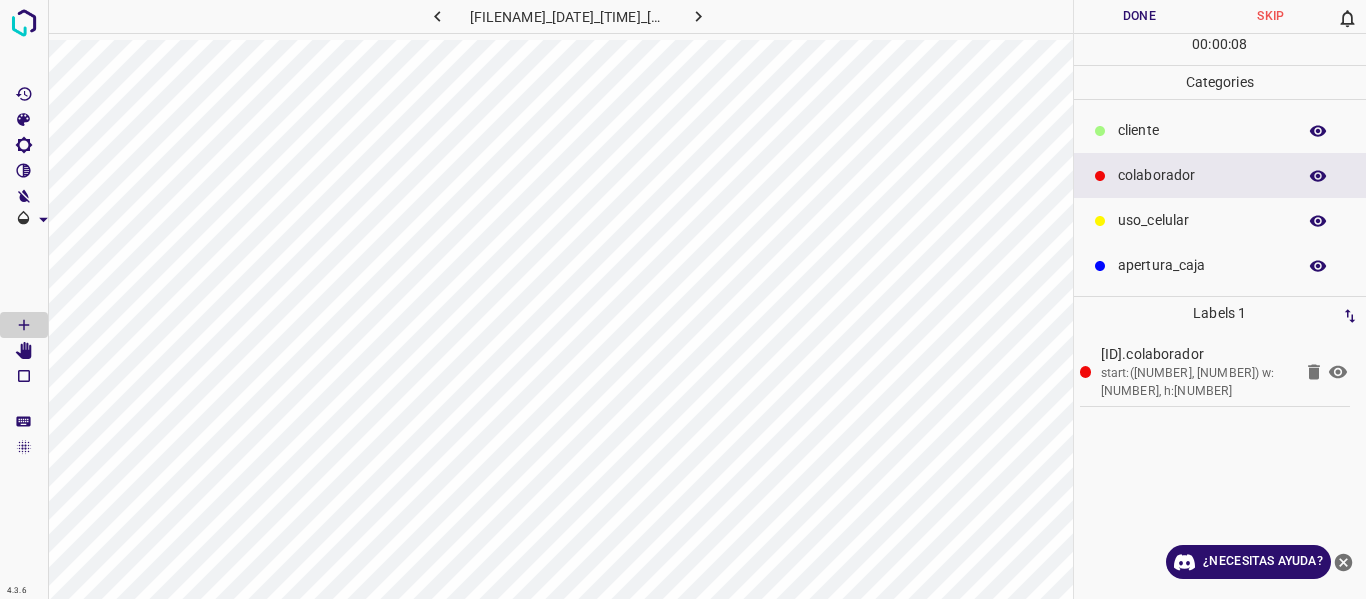 click on "​​cliente" at bounding box center [1202, 130] 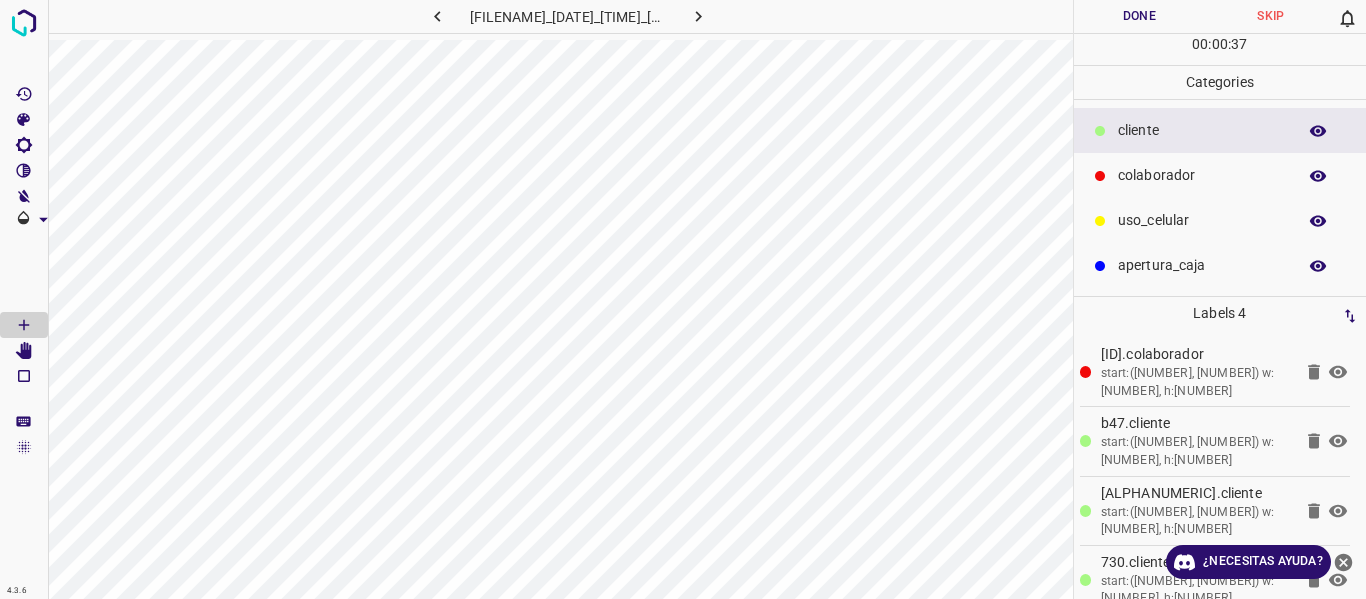 click on "Done" at bounding box center [1140, 16] 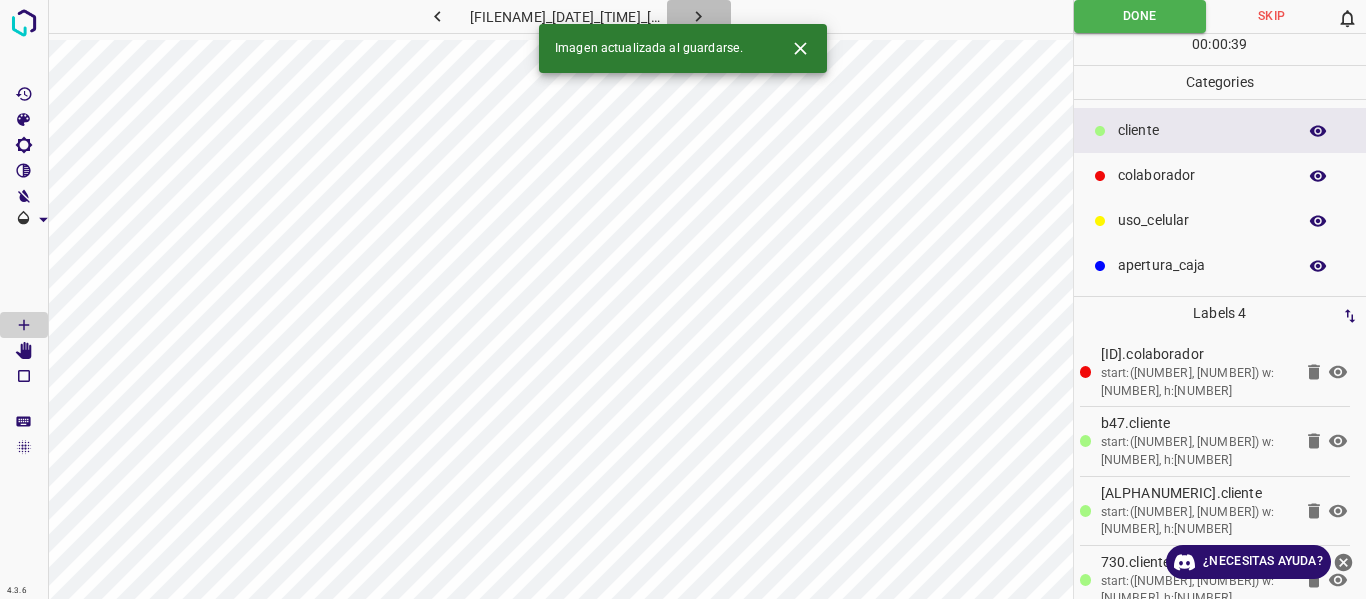 click at bounding box center (699, 16) 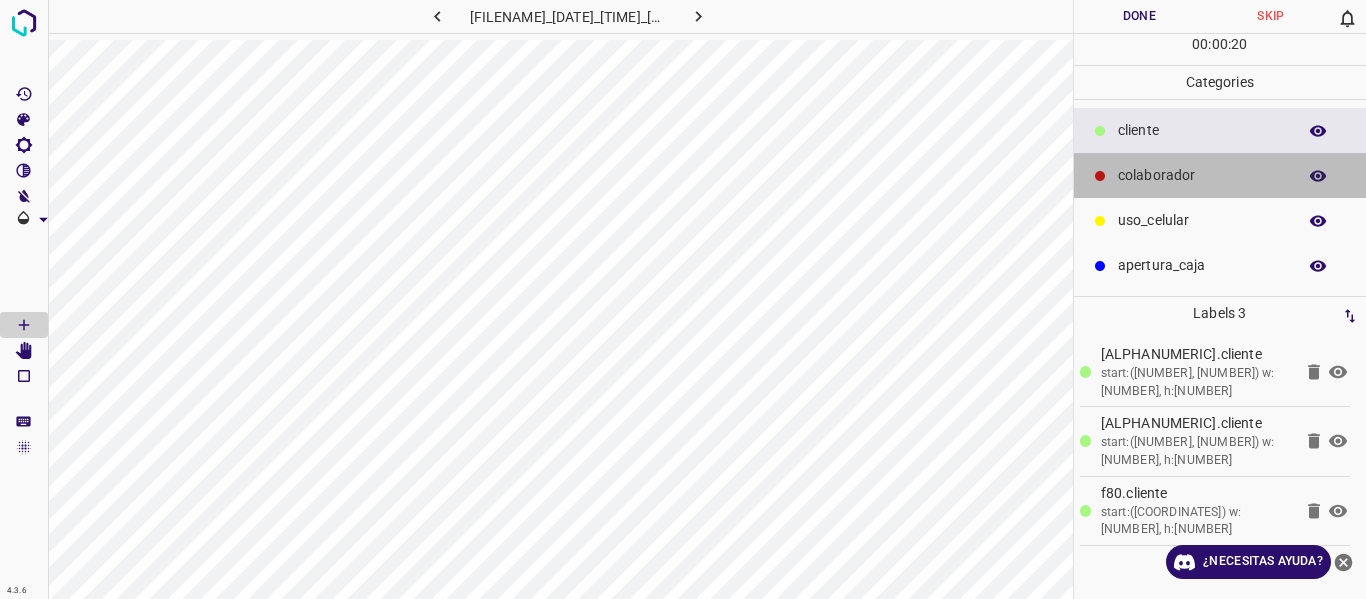 click on "colaborador" at bounding box center [1220, 175] 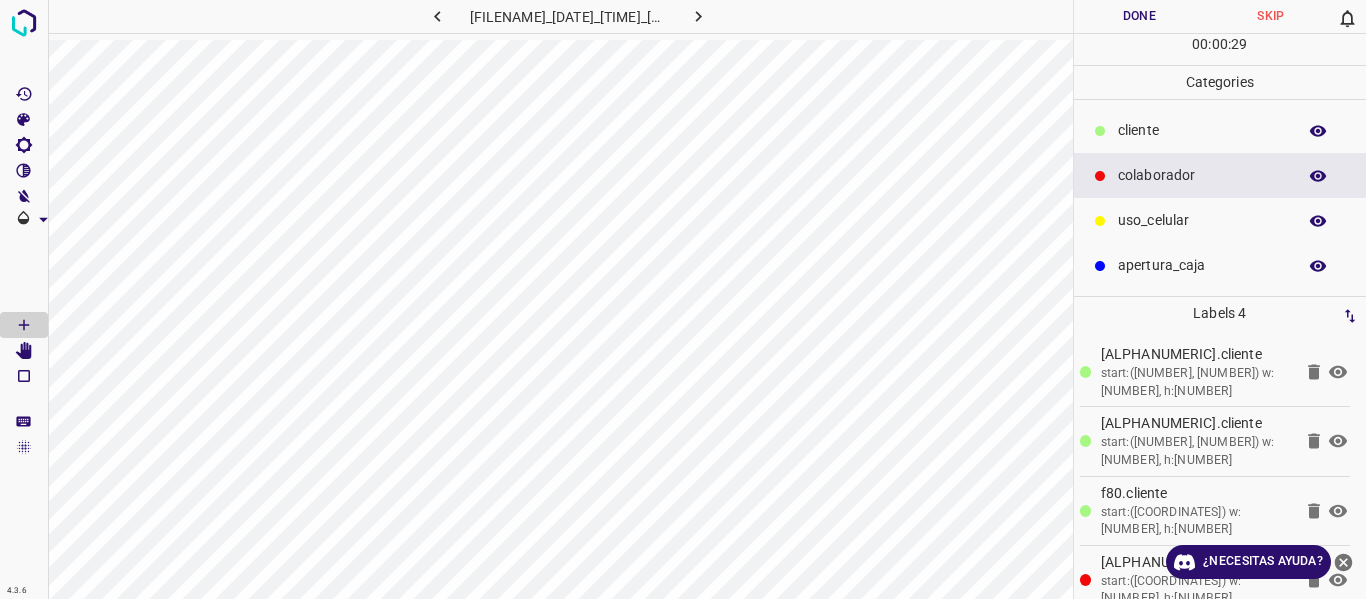 click on "Done" at bounding box center (1140, 16) 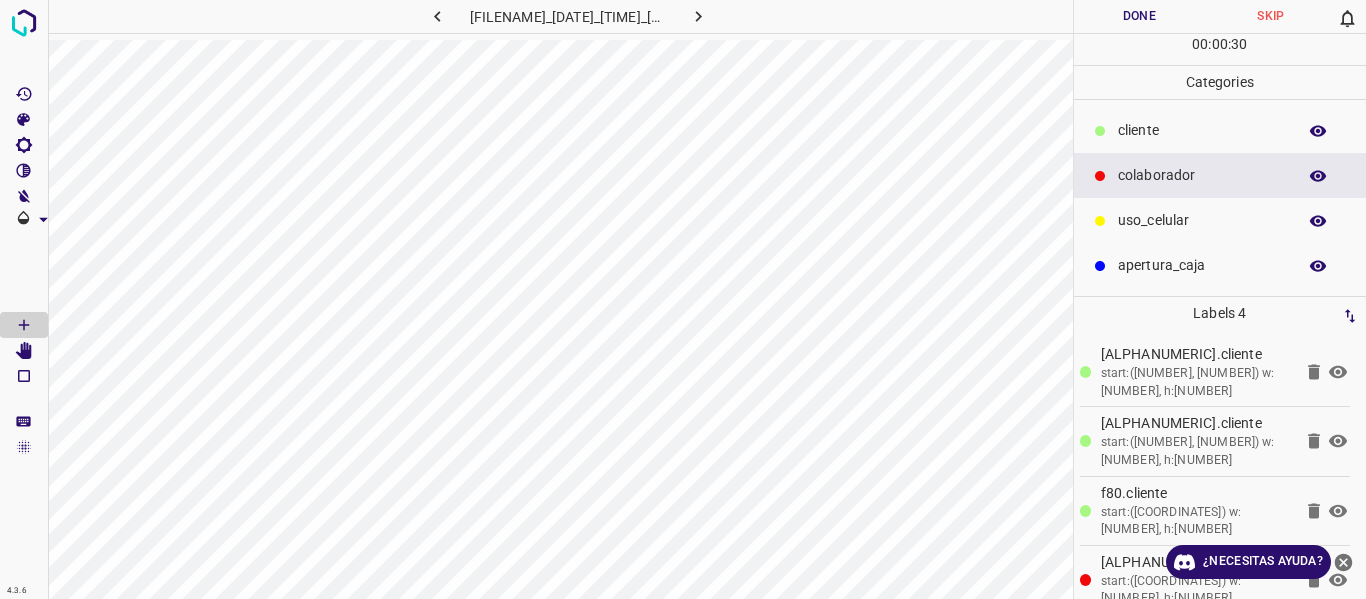 click at bounding box center (699, 16) 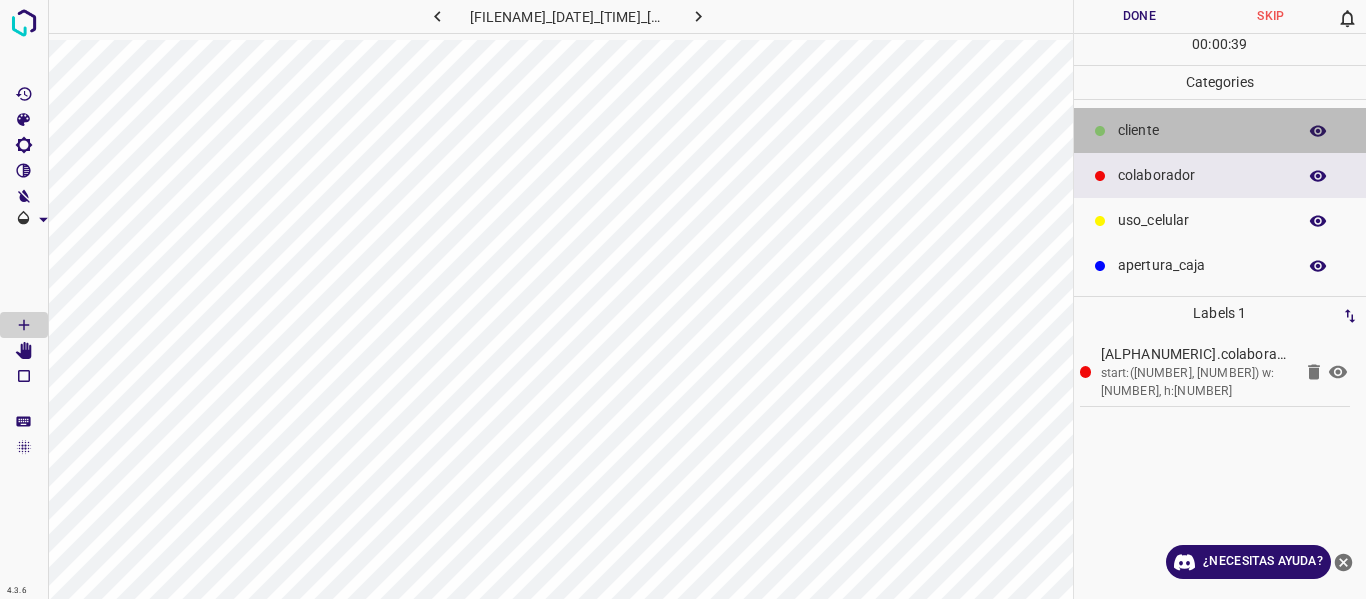 click on "​​cliente" at bounding box center (1220, 130) 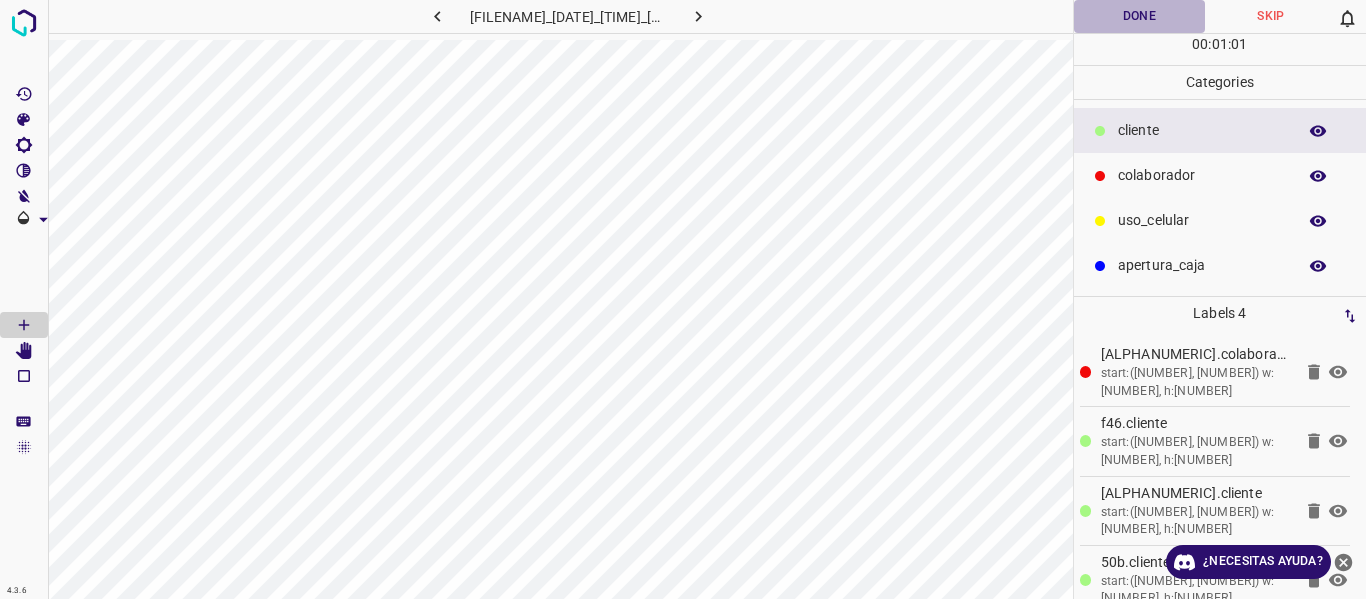 click on "Done" at bounding box center [1140, 16] 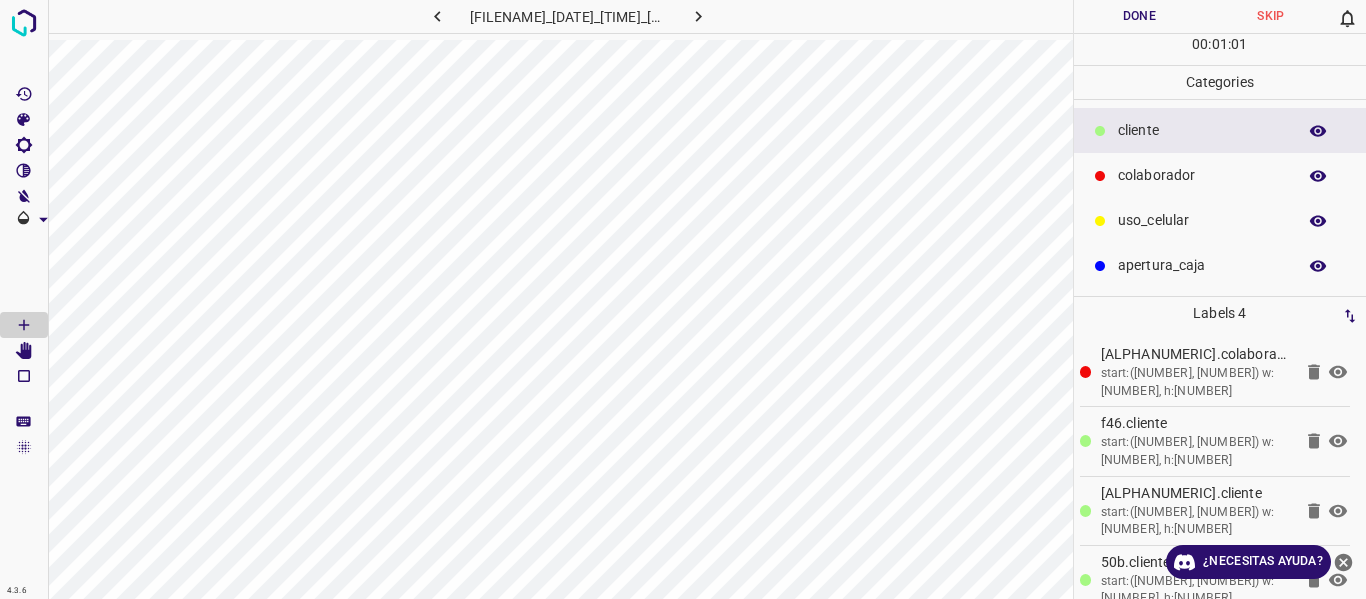 click on "Done" at bounding box center [1140, 16] 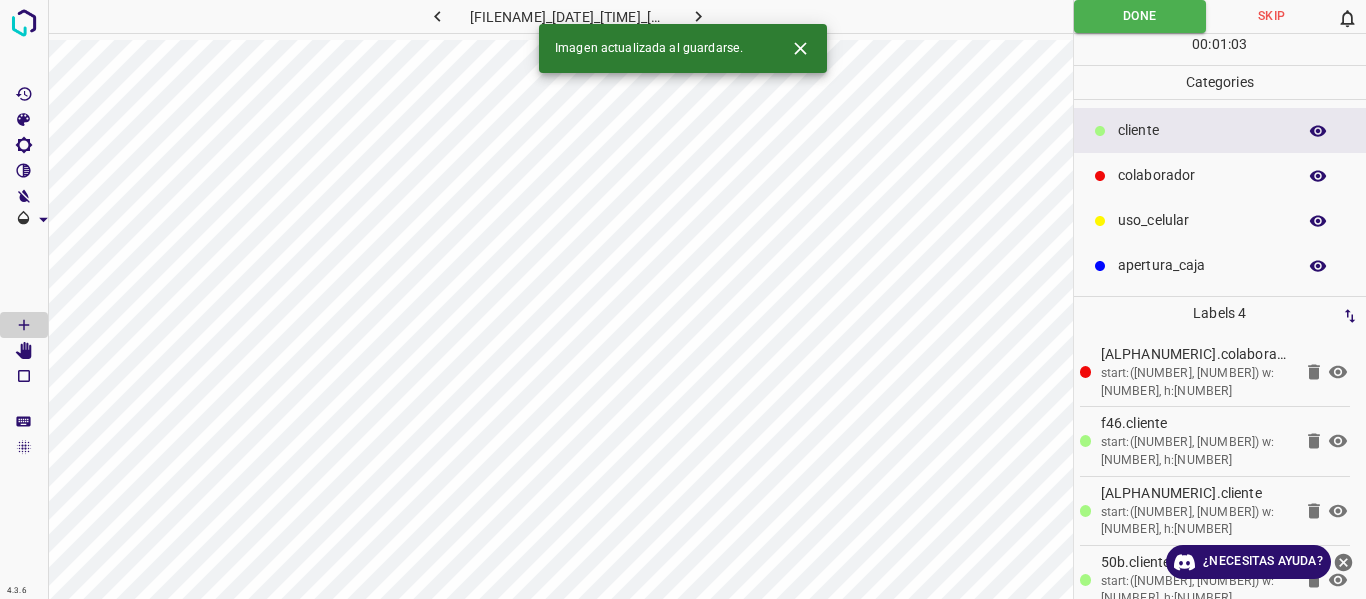 click at bounding box center [698, 16] 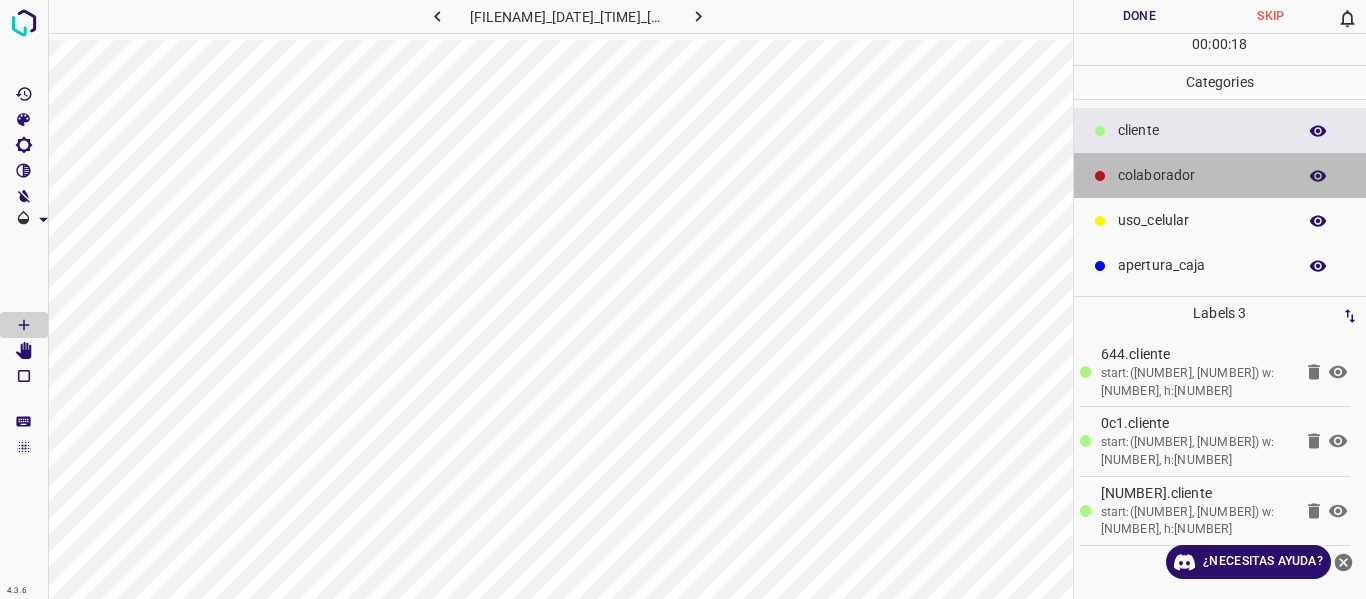 click on "colaborador" at bounding box center [1202, 130] 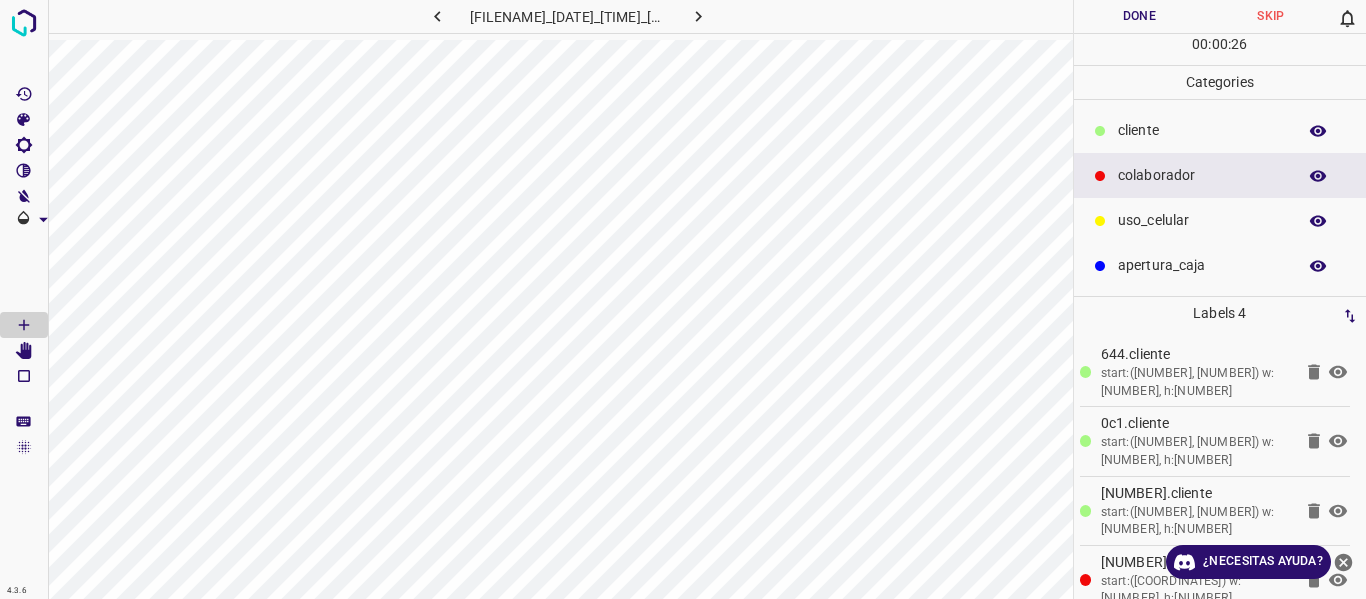 click on "Done" at bounding box center [1140, 16] 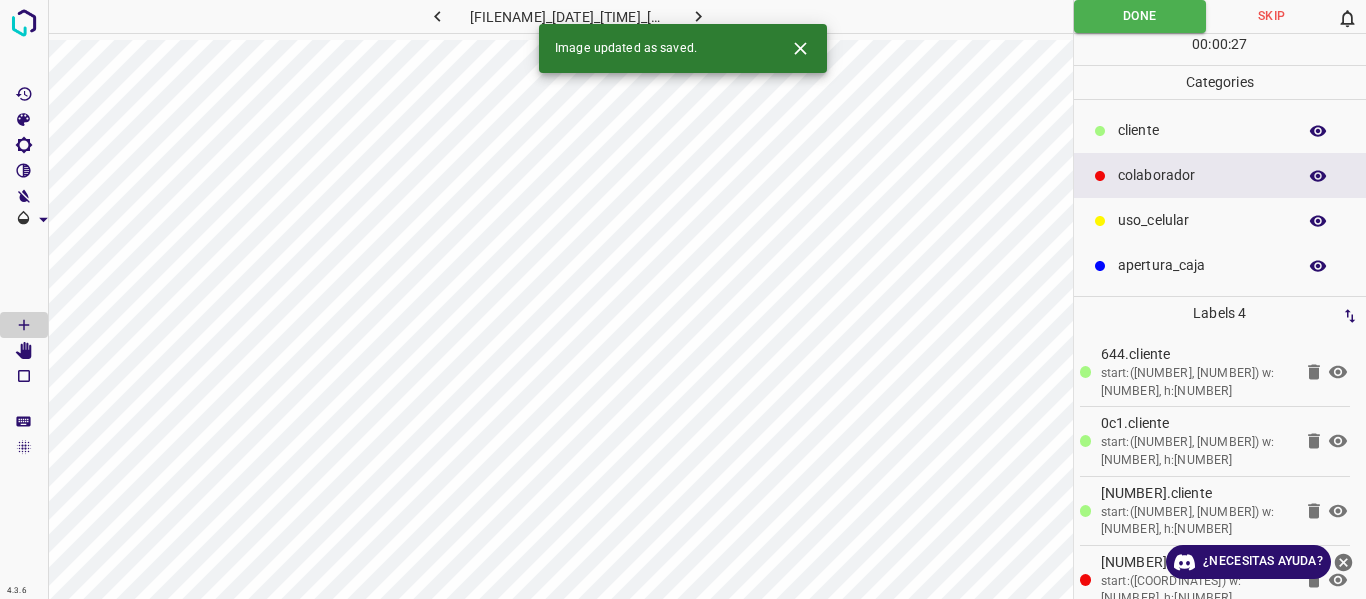 click at bounding box center [698, 16] 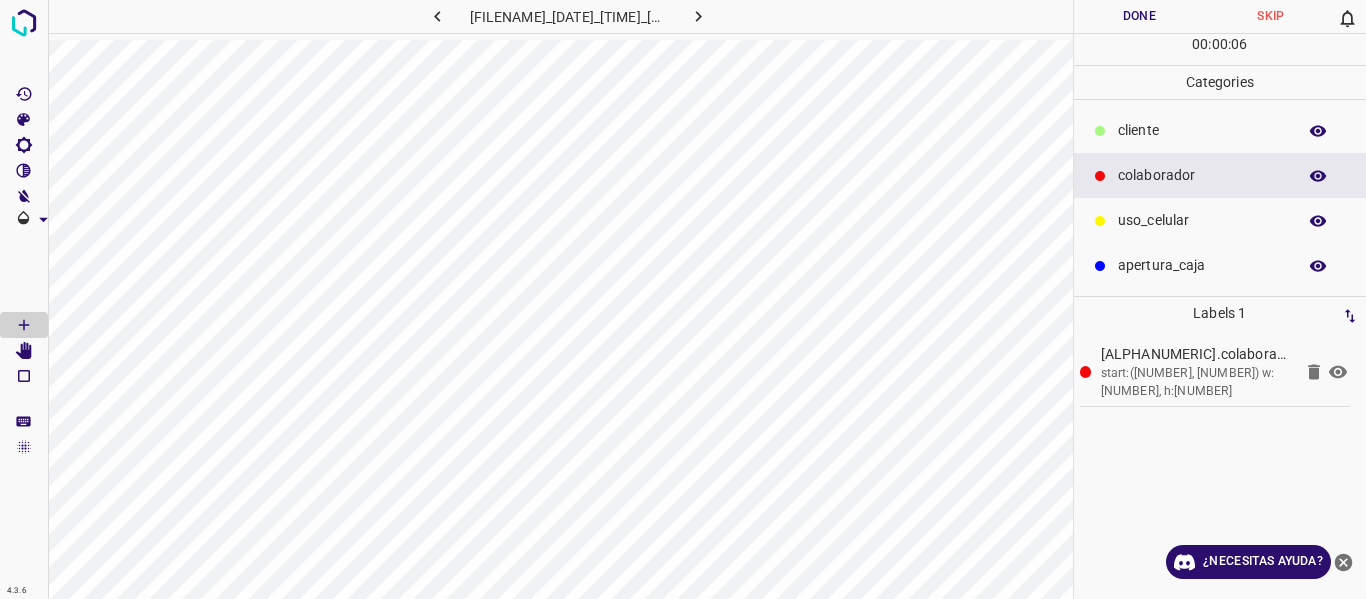 click on "​​cliente" at bounding box center [1202, 130] 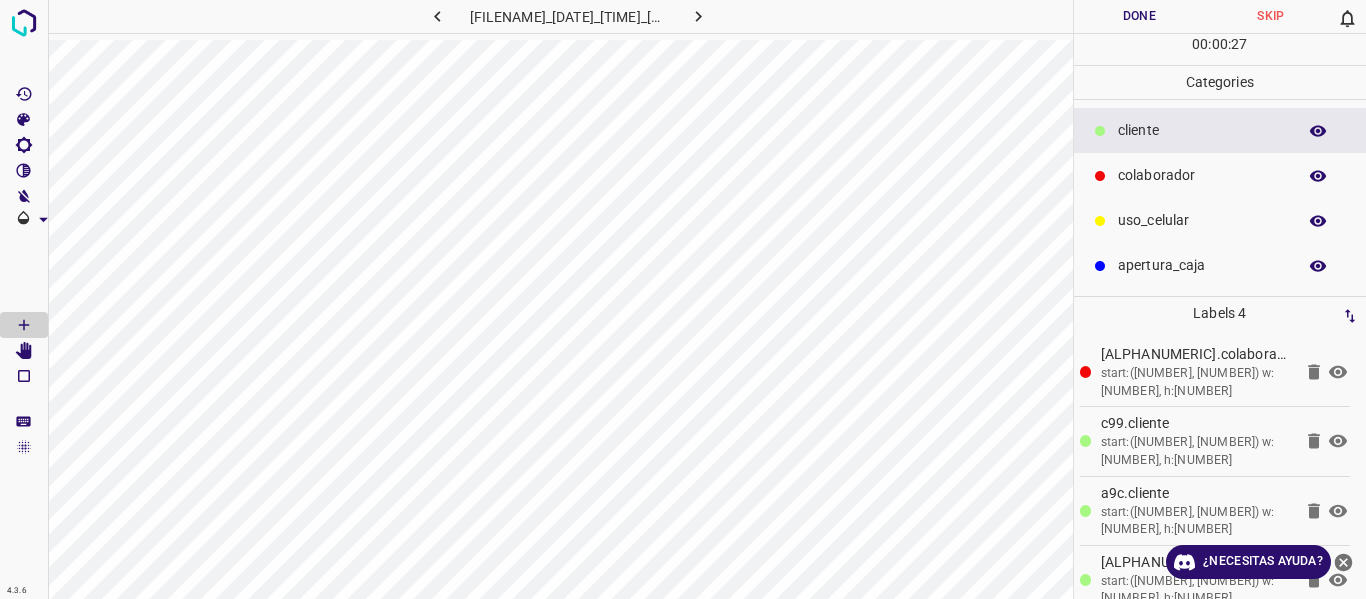 click on "Done" at bounding box center (1140, 16) 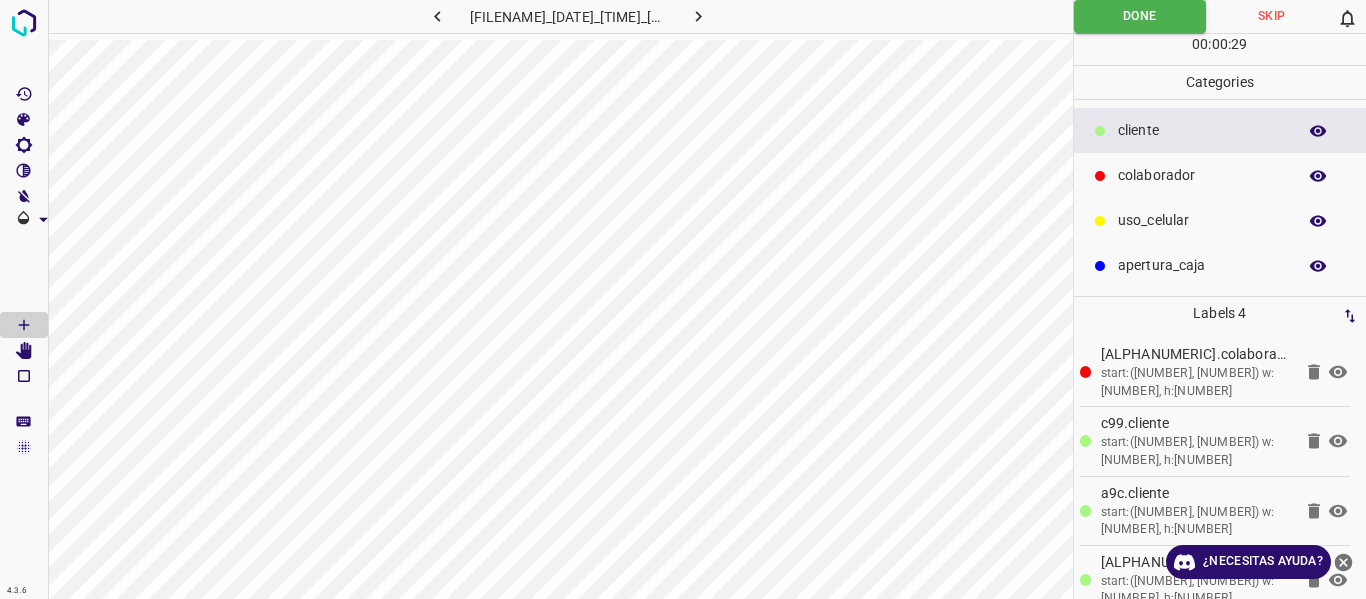 click at bounding box center (699, 16) 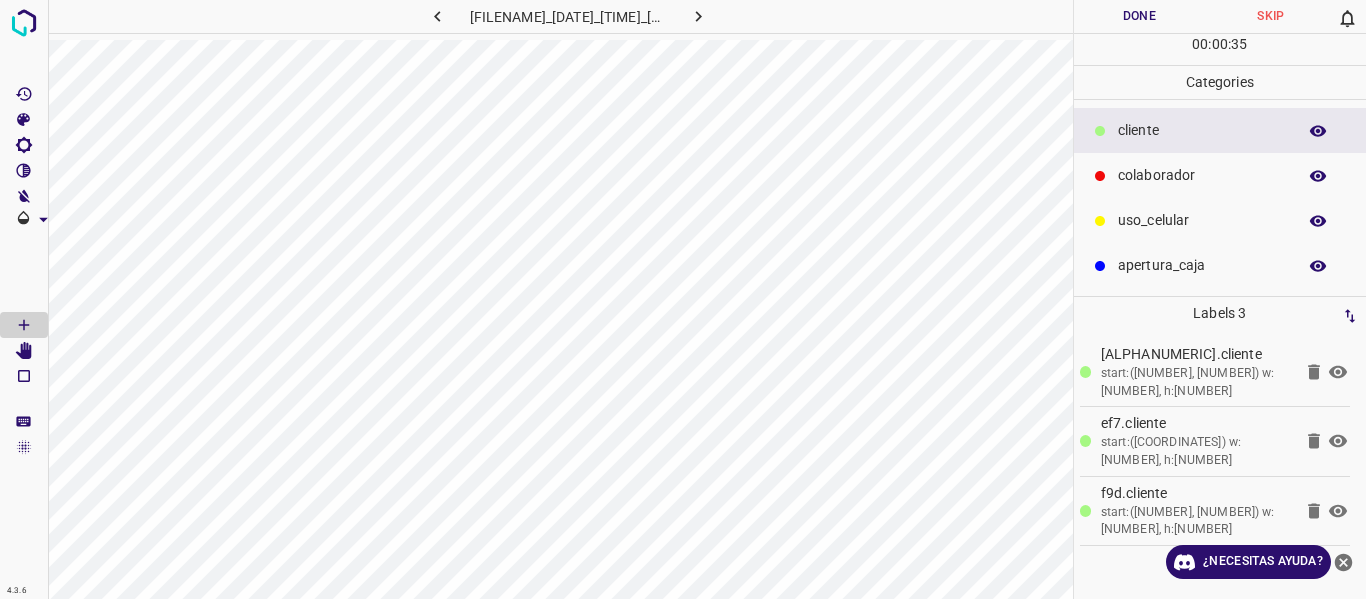 click at bounding box center (1100, 131) 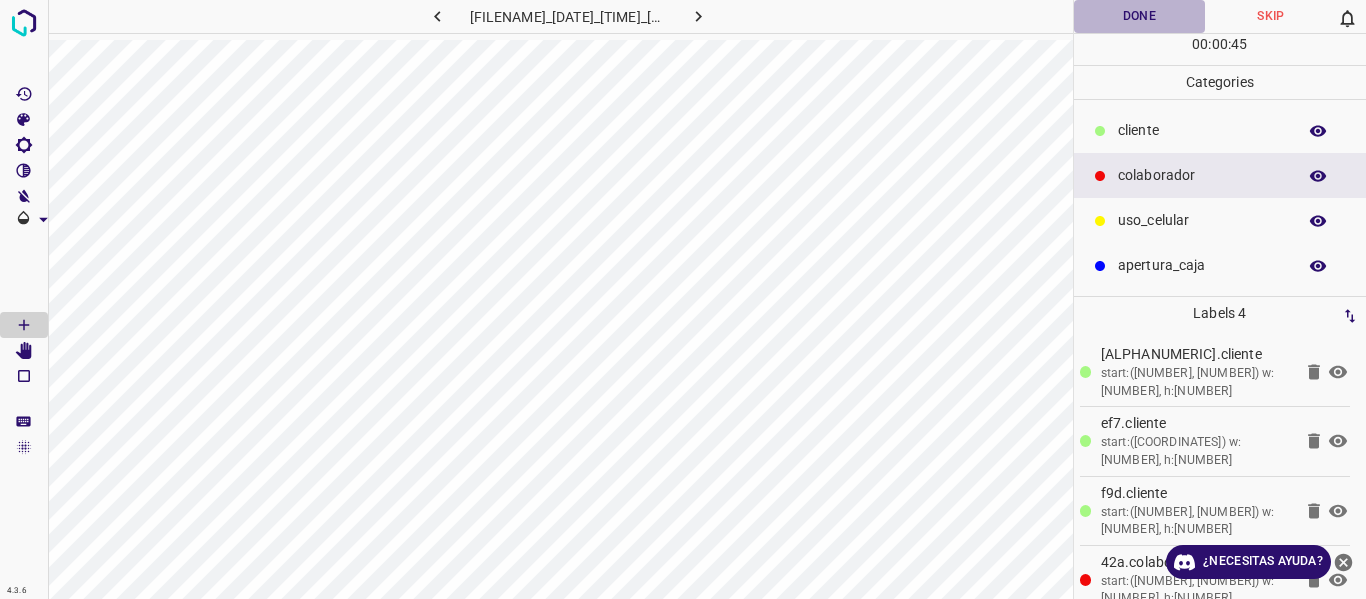 click on "Done" at bounding box center [1140, 16] 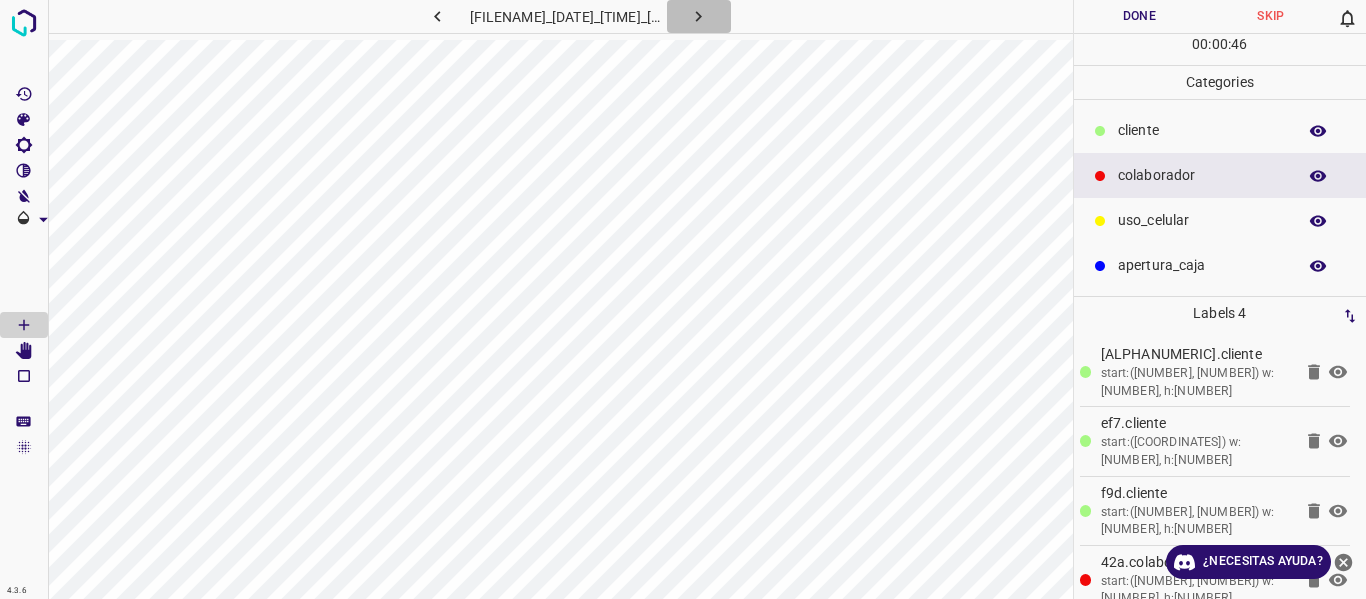 click at bounding box center (698, 16) 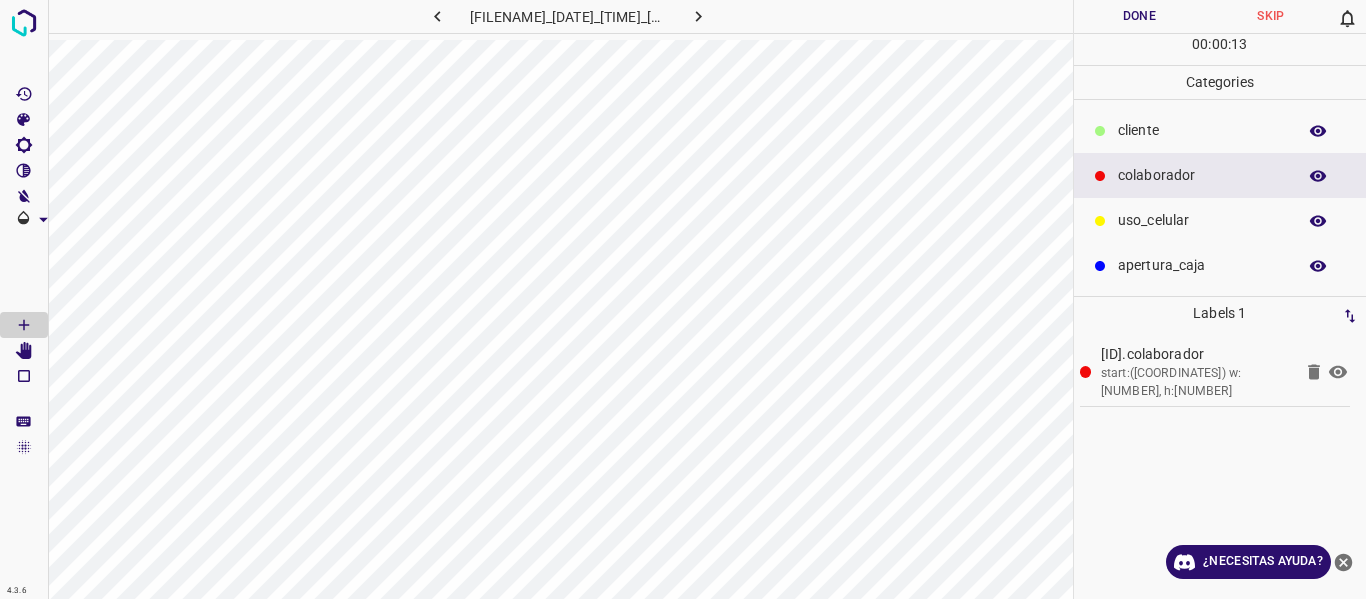 click on "Done" at bounding box center (1140, 16) 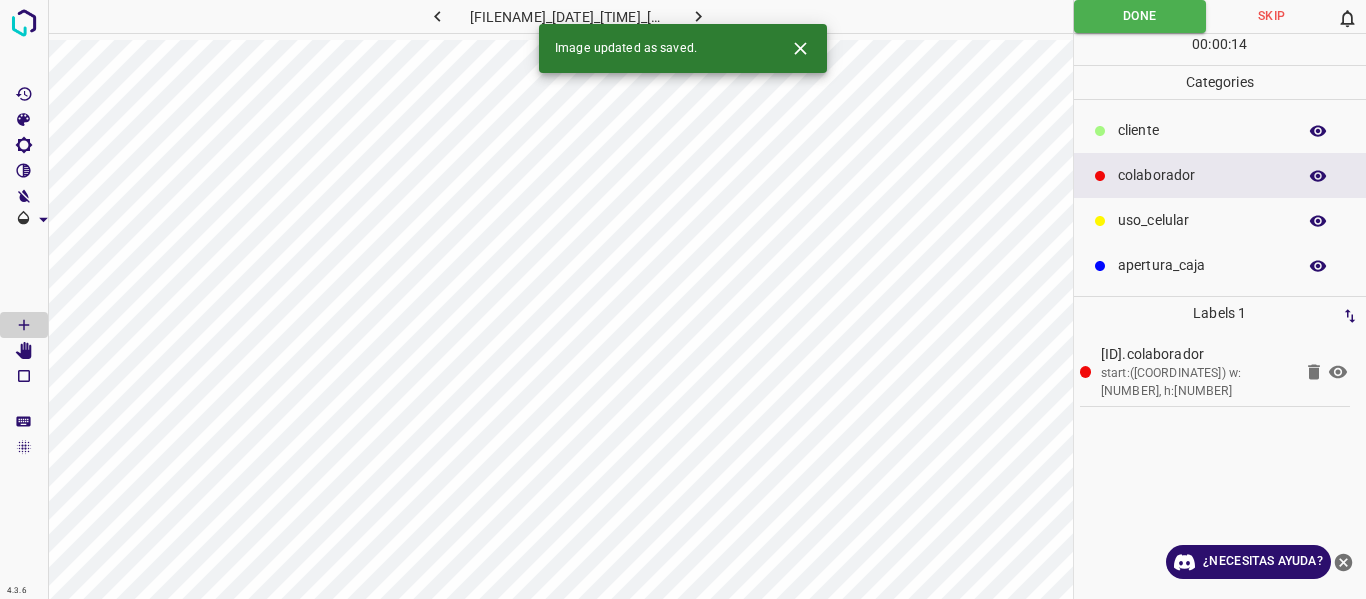 type 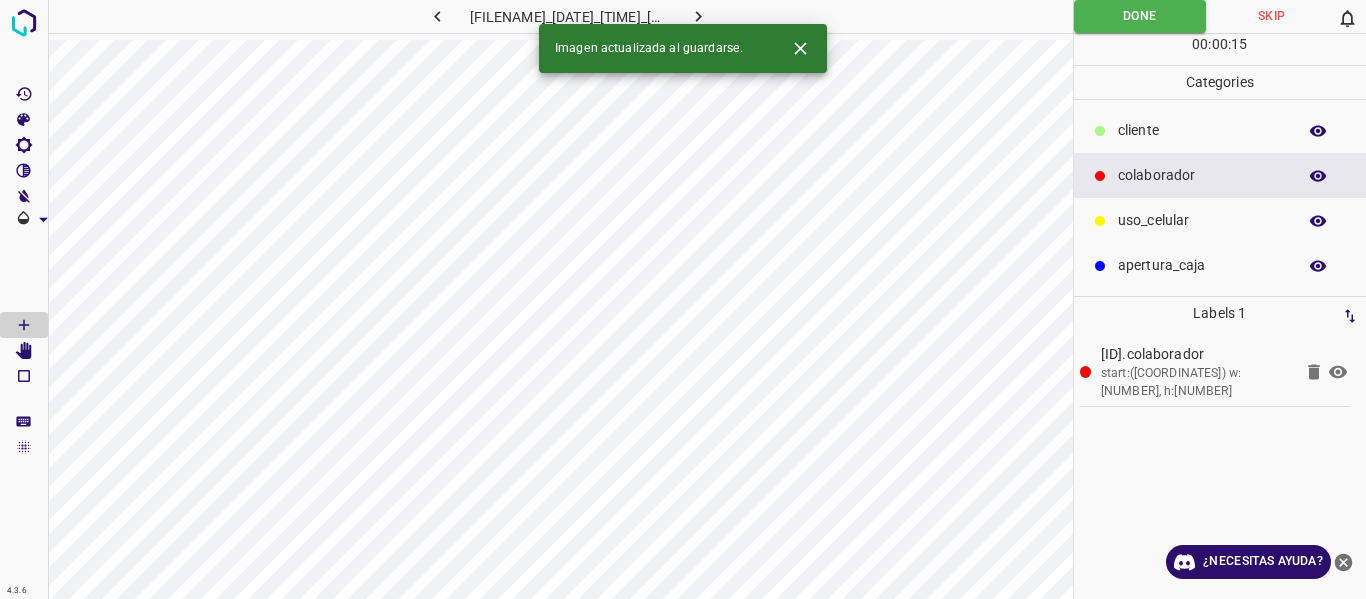 click at bounding box center (699, 16) 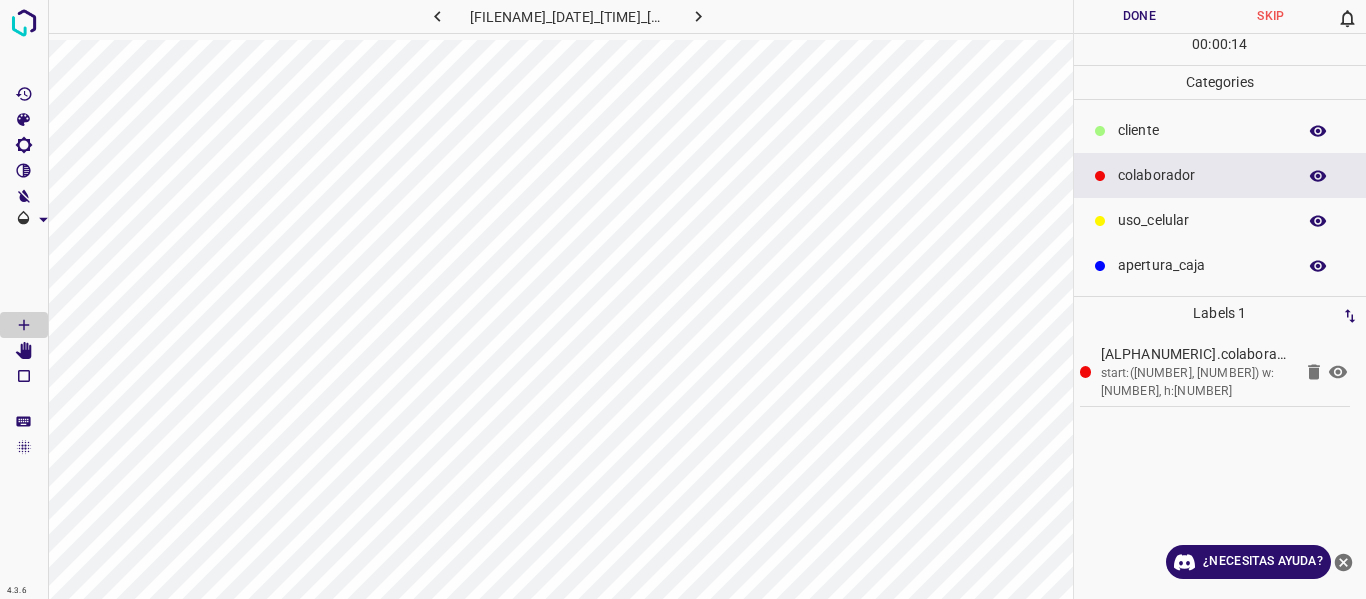 click on "Done" at bounding box center (1140, 16) 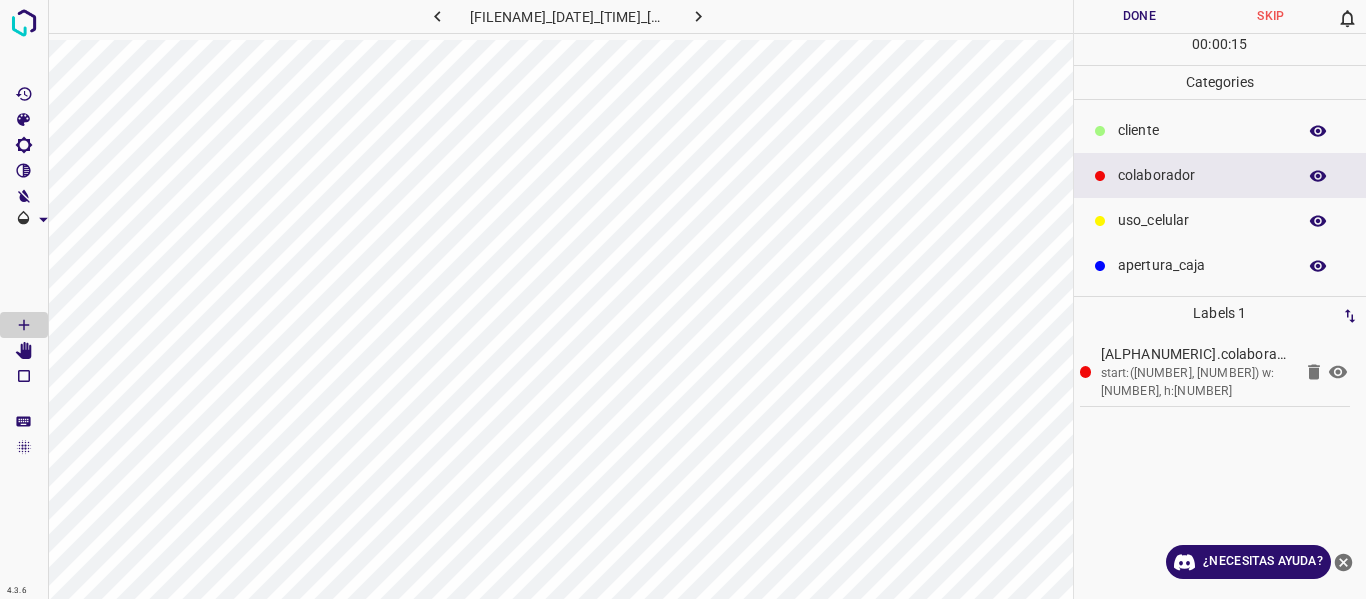 click on "[FILENAME]_[DATE]_[TIME]_[NUMBER].jpg" at bounding box center [568, 16] 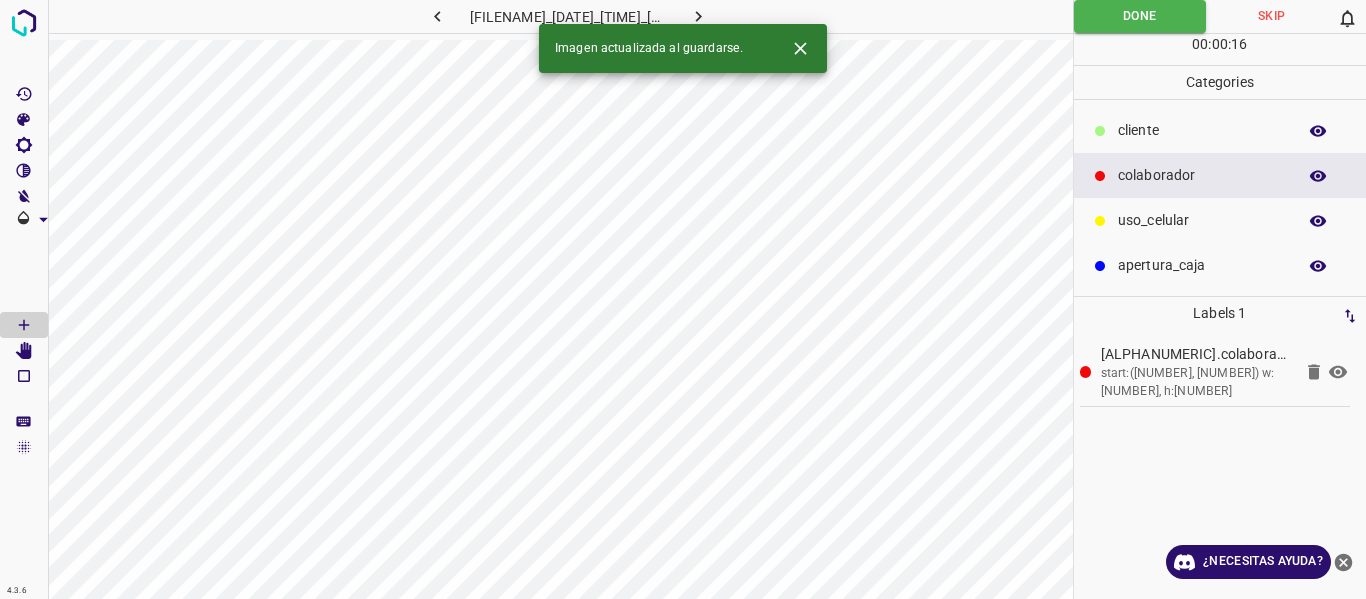 click at bounding box center (698, 16) 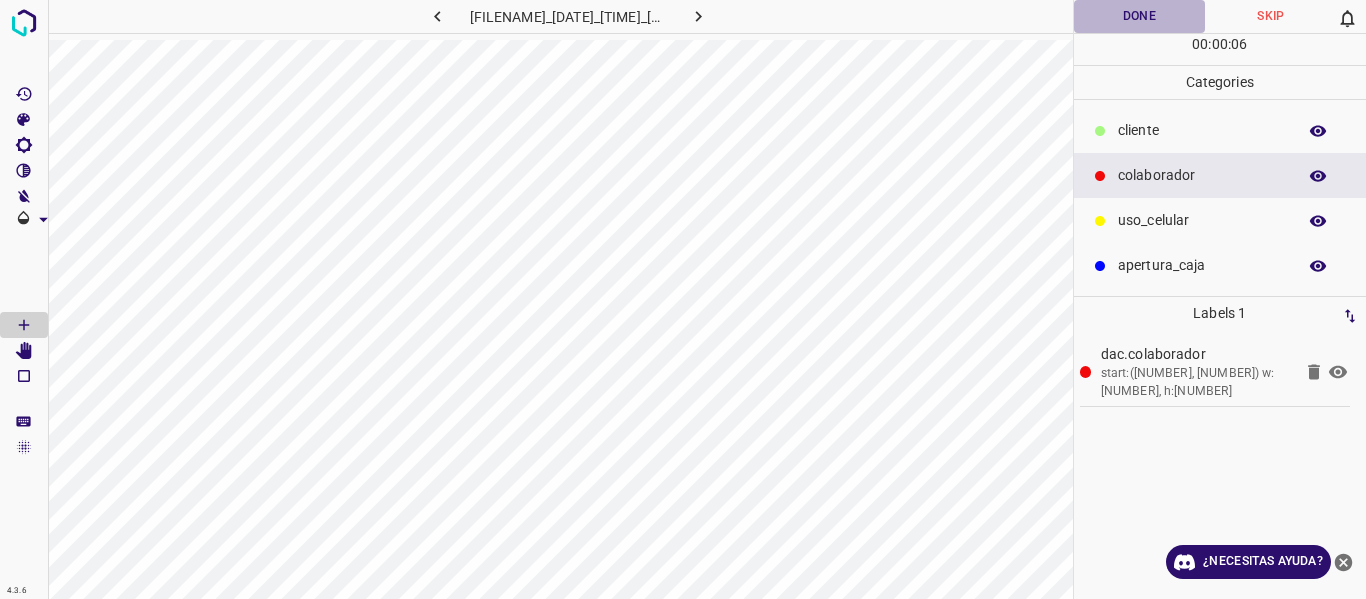 click on "Done" at bounding box center (1140, 16) 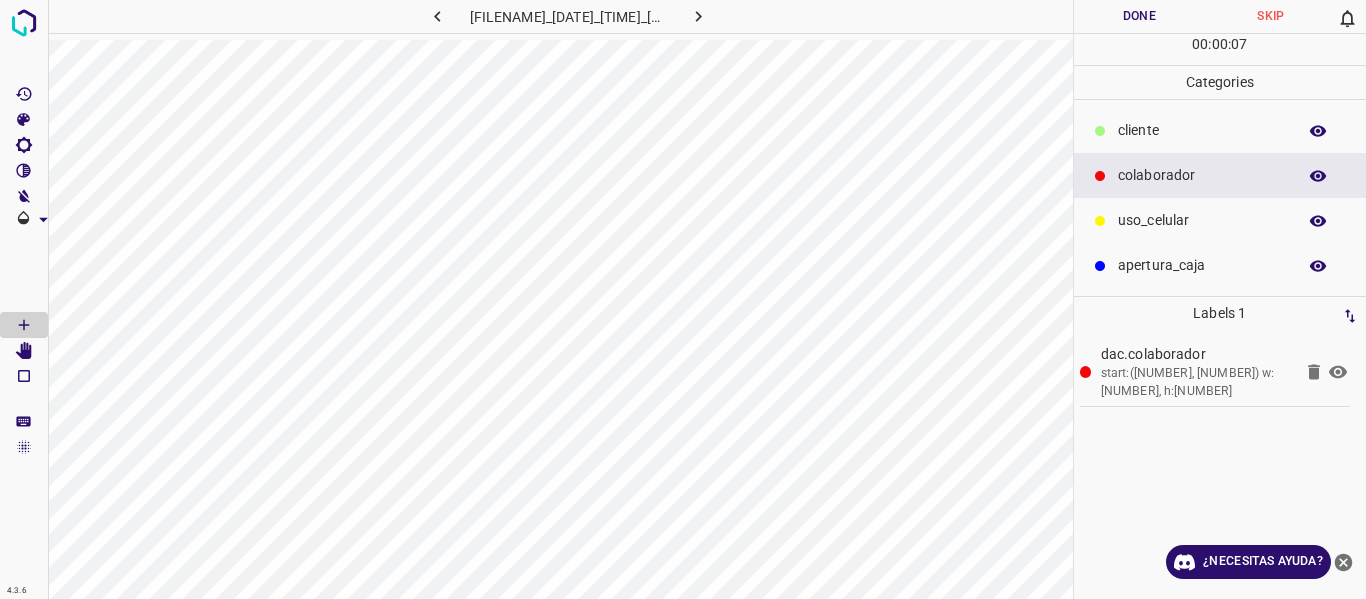 click at bounding box center [698, 16] 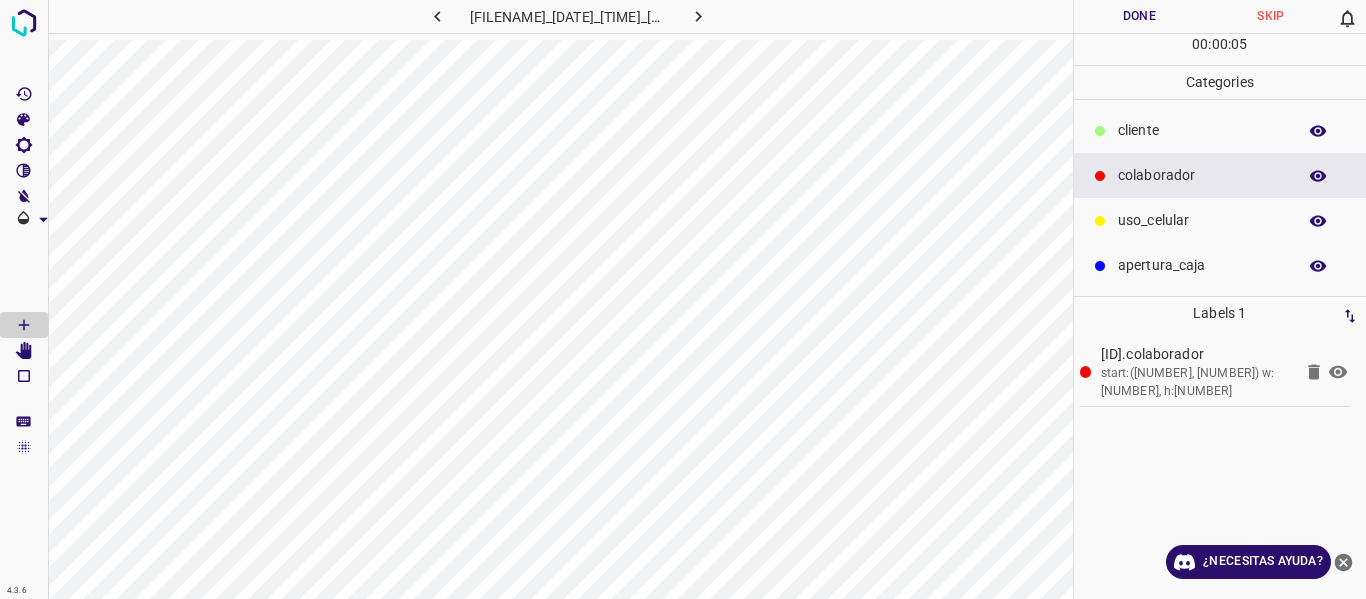 click on "Done" at bounding box center [1140, 16] 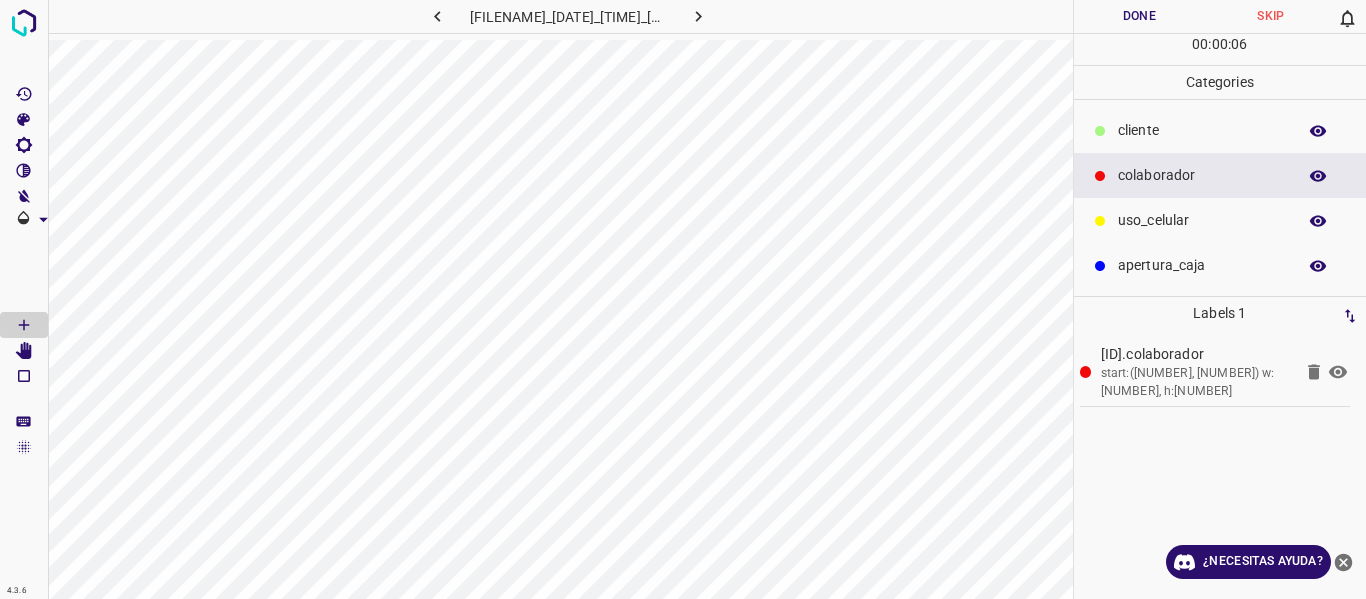 click at bounding box center [698, 16] 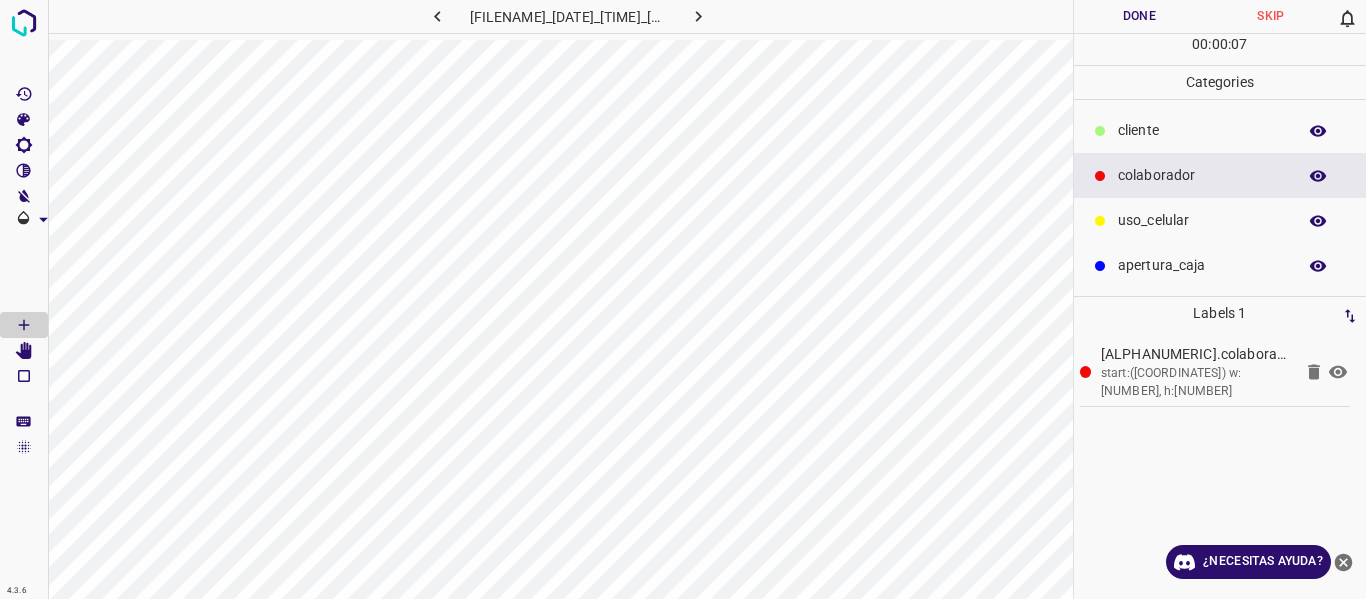 click on "Done" at bounding box center (1140, 16) 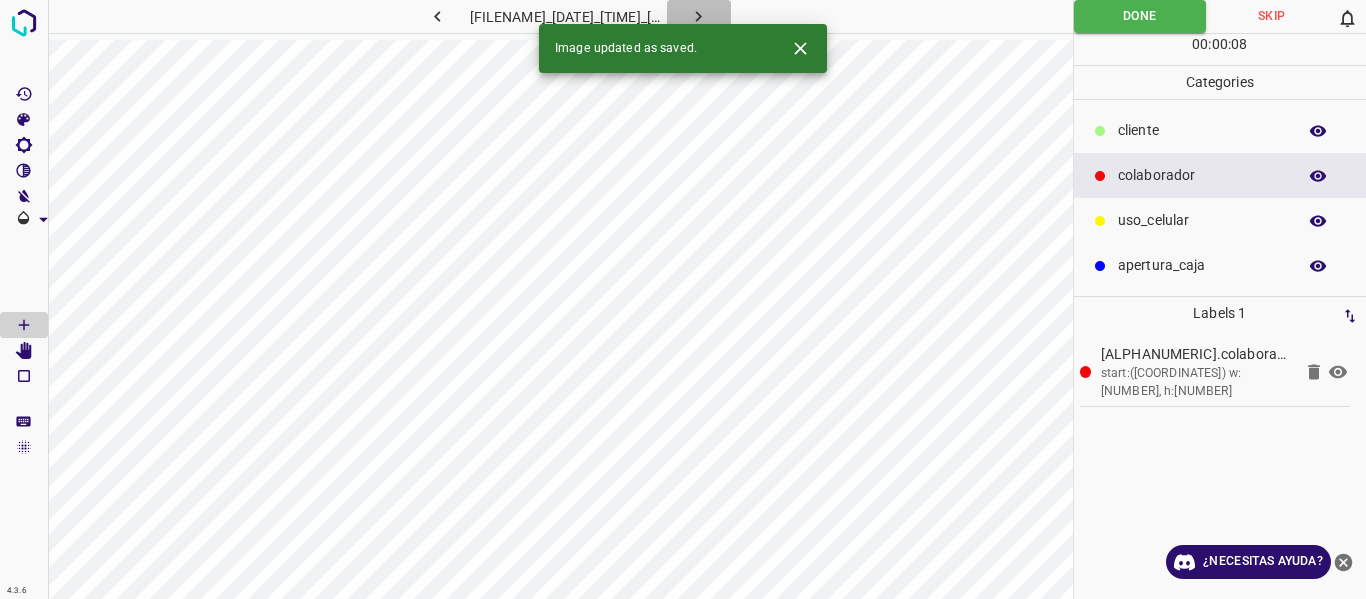 click at bounding box center [699, 16] 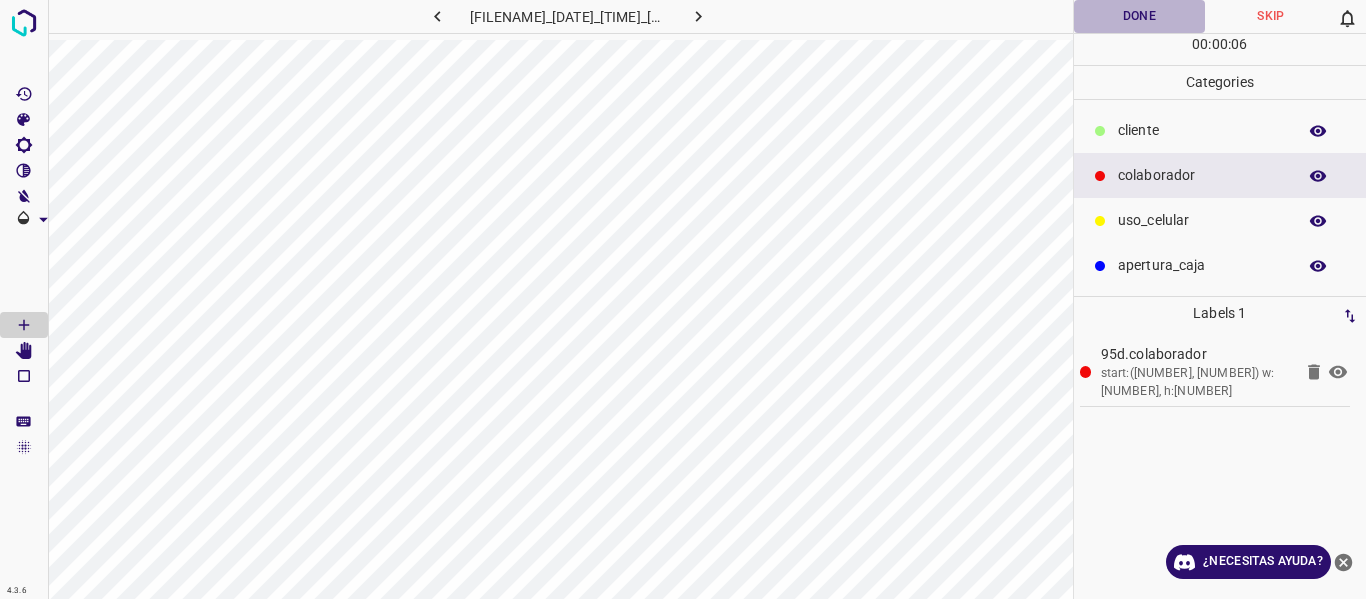 click on "Done" at bounding box center [1140, 16] 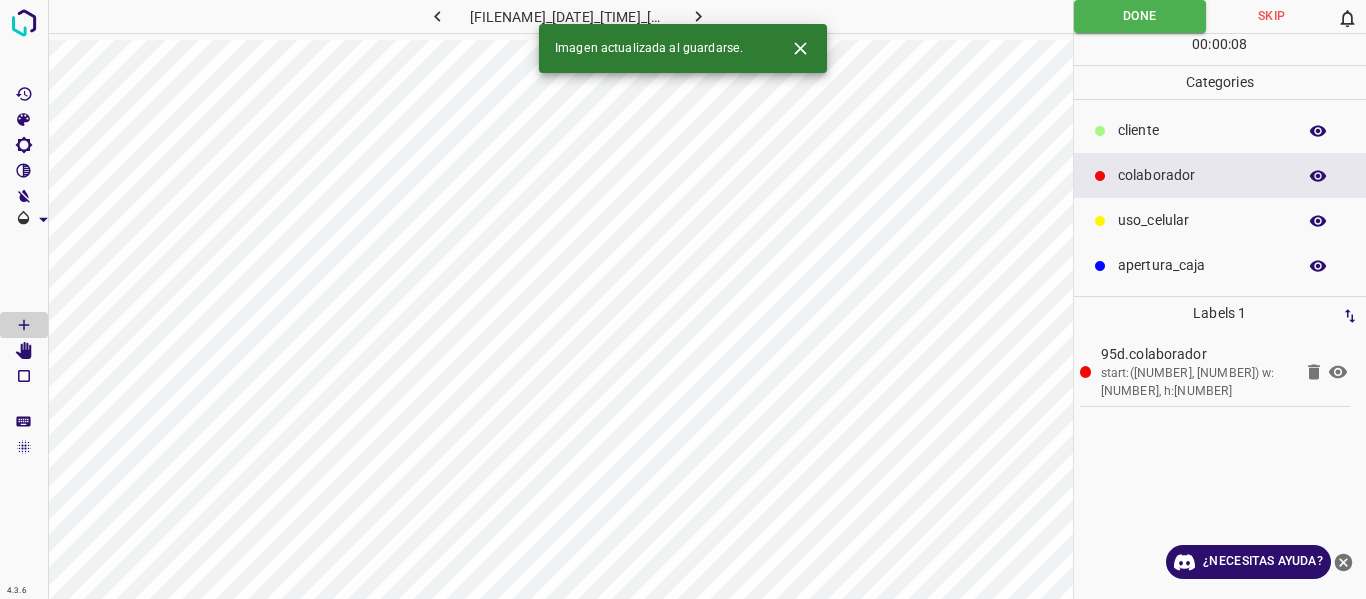 click on "​​cliente" at bounding box center [1202, 130] 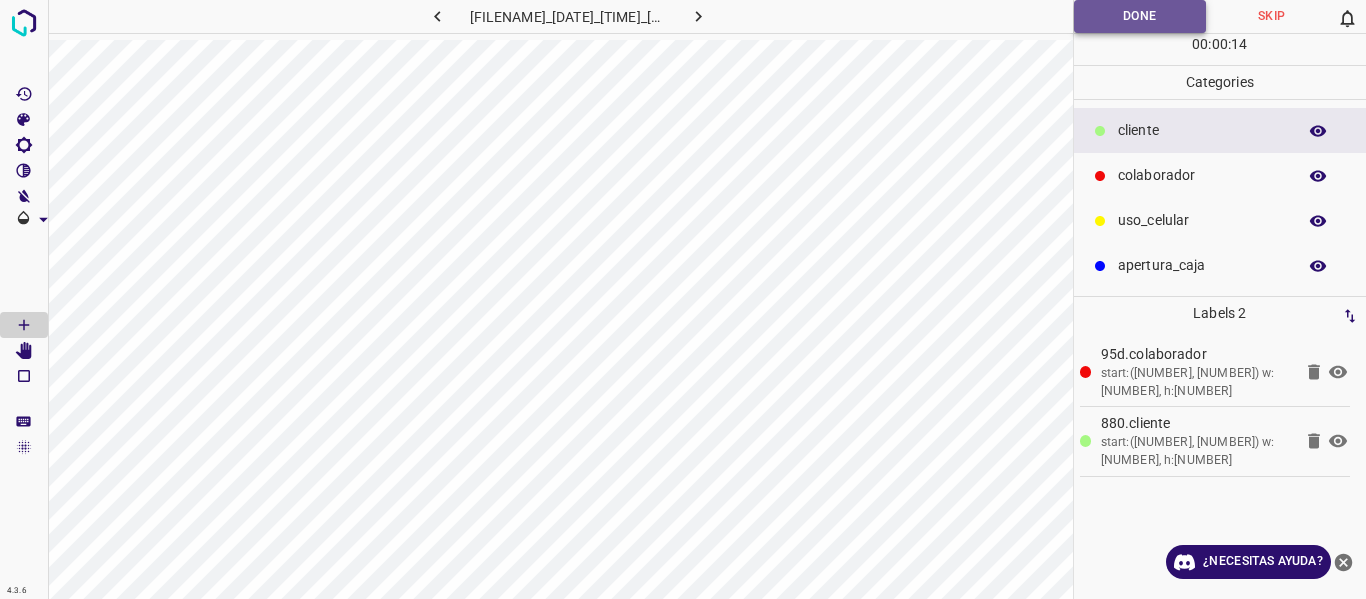 click on "Done" at bounding box center (1140, 16) 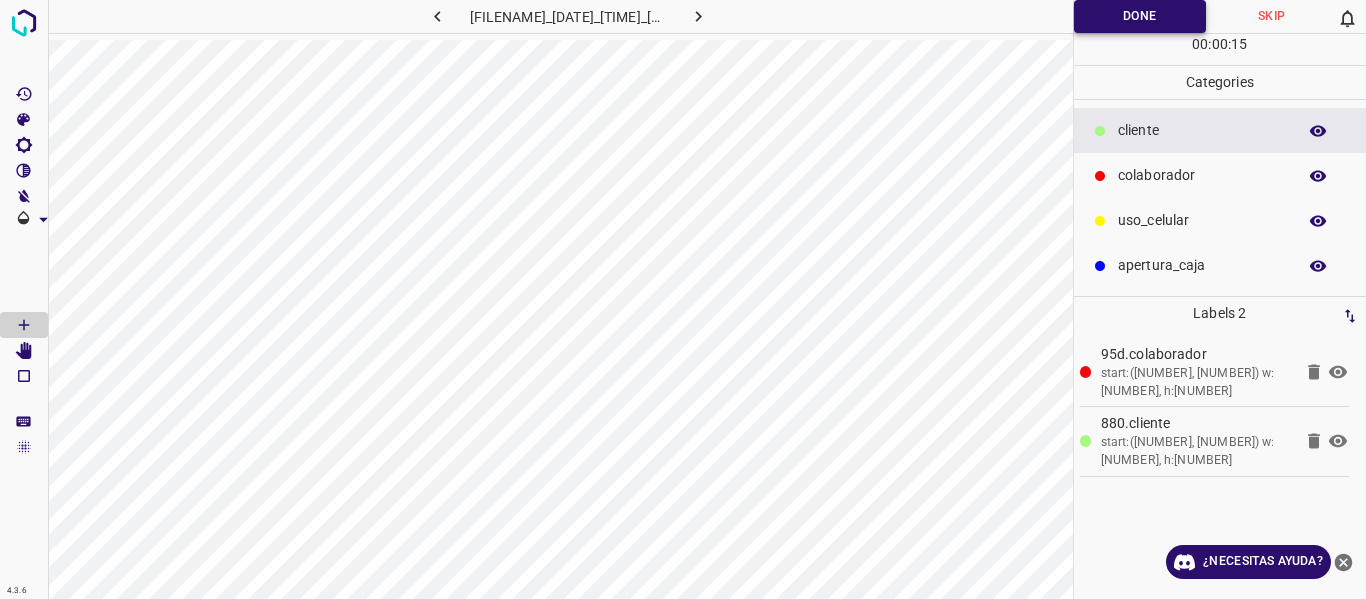 click on "Done" at bounding box center (1140, 16) 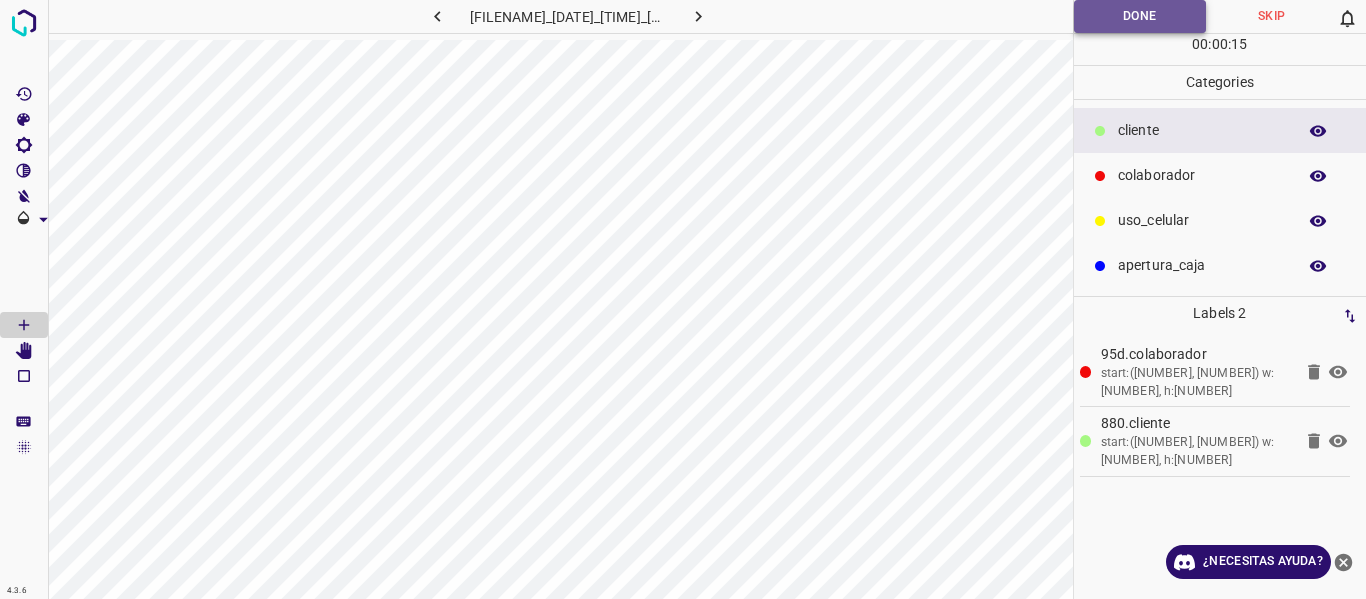 click on "Done" at bounding box center [1140, 16] 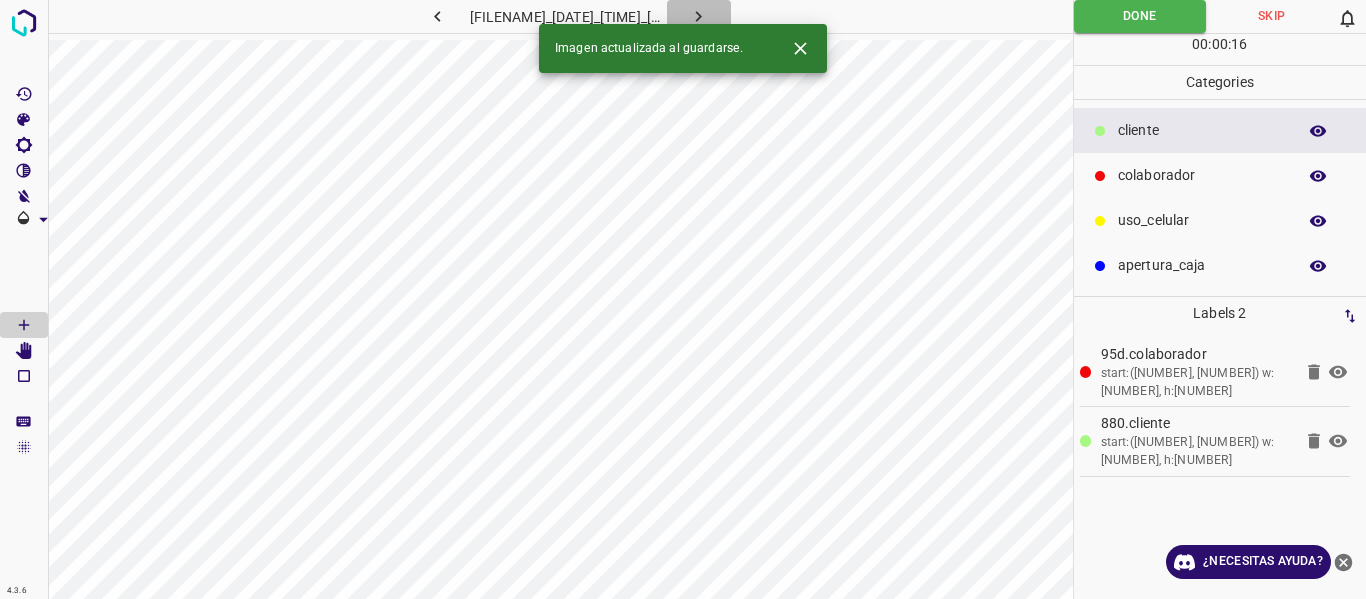 click at bounding box center (698, 16) 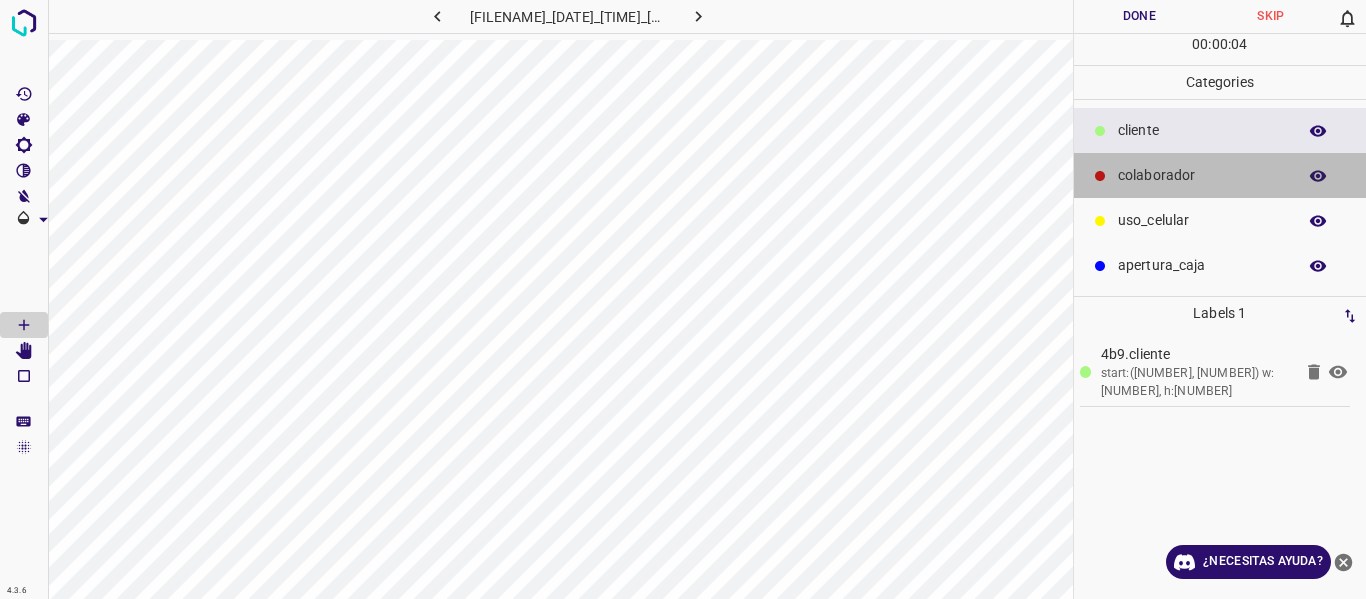 click on "colaborador" at bounding box center [1202, 130] 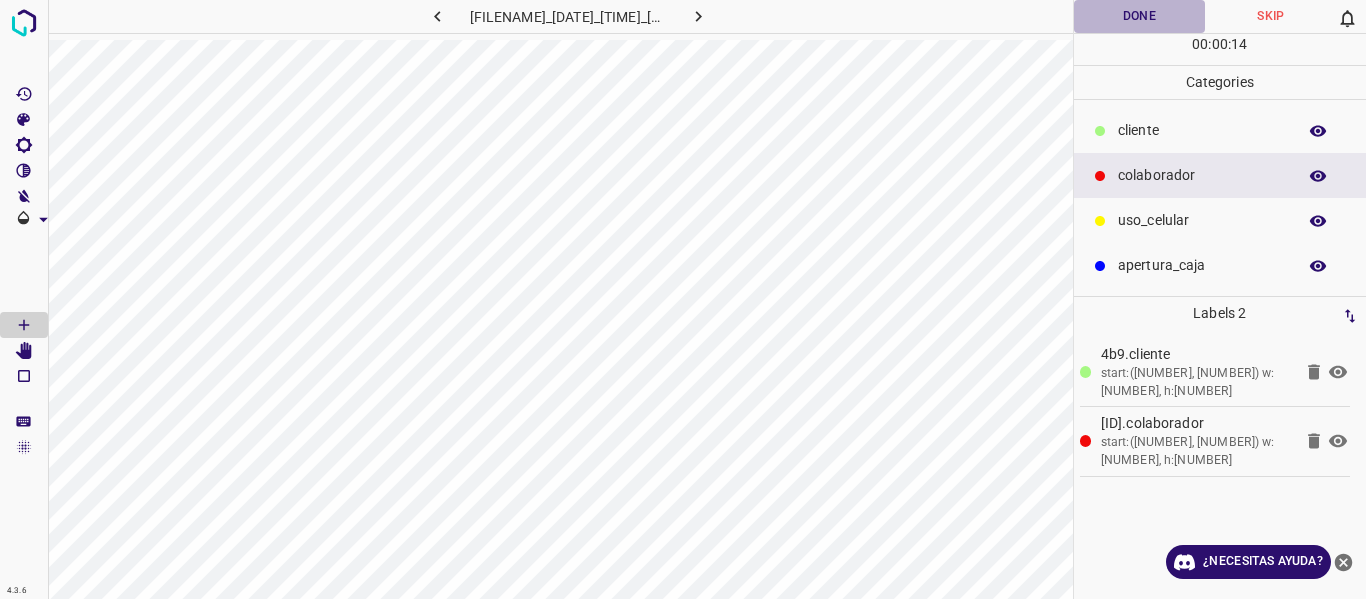 click on "Done" at bounding box center [1140, 16] 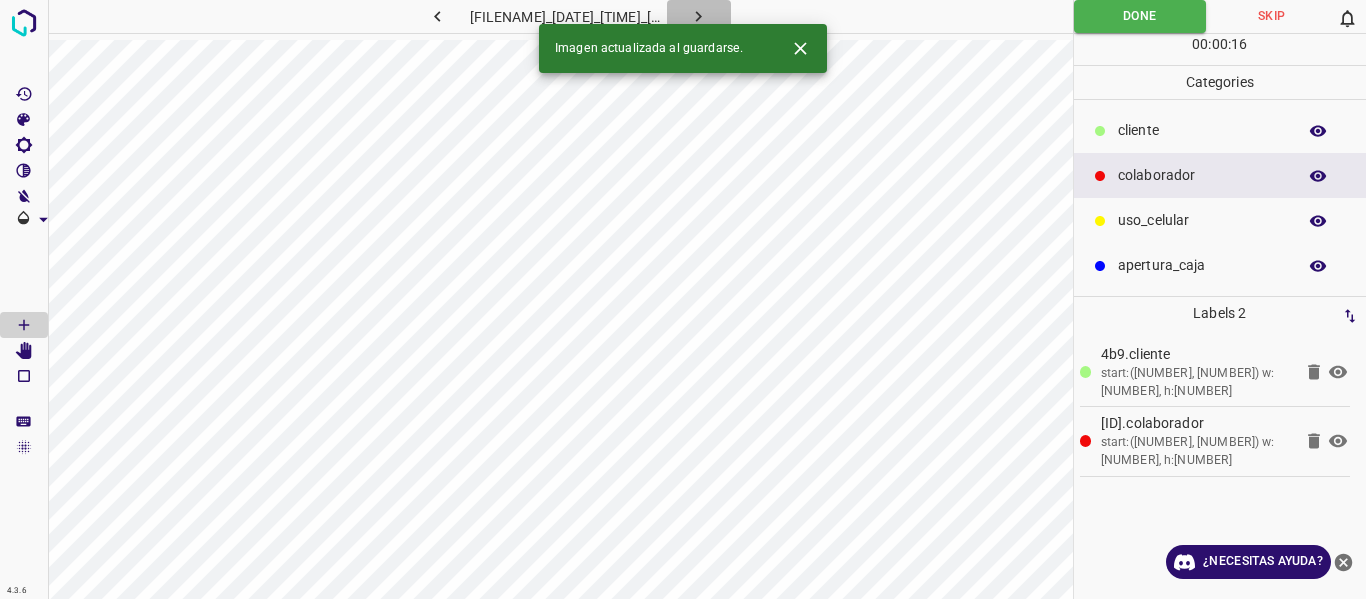 click at bounding box center [698, 16] 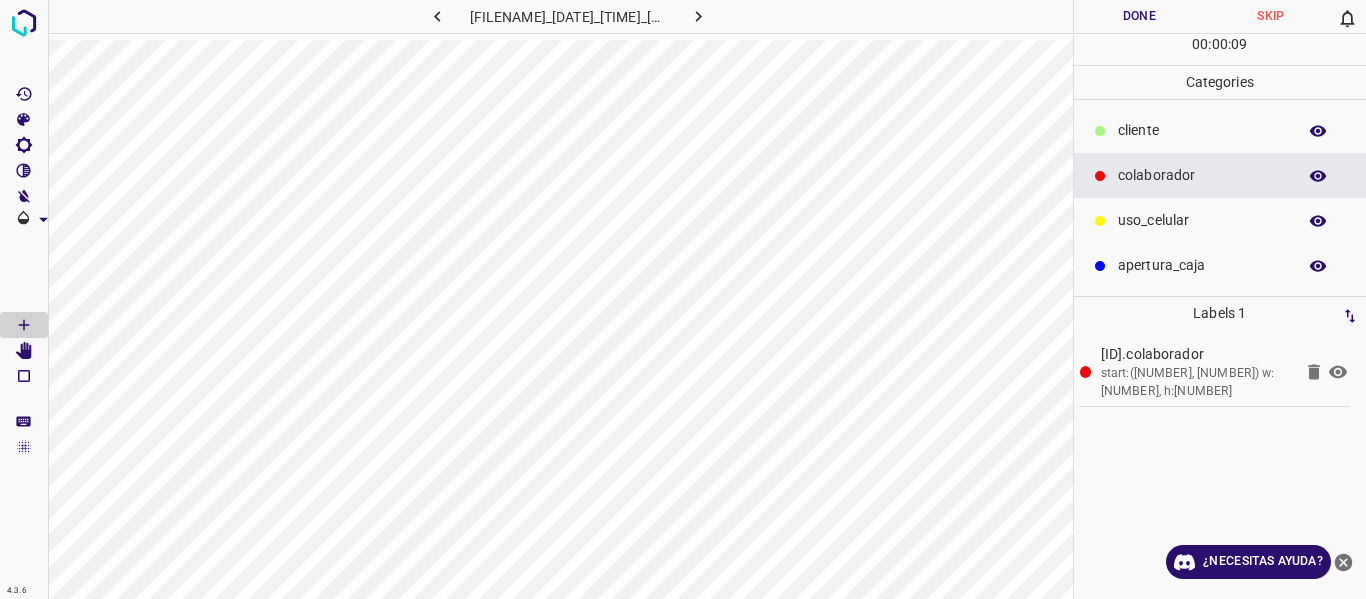click on "​​cliente" at bounding box center (1220, 130) 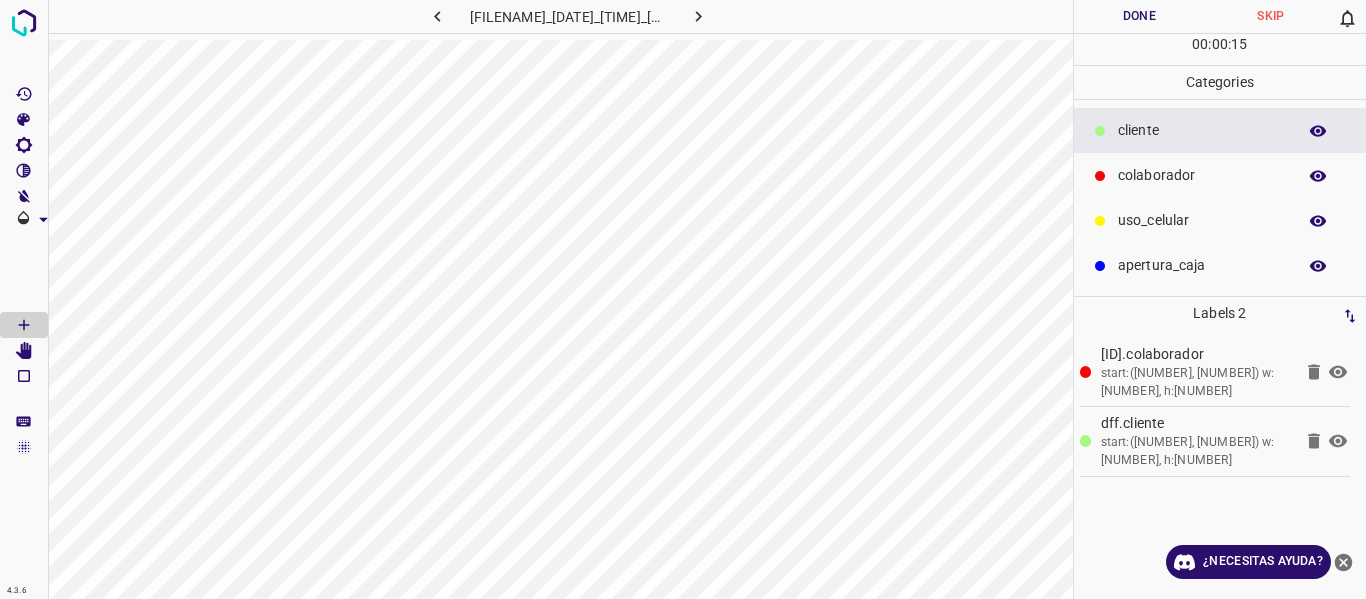 click on "00   : 00   : 15" at bounding box center [1220, 49] 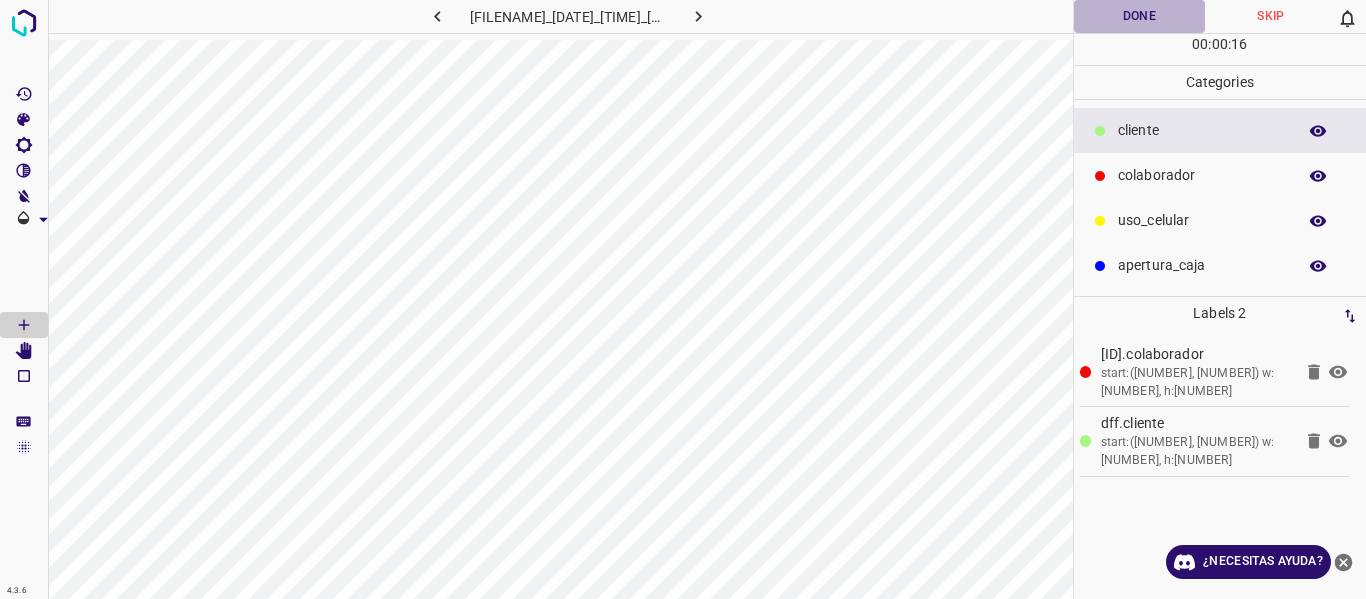 click on "Done" at bounding box center [1140, 16] 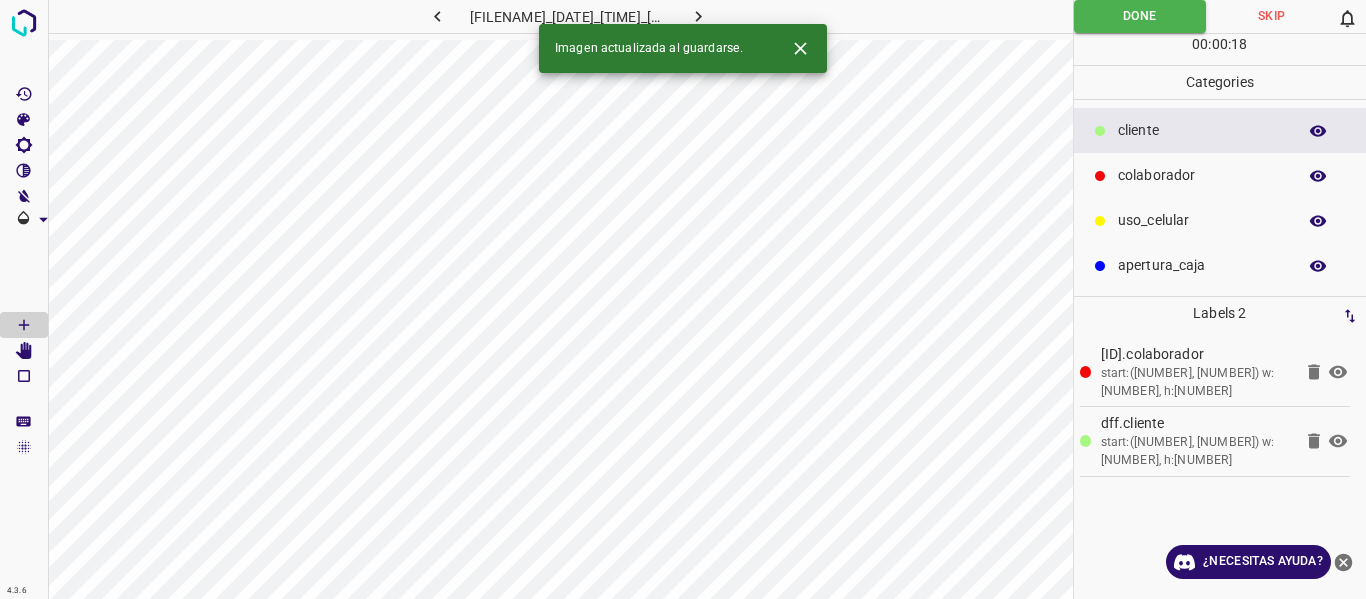 click at bounding box center [699, 16] 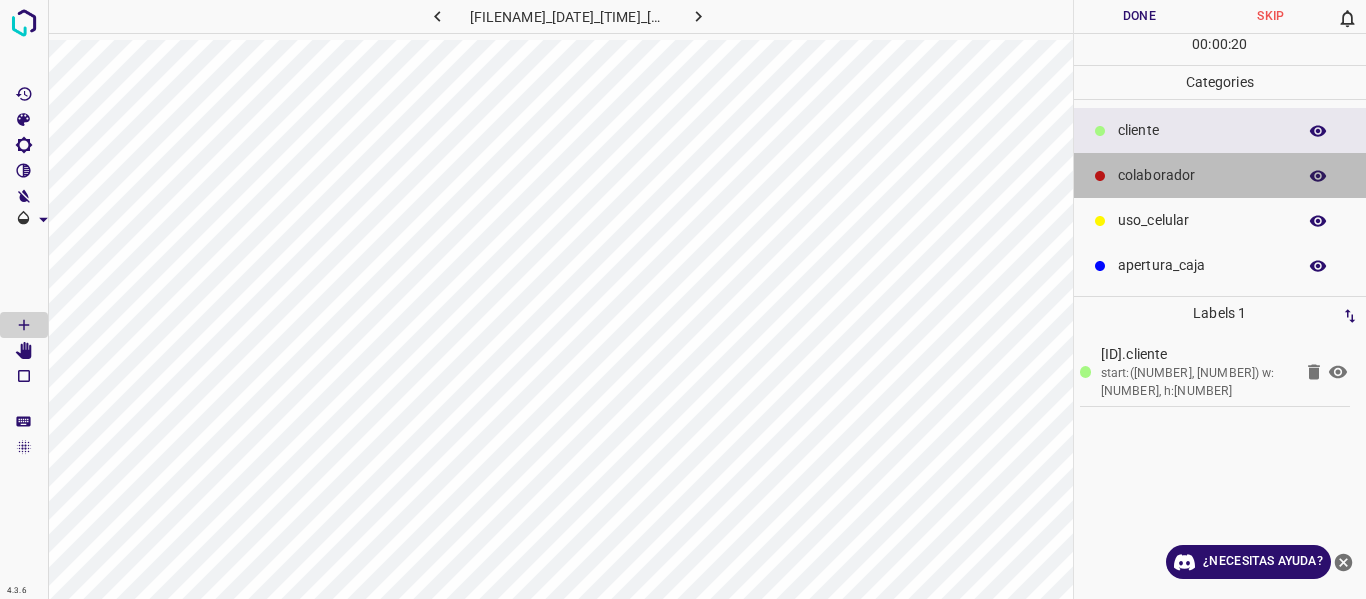 click on "colaborador" at bounding box center (1202, 130) 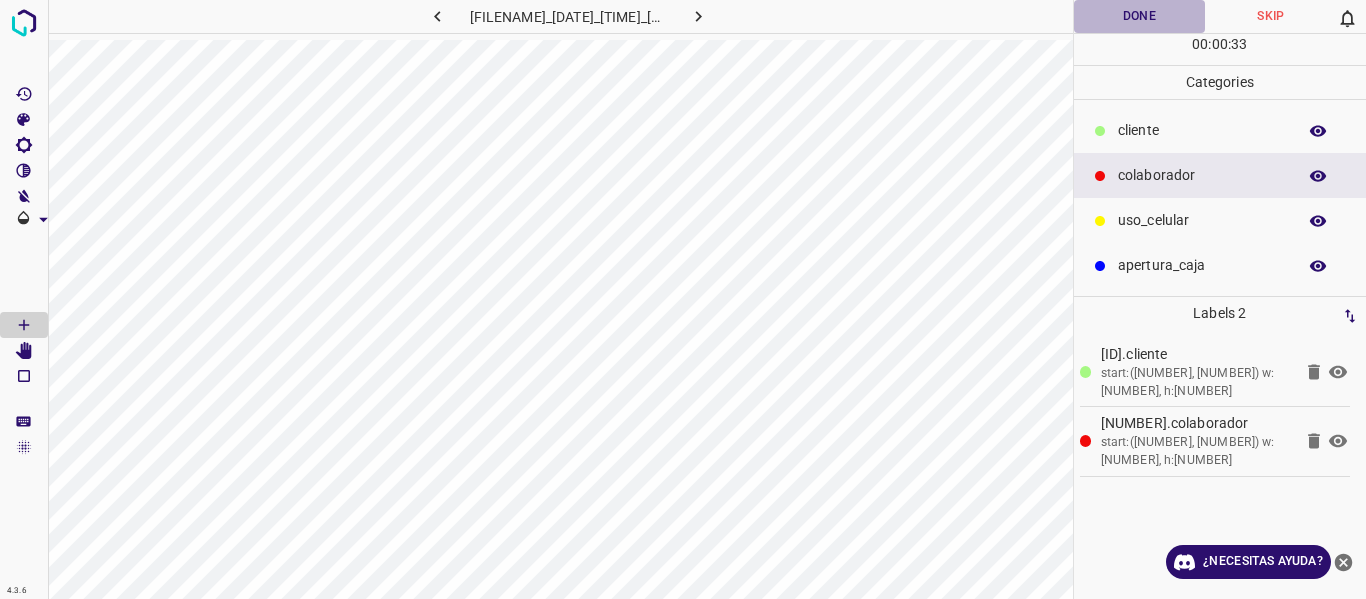 click on "Done" at bounding box center [1140, 16] 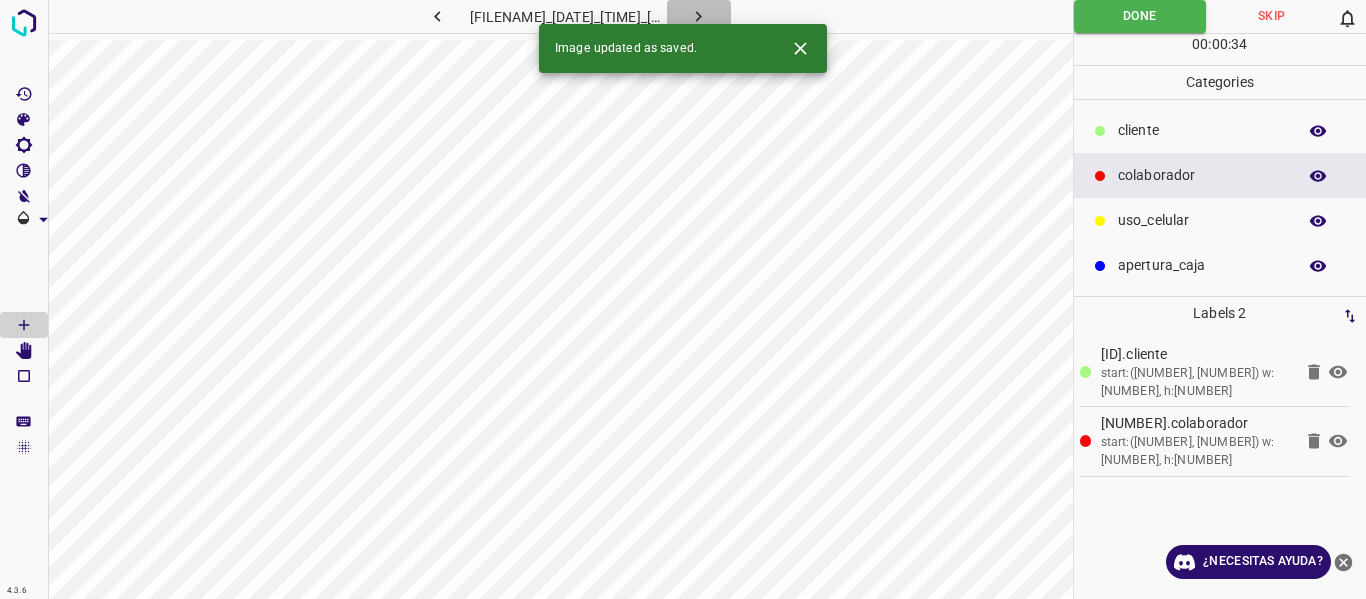 click at bounding box center [699, 16] 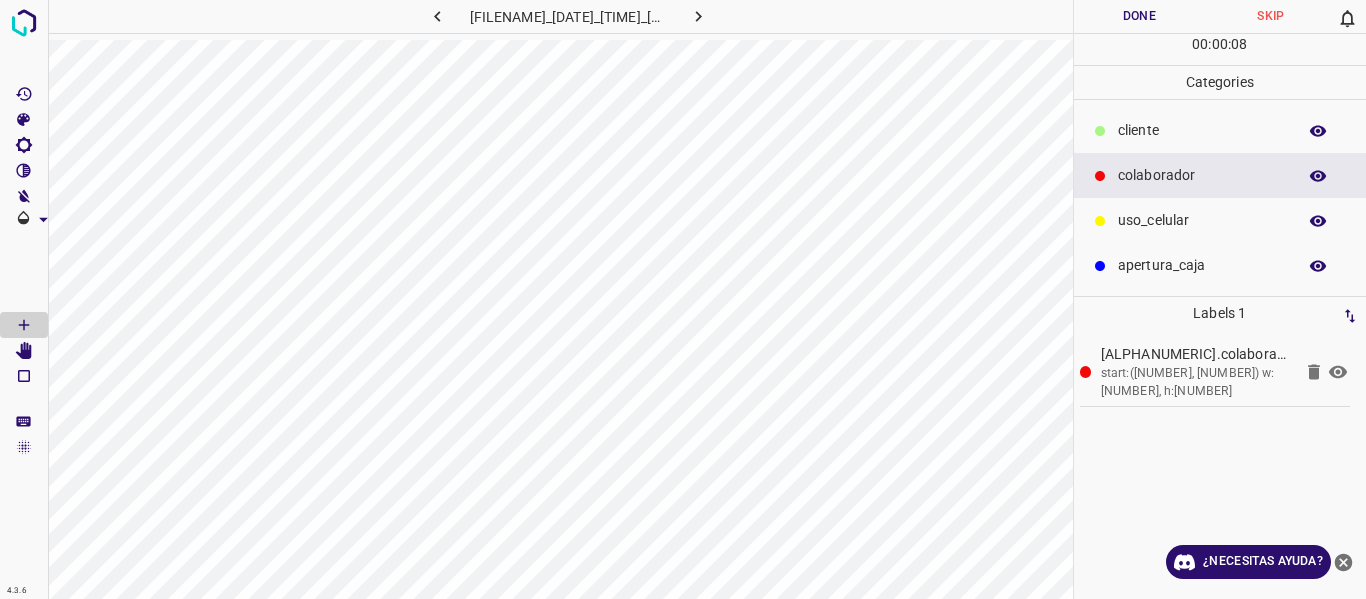 click on "Done" at bounding box center (1140, 16) 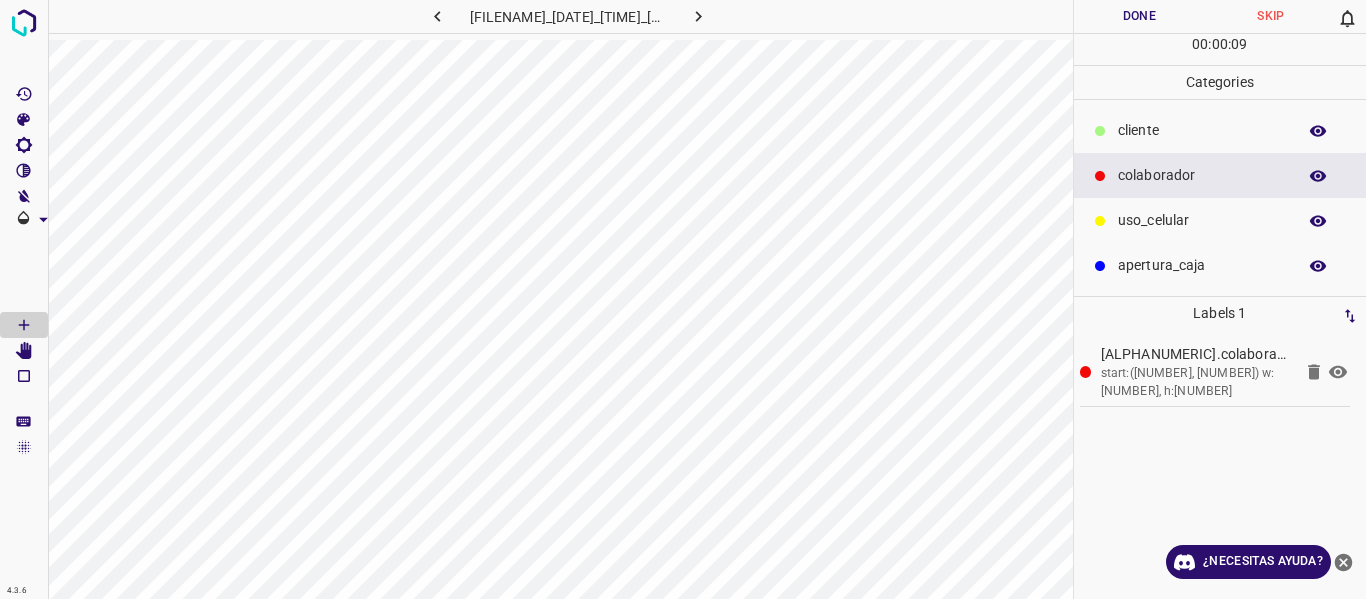 click at bounding box center (698, 16) 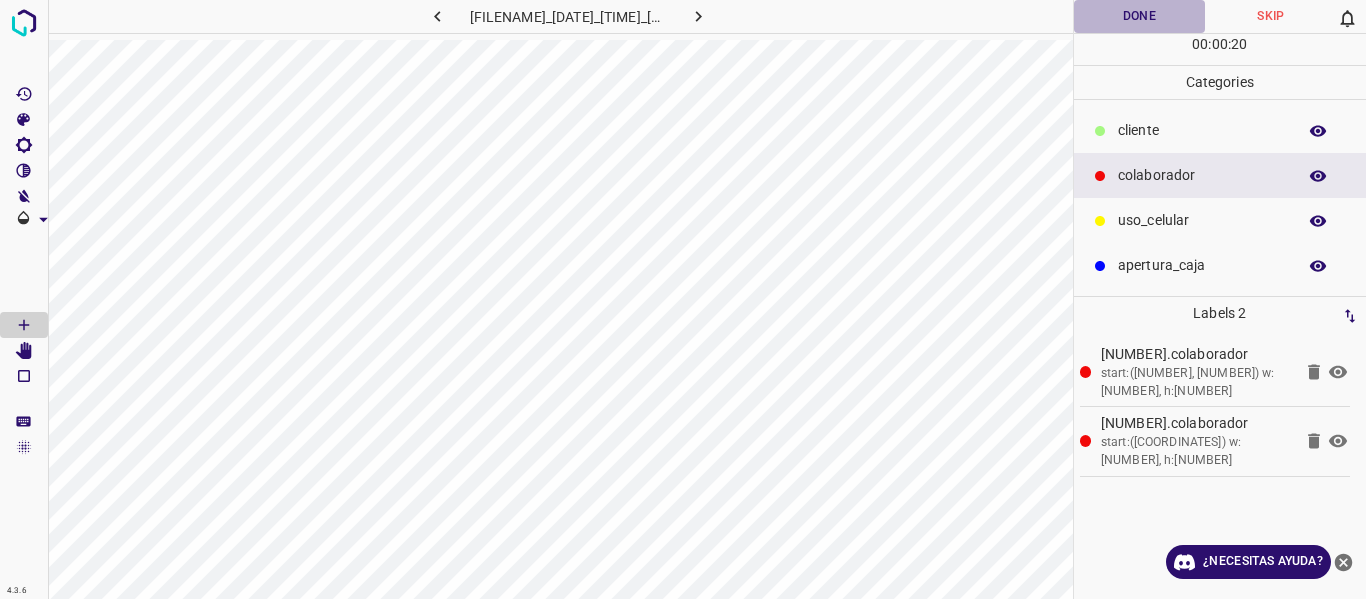 click on "Done" at bounding box center (1140, 16) 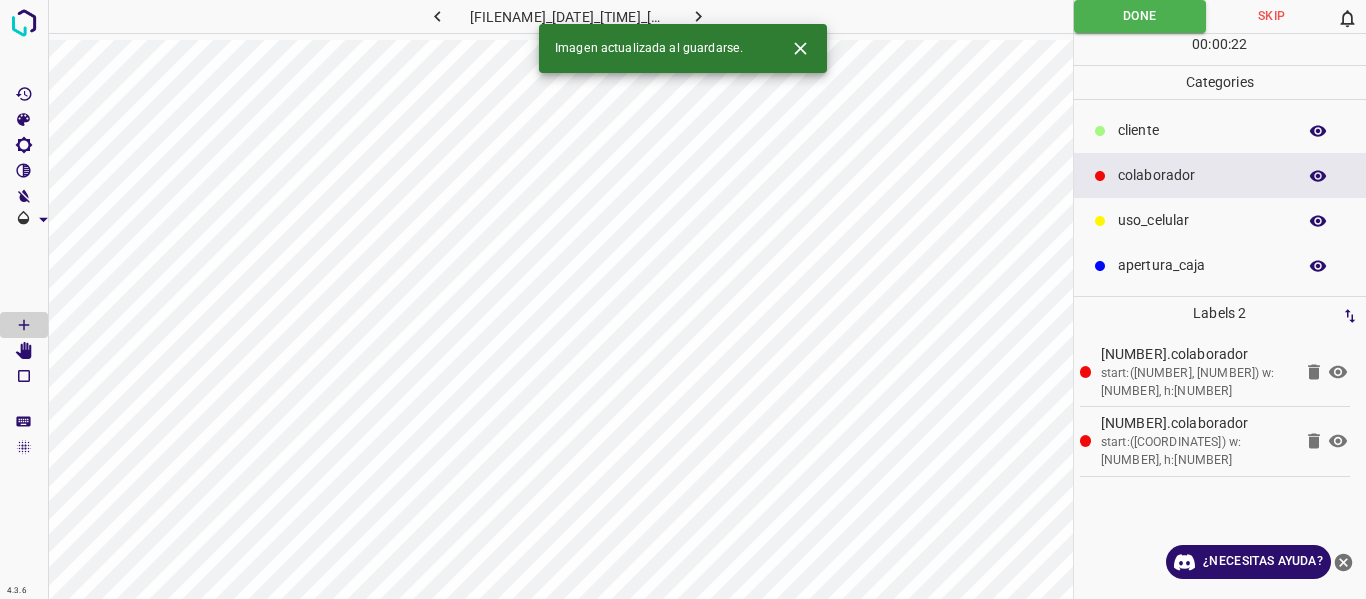 click on "Imagen actualizada al guardarse." at bounding box center [683, 48] 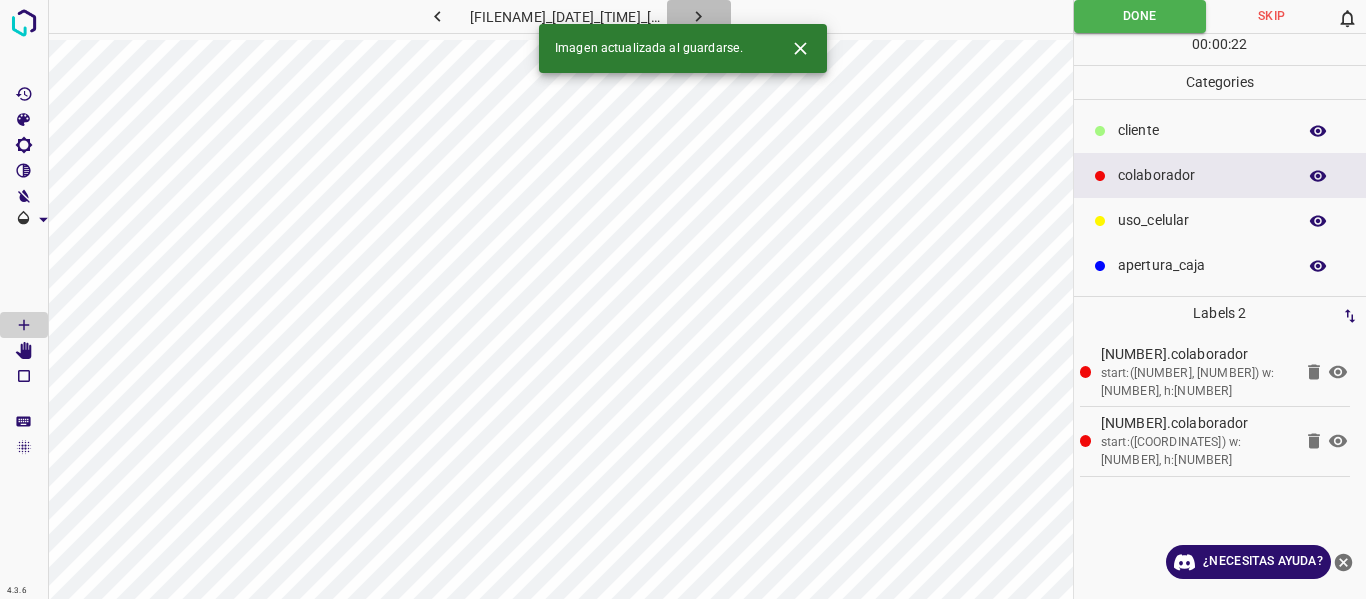 click at bounding box center [698, 16] 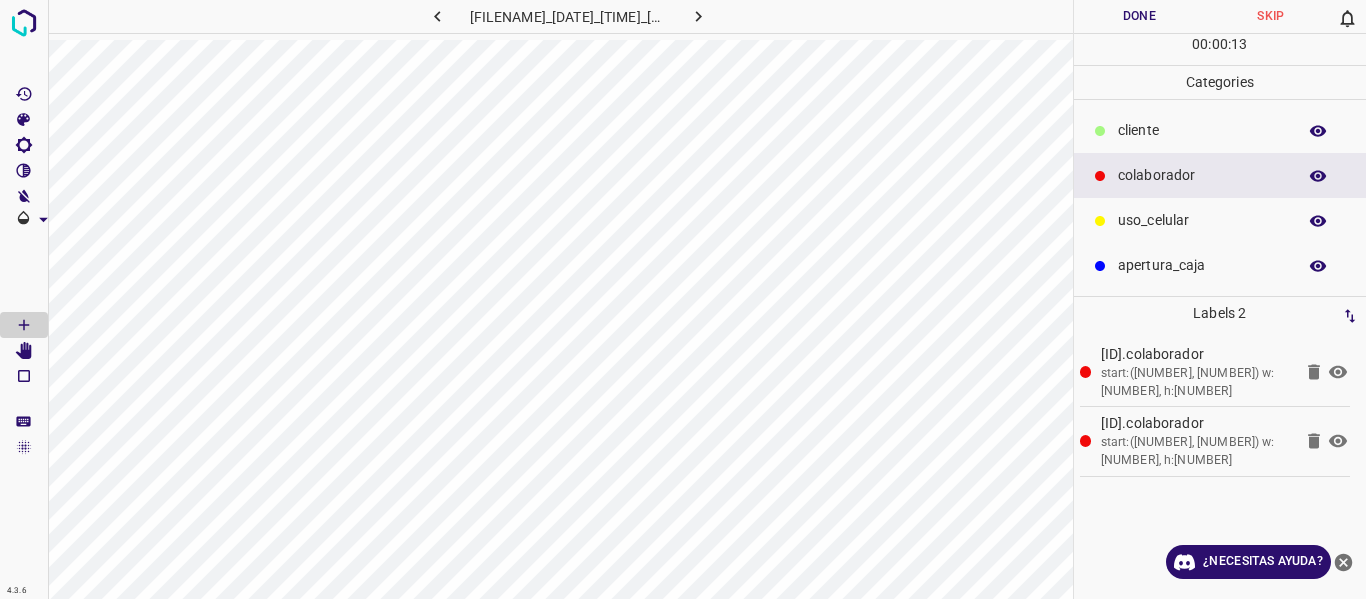 click on "Done" at bounding box center (1140, 16) 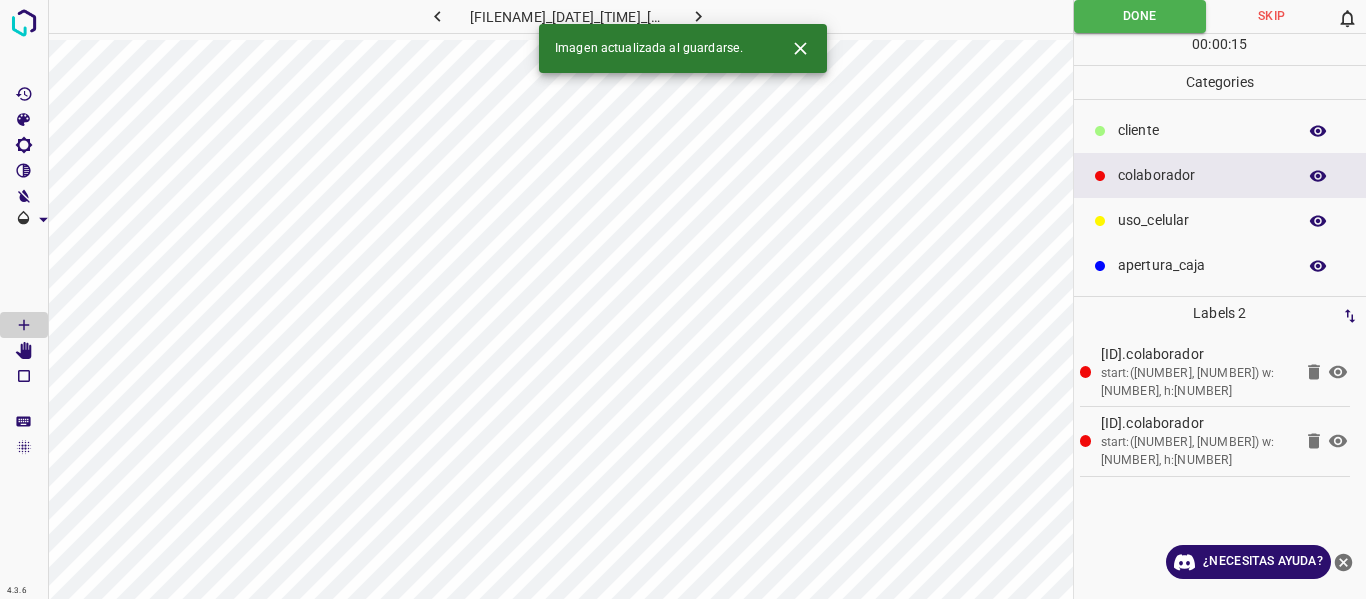 click at bounding box center (698, 16) 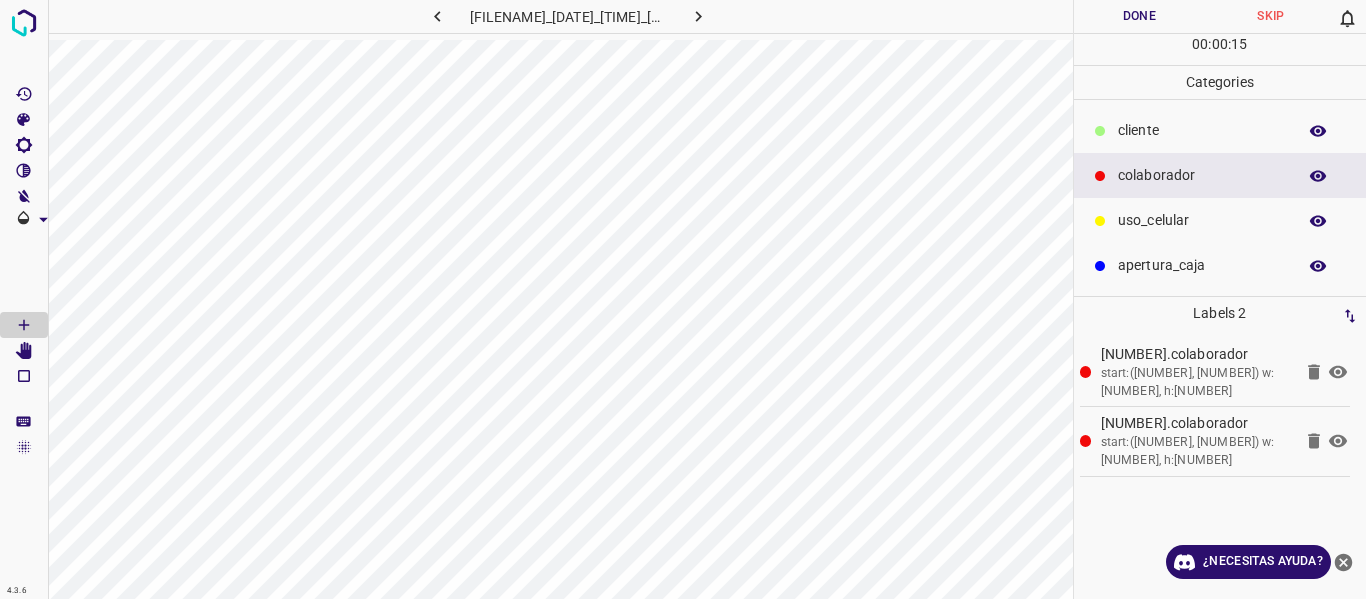 click on "Done" at bounding box center [1140, 16] 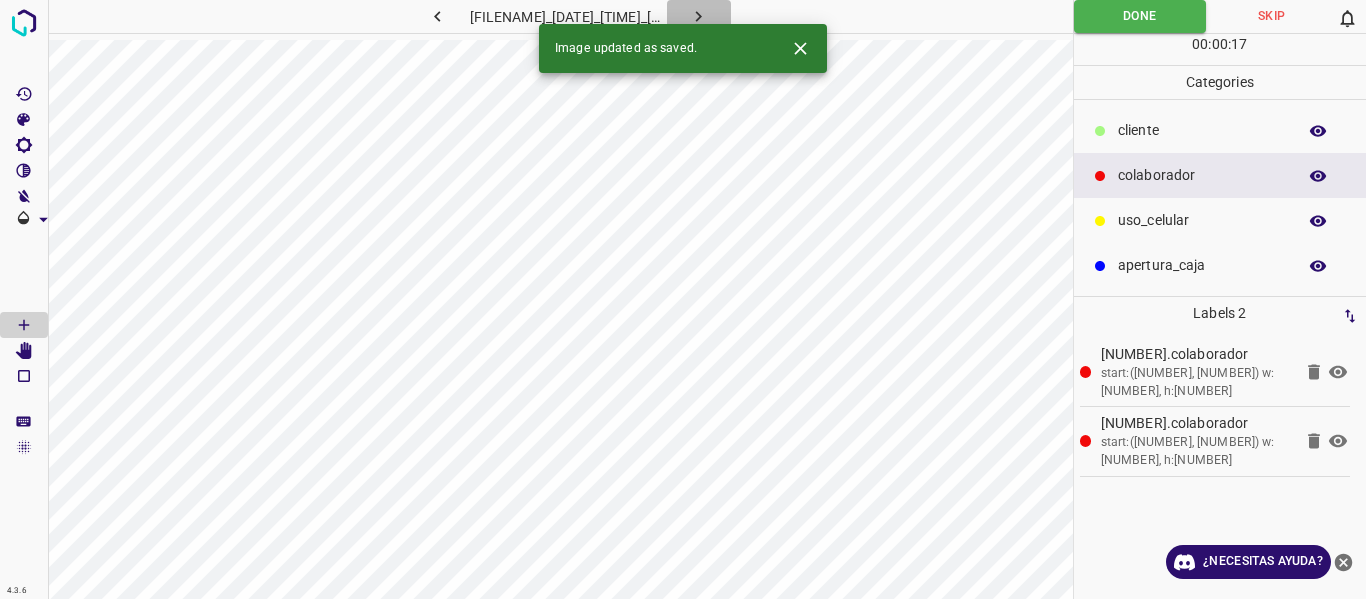click at bounding box center [699, 16] 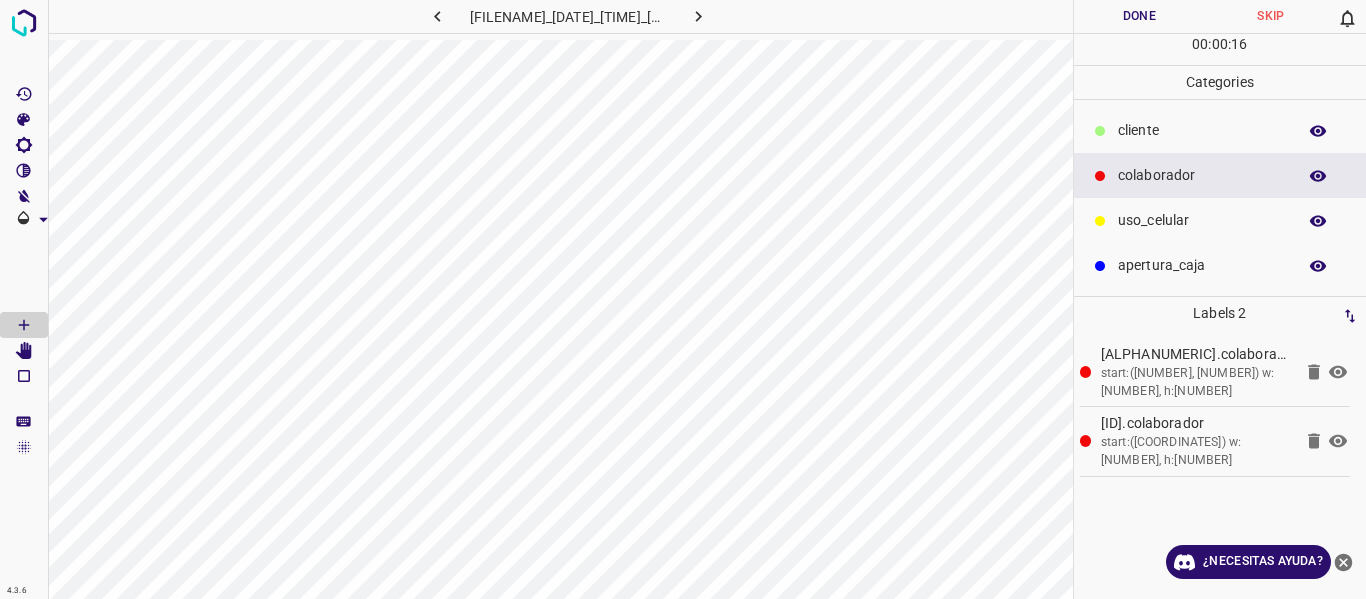 click on "​​cliente" at bounding box center (1202, 130) 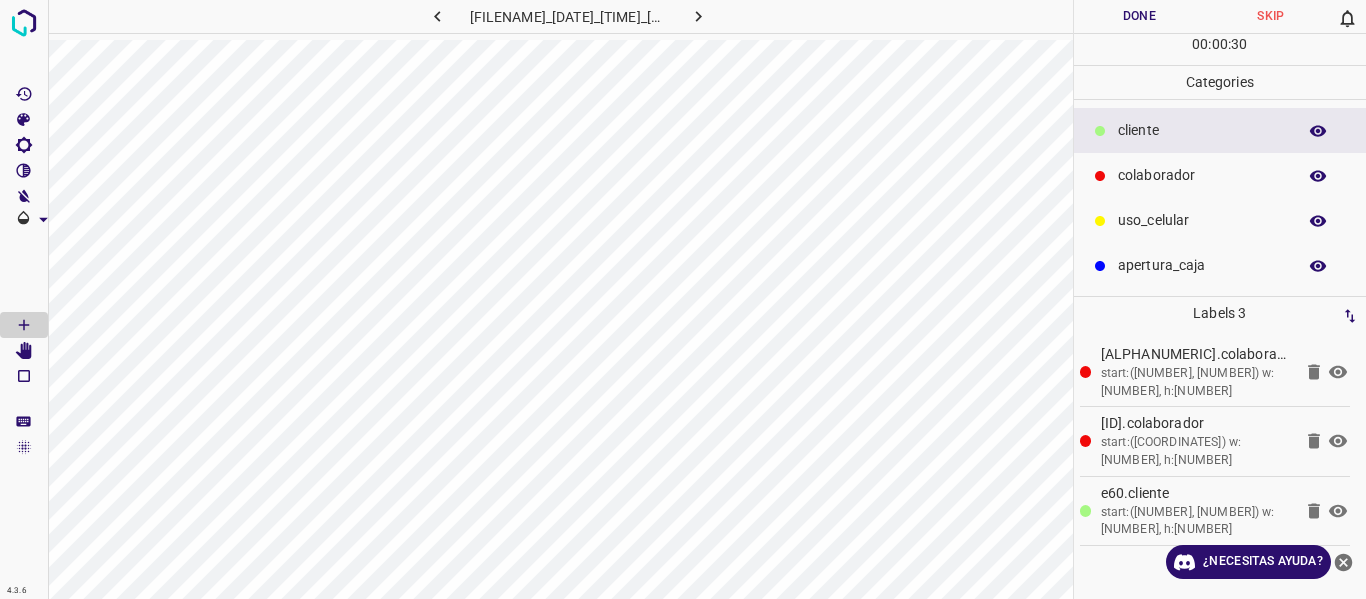 click on "Done" at bounding box center [1140, 16] 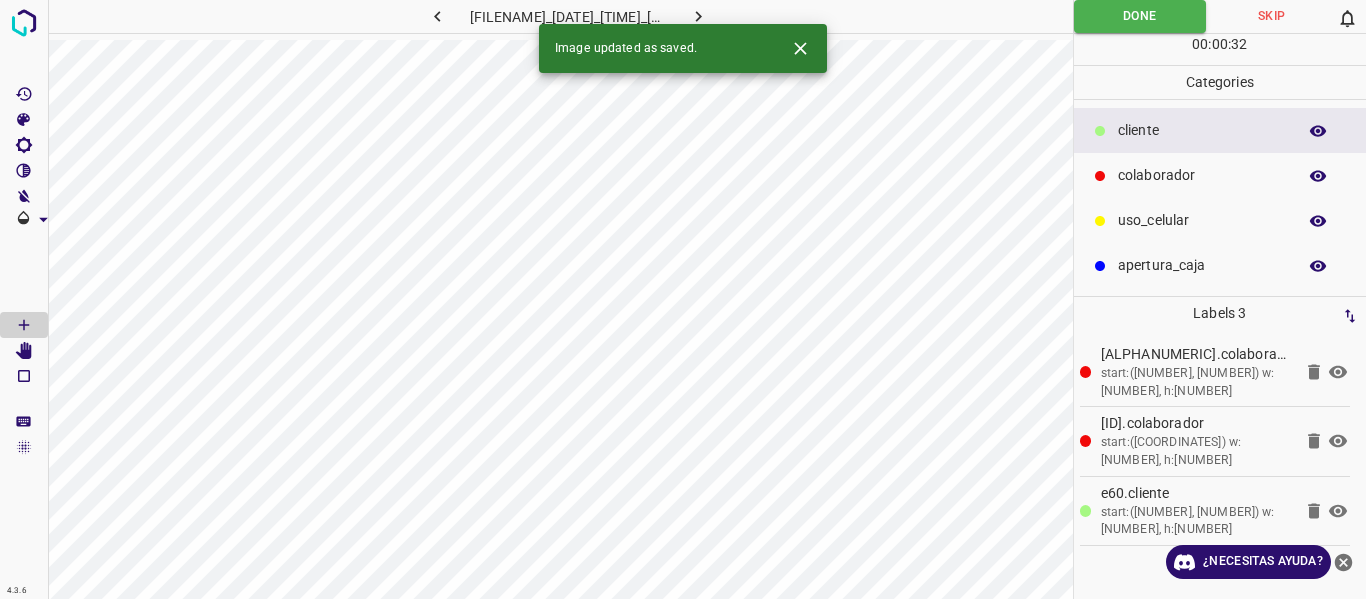 click at bounding box center [699, 16] 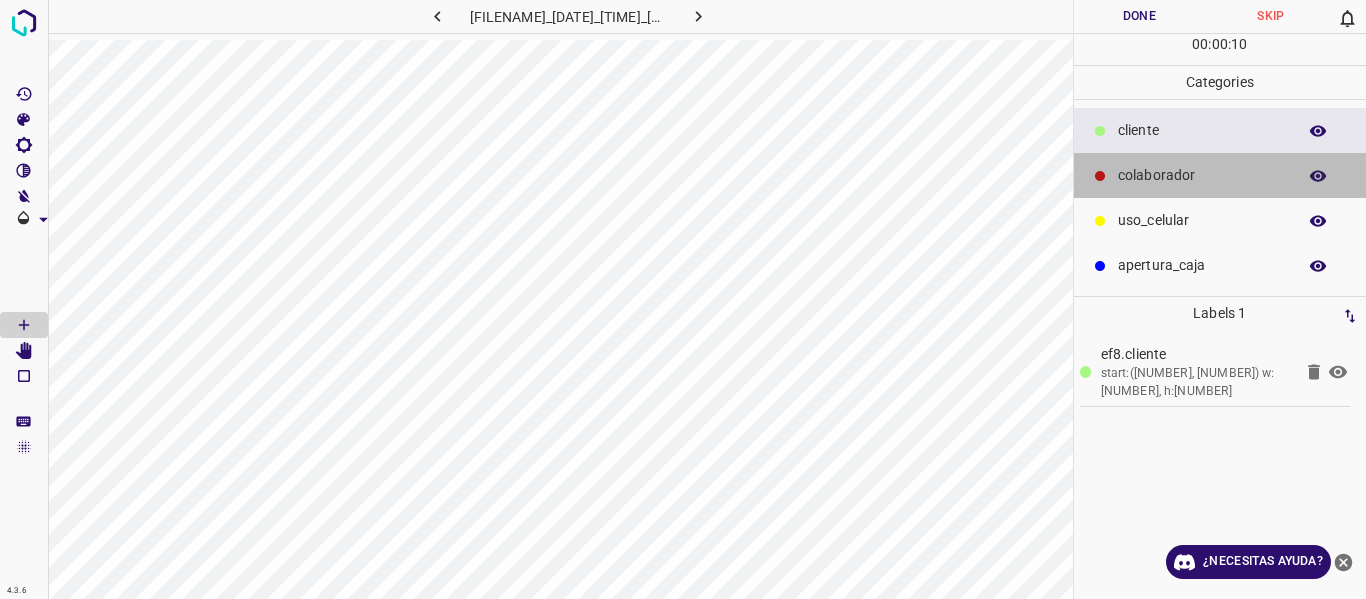 click at bounding box center [1100, 176] 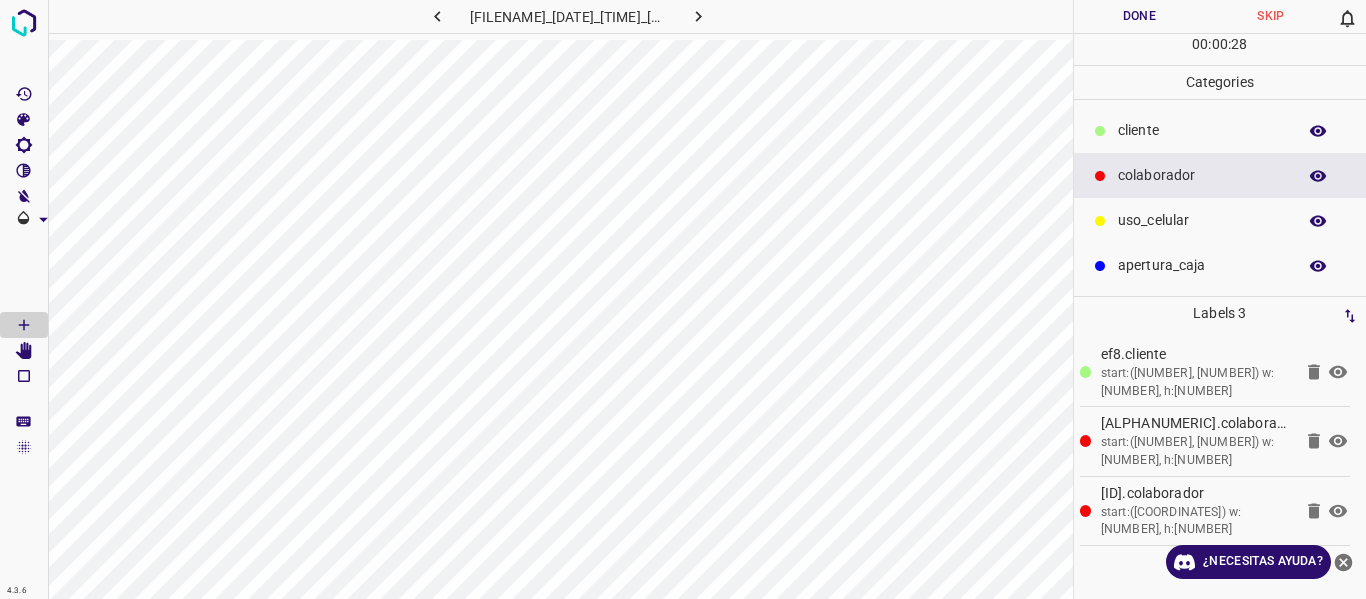 click on "Done" at bounding box center (1140, 16) 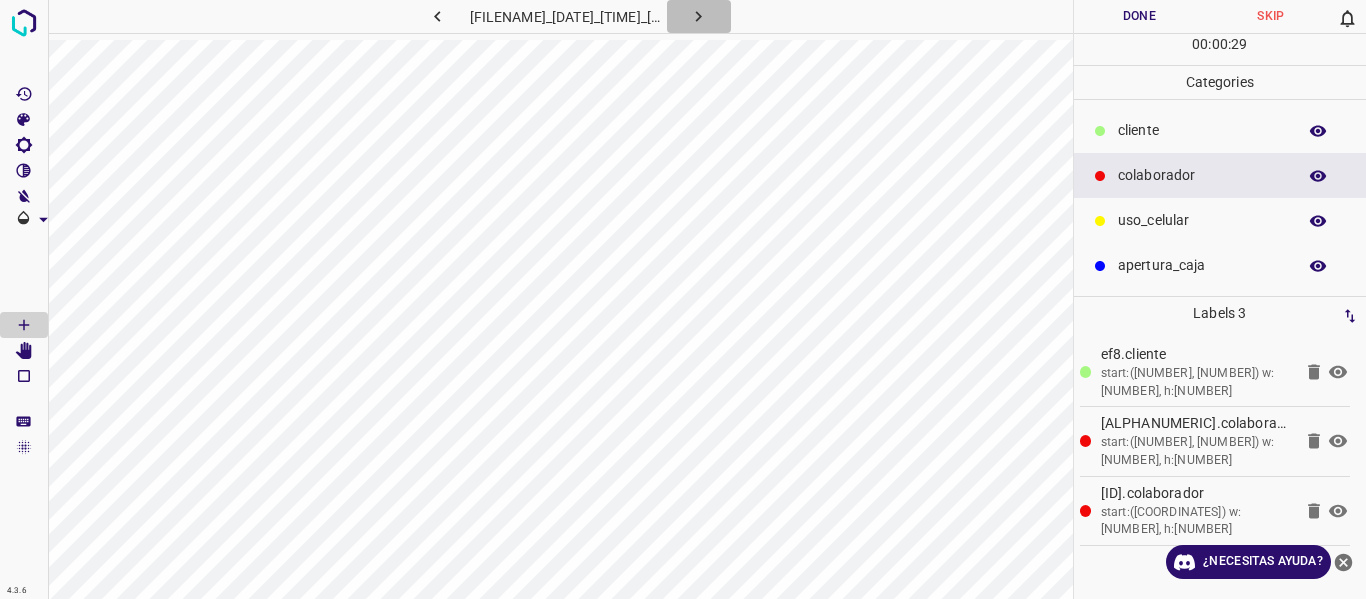 click at bounding box center [698, 16] 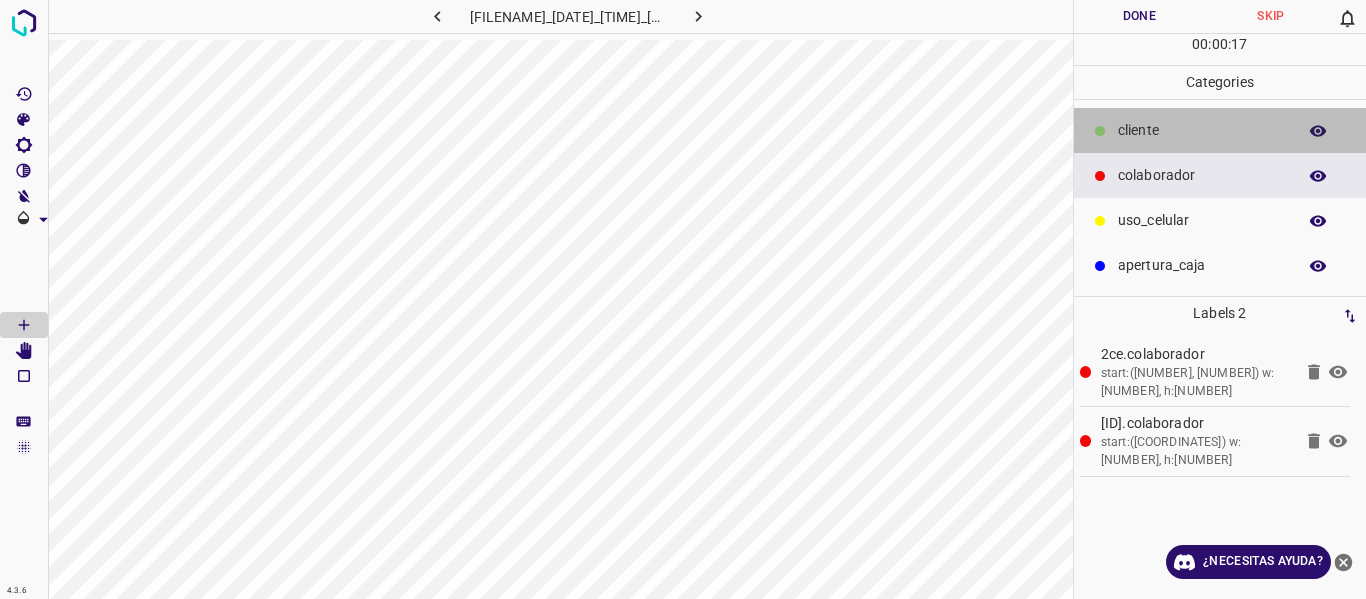 click on "​​cliente" at bounding box center (1220, 130) 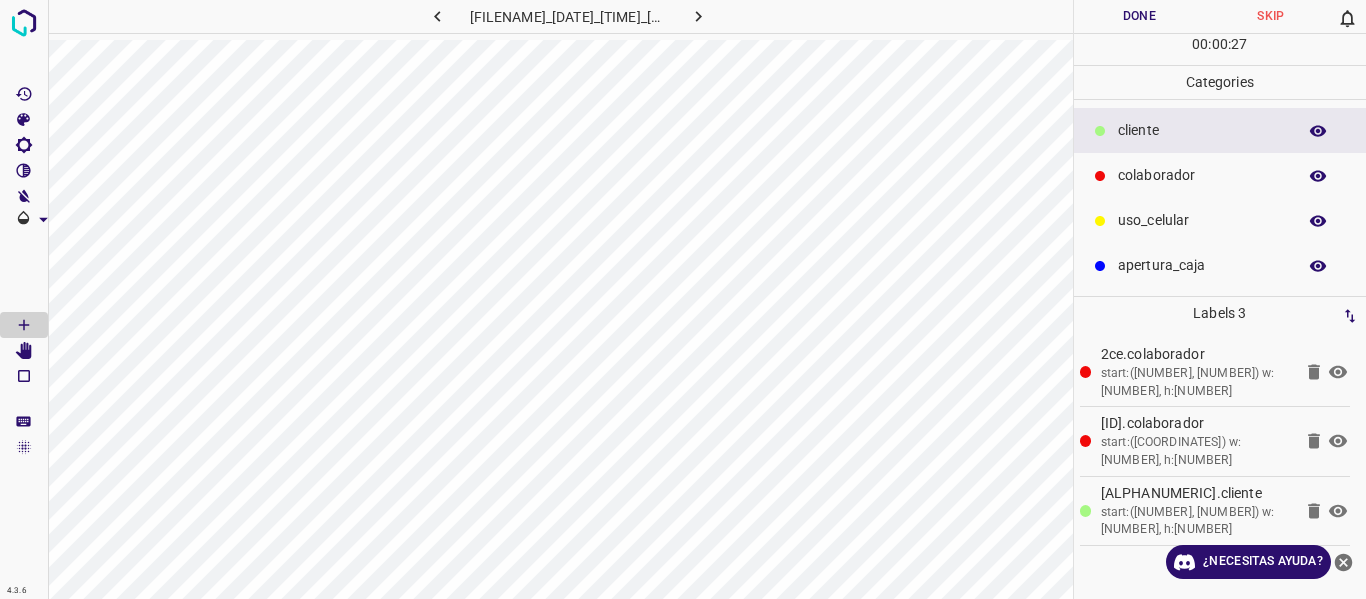 click on "Done" at bounding box center [1140, 16] 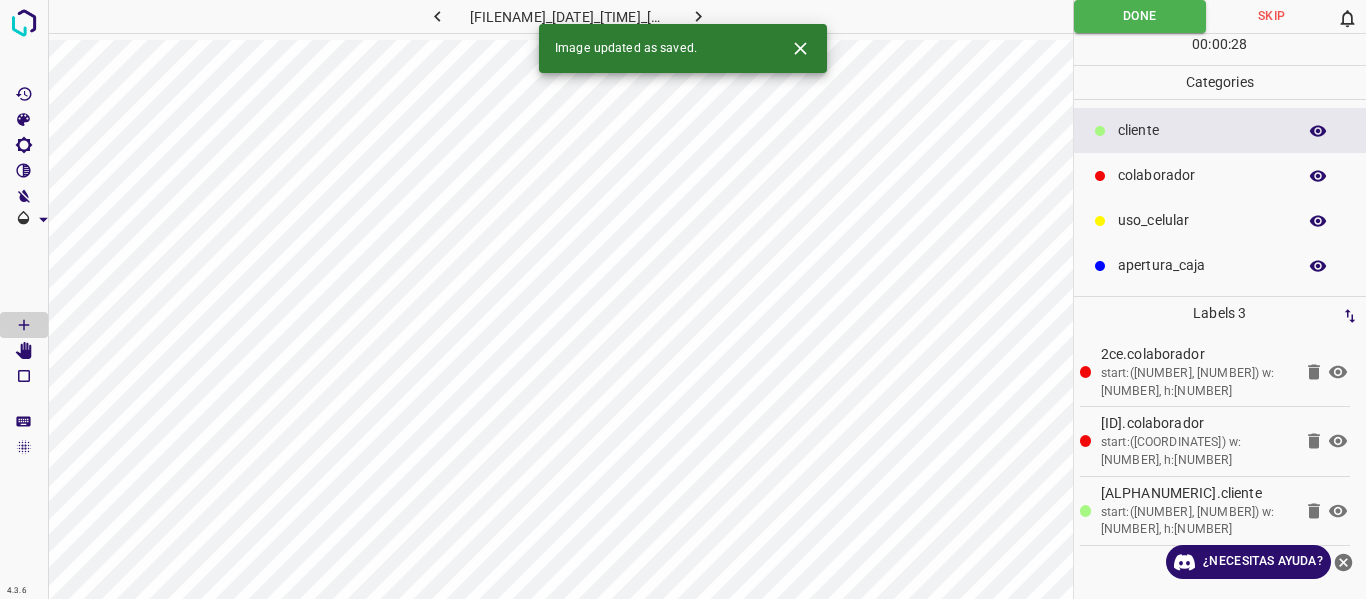 click at bounding box center (699, 16) 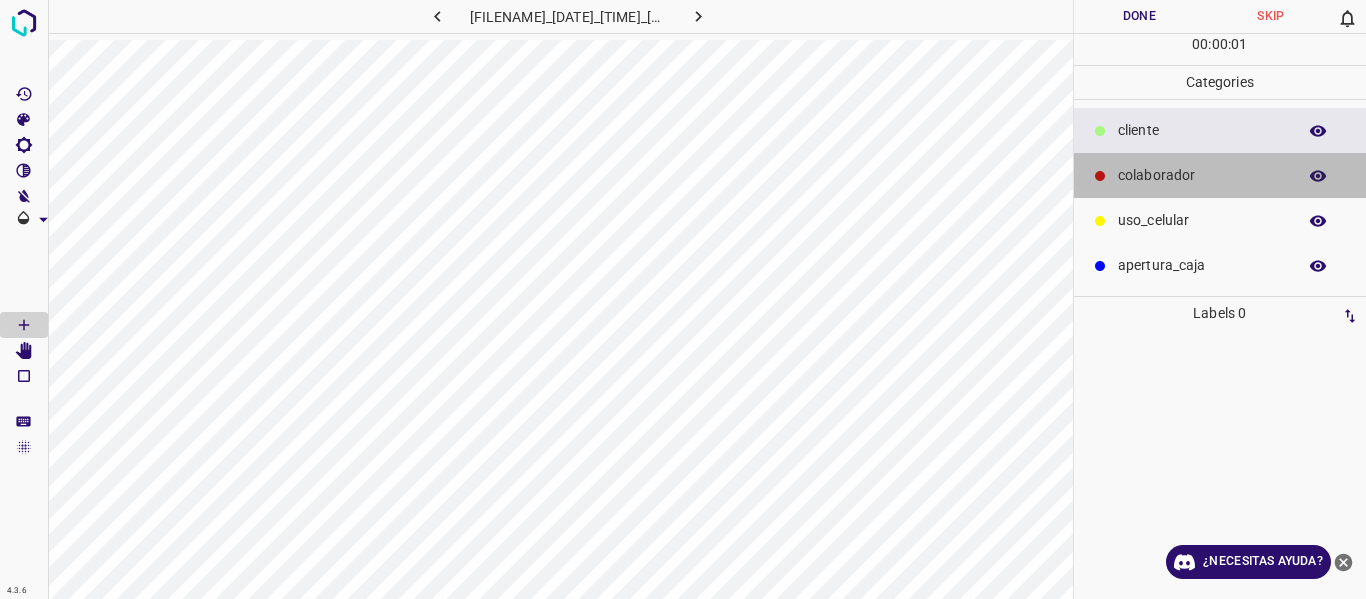 click on "colaborador" at bounding box center [1220, 175] 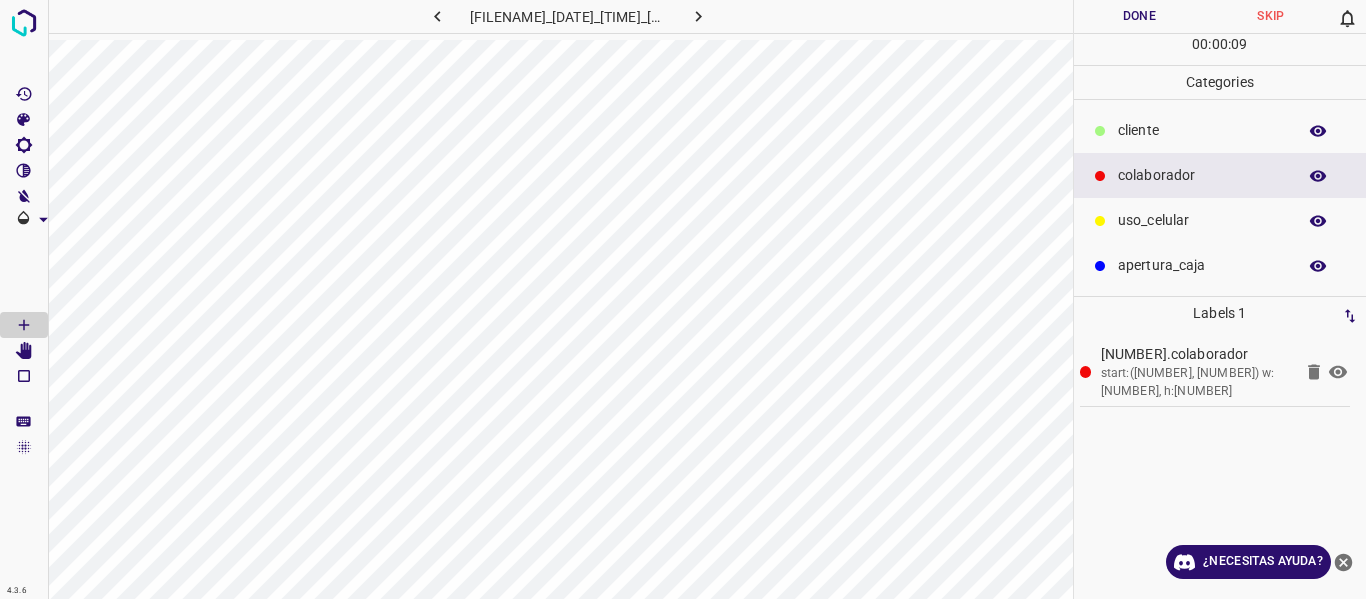 click on "Done" at bounding box center [1140, 16] 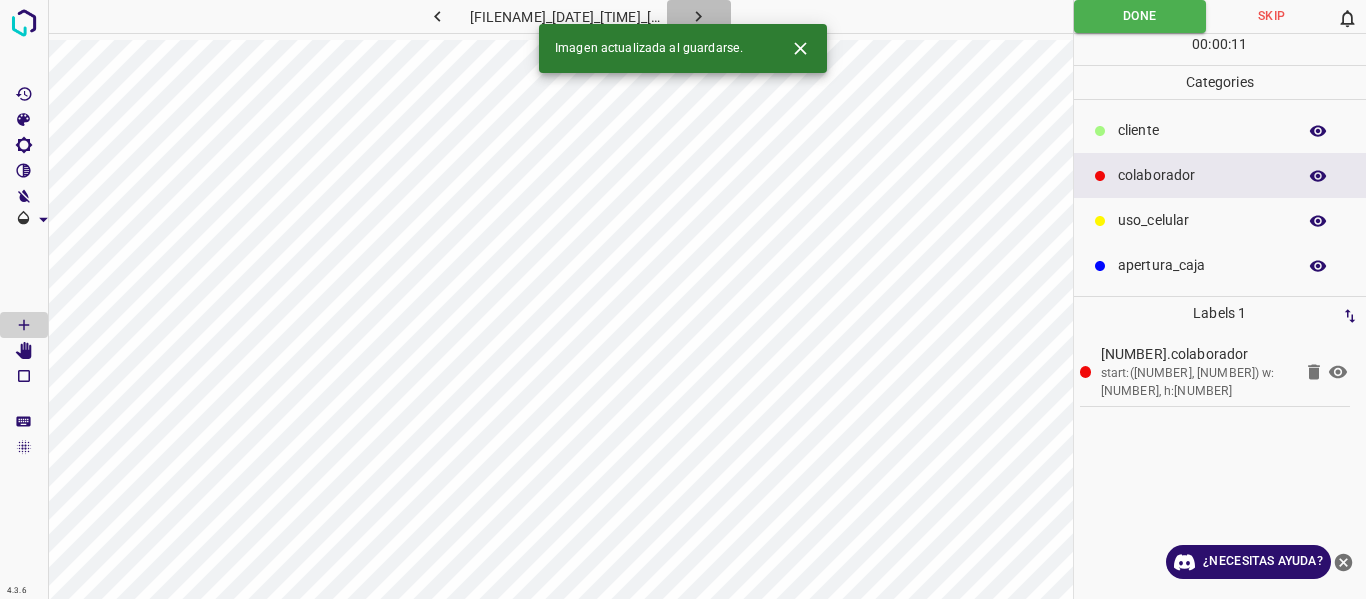 click at bounding box center [698, 16] 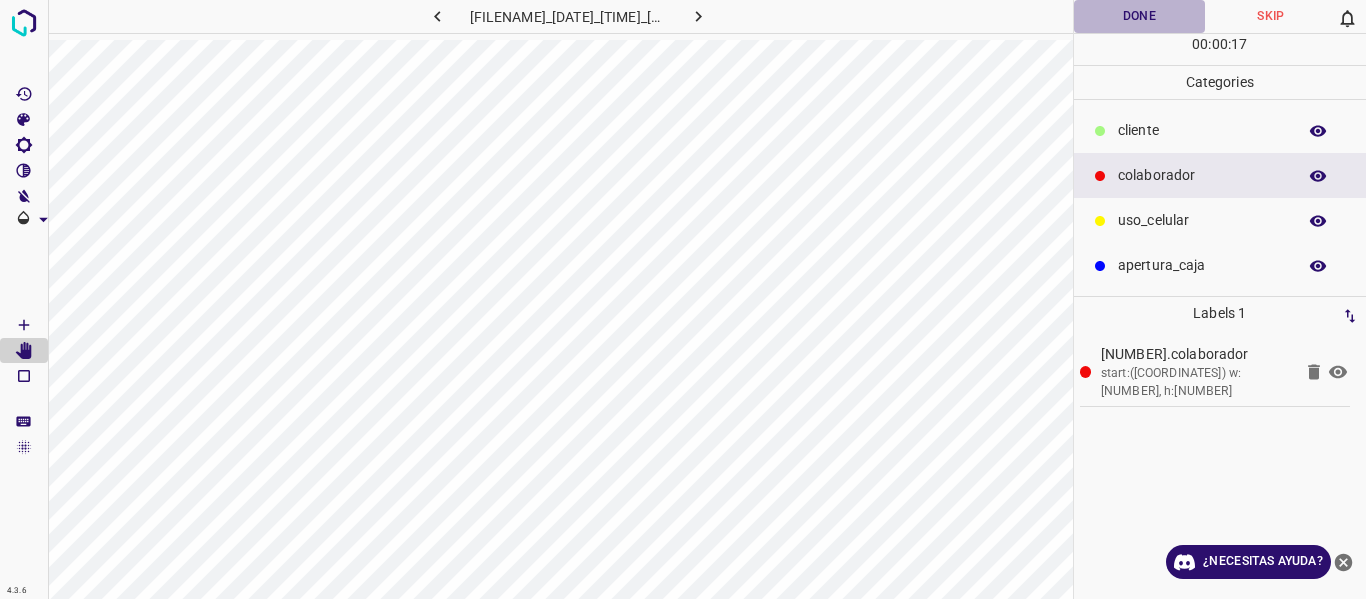 click on "Done" at bounding box center (1140, 16) 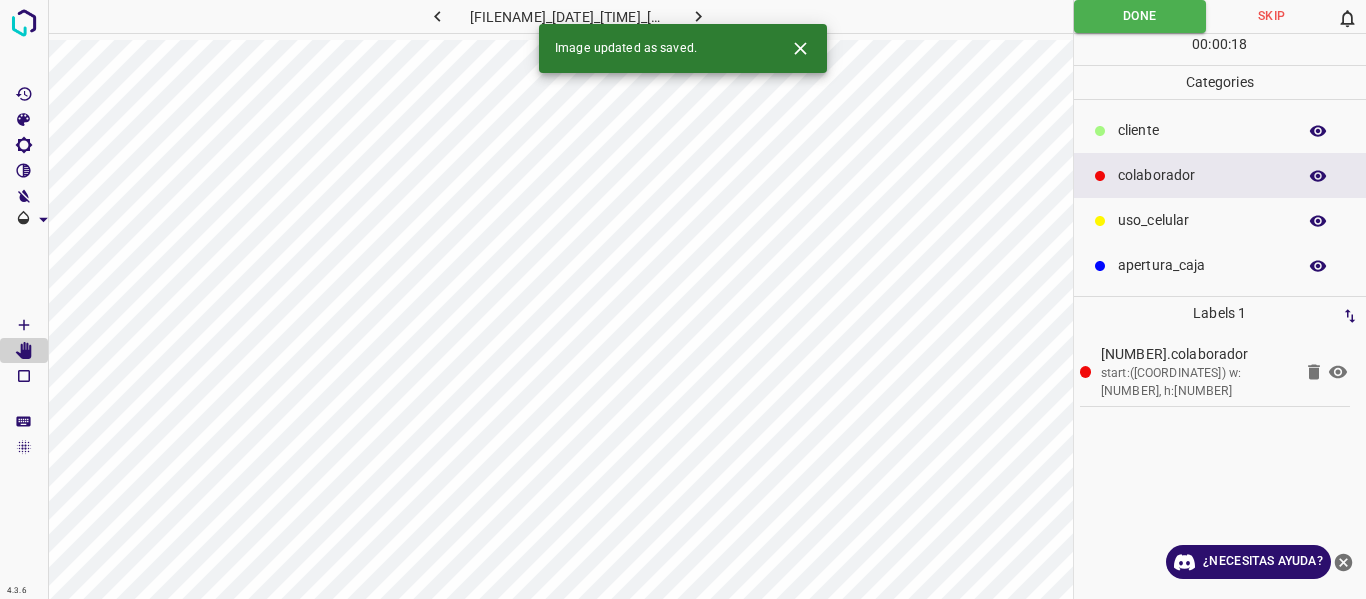 click at bounding box center (698, 16) 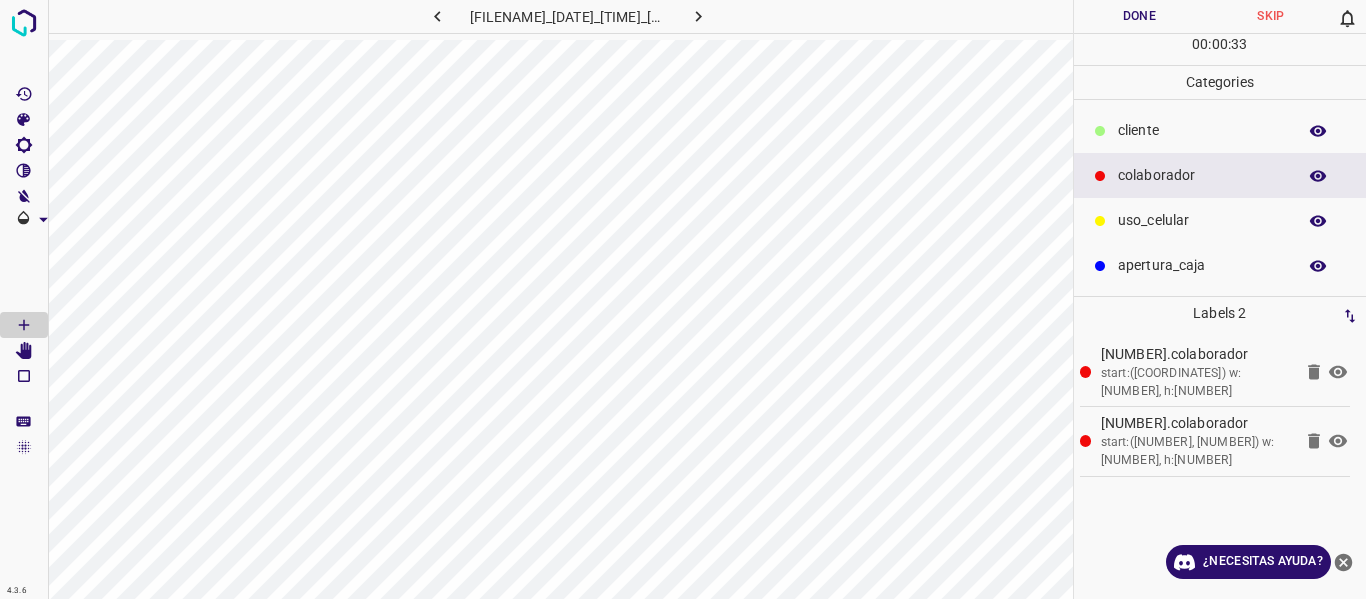 click on "Done" at bounding box center (1140, 16) 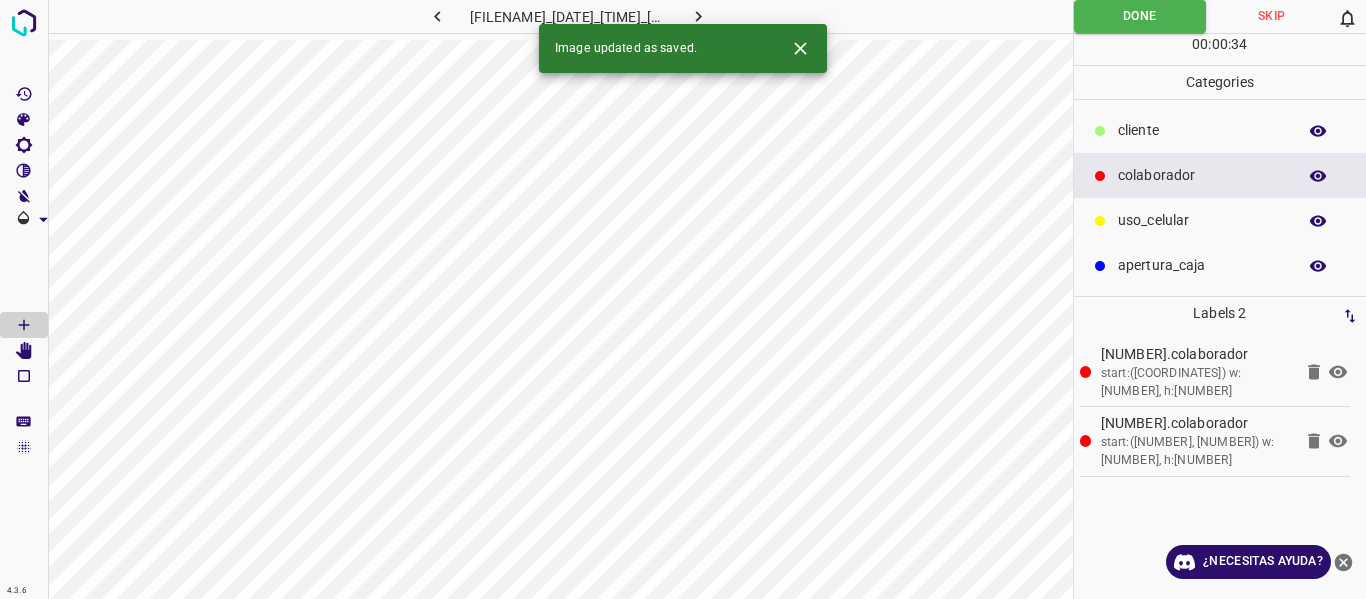 click at bounding box center (698, 16) 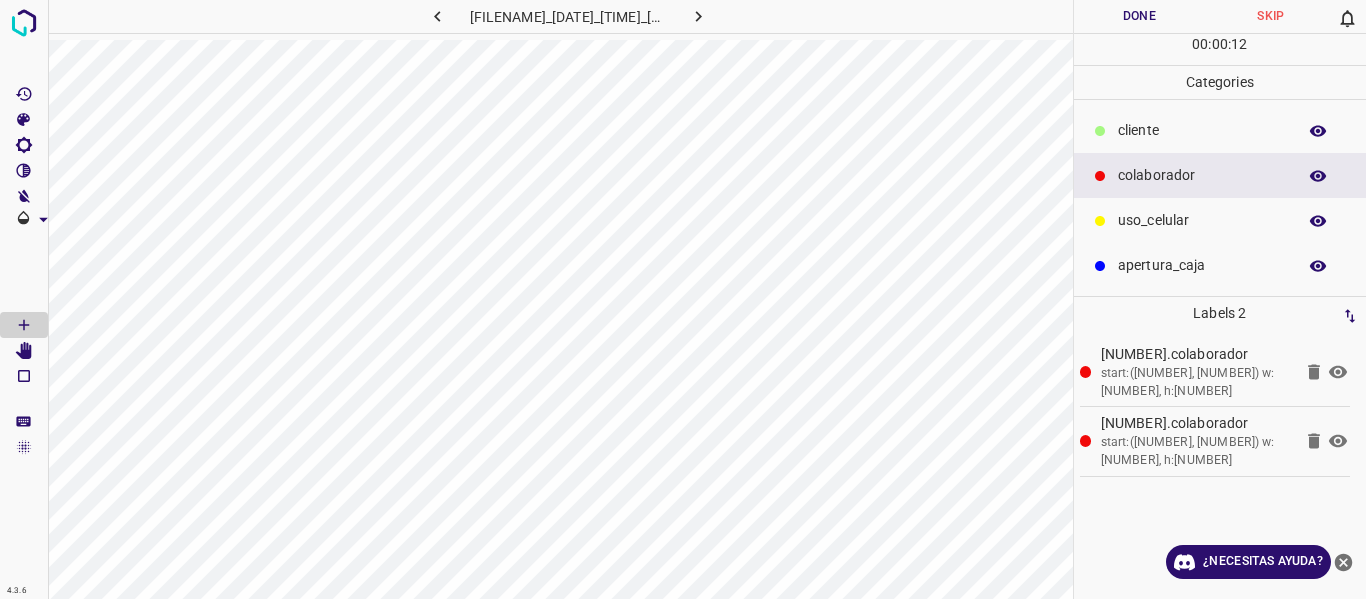 click on "Done" at bounding box center [1140, 16] 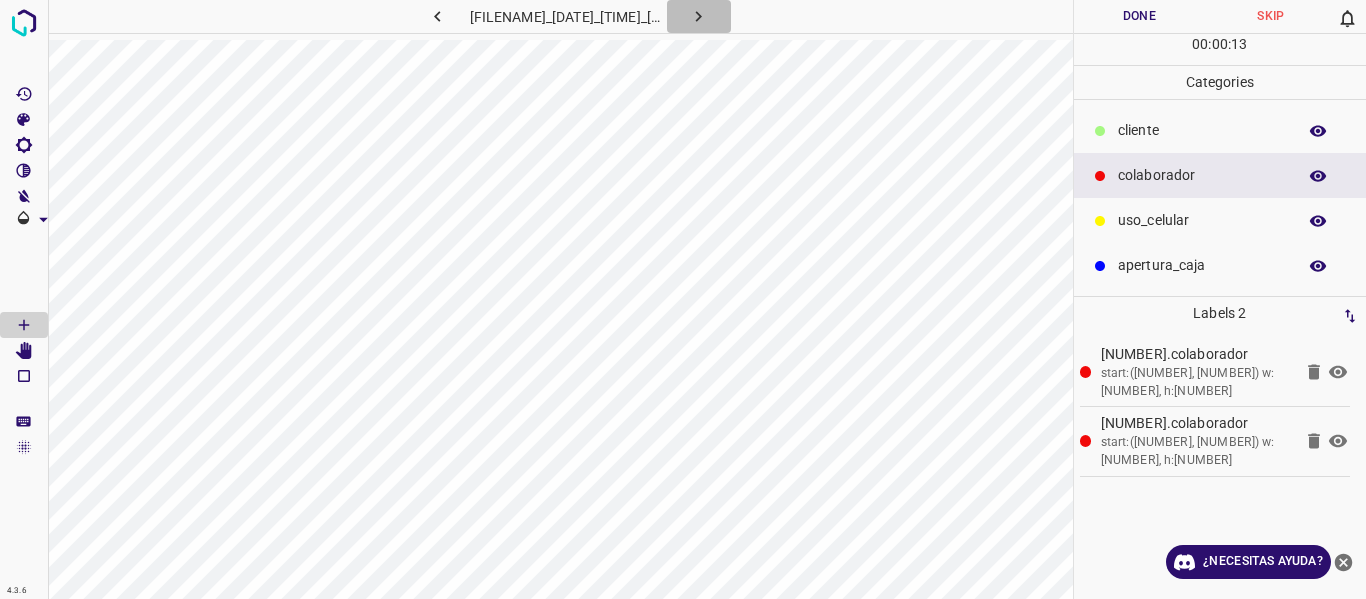 click at bounding box center [698, 16] 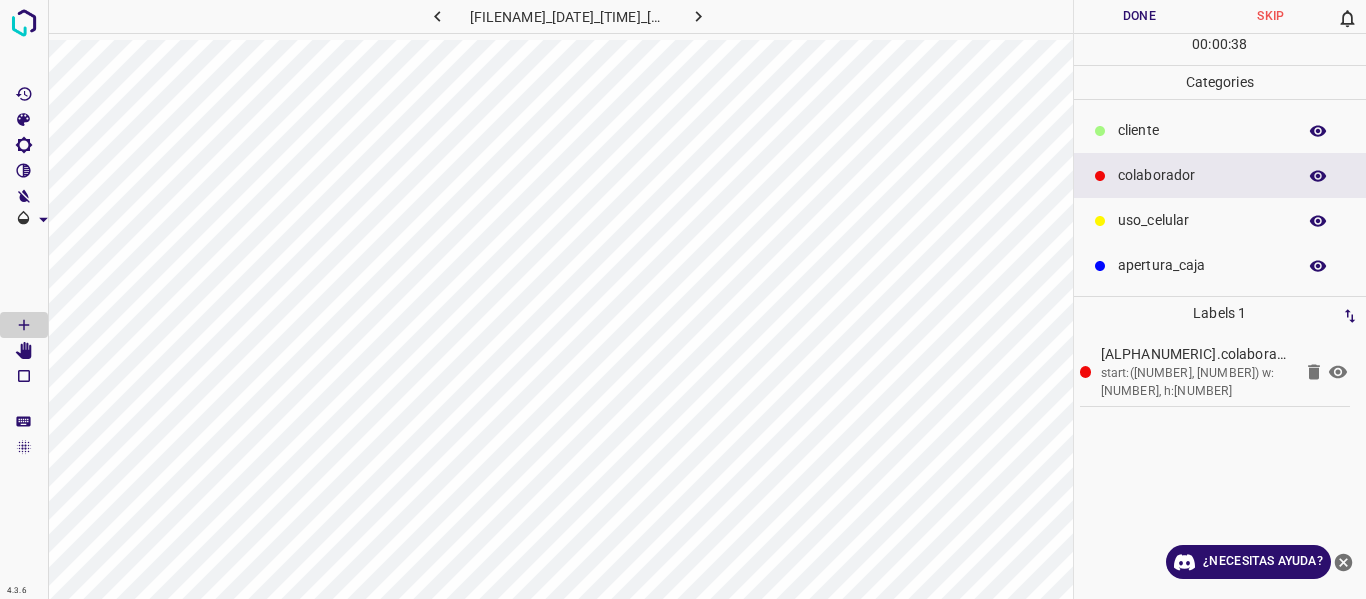 click on "​​cliente" at bounding box center (1220, 130) 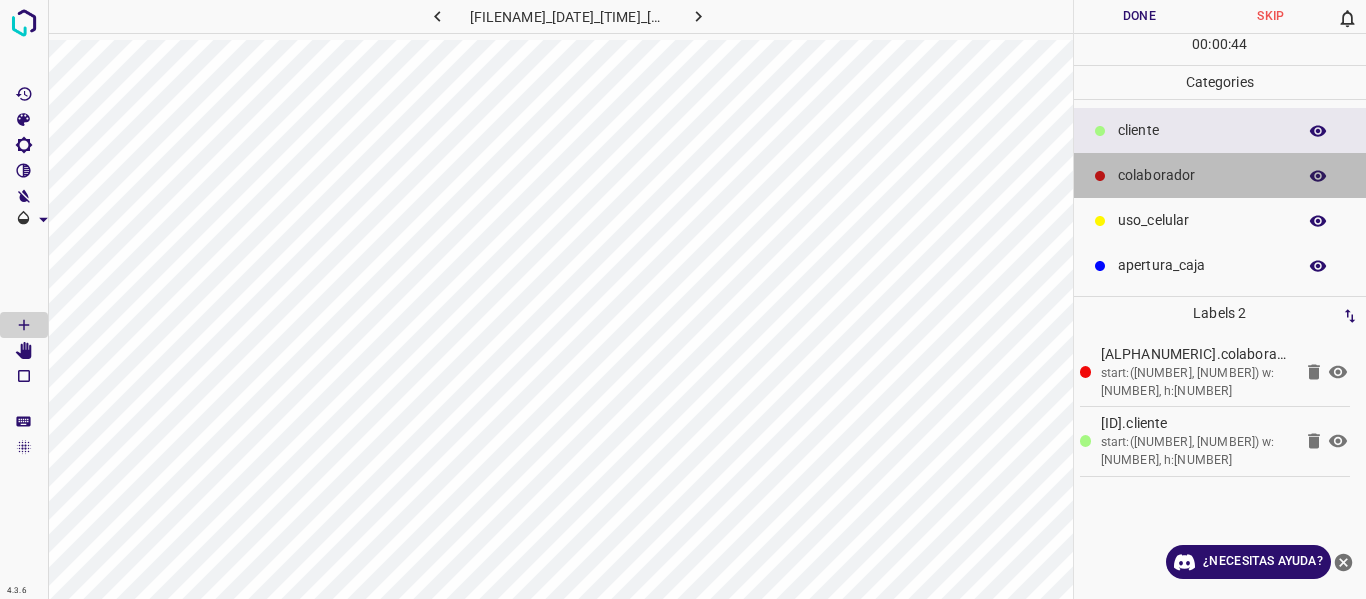 click at bounding box center [1100, 131] 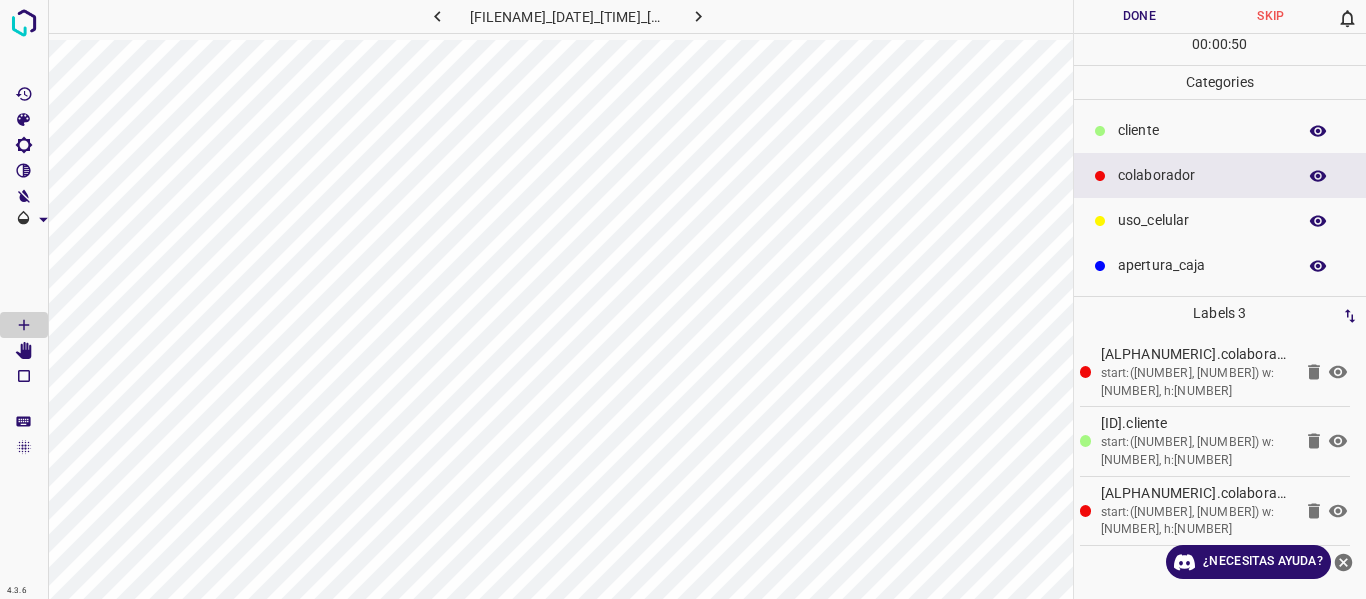 click on "Done" at bounding box center [1140, 16] 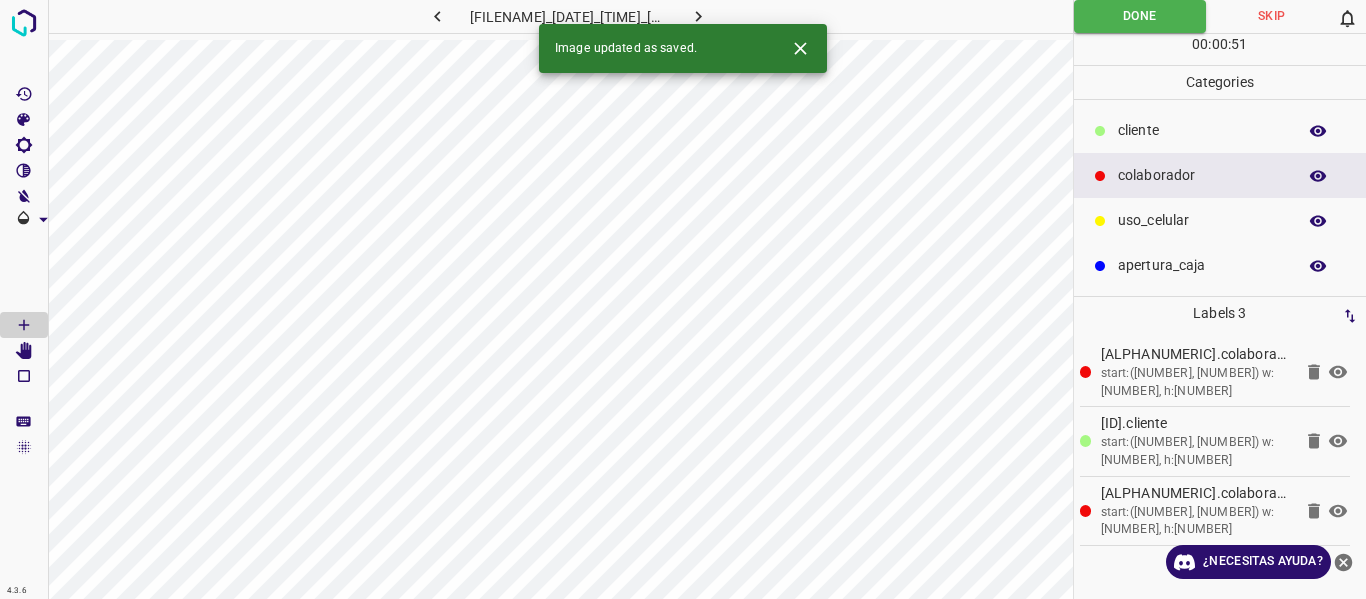 click at bounding box center (699, 16) 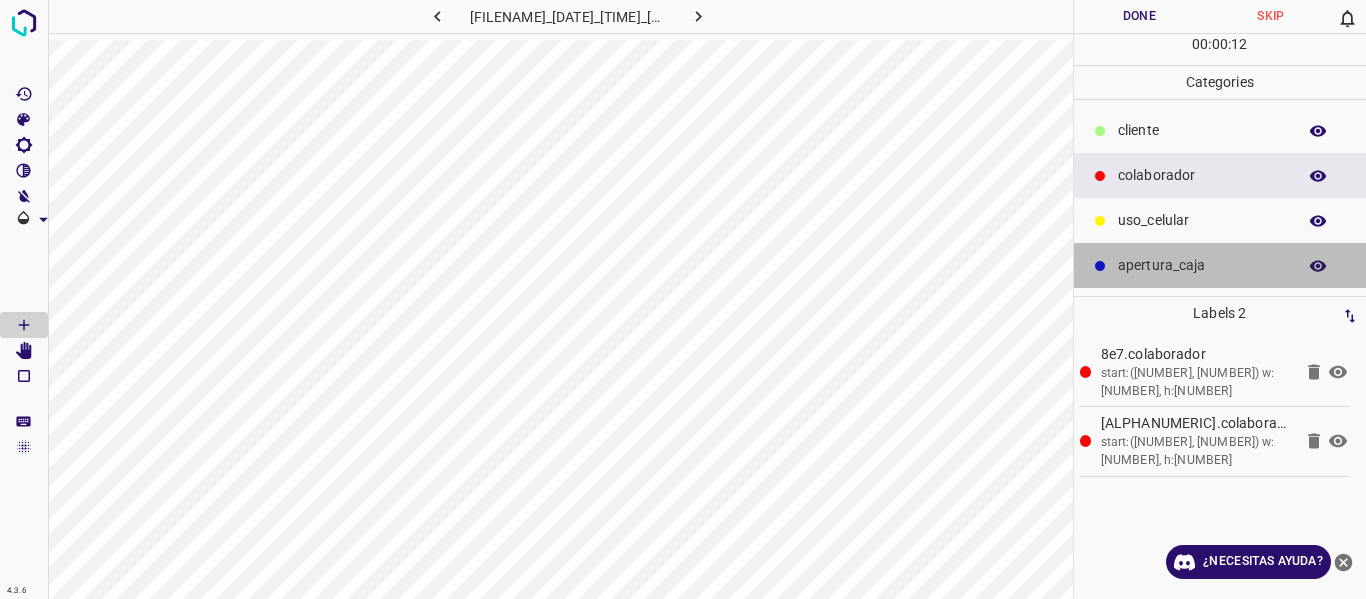 click on "apertura_caja" at bounding box center (1220, 265) 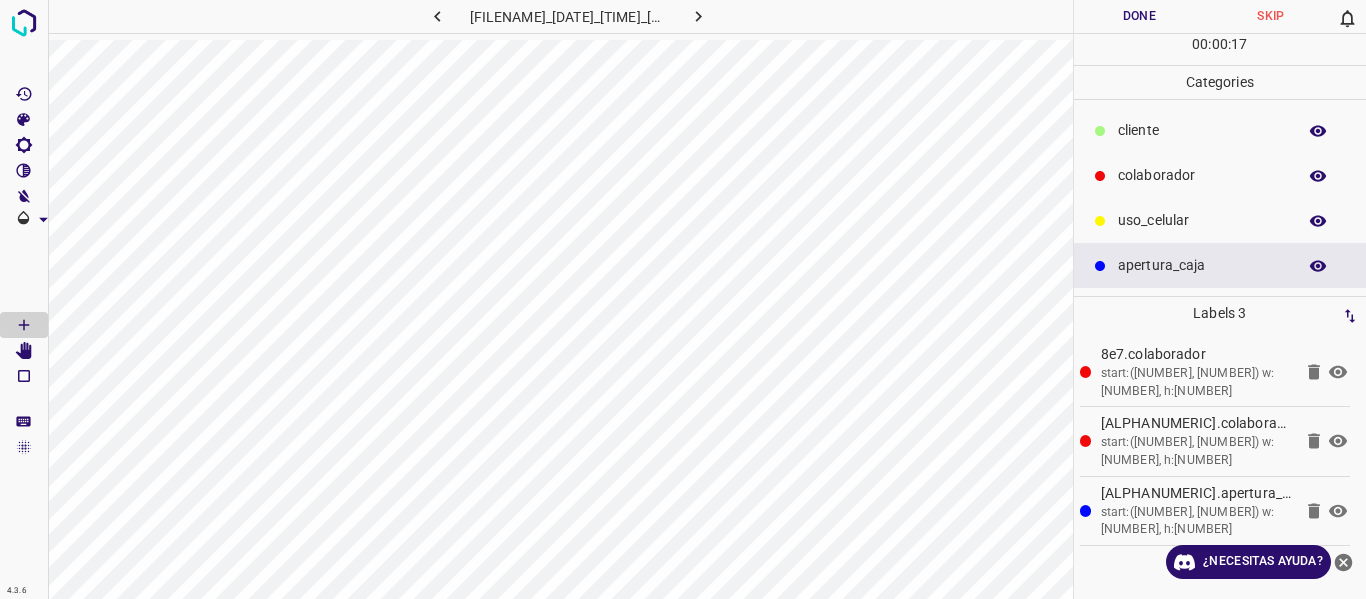 click on "Done" at bounding box center [1140, 16] 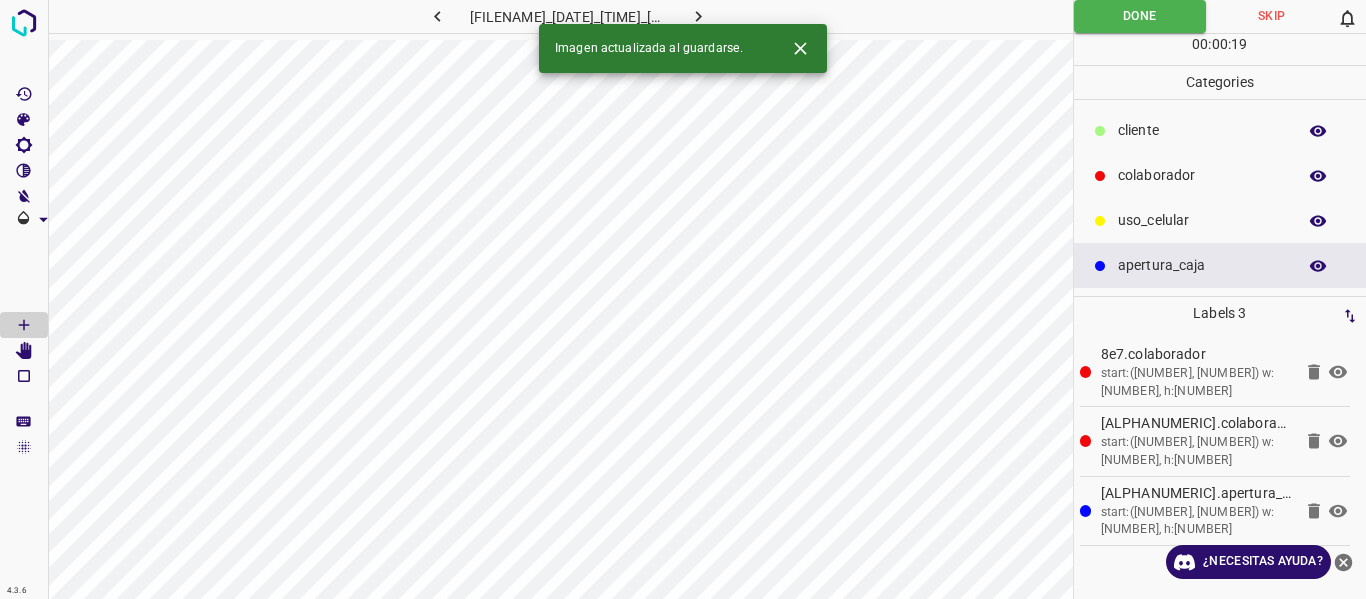 click at bounding box center [698, 16] 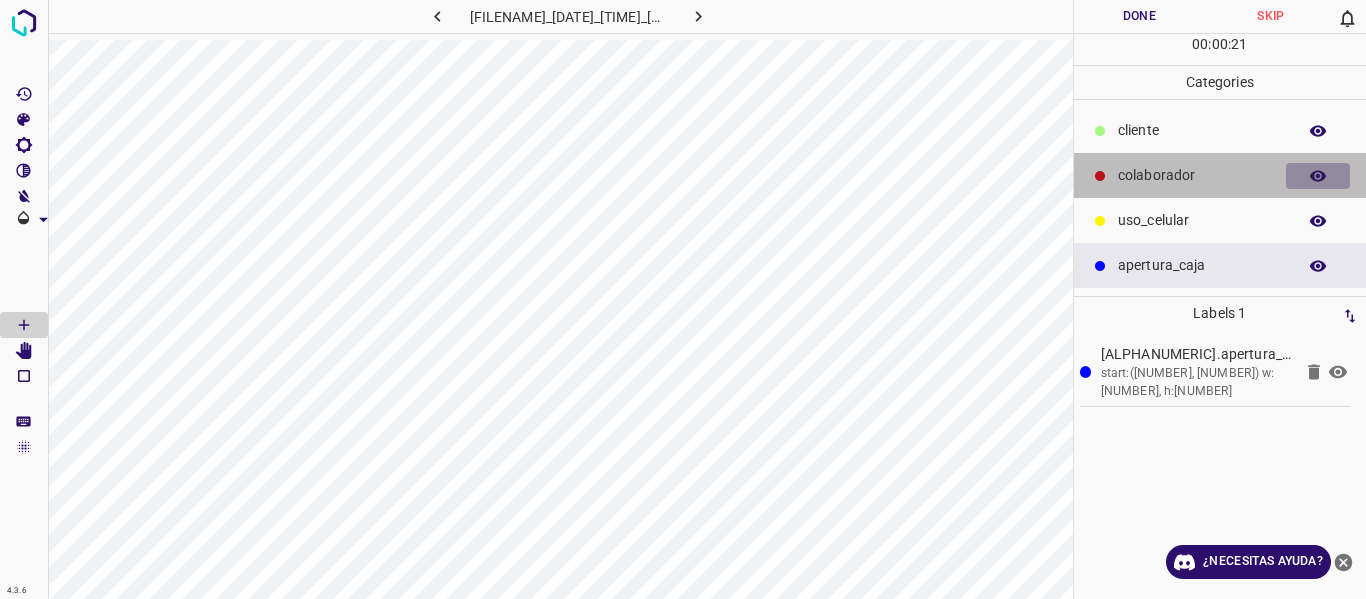 click at bounding box center [1318, 131] 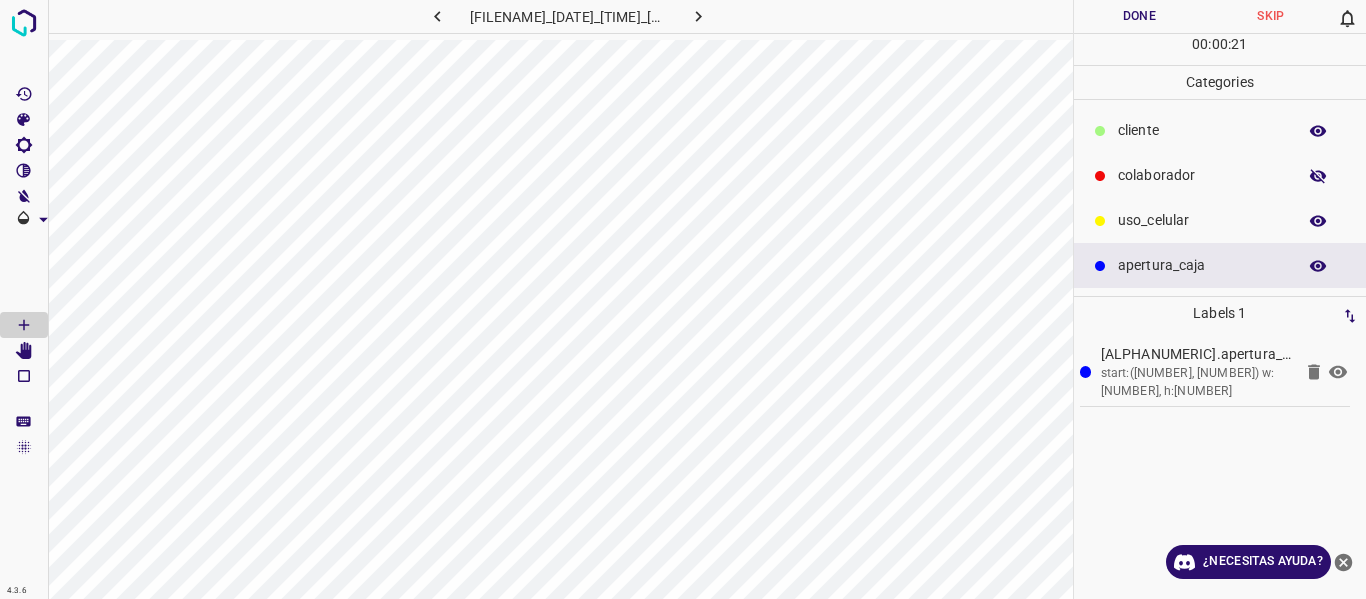 click on "colaborador" at bounding box center (1202, 130) 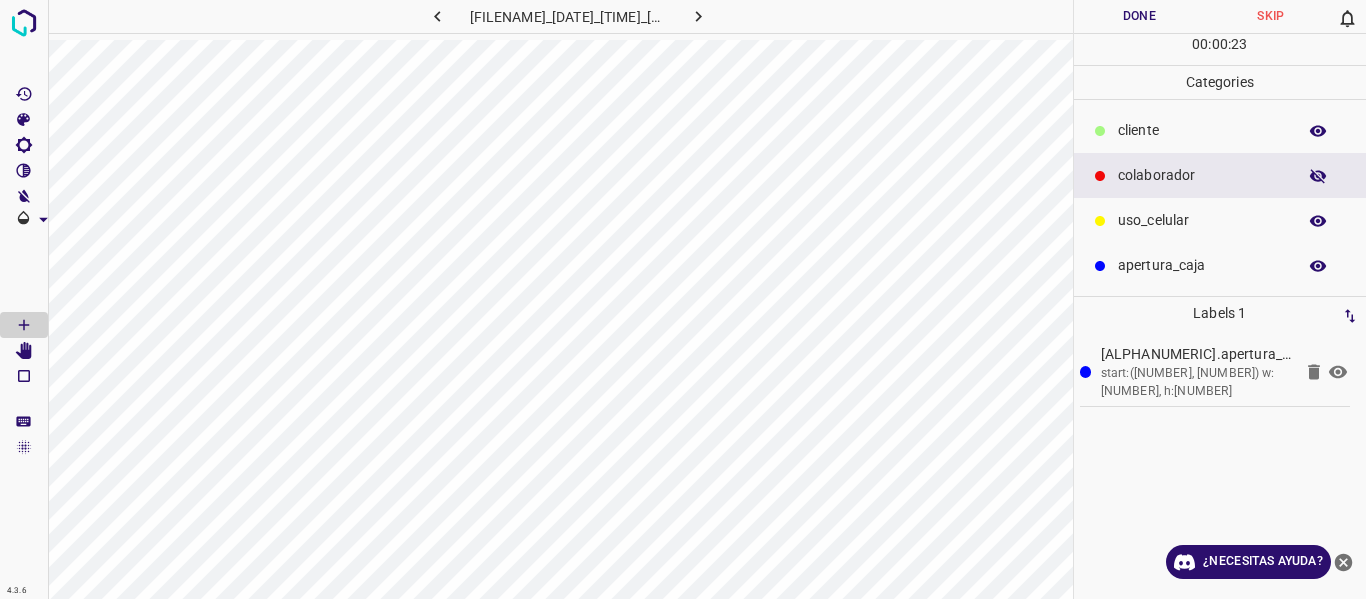click at bounding box center [1318, 176] 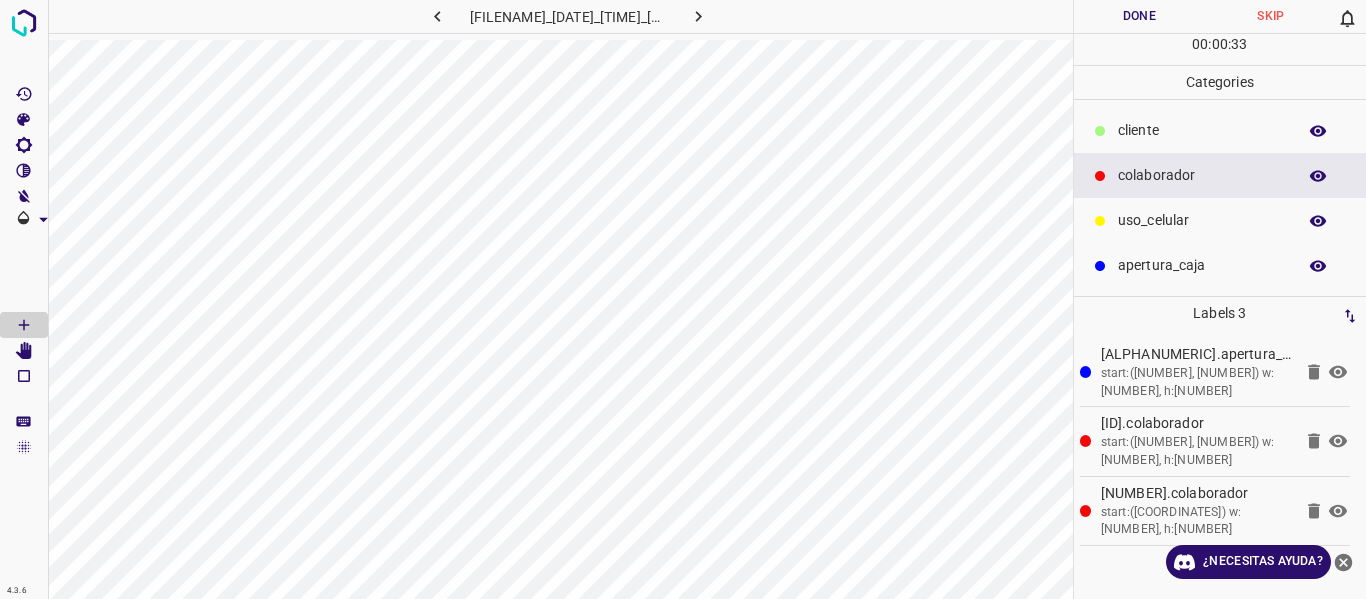 click on "Done" at bounding box center [1140, 16] 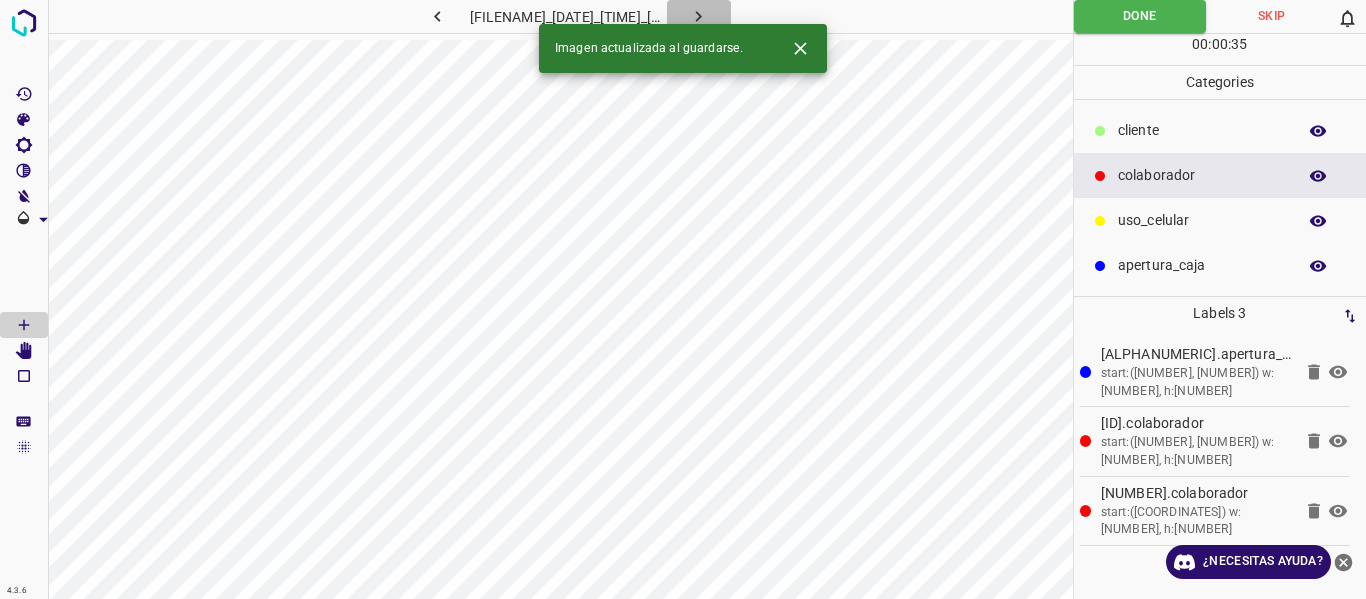 click at bounding box center (698, 16) 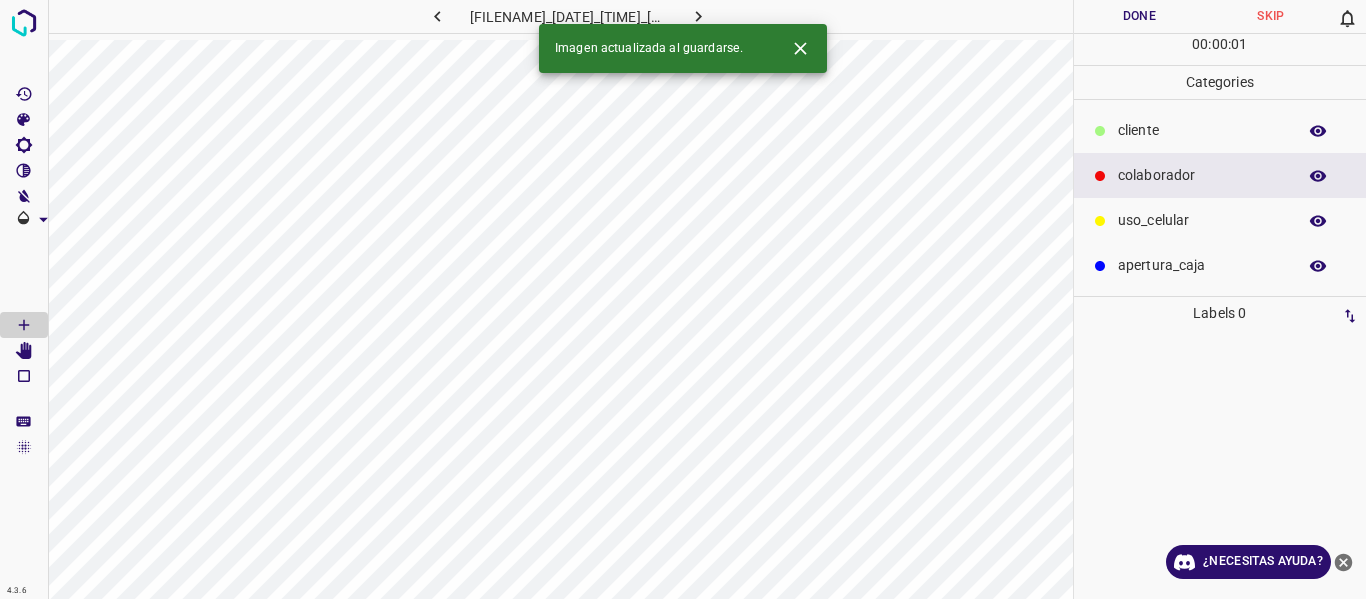drag, startPoint x: 1106, startPoint y: 278, endPoint x: 1084, endPoint y: 275, distance: 22.203604 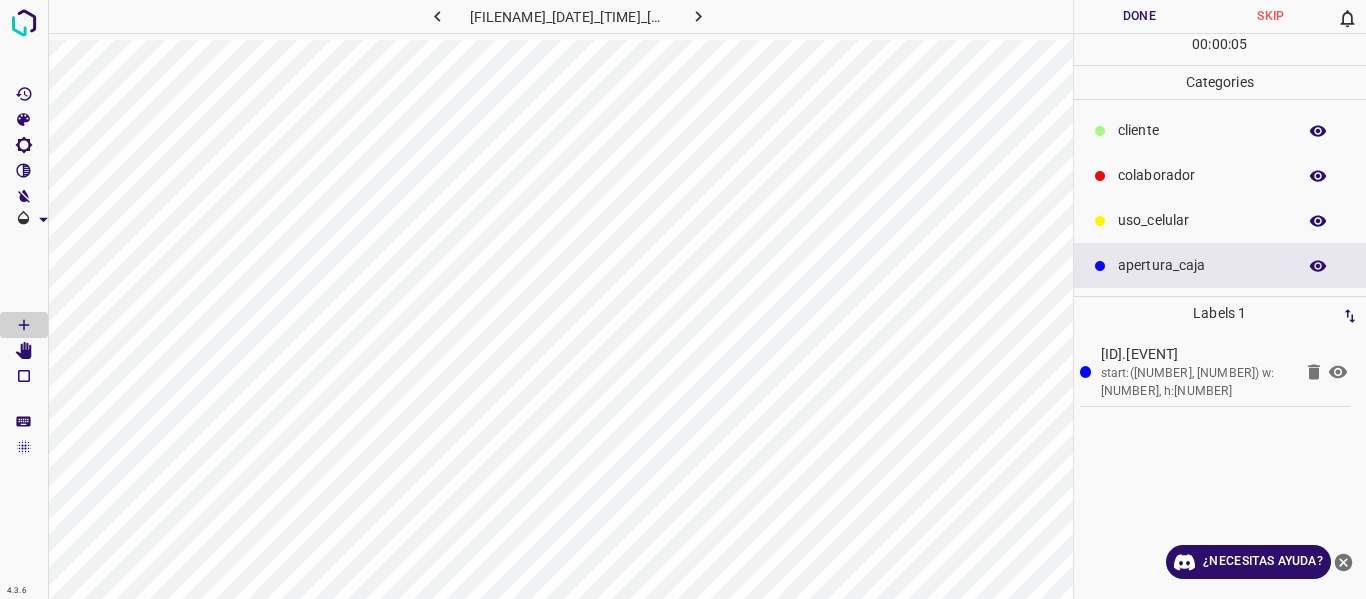 click at bounding box center [1100, 176] 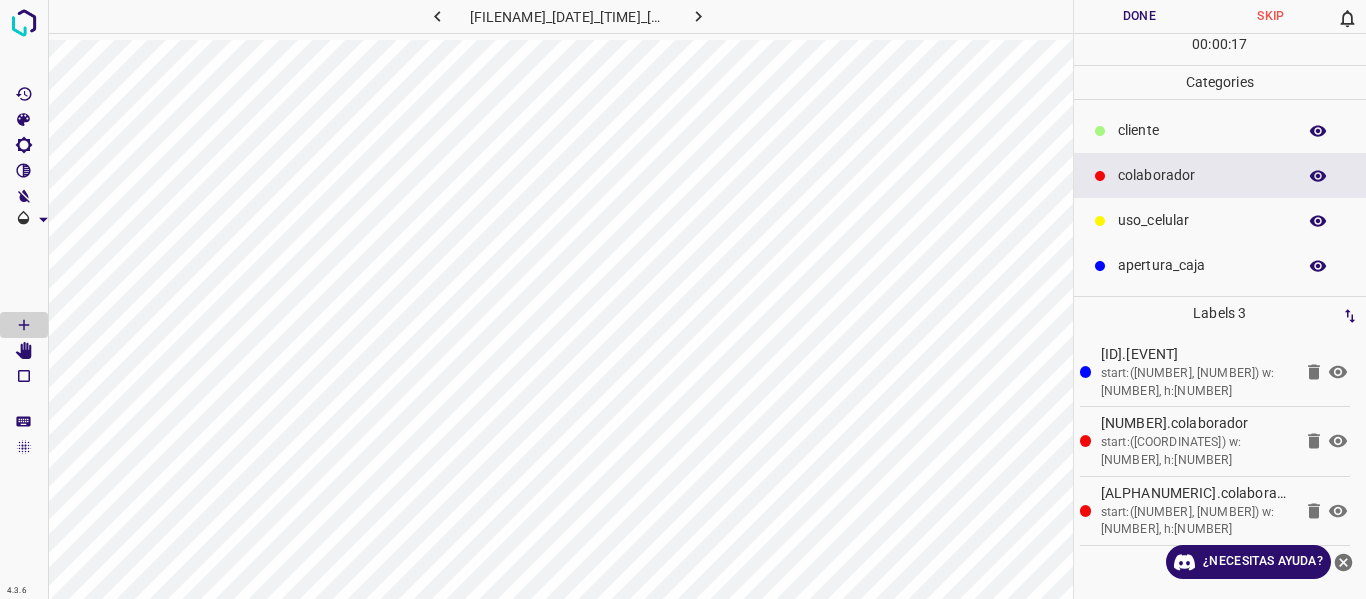 click on "Done" at bounding box center [1140, 16] 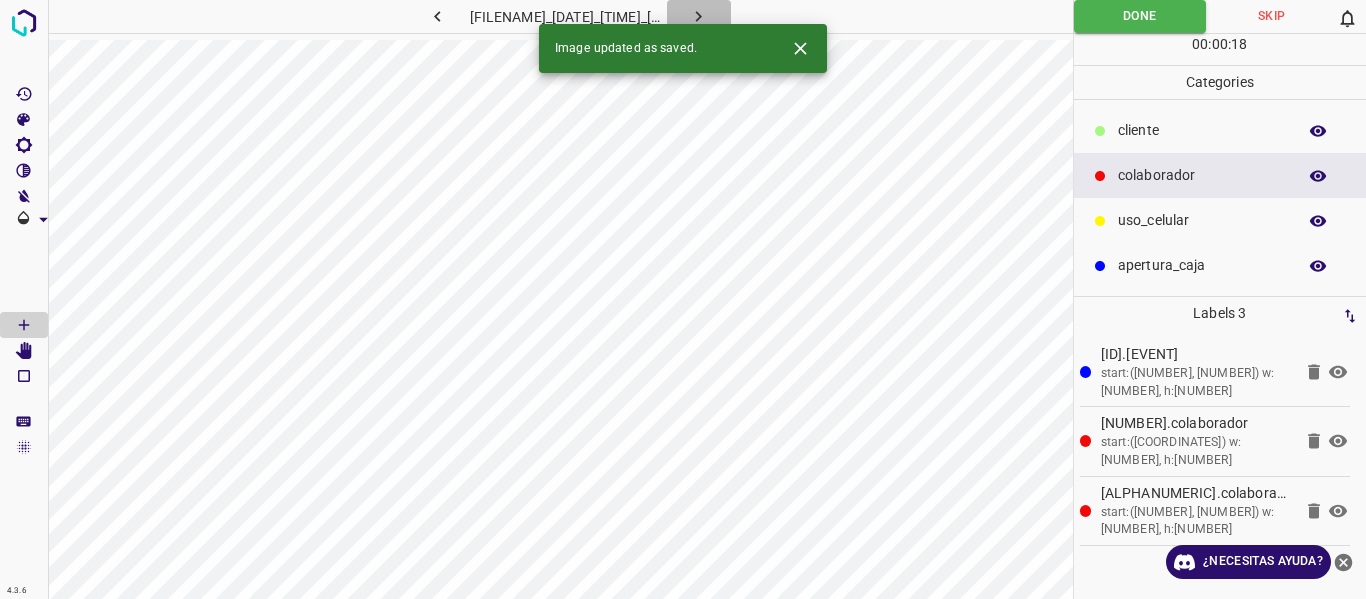 click at bounding box center (699, 16) 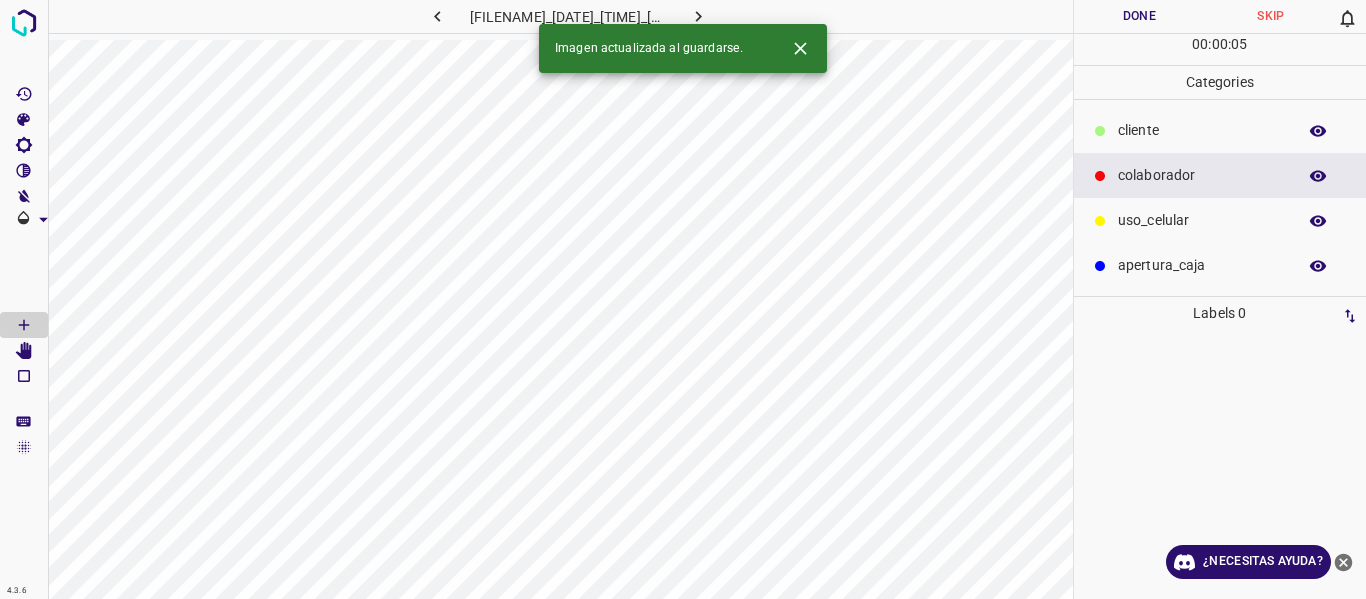 click on "apertura_caja" at bounding box center [1202, 130] 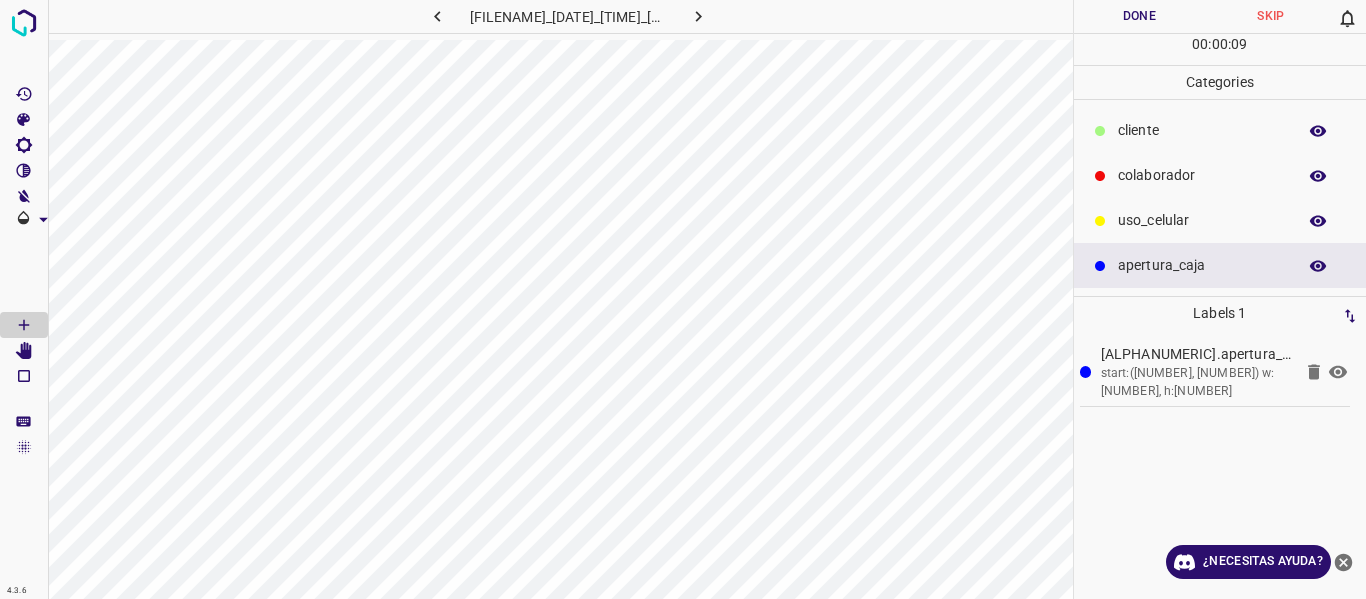 click on "colaborador" at bounding box center [1202, 130] 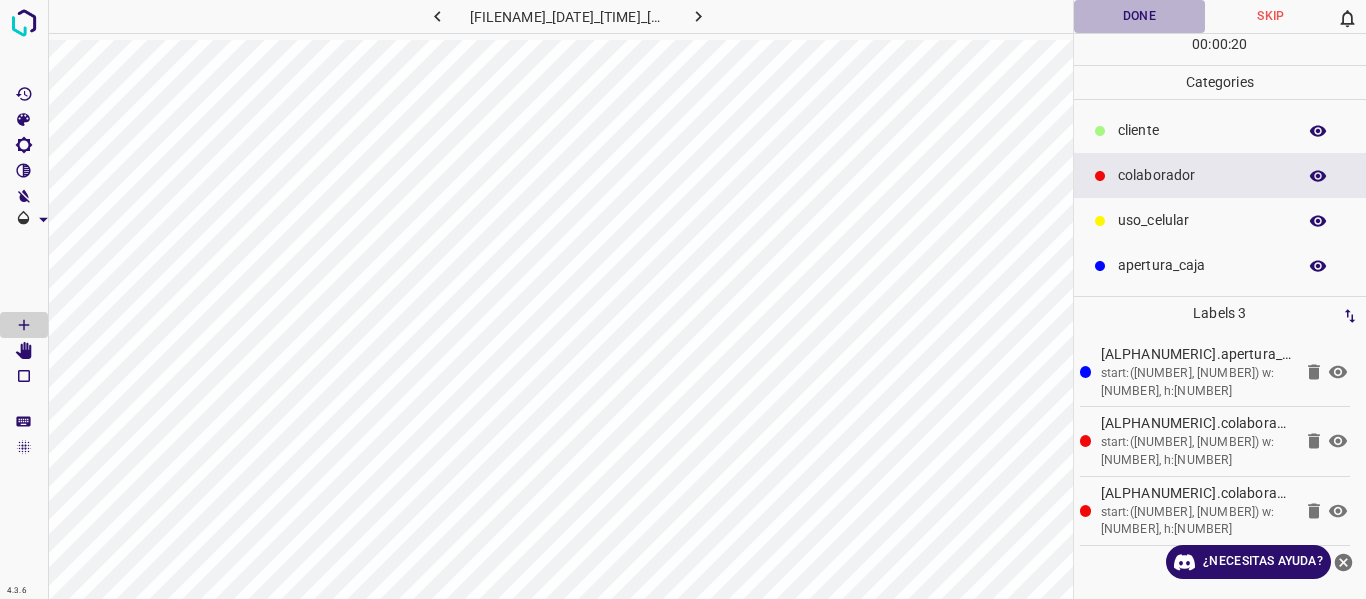 click on "Done" at bounding box center [1140, 16] 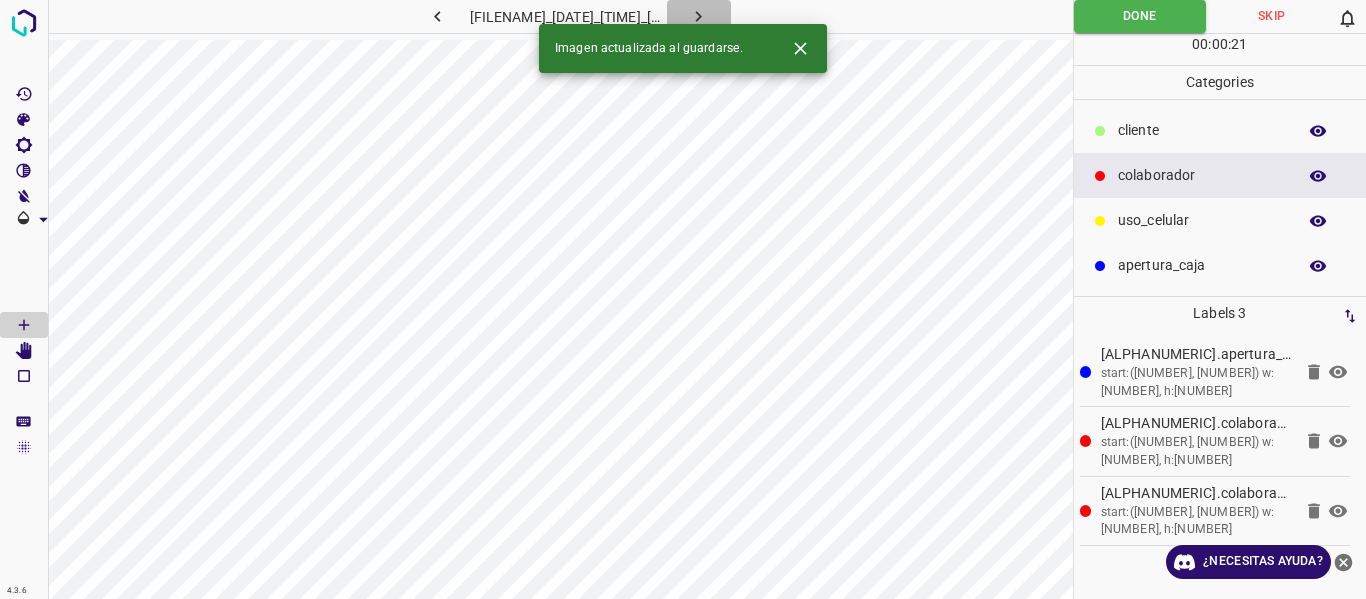 click at bounding box center (699, 16) 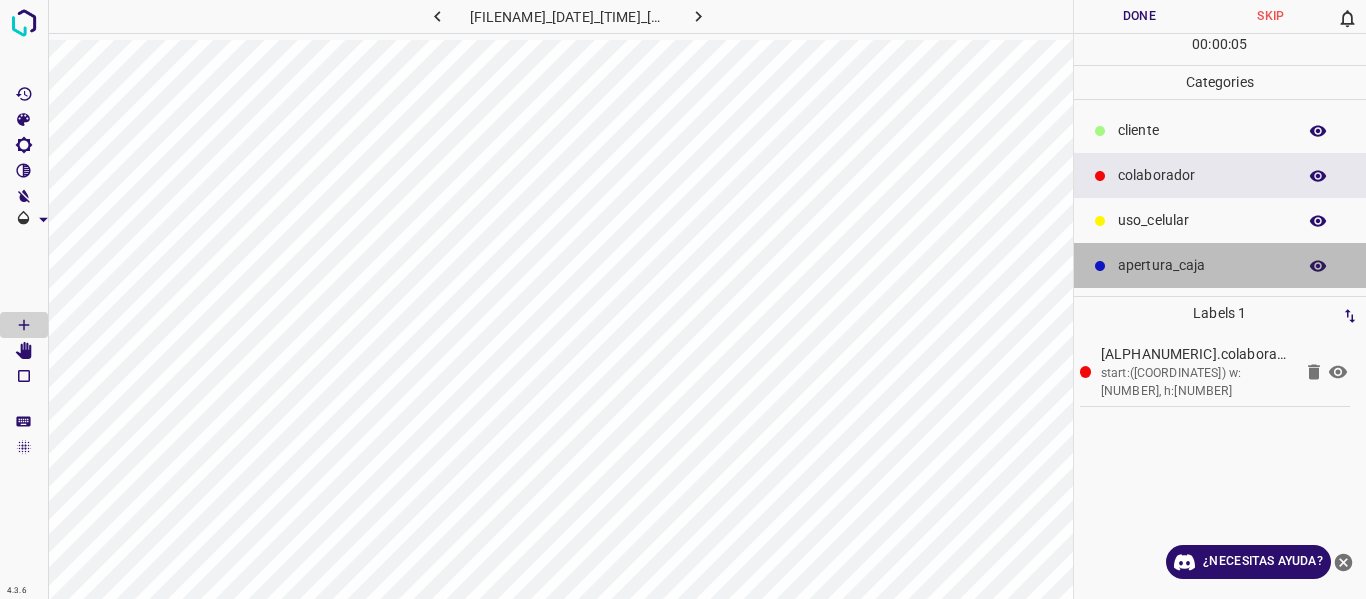 click on "apertura_caja" at bounding box center (1220, 265) 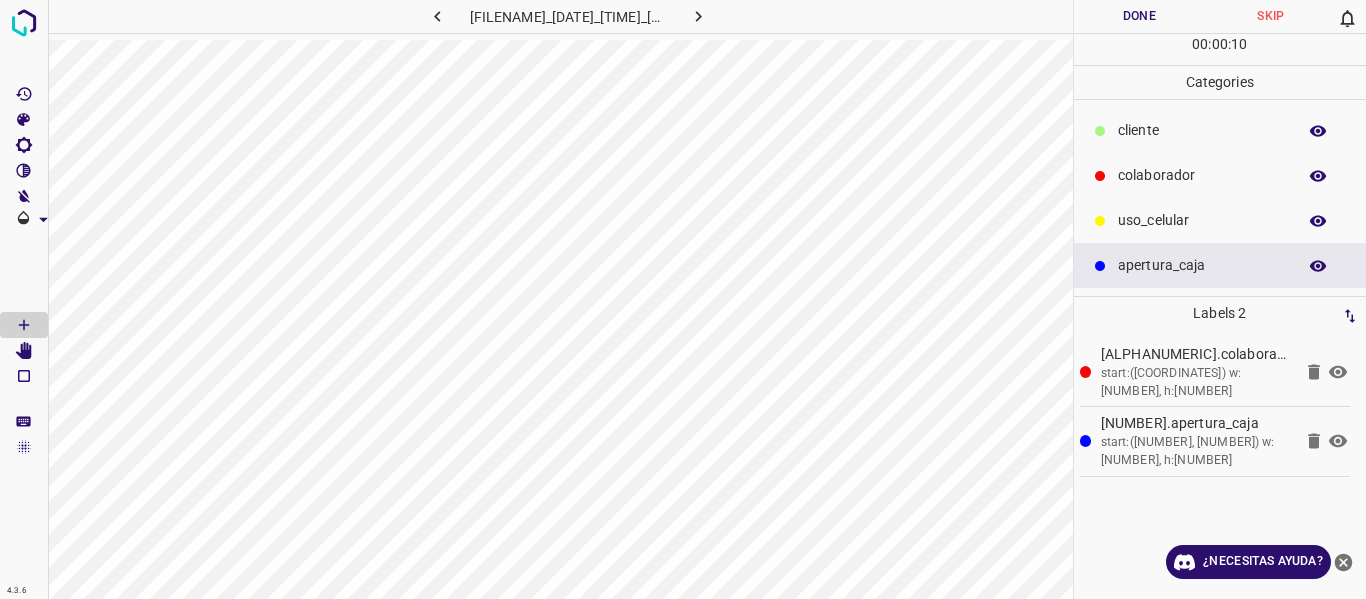 click on "colaborador" at bounding box center (1202, 130) 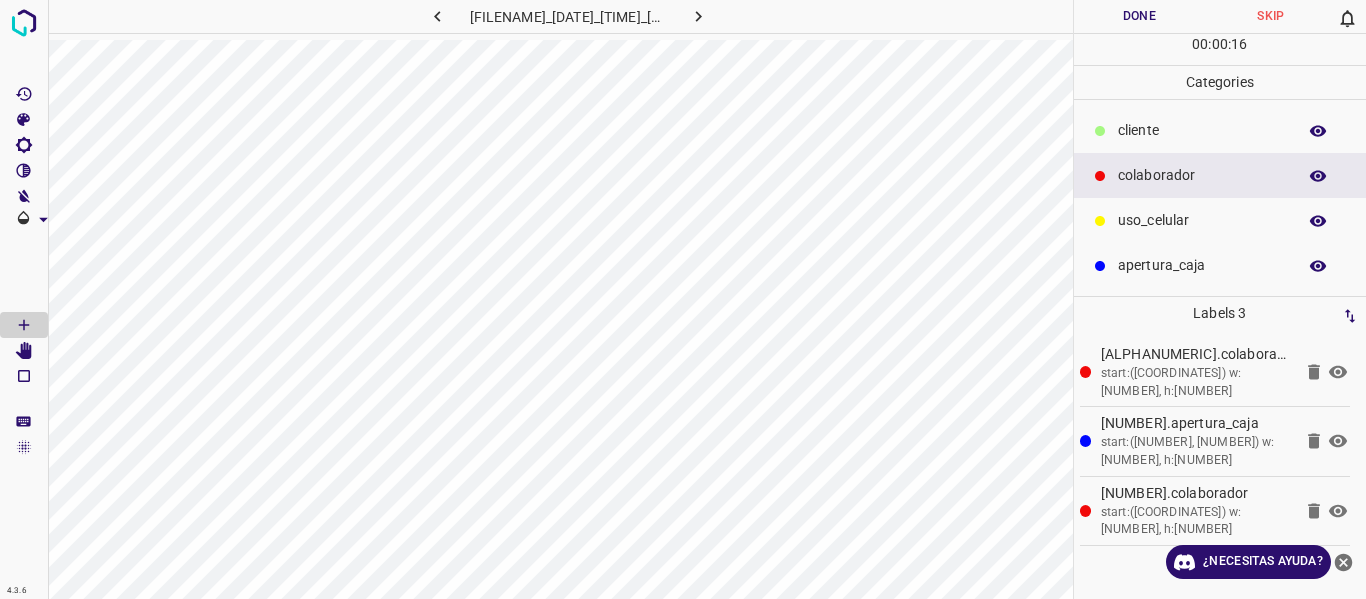 click on "Done" at bounding box center [1140, 16] 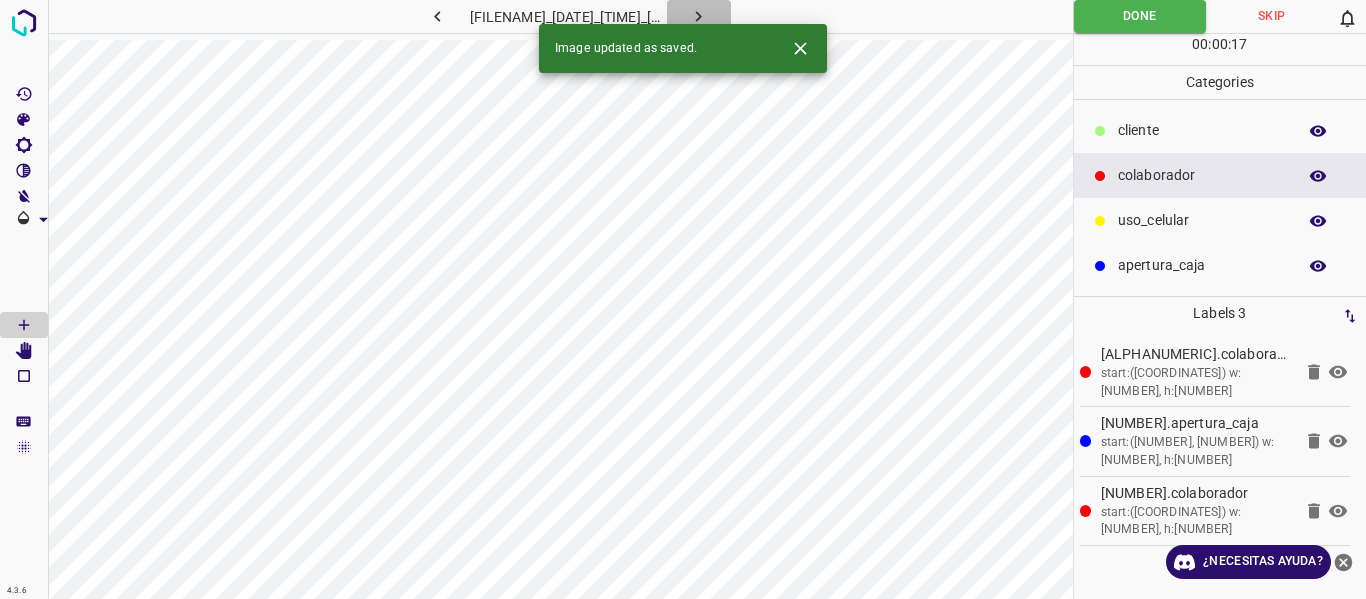 click at bounding box center (699, 16) 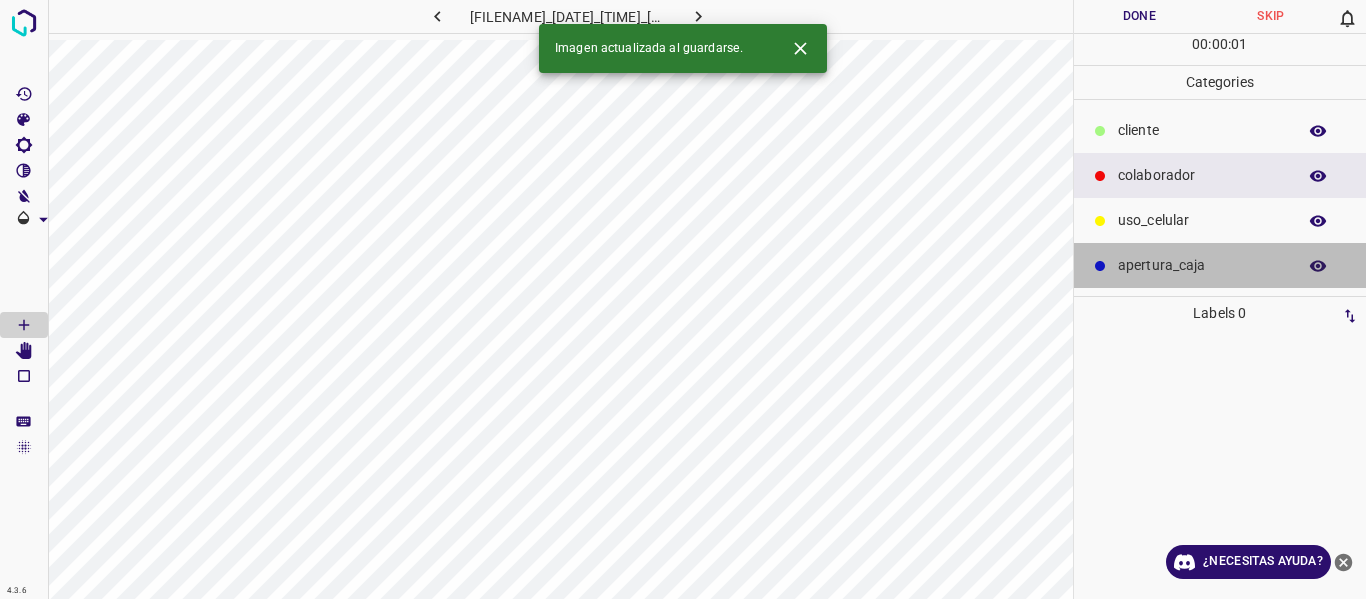 click on "apertura_caja" at bounding box center (1220, 265) 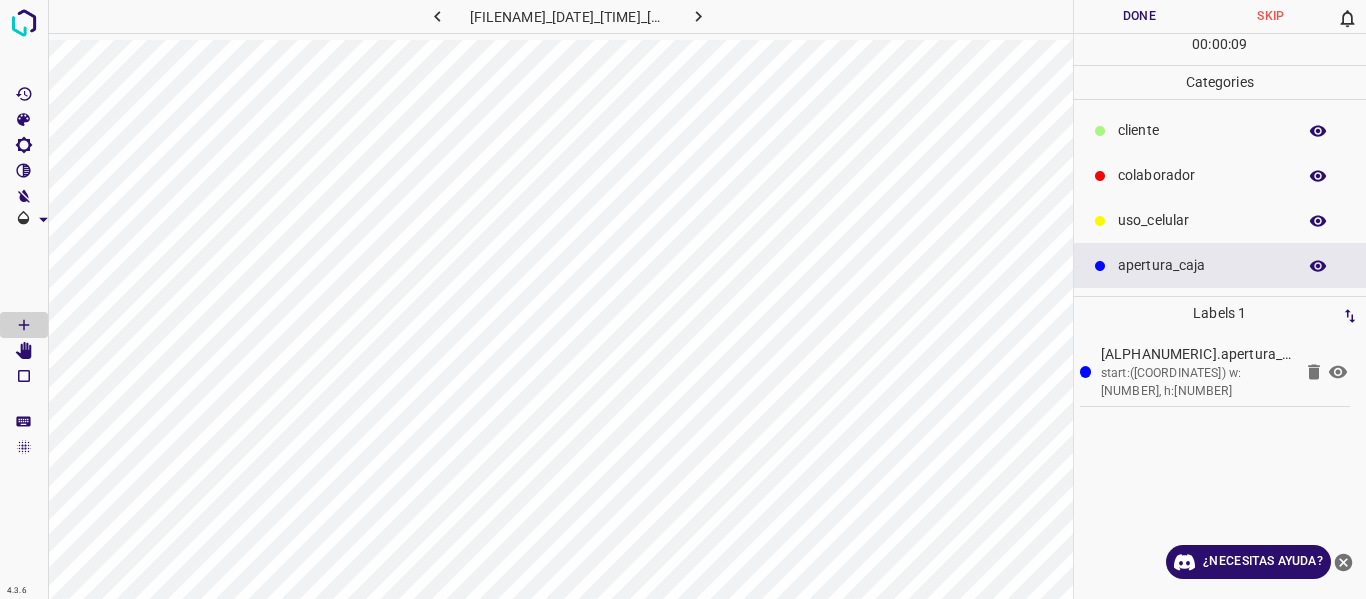 click on "colaborador" at bounding box center [1220, 175] 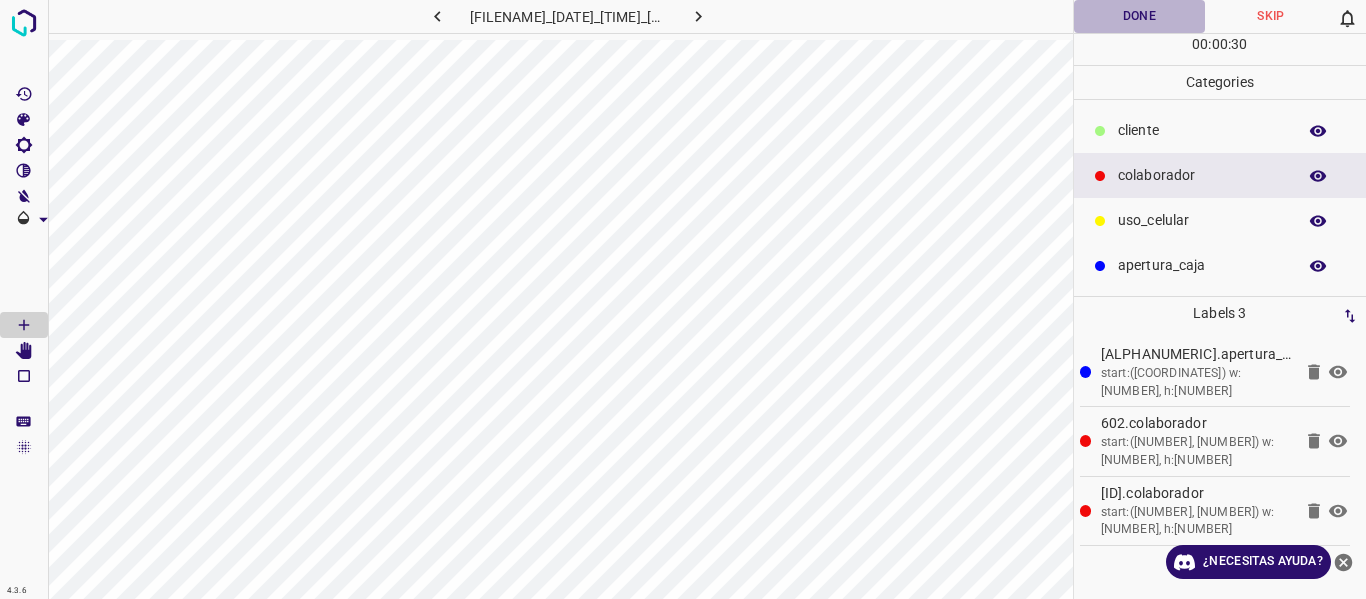 click on "Done" at bounding box center [1140, 16] 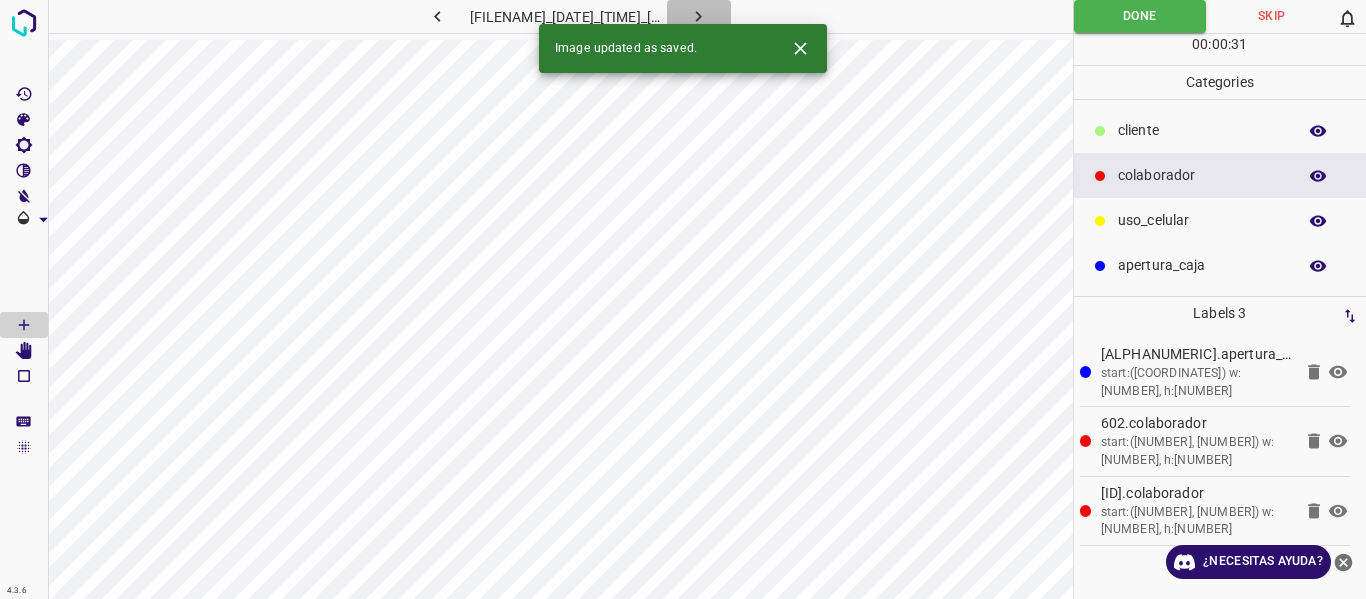 click at bounding box center (698, 16) 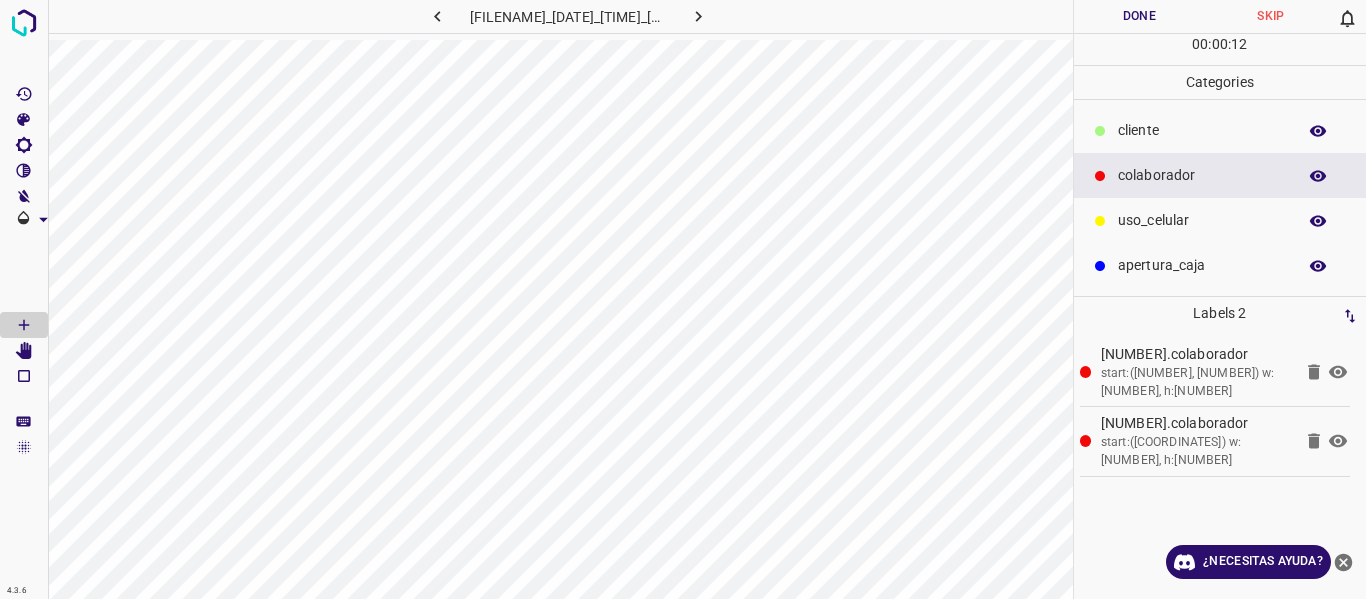 click on "Done" at bounding box center [1140, 16] 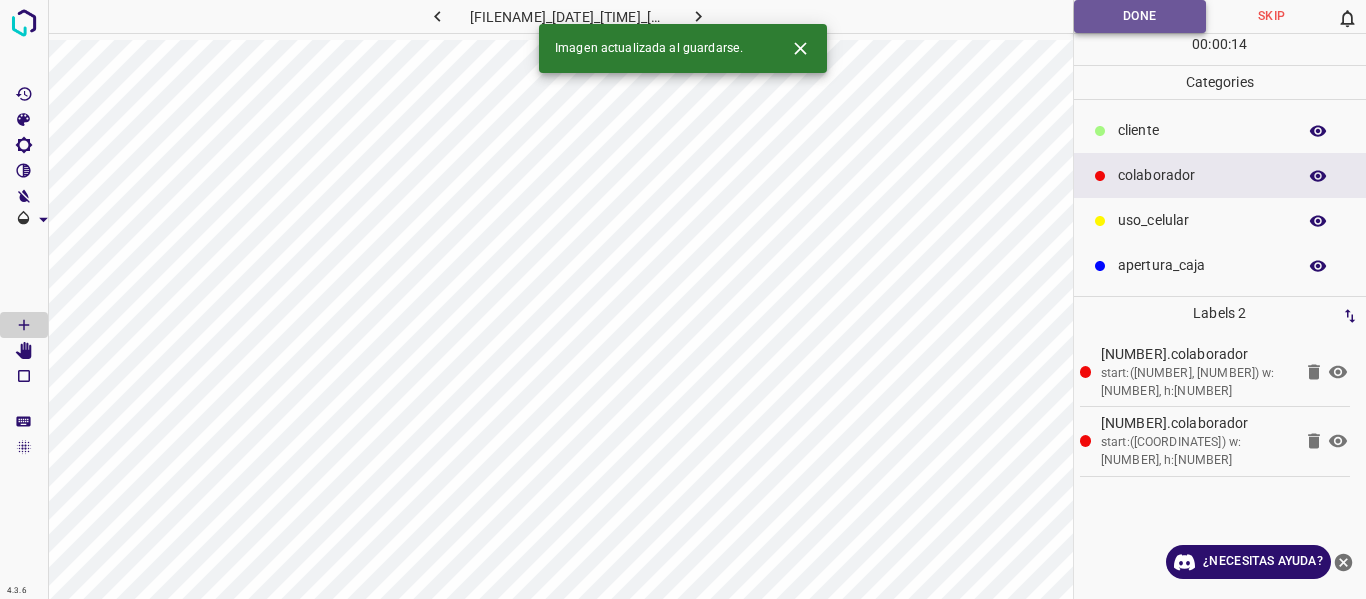 click on "Done" at bounding box center (1140, 16) 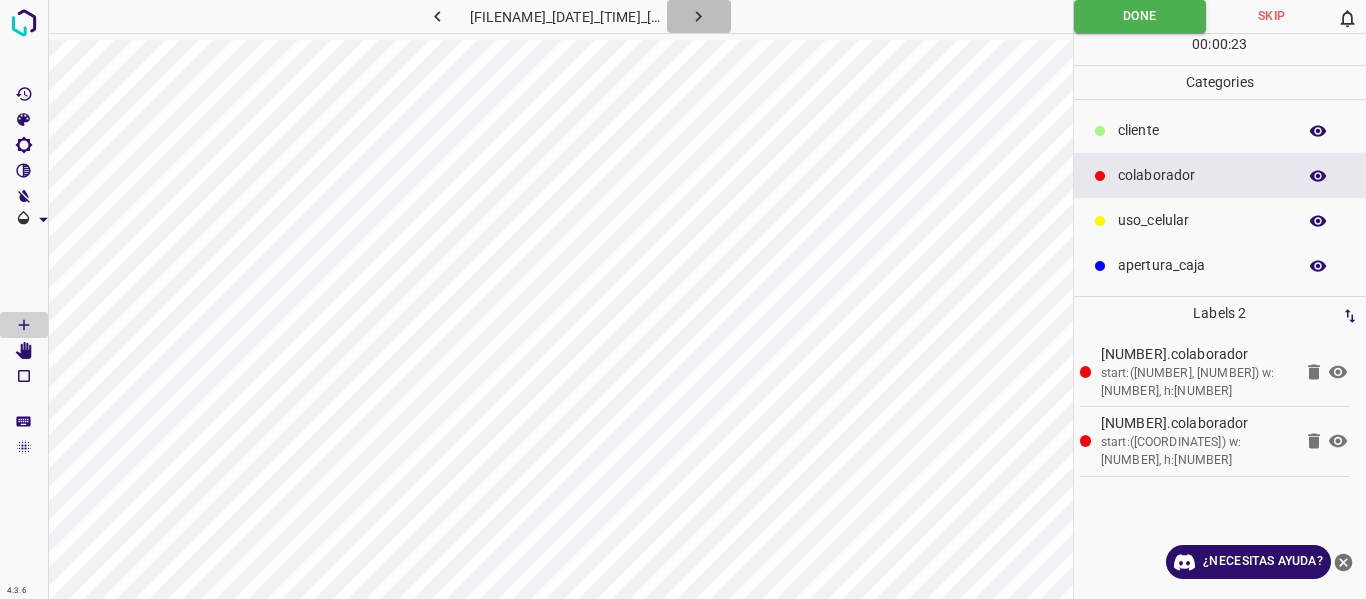 click at bounding box center (699, 16) 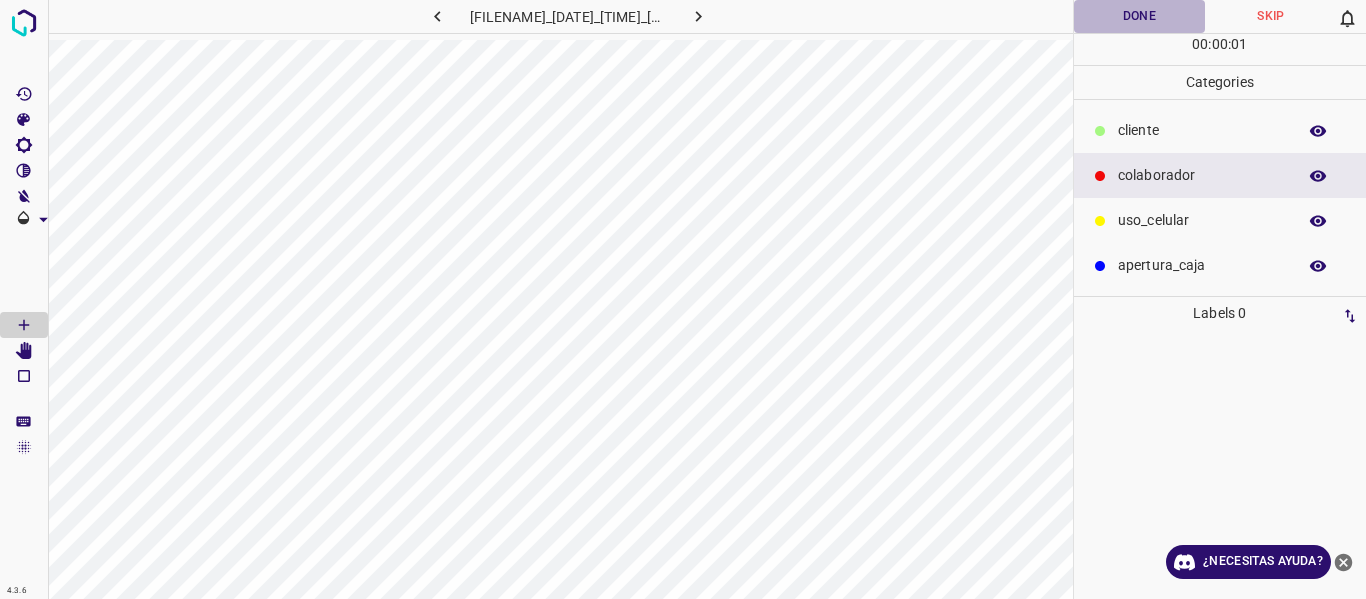 click on "Done" at bounding box center (1140, 16) 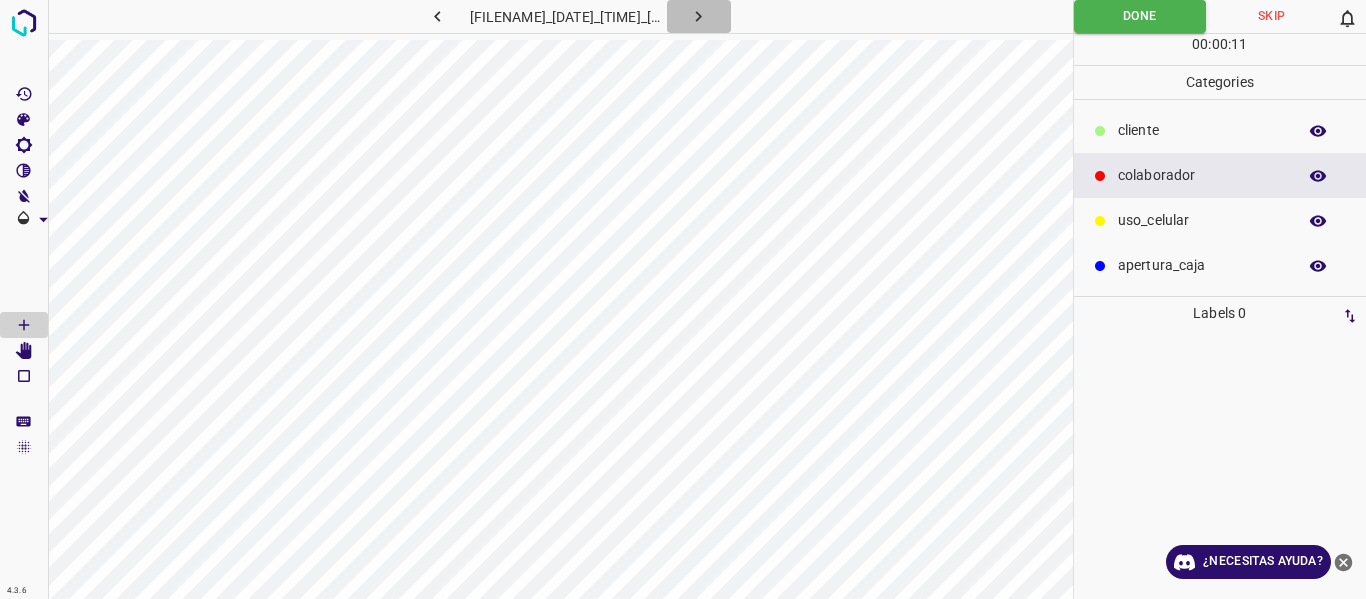 click at bounding box center [699, 16] 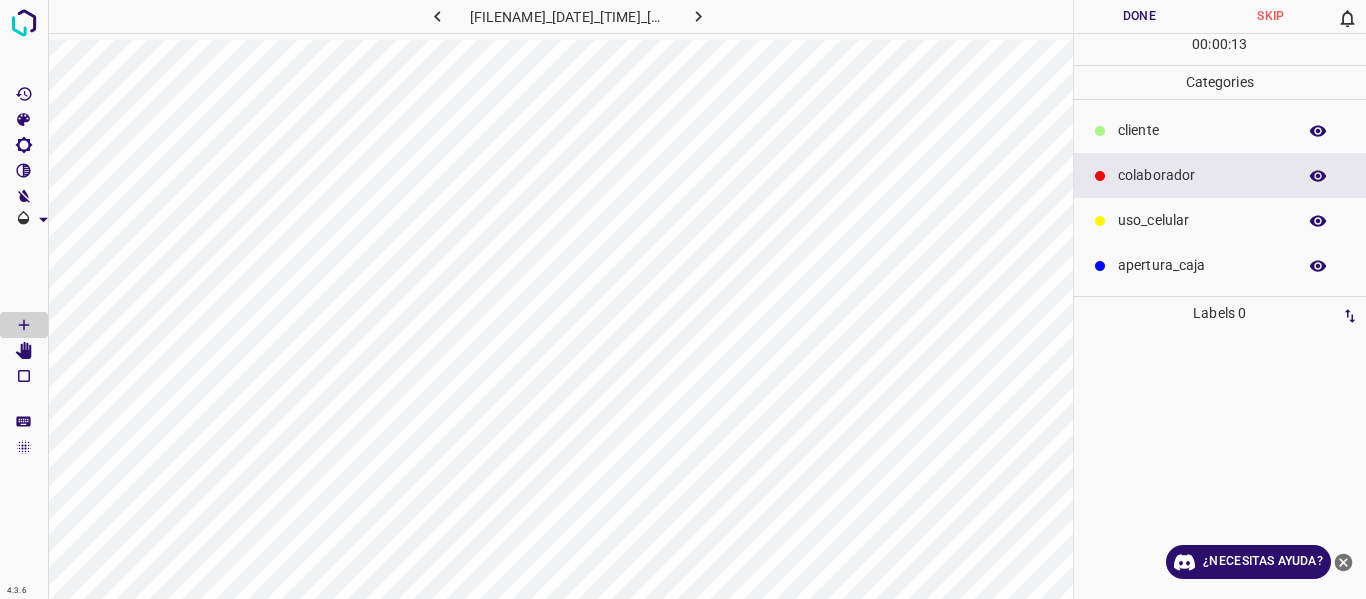 click on "Done" at bounding box center [1140, 16] 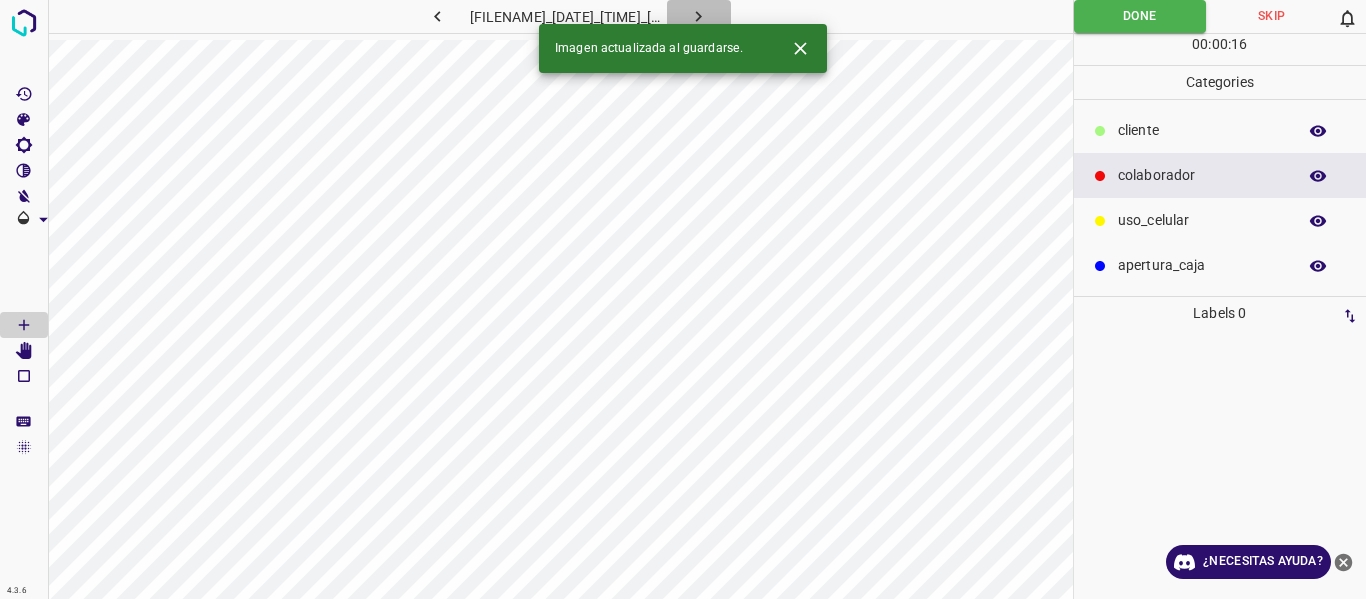 click at bounding box center [698, 16] 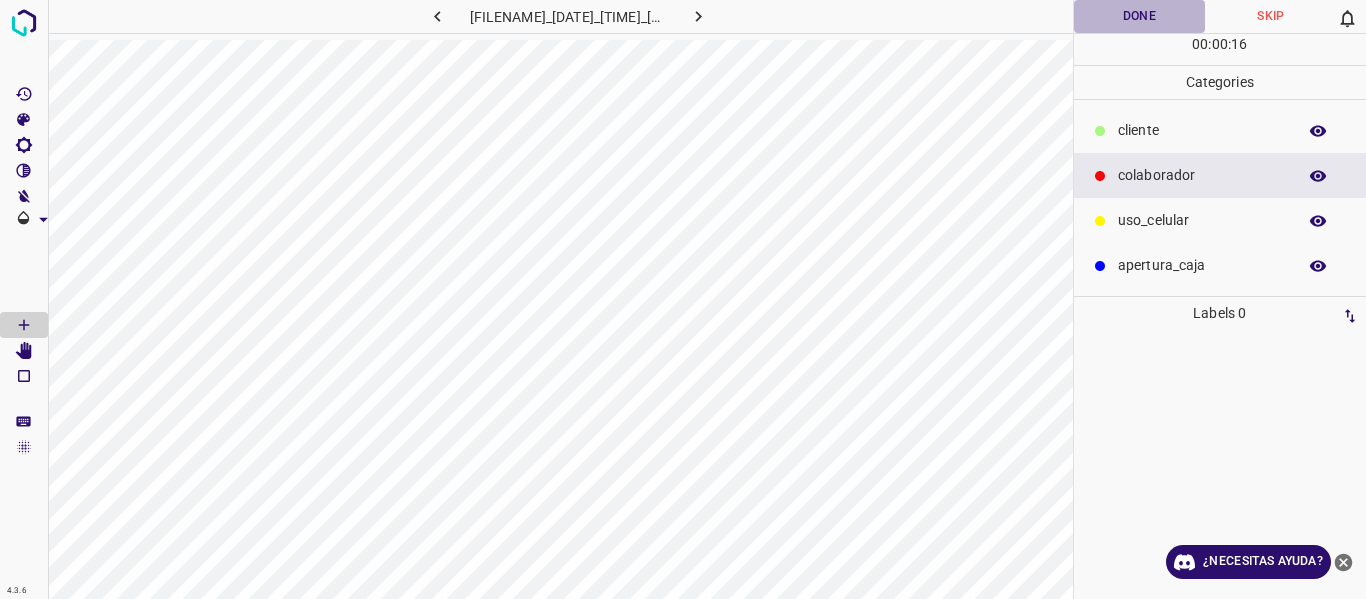 click on "Done" at bounding box center [1140, 16] 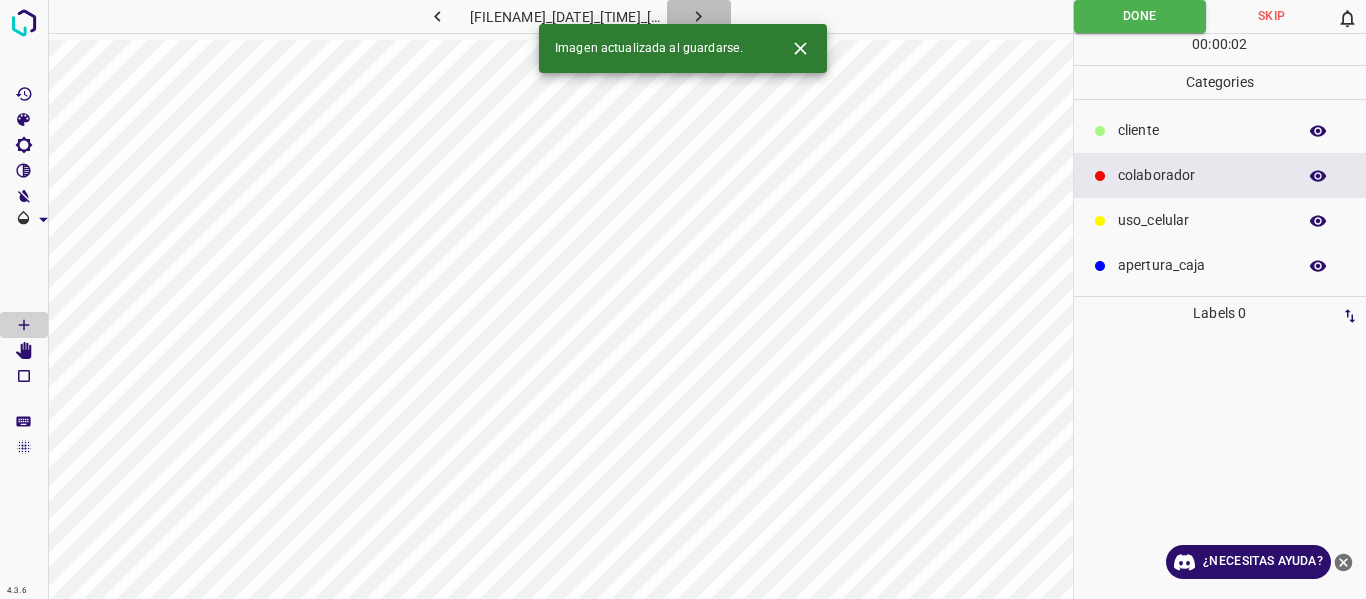 click at bounding box center (699, 16) 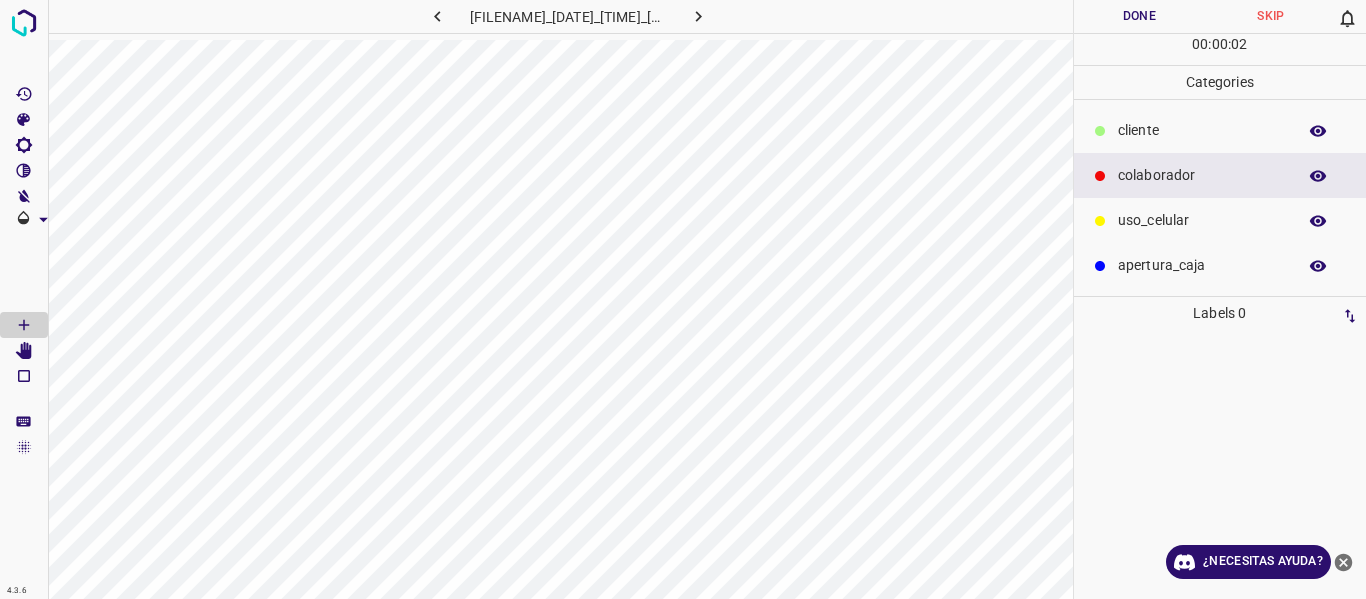 click on "Done" at bounding box center [1140, 16] 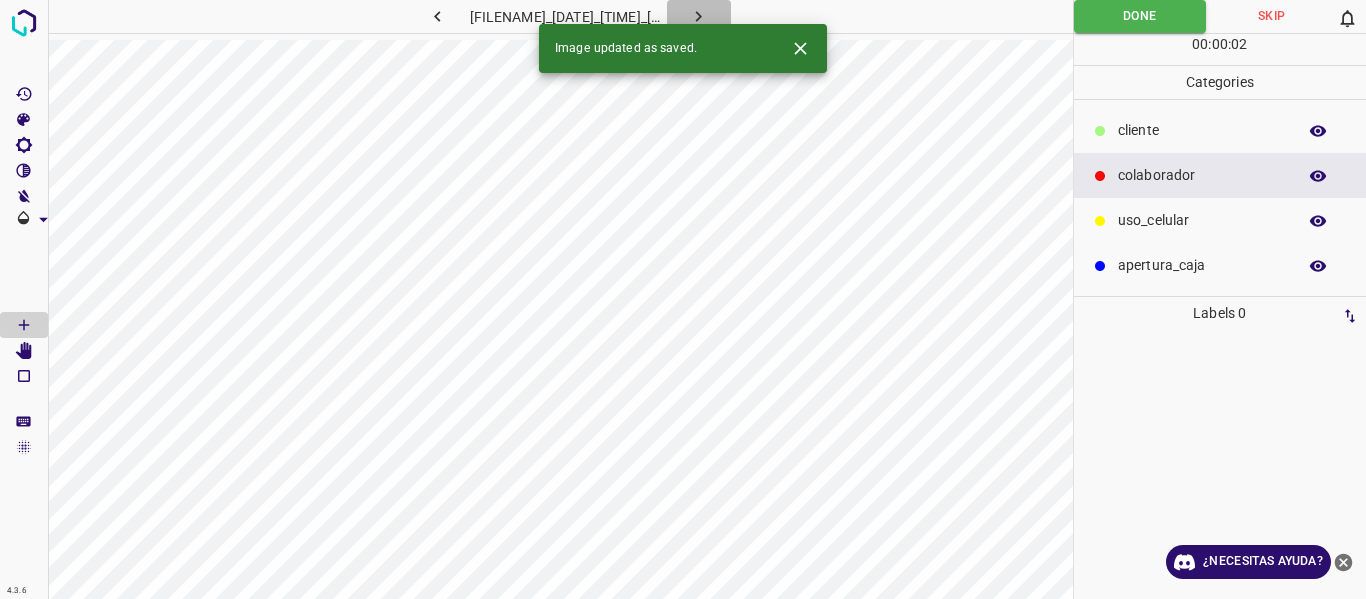 click at bounding box center [698, 16] 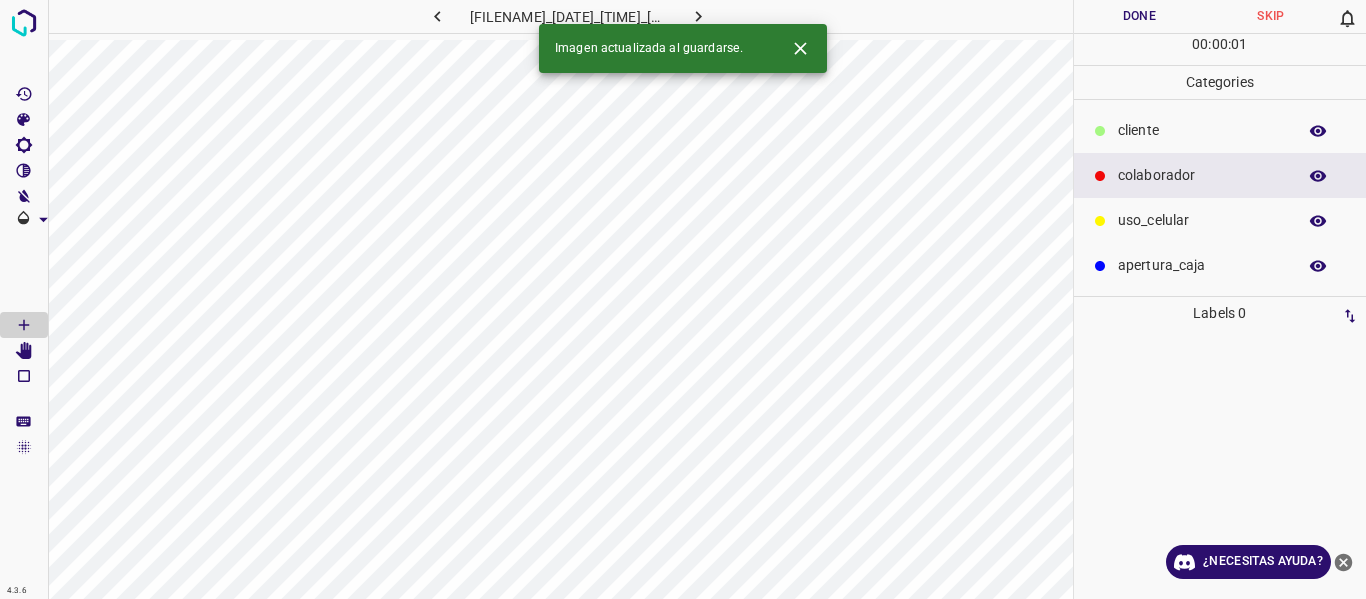 click on "Done" at bounding box center [1140, 16] 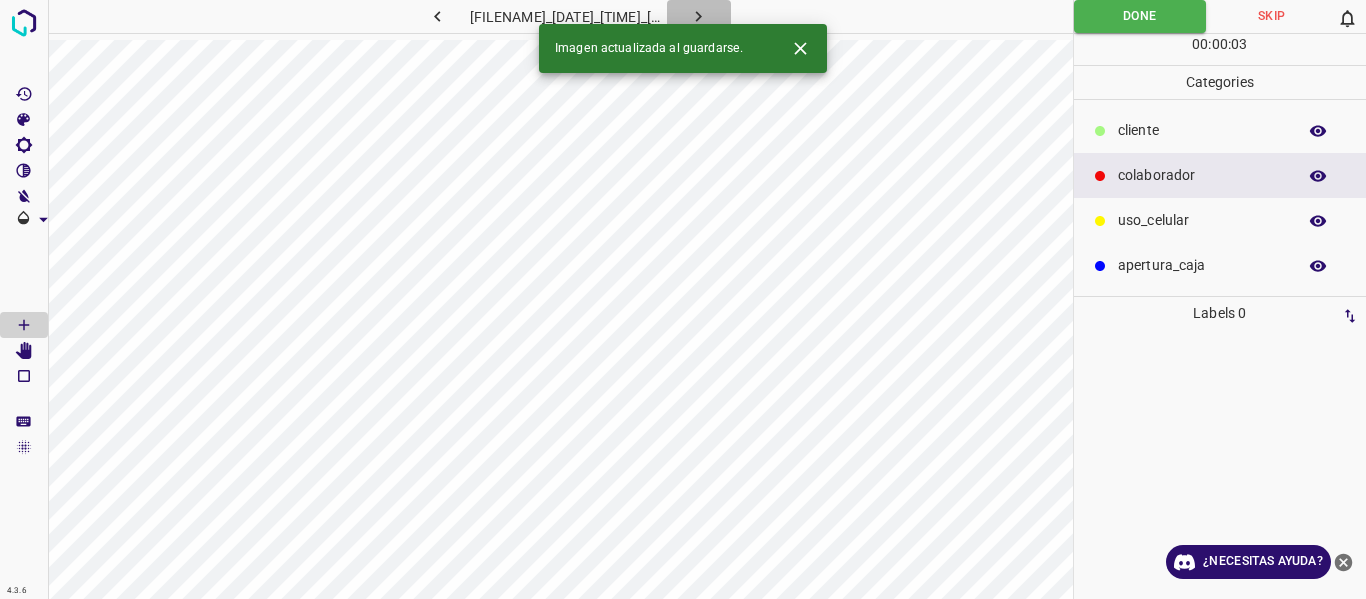 click at bounding box center (699, 16) 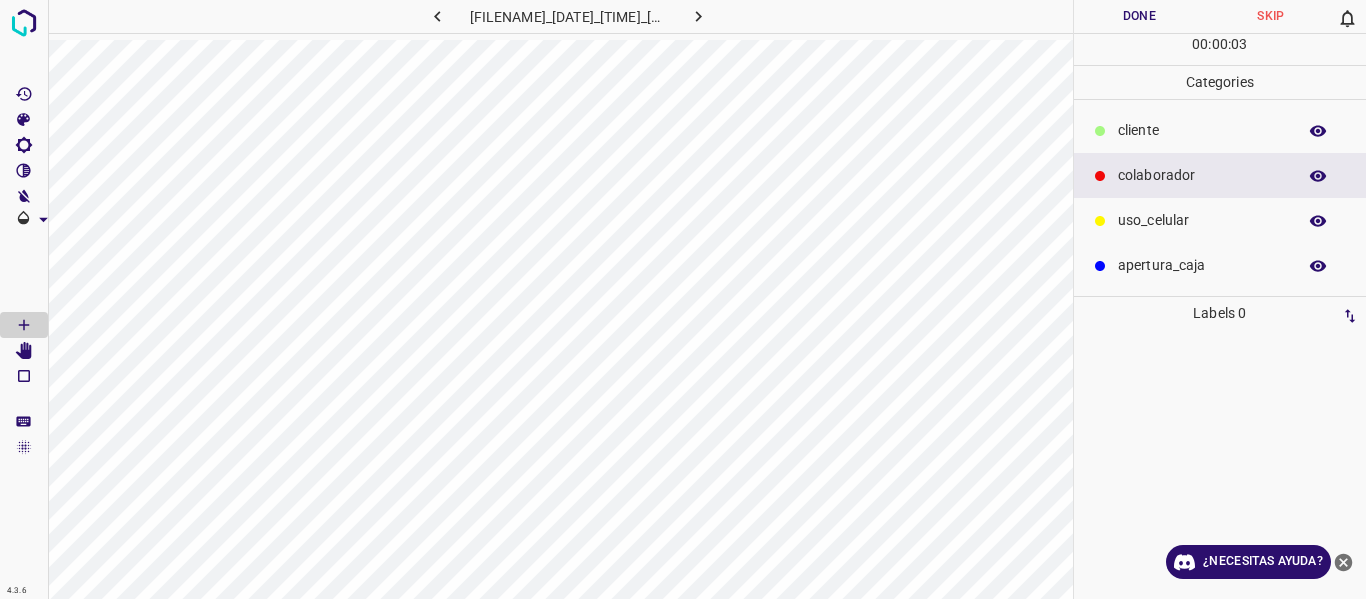 click on "Done" at bounding box center (1140, 16) 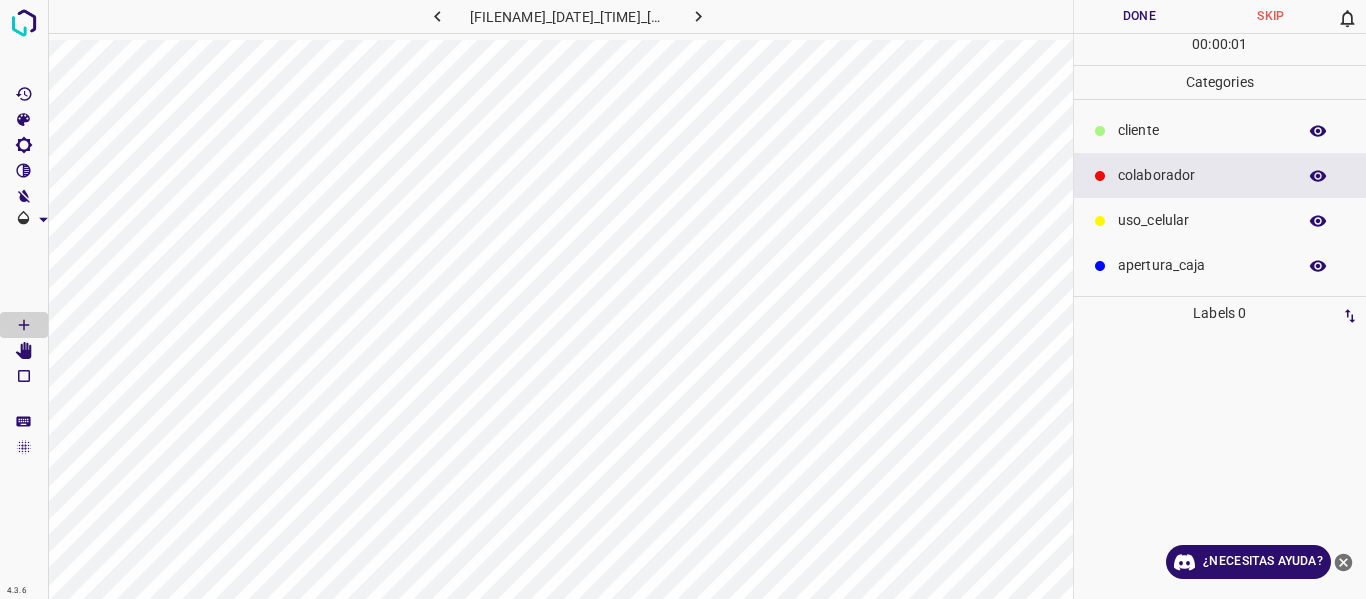 click on "Done" at bounding box center [1140, 16] 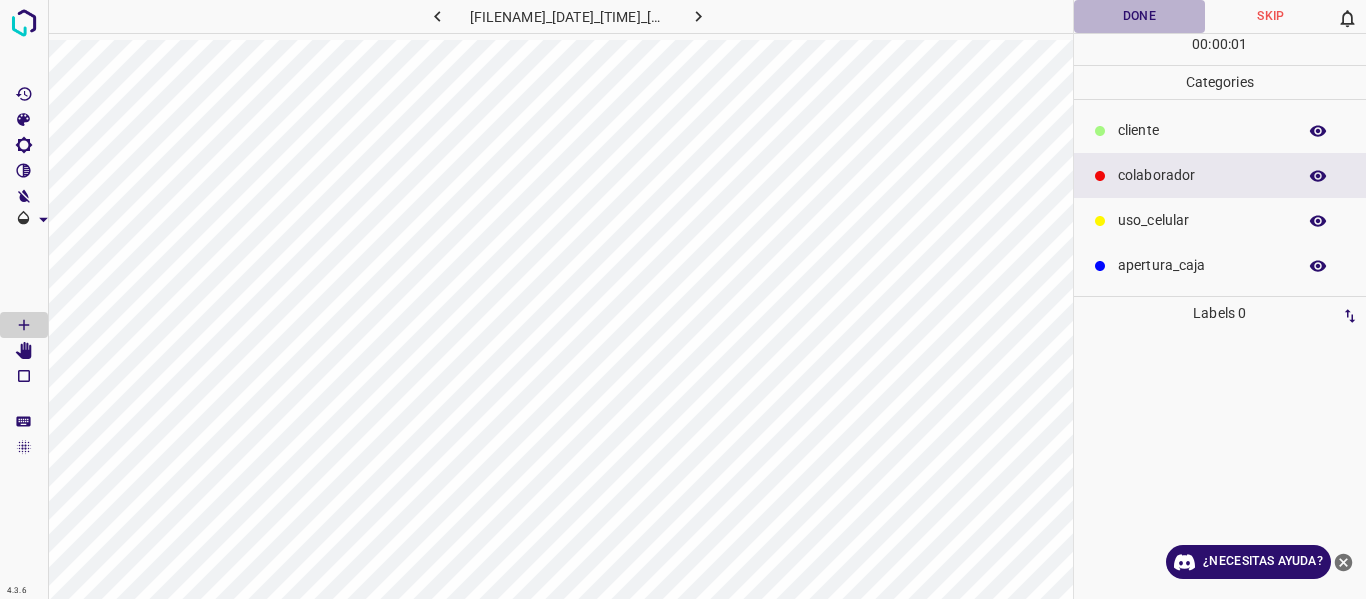 click on "Done" at bounding box center [1140, 16] 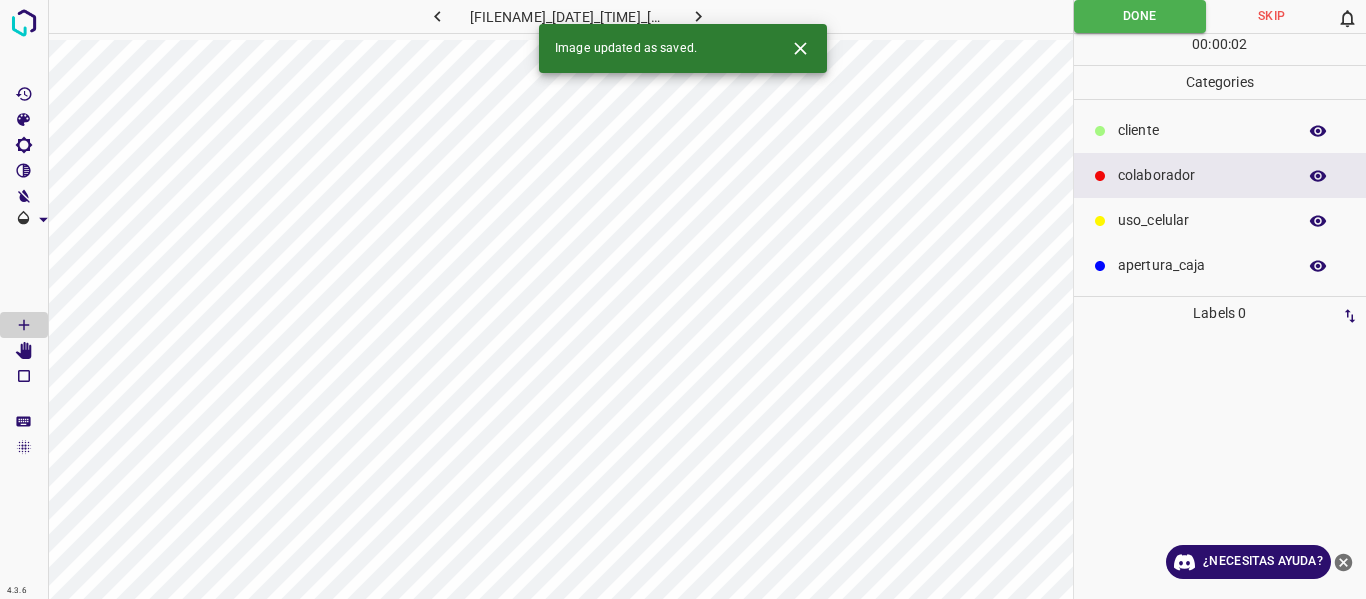 click at bounding box center (699, 16) 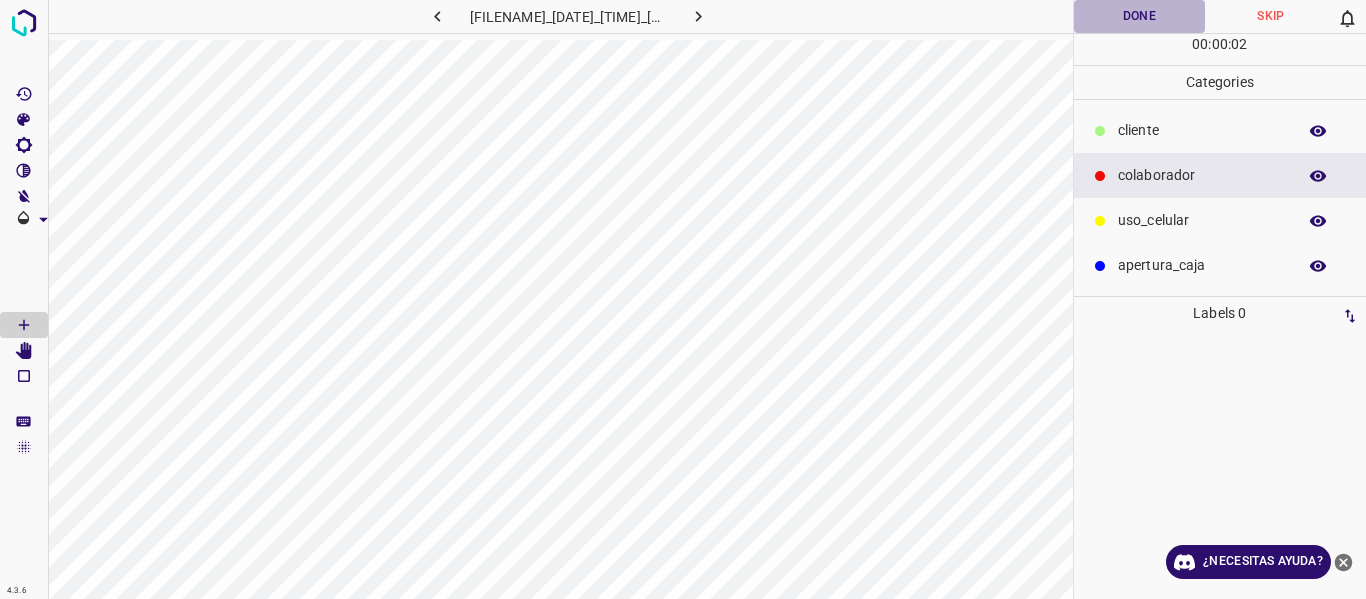 click on "Done" at bounding box center [1140, 16] 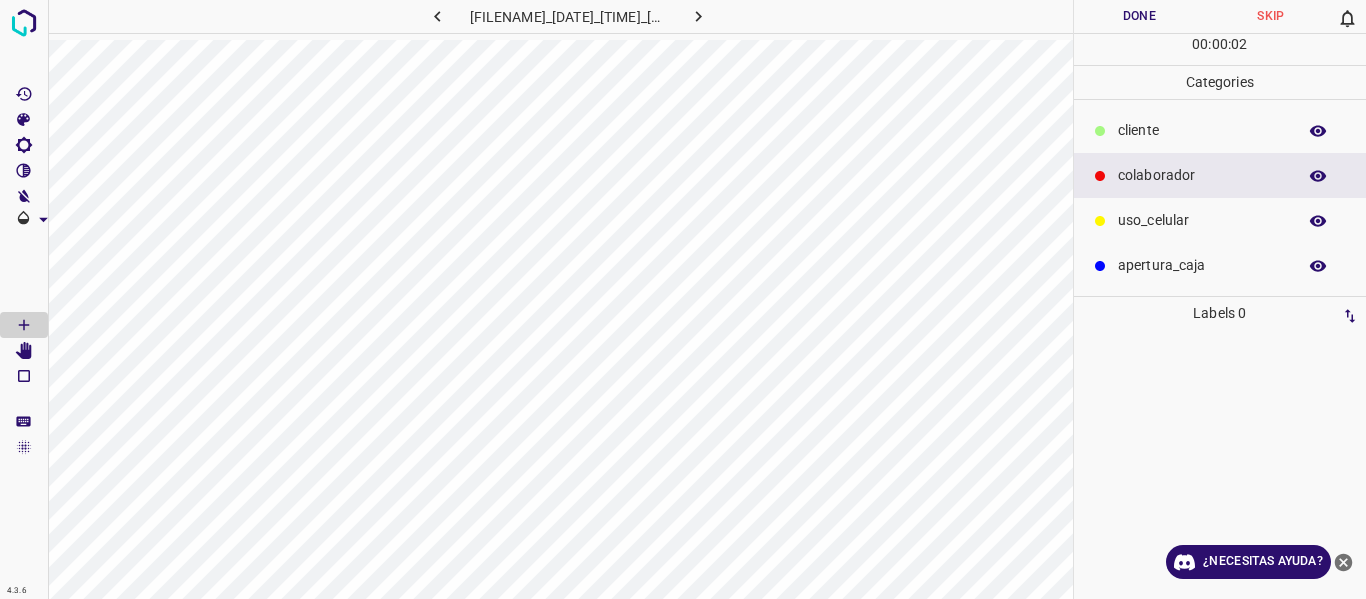 click on "Done" at bounding box center [1140, 16] 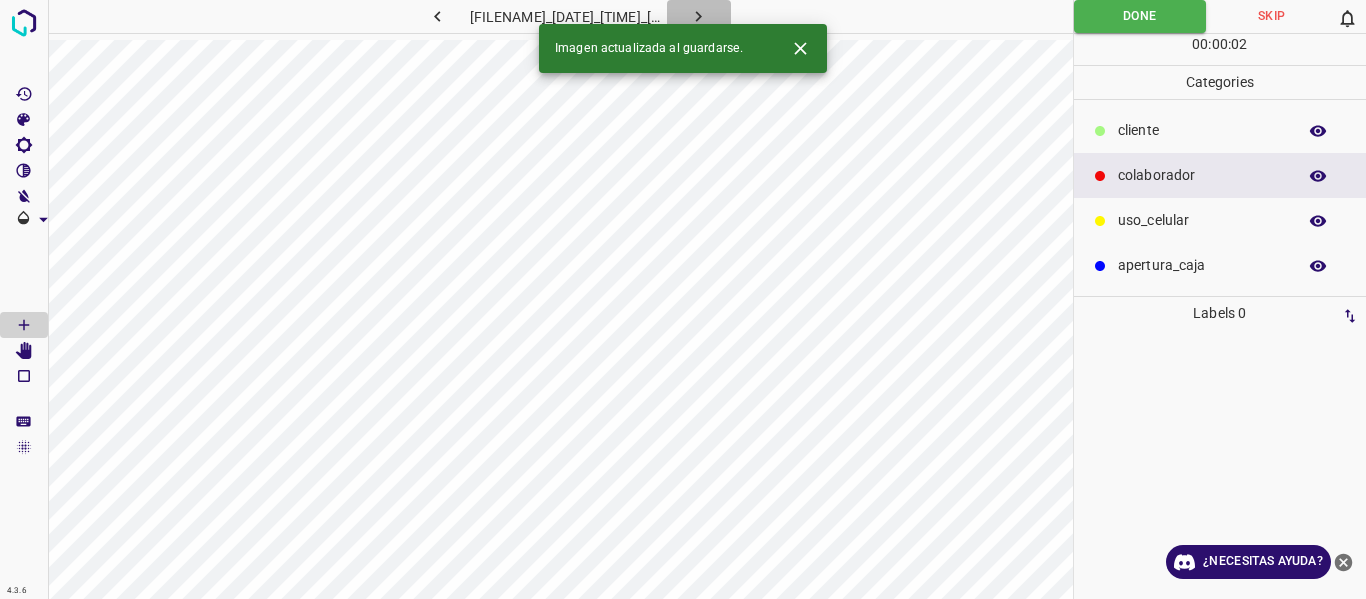 click at bounding box center (698, 16) 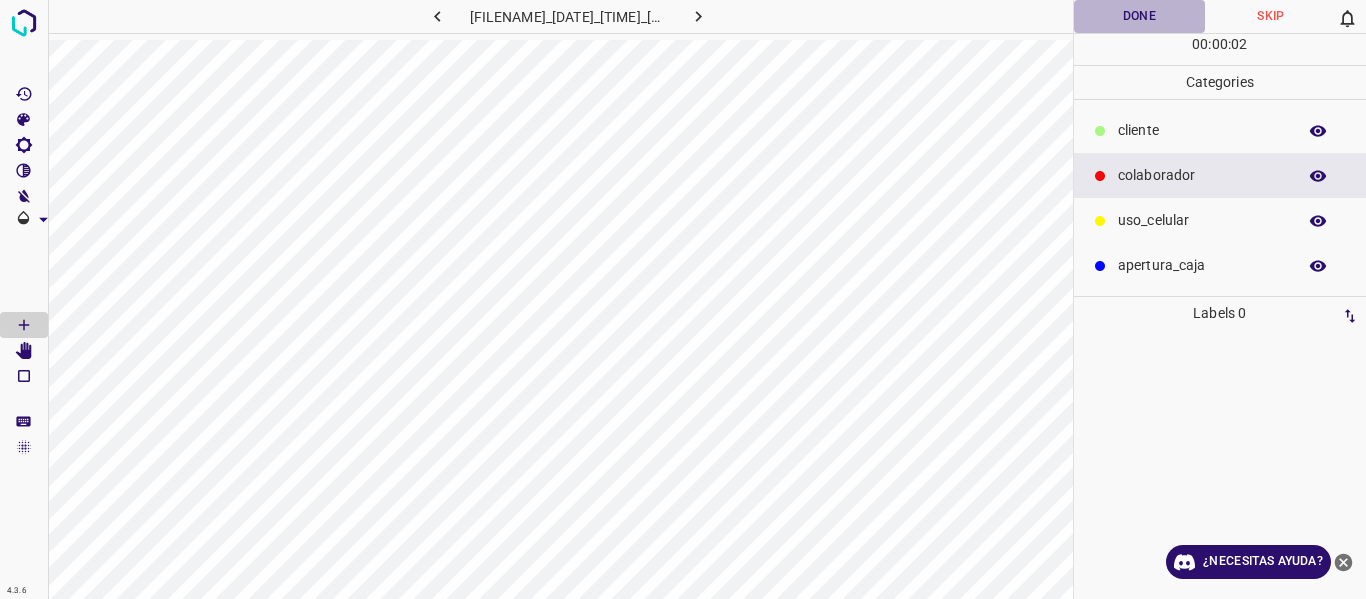 click on "Done" at bounding box center [1140, 16] 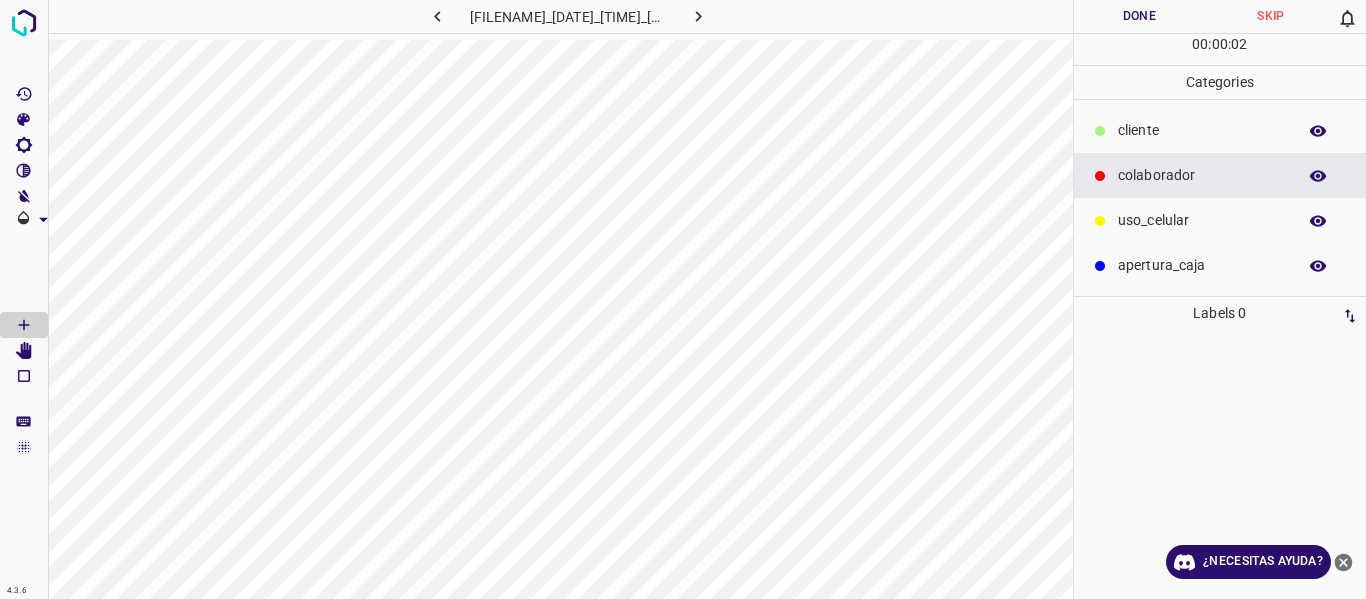 click on "Done" at bounding box center (1140, 16) 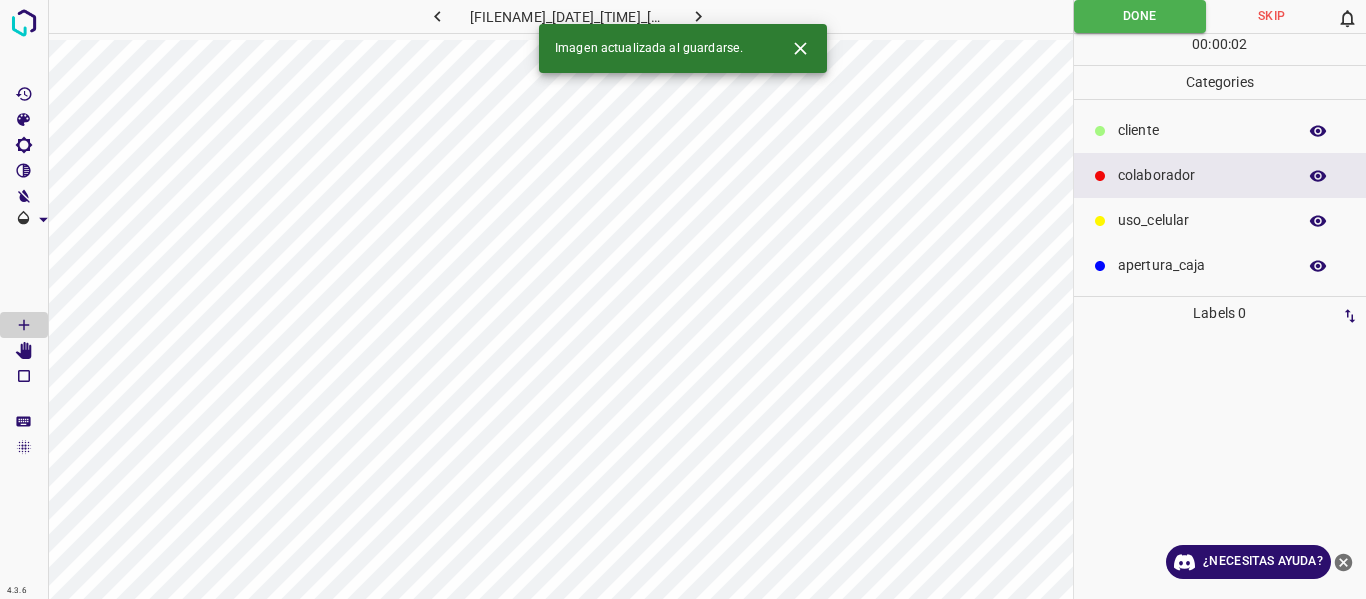 click at bounding box center [699, 16] 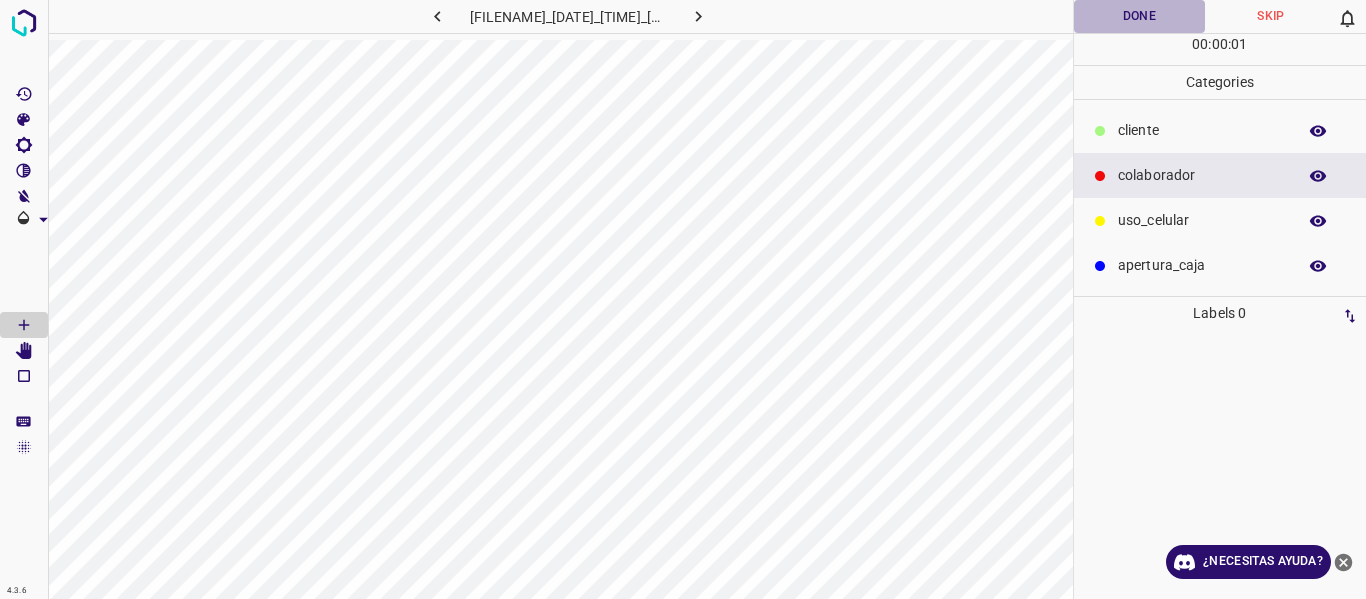 click on "Done" at bounding box center [1140, 16] 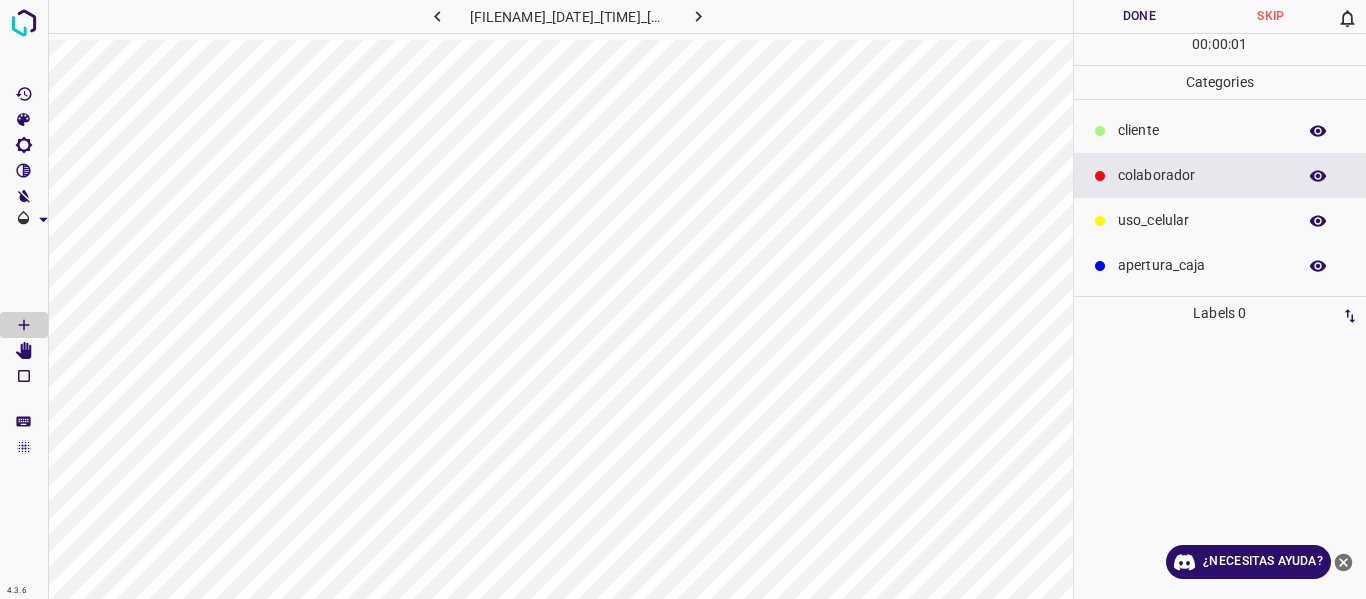 click on "Done" at bounding box center (1140, 16) 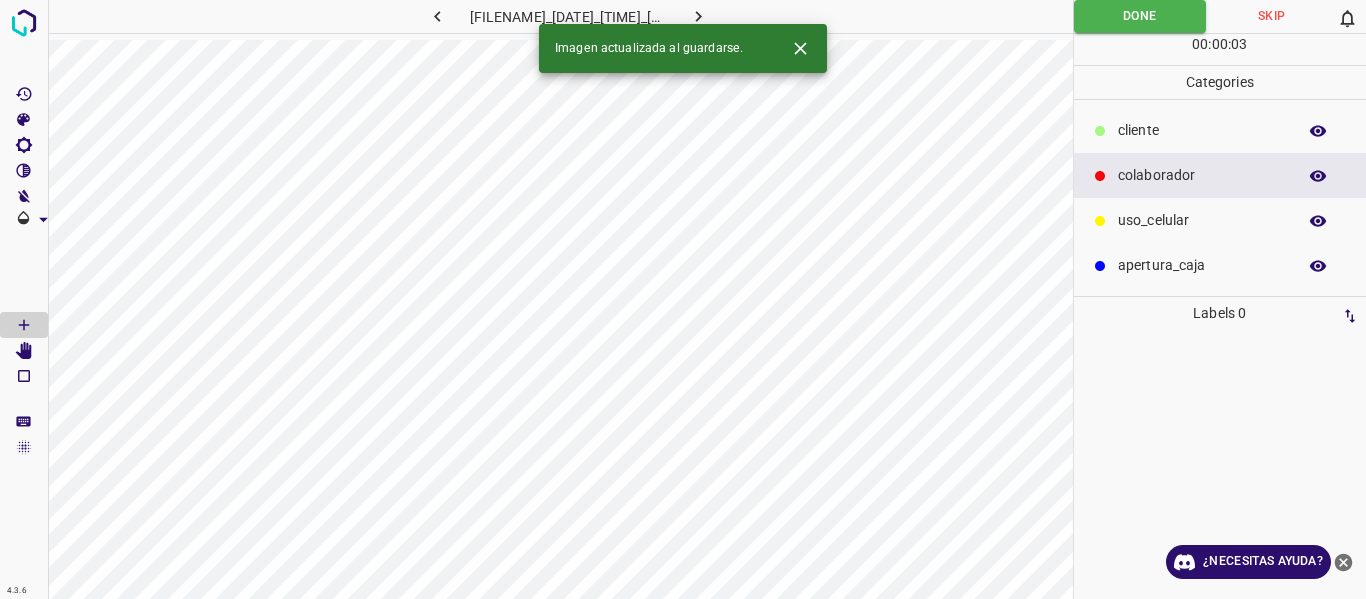 click at bounding box center [699, 16] 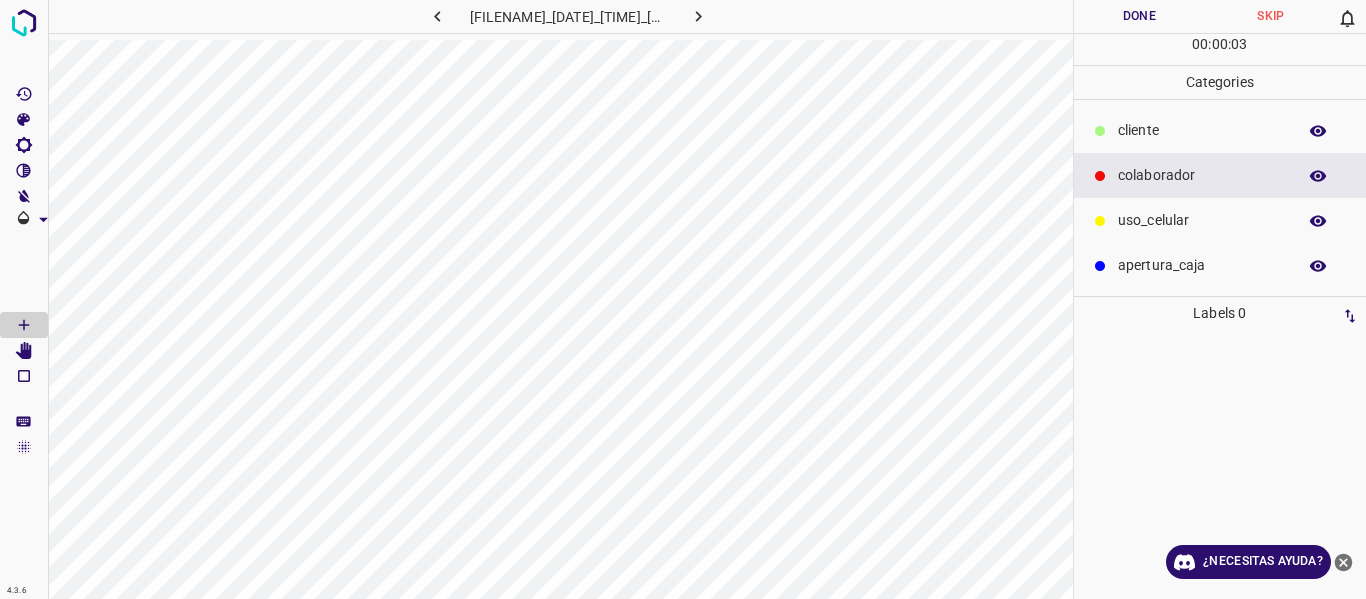 click on "​​cliente" at bounding box center [1202, 130] 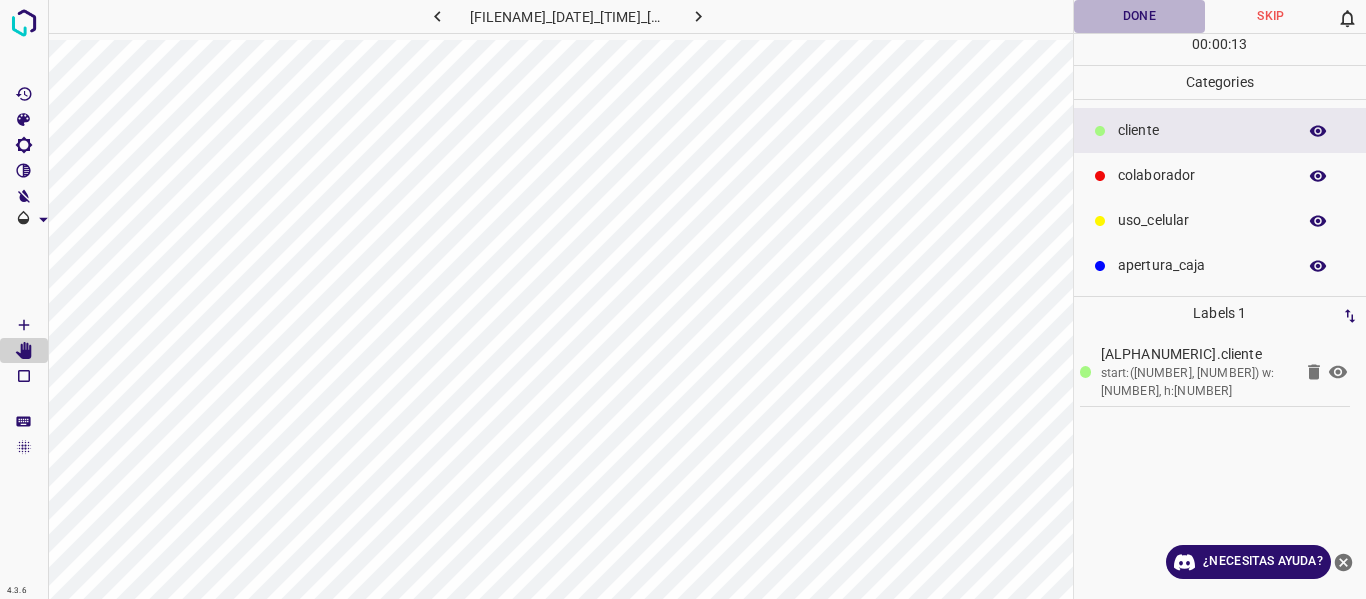 click on "Done" at bounding box center [1140, 16] 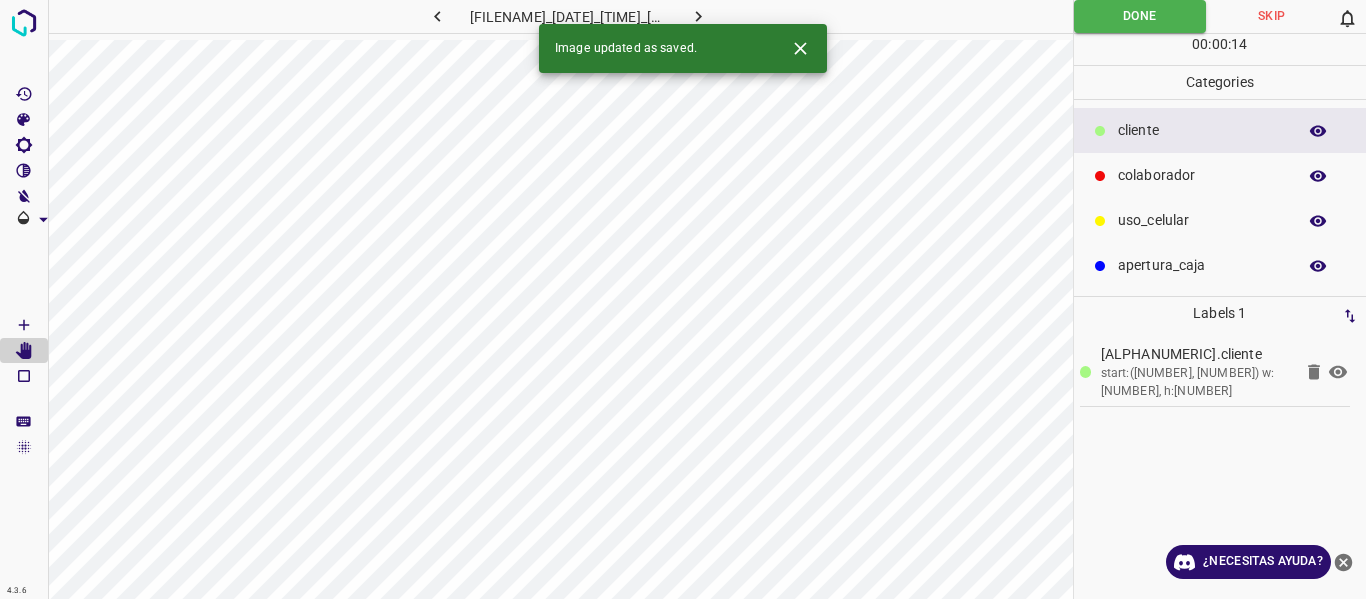 click at bounding box center (699, 16) 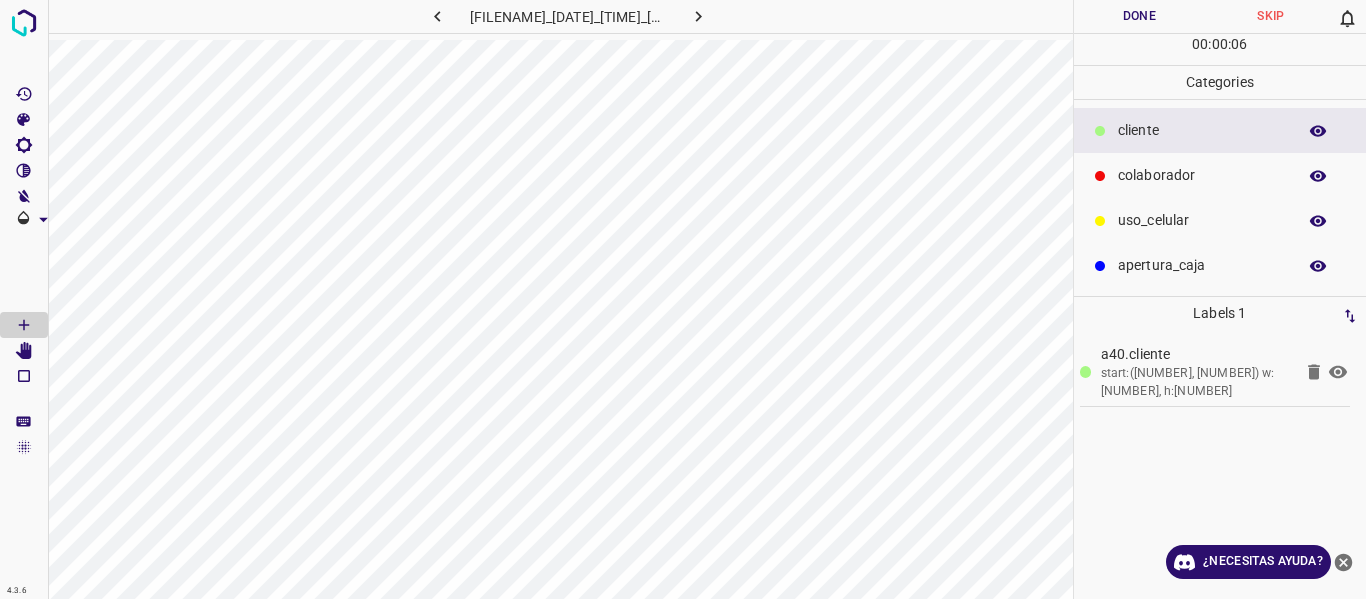 click on "Done" at bounding box center [1140, 16] 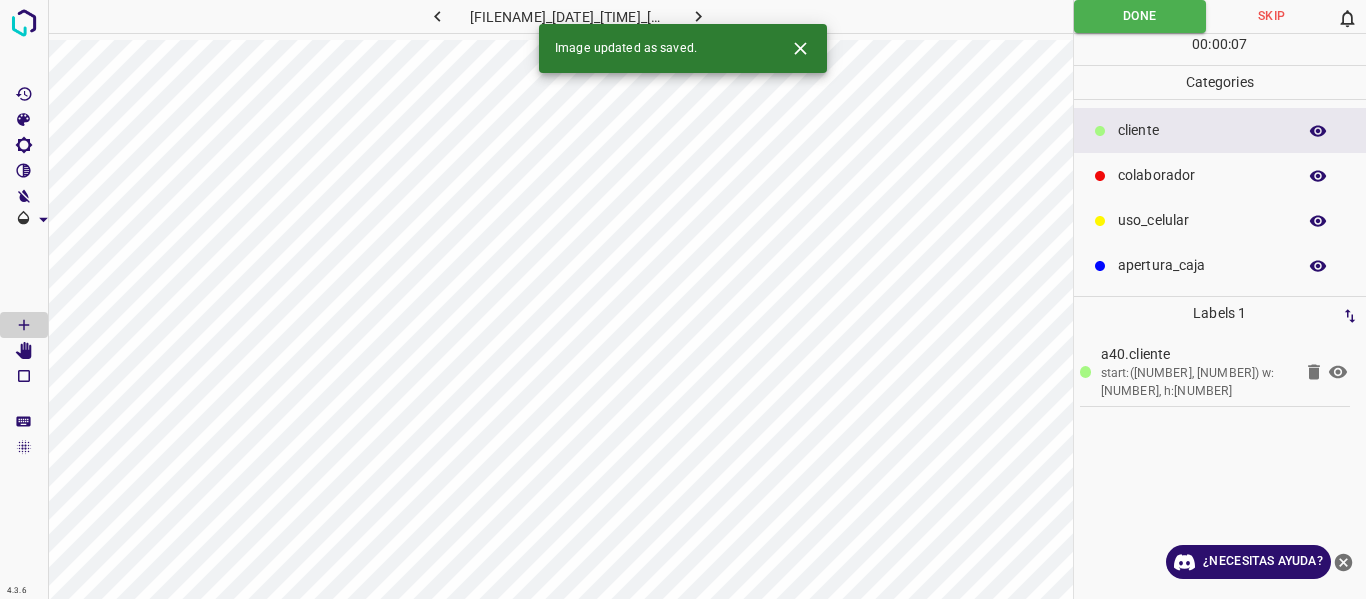 click at bounding box center (699, 16) 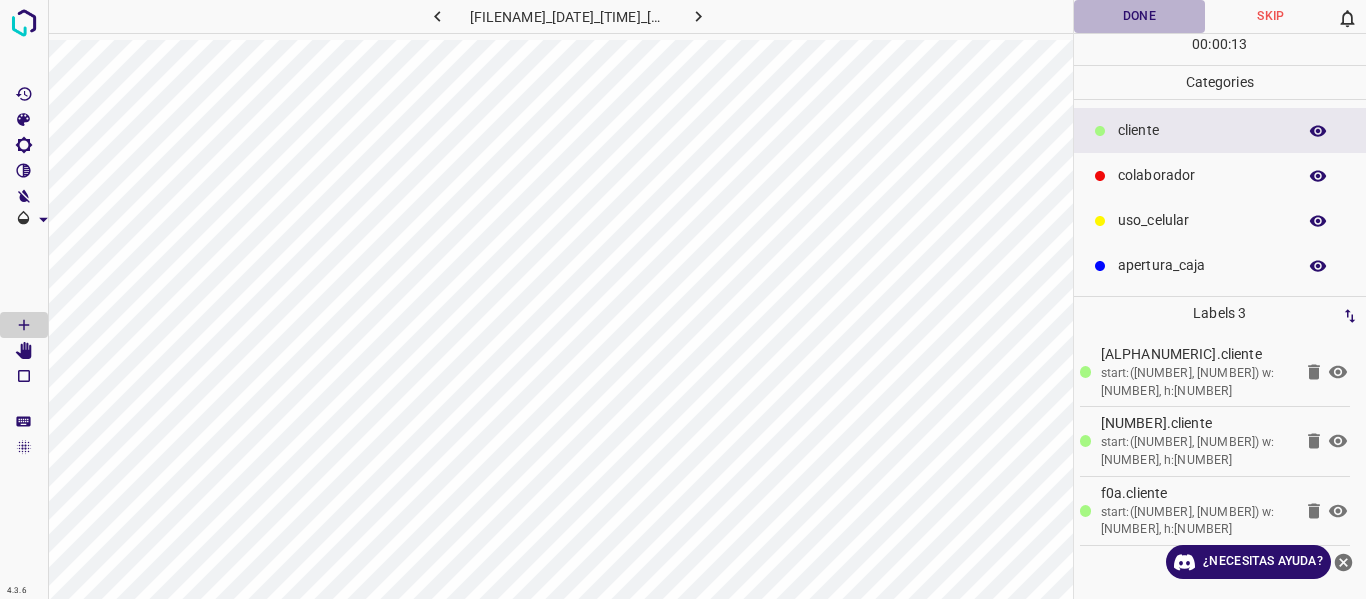 click on "Done" at bounding box center (1140, 16) 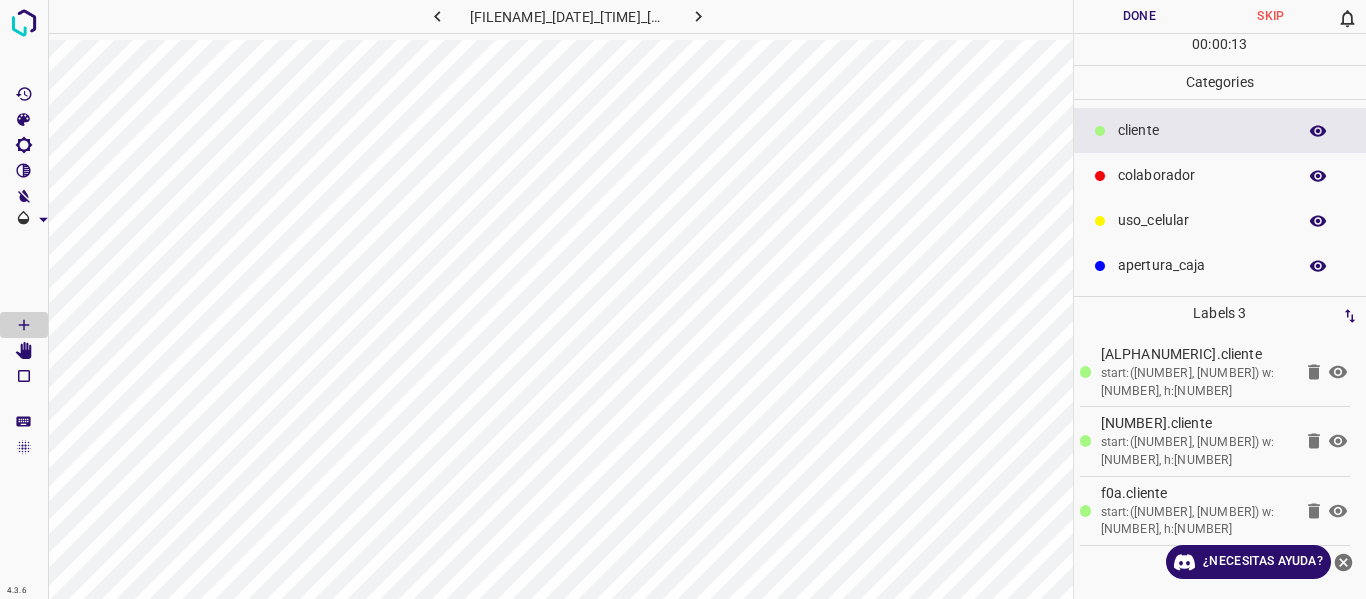 click at bounding box center (699, 16) 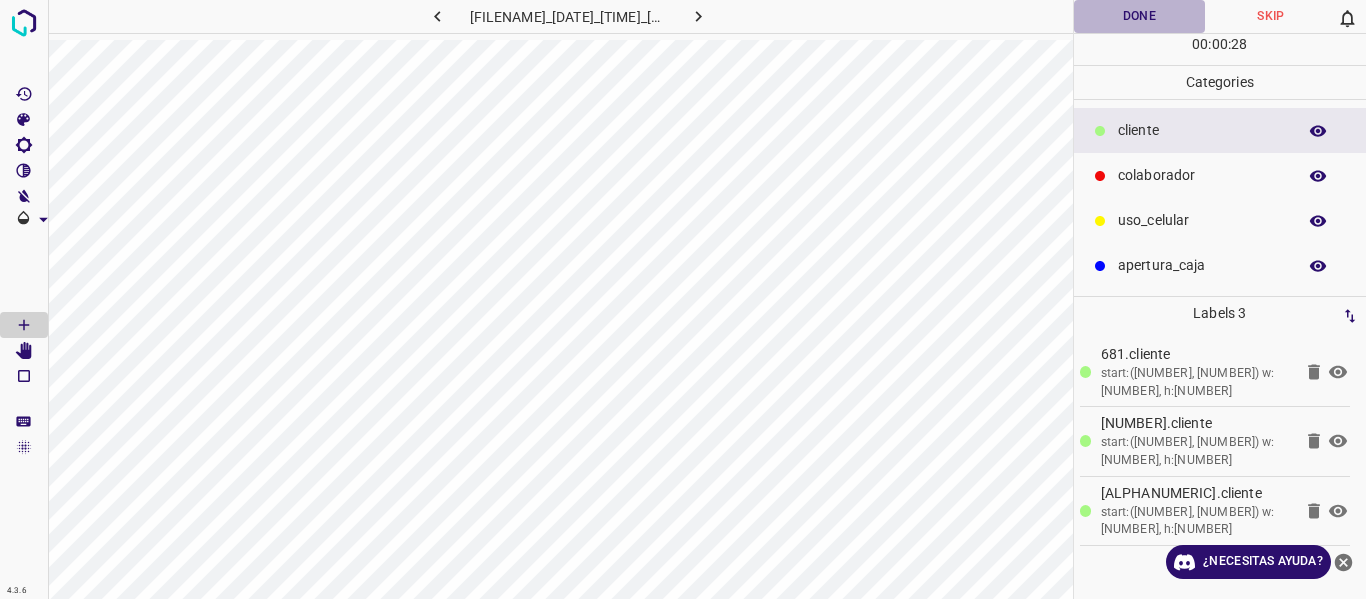 click on "Done" at bounding box center (1140, 16) 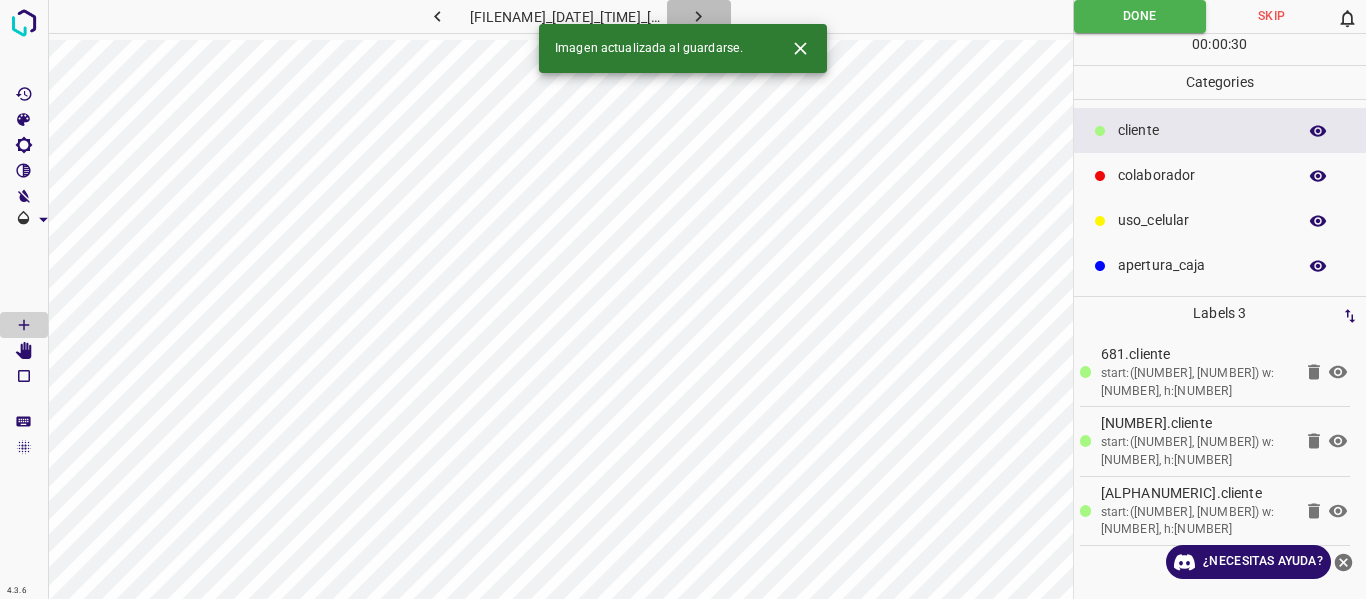 click at bounding box center (699, 16) 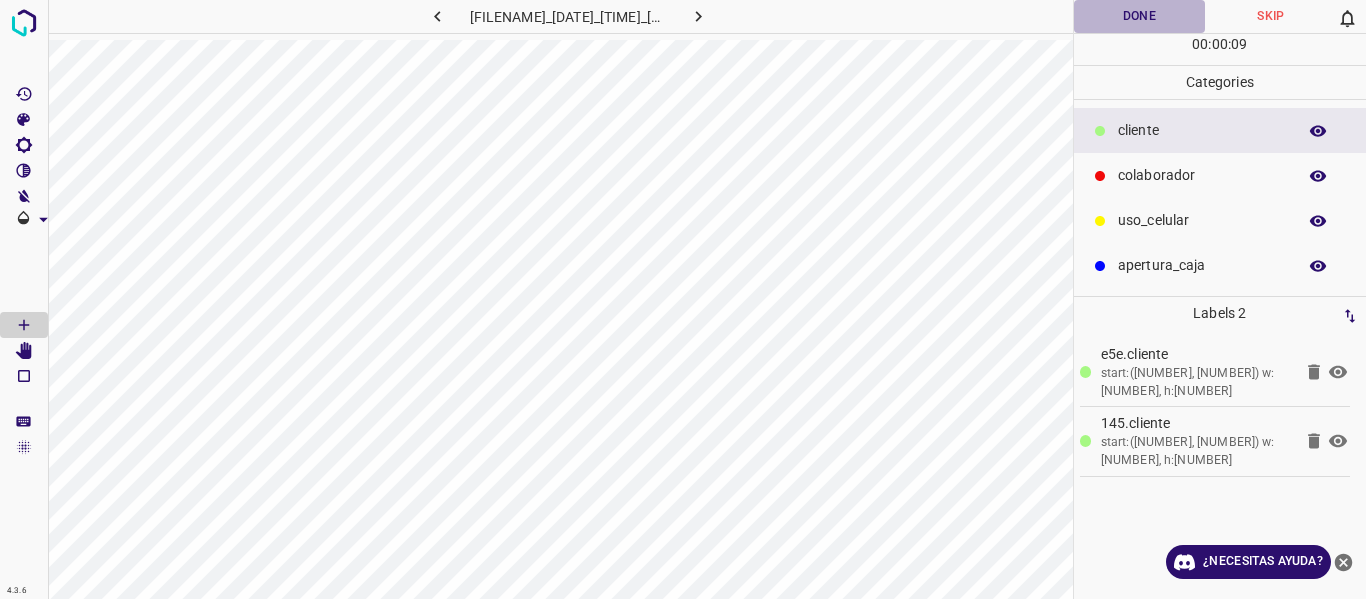 click on "Done" at bounding box center [1140, 16] 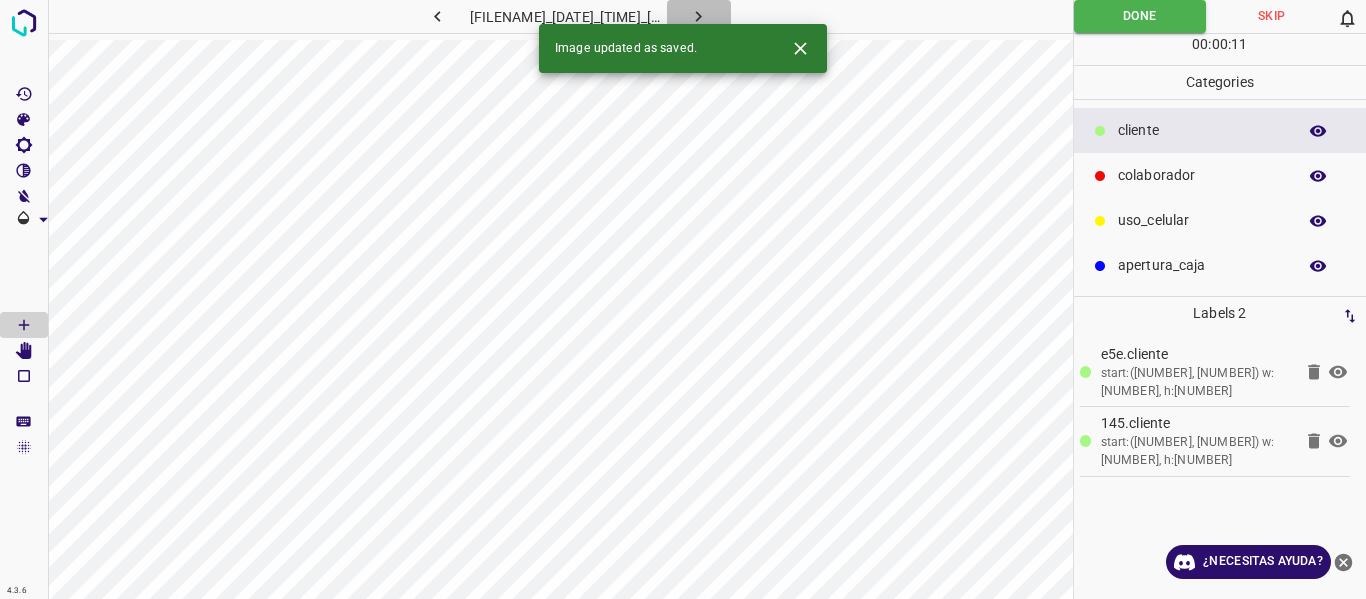 click at bounding box center (699, 16) 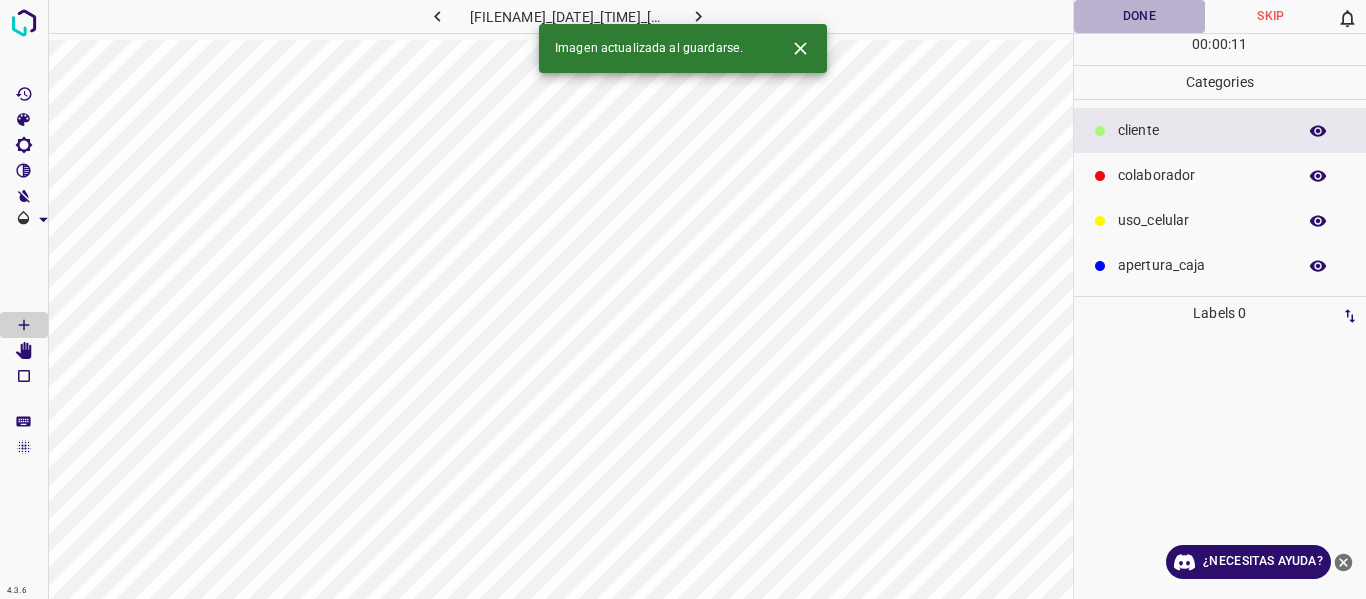 click on "Done" at bounding box center [1140, 16] 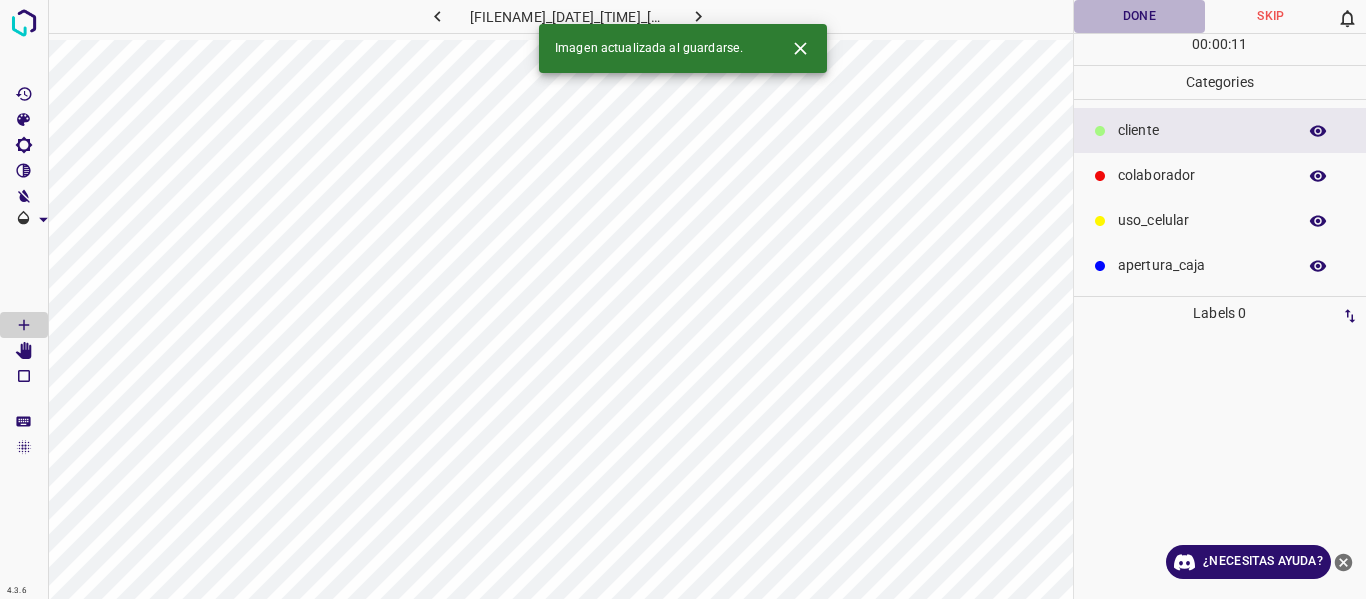 click on "Done" at bounding box center (1140, 16) 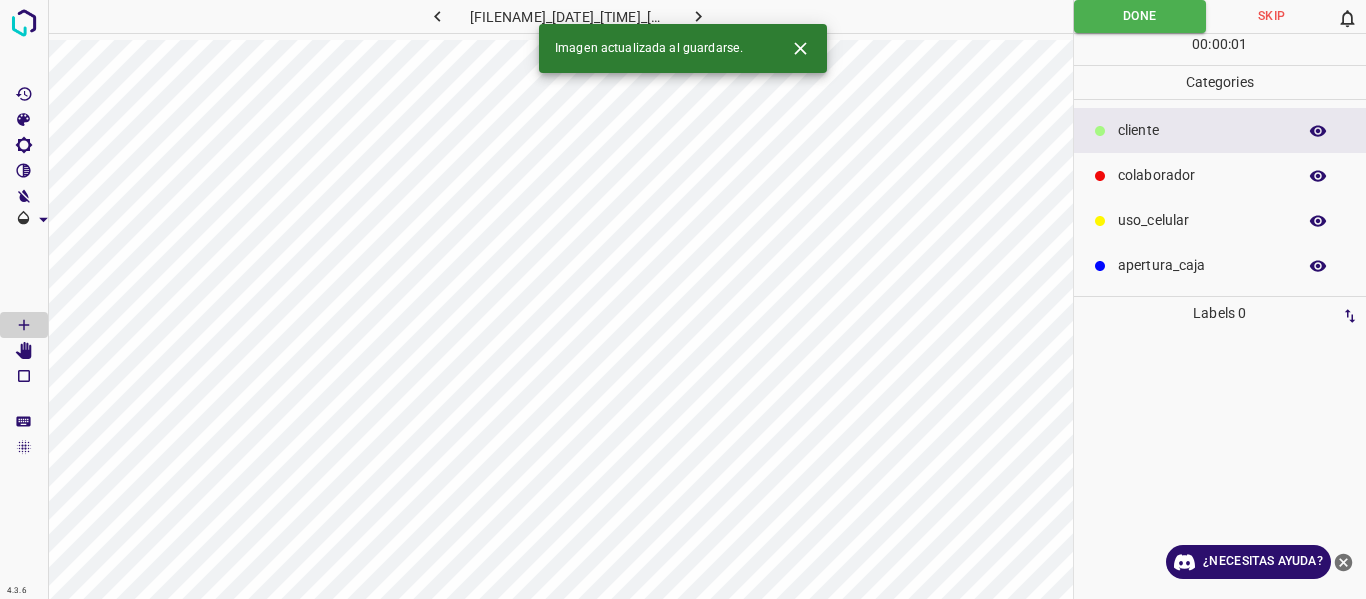 click at bounding box center [699, 16] 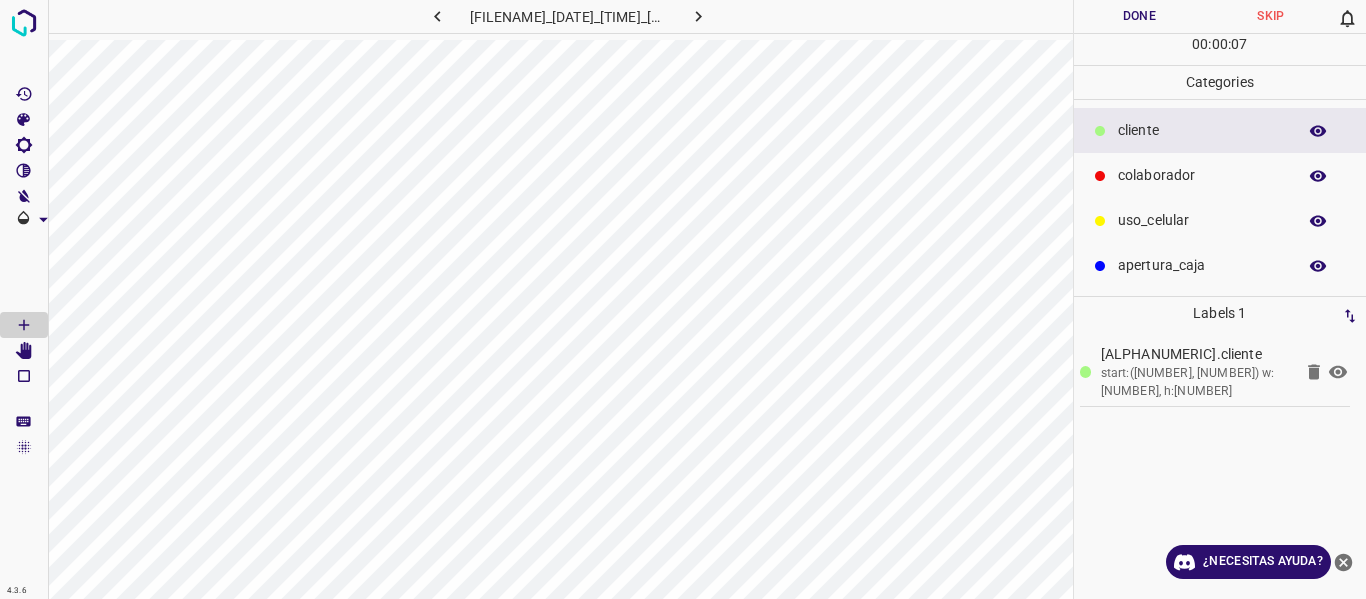click on "Done" at bounding box center (1140, 16) 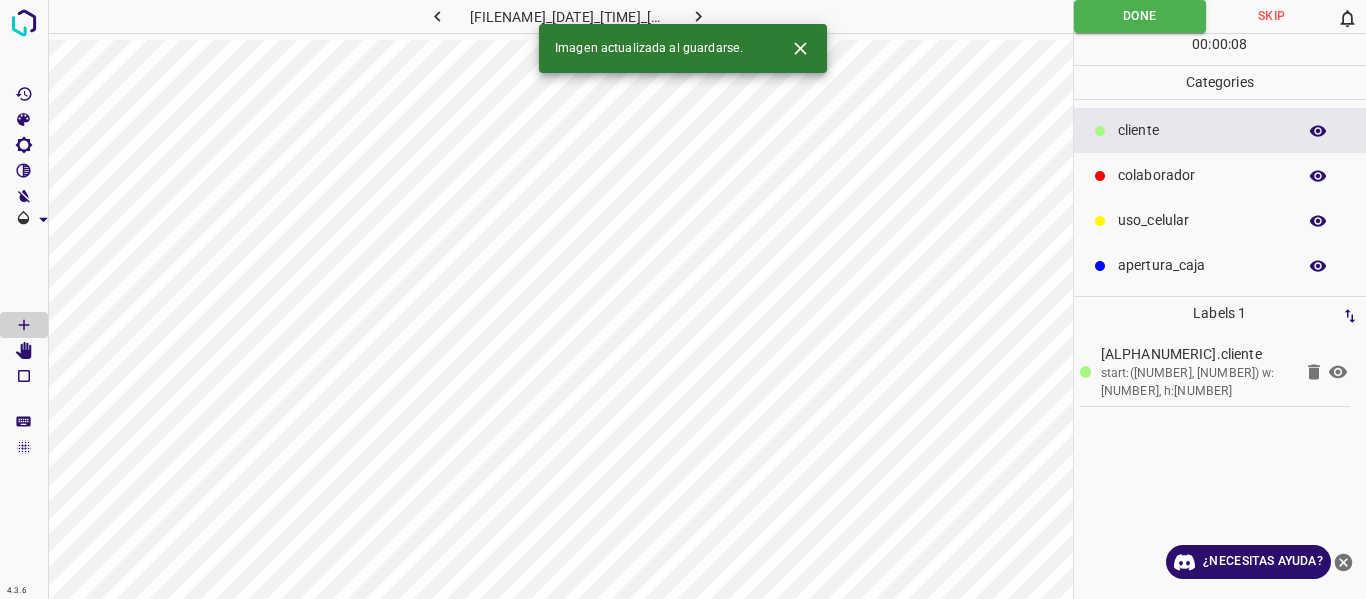 click at bounding box center (698, 16) 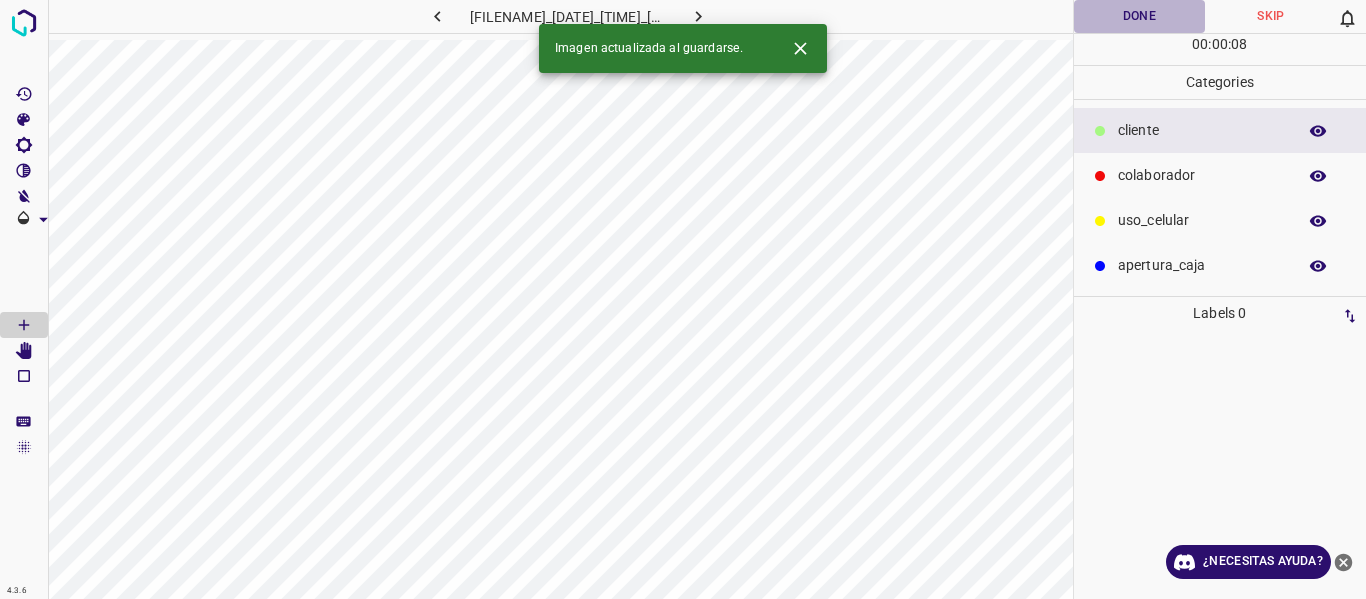 click on "Done" at bounding box center [1140, 16] 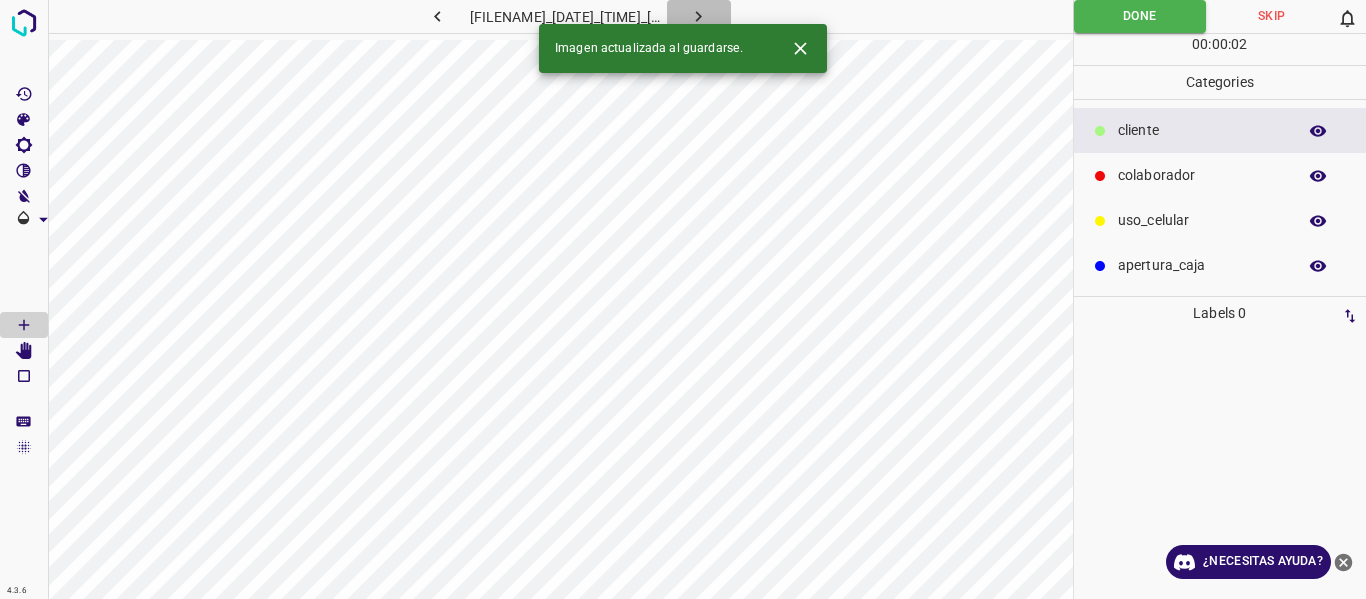 click at bounding box center [699, 16] 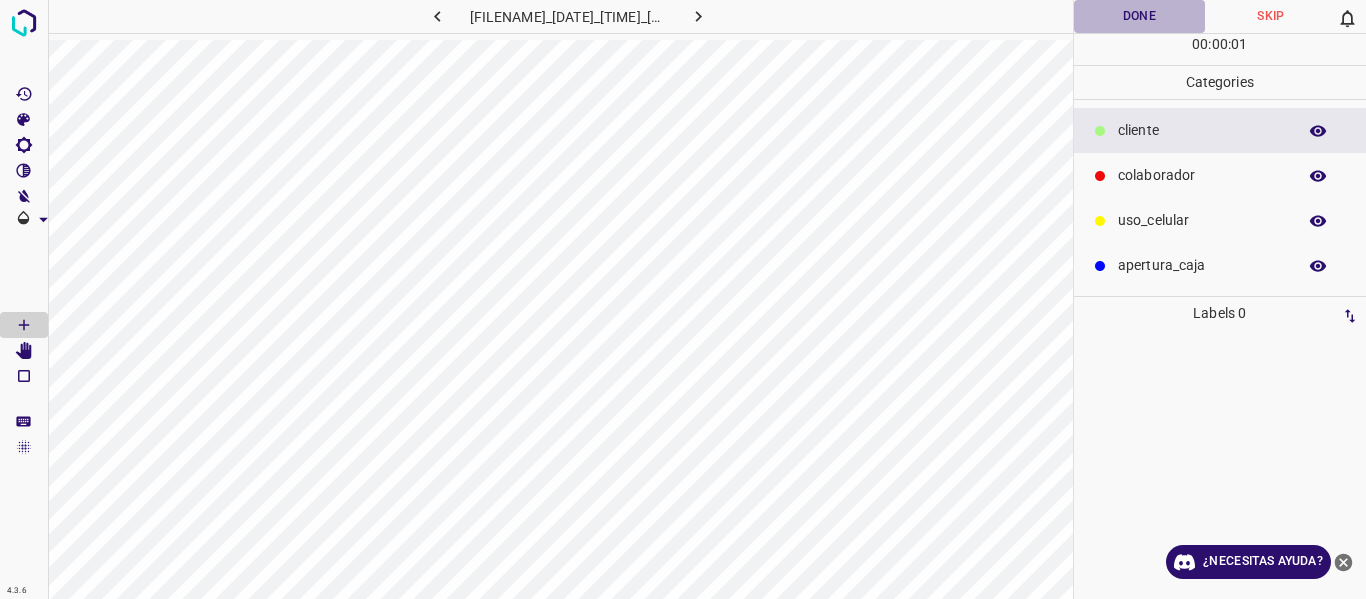 click on "Done" at bounding box center (1140, 16) 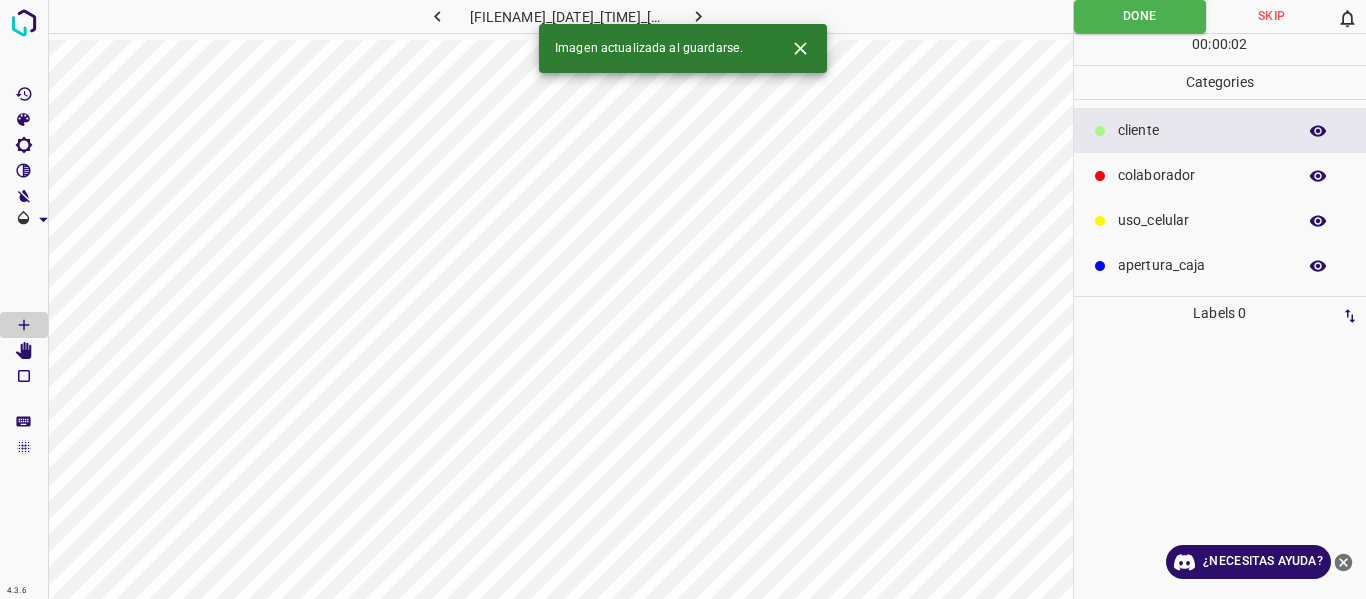 click at bounding box center (699, 16) 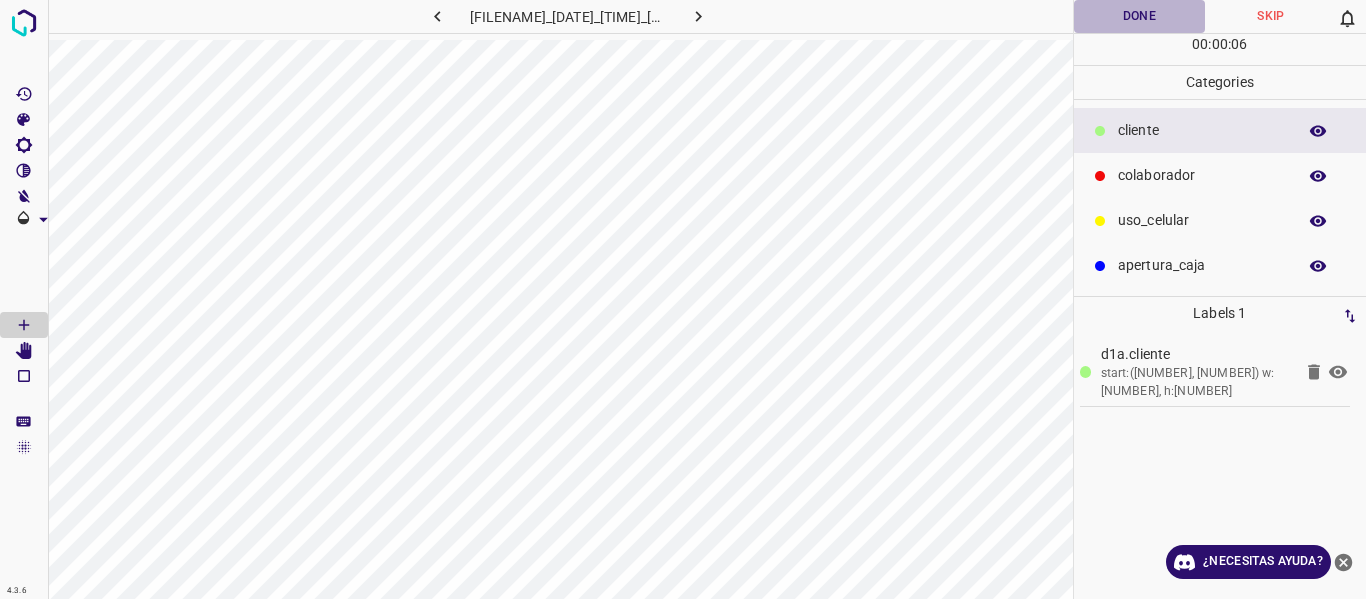 click on "Done" at bounding box center (1140, 16) 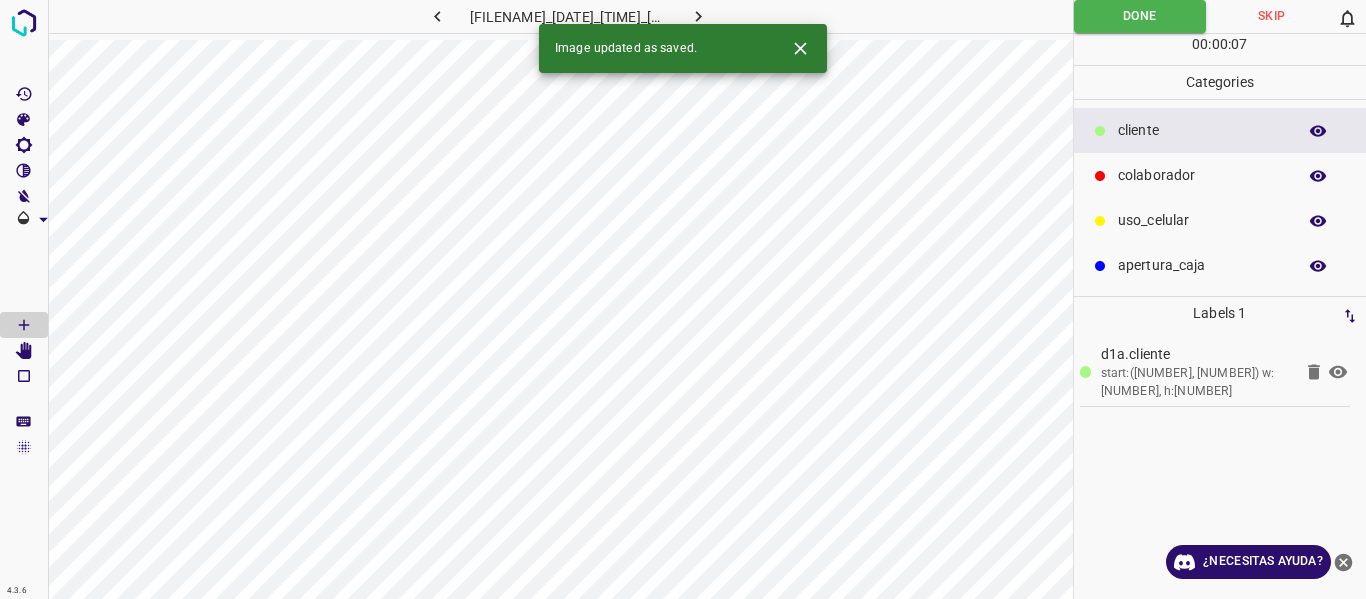 click at bounding box center [699, 16] 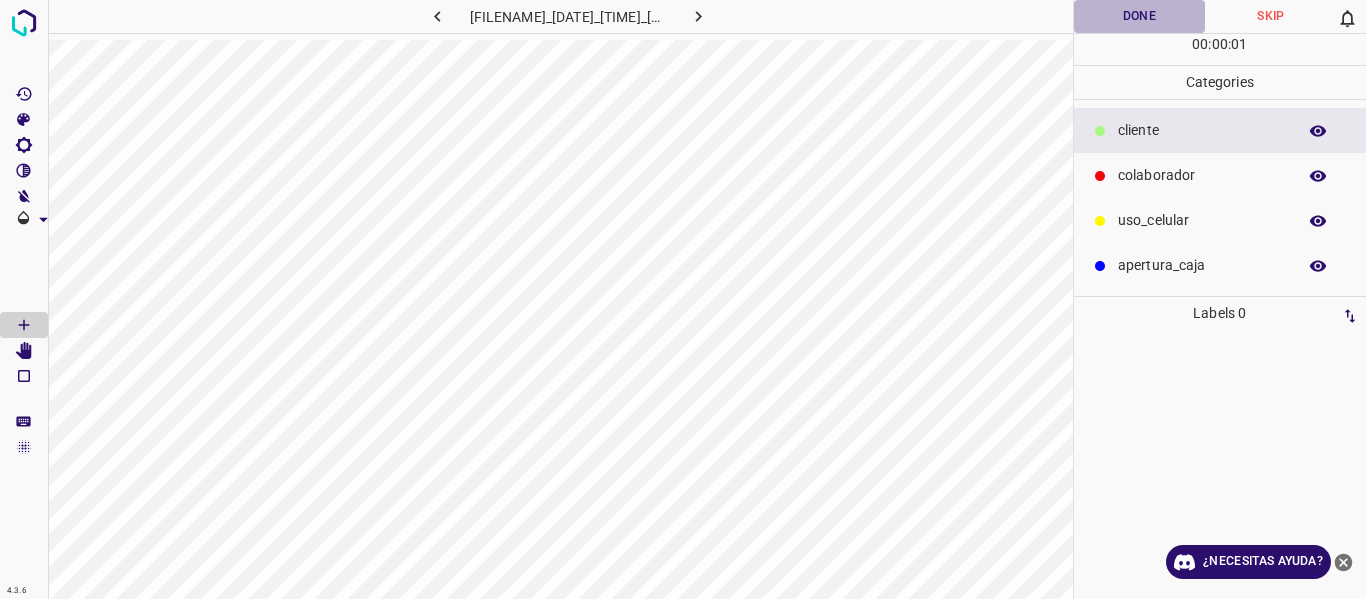 click on "Done" at bounding box center [1140, 16] 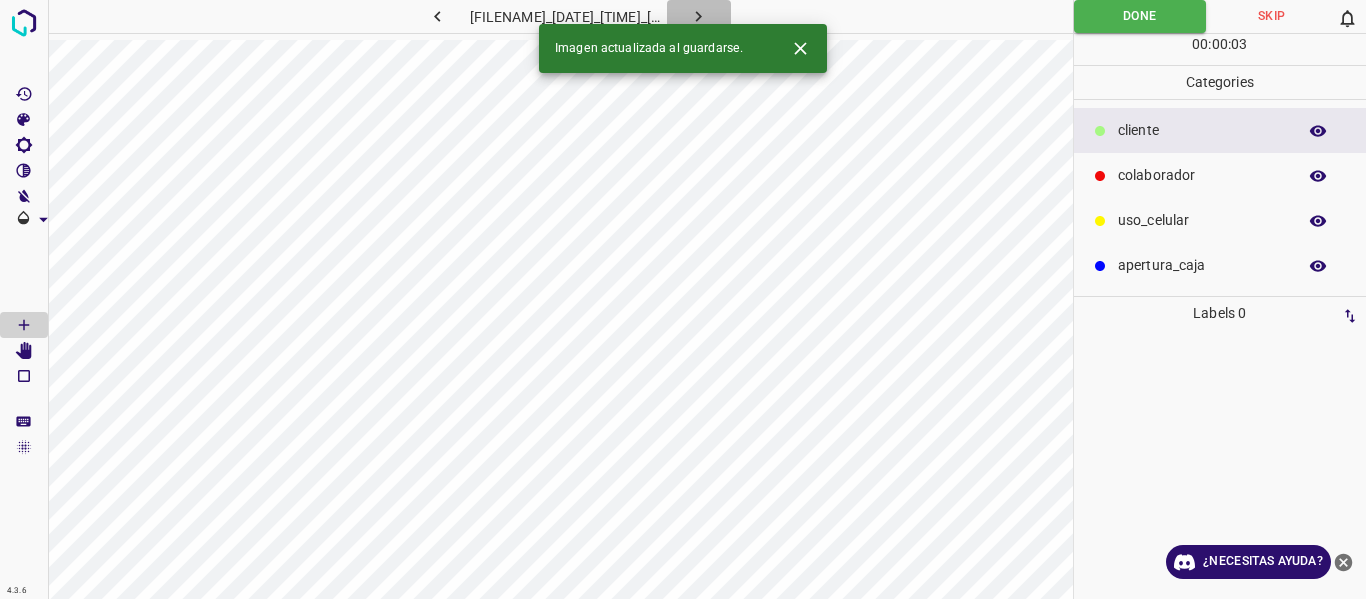 click at bounding box center (699, 16) 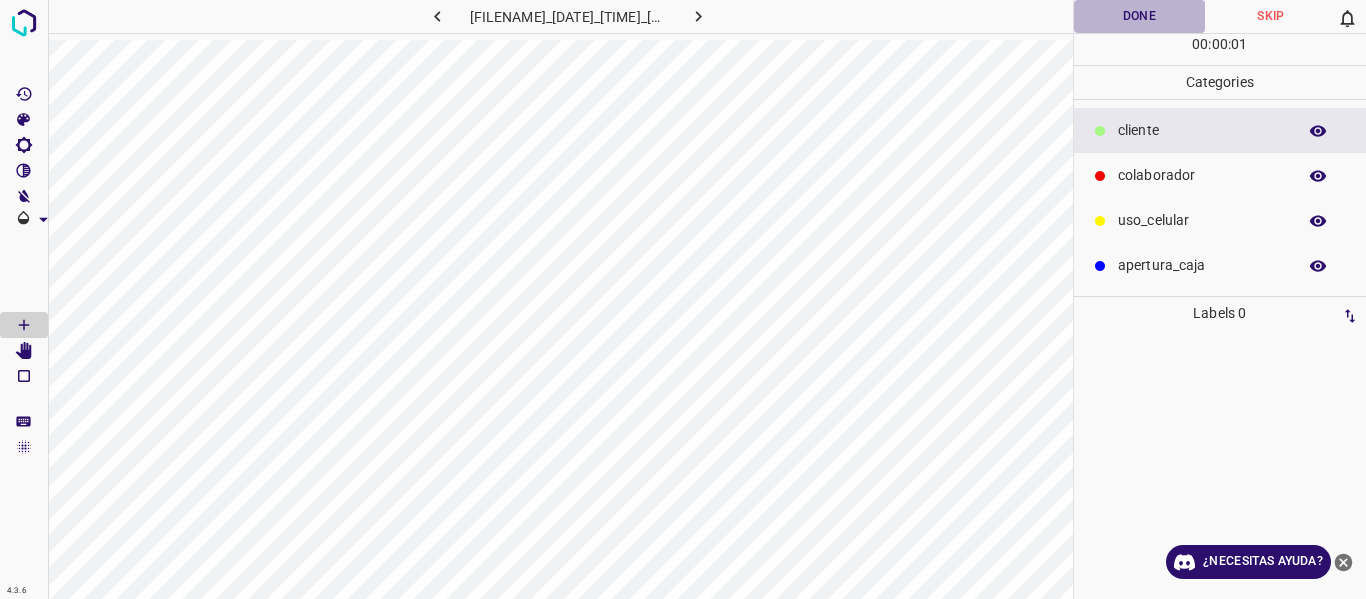 click on "Done" at bounding box center [1140, 16] 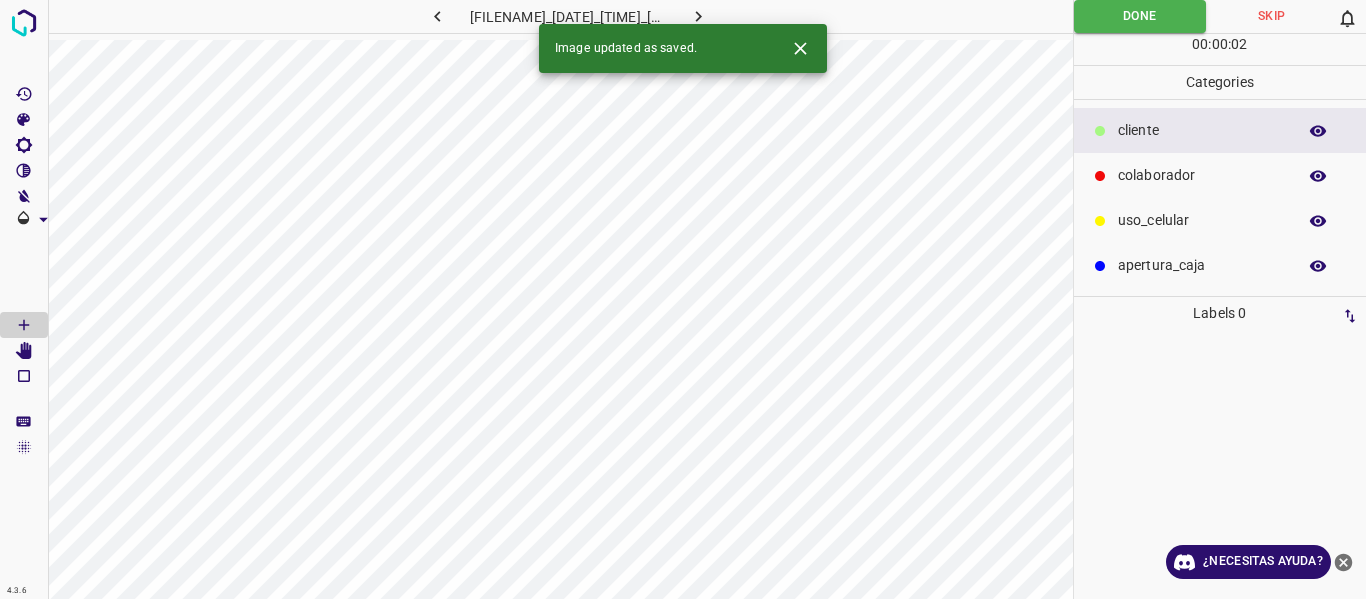 click at bounding box center [698, 16] 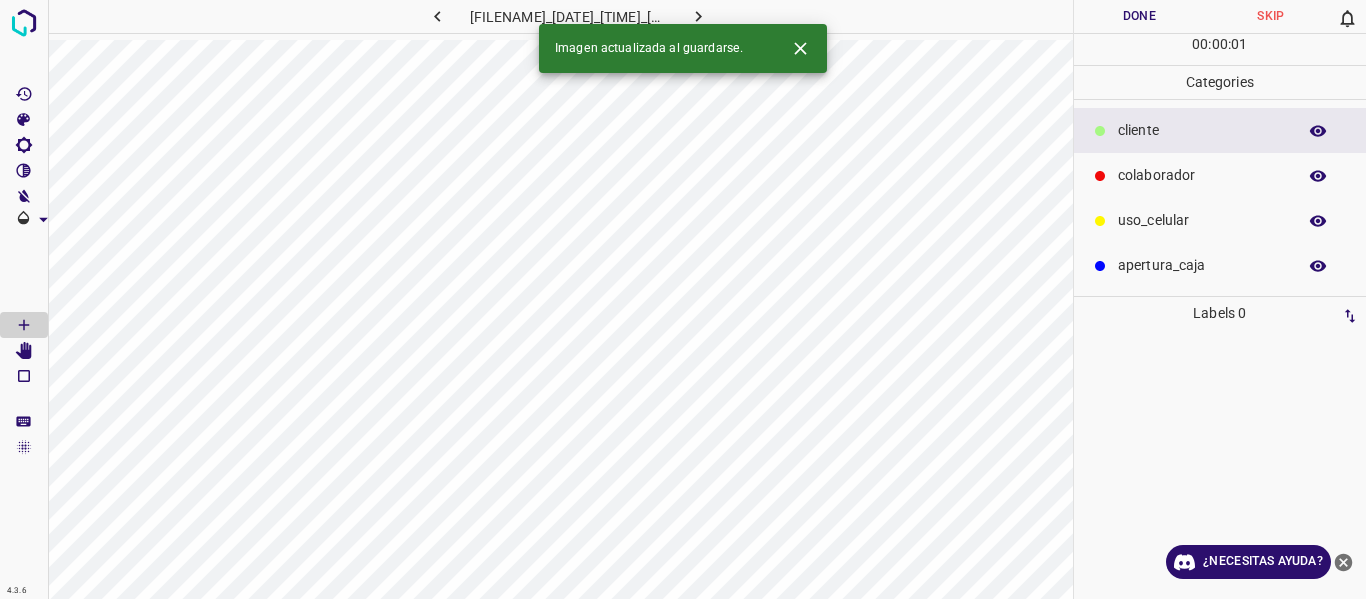 click on "Done" at bounding box center [1140, 16] 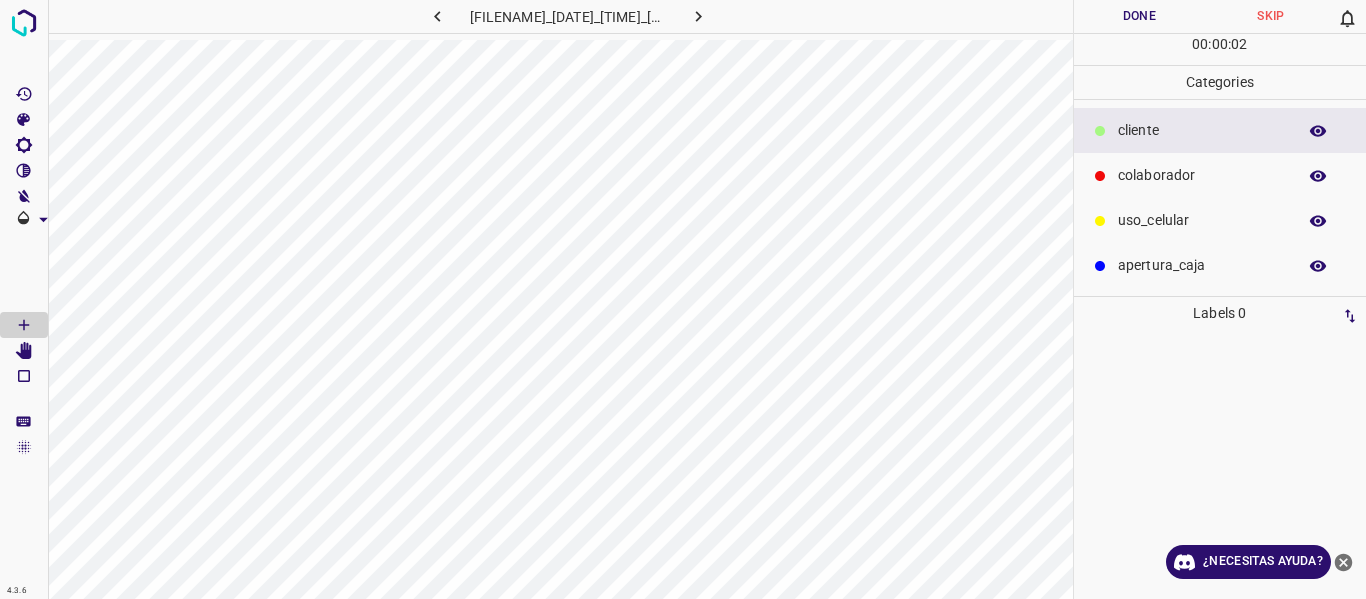 click at bounding box center [698, 16] 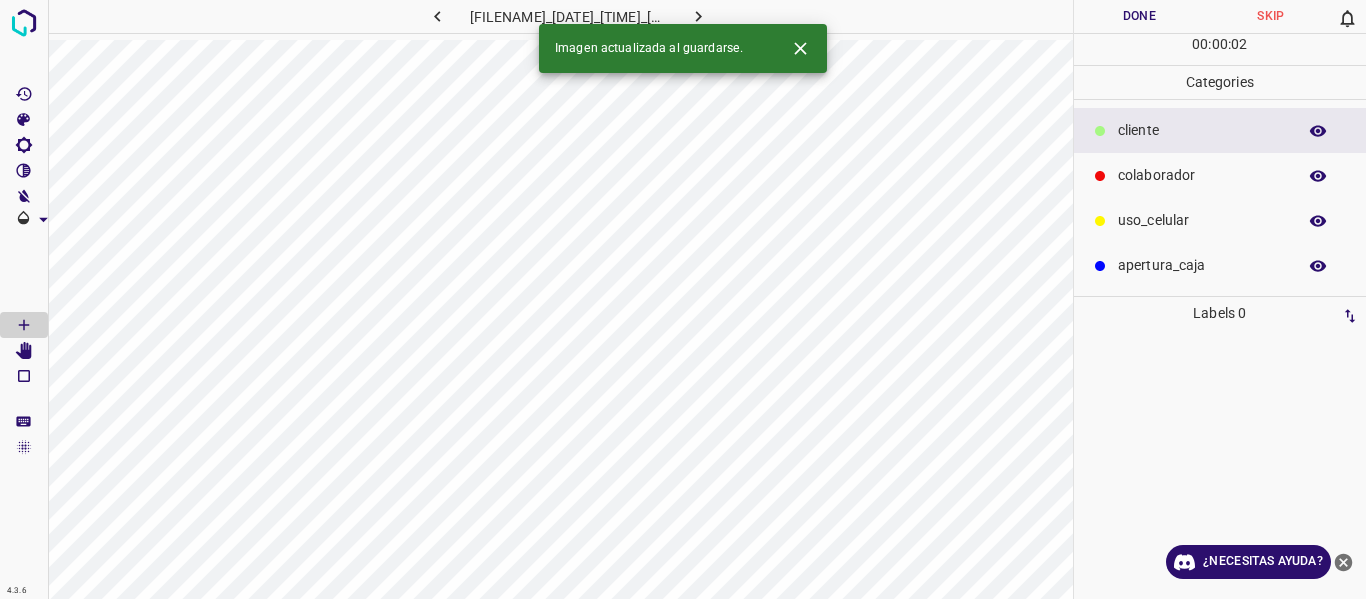 click on "Done" at bounding box center [1140, 16] 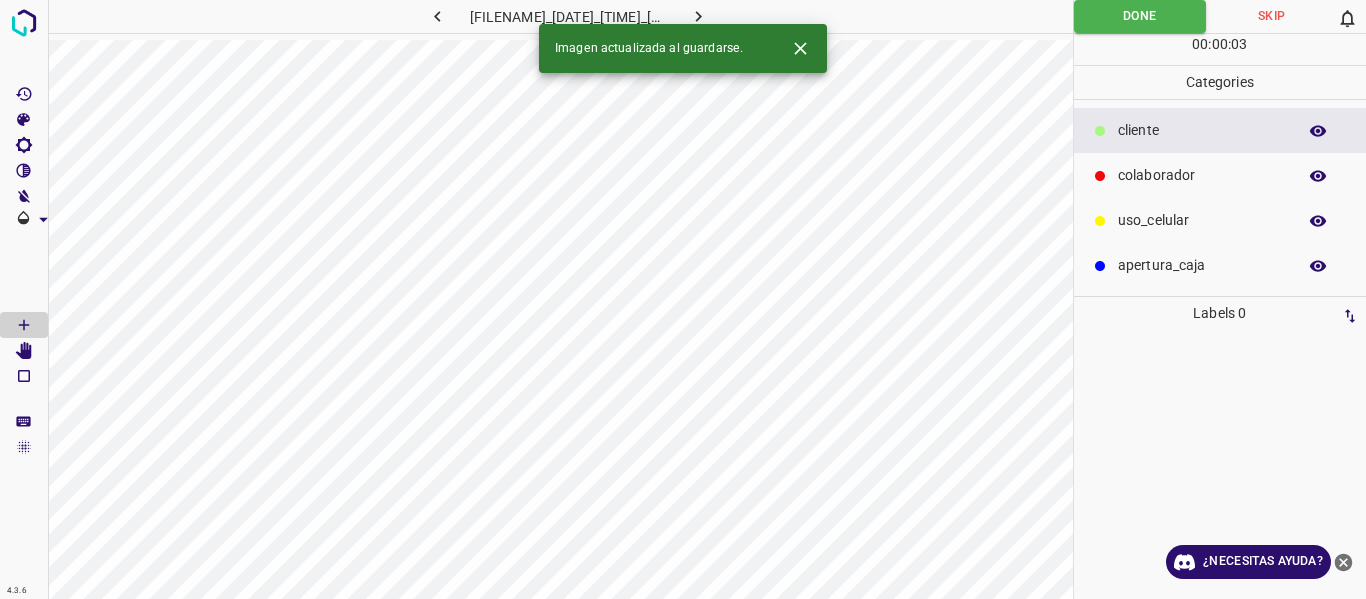 click at bounding box center [698, 16] 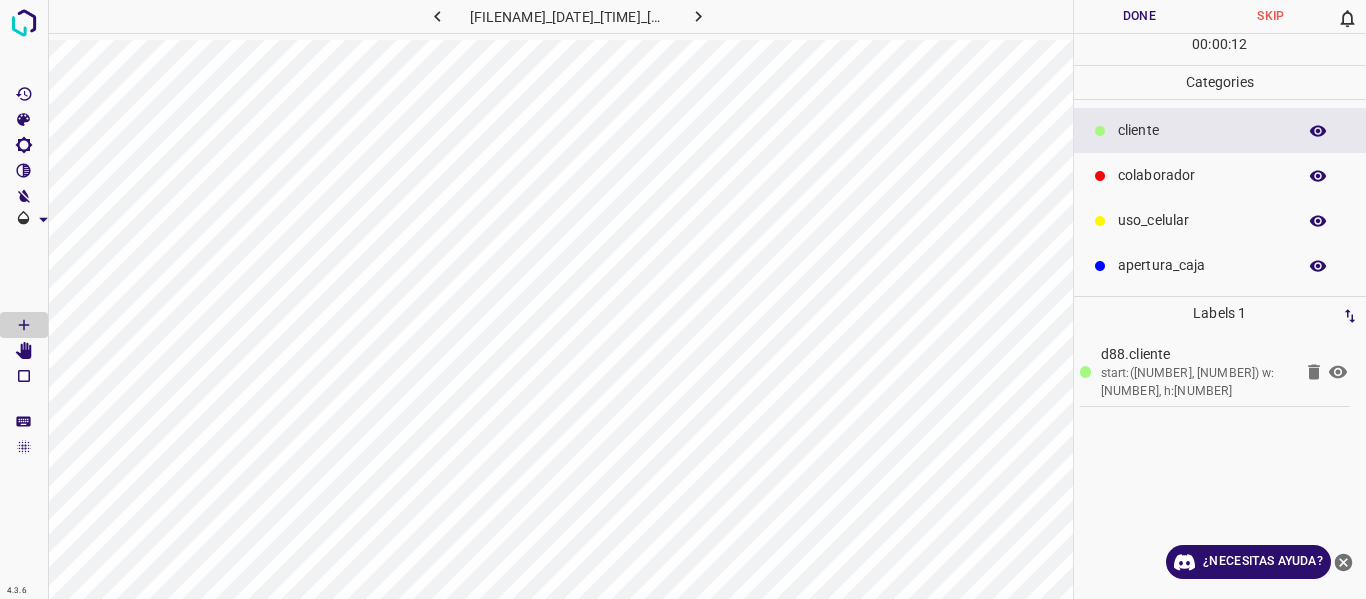 click on "Done" at bounding box center [1140, 16] 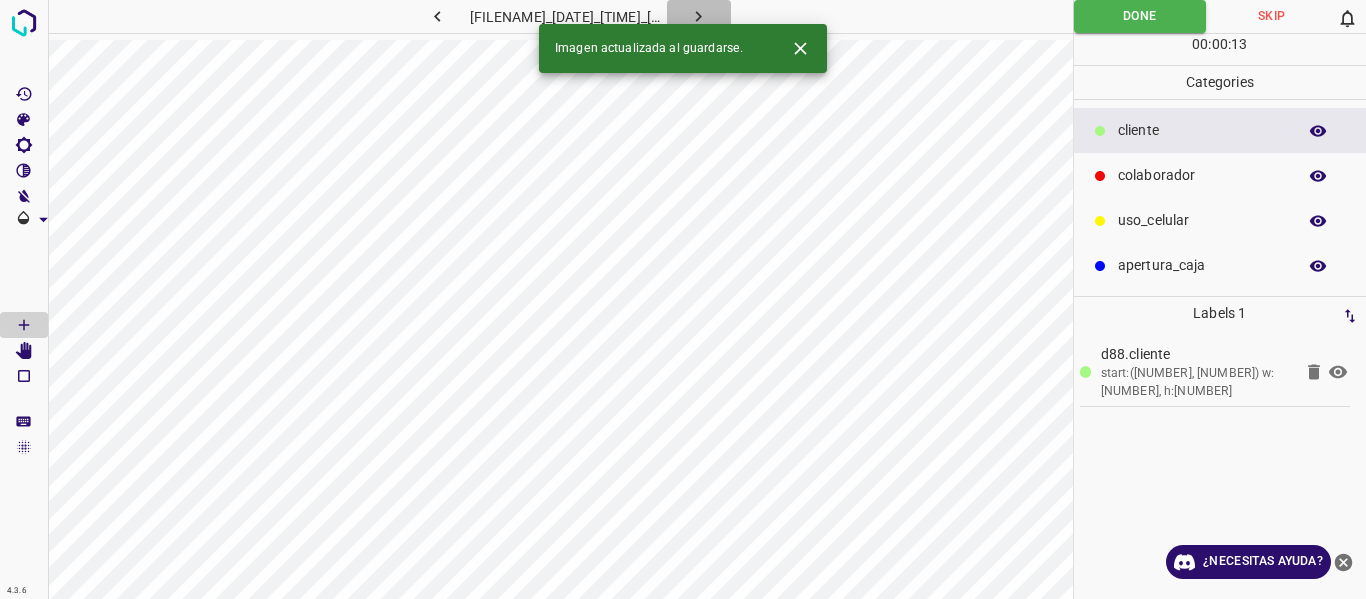 click at bounding box center (698, 16) 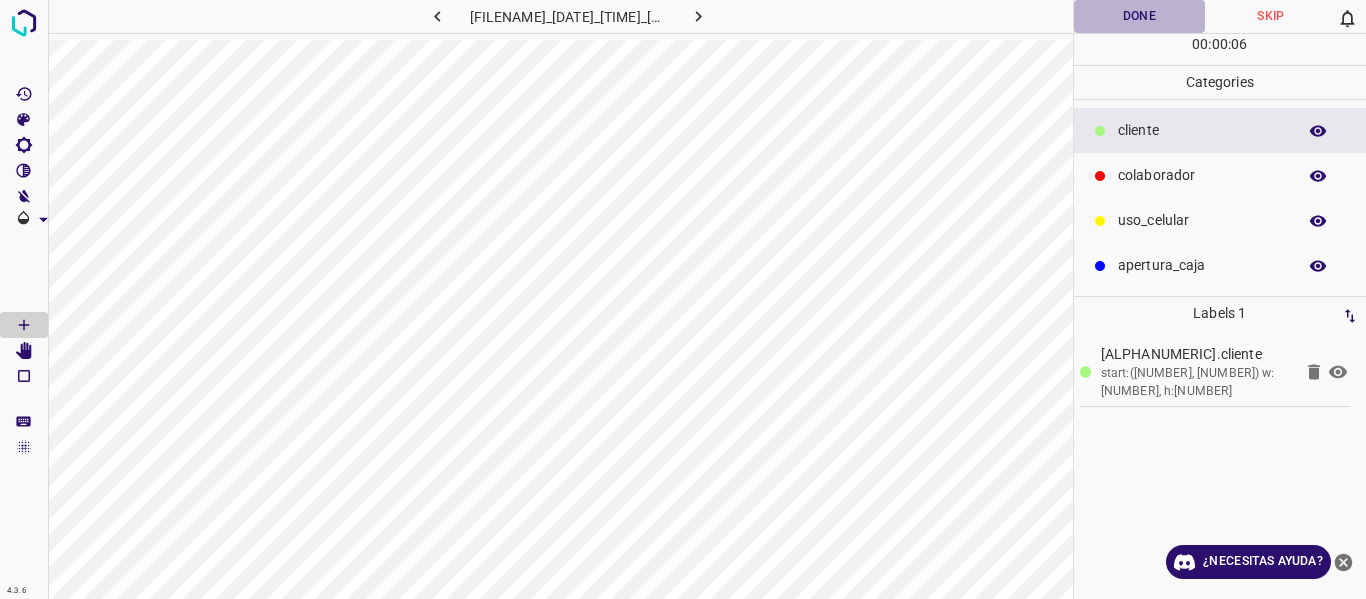 click on "Done" at bounding box center [1140, 16] 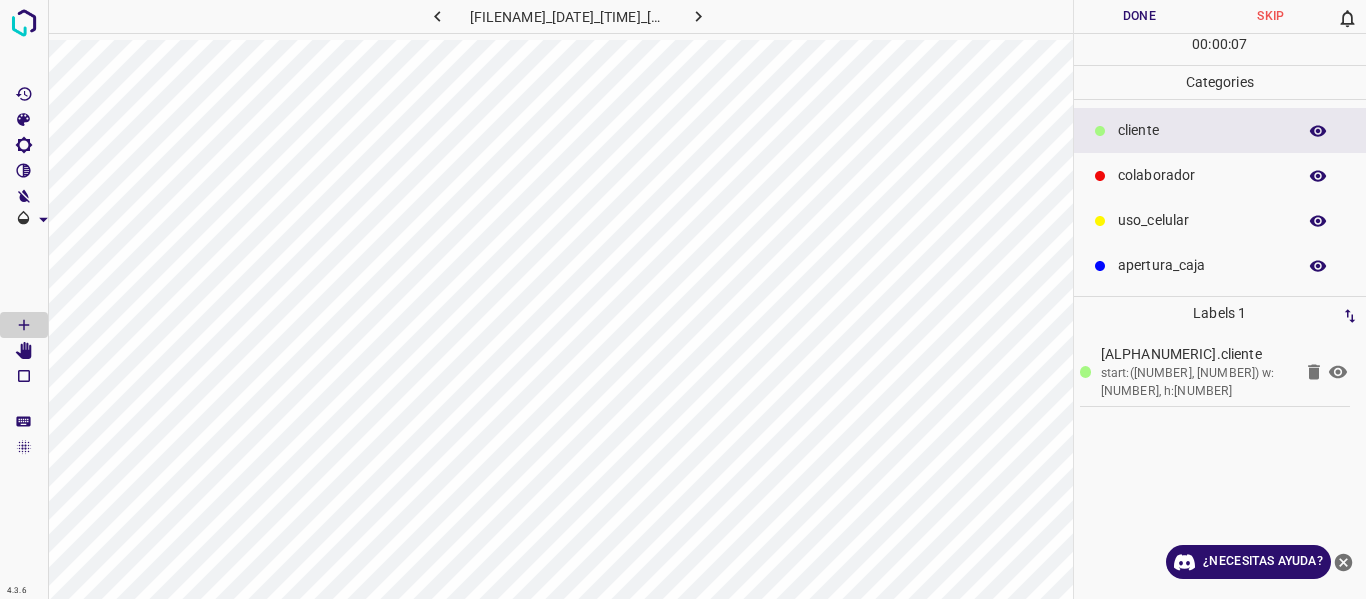 click at bounding box center (699, 16) 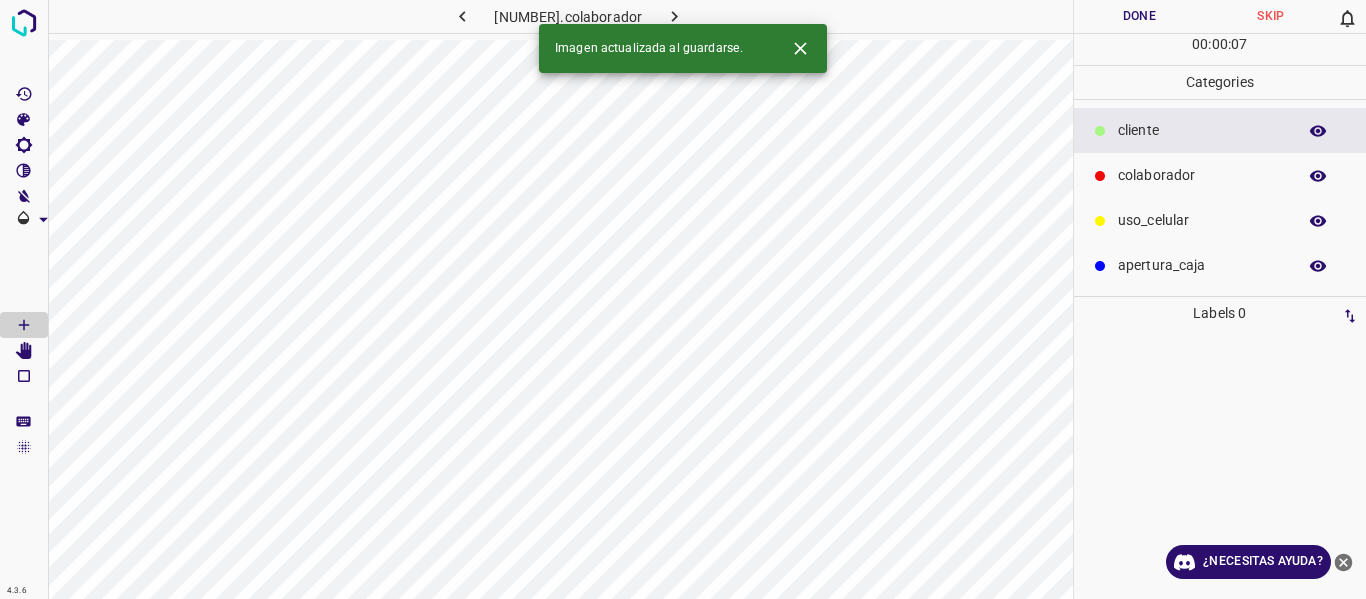click on "Done" at bounding box center [1140, 16] 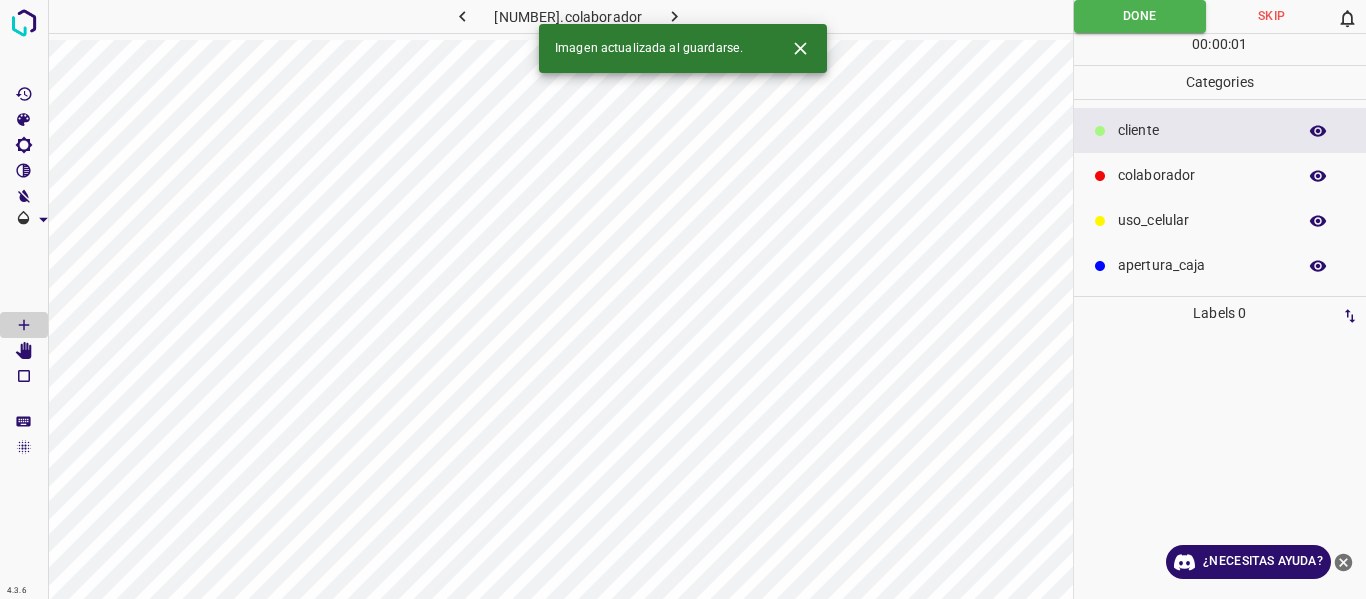 click at bounding box center [674, 16] 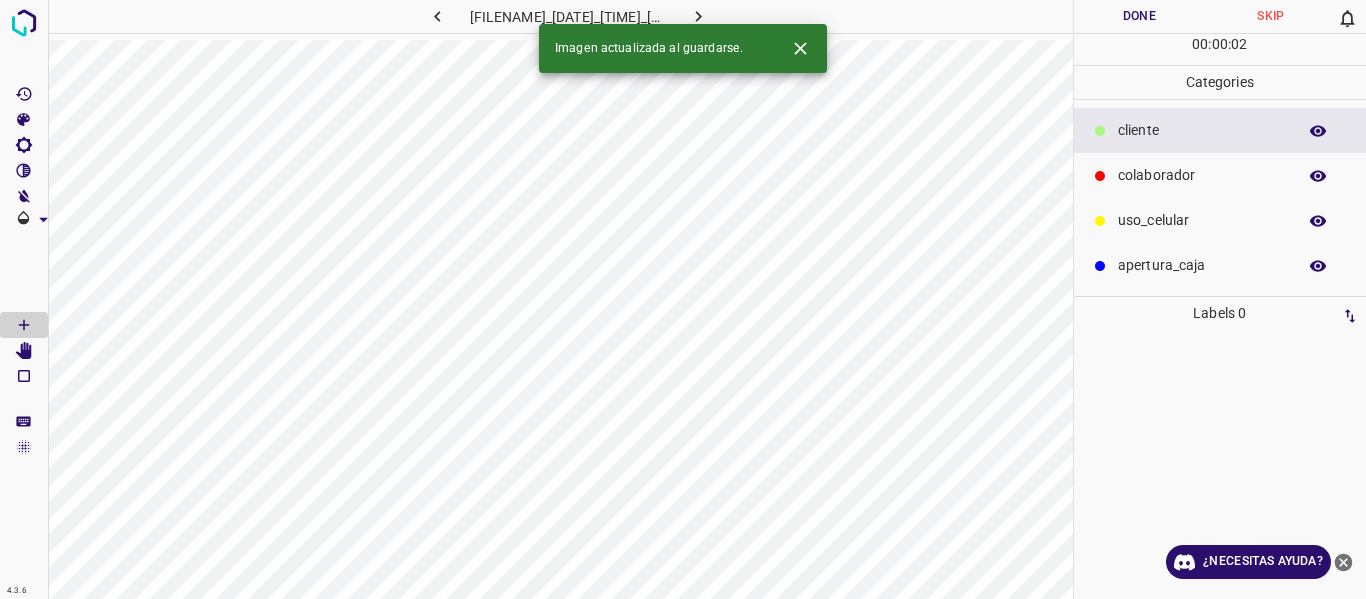 click on "Done" at bounding box center [1140, 16] 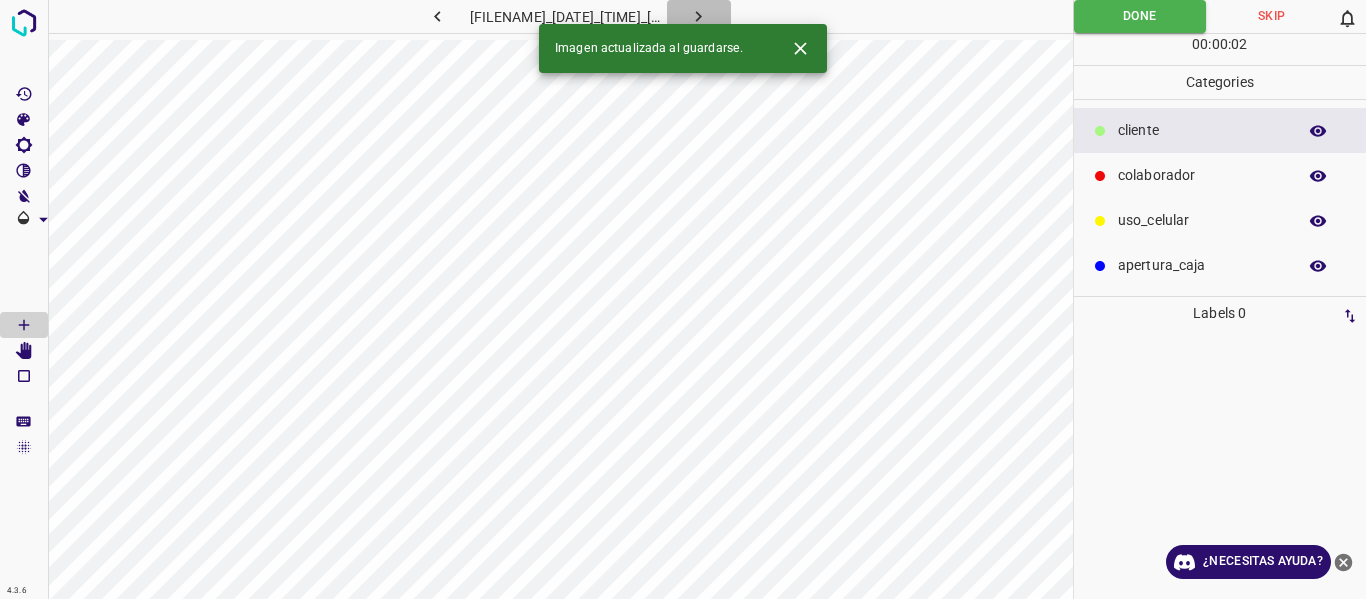 click at bounding box center [699, 16] 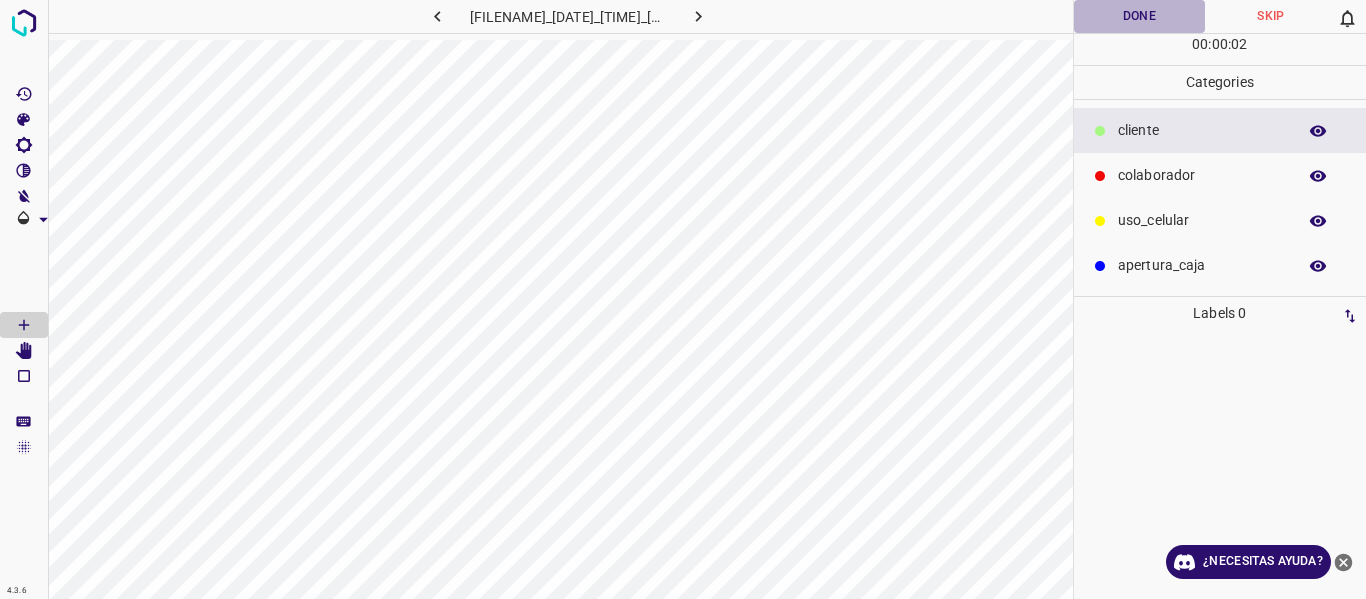 click on "Done" at bounding box center (1140, 16) 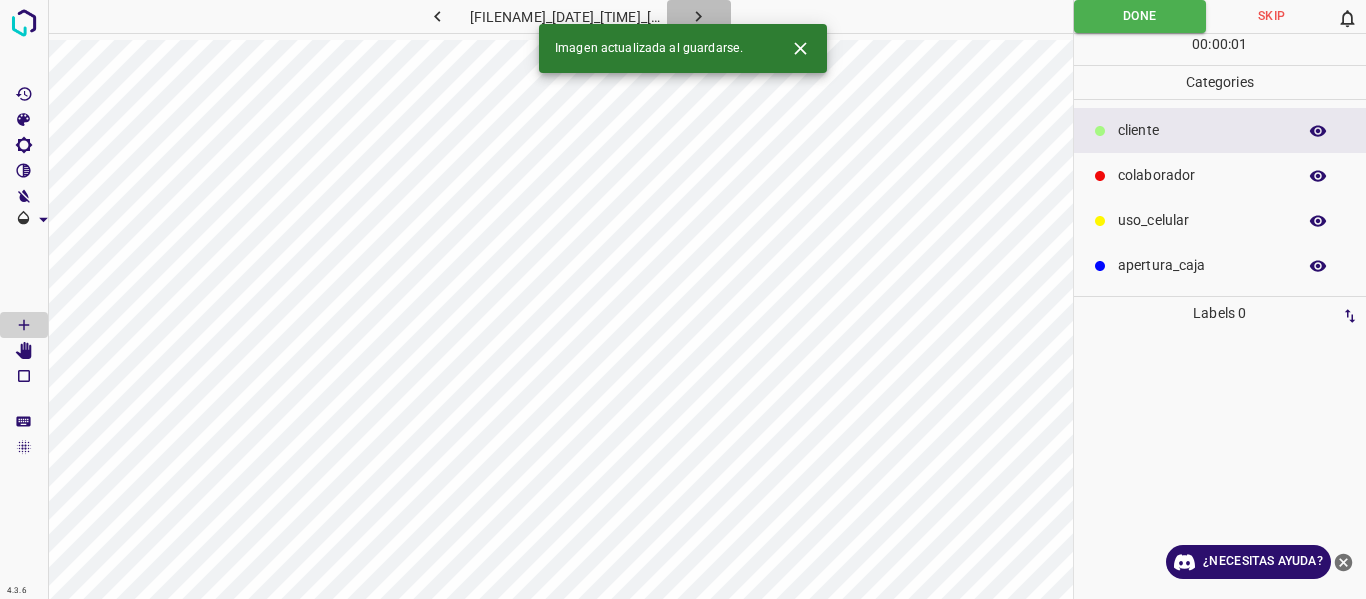 click at bounding box center [698, 16] 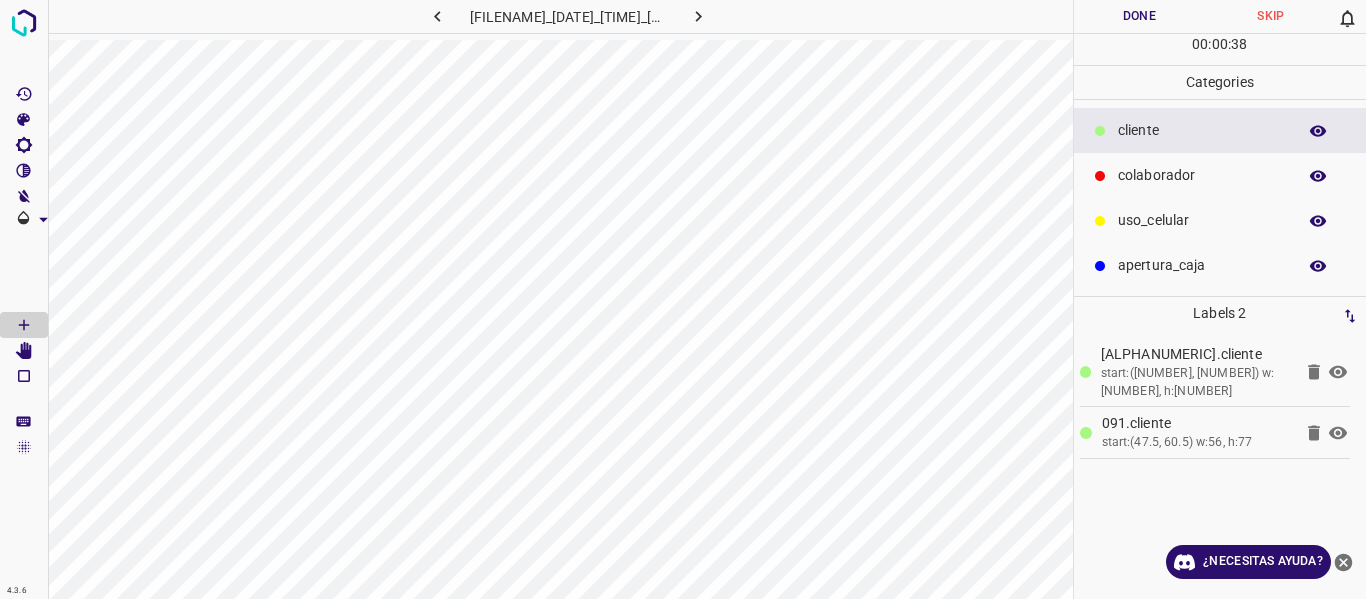 click on "Done" at bounding box center [1140, 16] 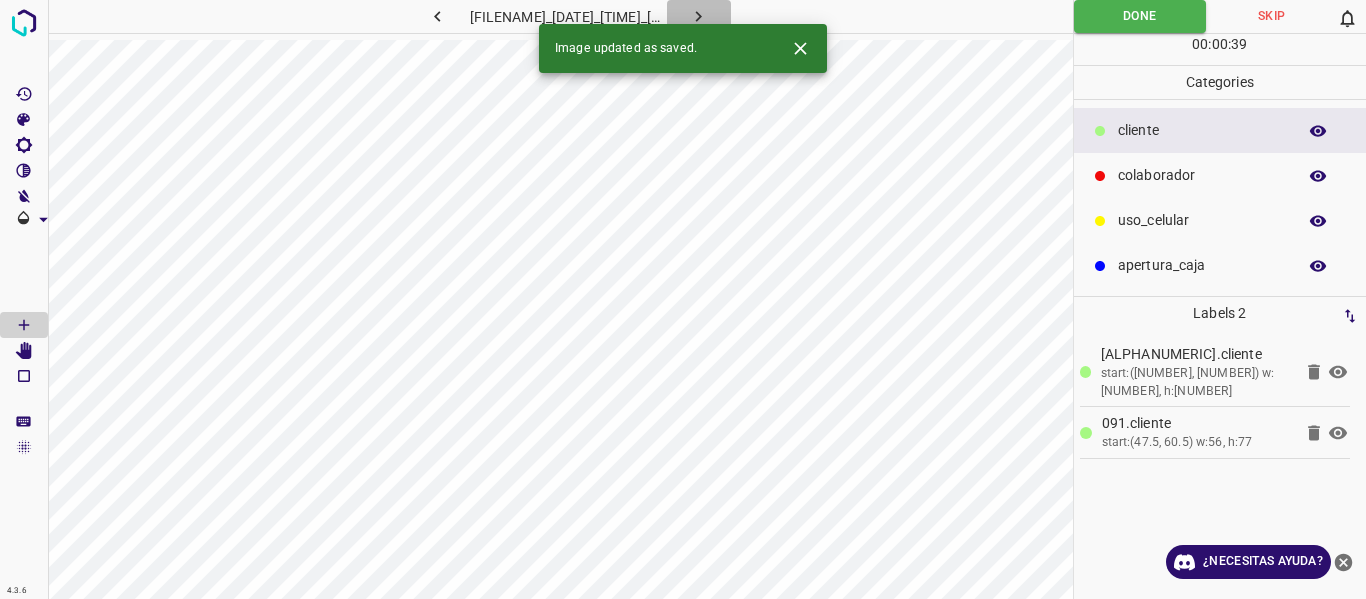 click at bounding box center (698, 16) 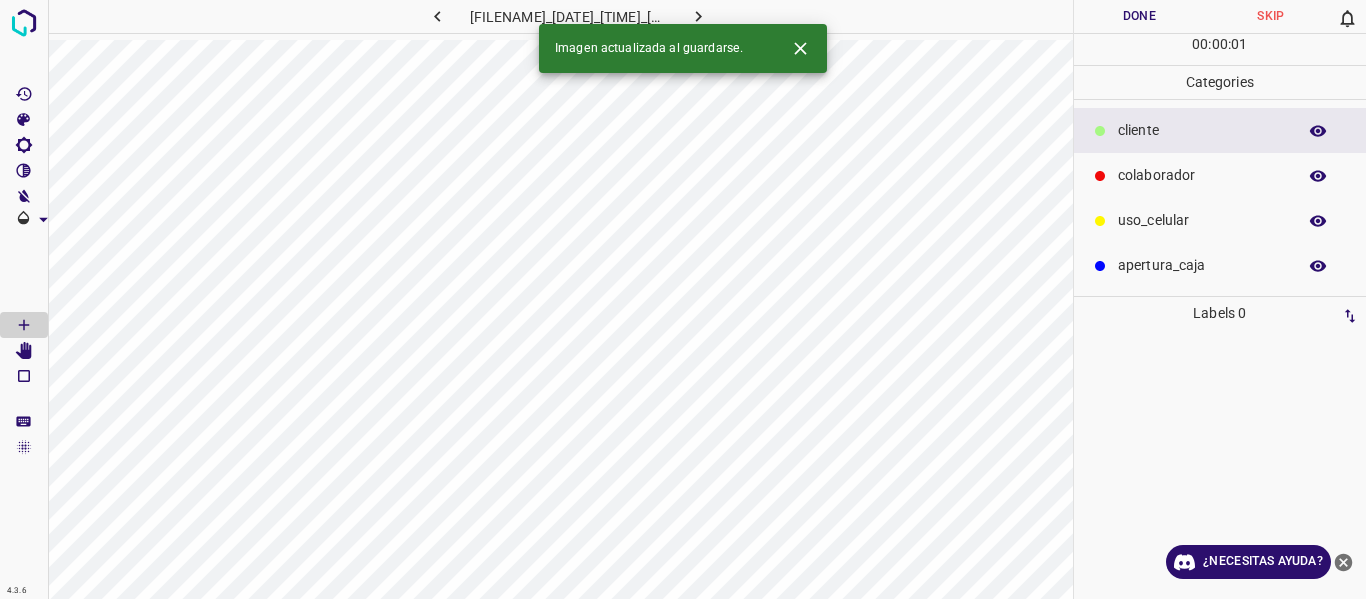 click on "Done" at bounding box center (1140, 16) 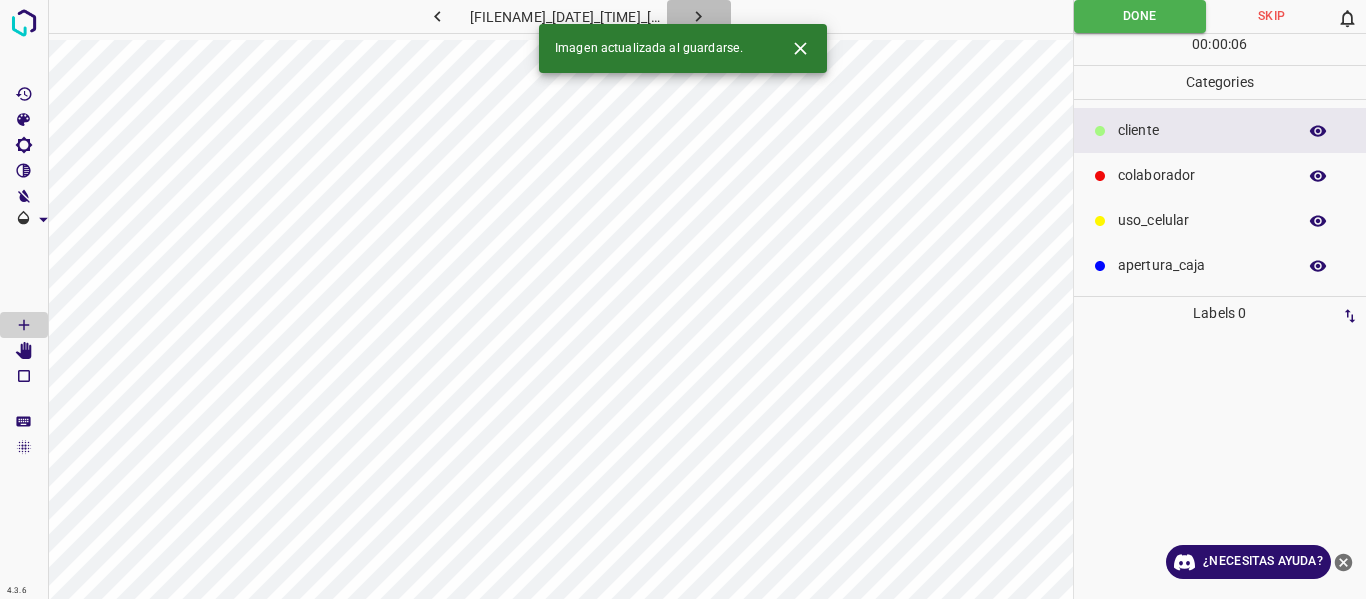 click at bounding box center [698, 16] 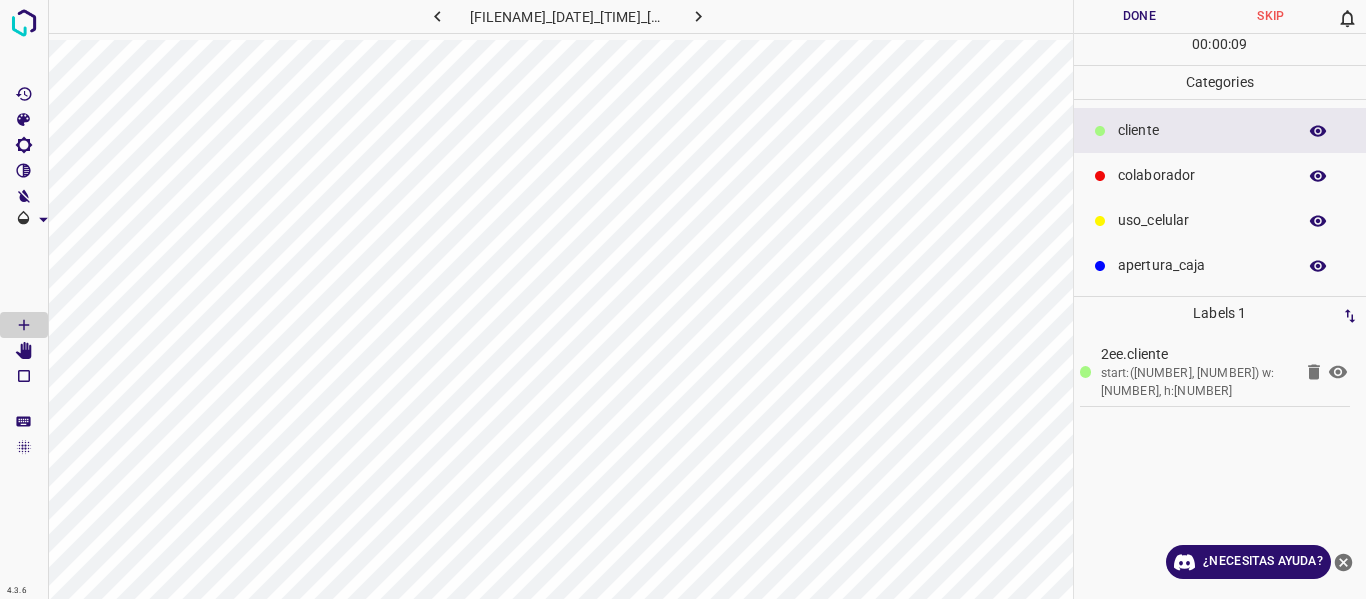 click on "Done" at bounding box center (1140, 16) 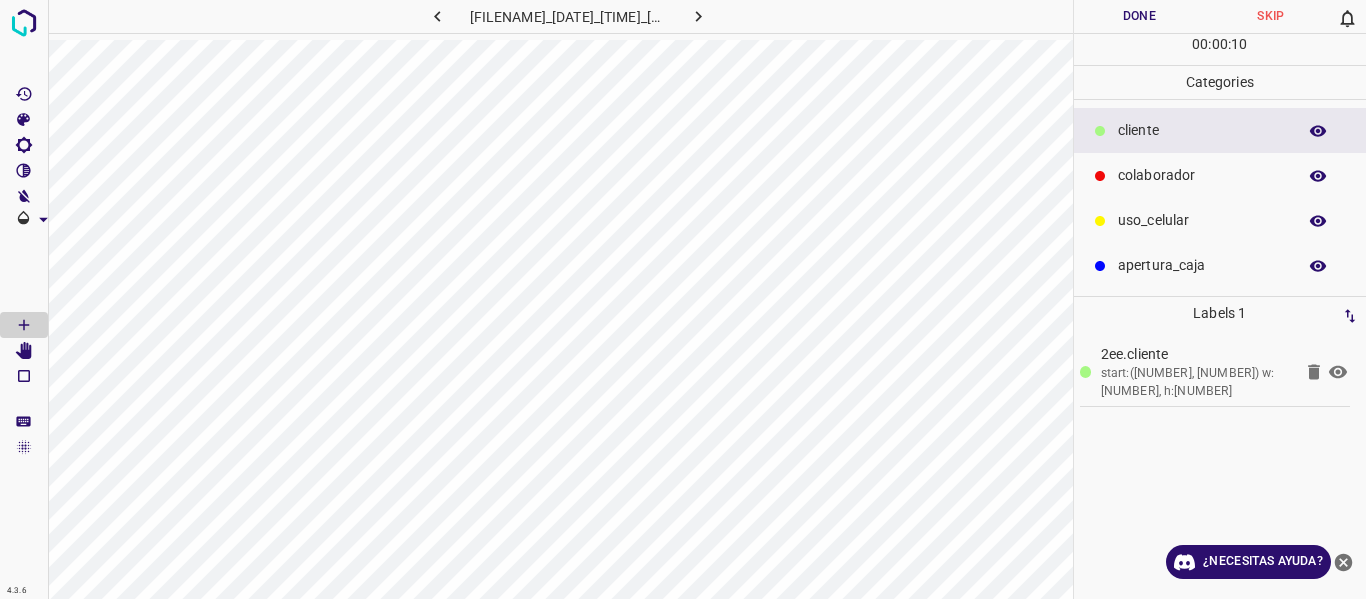 click at bounding box center (698, 16) 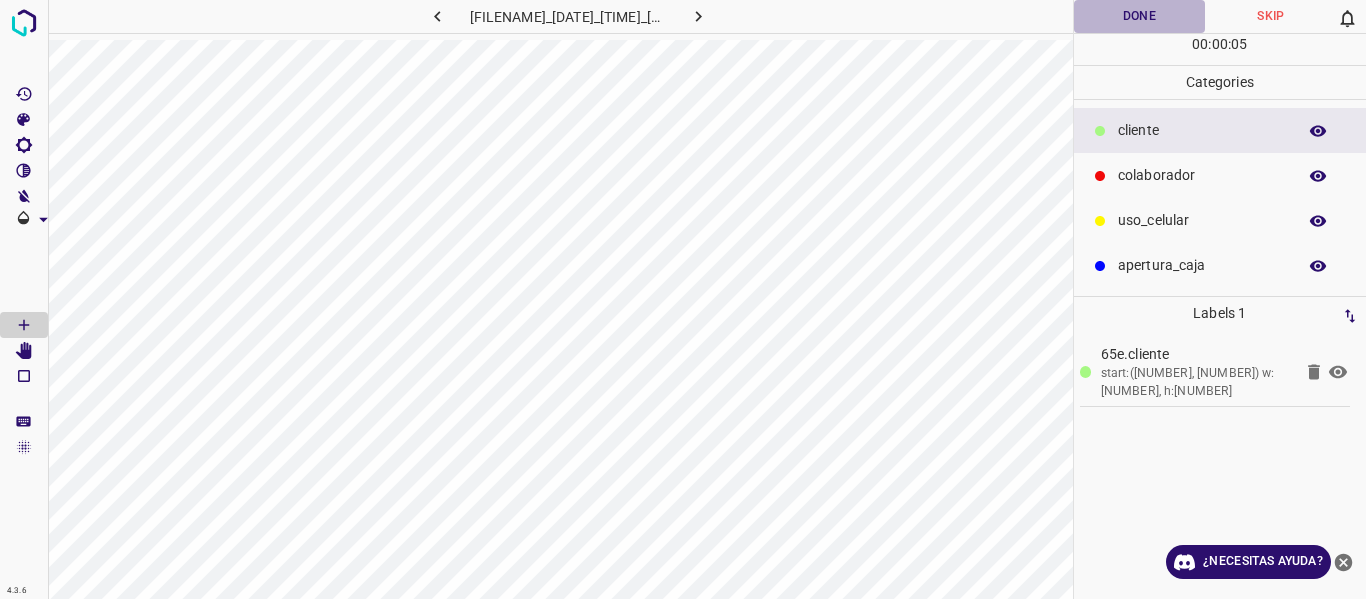 click on "Done" at bounding box center [1140, 16] 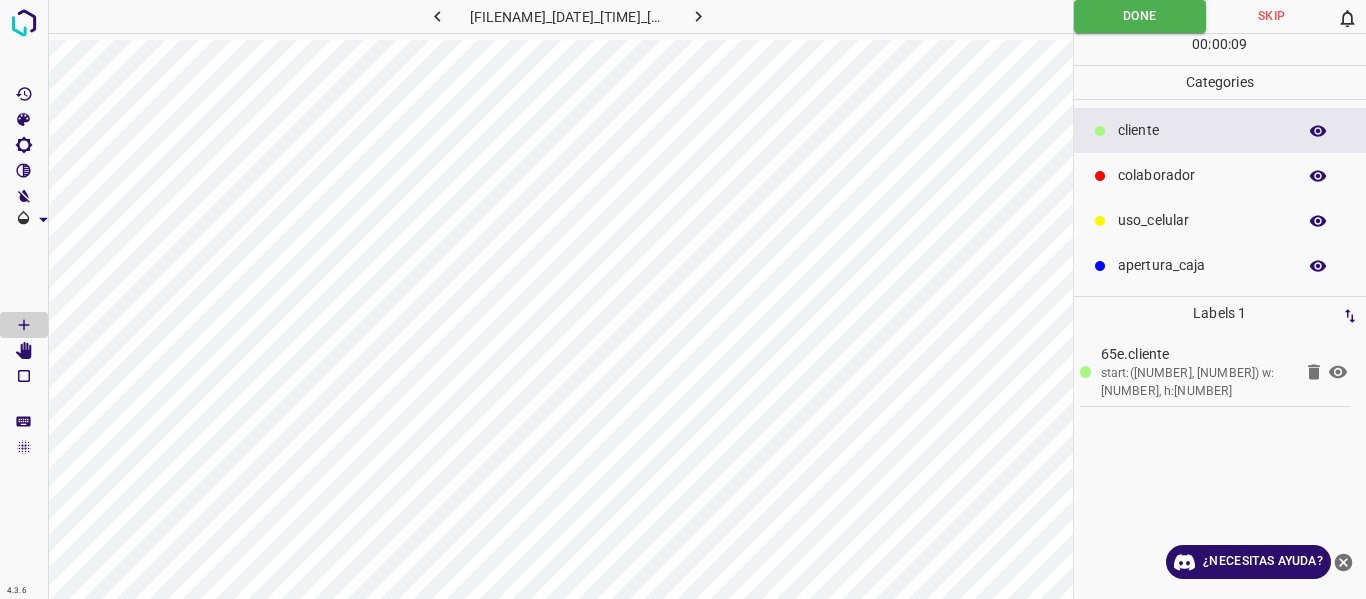 click on "765-dg-hdl-gdl.ddns.net_20250626_212619_000000720.jpg" at bounding box center (568, 16) 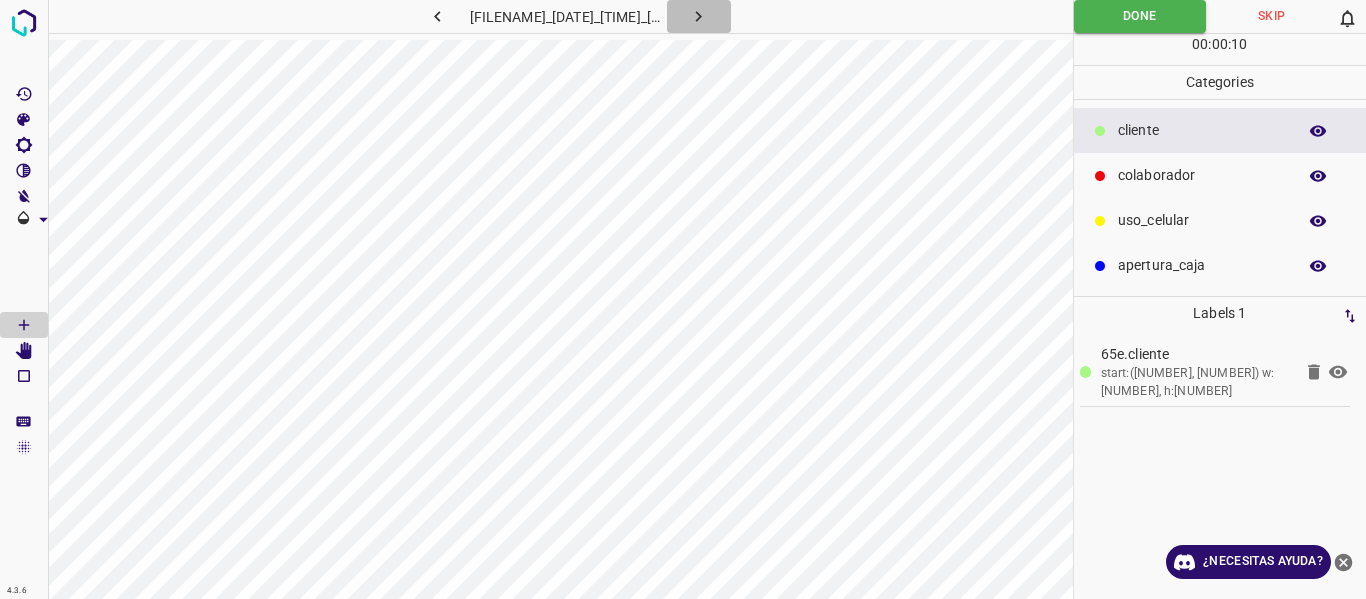click at bounding box center (698, 16) 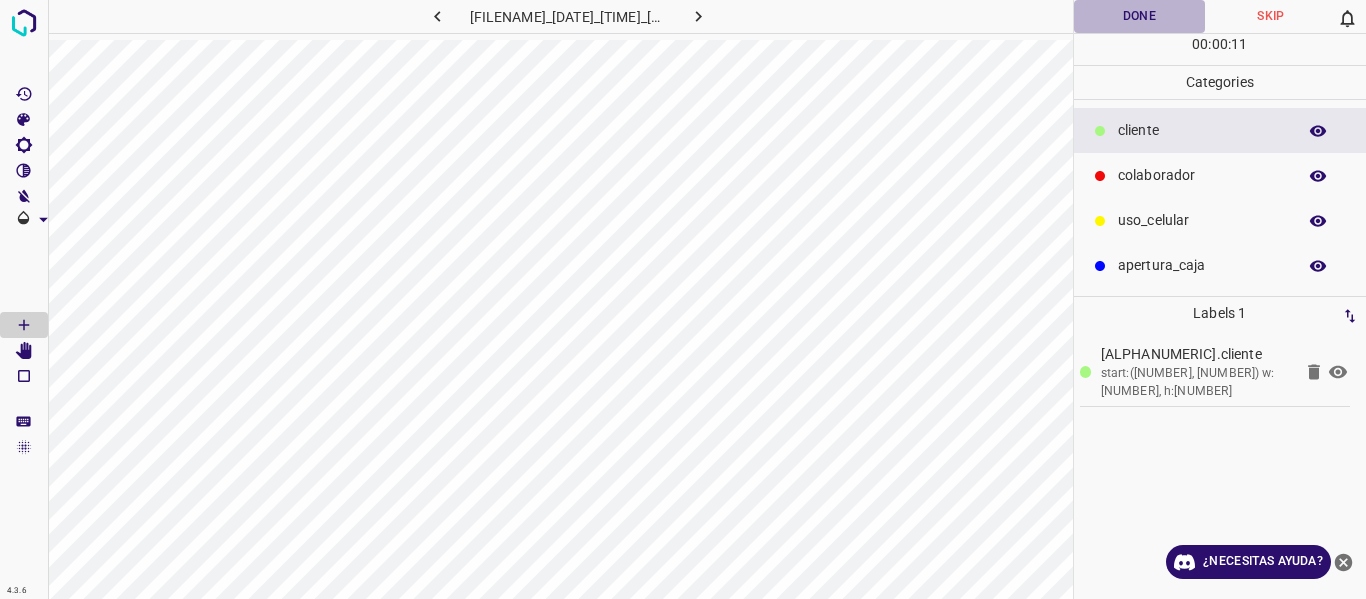 click on "Done" at bounding box center (1140, 16) 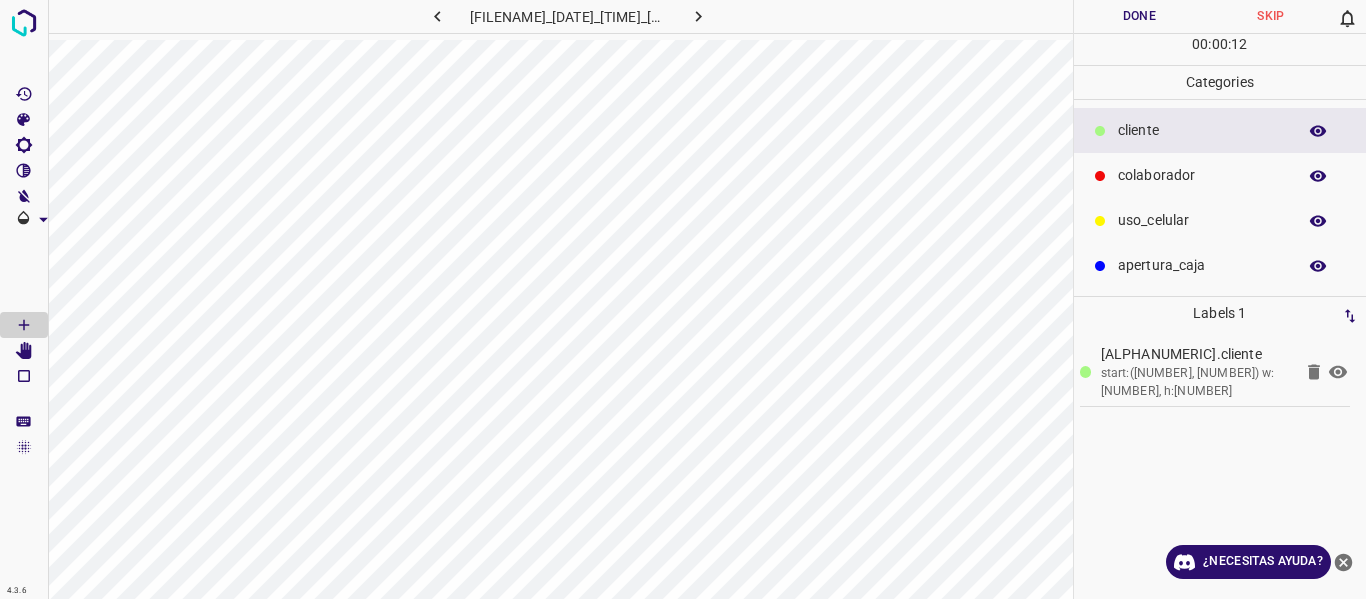 click at bounding box center [698, 16] 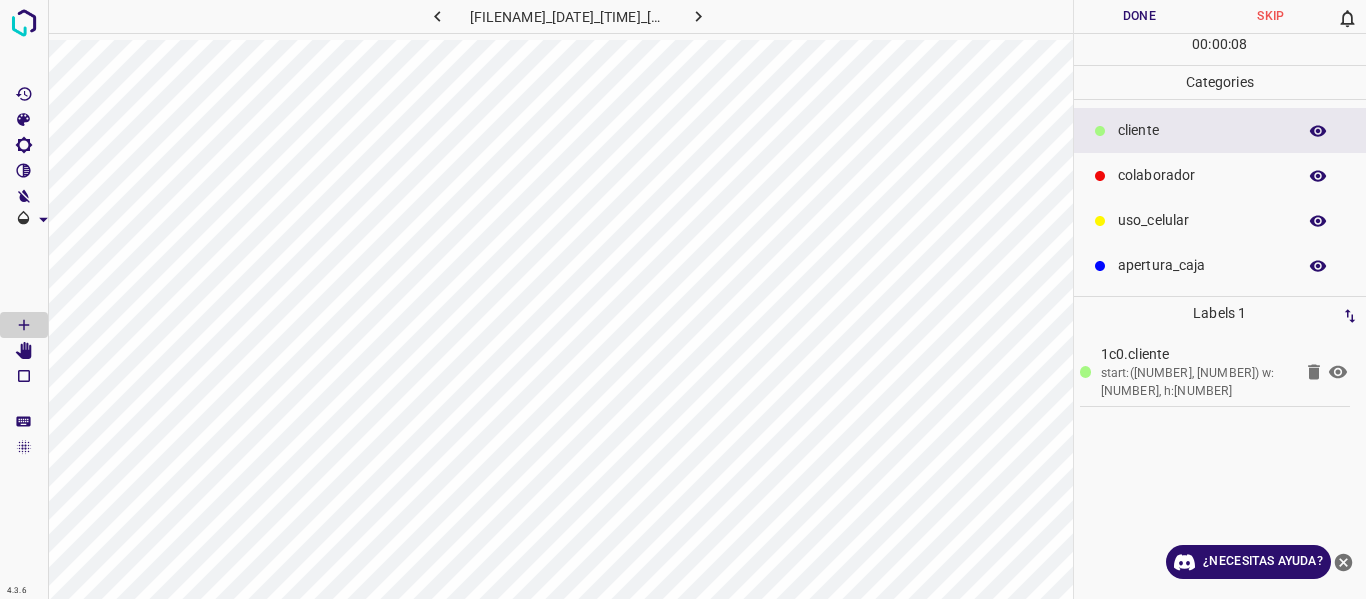 click on "colaborador" at bounding box center (1220, 175) 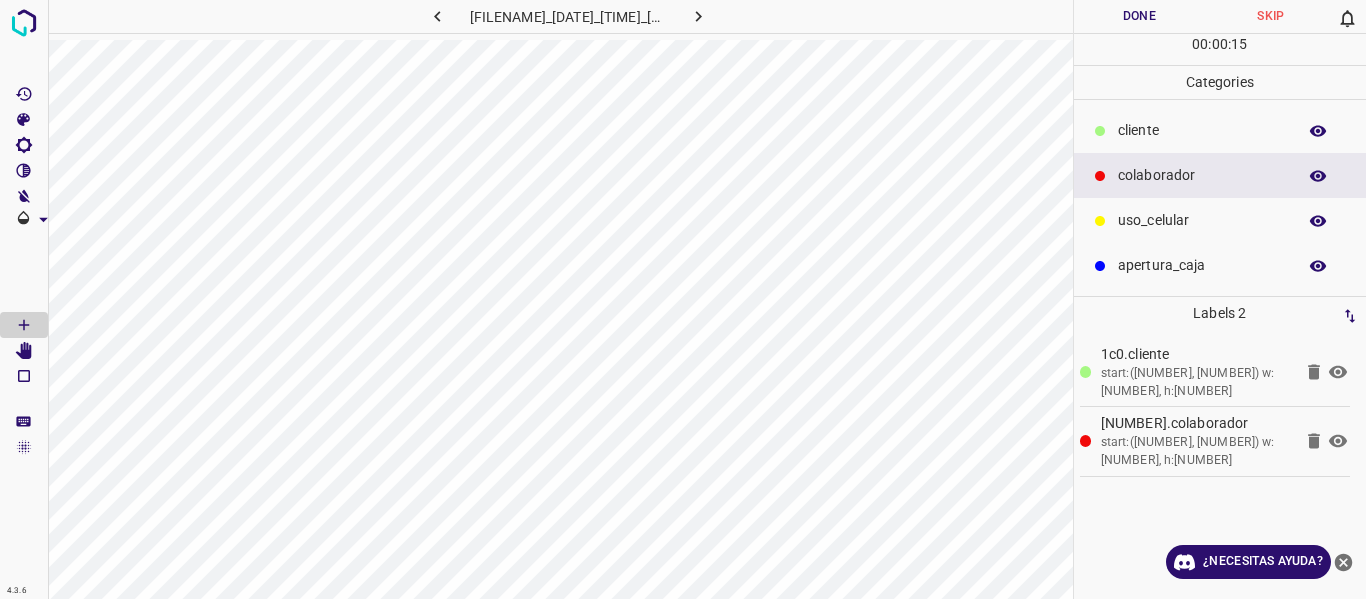 click on "Done" at bounding box center (1140, 16) 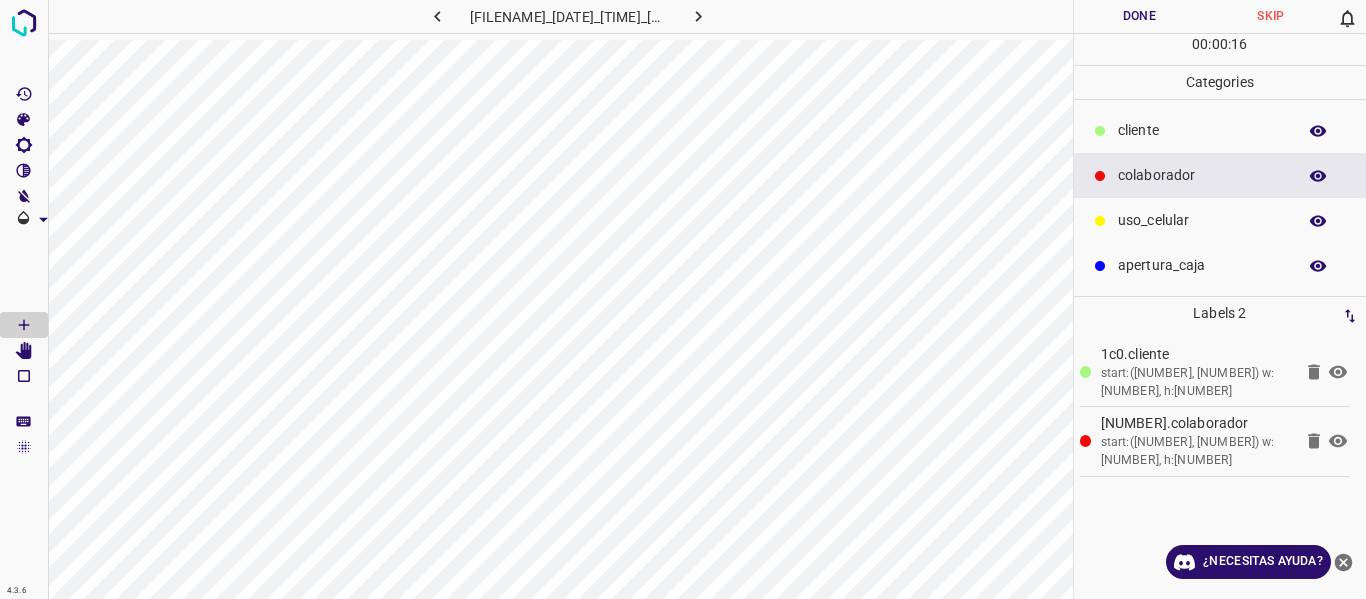 click at bounding box center (699, 16) 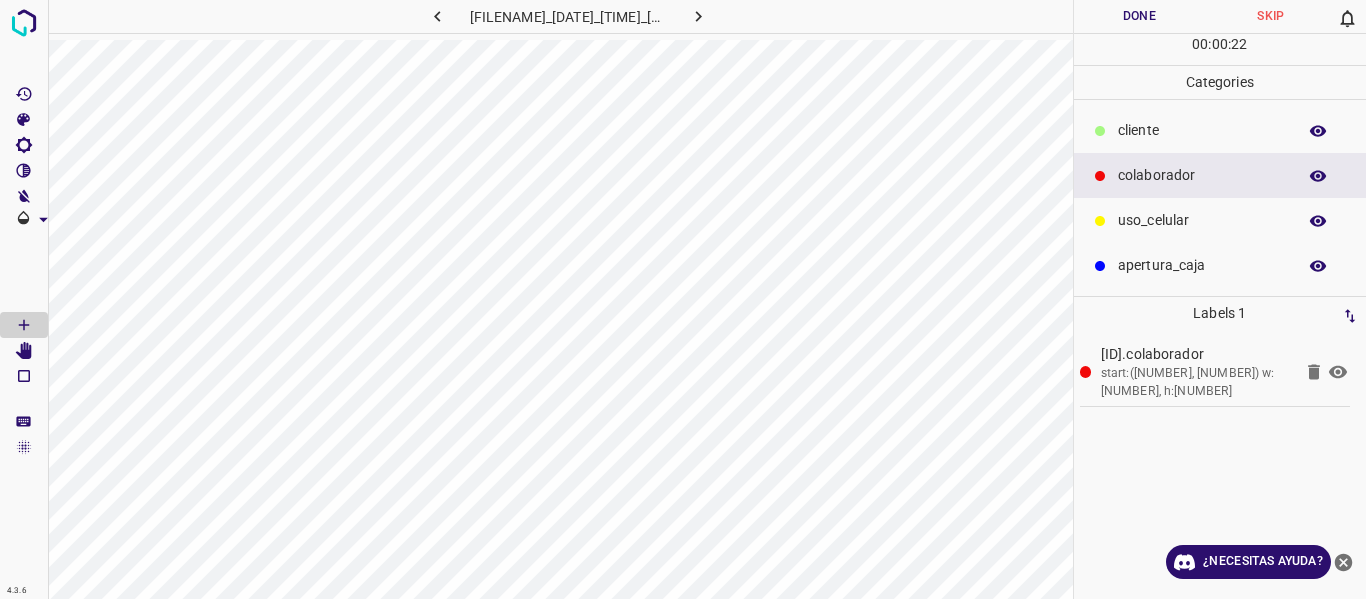 click at bounding box center (1100, 131) 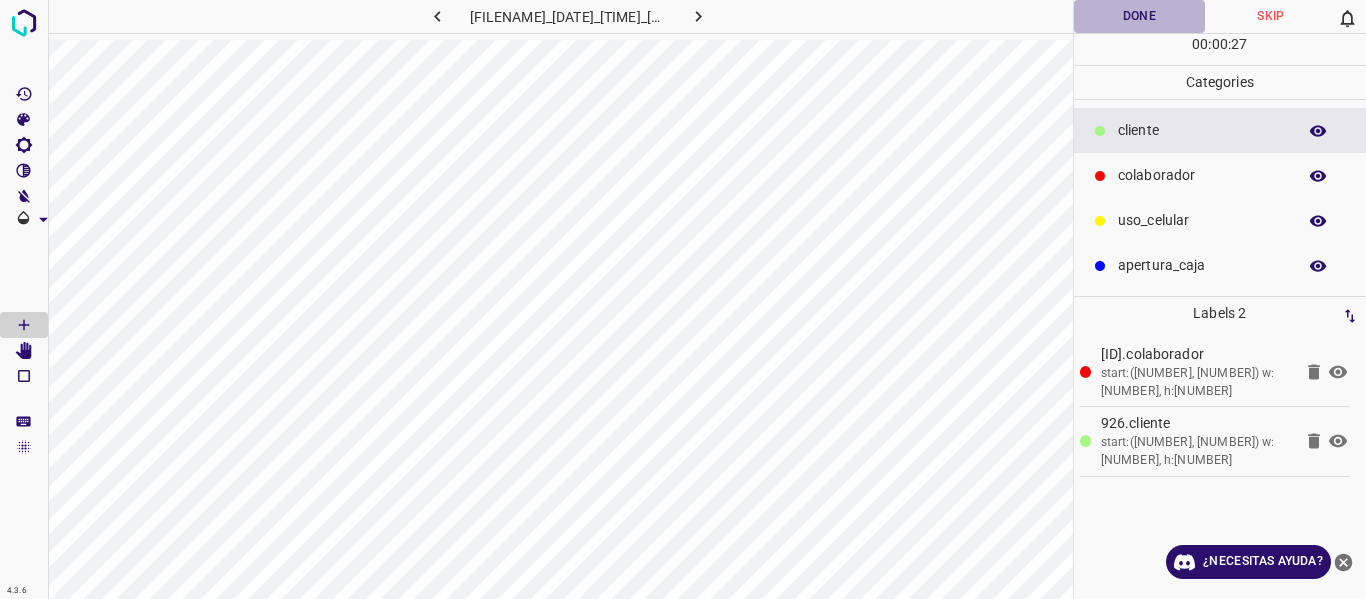 click on "Done" at bounding box center (1140, 16) 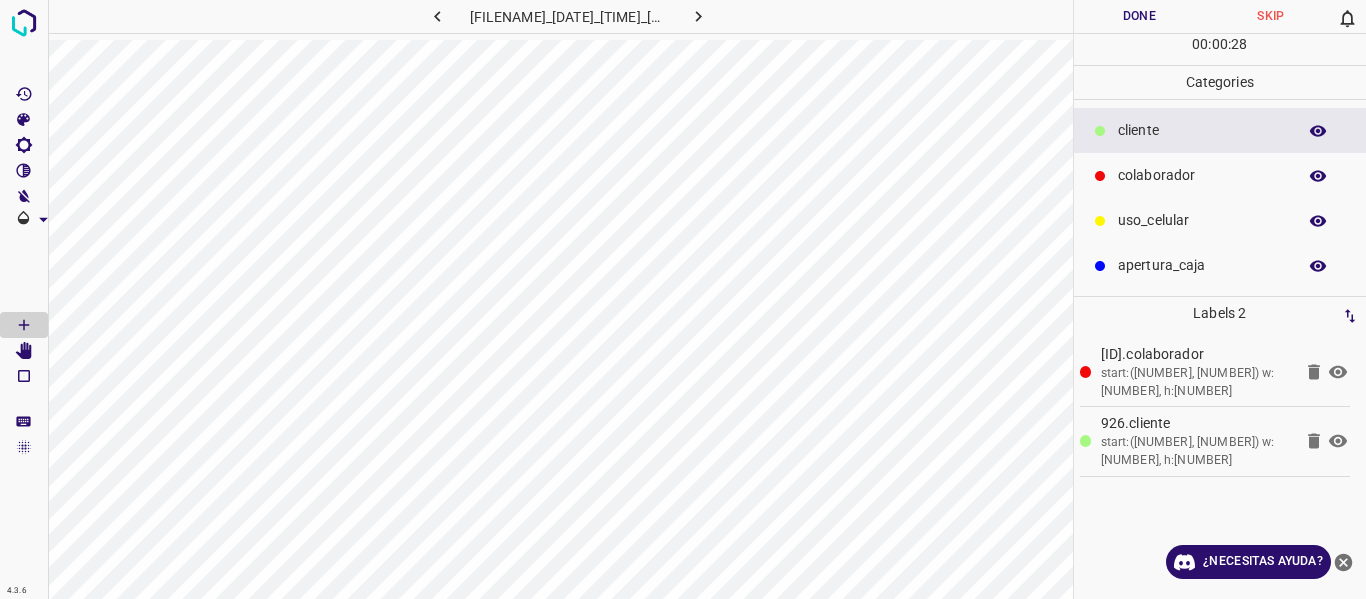 click at bounding box center [698, 16] 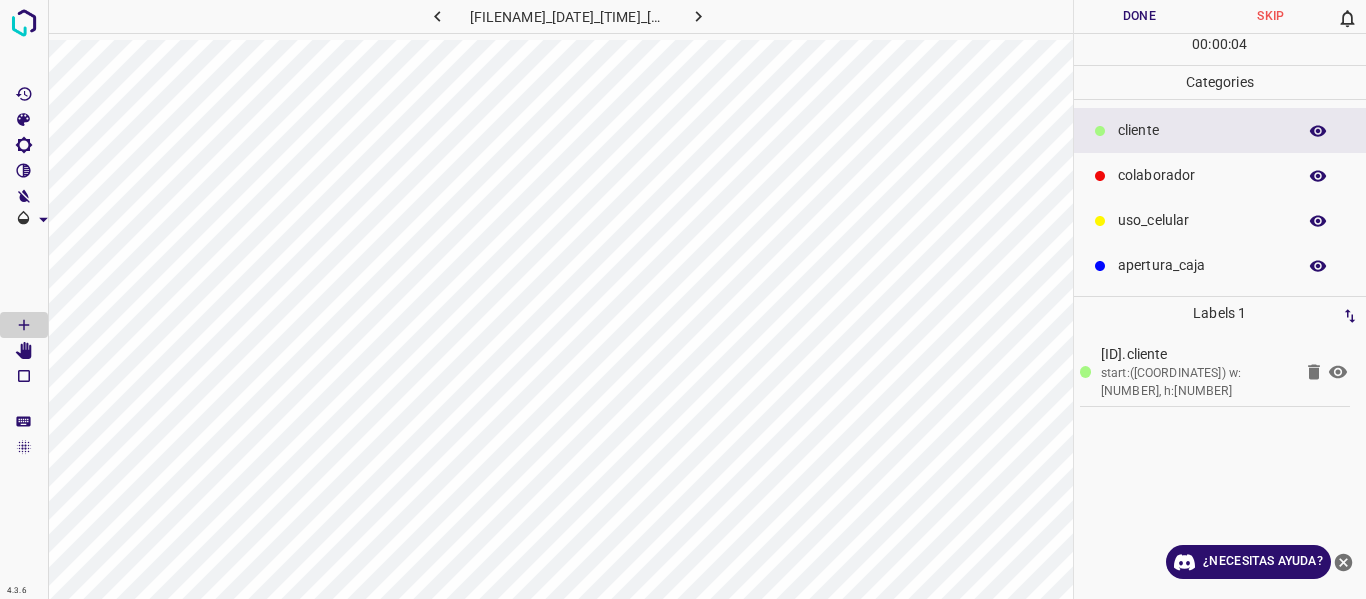click on "colaborador" at bounding box center [1220, 175] 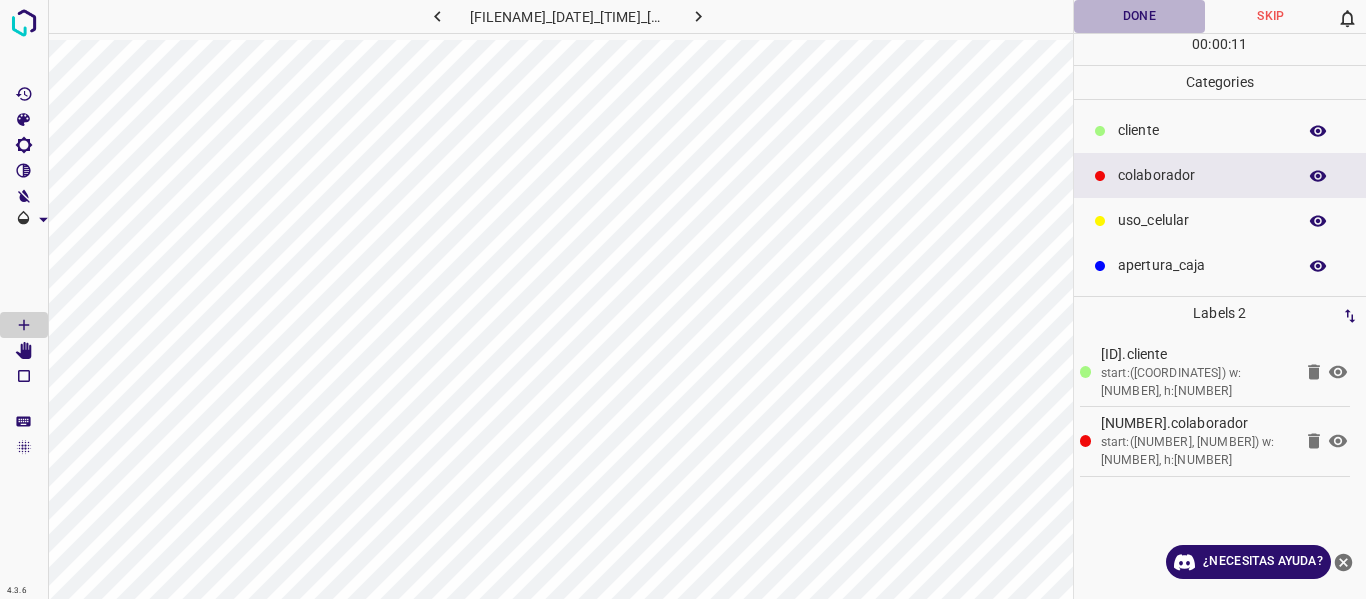click on "Done" at bounding box center (1140, 16) 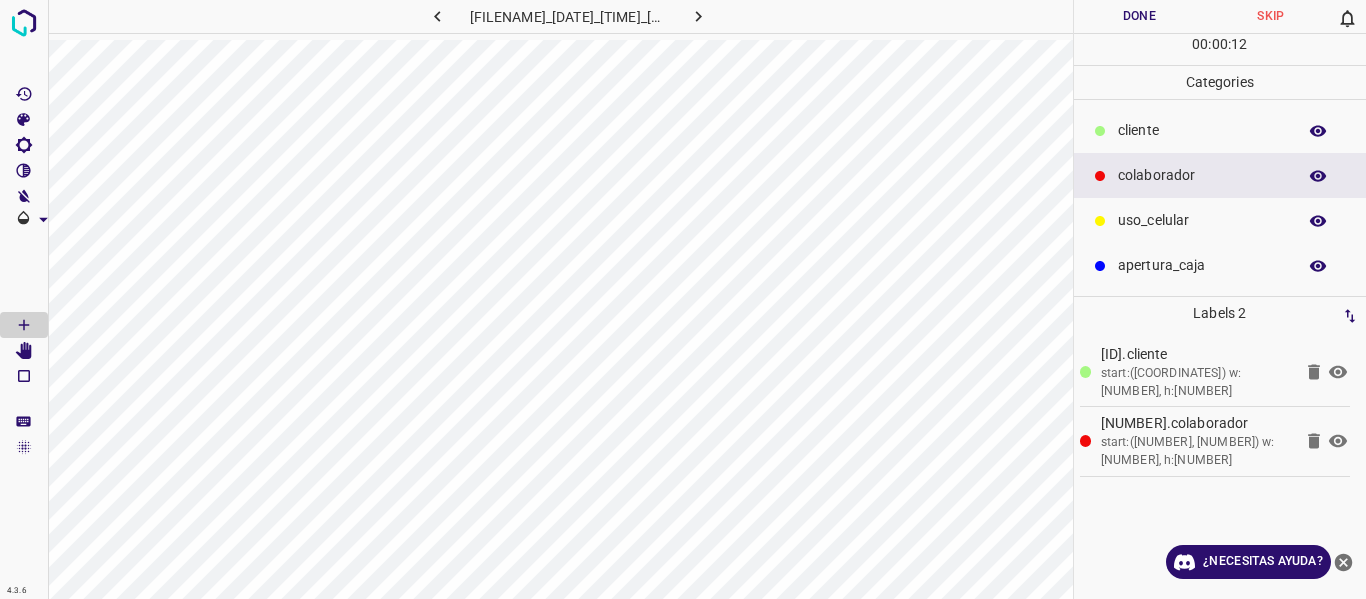 click at bounding box center [698, 16] 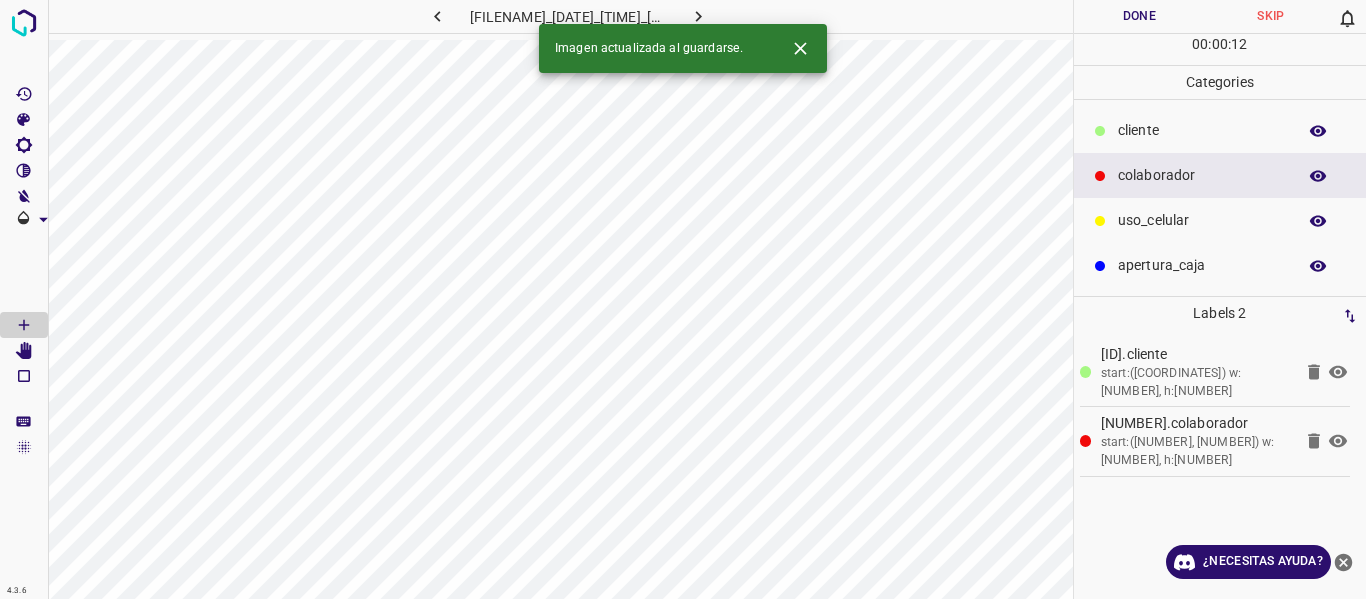 click on "Done" at bounding box center [1140, 16] 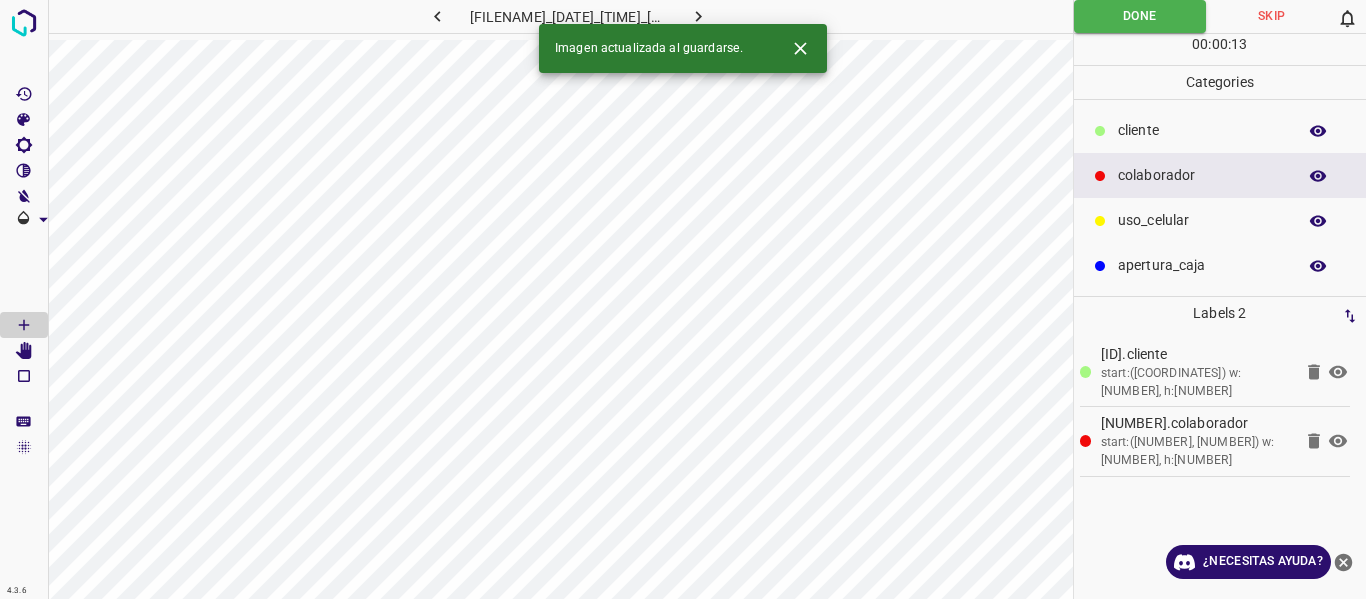 click at bounding box center [698, 16] 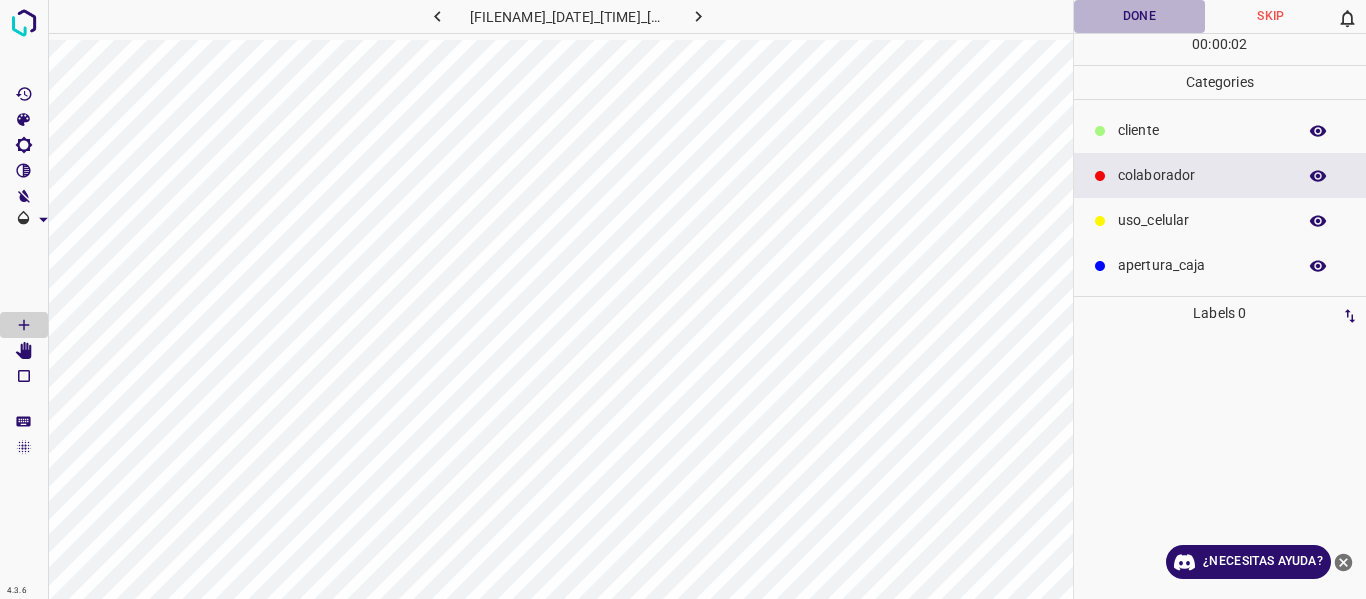 click on "Done" at bounding box center [1140, 16] 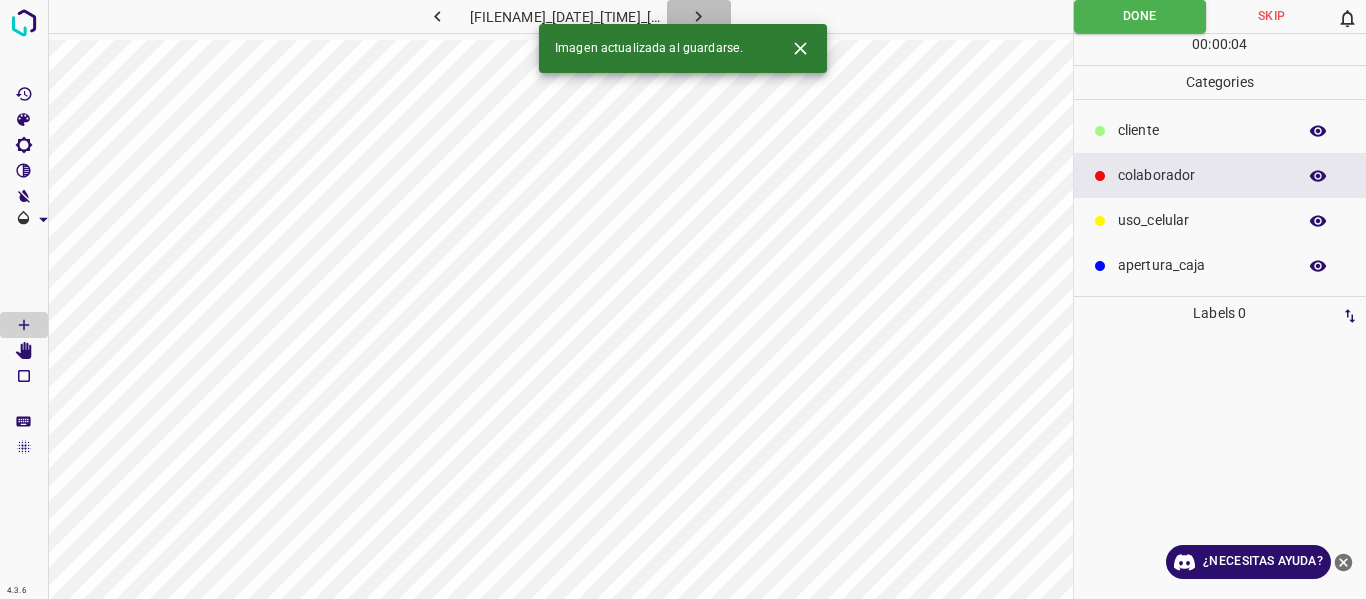 click at bounding box center (698, 16) 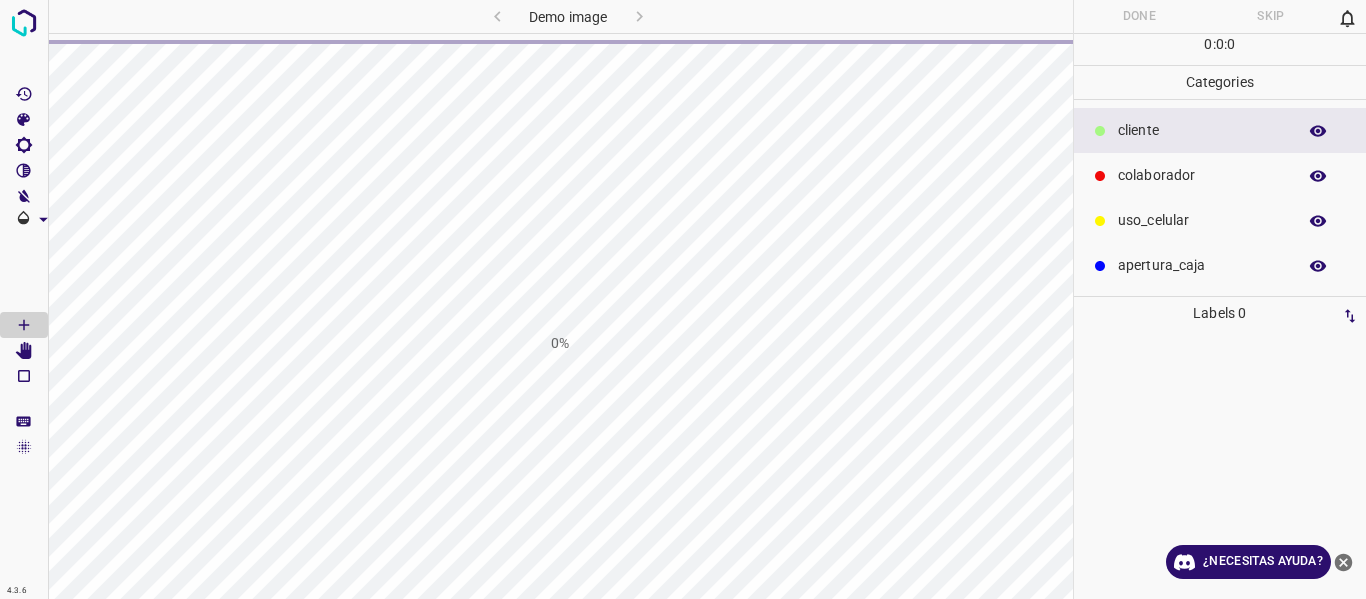 scroll, scrollTop: 0, scrollLeft: 0, axis: both 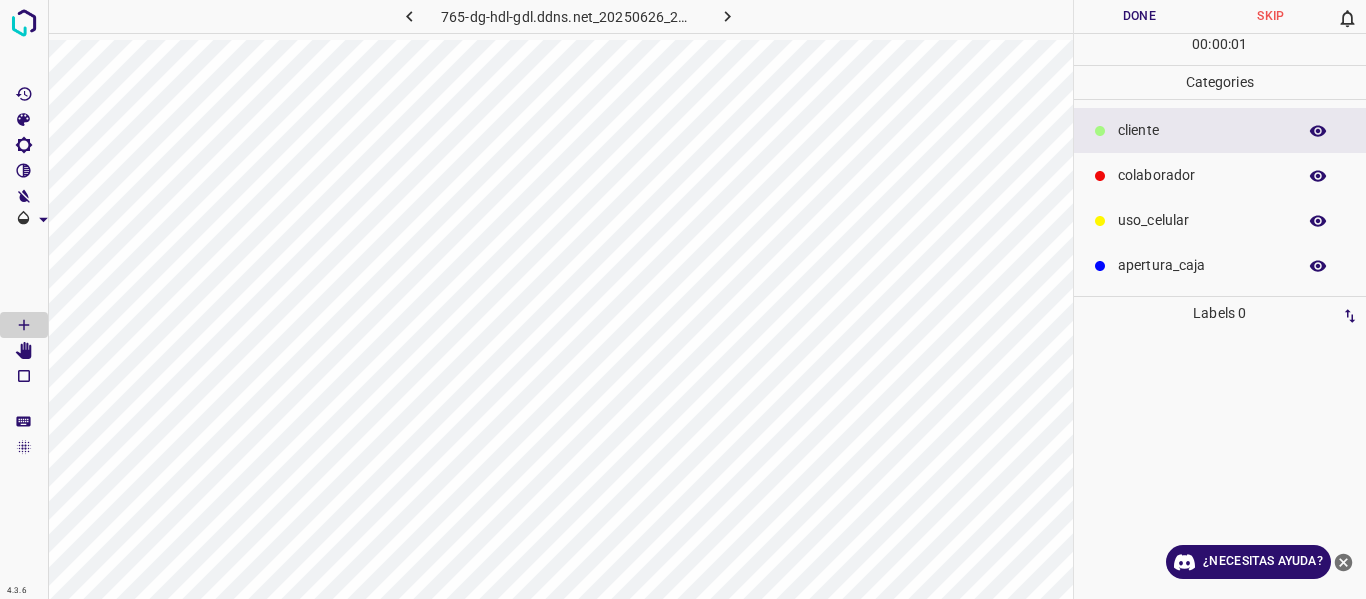 click on "colaborador" at bounding box center (1202, 130) 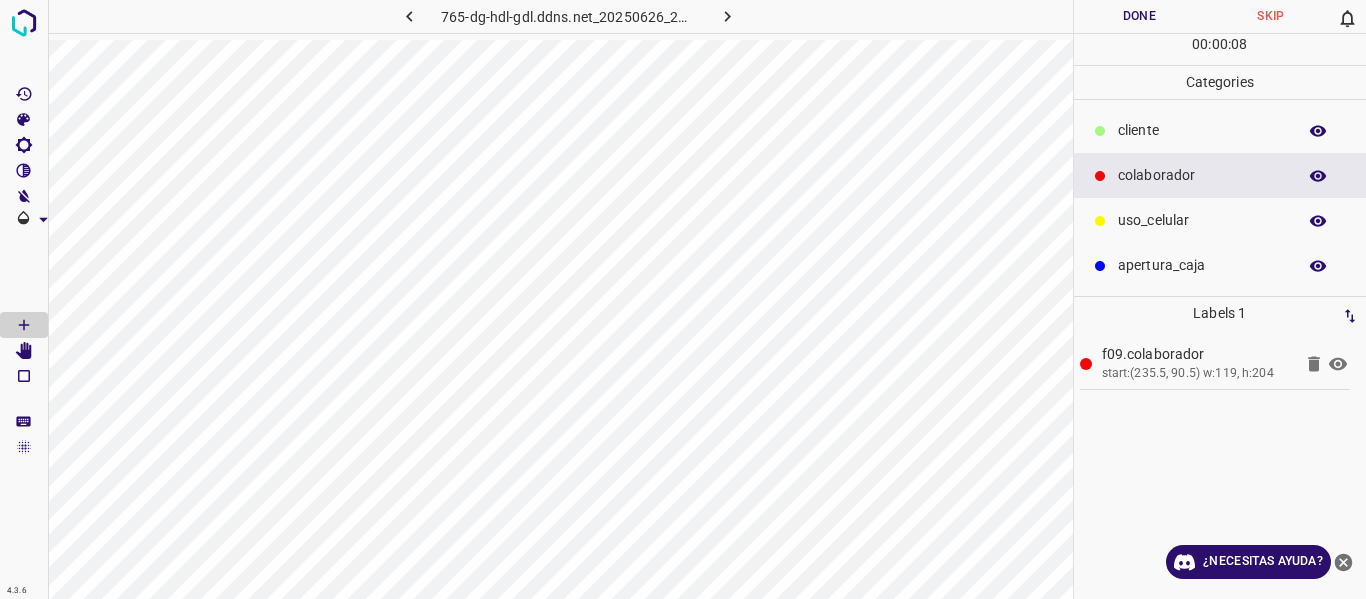 click on "Done" at bounding box center (1140, 16) 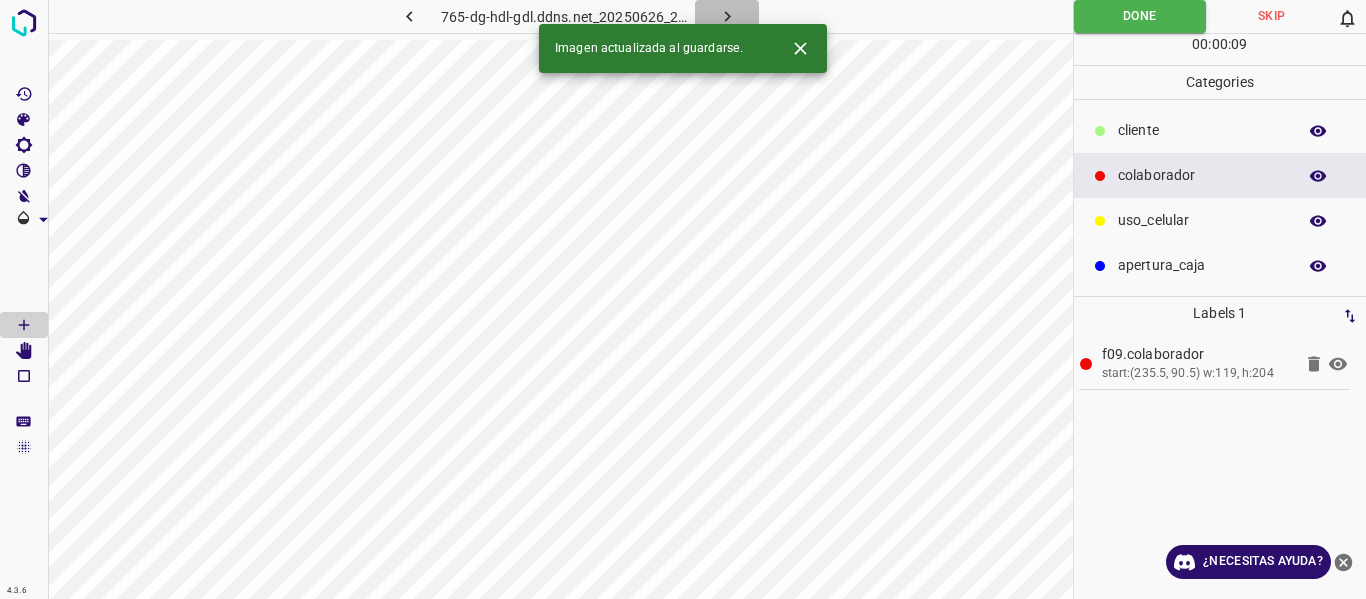 click at bounding box center [728, 16] 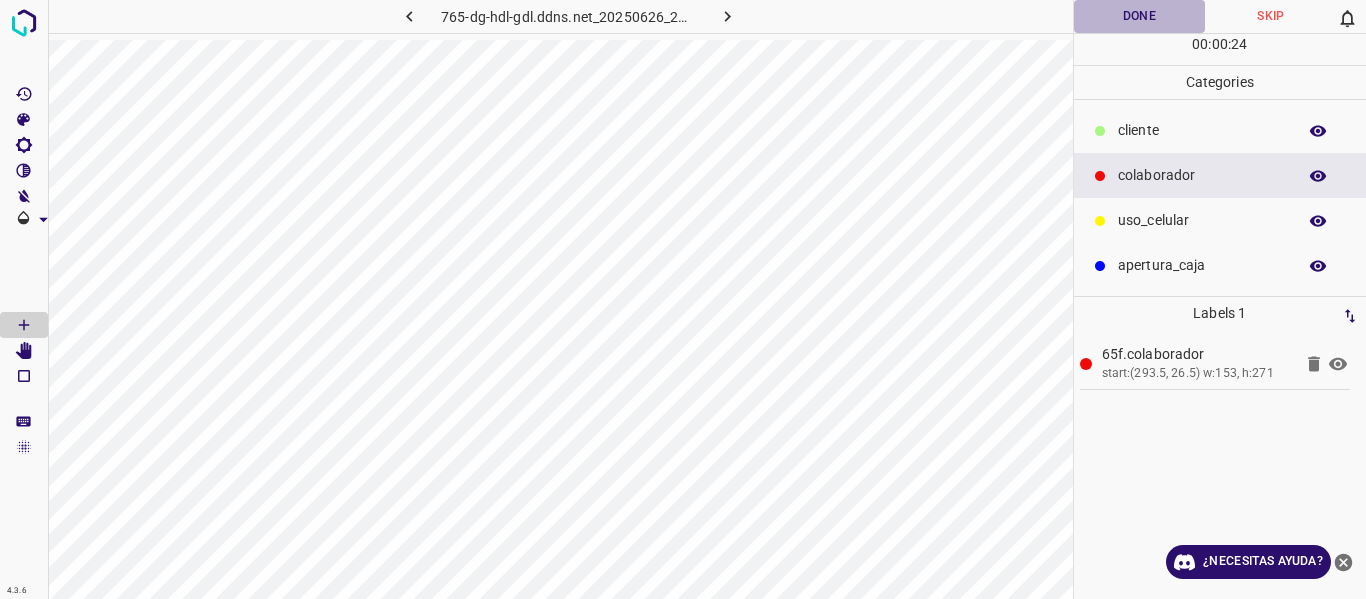 click on "Done" at bounding box center (1140, 16) 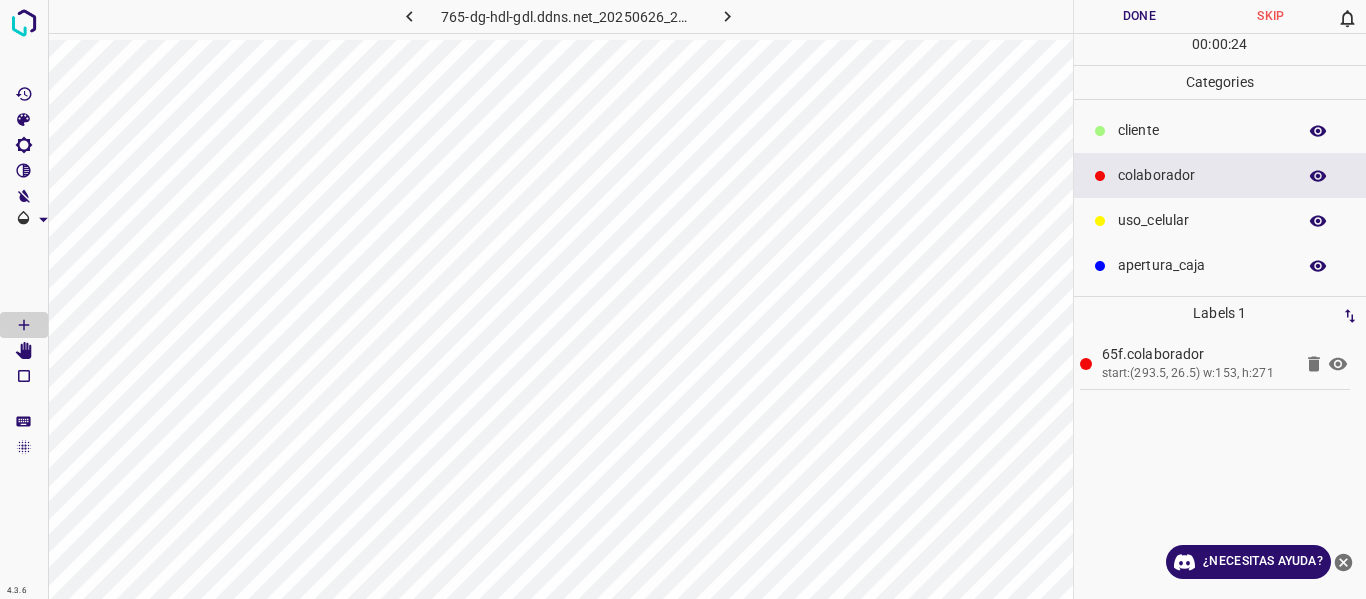 click at bounding box center [727, 16] 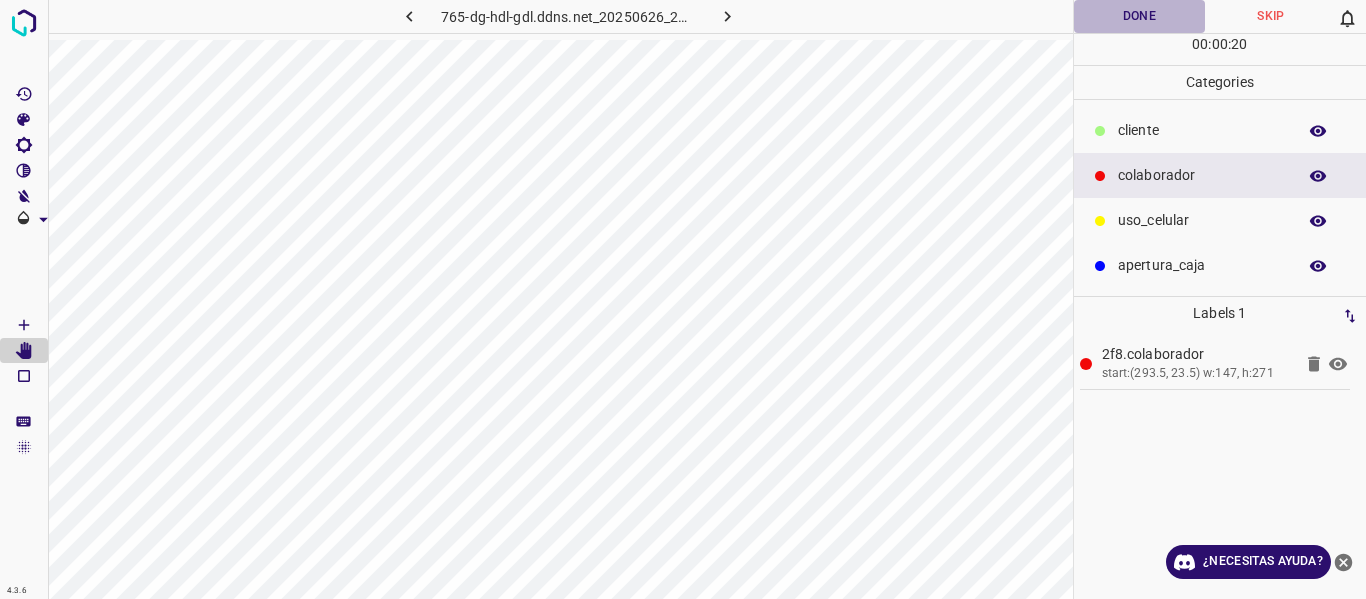 click on "Done" at bounding box center [1140, 16] 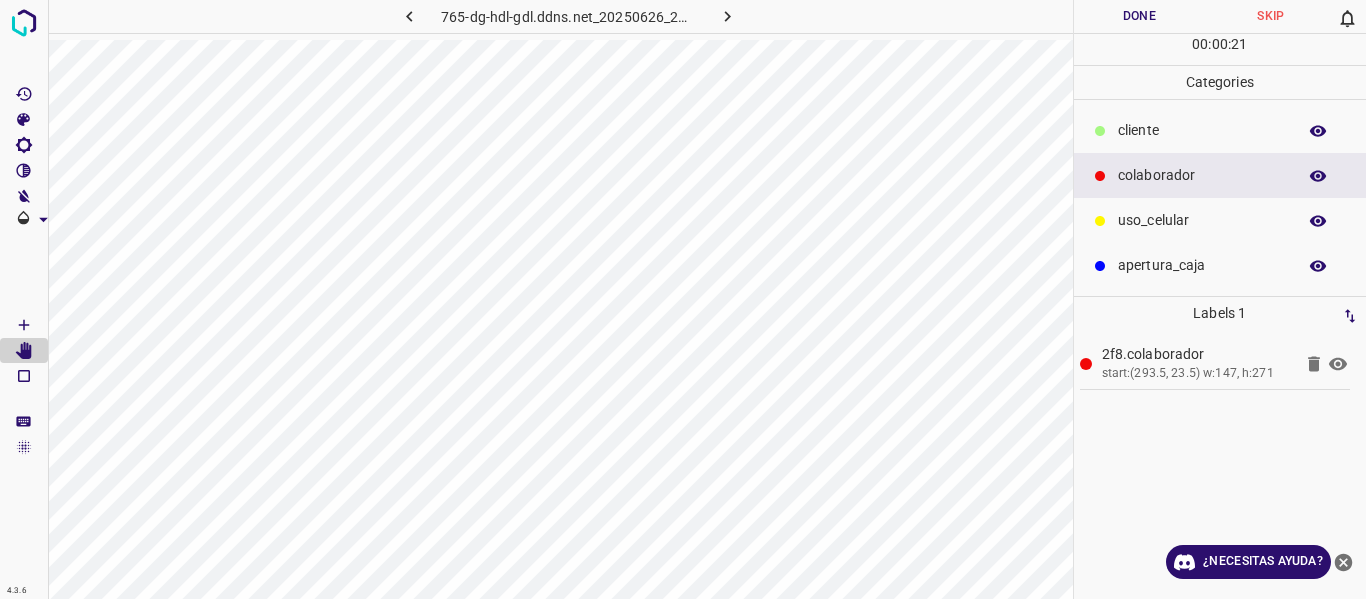 click at bounding box center (727, 16) 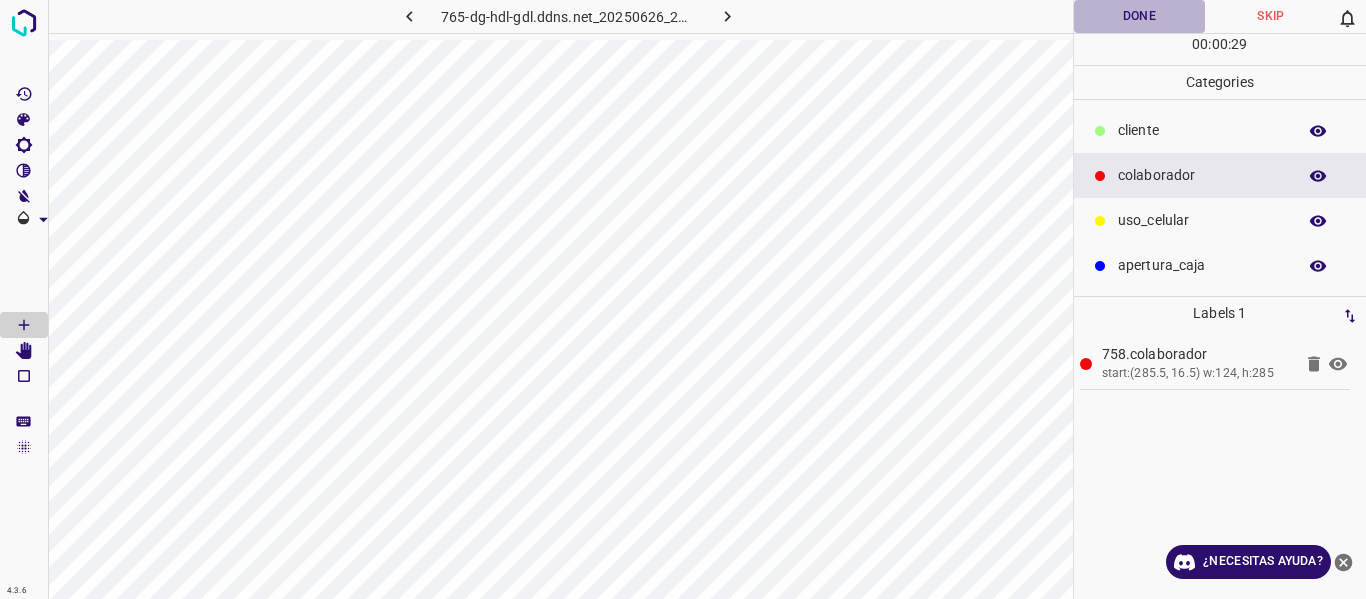 click on "Done" at bounding box center [1140, 16] 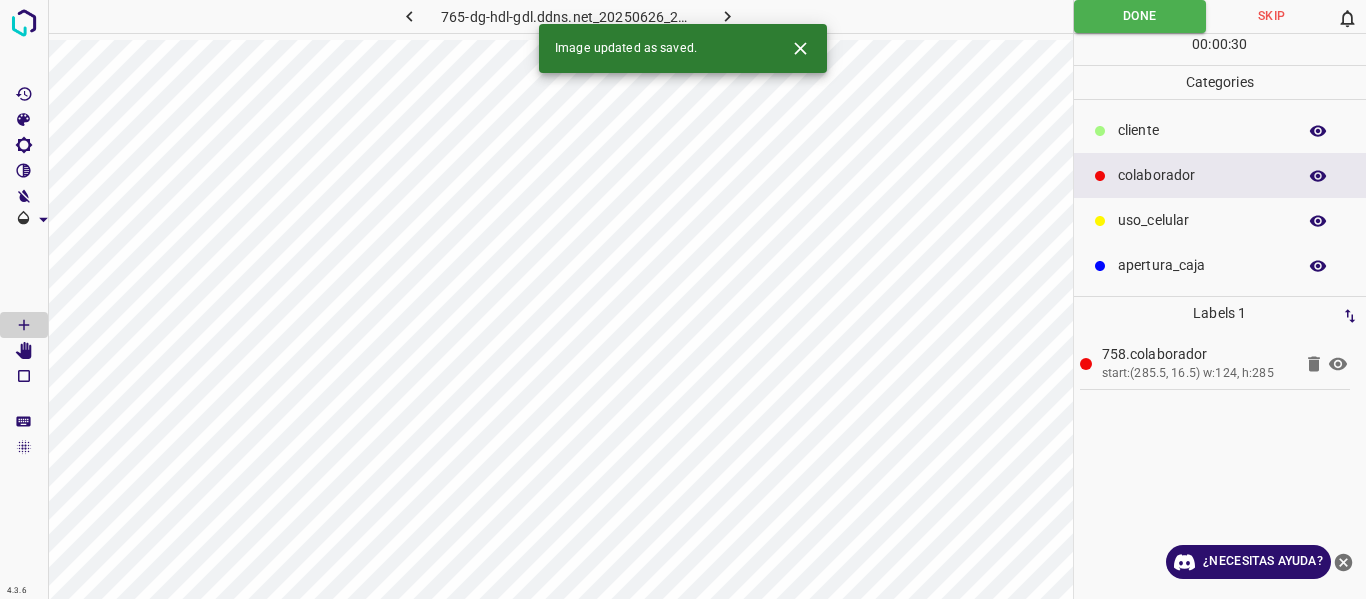 click at bounding box center [727, 16] 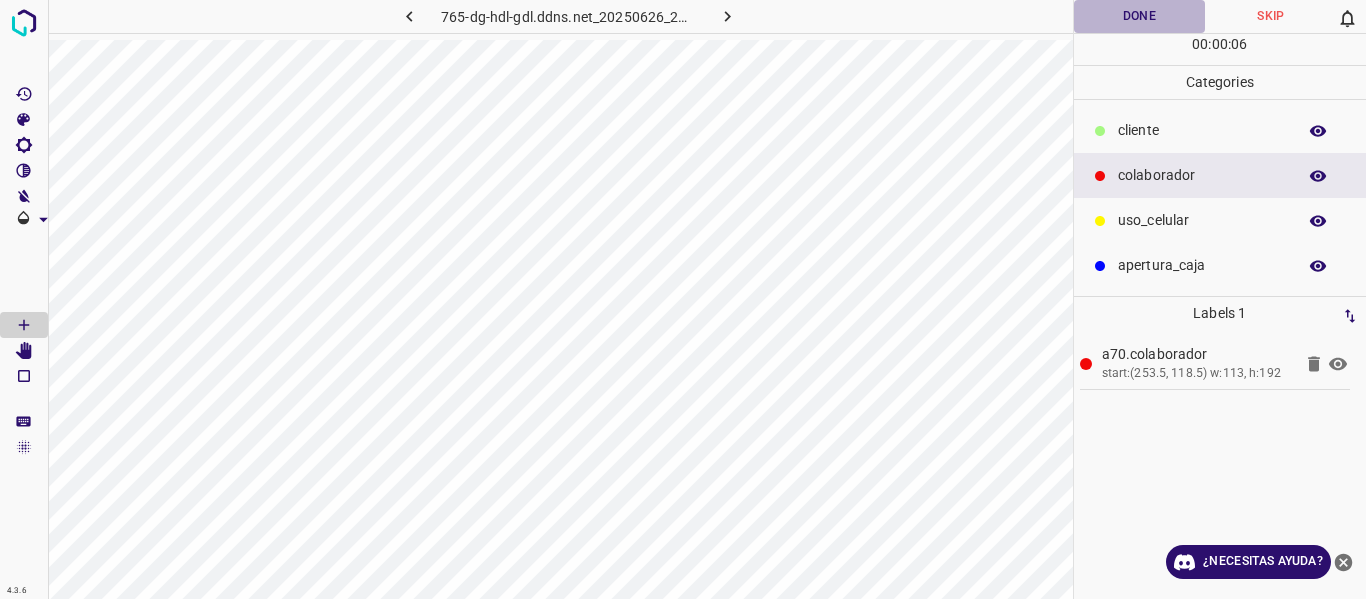 click on "Done" at bounding box center (1140, 16) 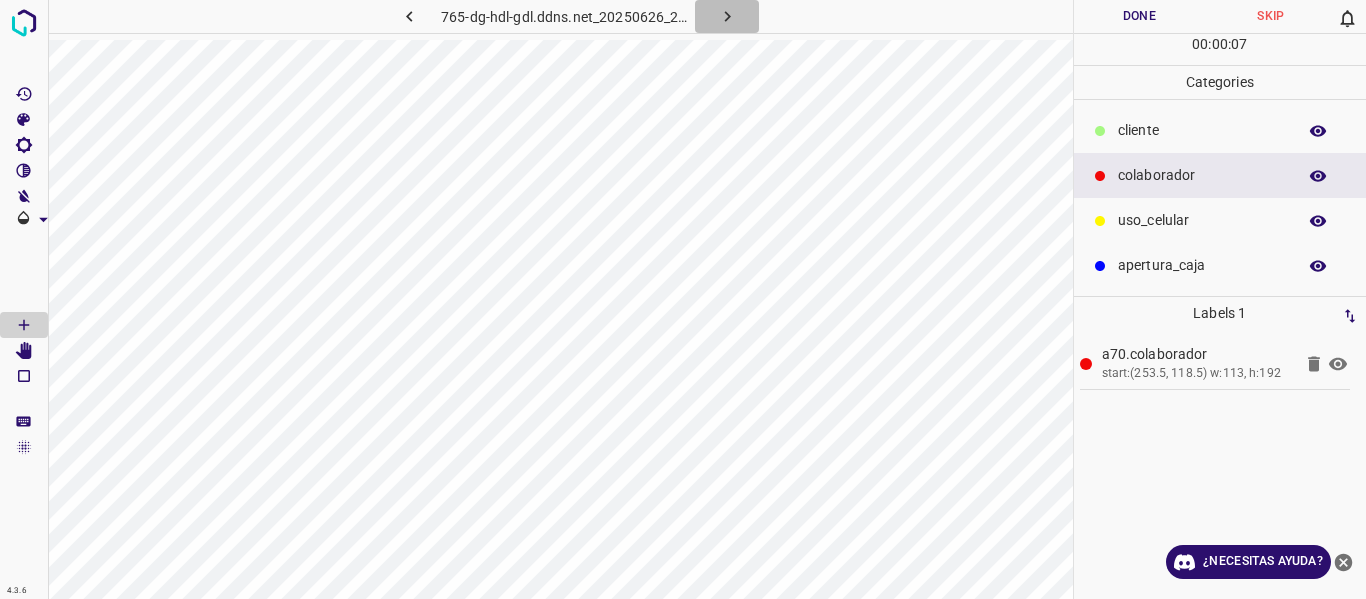 click at bounding box center (727, 16) 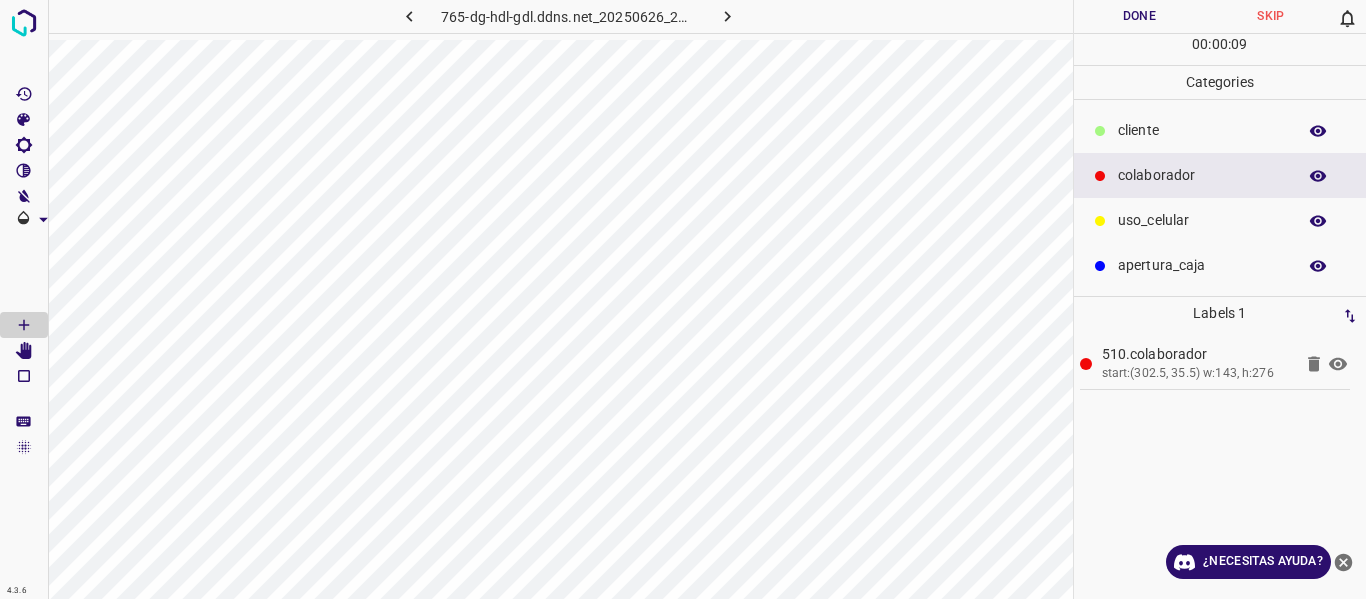 click on "Done" at bounding box center [1140, 16] 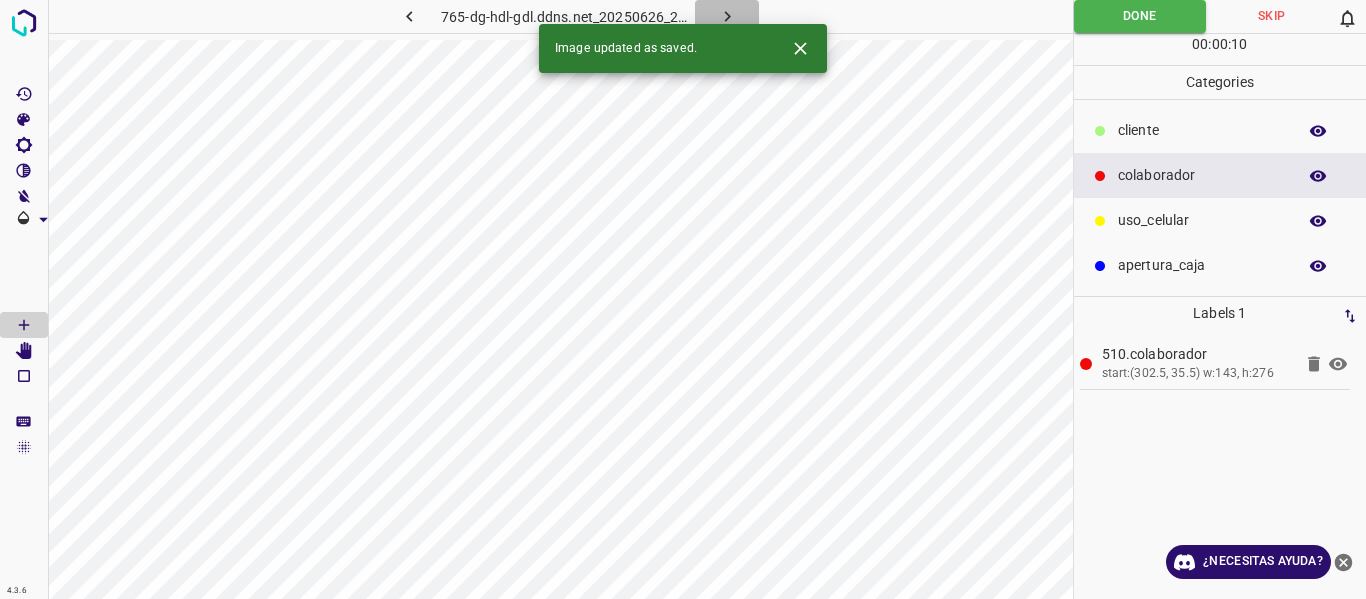 click at bounding box center (727, 16) 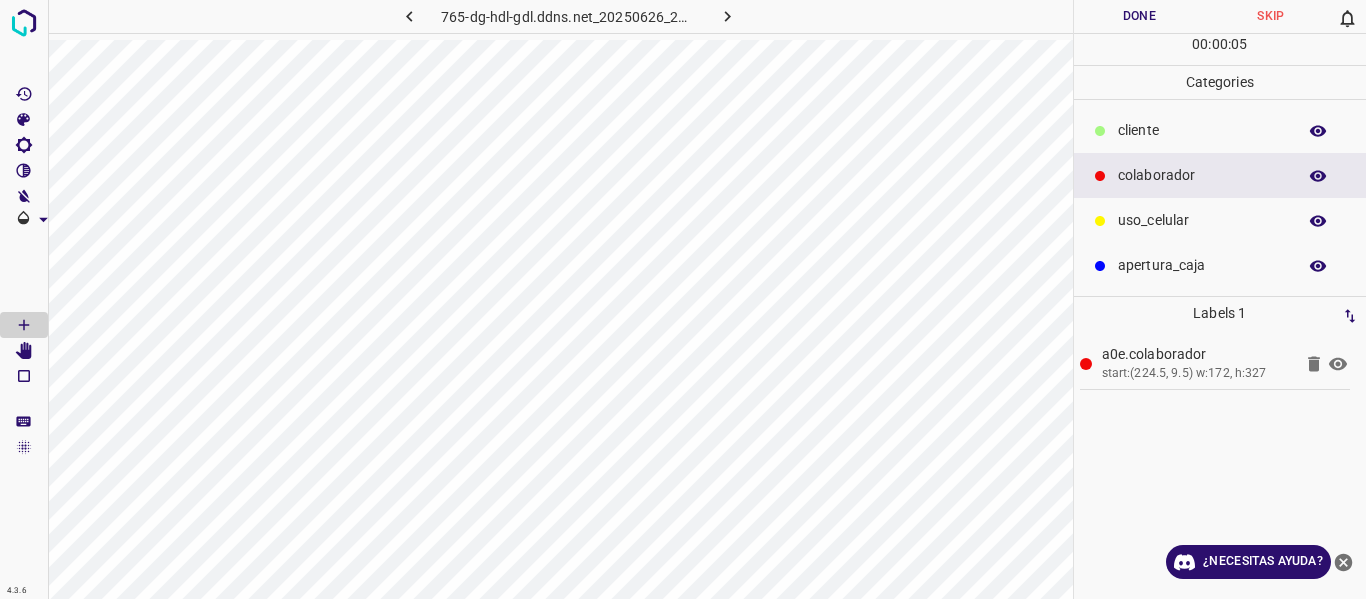 click on "00   : 00   : 05" at bounding box center [1220, 49] 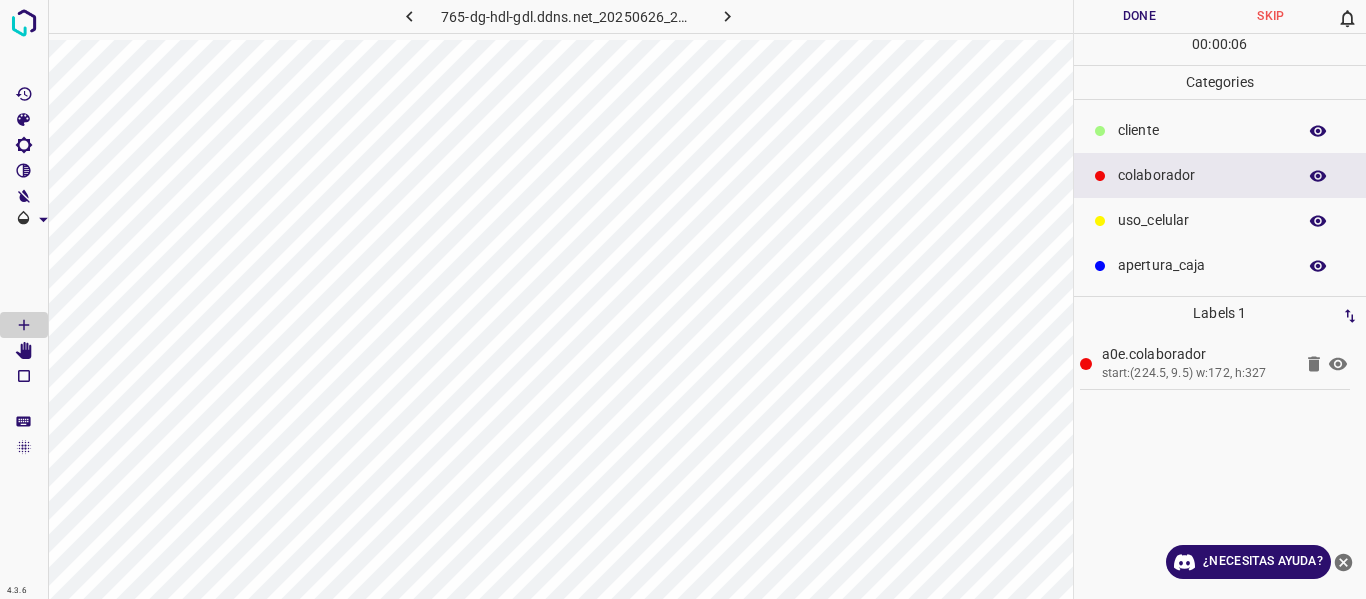 click on "Done" at bounding box center [1140, 16] 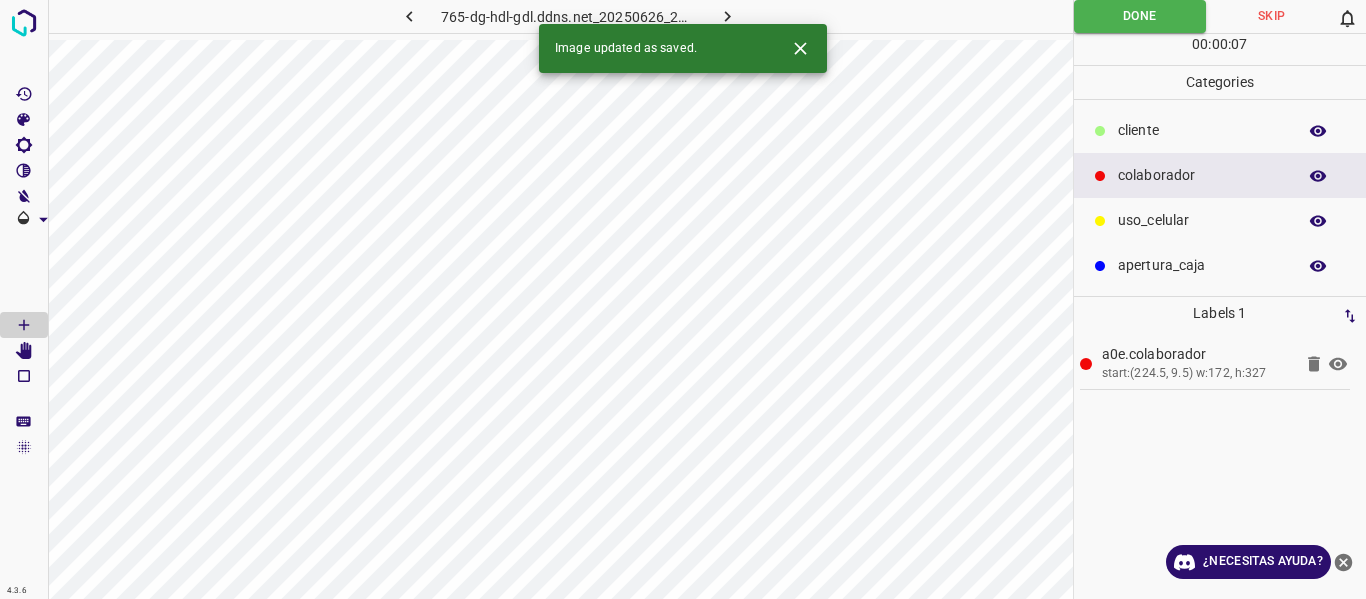 click on "765-dg-hdl-gdl.ddns.net_20250626_212625_000004920.jpg" at bounding box center [568, 19] 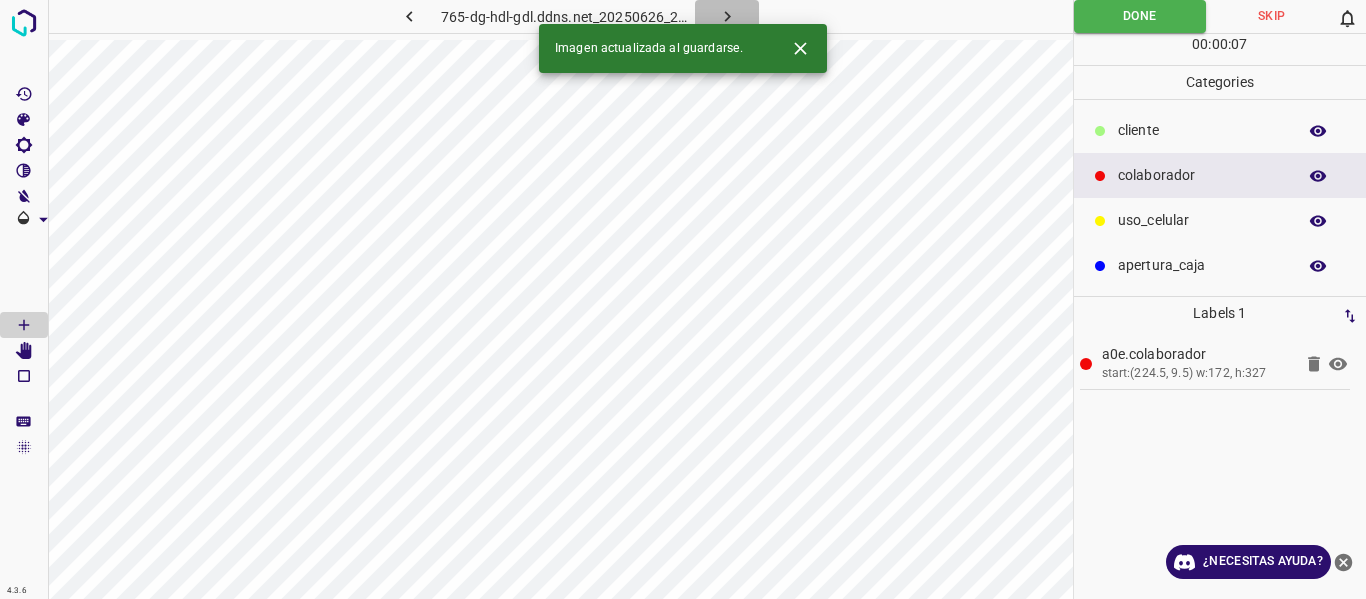 click at bounding box center [727, 16] 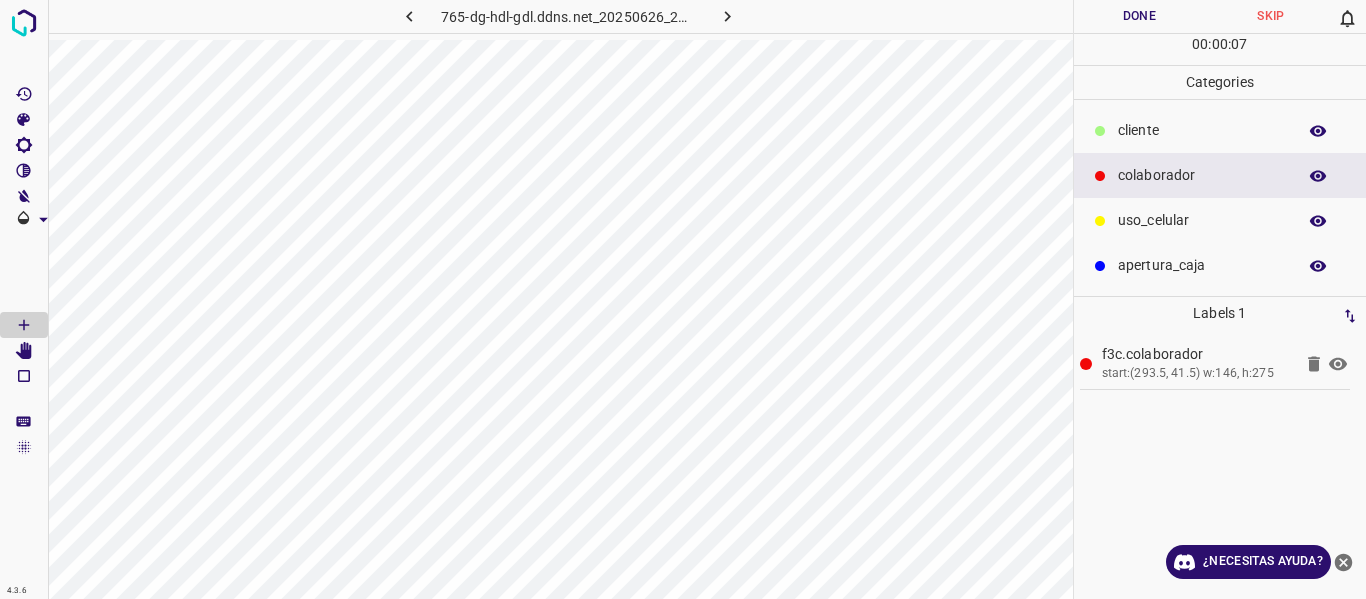 click on "Done" at bounding box center (1140, 16) 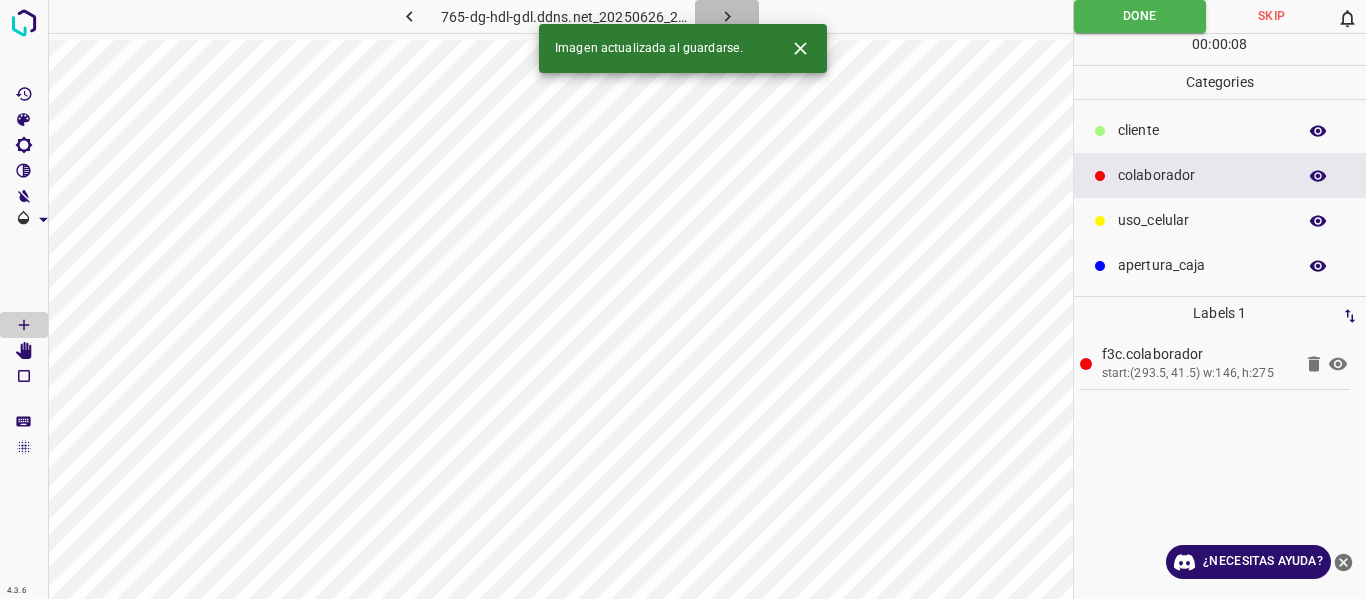 click at bounding box center (727, 16) 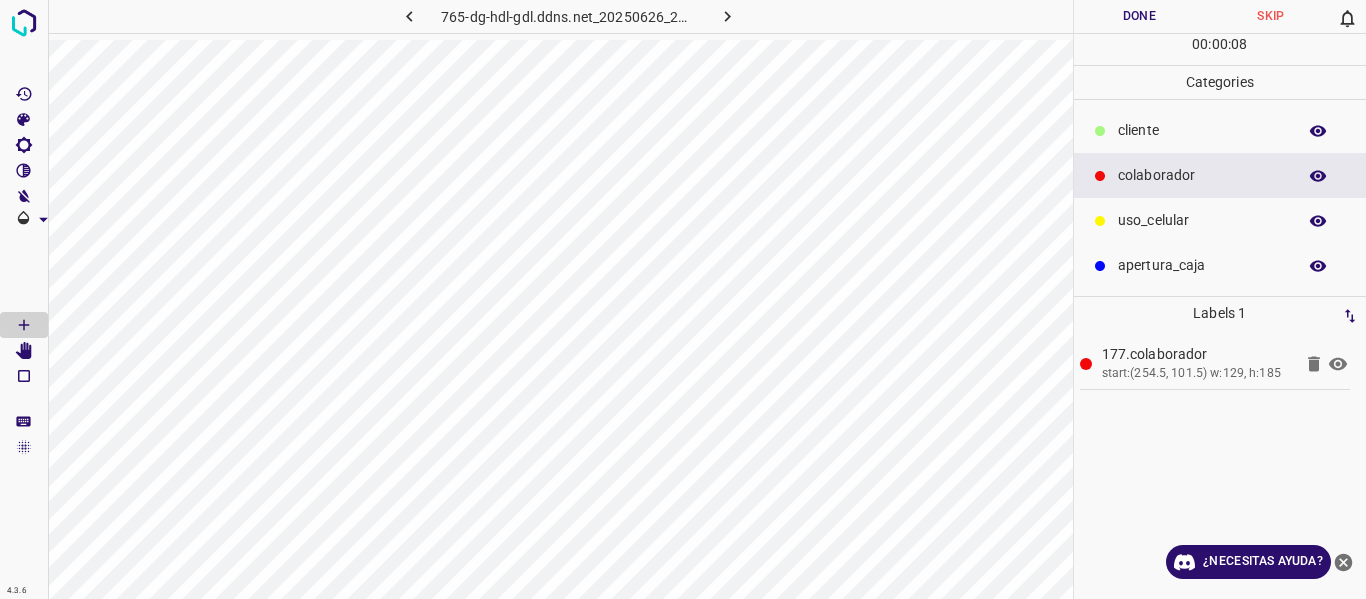 click on "Done" at bounding box center (1140, 16) 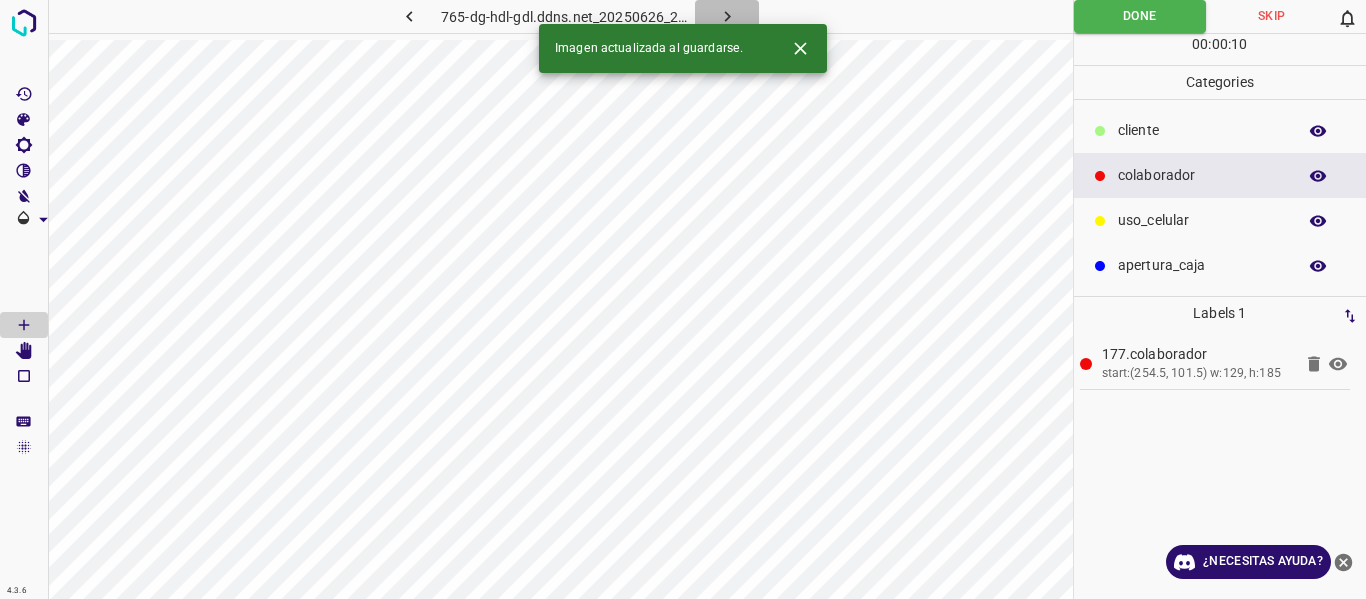 click at bounding box center (727, 16) 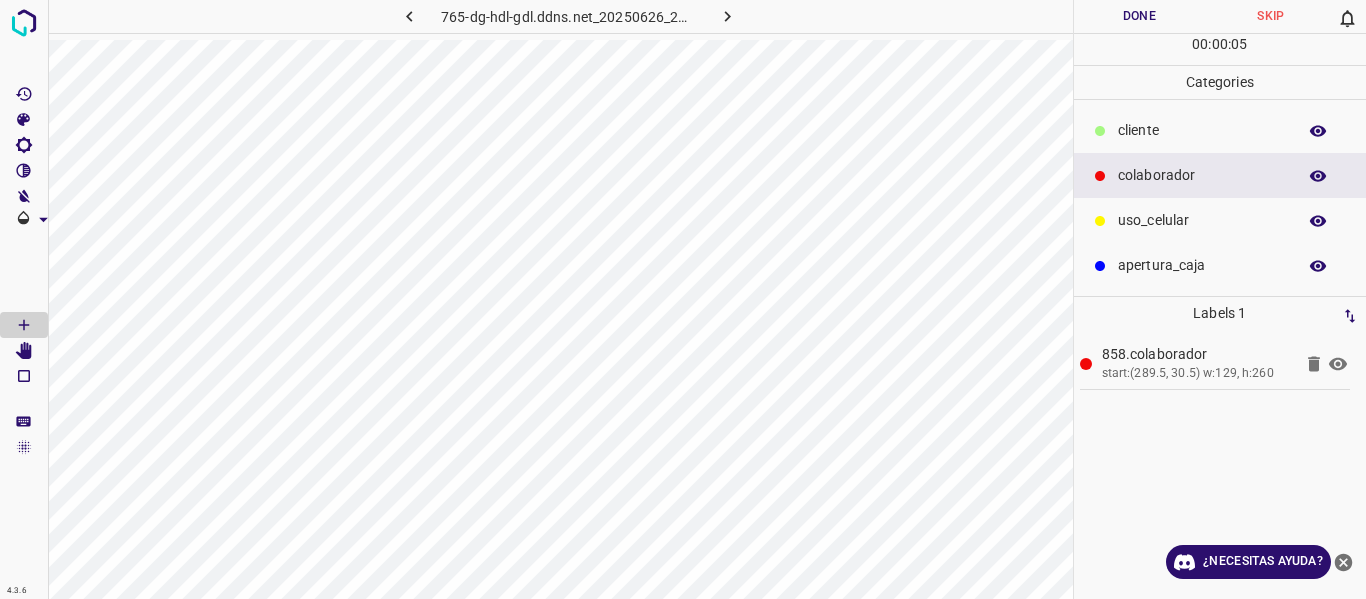 click on "Done" at bounding box center (1140, 16) 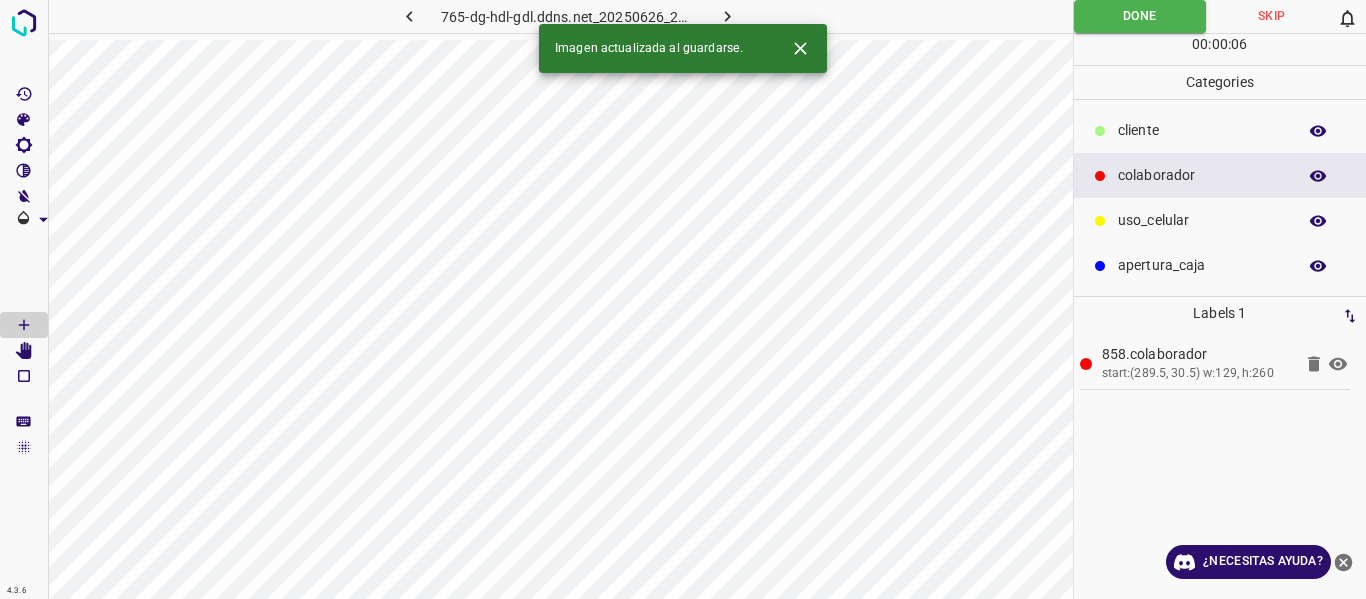 click at bounding box center (727, 16) 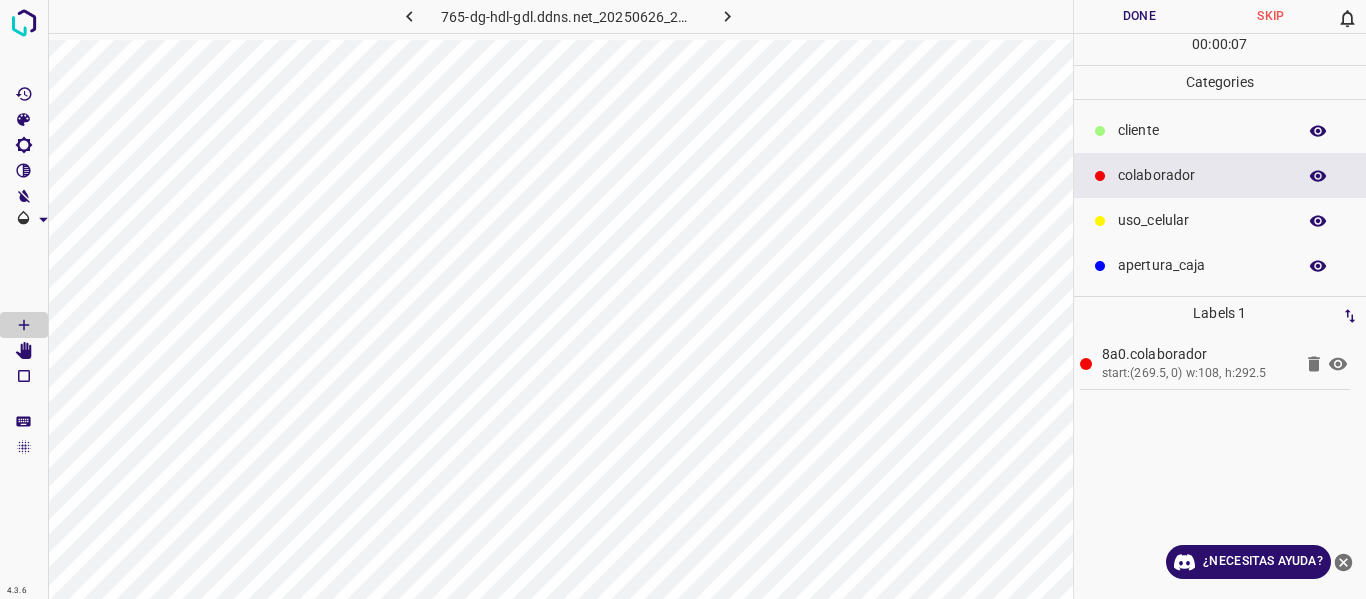 click on "Done" at bounding box center (1140, 16) 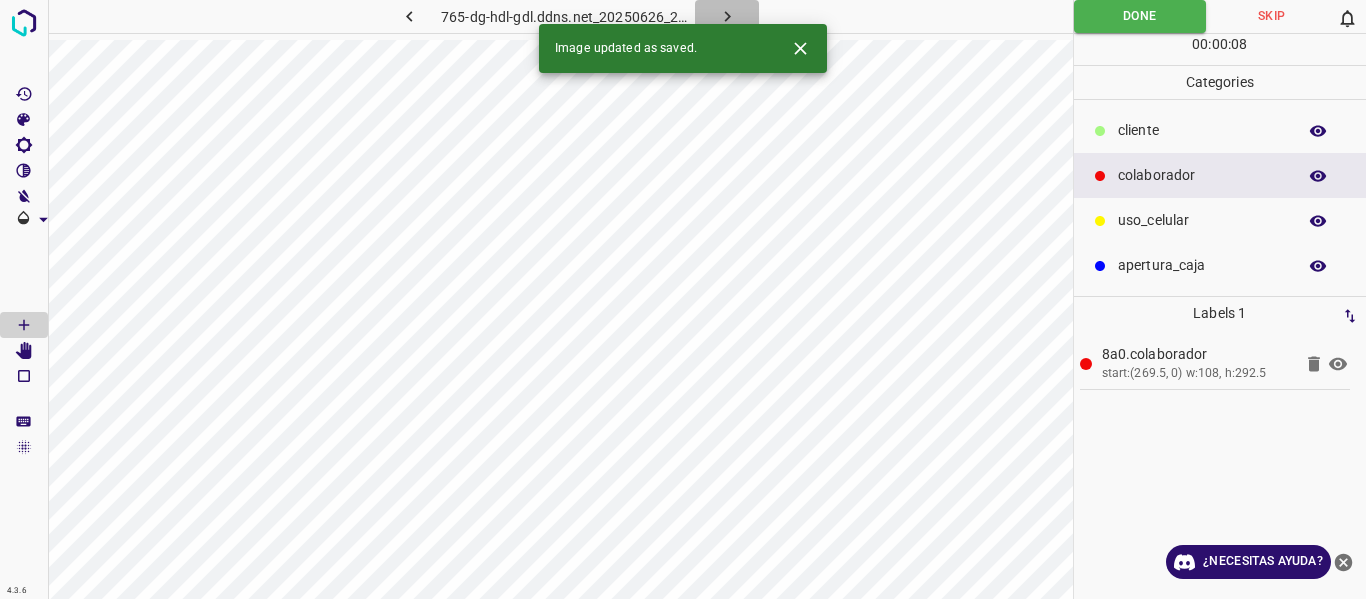 click at bounding box center [727, 16] 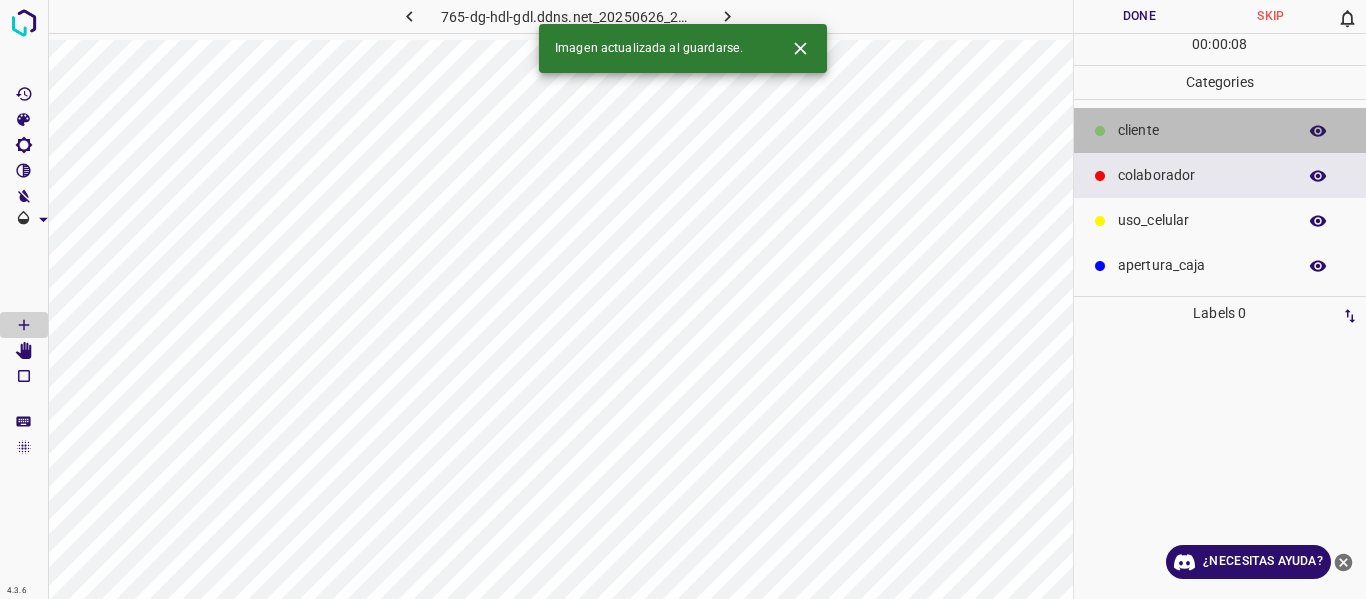 click on "​​cliente" at bounding box center [1220, 130] 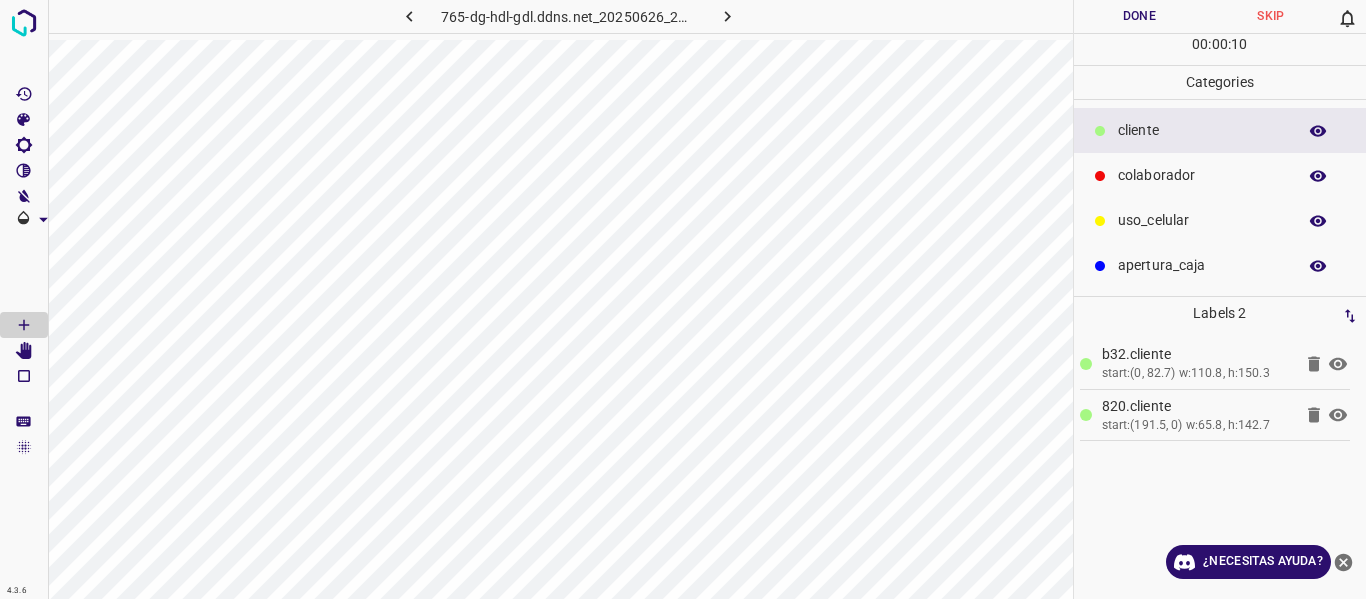 click on "Done" at bounding box center (1140, 16) 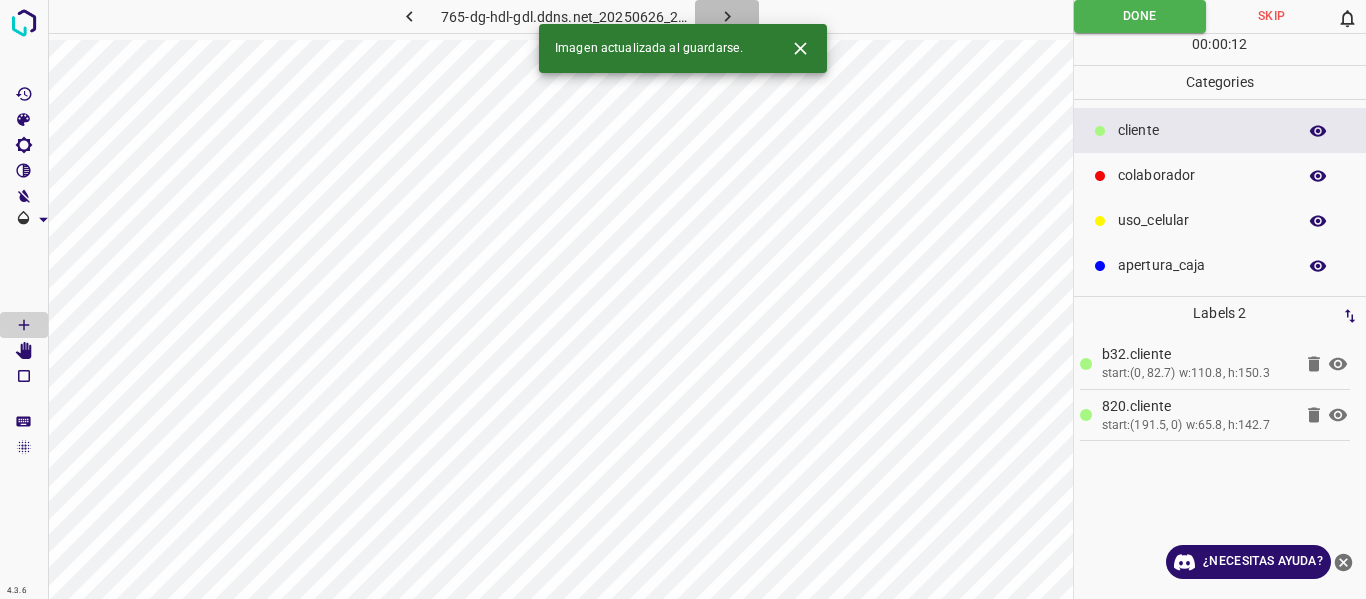 click at bounding box center [727, 16] 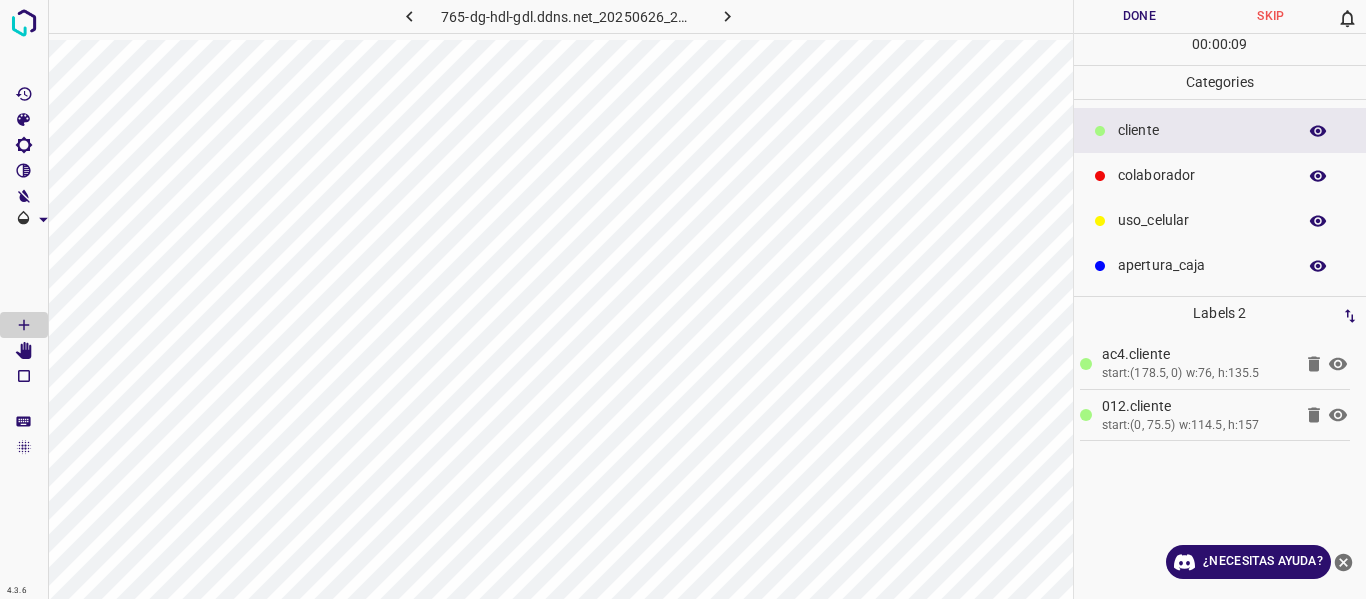 click on "Done" at bounding box center (1140, 16) 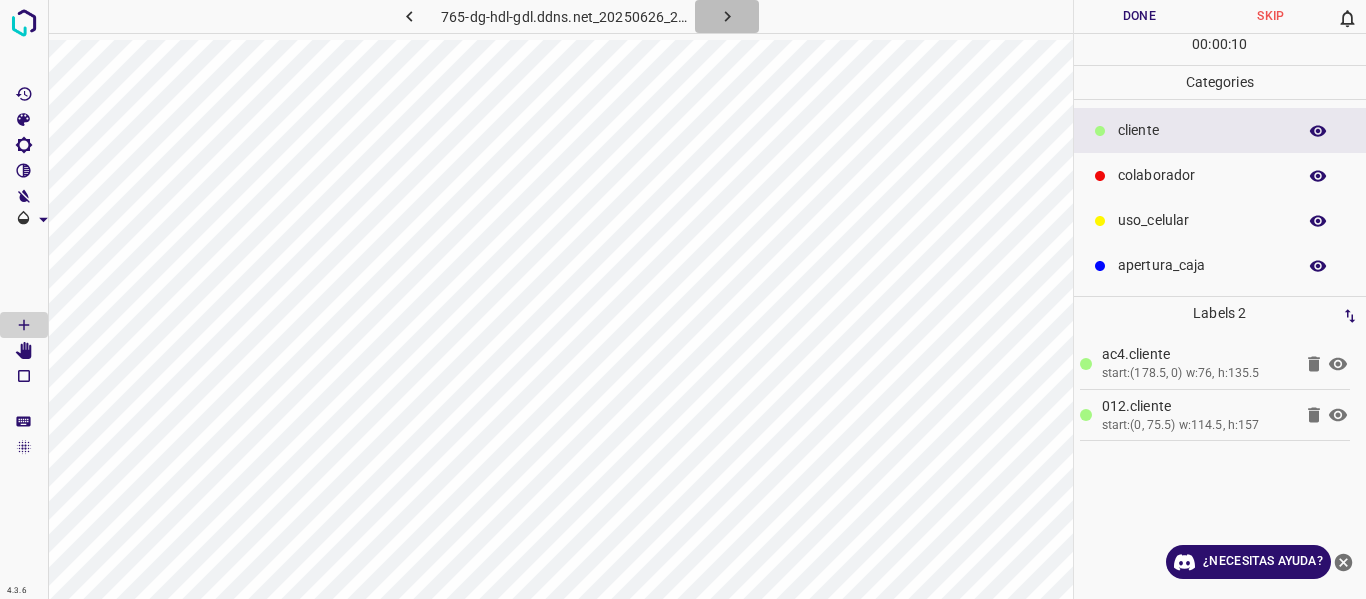 click at bounding box center [727, 16] 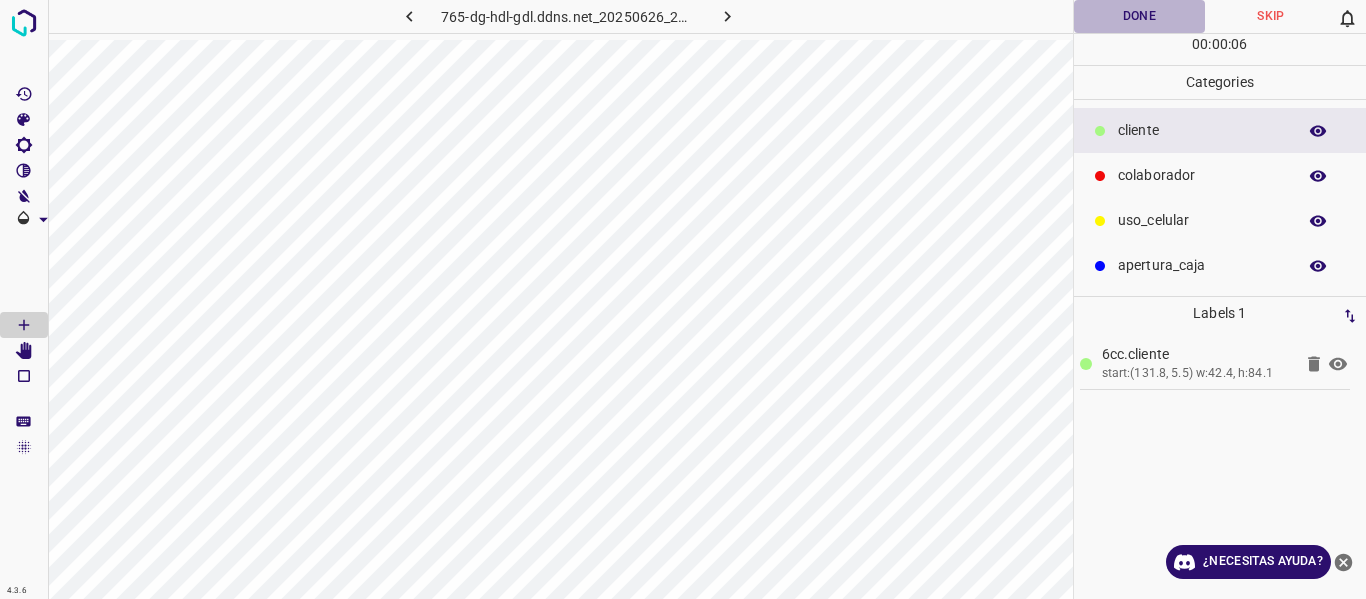 click on "Done" at bounding box center (1140, 16) 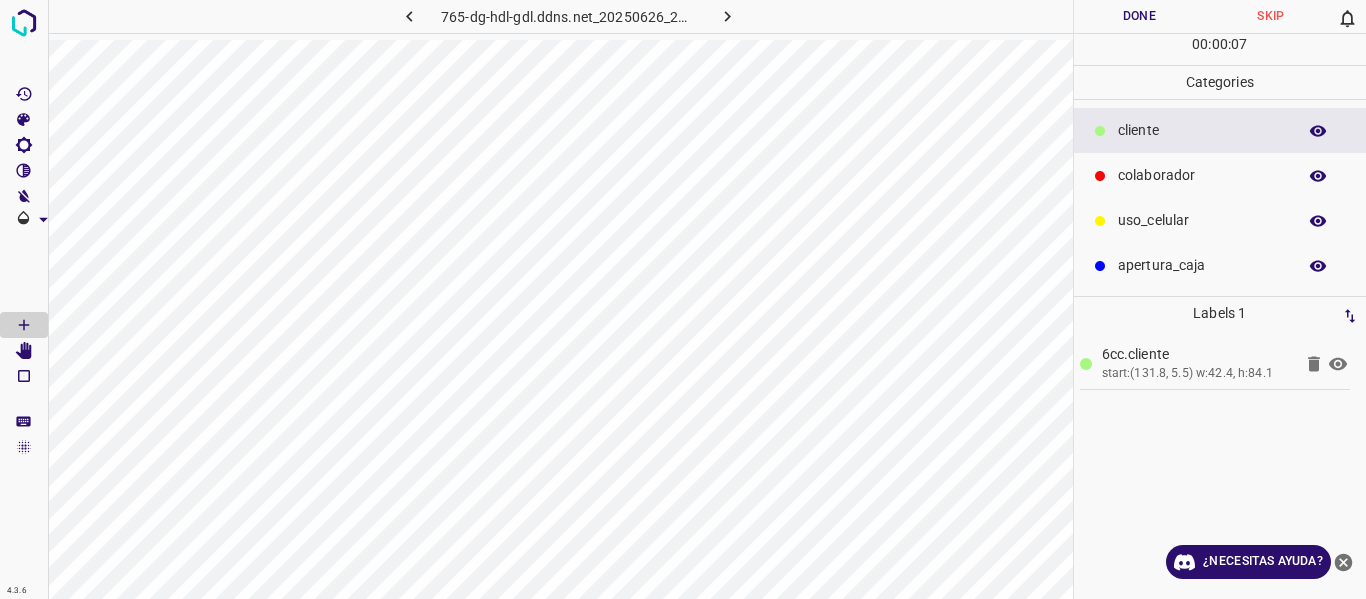 click at bounding box center [727, 16] 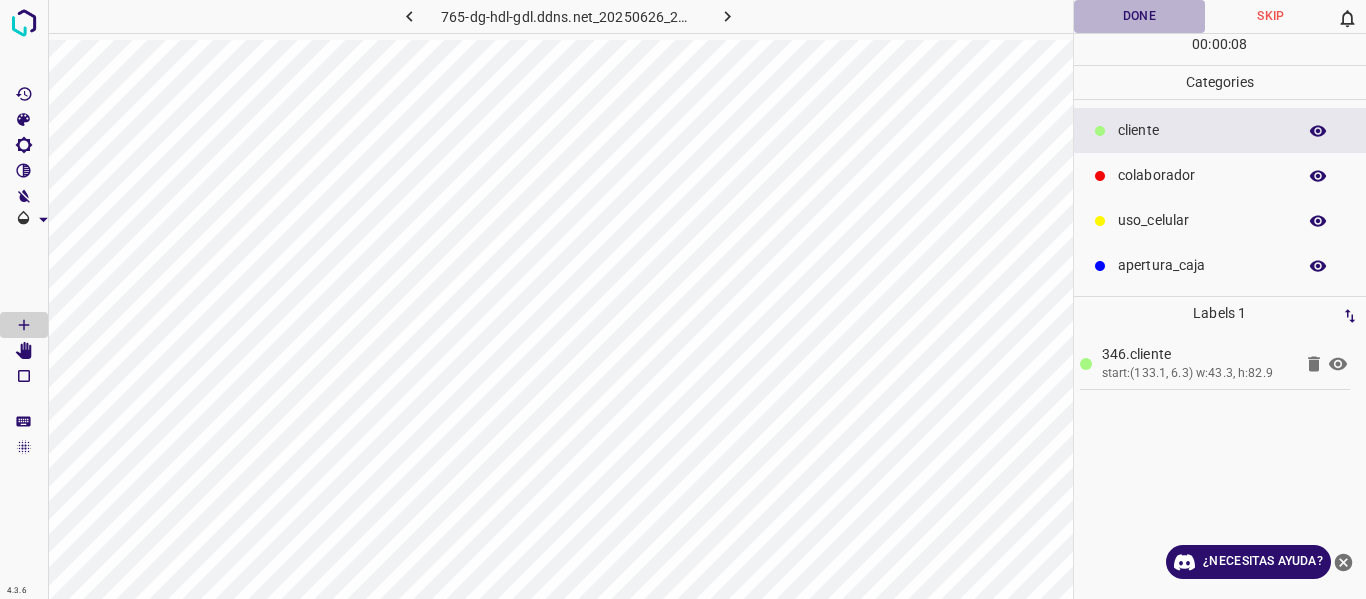 click on "Done" at bounding box center (1140, 16) 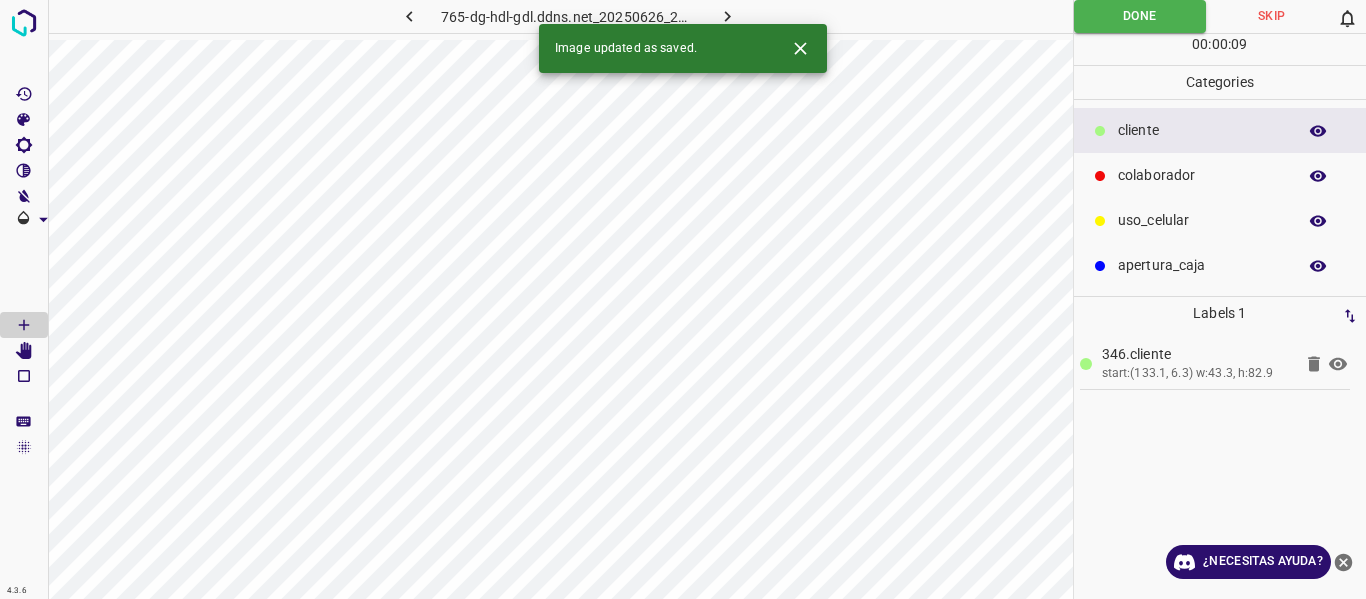 drag, startPoint x: 741, startPoint y: 8, endPoint x: 742, endPoint y: 33, distance: 25.019993 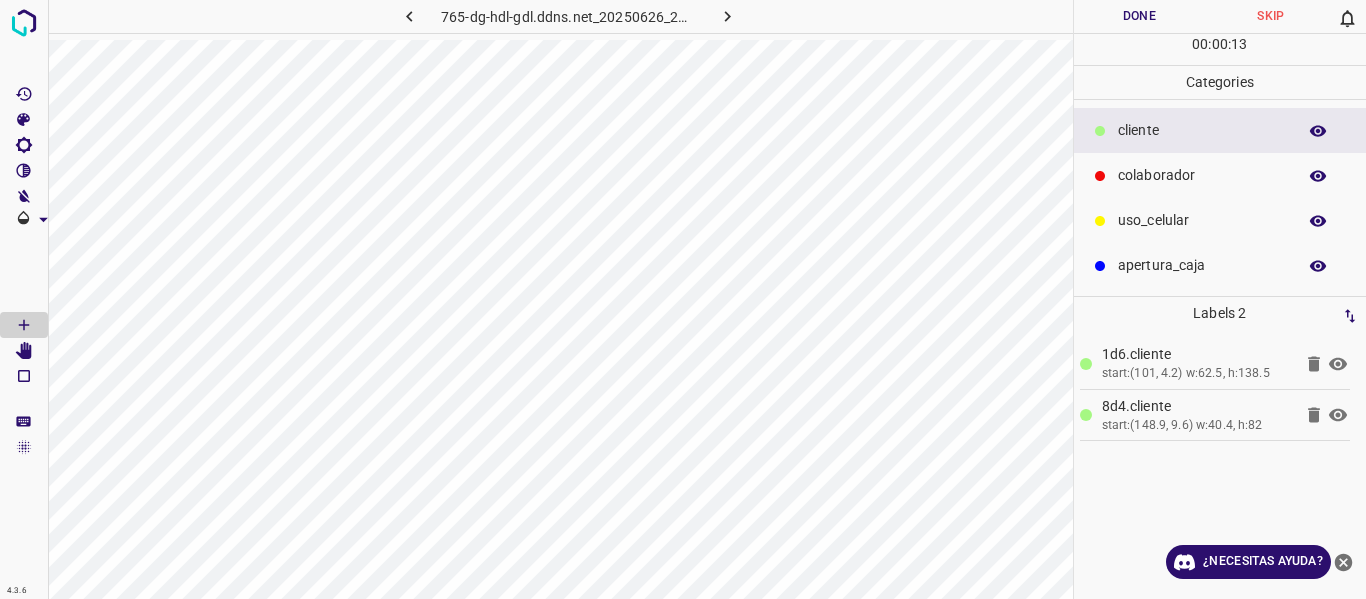 click on "Done" at bounding box center (1140, 16) 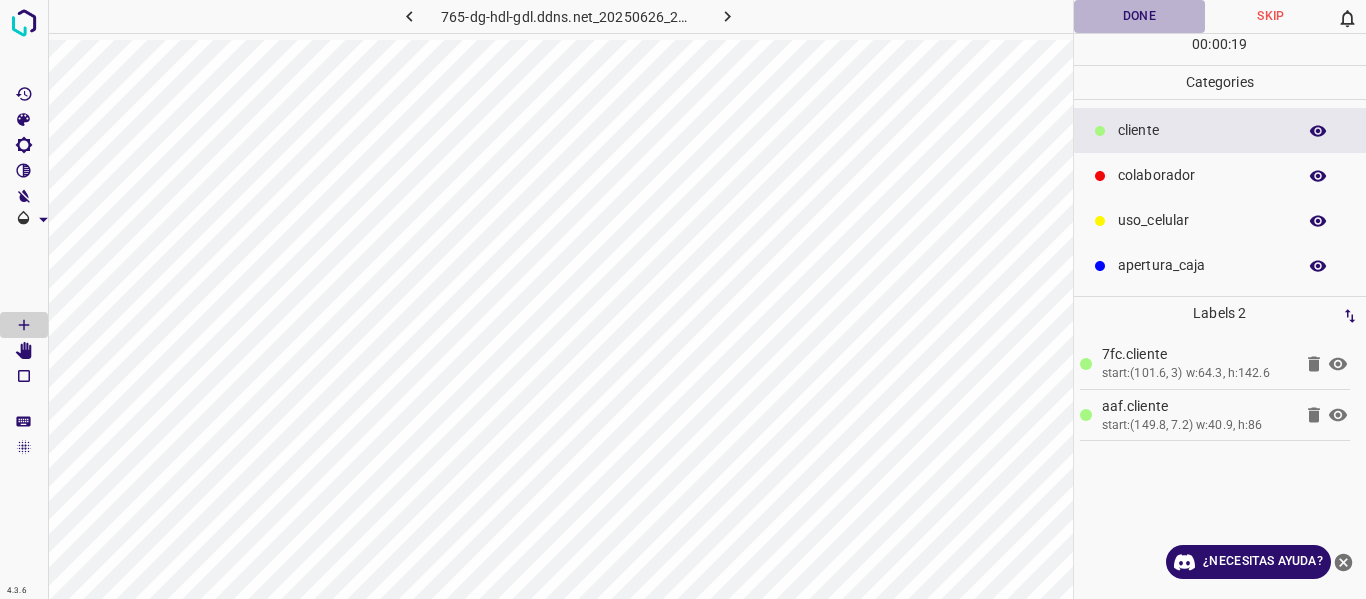 click on "Done" at bounding box center (1140, 16) 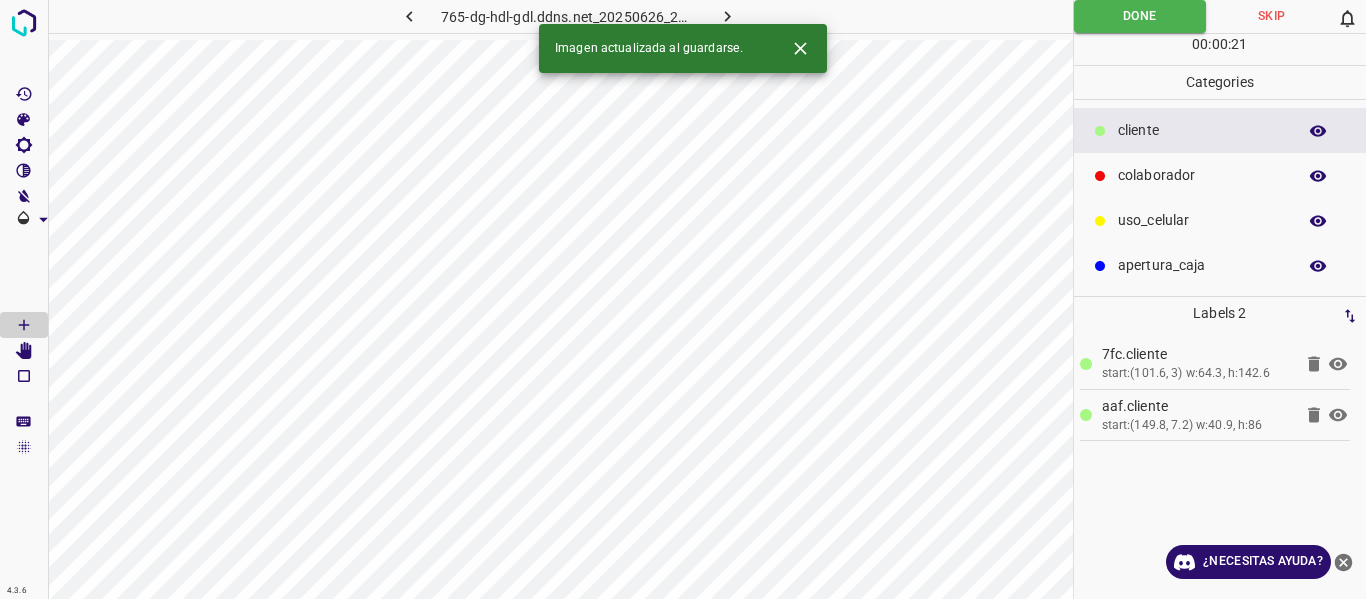 click at bounding box center [727, 16] 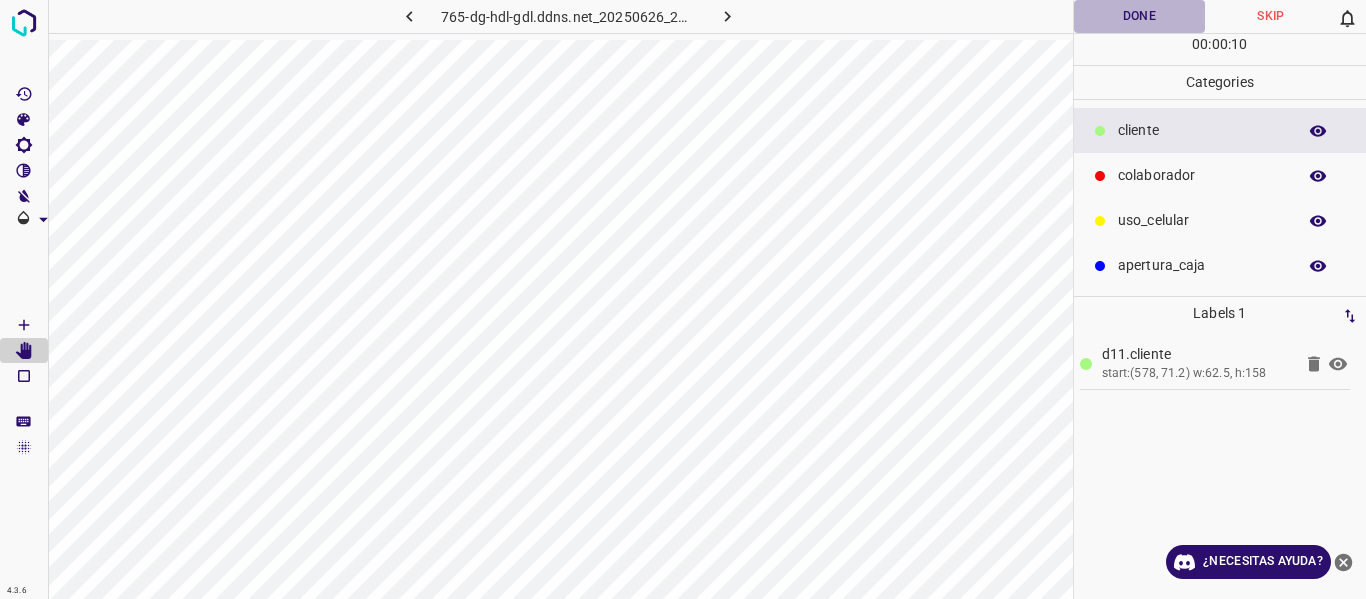 click on "Done" at bounding box center (1140, 16) 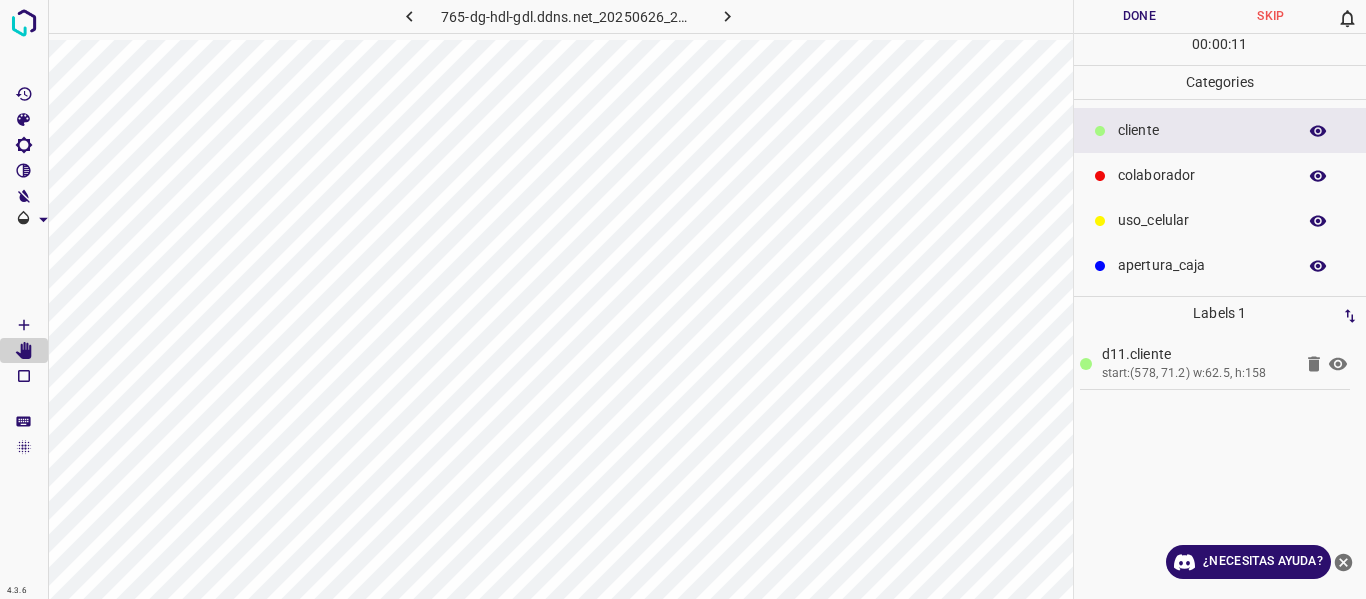 click at bounding box center [727, 16] 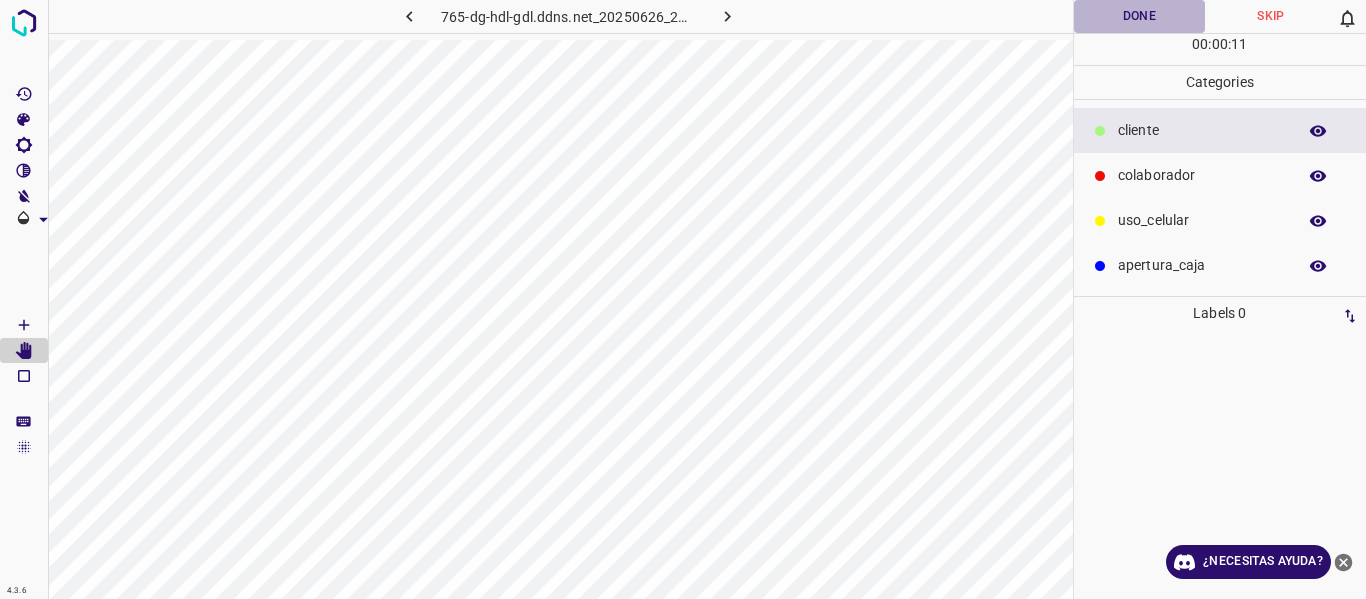 click on "Done" at bounding box center [1140, 16] 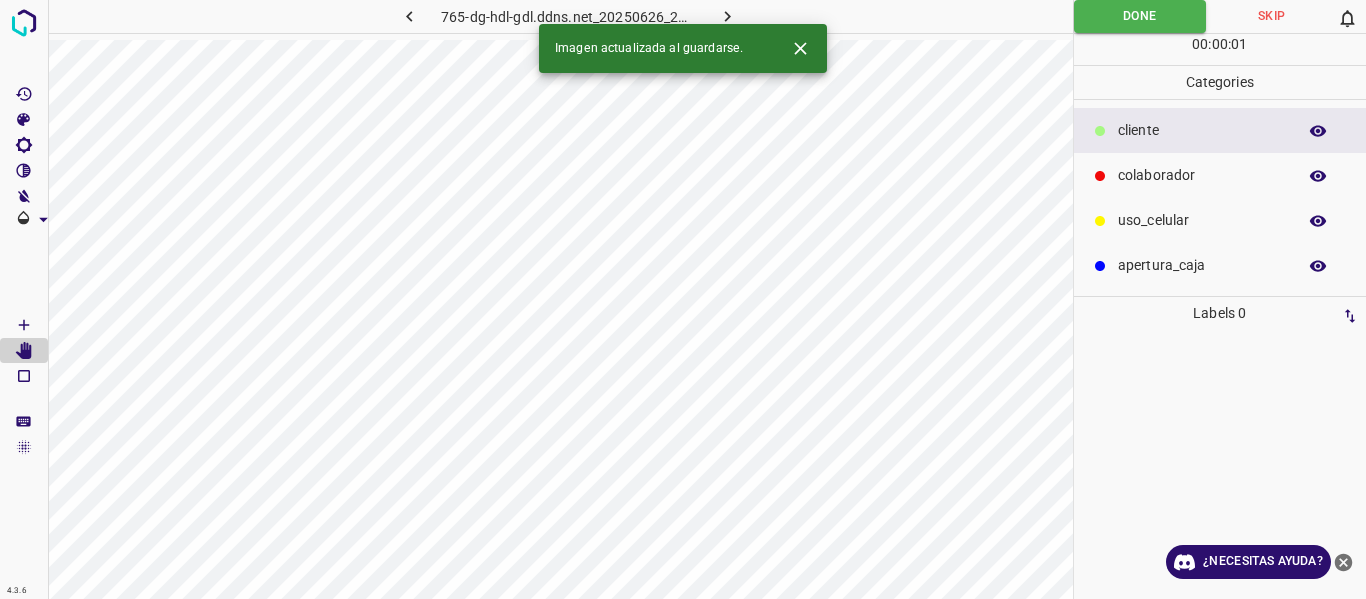 click at bounding box center [727, 16] 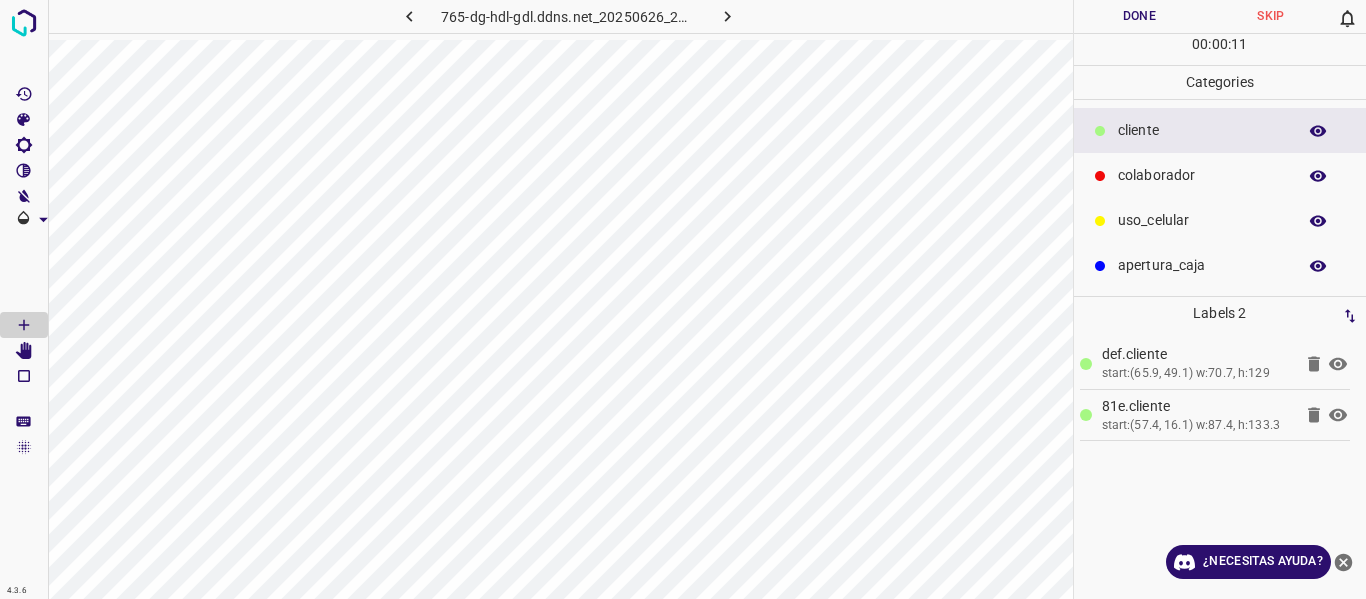 click on "Done" at bounding box center [1140, 16] 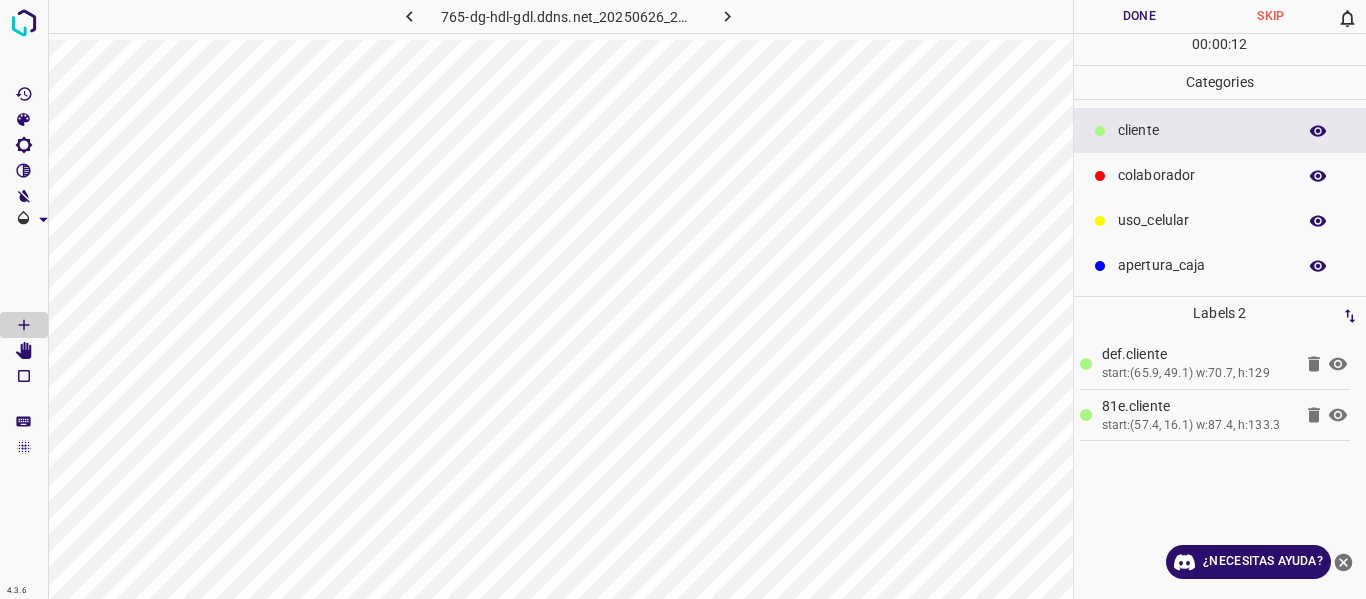 click on "765-dg-hdl-gdl.ddns.net_20250626_215619_000001860.jpg" at bounding box center [568, 19] 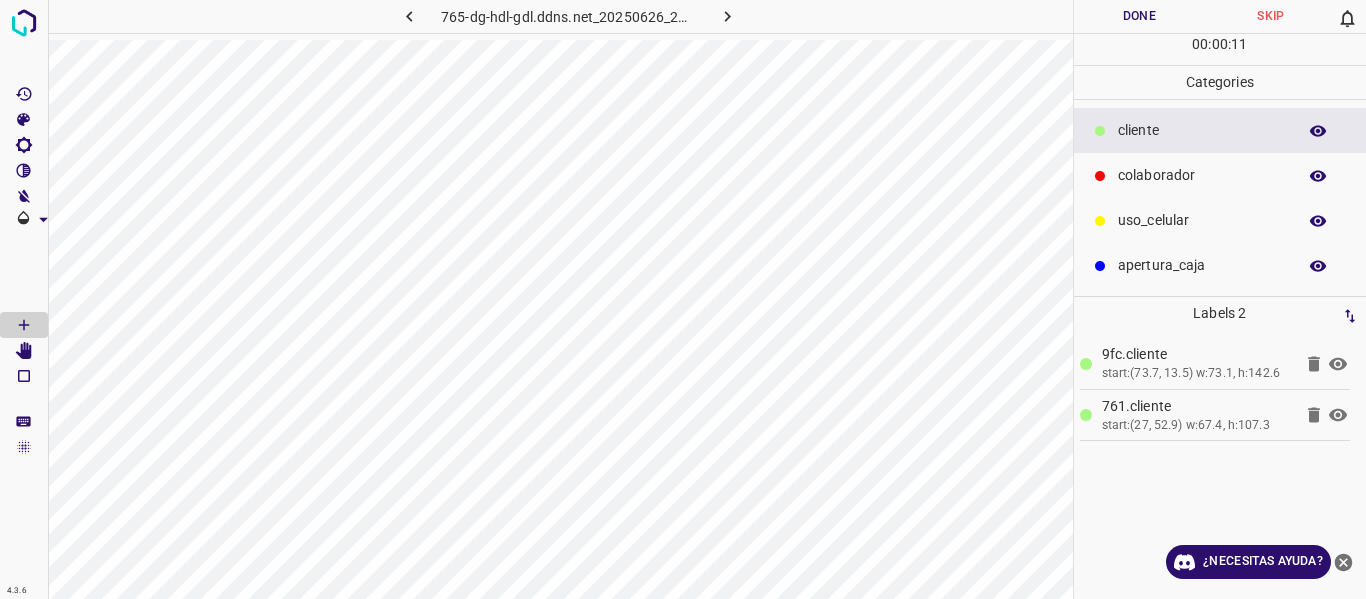 click on "Done" at bounding box center [1140, 16] 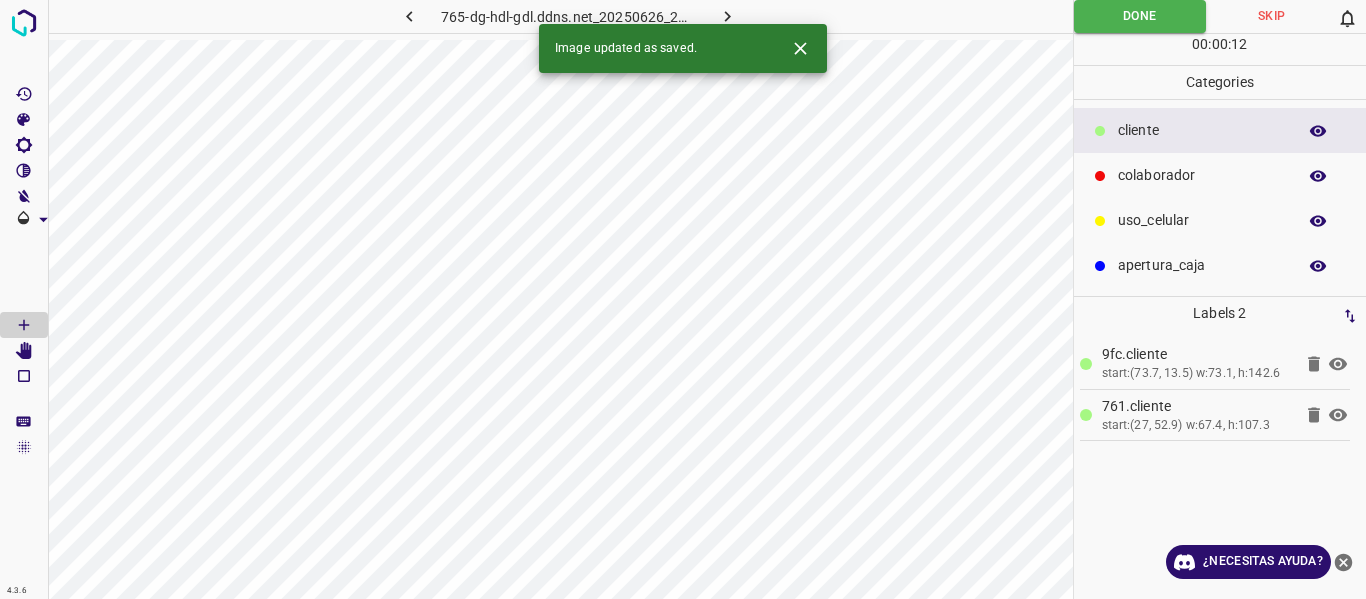 click at bounding box center (727, 16) 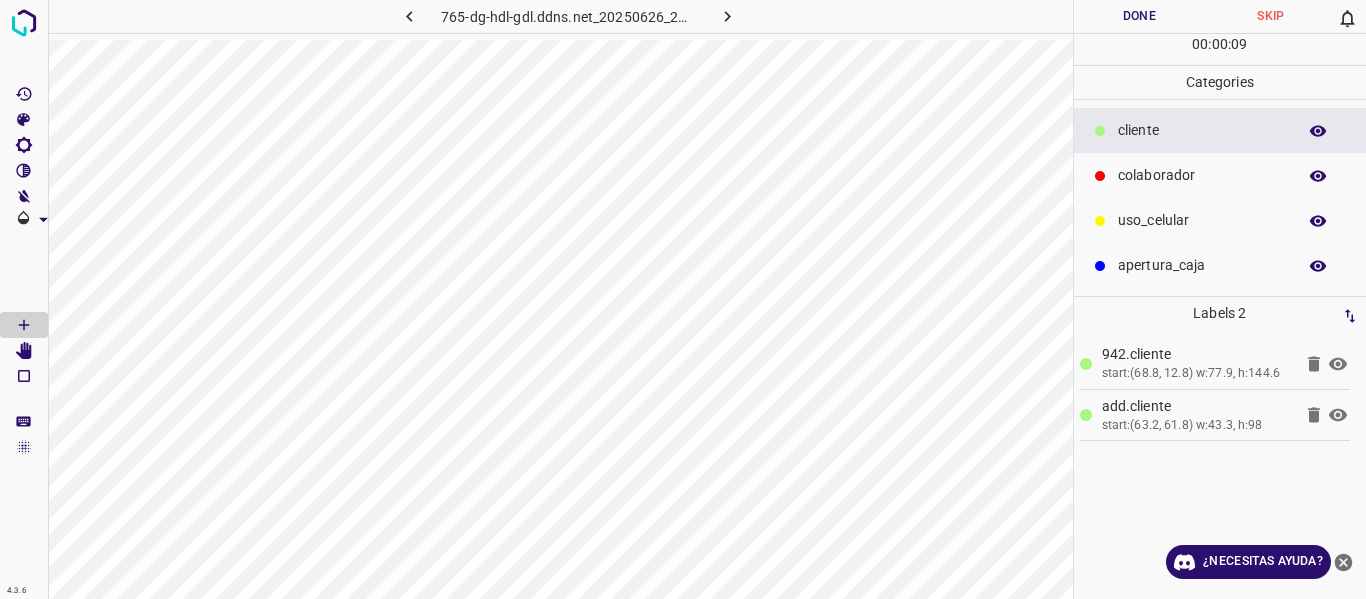 click on "Done" at bounding box center (1140, 16) 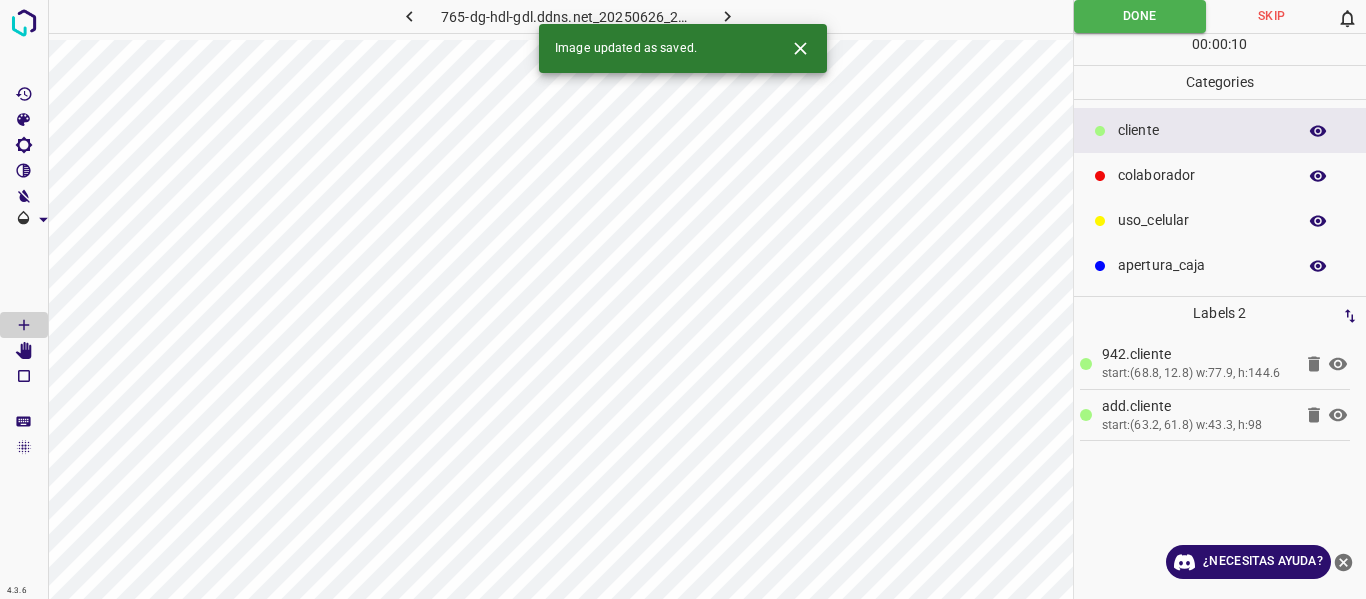 click at bounding box center [727, 16] 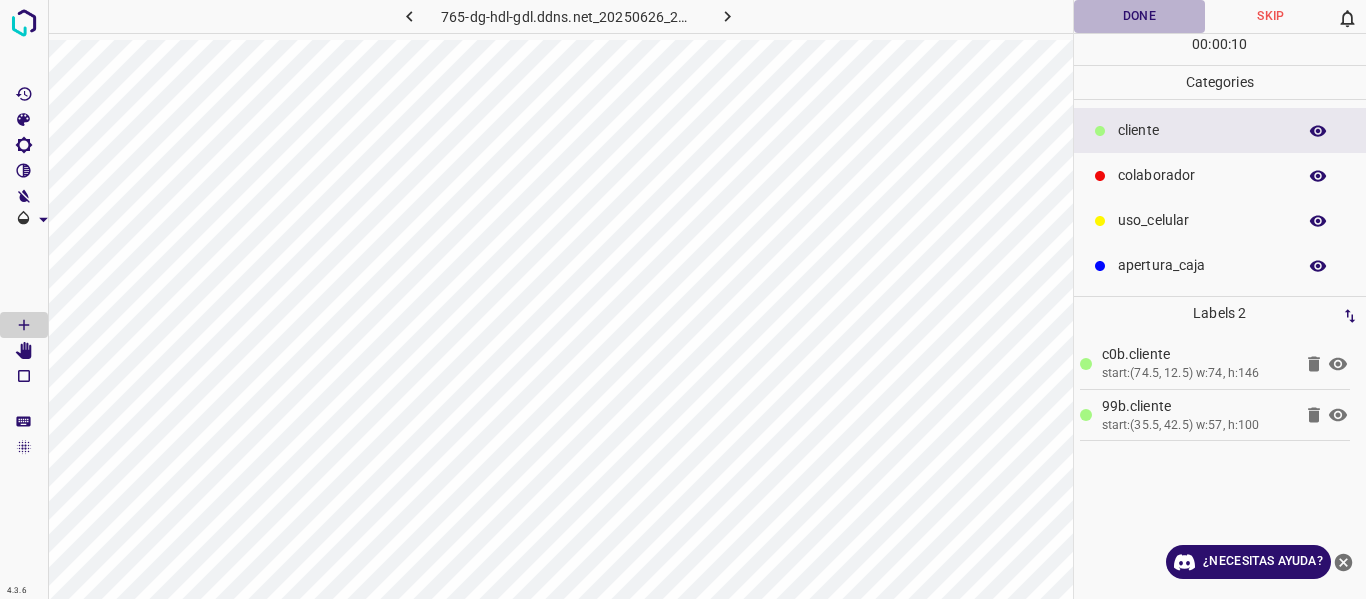 click on "Done" at bounding box center [1140, 16] 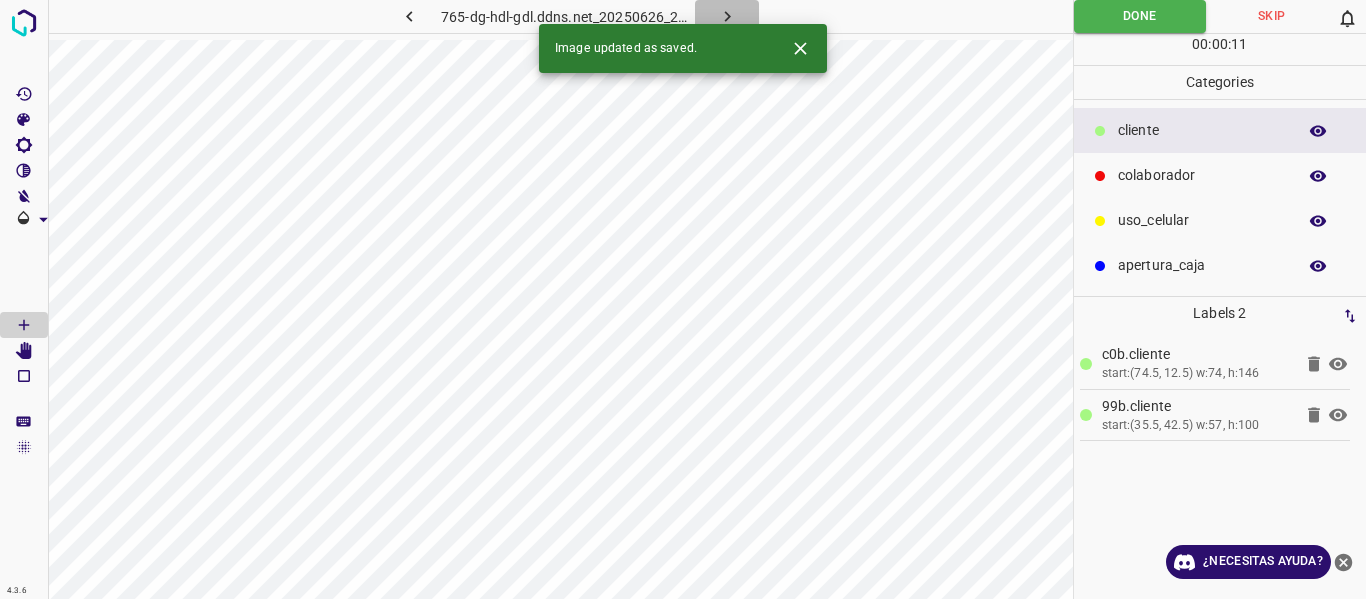 click at bounding box center (727, 16) 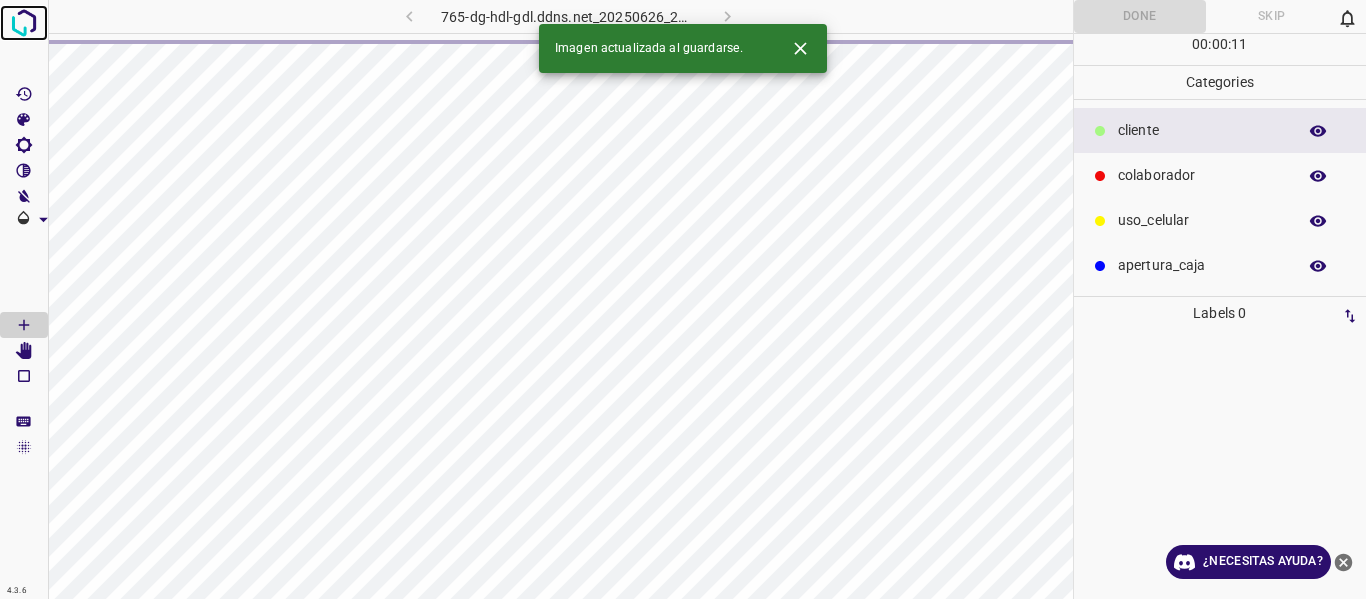 click at bounding box center (24, 23) 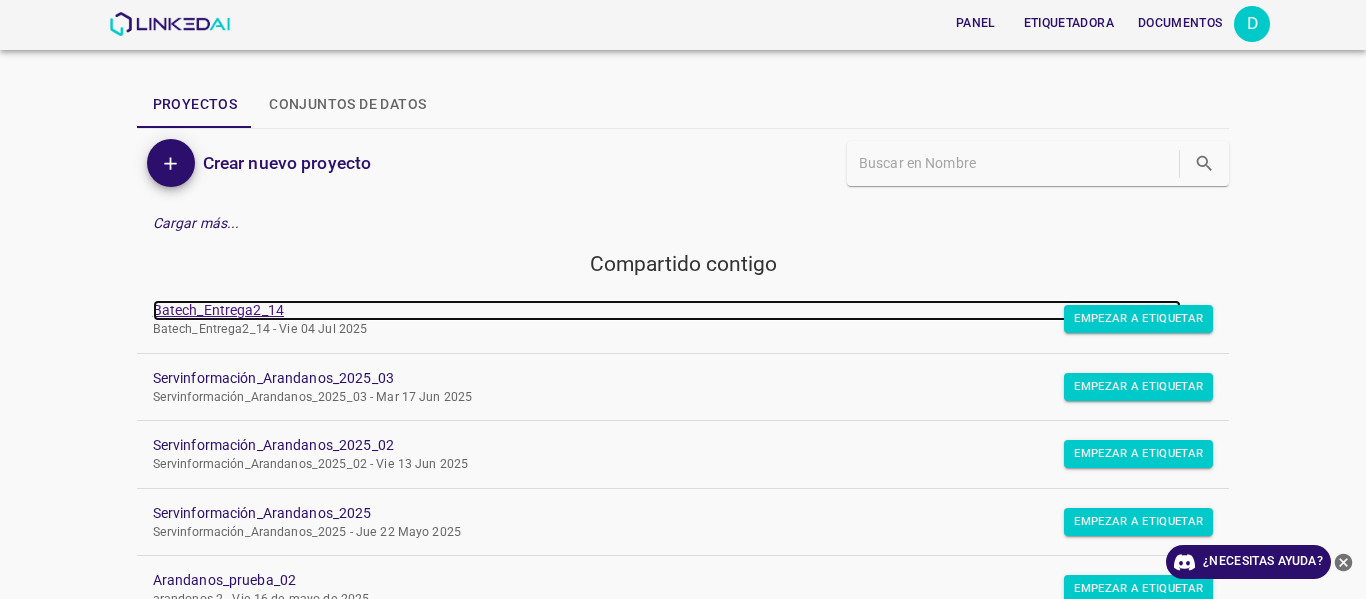 click on "Batech_Entrega2_14" at bounding box center (218, 310) 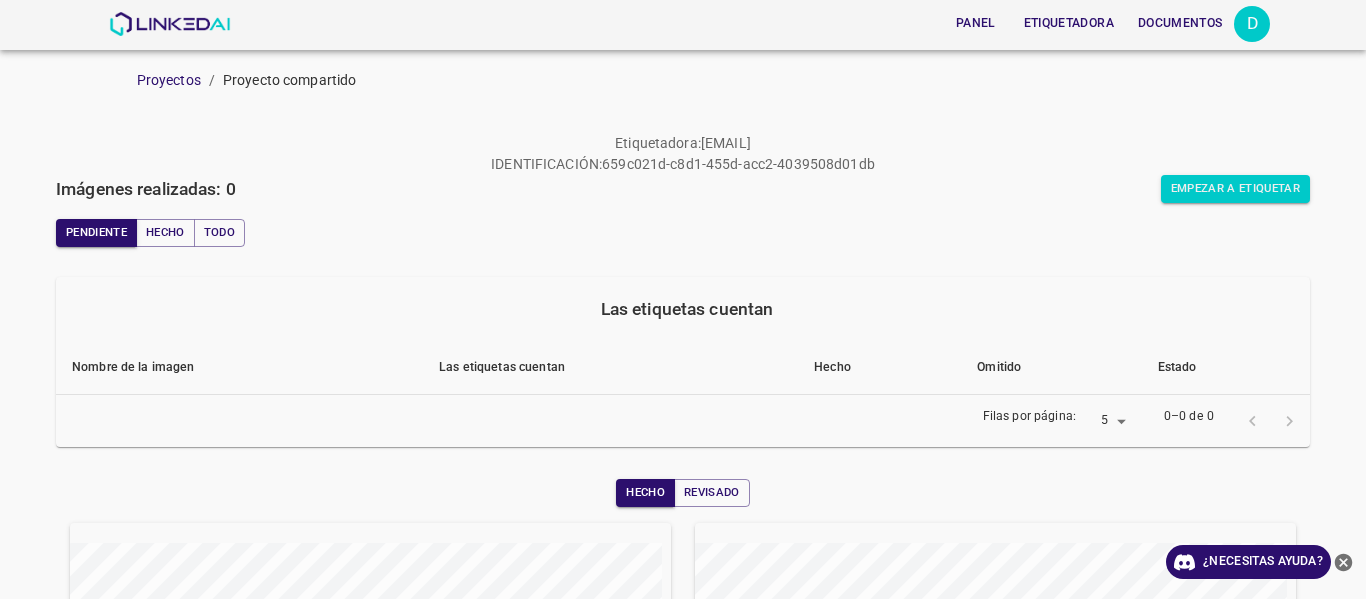 scroll, scrollTop: 0, scrollLeft: 0, axis: both 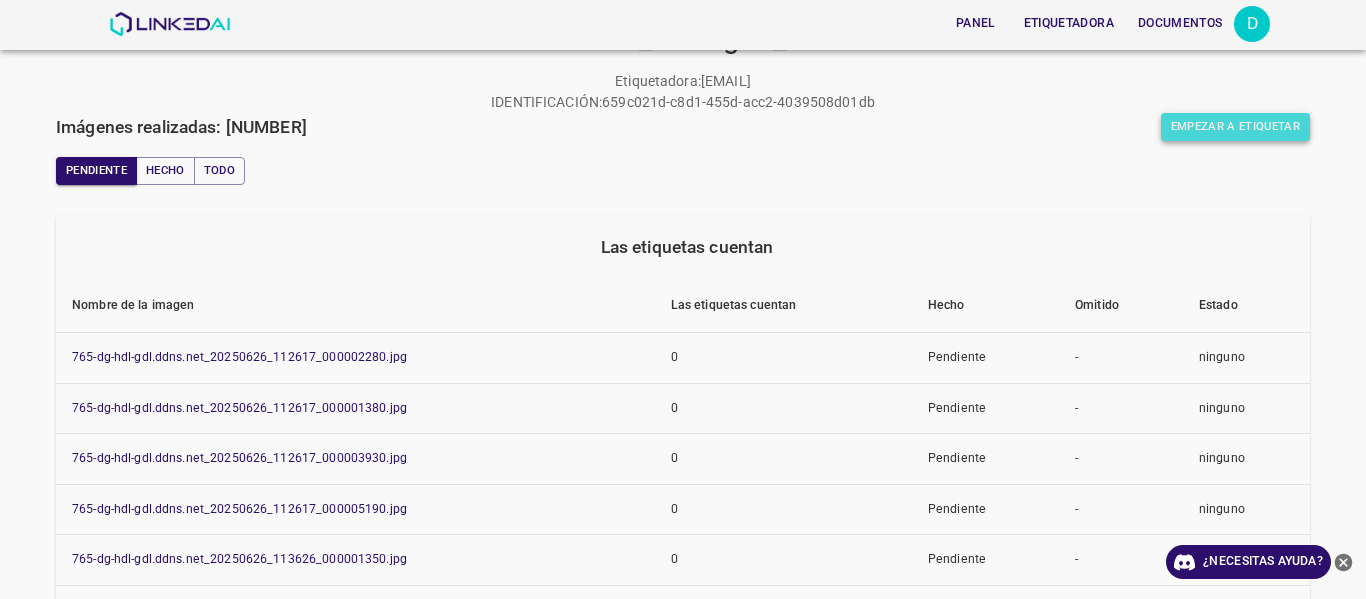 click on "Empezar a etiquetar" at bounding box center [1235, 127] 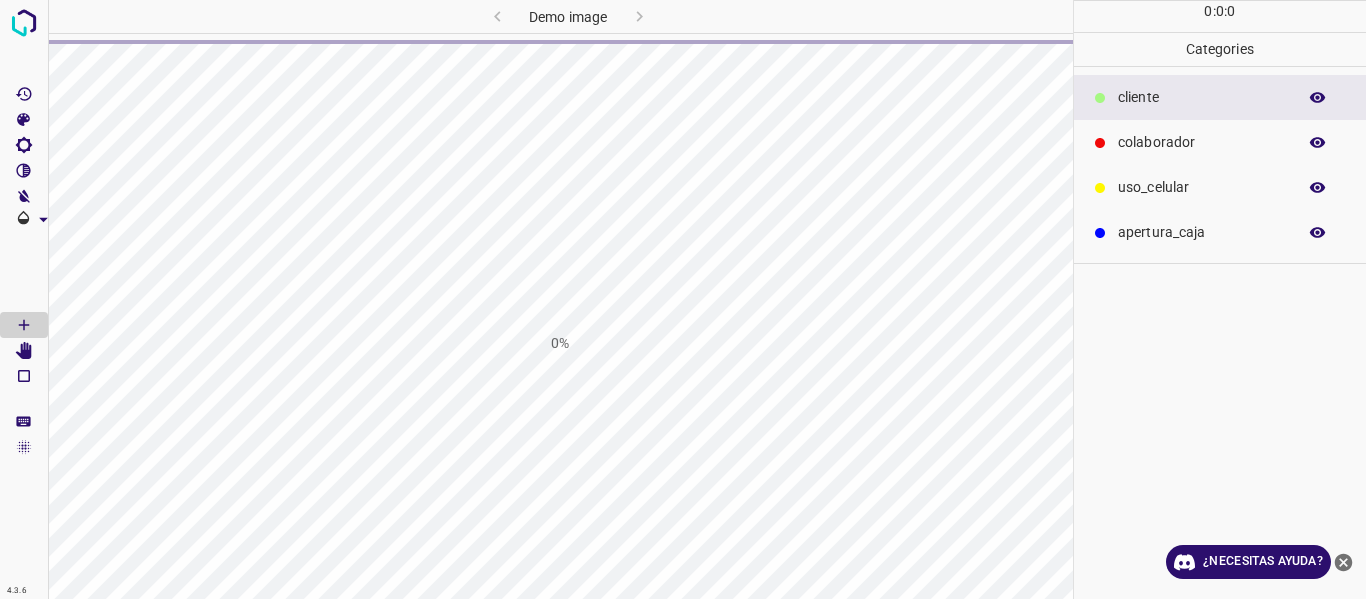 scroll, scrollTop: 0, scrollLeft: 0, axis: both 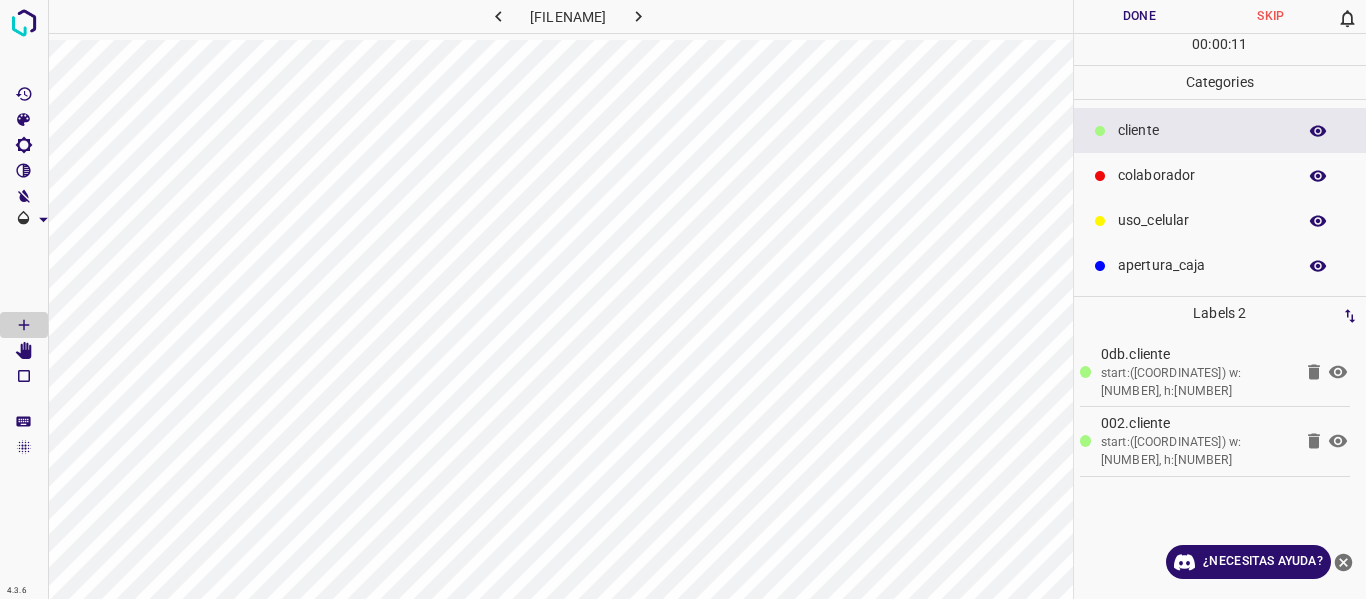 click on "Done" at bounding box center (1140, 16) 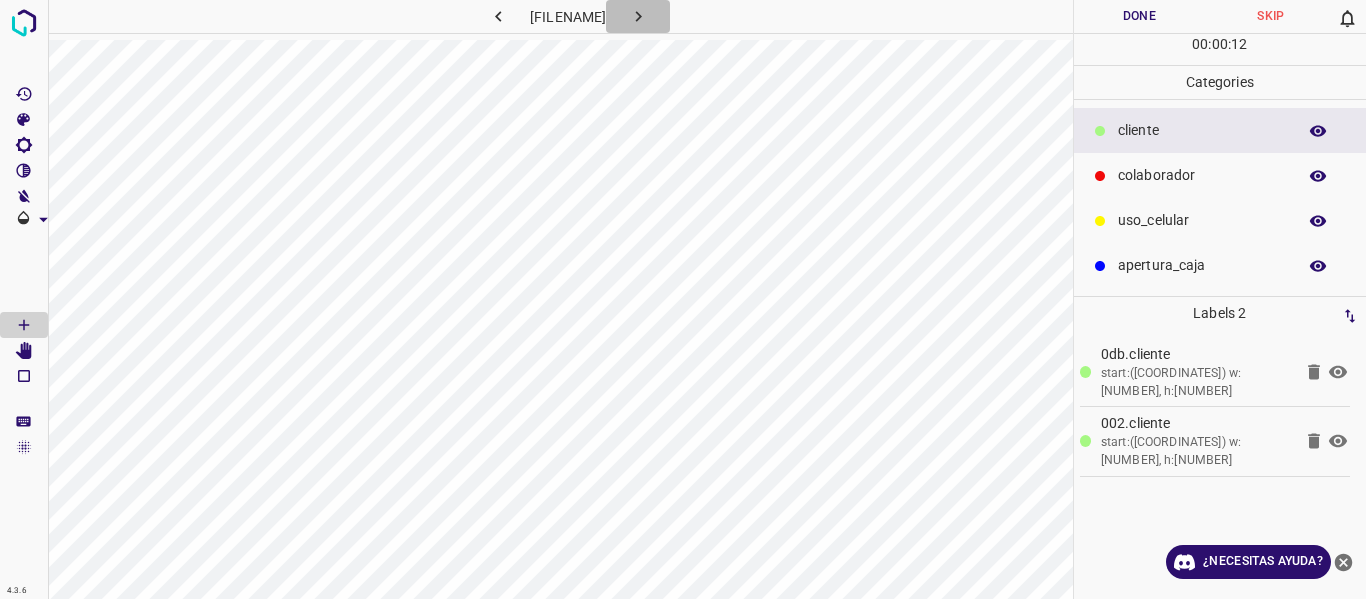 click at bounding box center [638, 16] 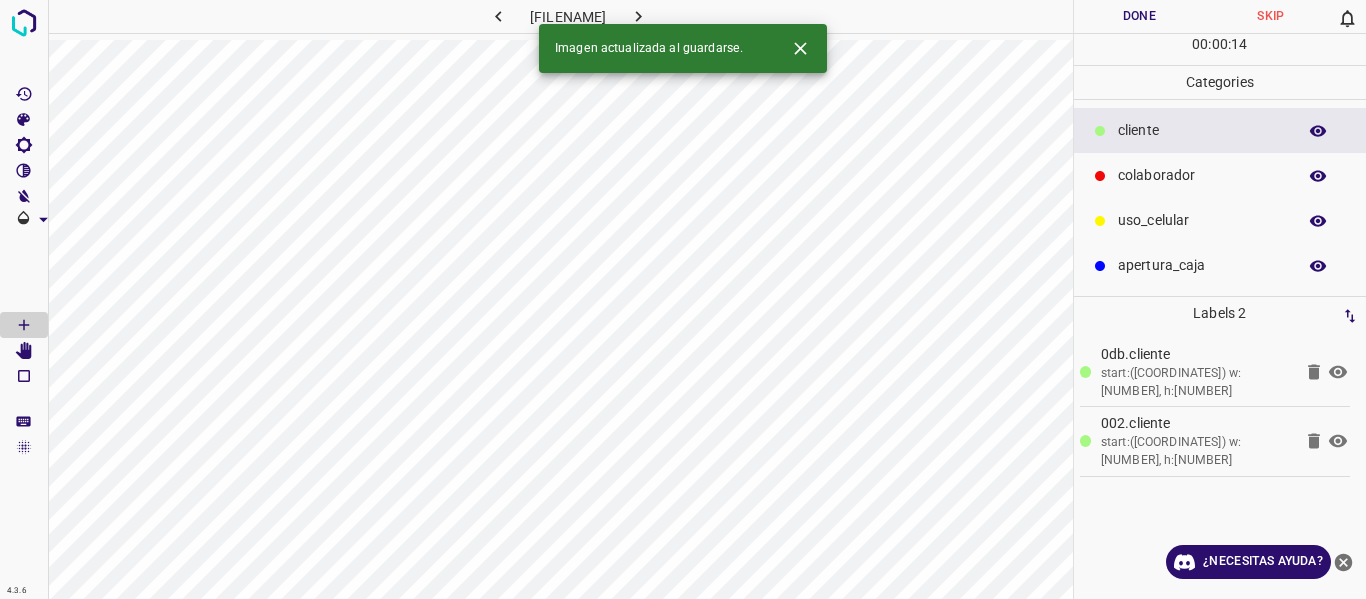 click on "Done" at bounding box center (1140, 16) 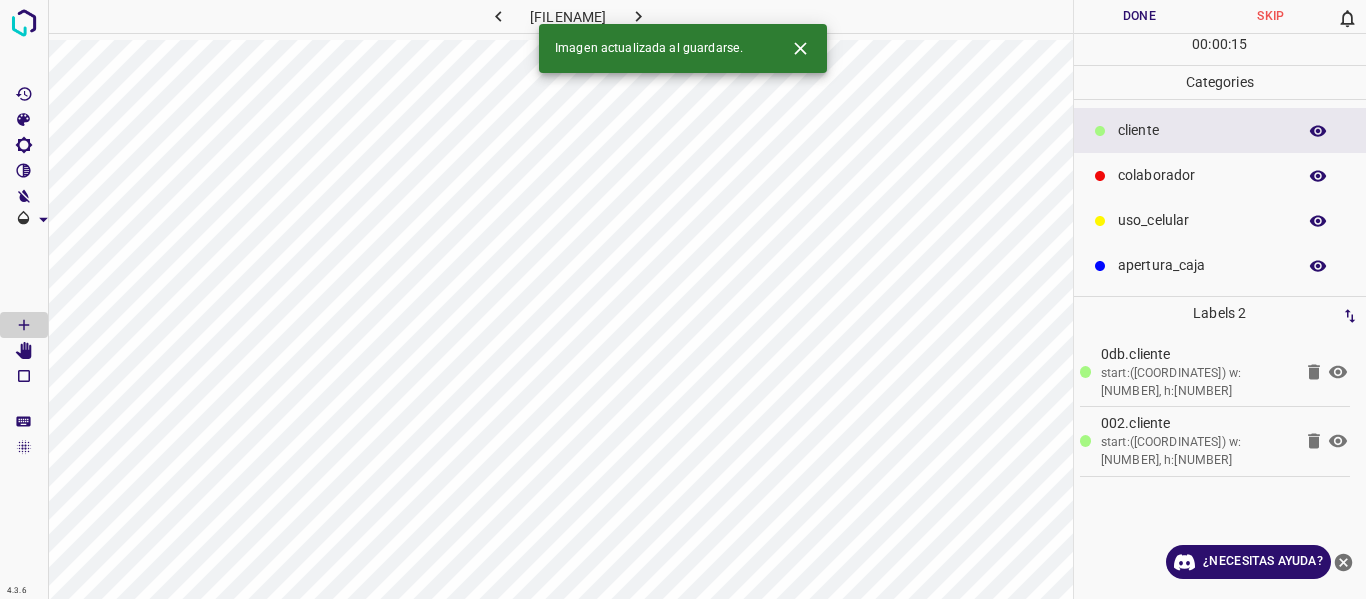 click at bounding box center (638, 16) 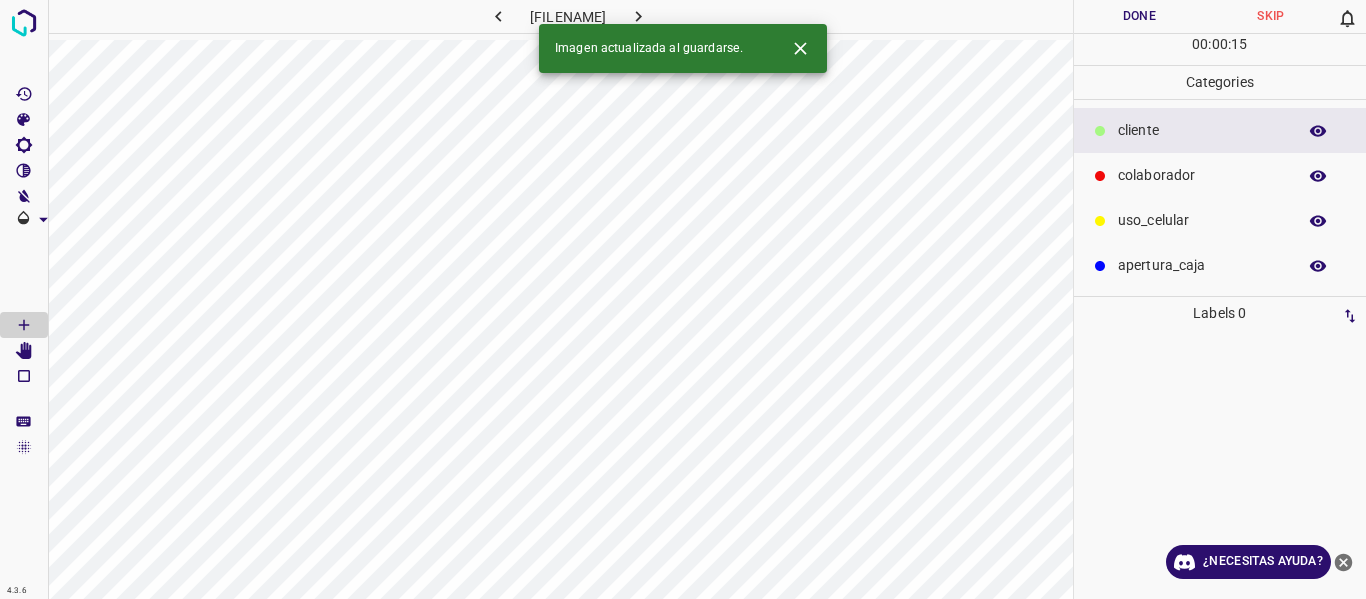 click on "Done" at bounding box center [1140, 16] 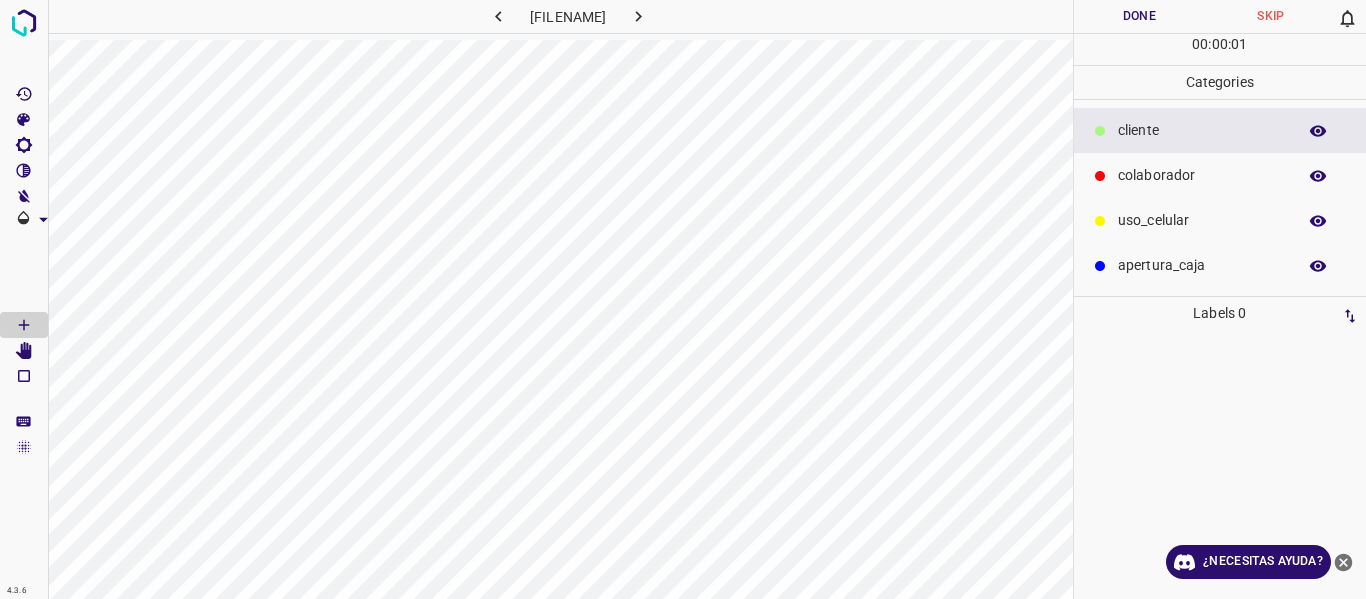 click at bounding box center (638, 16) 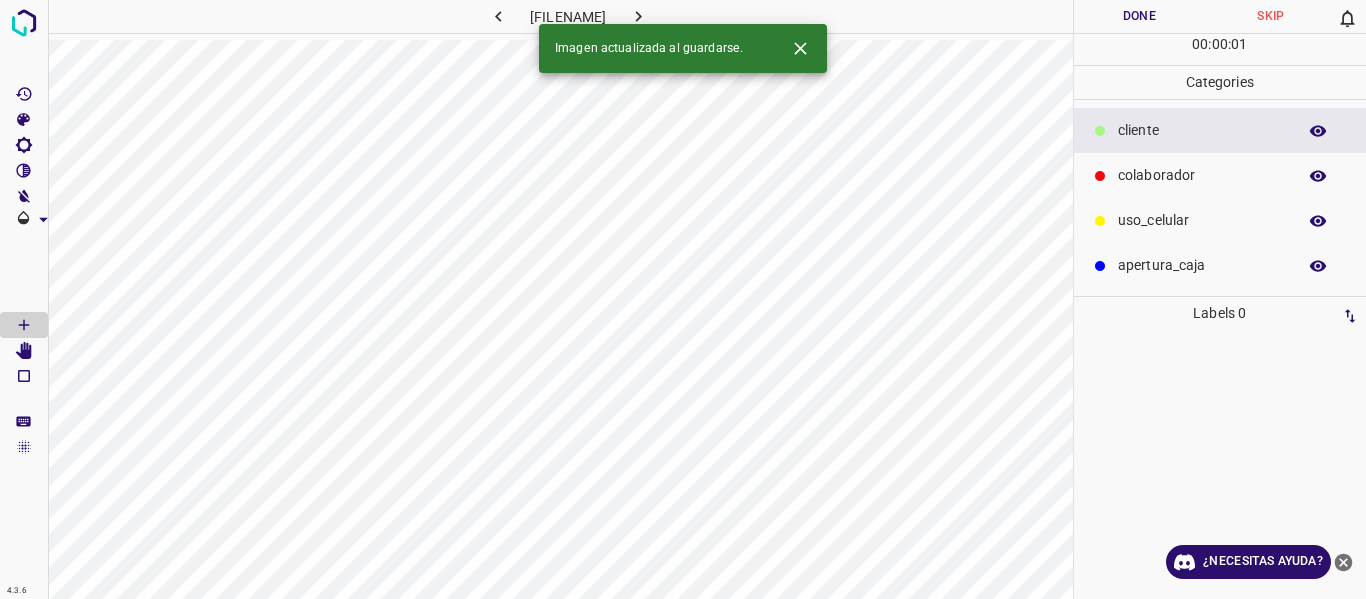 click at bounding box center (498, 16) 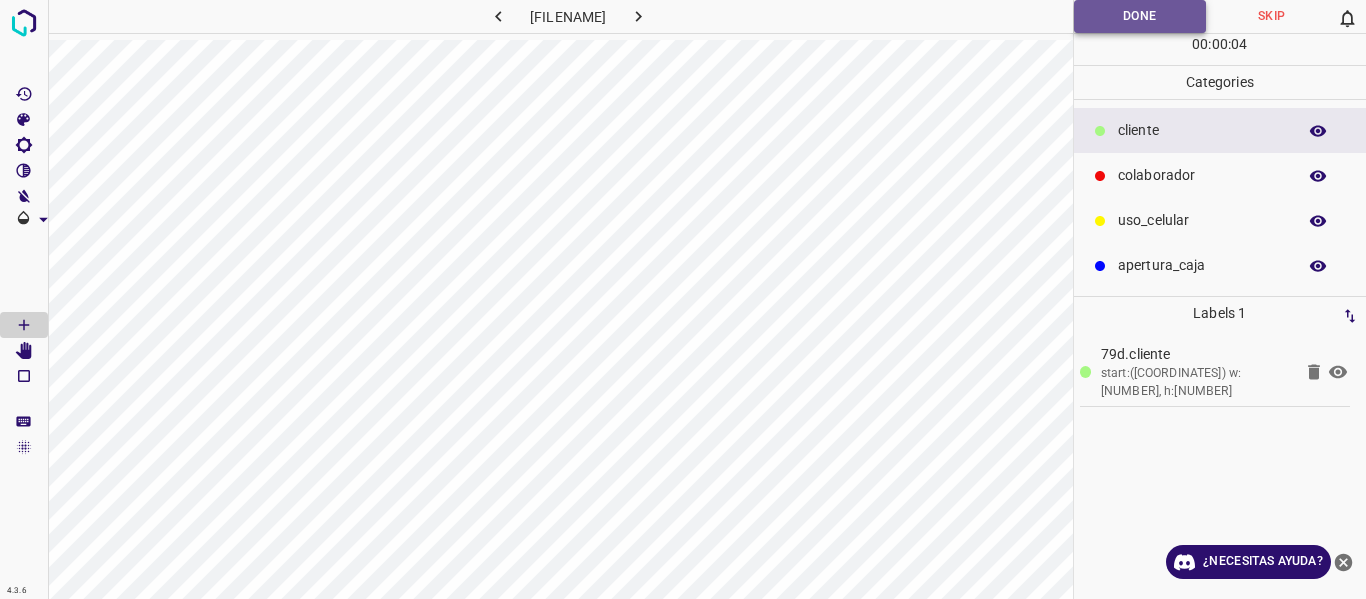 click on "Done" at bounding box center [1140, 16] 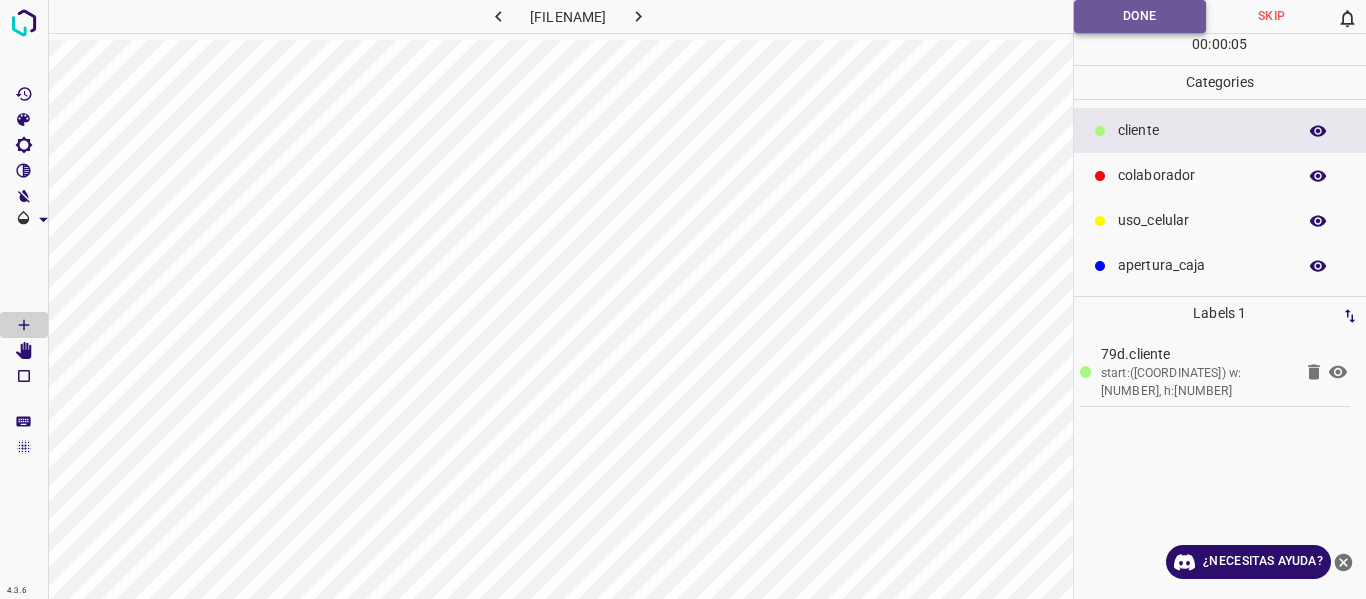 click on "Done" at bounding box center (1140, 16) 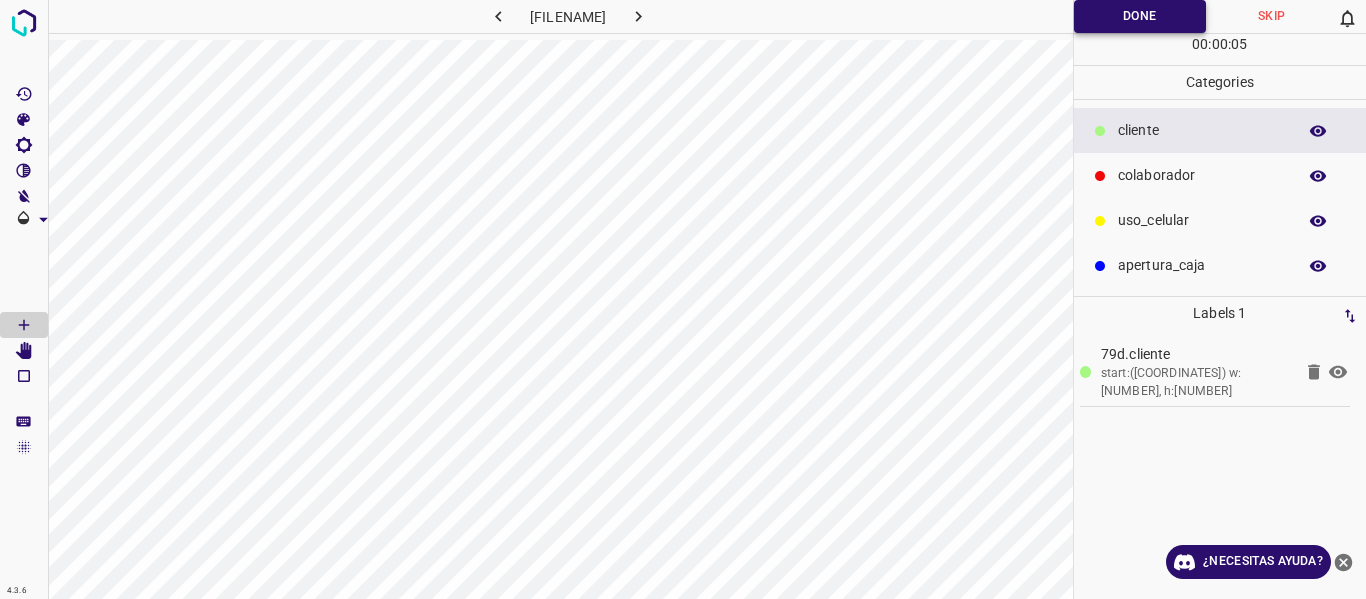 click on "Done" at bounding box center [1140, 16] 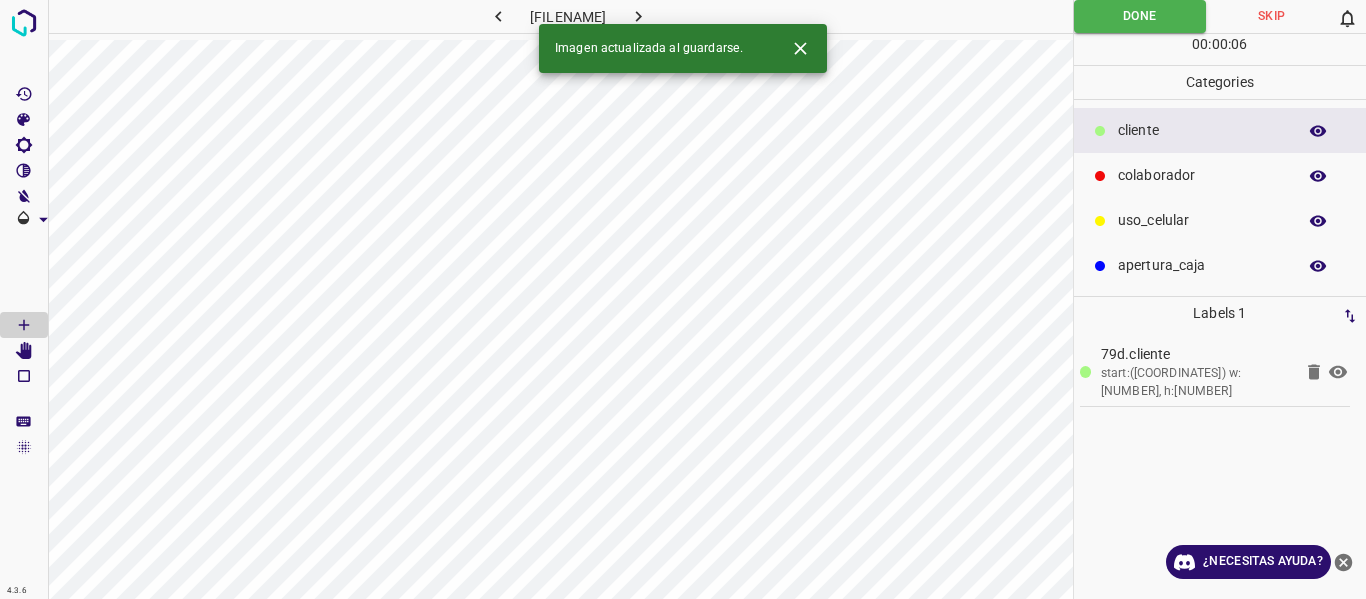 click at bounding box center [638, 16] 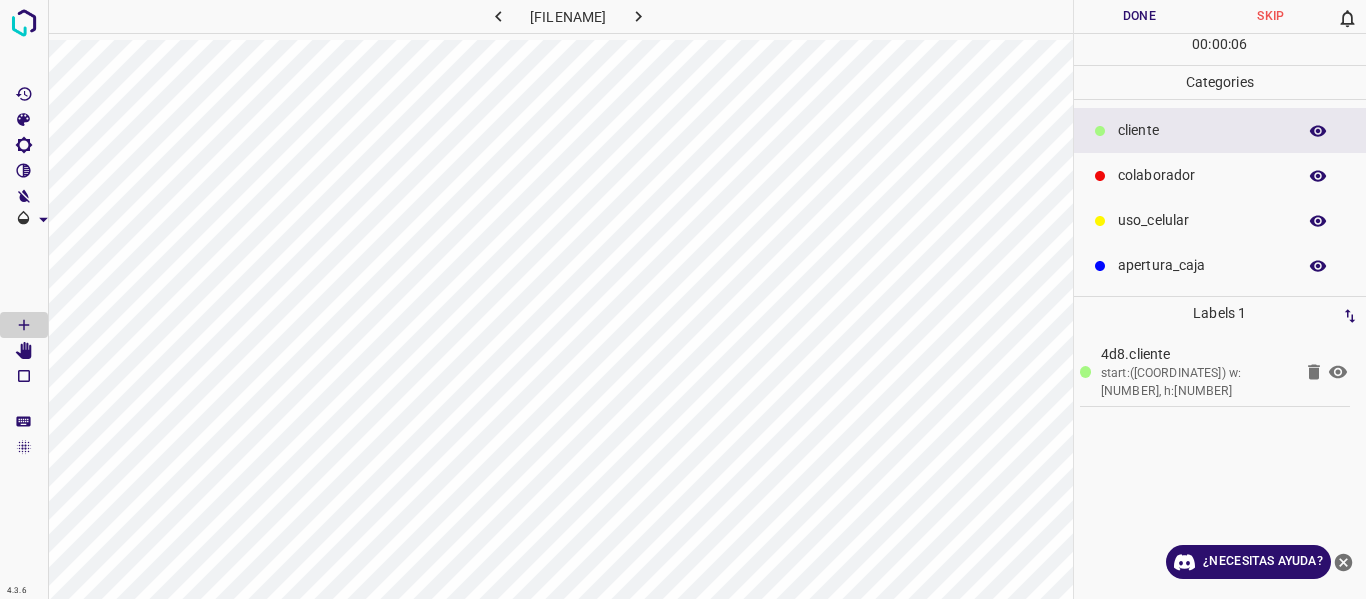 click on "Done" at bounding box center (1140, 16) 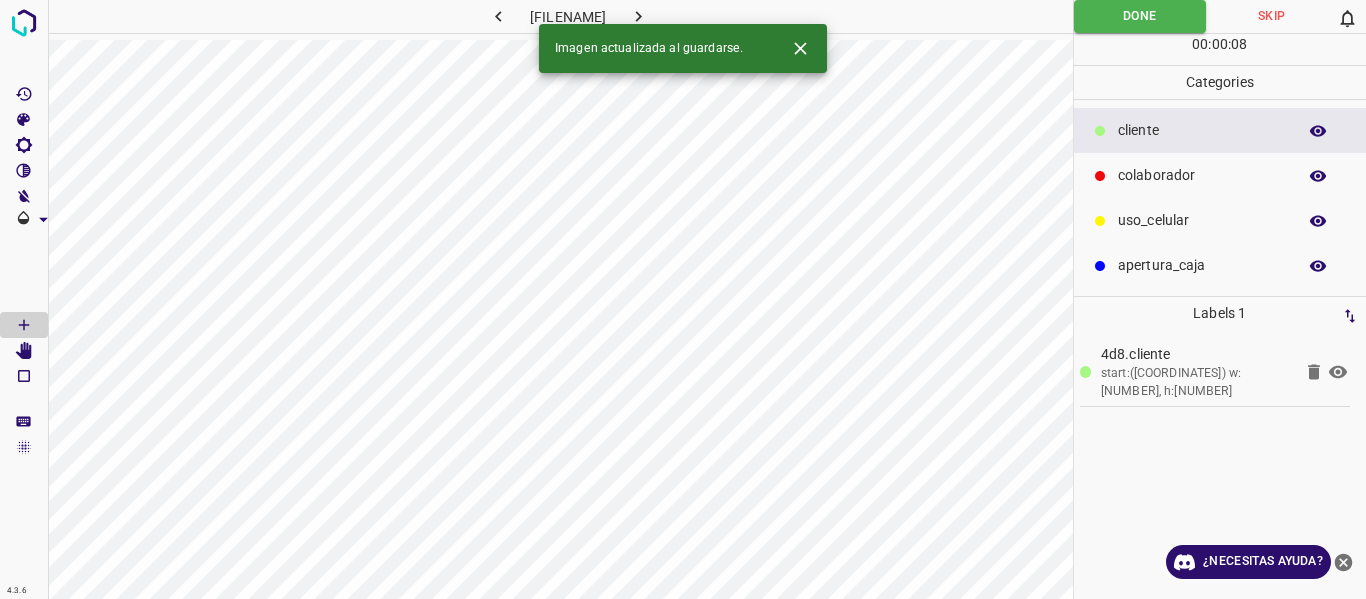 click at bounding box center (638, 16) 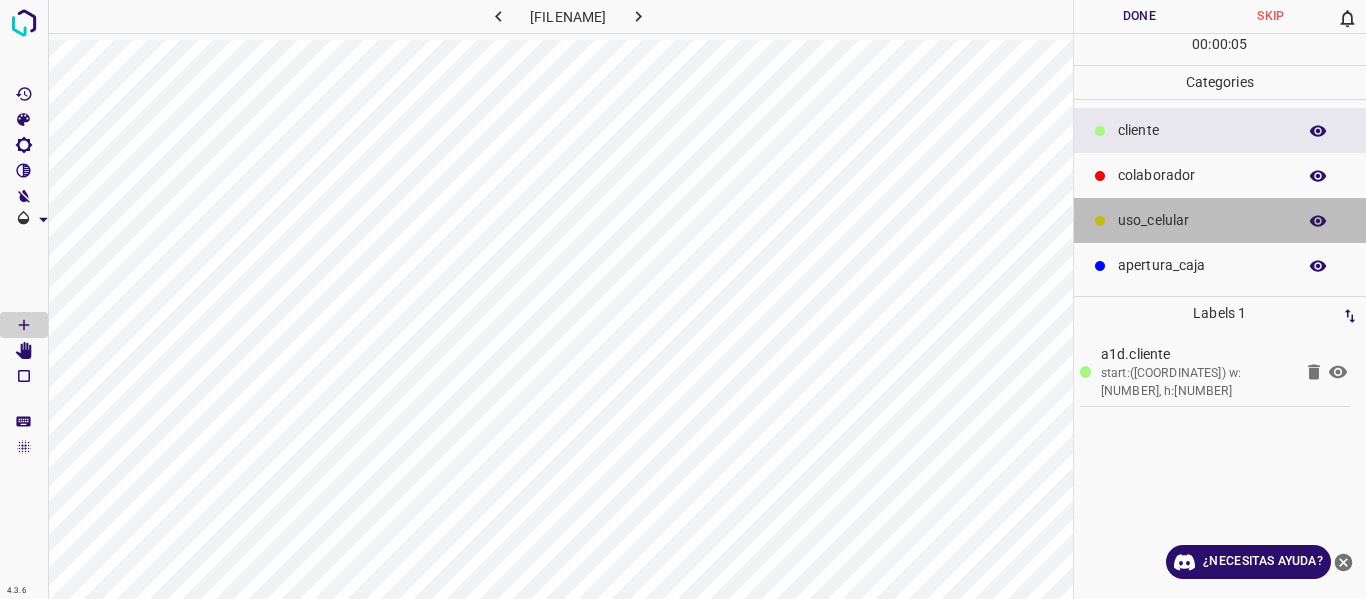 click on "uso_celular" at bounding box center (1220, 220) 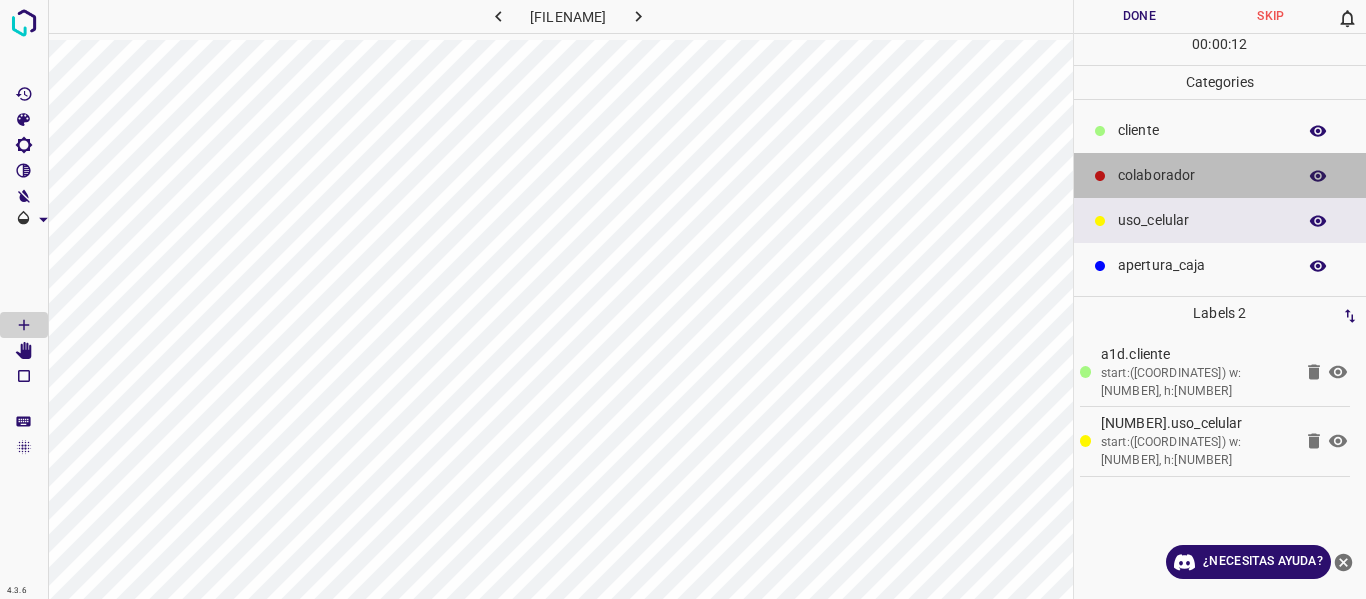 click on "colaborador" at bounding box center (1220, 175) 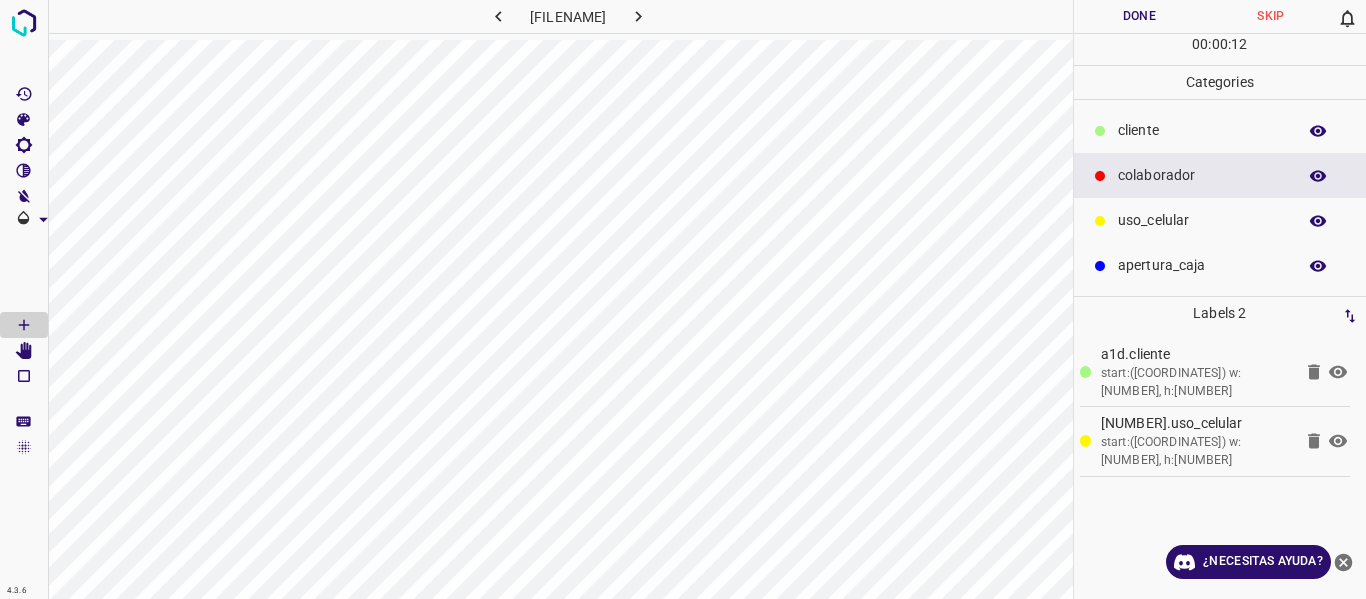 click on "​​cliente" at bounding box center [1202, 130] 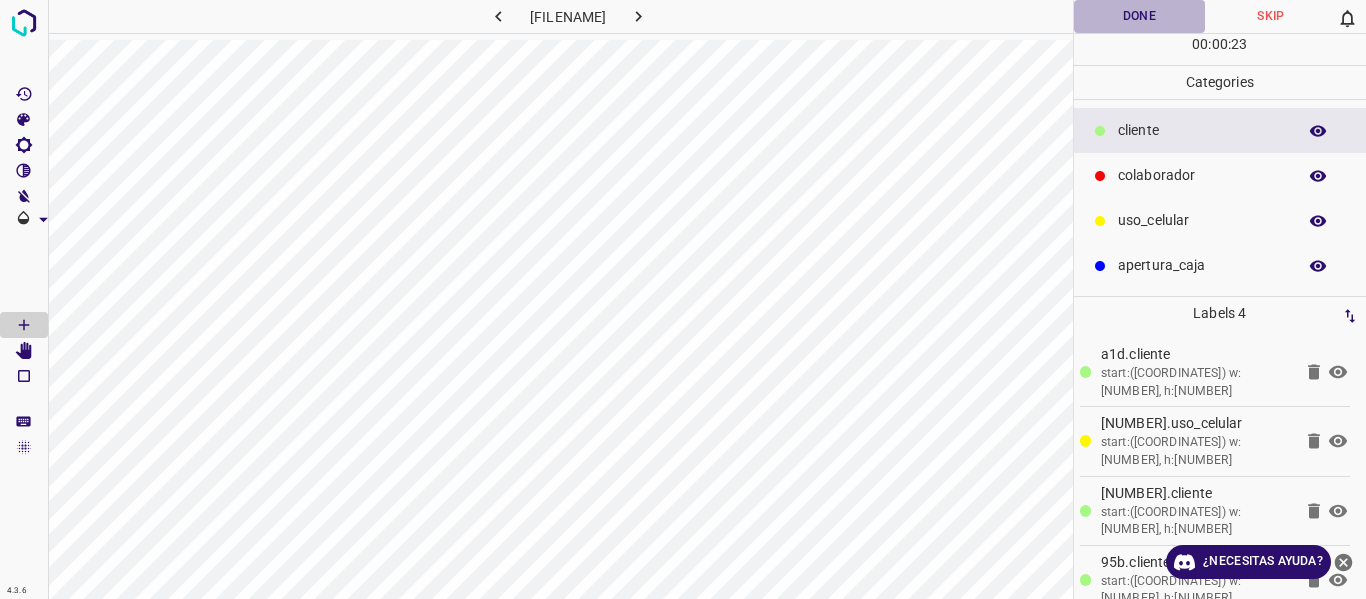 click on "Done" at bounding box center (1140, 16) 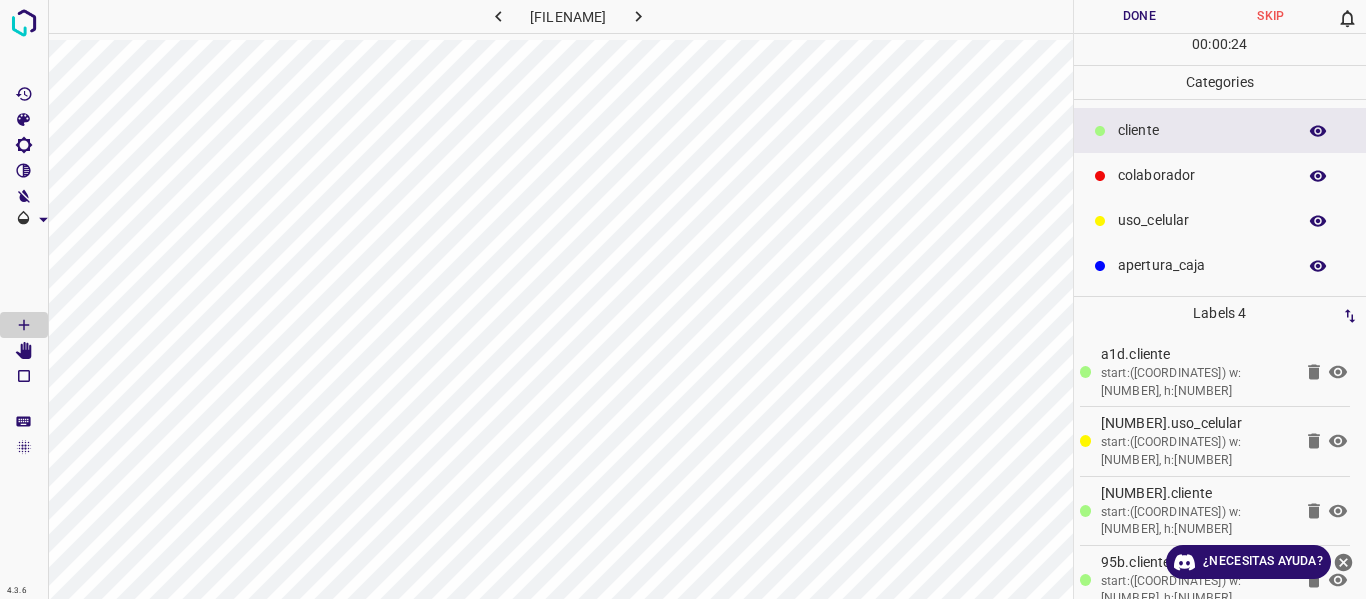 click at bounding box center [638, 16] 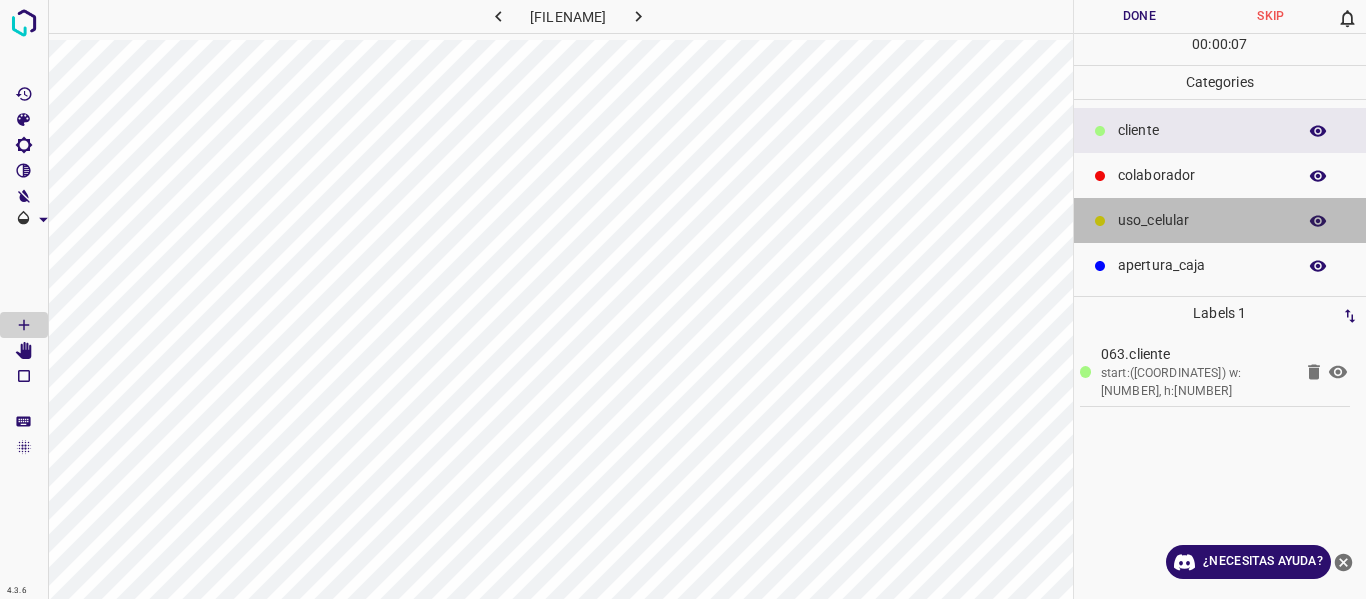 click on "uso_celular" at bounding box center [1220, 220] 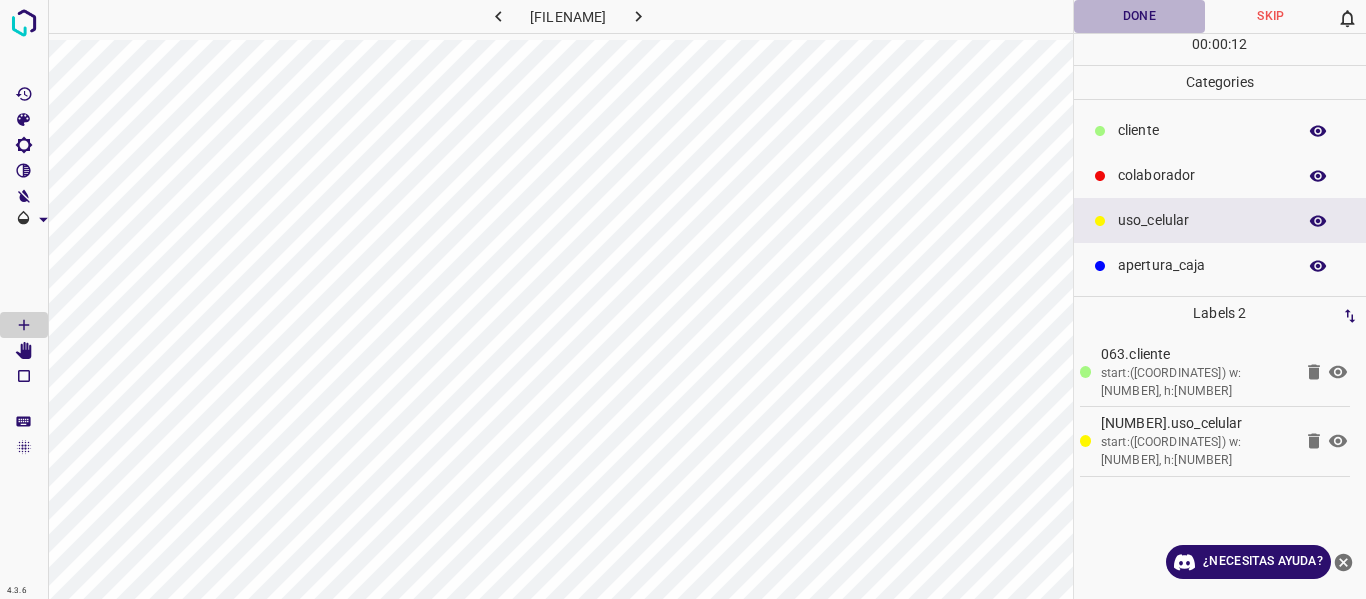 click on "Done" at bounding box center (1140, 16) 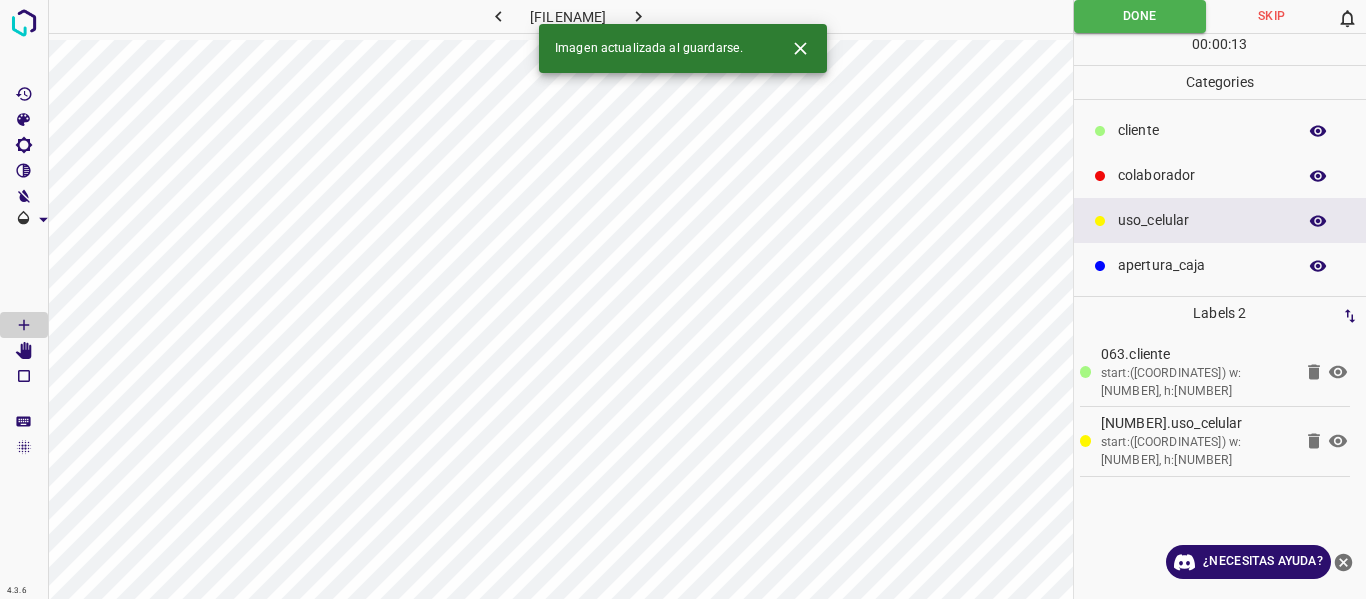click at bounding box center (638, 16) 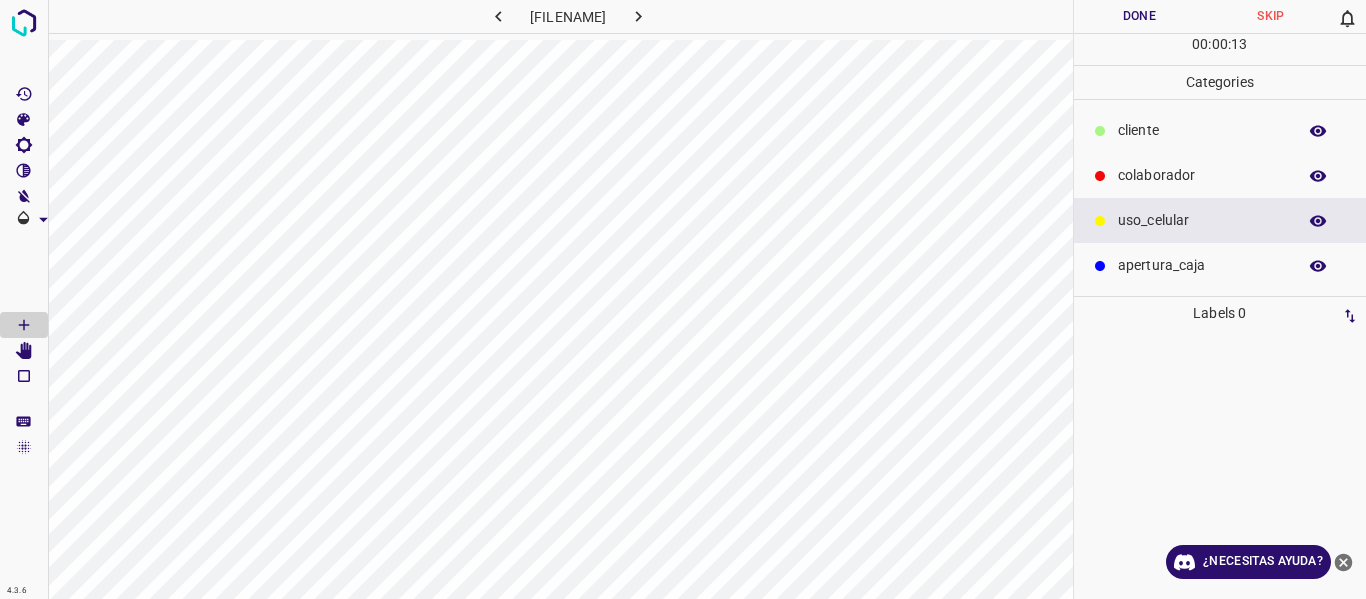 click on "​​cliente" at bounding box center (1220, 130) 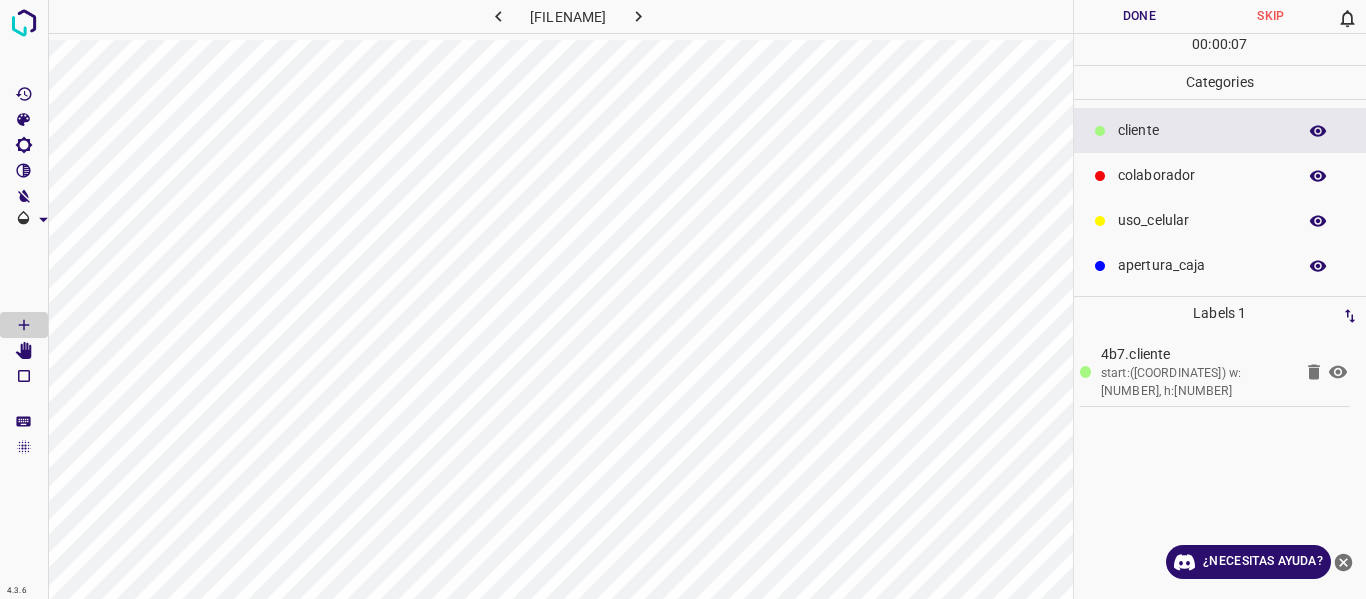 click on "Done" at bounding box center (1140, 16) 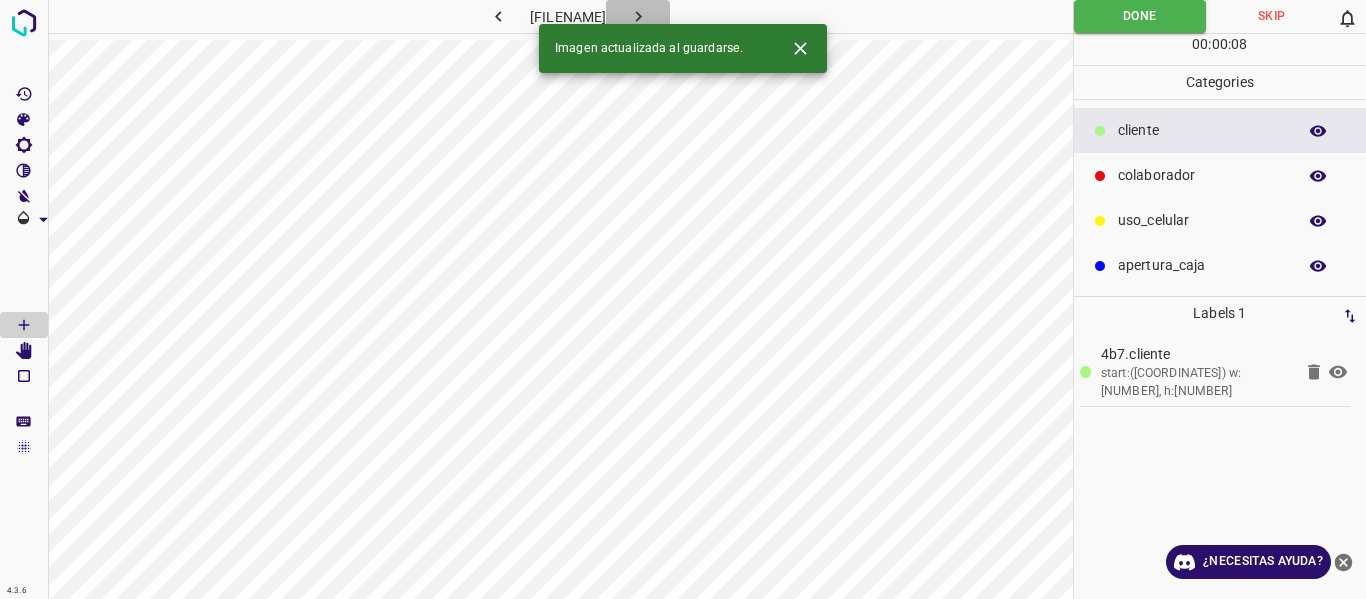 click at bounding box center [638, 16] 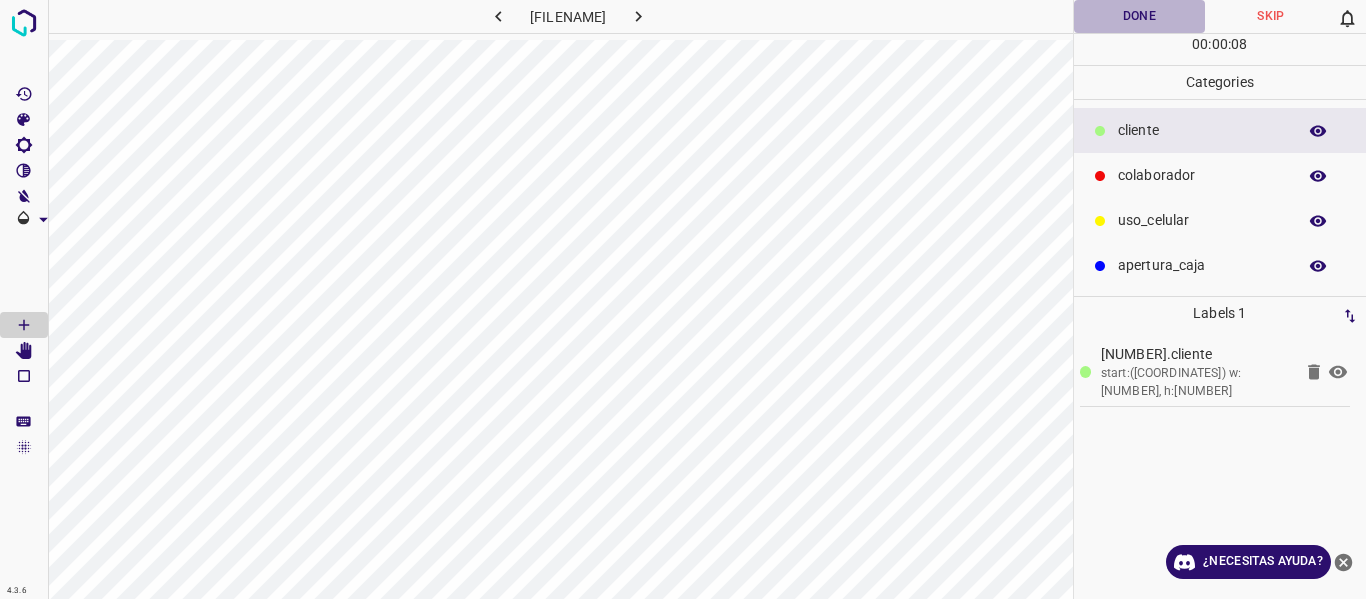 click on "Done" at bounding box center (1140, 16) 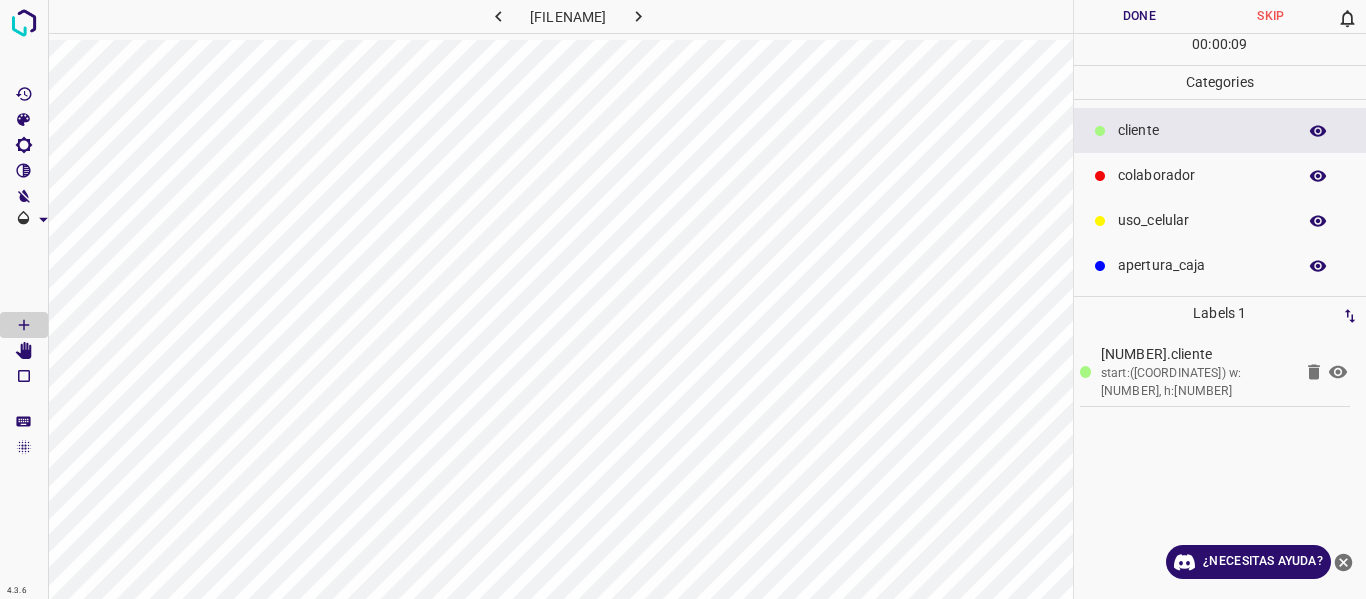 click at bounding box center (638, 16) 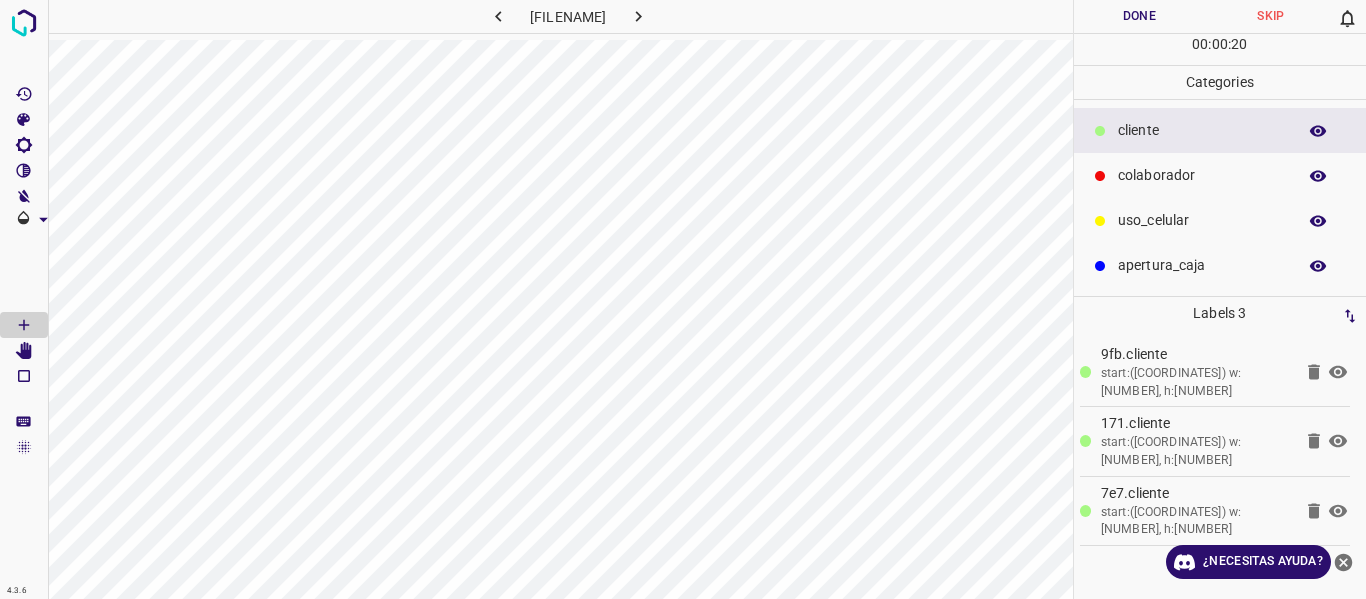 drag, startPoint x: 1137, startPoint y: 9, endPoint x: 1077, endPoint y: 28, distance: 62.936478 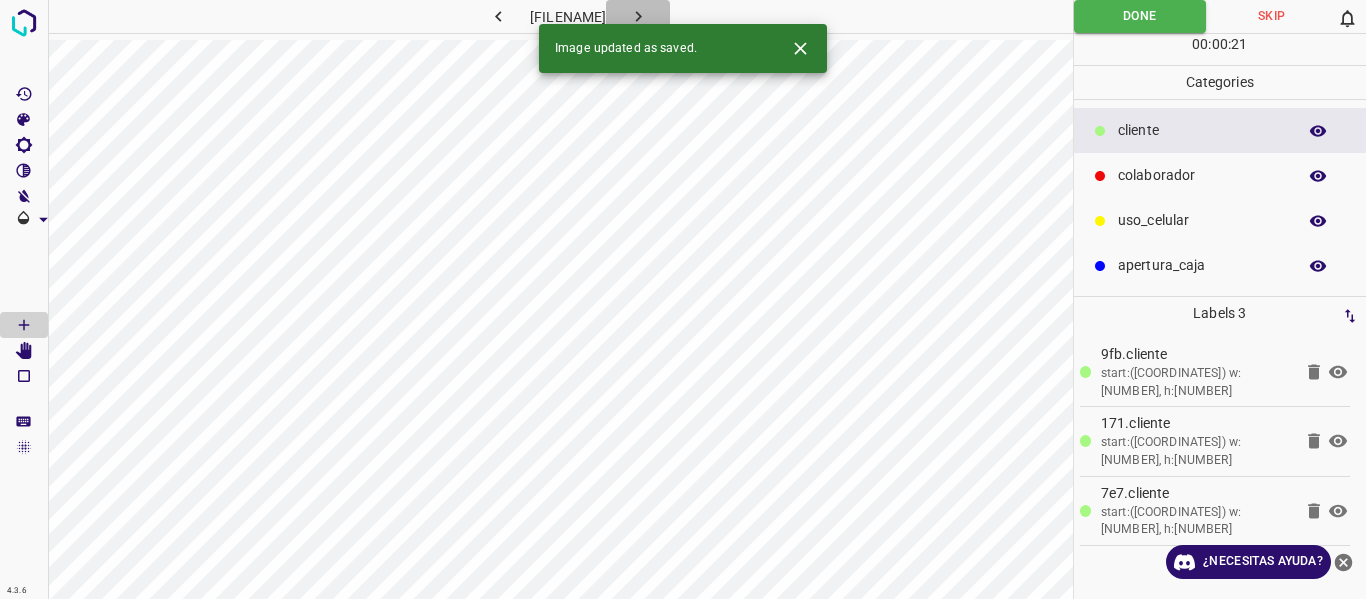 click at bounding box center [638, 16] 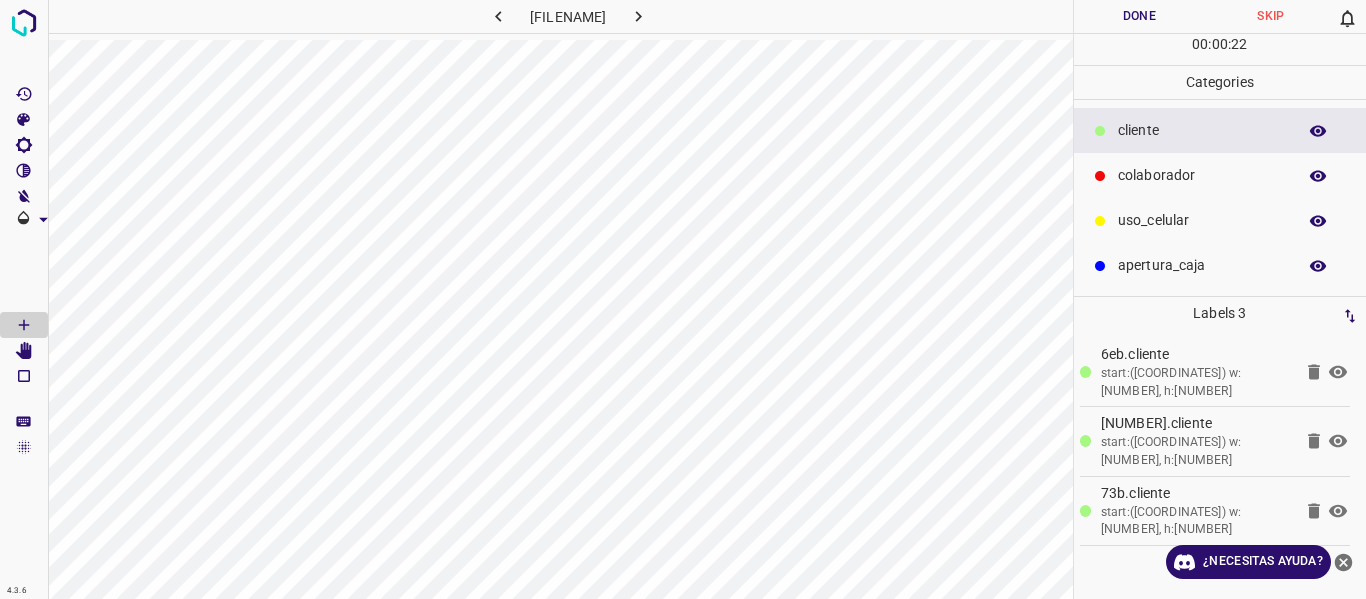 click on "Done" at bounding box center (1140, 16) 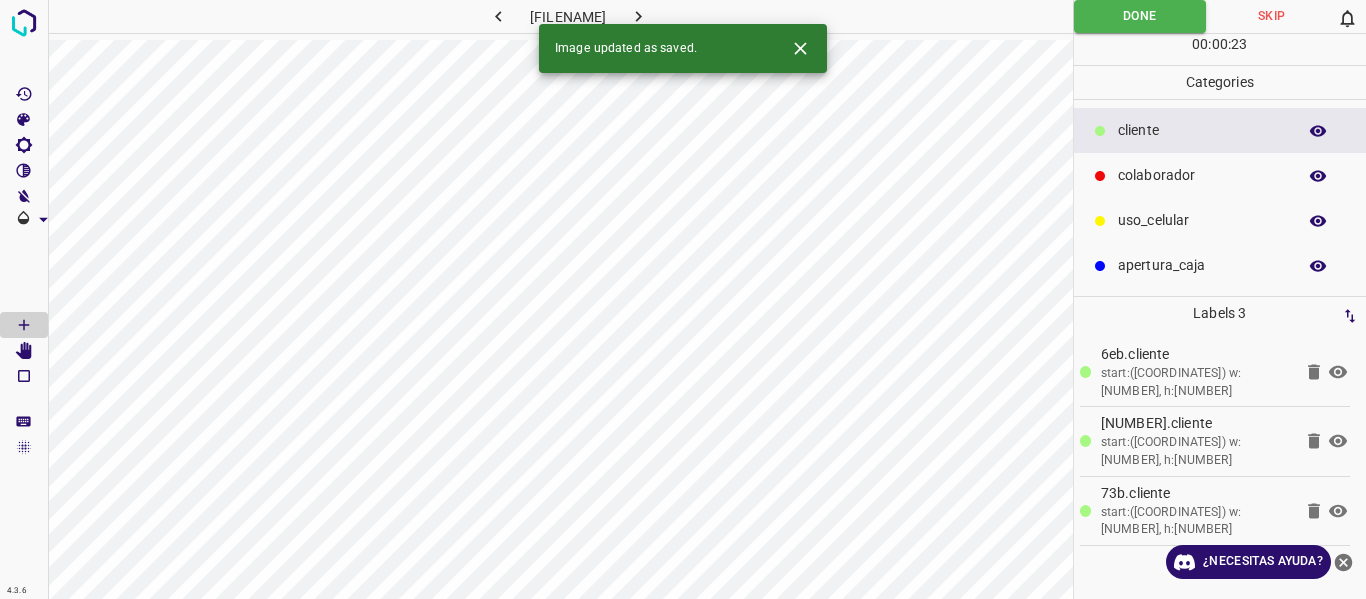 click on "[NUMBER].[NUMBER] [FILENAME] Done Skip [NUMBER] [NUMBER] : [NUMBER] : [NUMBER] Categories [CATEGORY] [CATEGORY] [CATEGORY] [CATEGORY] Labels   [NUMBER] [CATEGORY]
start:([COORDINATES])
w:[NUMBER], h:[NUMBER]
[NUMBER][CATEGORY]
start:([COORDINATES])
w:[NUMBER], h:[NUMBER]
[NUMBER][CATEGORY]
start:([COORDINATES])
w:[NUMBER], h:[NUMBER]
Categories [NUMBER] [CATEGORY] [NUMBER] [CATEGORY] [NUMBER] [CATEGORY] [NUMBER] [CATEGORY] Tools Space Change between modes (Draw & Edit) I Auto labeling R Restore zoom M Zoom in N Zoom out Delete Delete selecte label Filters Z Restore filters X Saturation filter C Brightness filter V Contrast filter B Gray scale filter General O Download Image updated as saved. ¿Necesitas ayuda?" at bounding box center [683, 299] 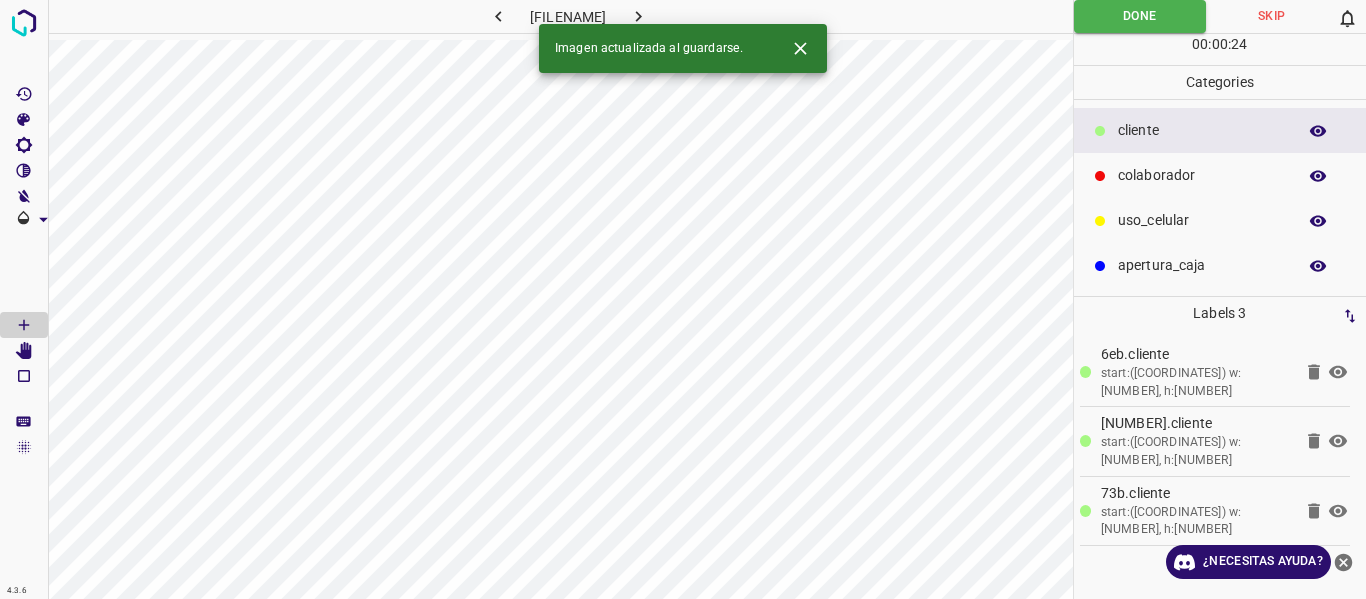 click on "Imagen actualizada al guardarse." at bounding box center (683, 48) 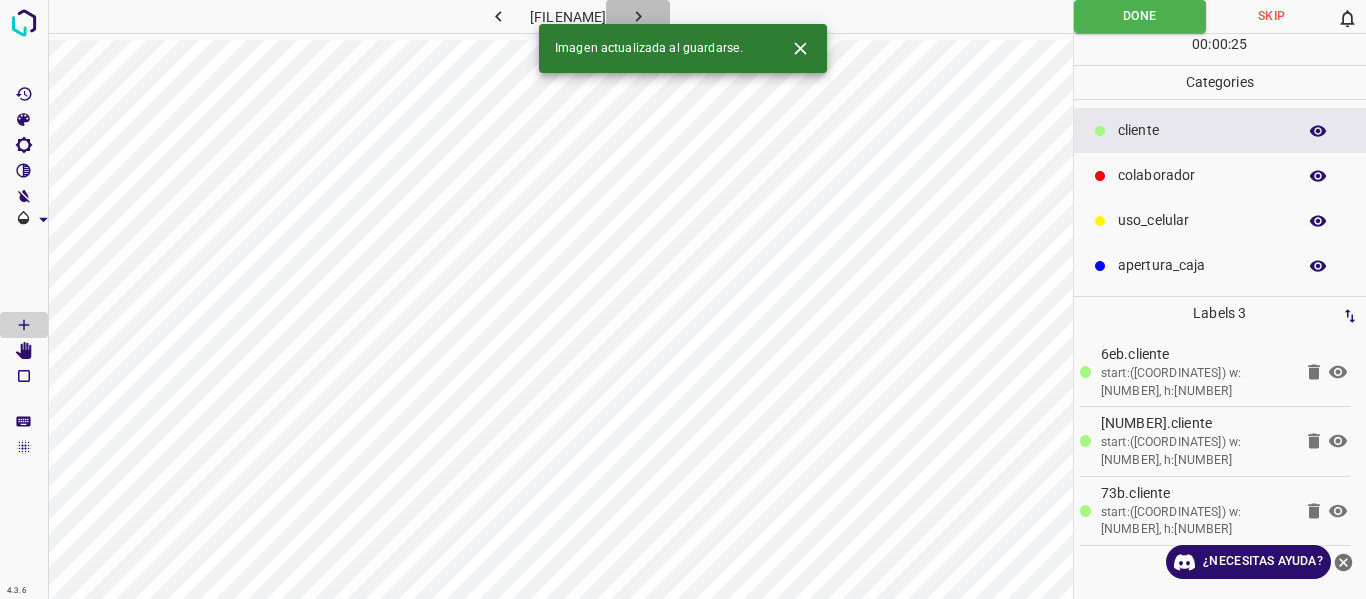 click at bounding box center [638, 16] 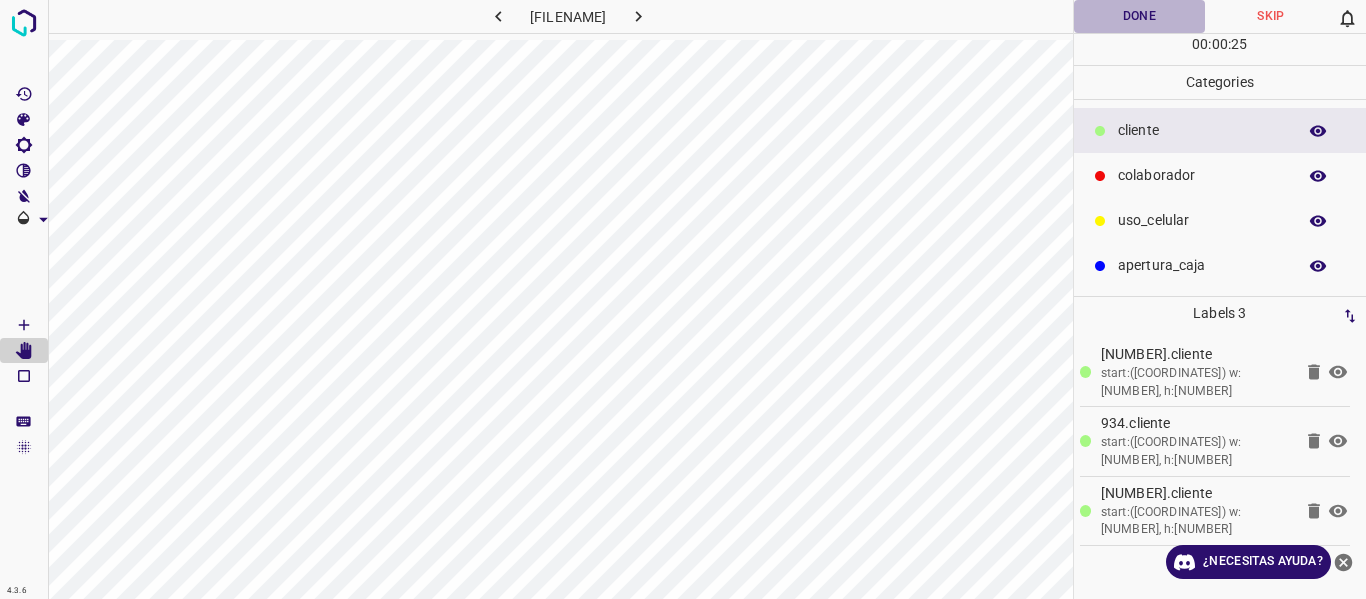 click on "Done" at bounding box center [1140, 16] 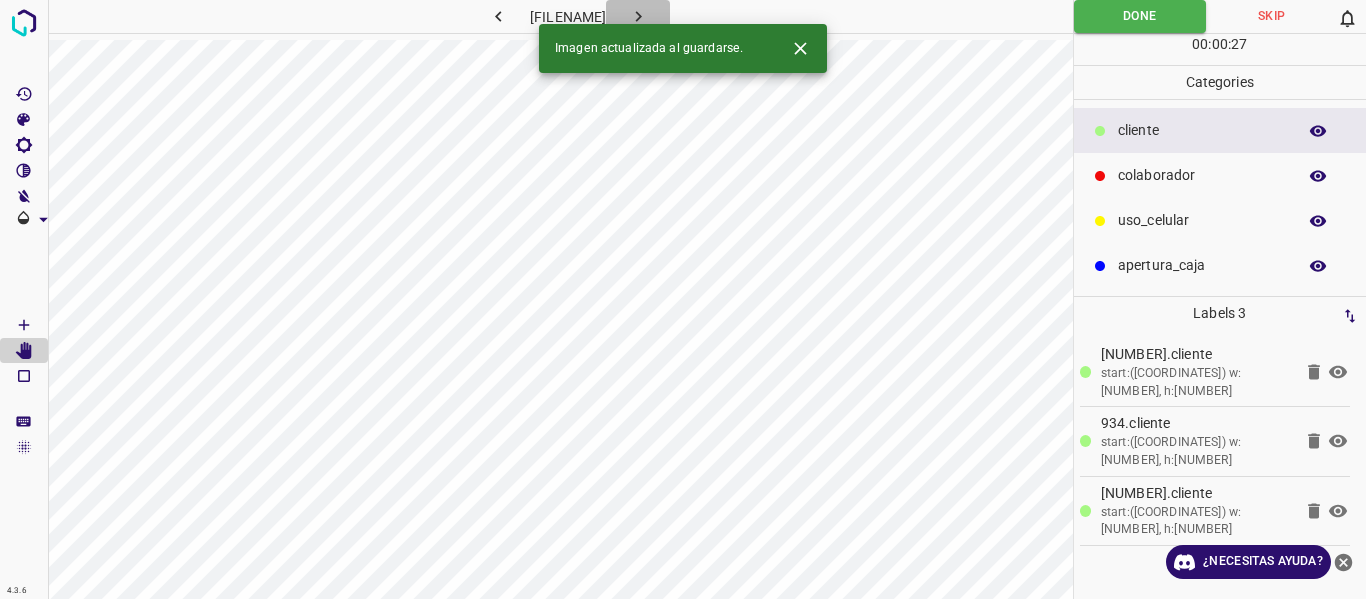 click at bounding box center (638, 16) 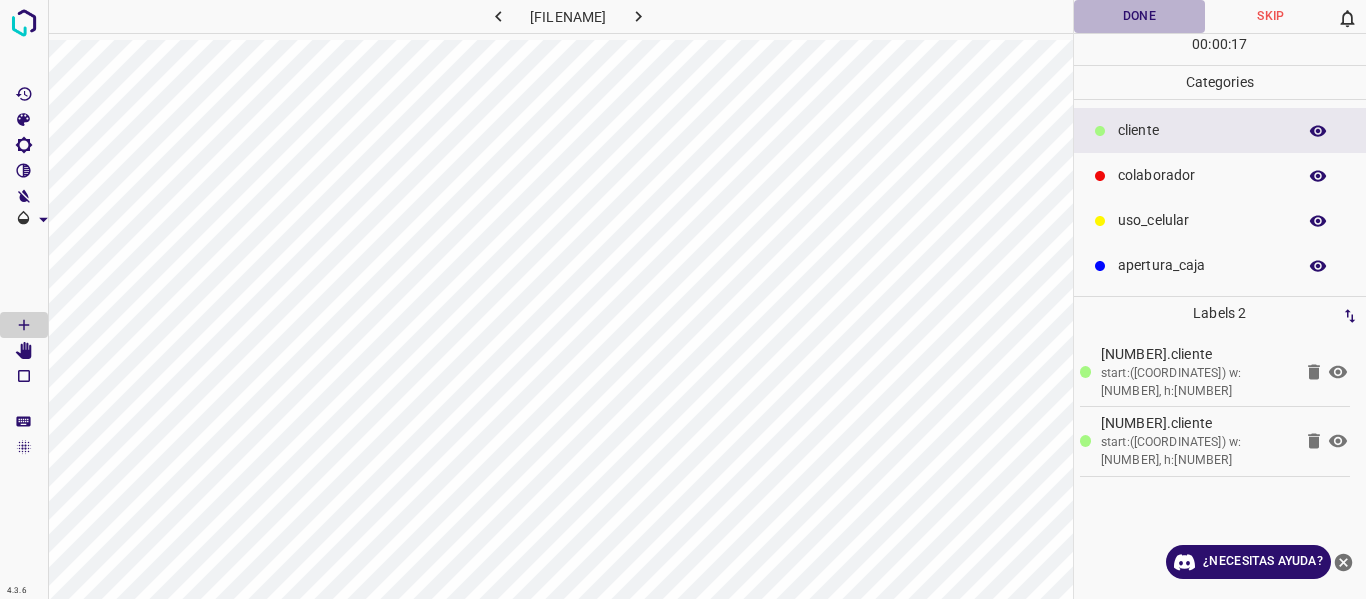 click on "Done" at bounding box center (1140, 16) 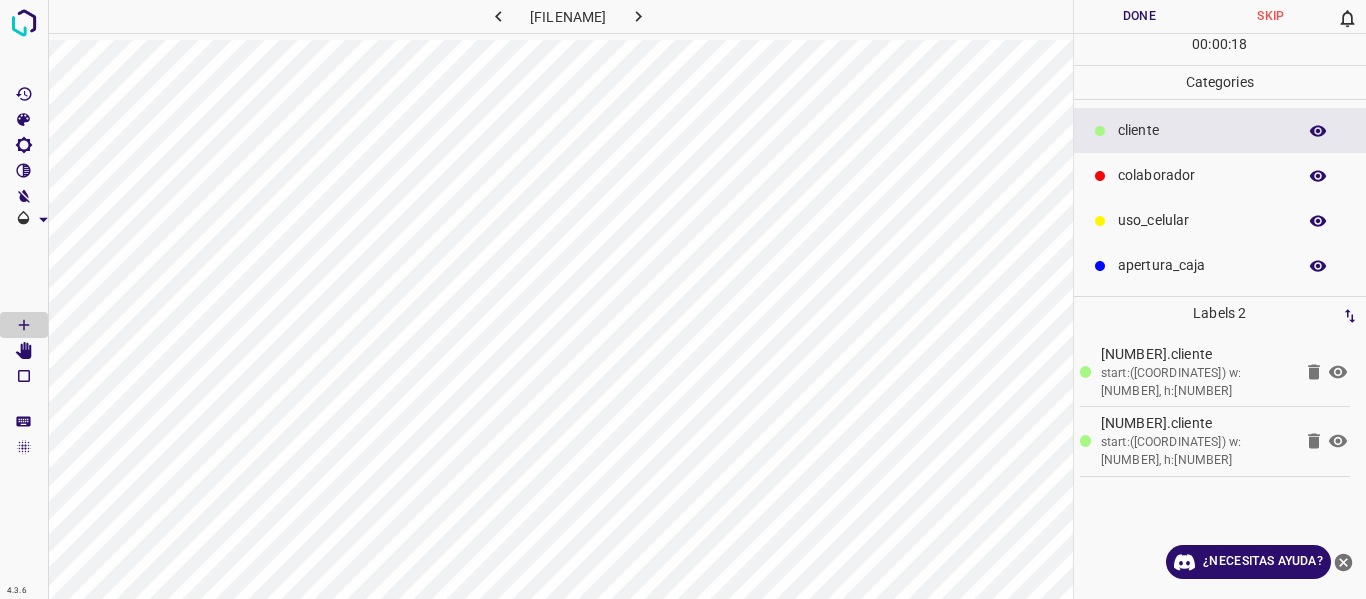 click at bounding box center (638, 16) 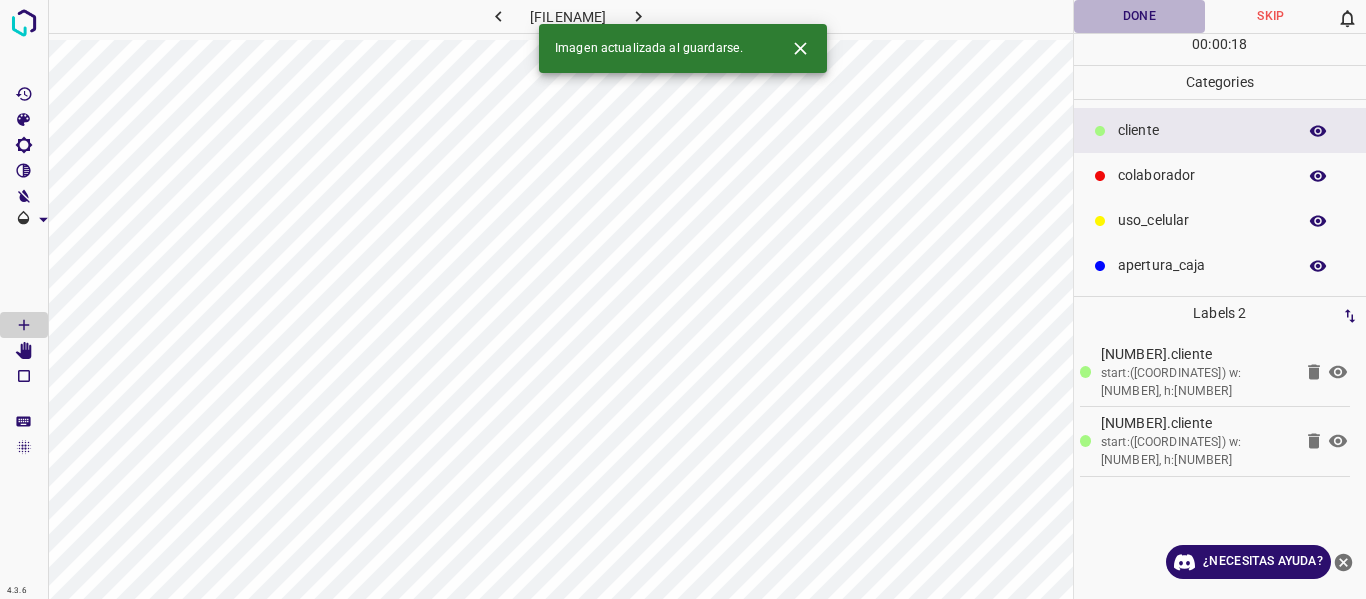 click on "Done" at bounding box center [1140, 16] 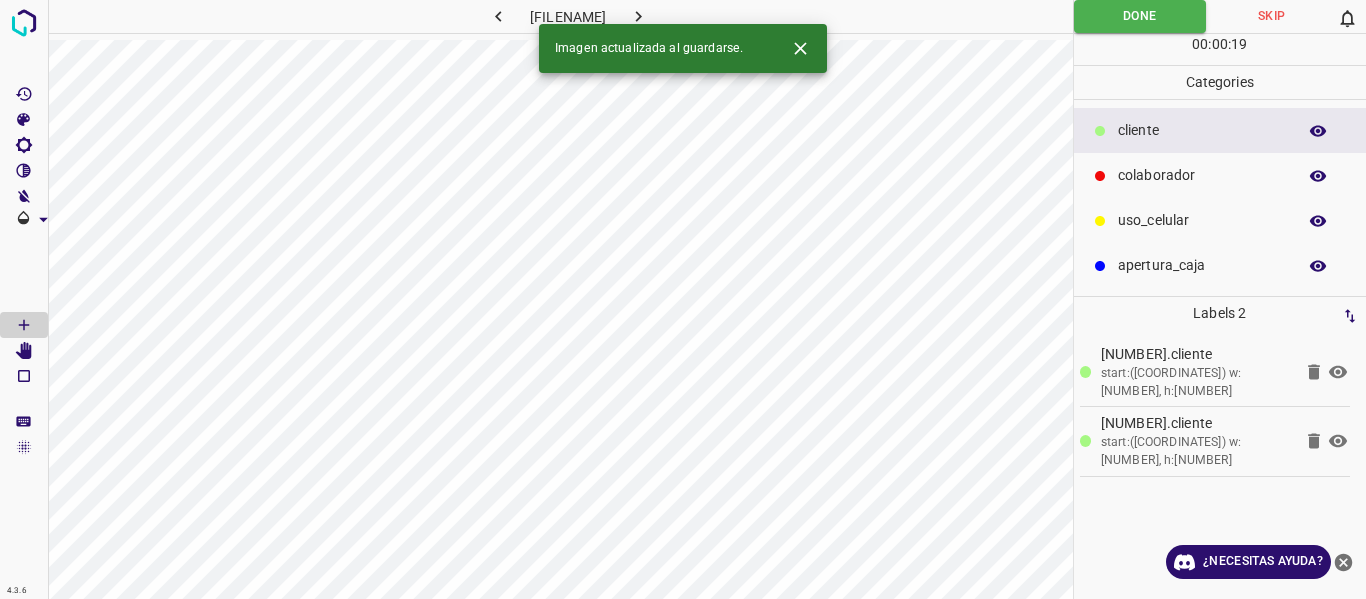 click at bounding box center (638, 16) 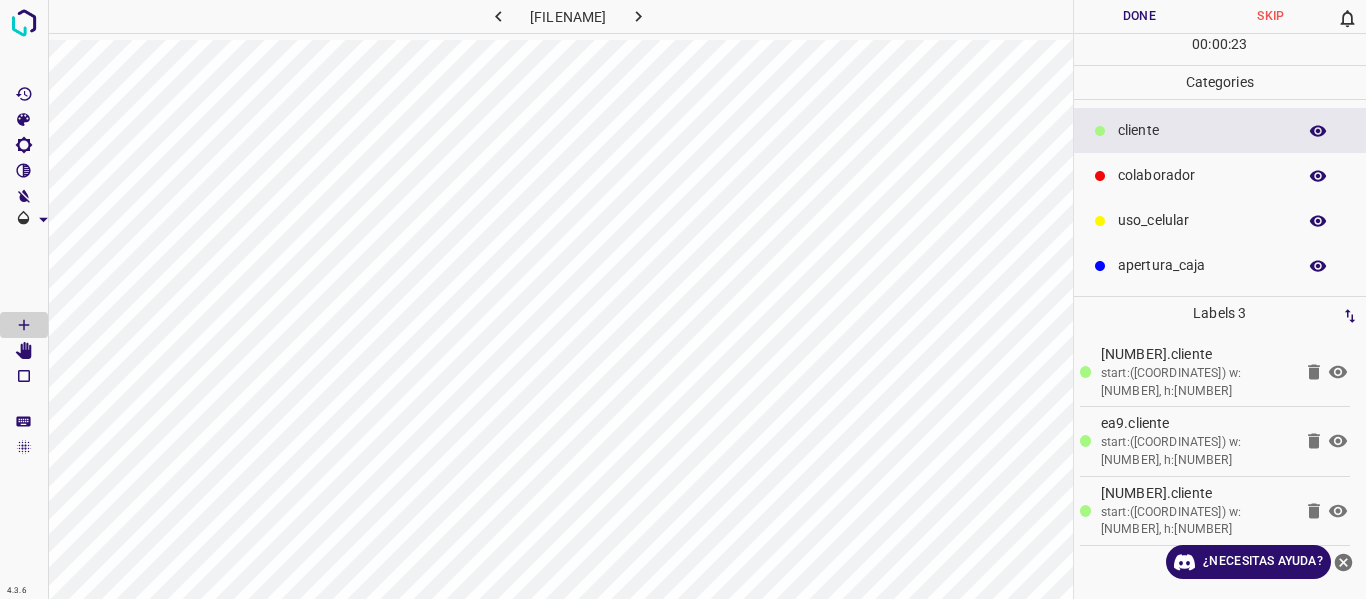 click on "Done" at bounding box center (1140, 16) 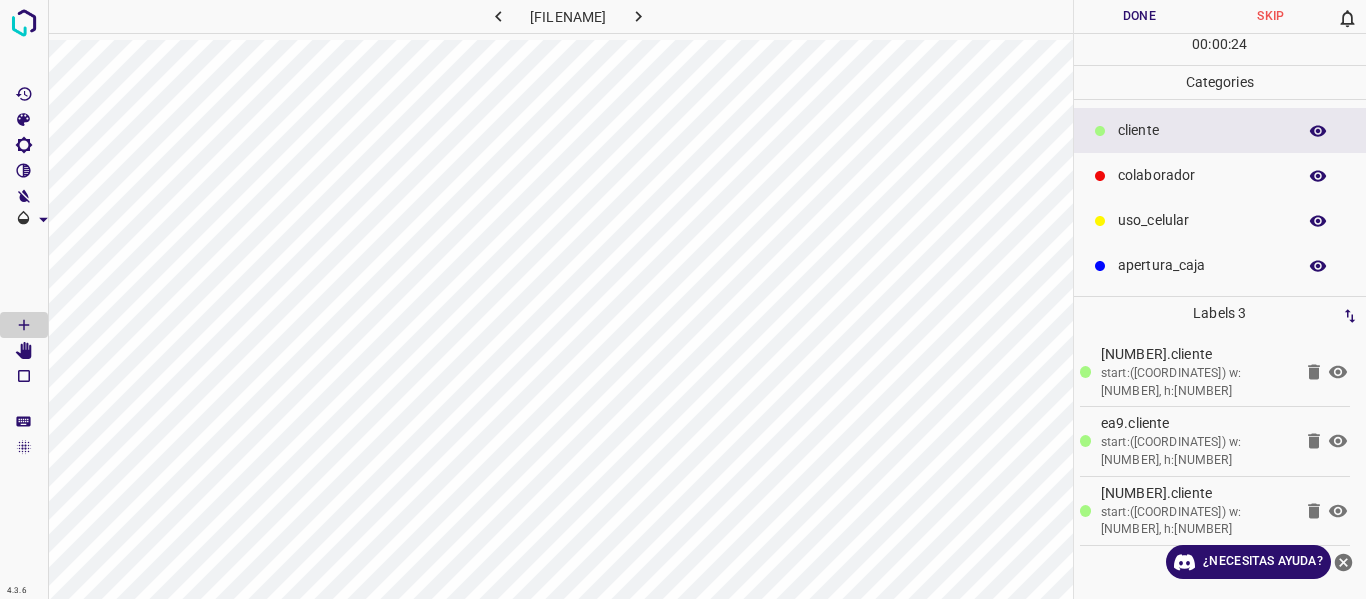 click at bounding box center (638, 16) 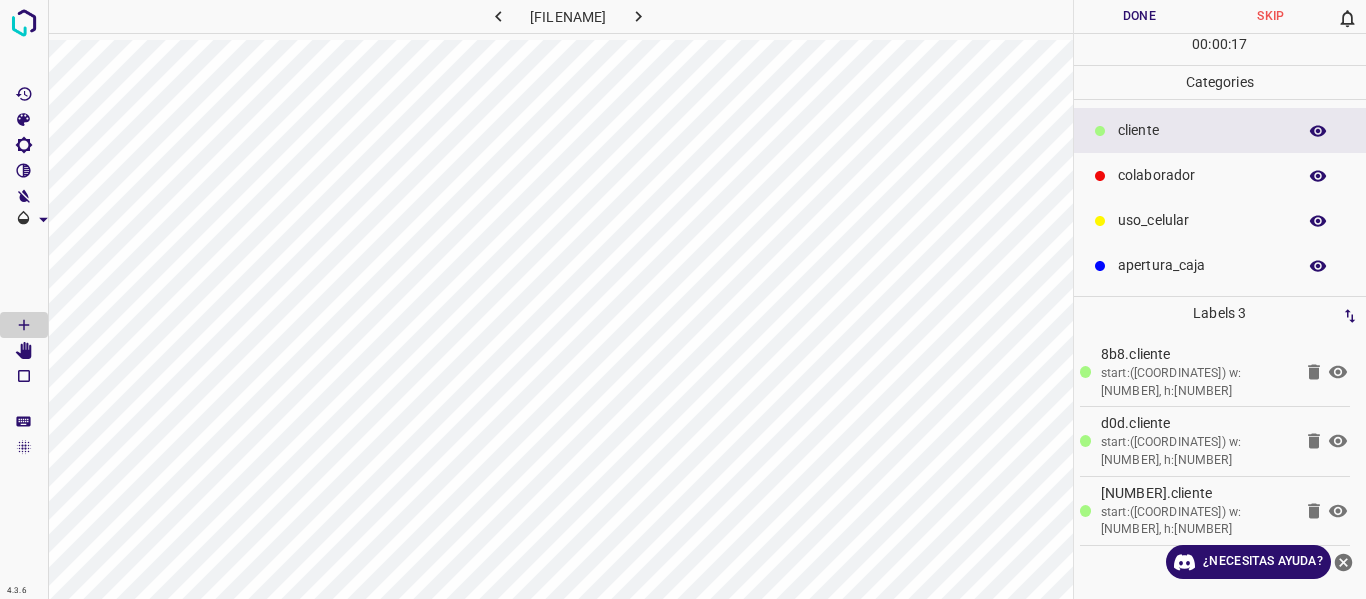 click on "Done" at bounding box center [1140, 16] 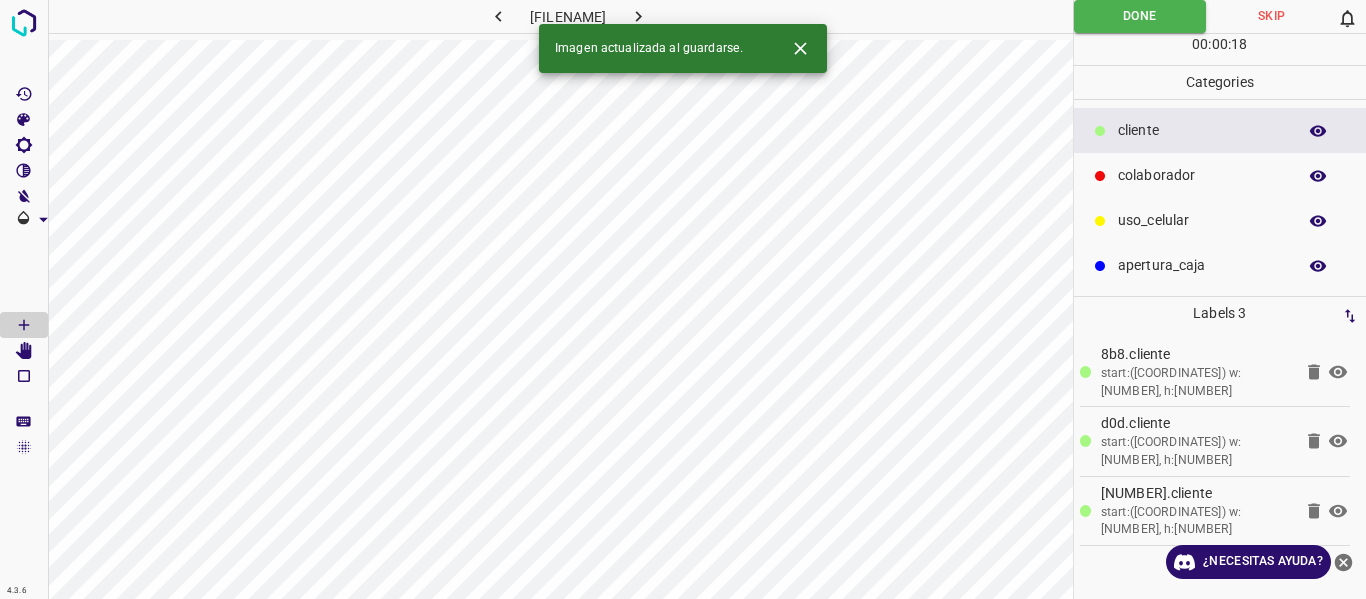click on "Imagen actualizada al guardarse." at bounding box center (683, 48) 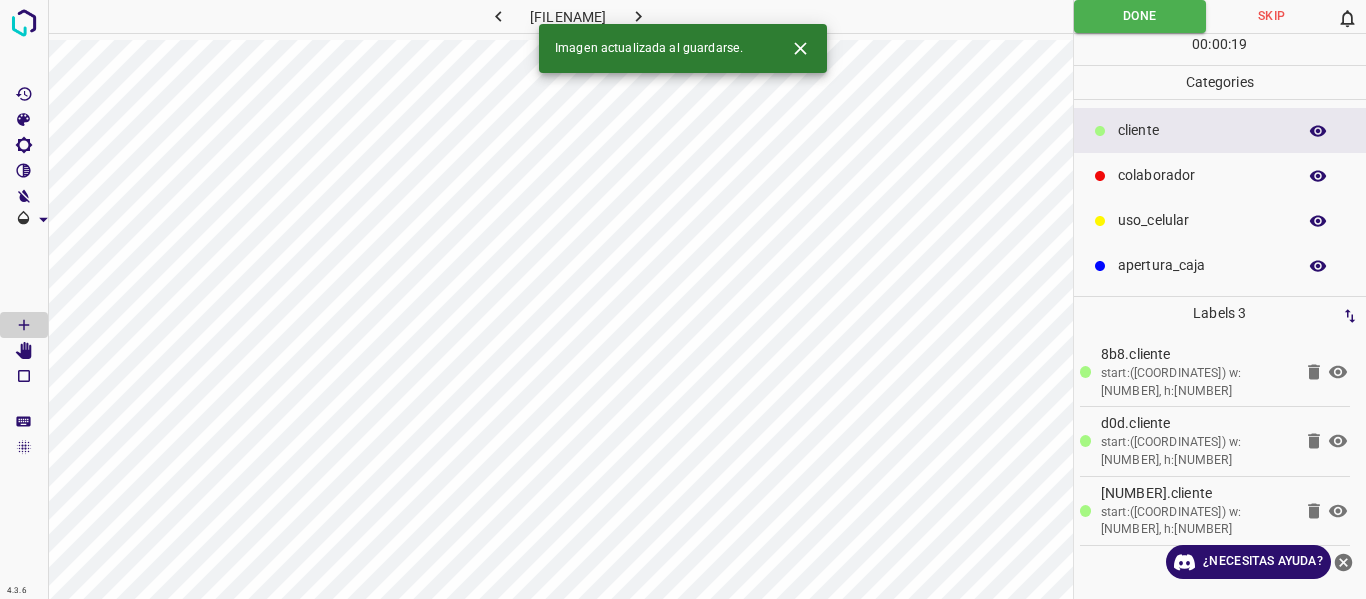 click at bounding box center (638, 16) 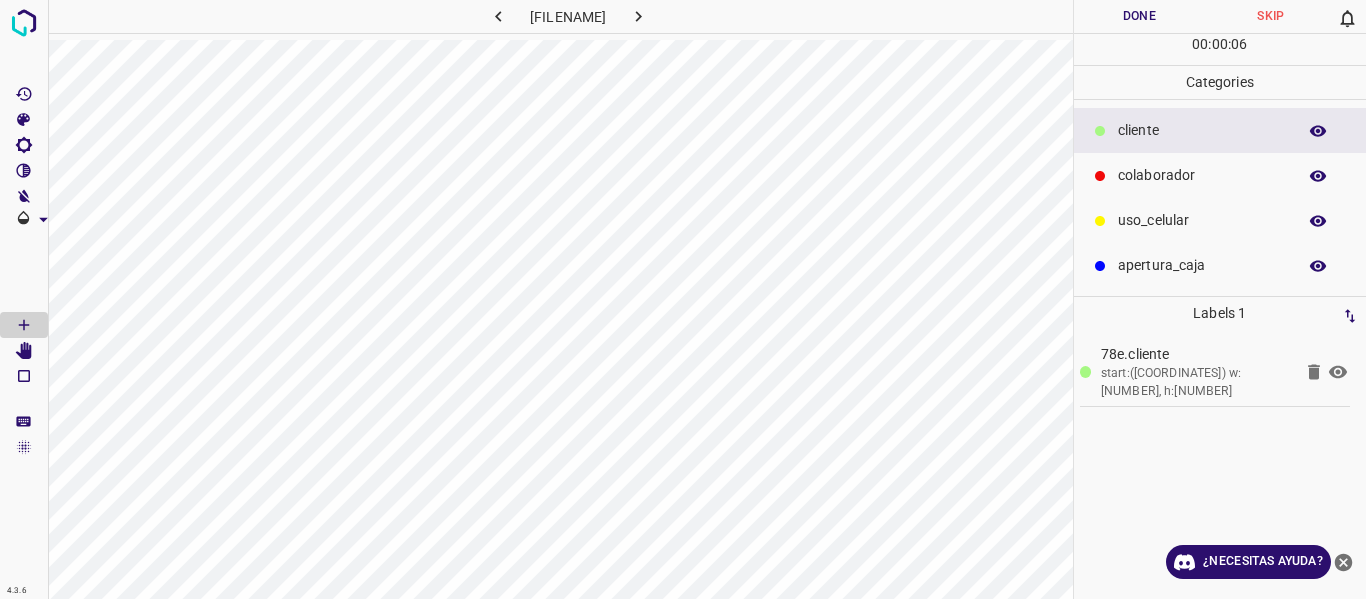 click on "uso_celular" at bounding box center [1202, 130] 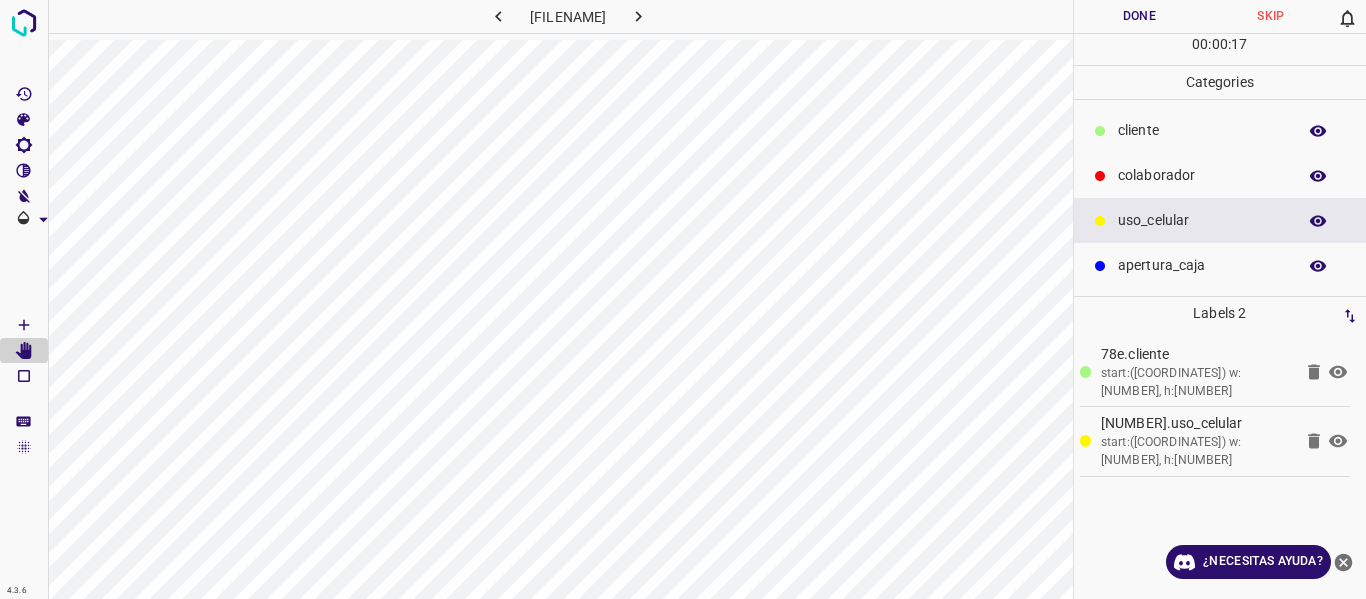 click on "Done" at bounding box center (1140, 16) 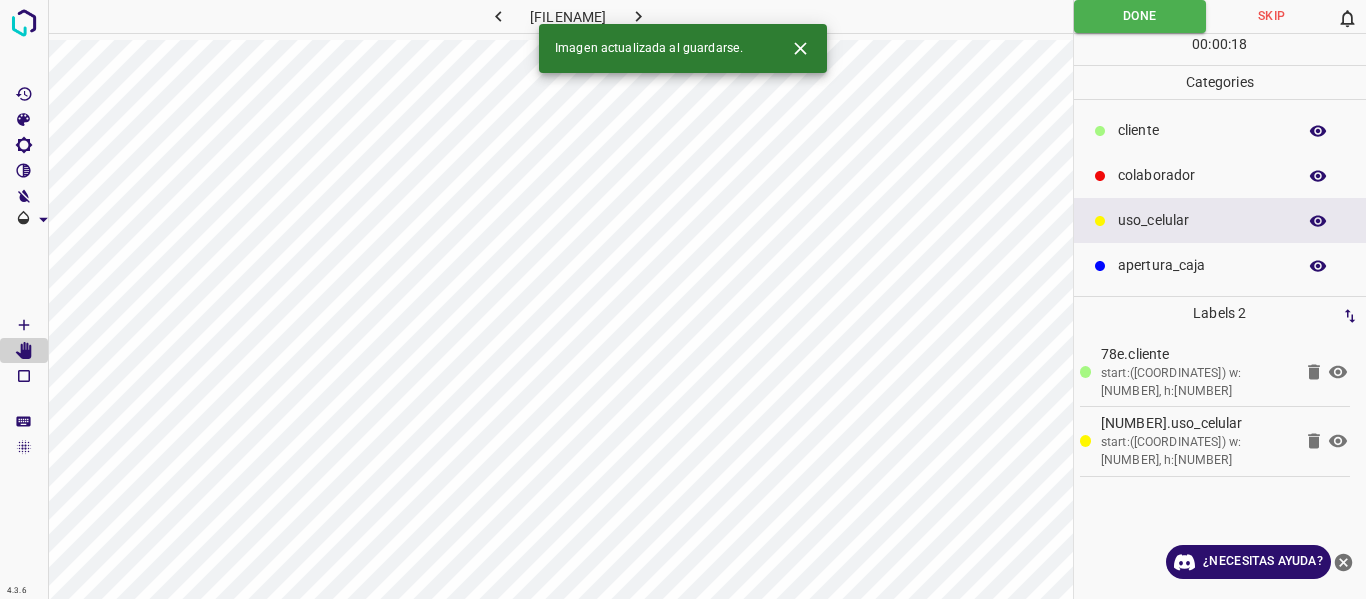 click at bounding box center (638, 16) 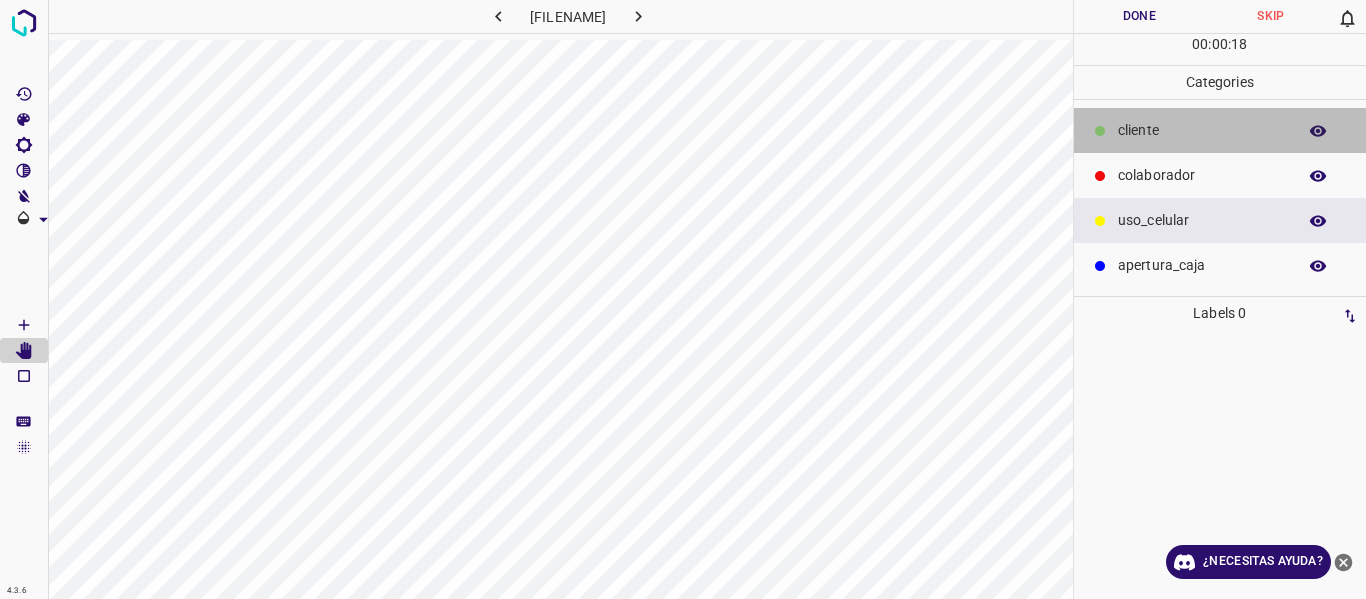 click on "​​cliente" at bounding box center (1202, 130) 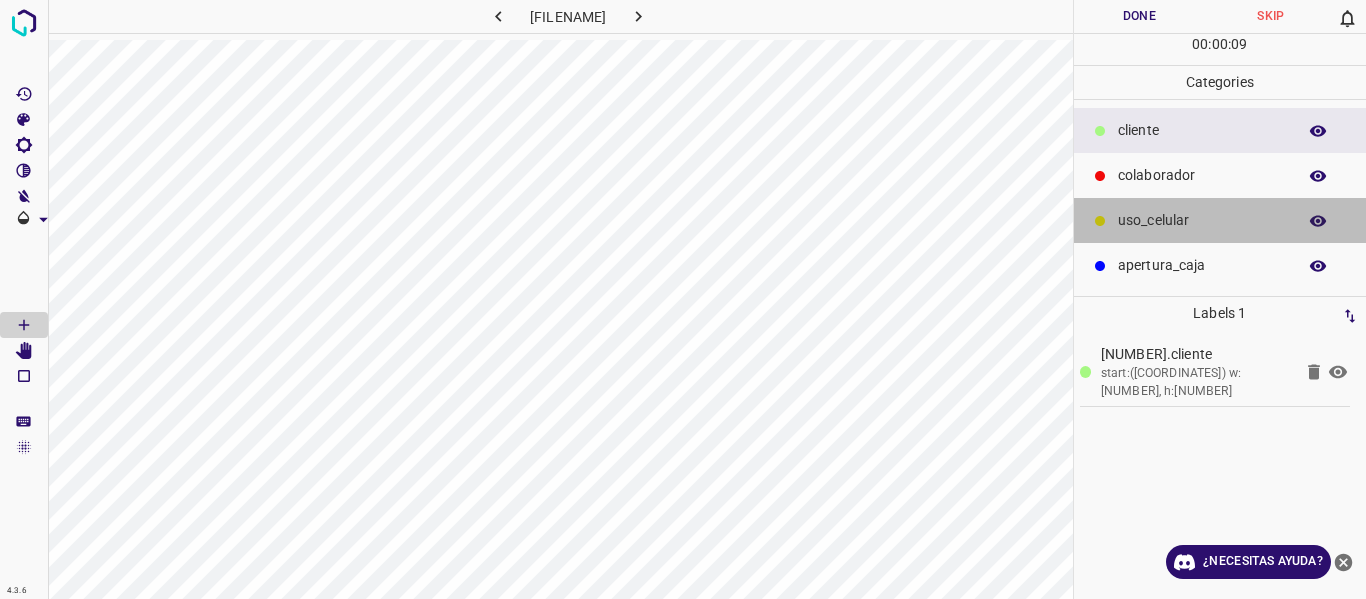 click on "uso_celular" at bounding box center [1220, 220] 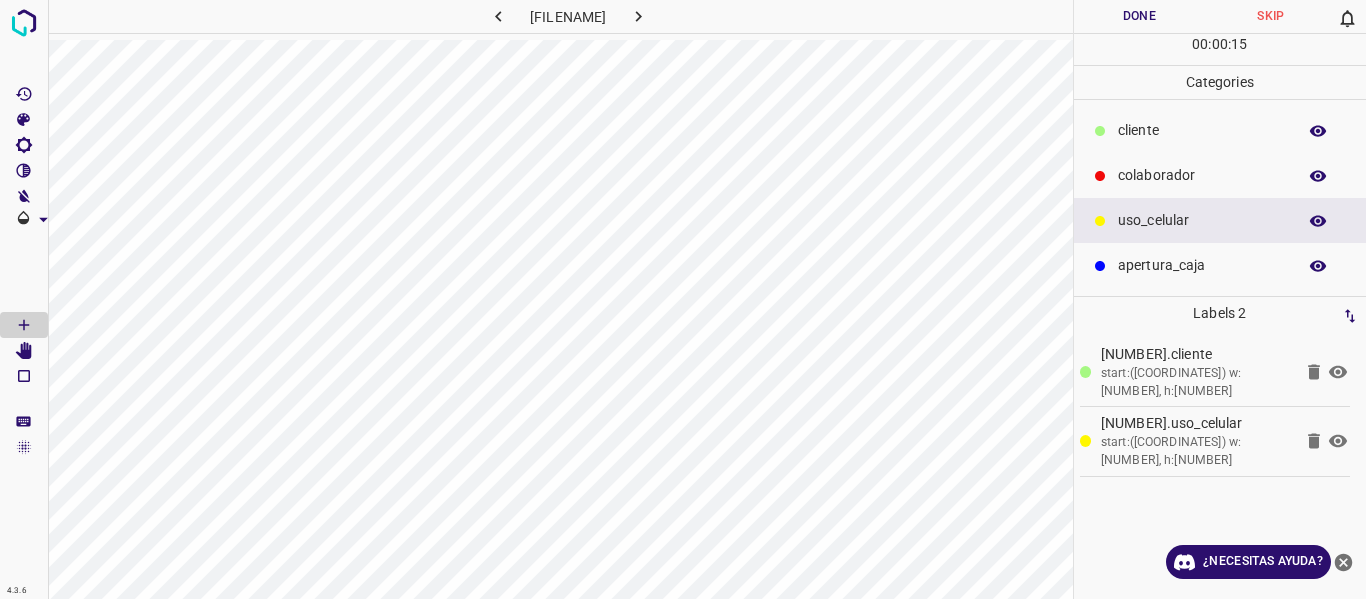 click on "Done" at bounding box center (1140, 16) 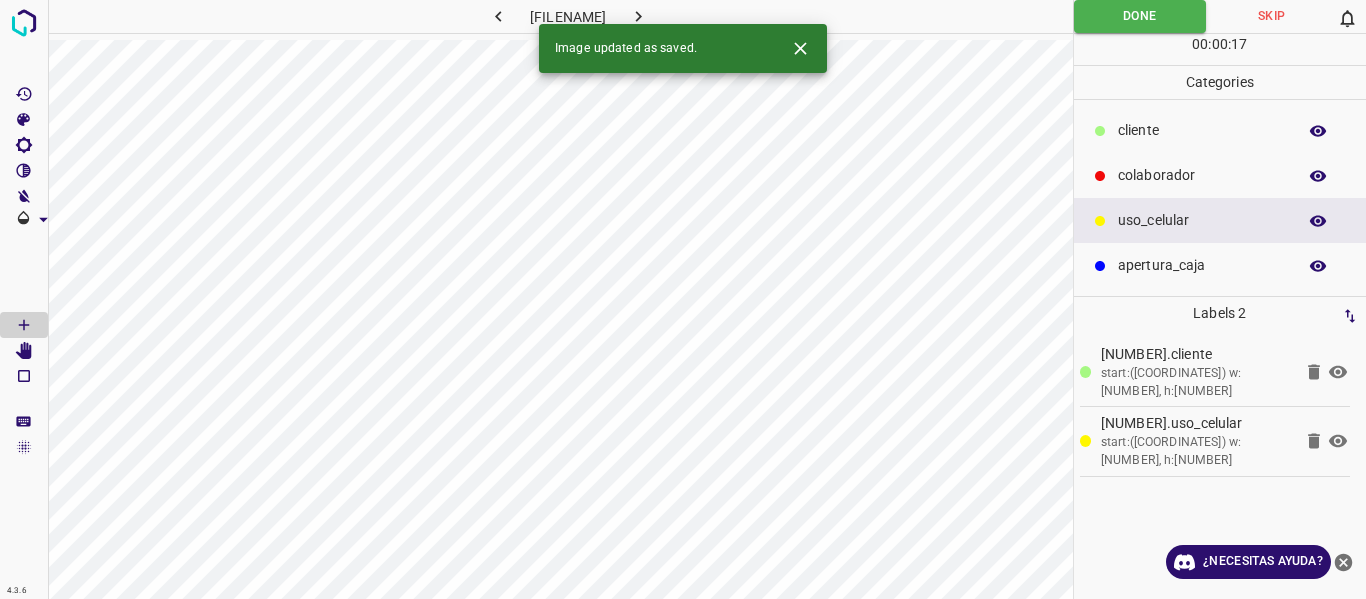 click at bounding box center (638, 16) 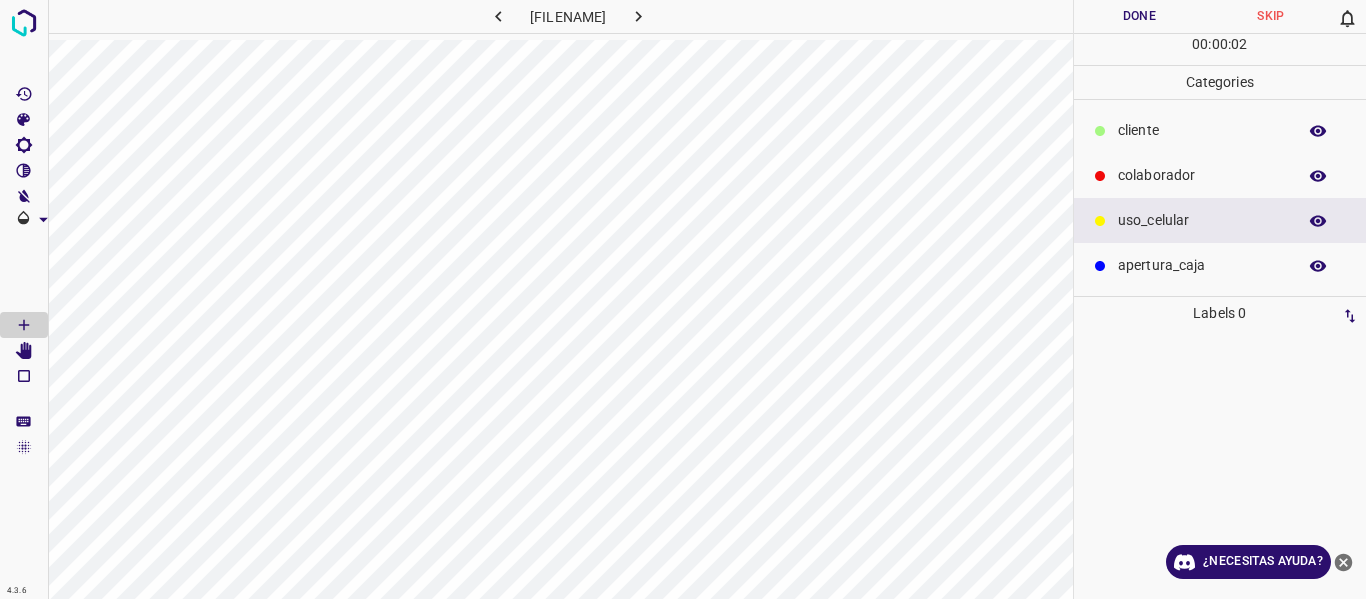 drag, startPoint x: 1141, startPoint y: 136, endPoint x: 1078, endPoint y: 159, distance: 67.06713 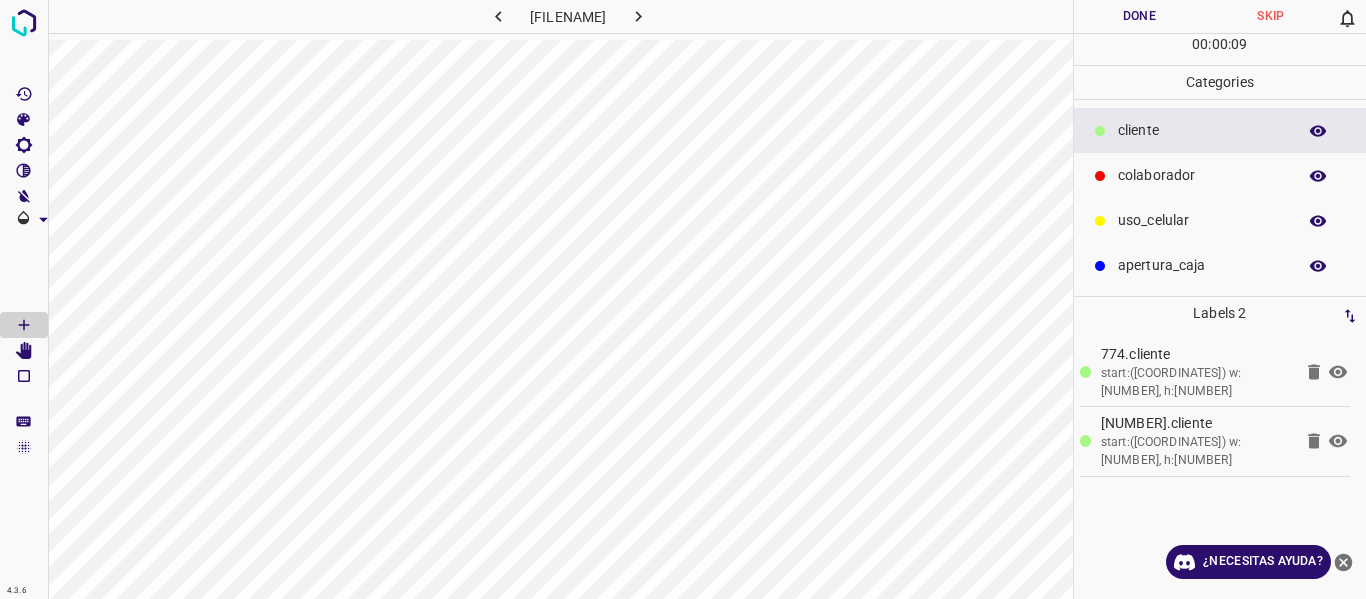 click on "Done" at bounding box center (1140, 16) 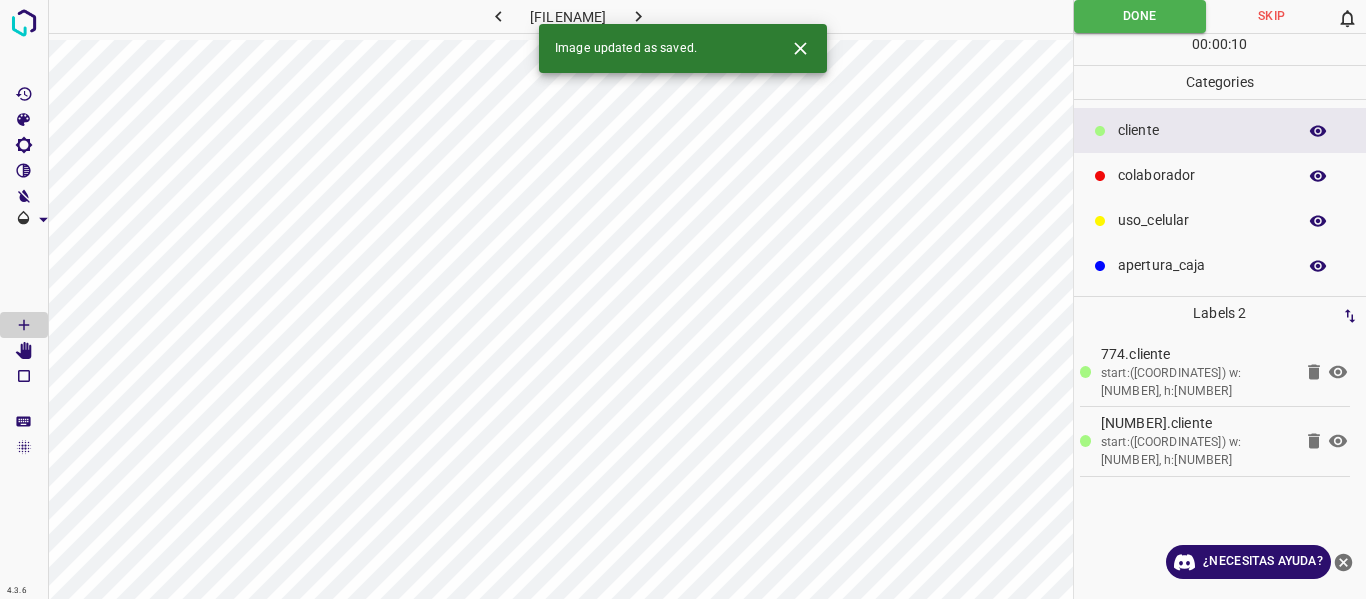 click on "Image updated as saved." at bounding box center (683, 48) 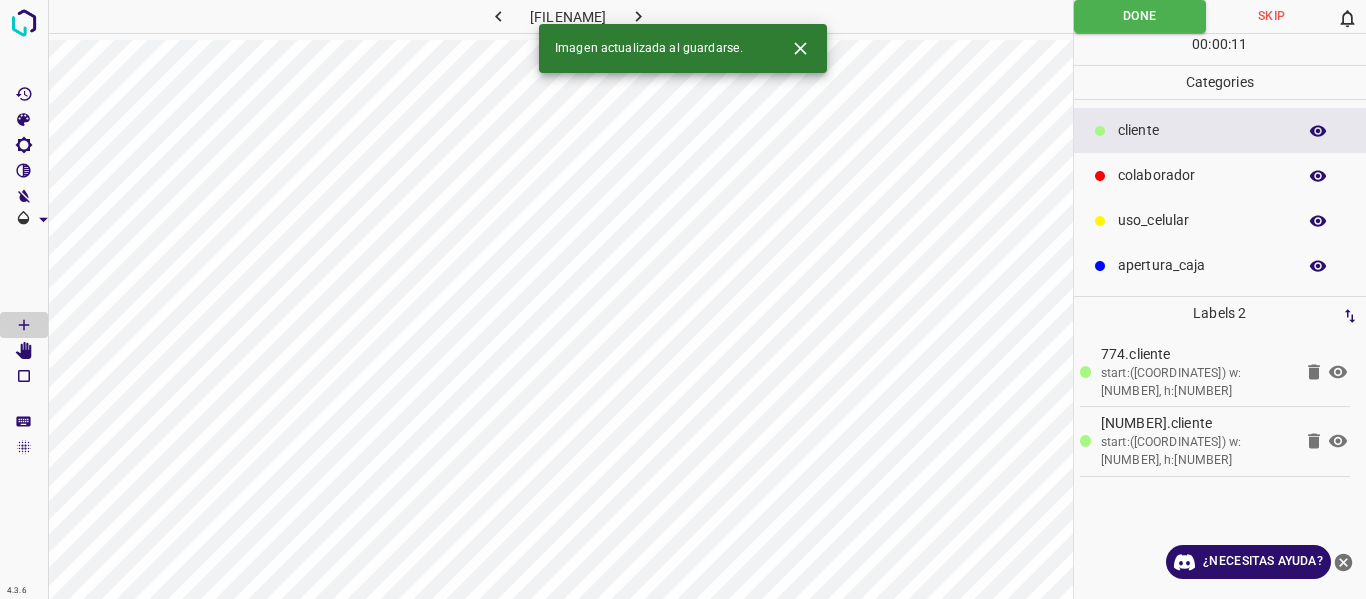 click at bounding box center (638, 16) 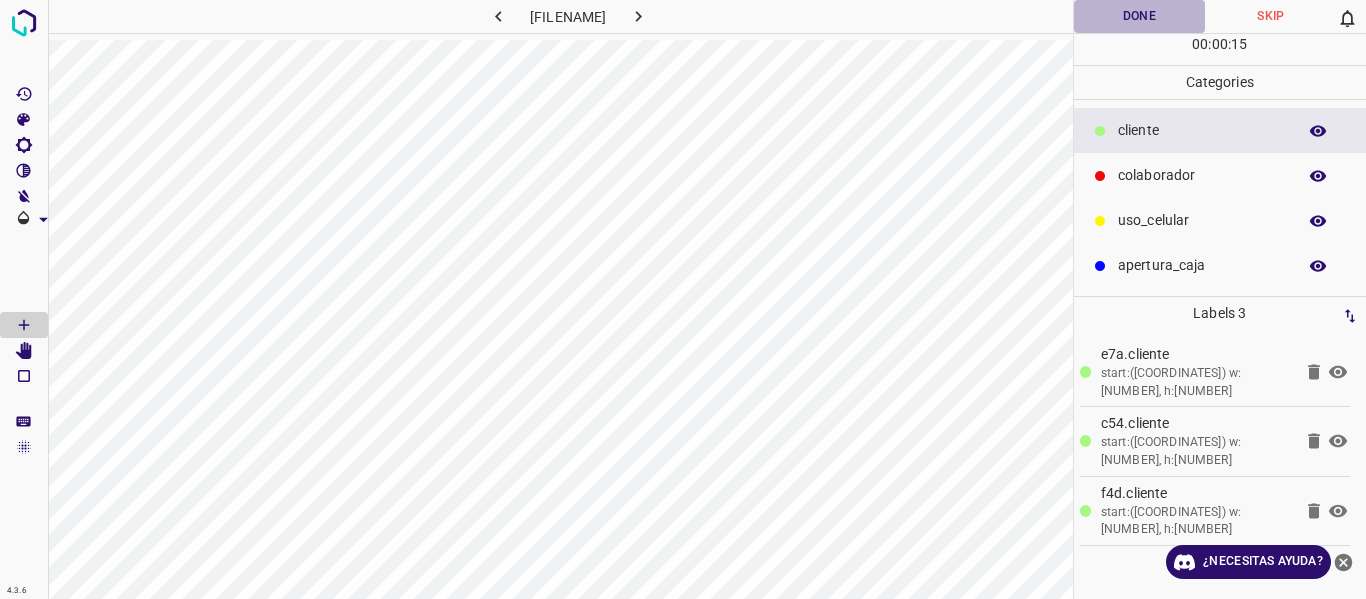 click on "Done" at bounding box center (1140, 16) 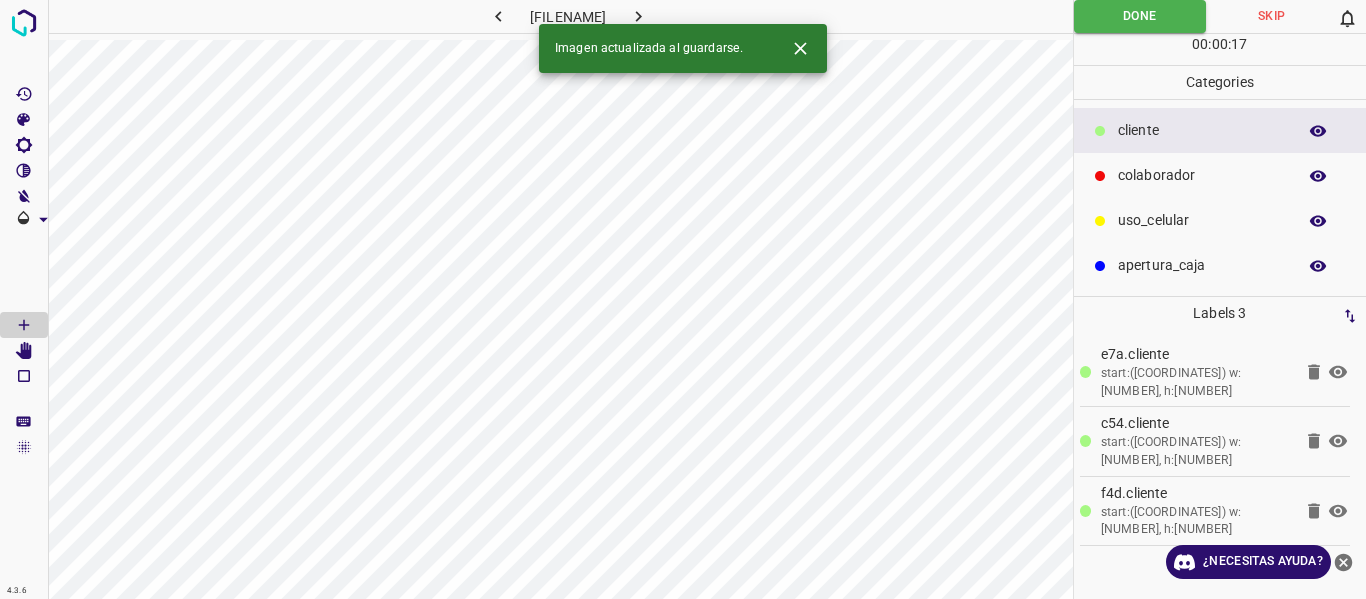 click at bounding box center [638, 16] 